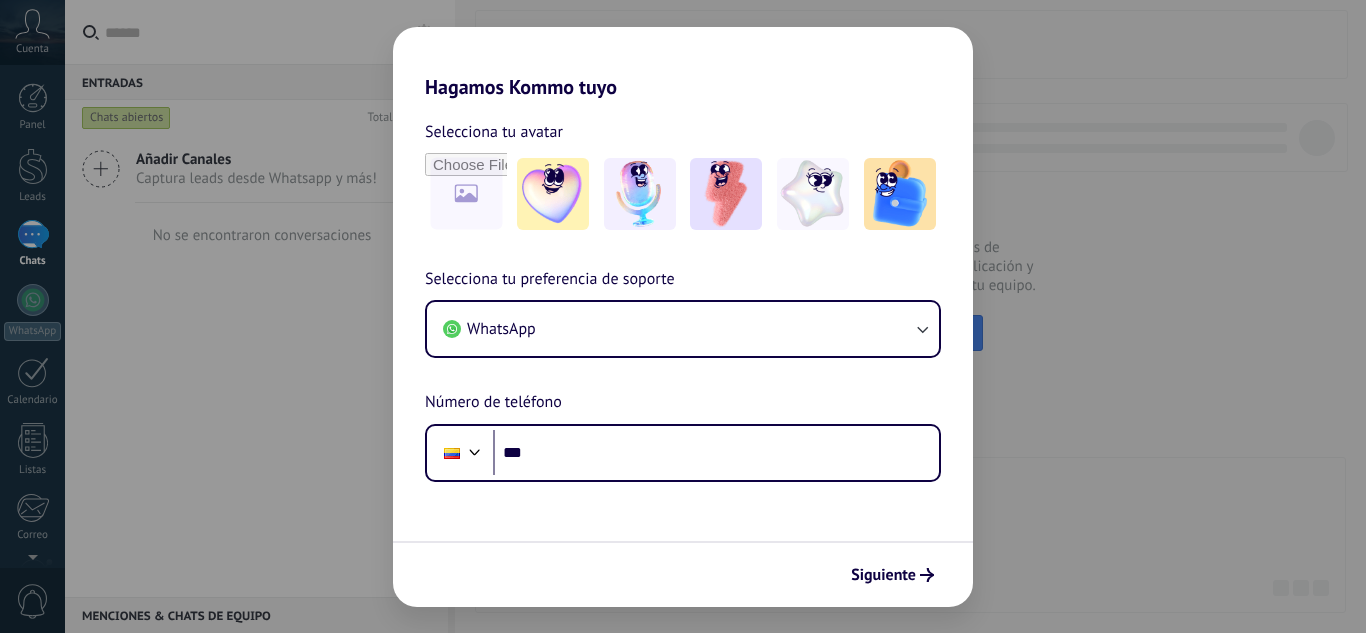 scroll, scrollTop: 0, scrollLeft: 0, axis: both 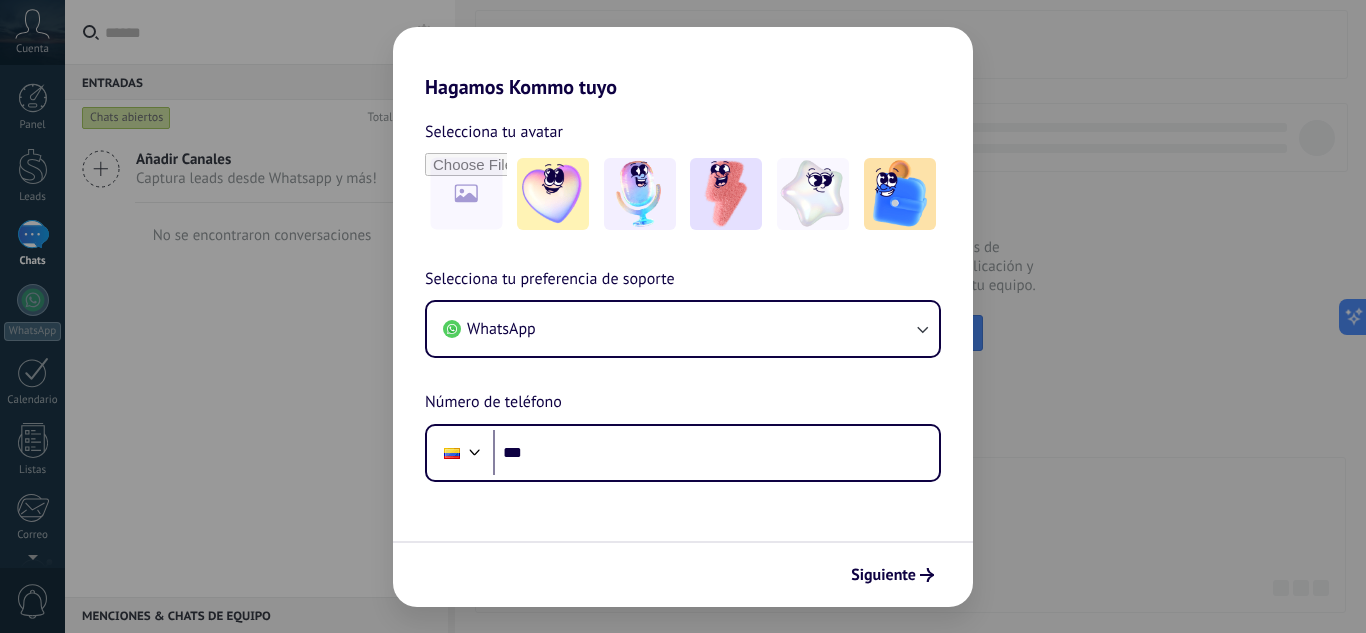 click on "Selecciona tu preferencia de soporte" at bounding box center (550, 280) 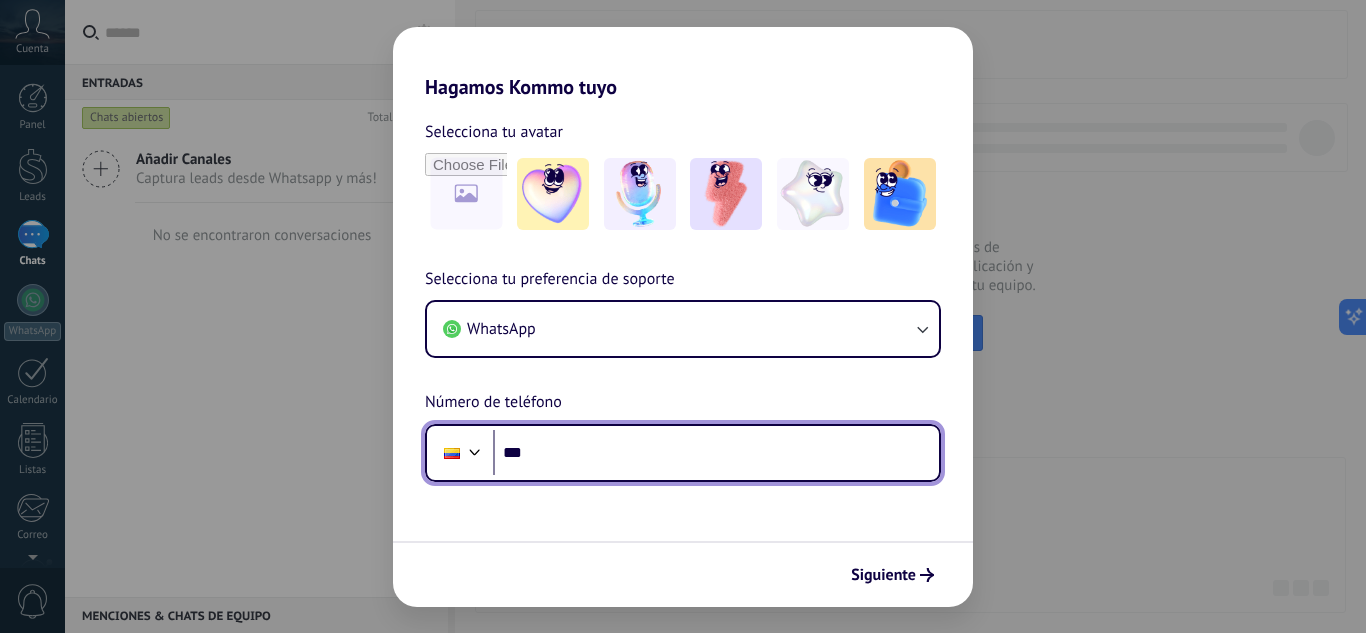click on "***" at bounding box center (716, 453) 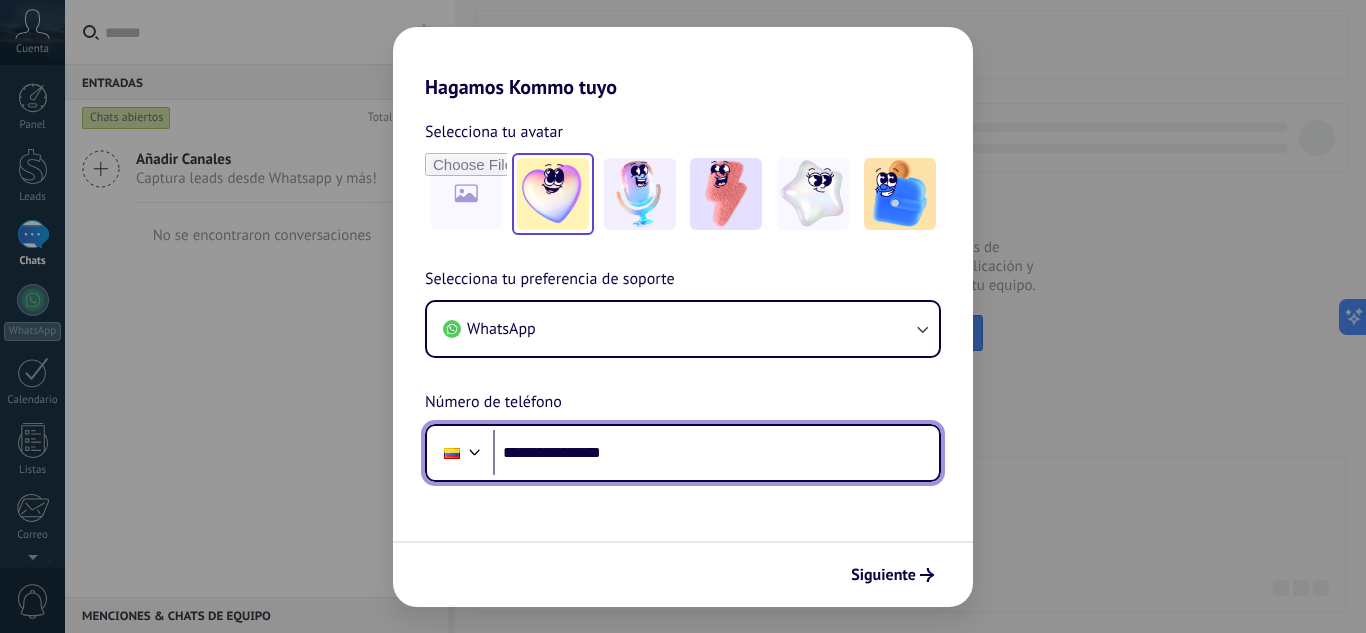 type on "**********" 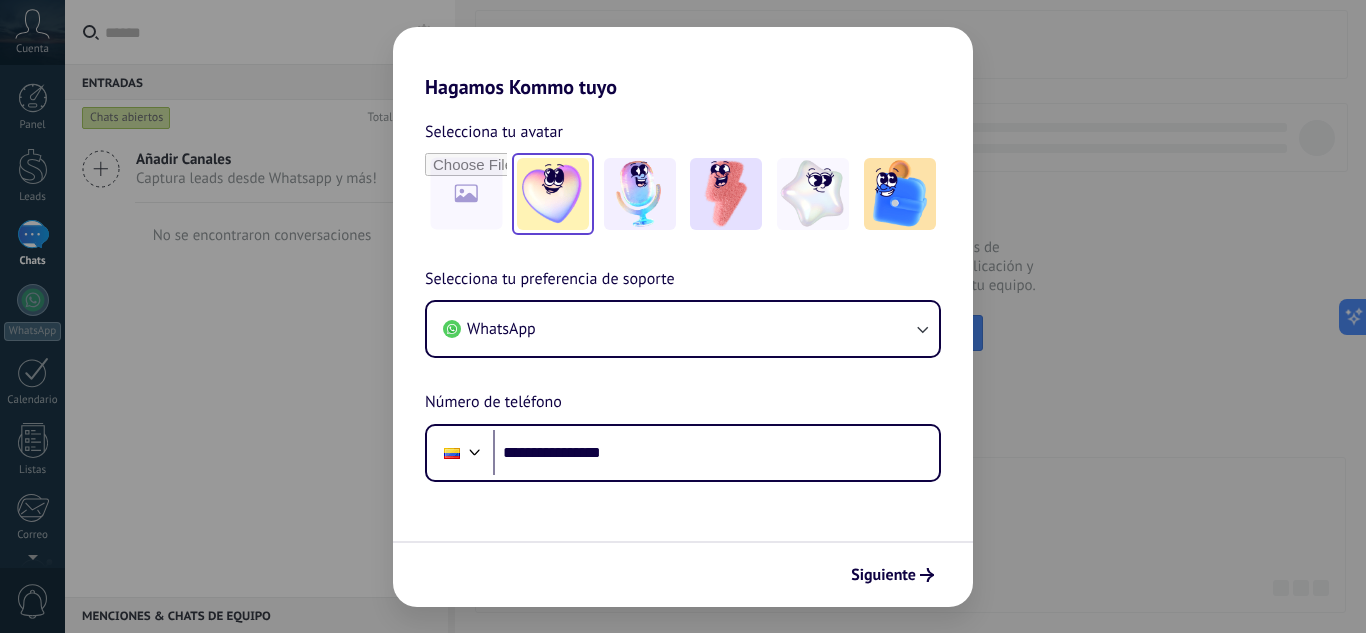 click at bounding box center [553, 194] 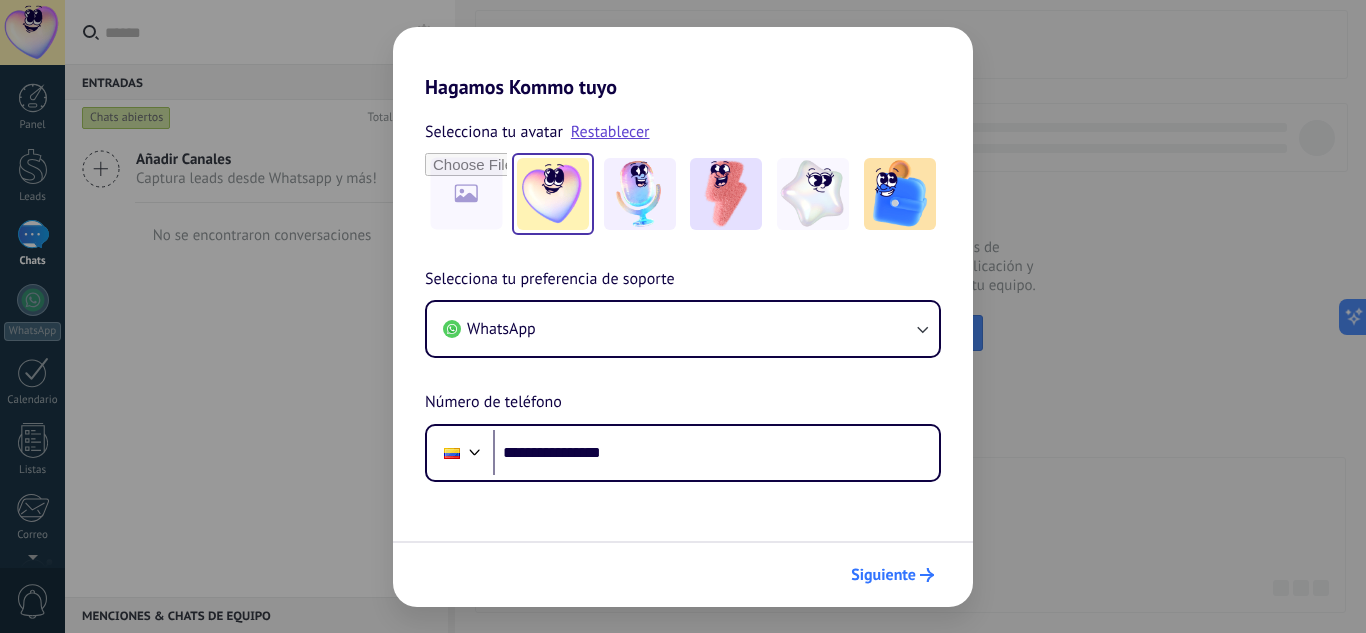click on "Siguiente" at bounding box center [883, 575] 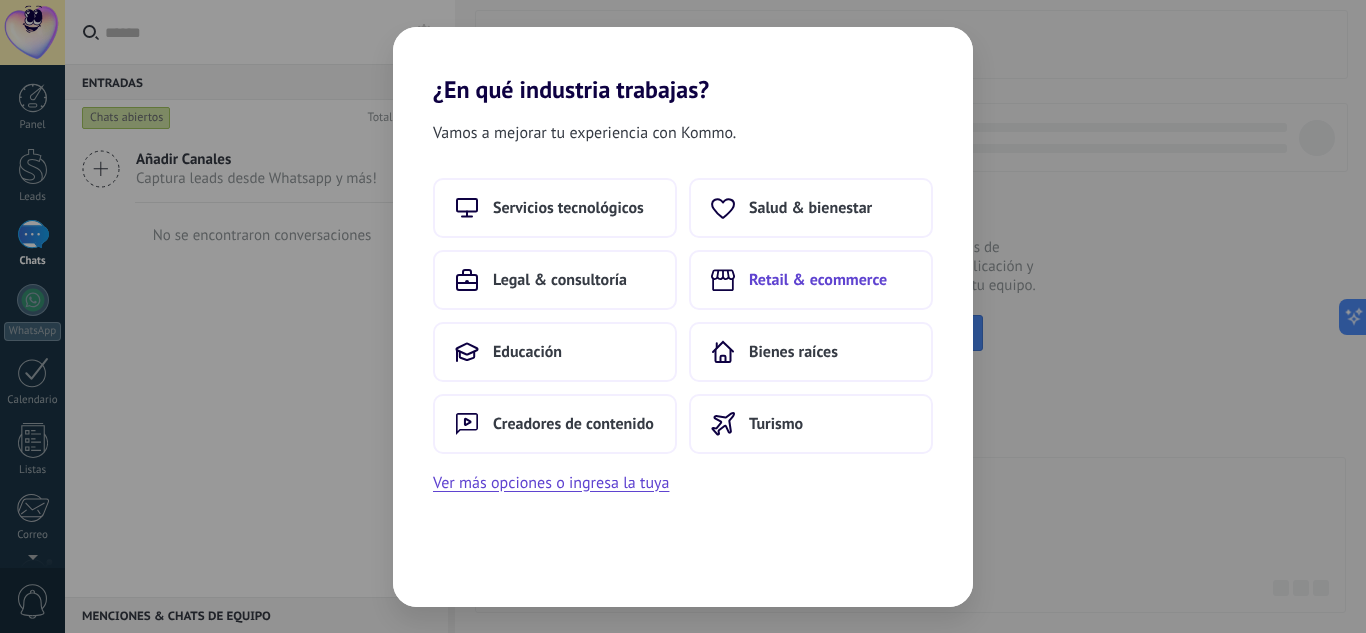 click on "Retail & ecommerce" at bounding box center [811, 280] 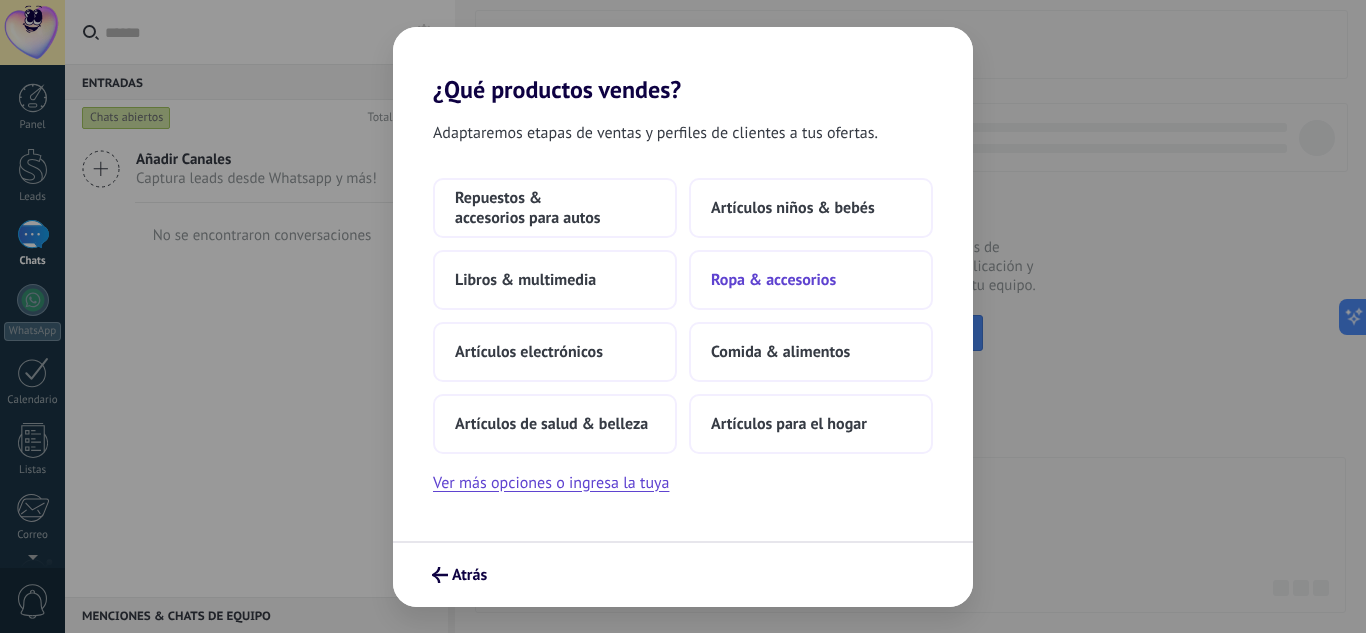 click on "Ropa & accesorios" at bounding box center (773, 280) 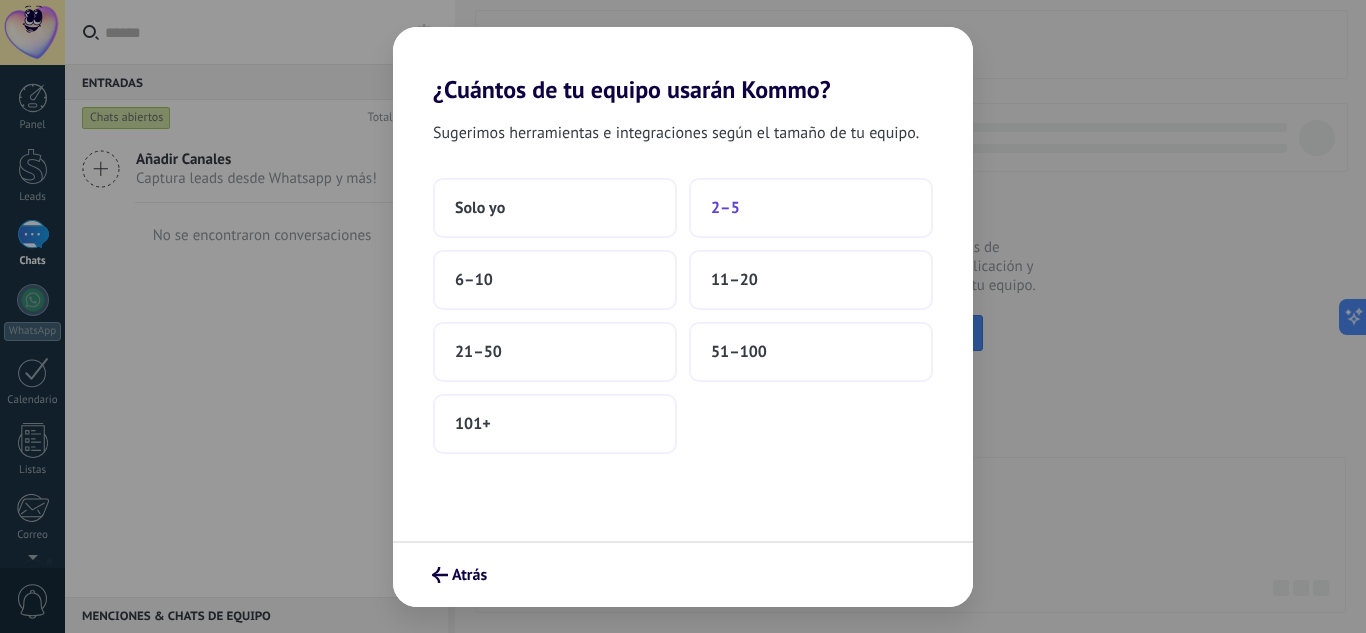 click on "2–5" at bounding box center [725, 208] 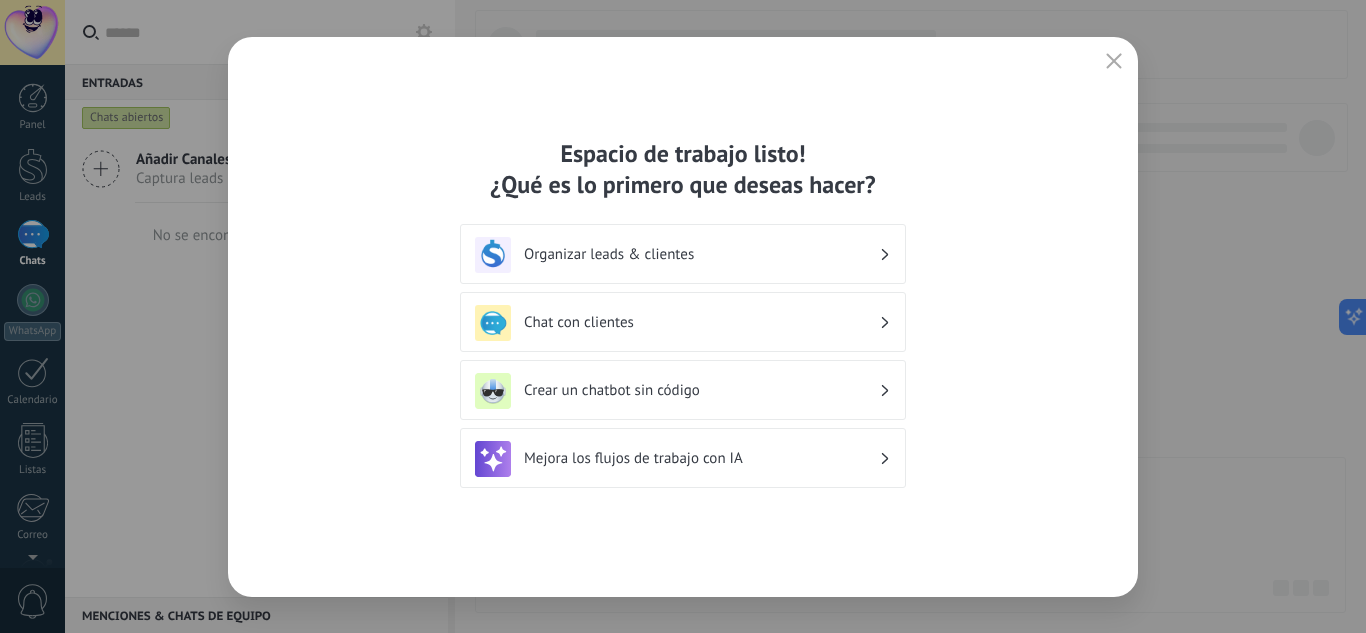 click on "Organizar leads & clientes" at bounding box center [701, 254] 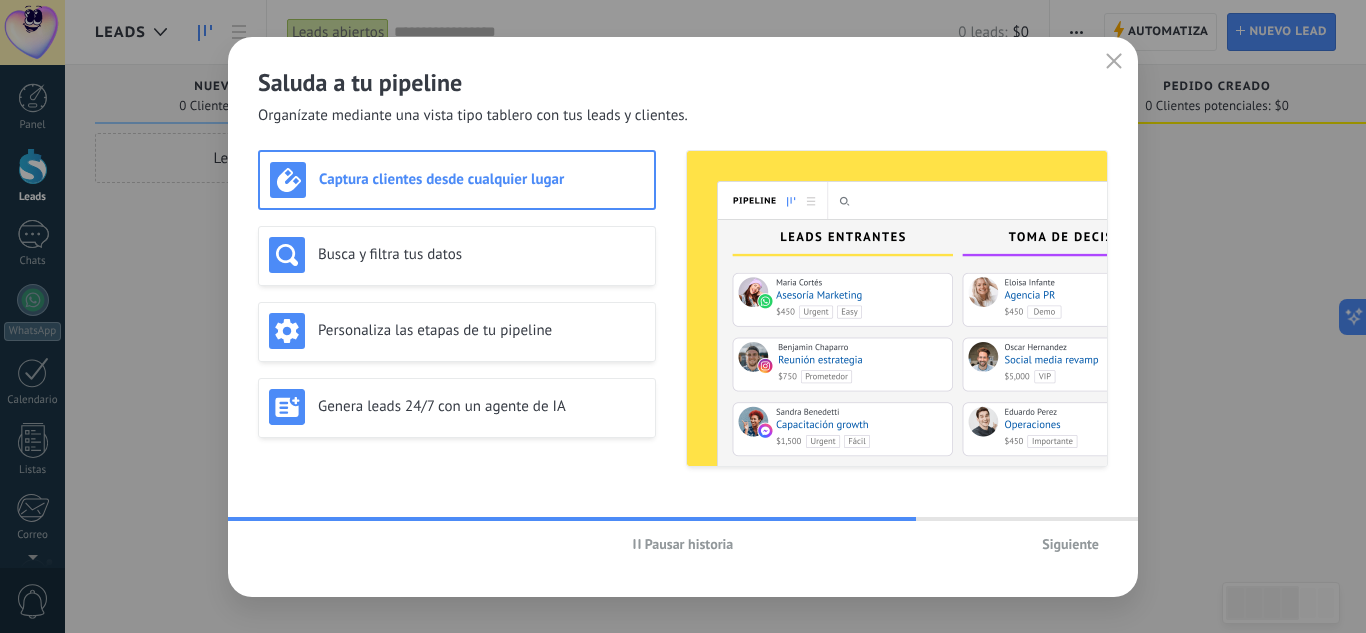 click on "Siguiente" at bounding box center [1070, 544] 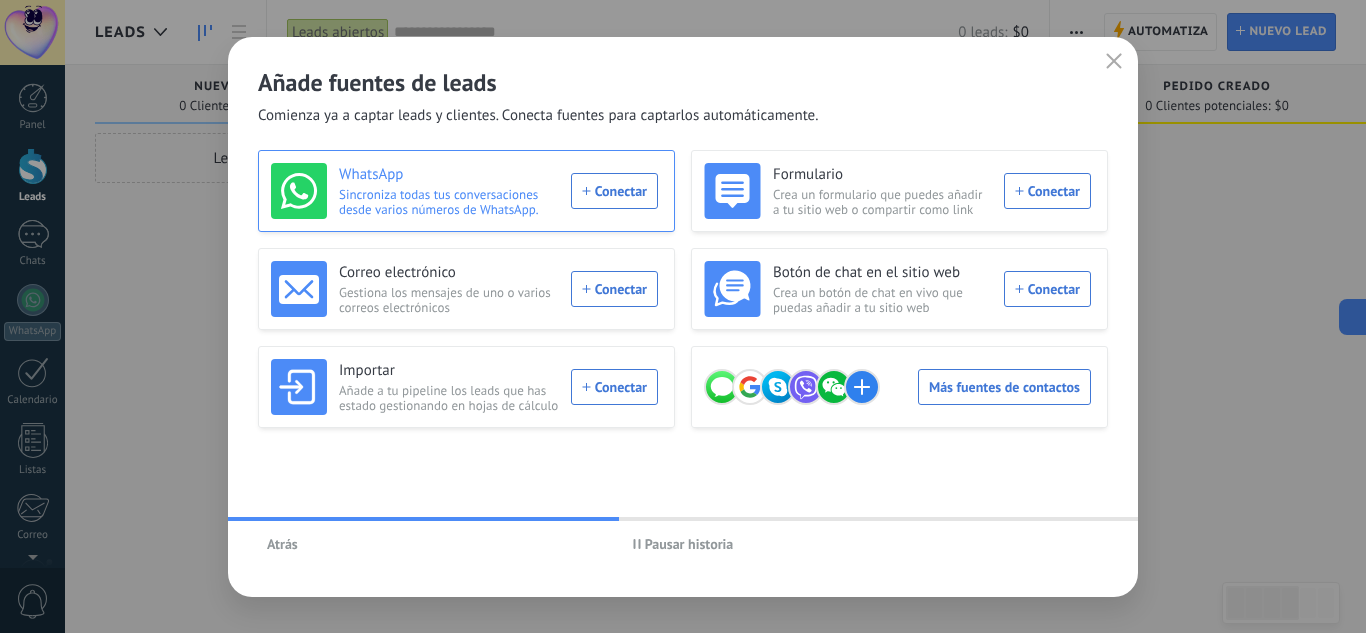 click on "WhatsApp Sincroniza todas tus conversaciones desde varios números de WhatsApp. Conectar" at bounding box center [464, 191] 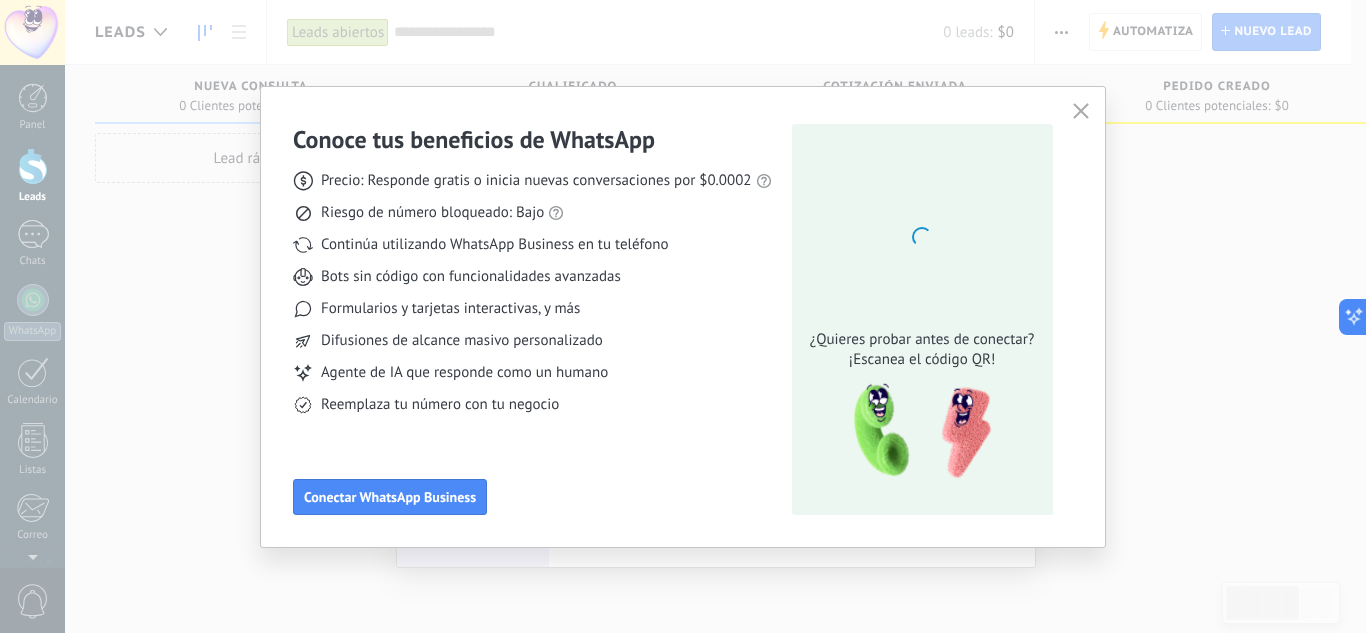 click on "Precio: Responde gratis o inicia nuevas conversaciones por $0.0002" at bounding box center [536, 181] 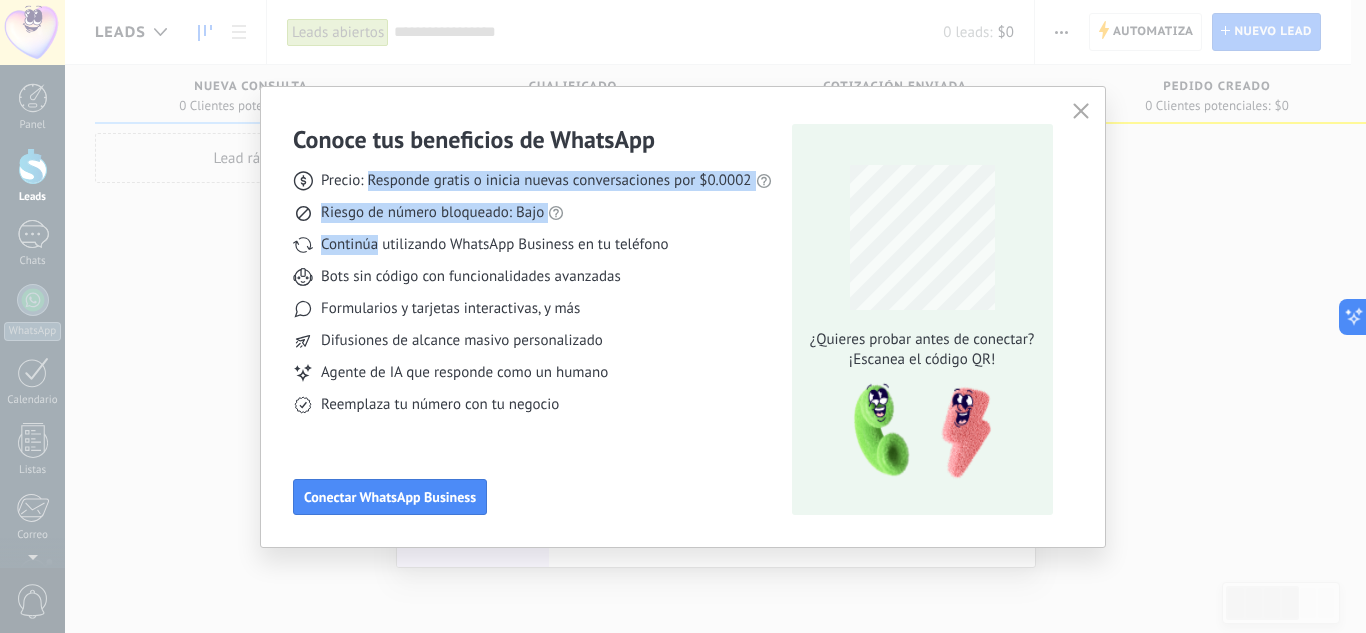 drag, startPoint x: 393, startPoint y: 186, endPoint x: 699, endPoint y: 219, distance: 307.77426 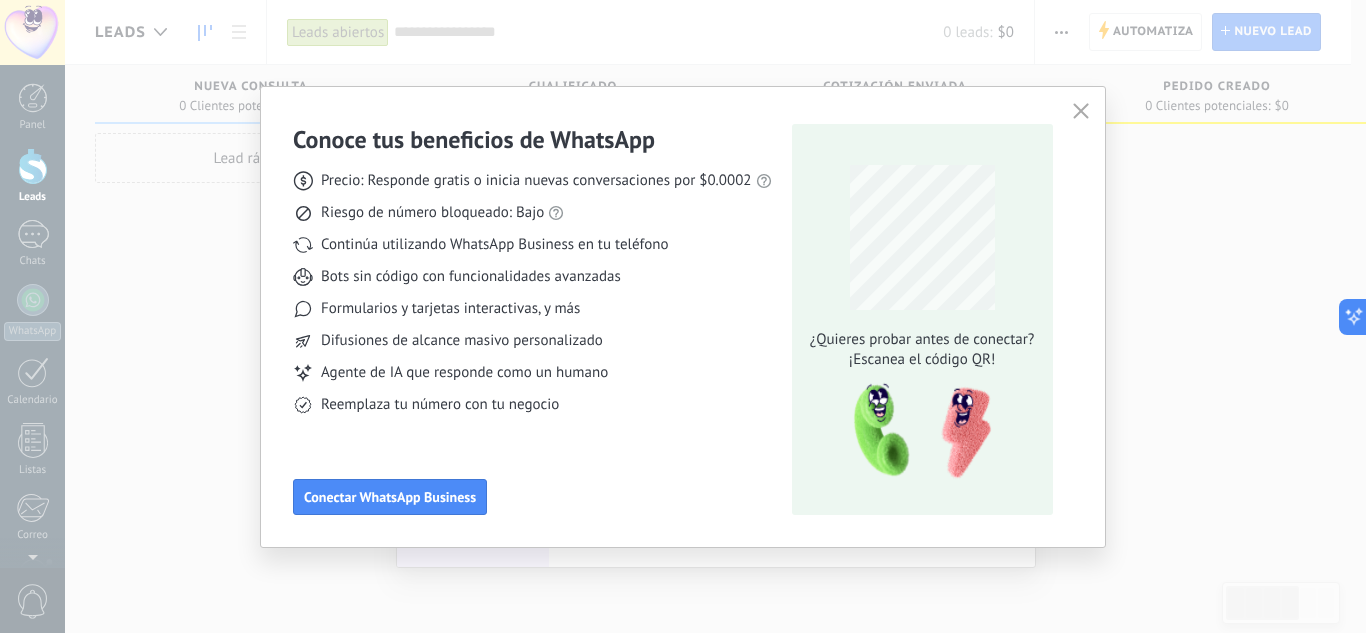 click on "Continúa utilizando WhatsApp Business en tu teléfono" at bounding box center (532, 245) 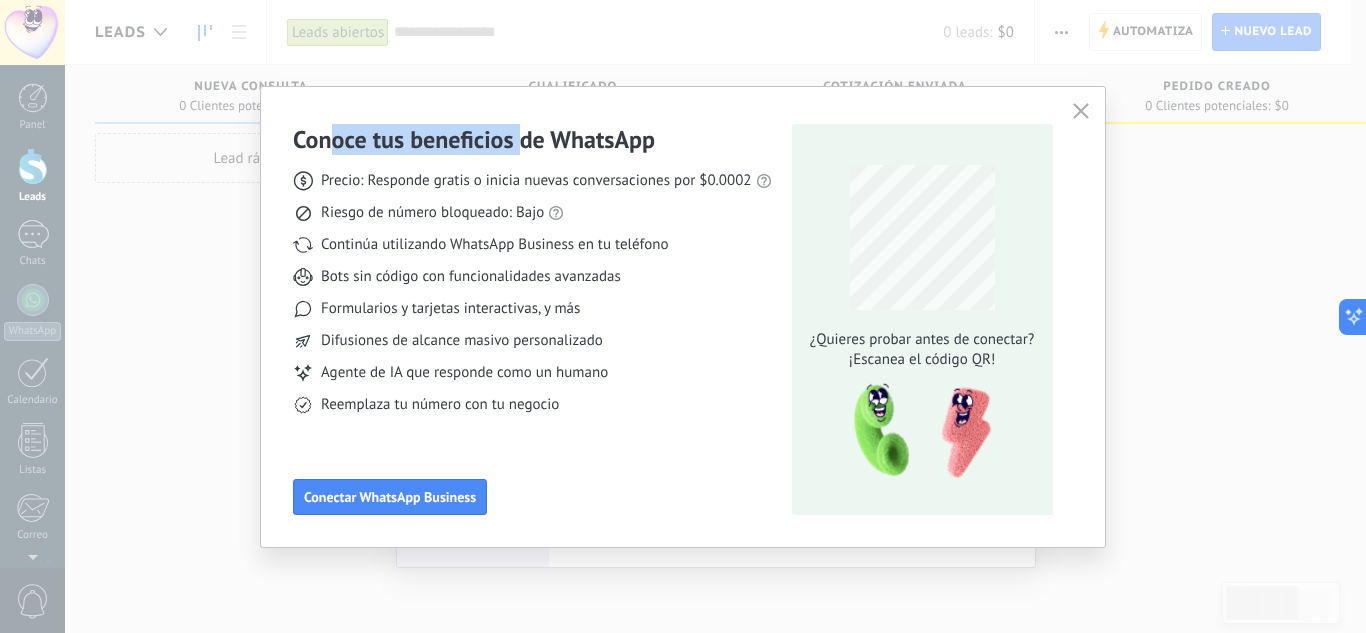 drag, startPoint x: 332, startPoint y: 133, endPoint x: 544, endPoint y: 140, distance: 212.11554 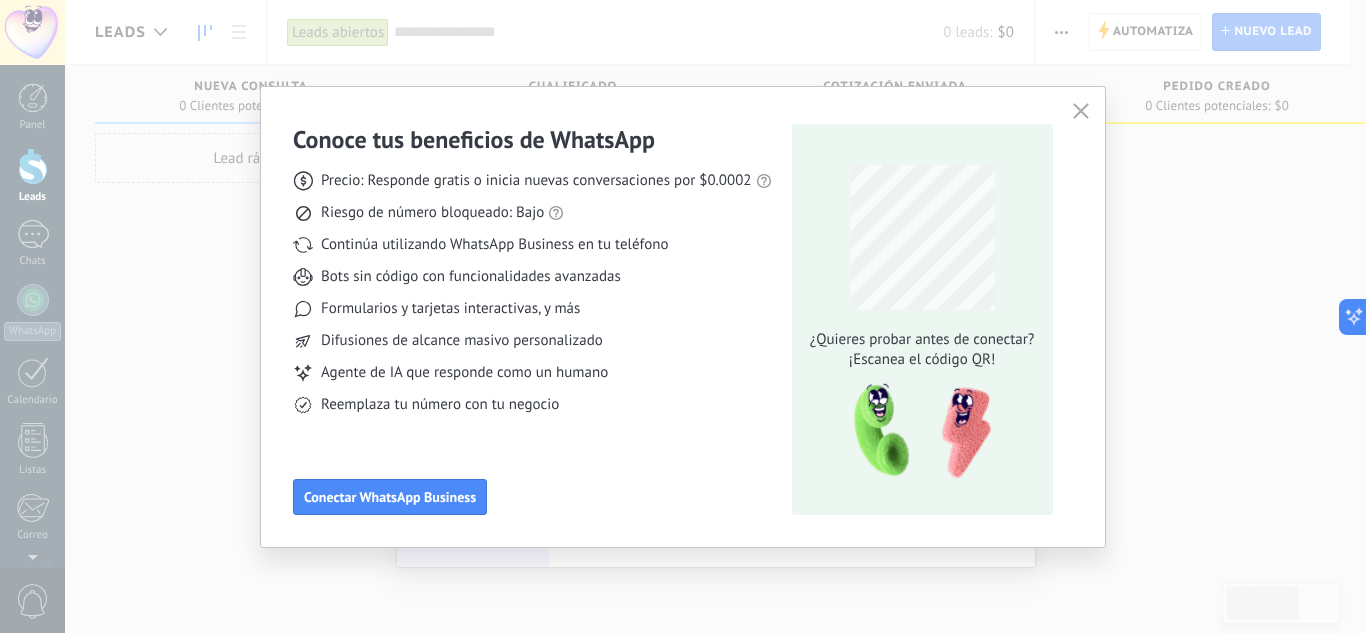 click on "Precio: Responde gratis o inicia nuevas conversaciones por $0.0002" at bounding box center [536, 181] 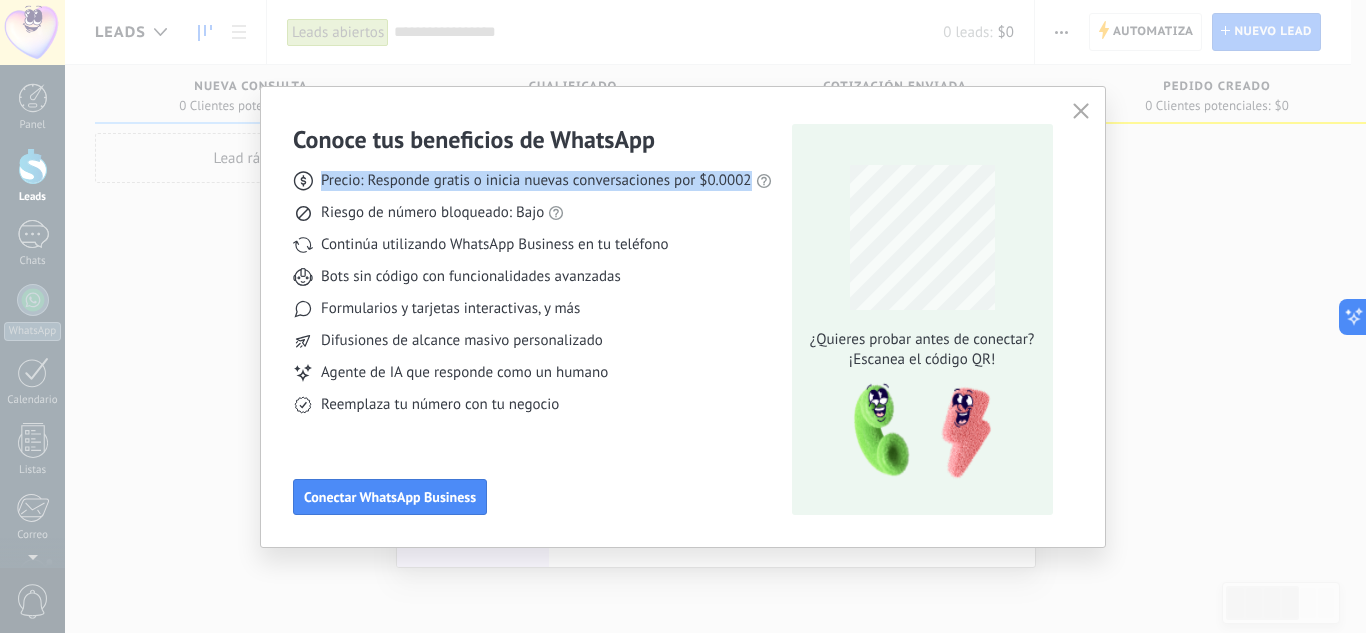 click on "Precio: Responde gratis o inicia nuevas conversaciones por $0.0002" at bounding box center (536, 181) 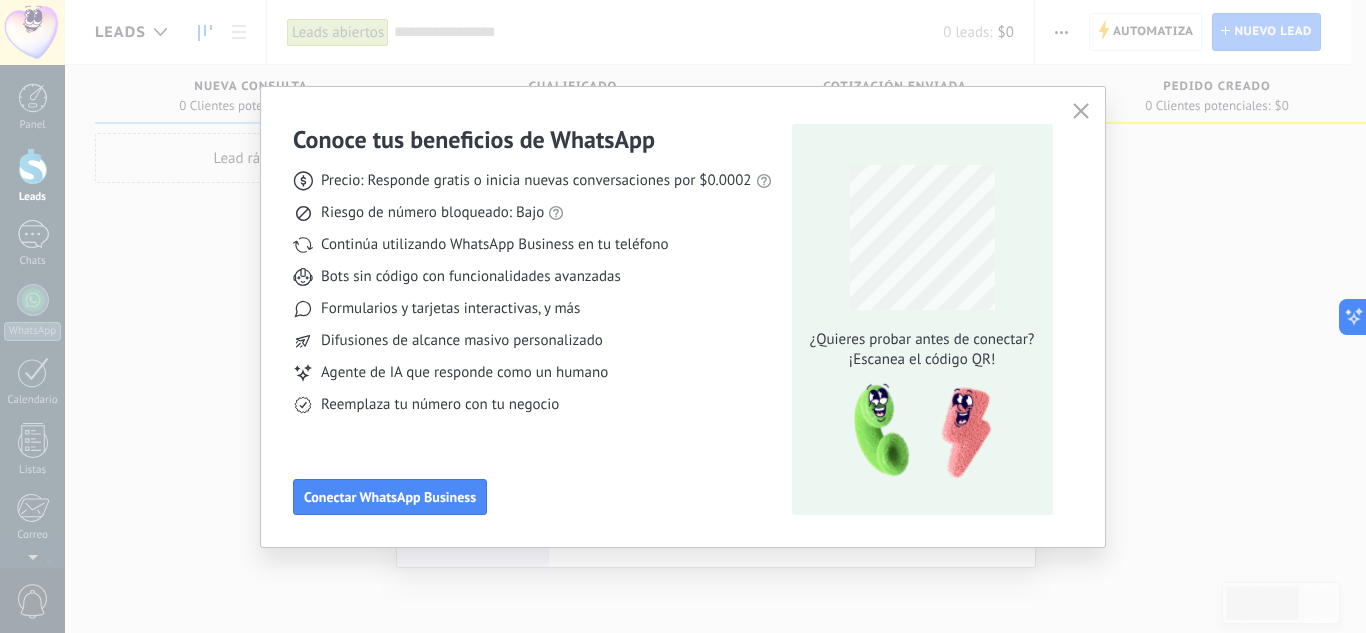 click on "Precio: Responde gratis o inicia nuevas conversaciones por $0.0002 Riesgo de número bloqueado: Bajo Continúa utilizando WhatsApp Business en tu teléfono Bots sin código con funcionalidades avanzadas Formularios y tarjetas interactivas, y más Difusiones de alcance masivo personalizado Agente de IA que responde como un humano Reemplaza tu número con tu negocio" at bounding box center [532, 285] 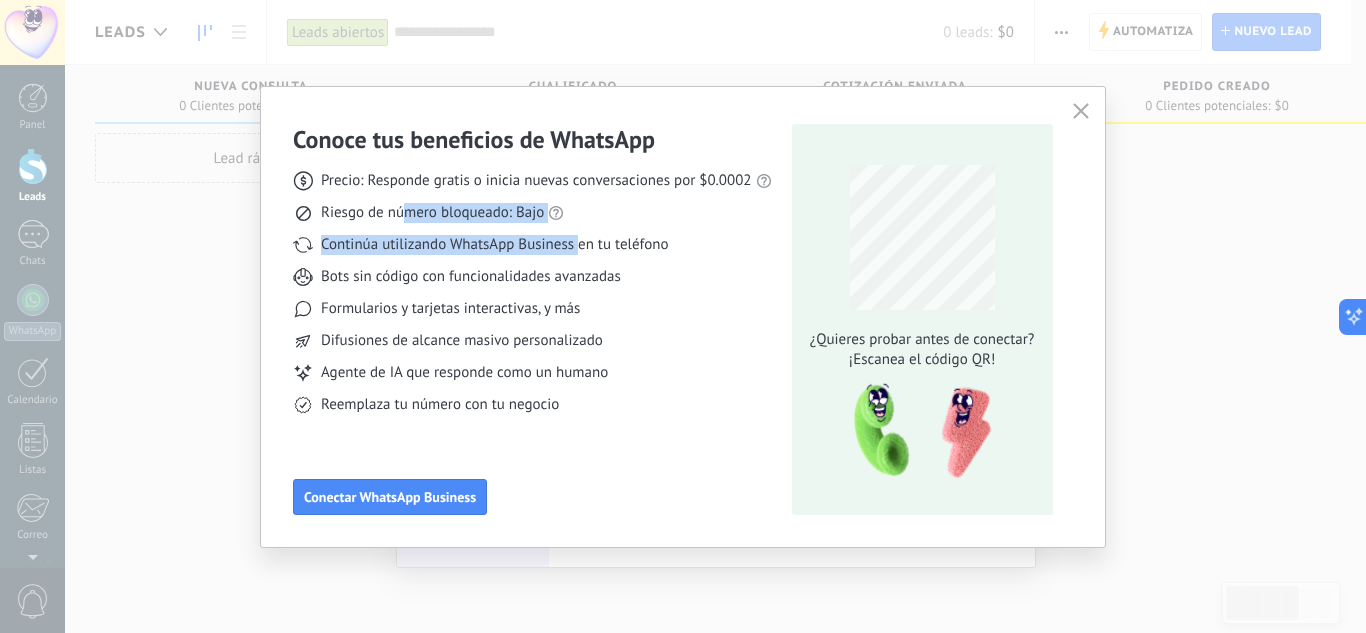 drag, startPoint x: 409, startPoint y: 210, endPoint x: 577, endPoint y: 229, distance: 169.07098 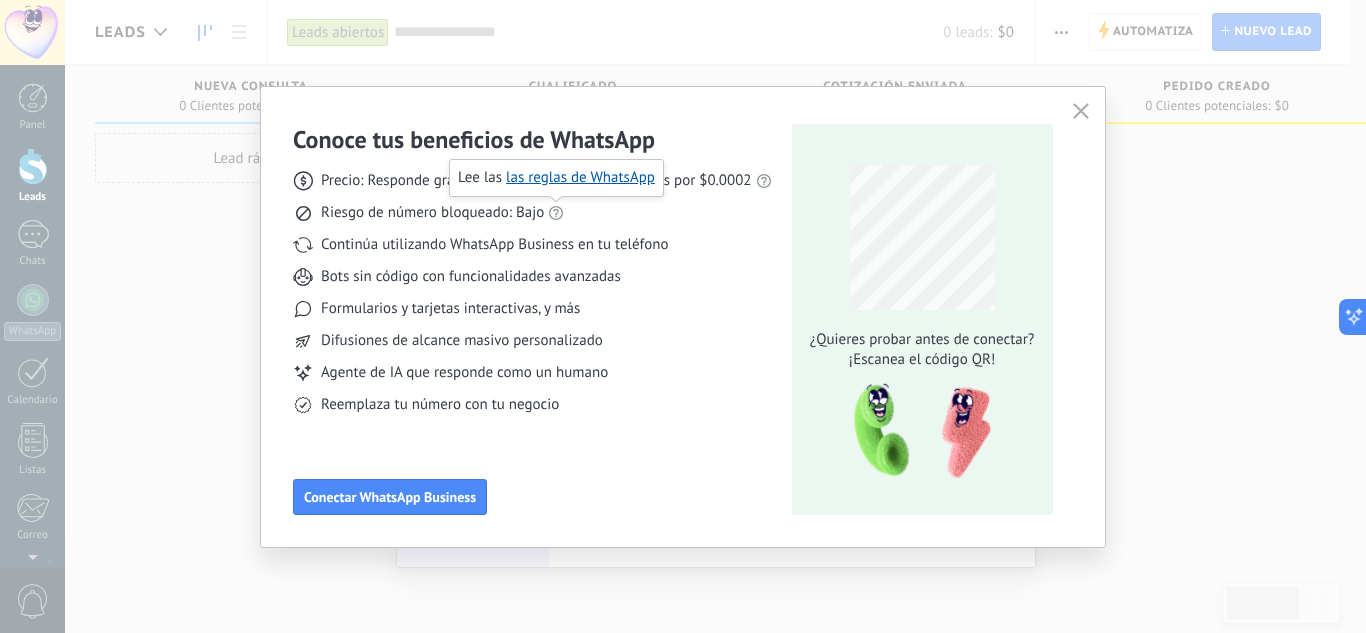 click 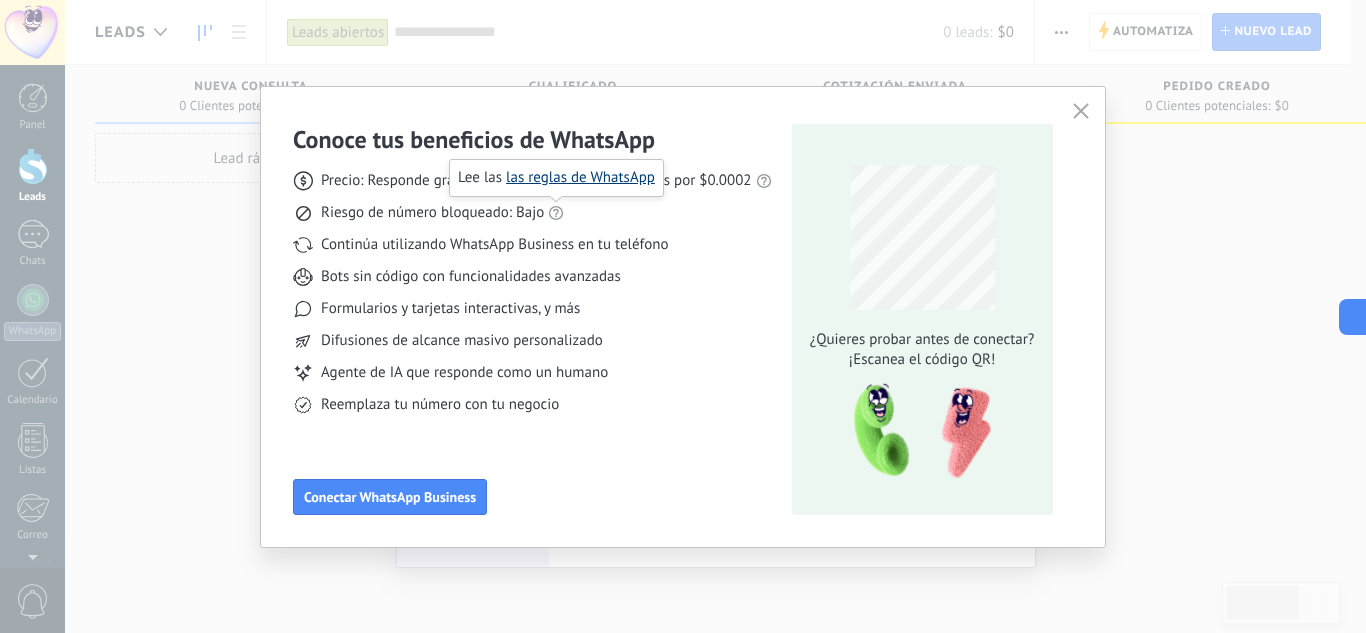 click on "las reglas de WhatsApp" at bounding box center (580, 177) 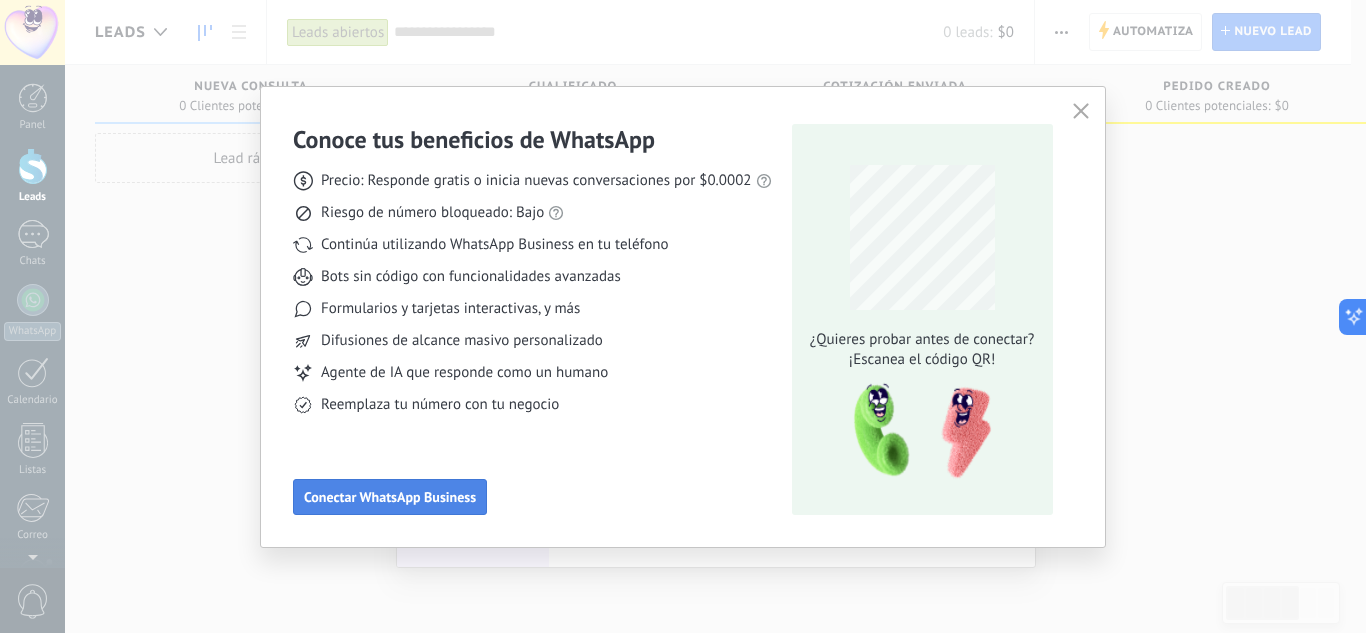 click on "Conectar WhatsApp Business" at bounding box center [390, 497] 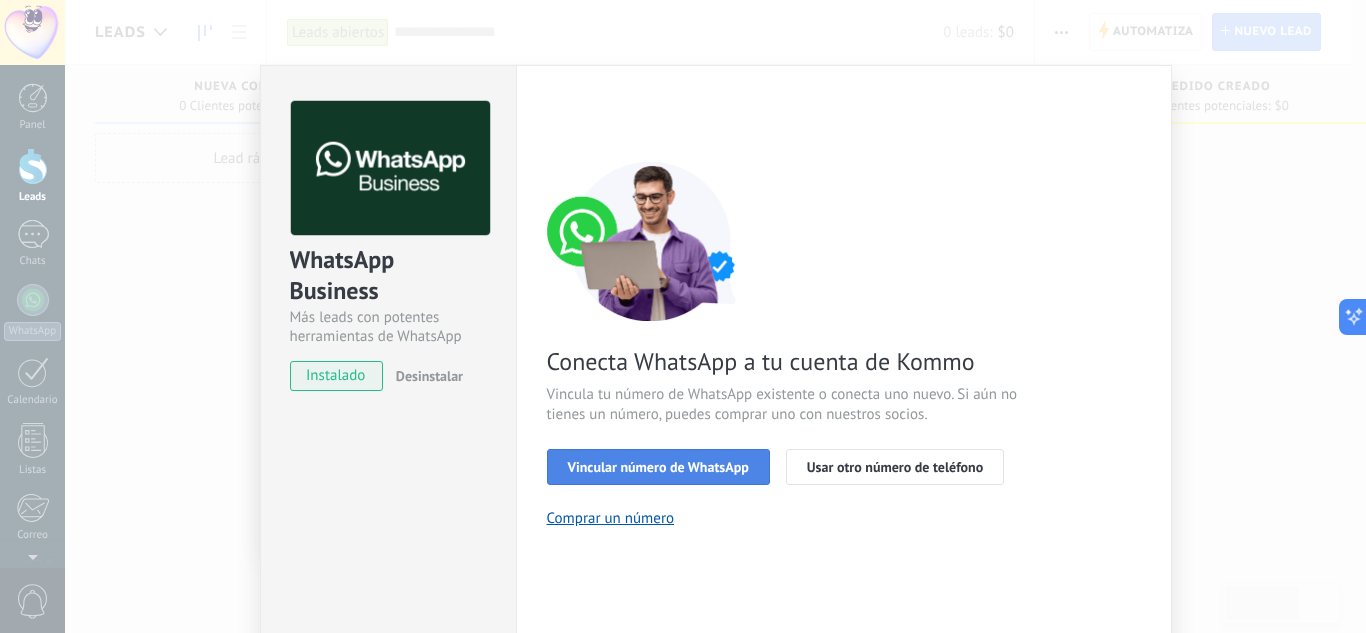 click on "Vincular número de WhatsApp" at bounding box center [658, 467] 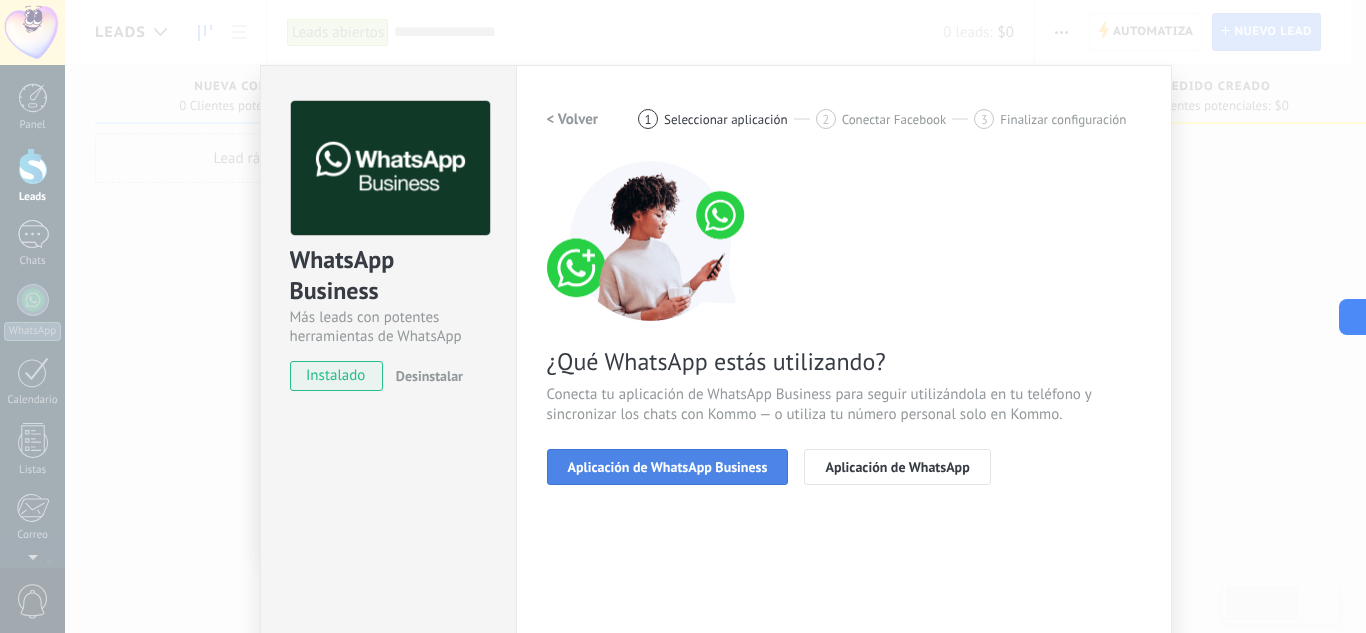 click on "Aplicación de WhatsApp Business" at bounding box center (668, 467) 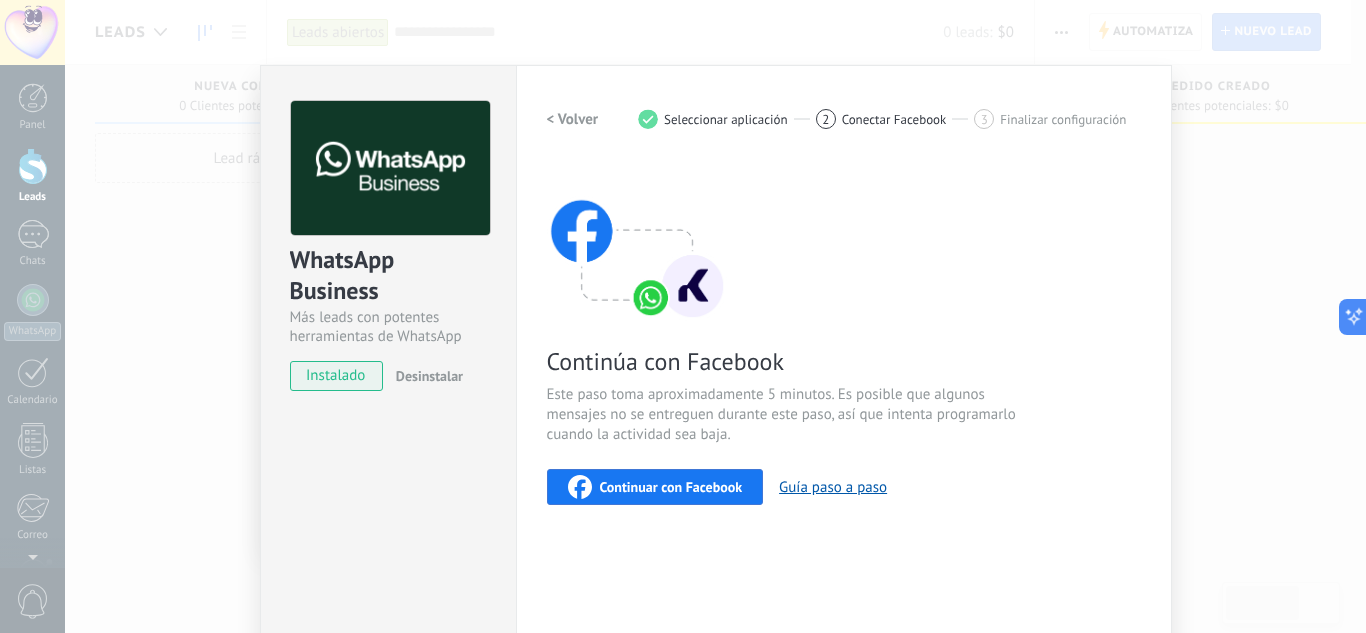 click on "Continuar con Facebook" at bounding box center (671, 487) 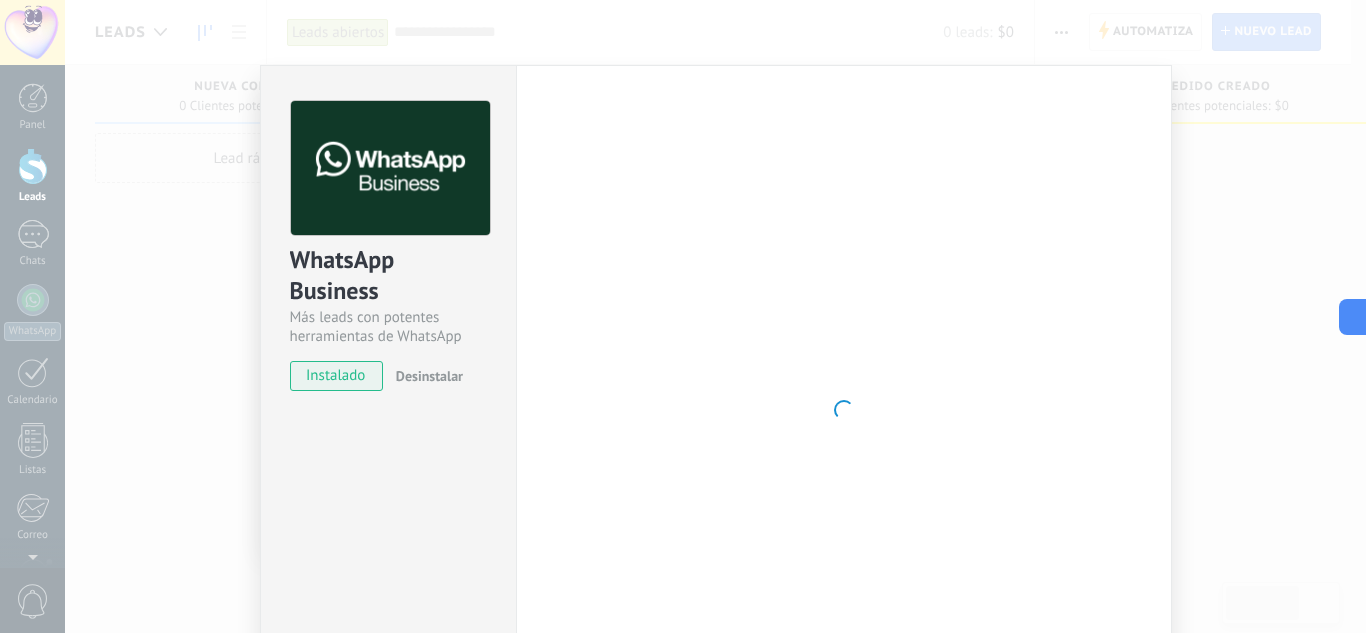 click on "WhatsApp Business Más leads con potentes herramientas de WhatsApp instalado Desinstalar ¿Quieres probar la integración primero?   Escanea el código QR   para ver cómo funciona. Configuraciones Autorizaciones This tab logs the users who have granted integration access to this account. If you want to to remove a user's ability to send requests to the account on behalf of this integration, you can revoke access. If access is revoked from all users, the integration will stop working. This app is installed, but no one has given it access yet. WhatsApp Cloud API más _:  Guardar < Volver 1 Seleccionar aplicación 2 Conectar Facebook  3 Finalizar configuración Continúa con Facebook Este paso toma aproximadamente 5 minutos. Es posible que algunos mensajes no se entreguen durante este paso, así que intenta programarlo cuando la actividad sea baja. Continuar con Facebook Guía paso a paso ¿Necesitas ayuda?" at bounding box center (715, 316) 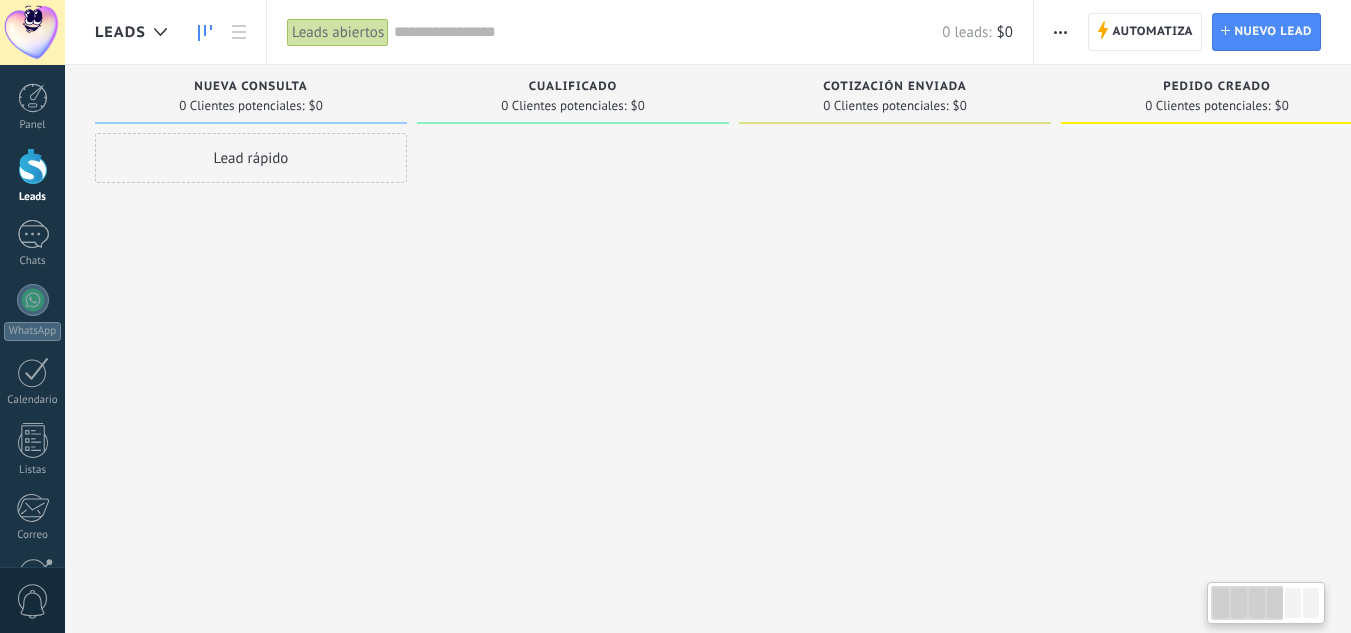 scroll, scrollTop: 0, scrollLeft: 0, axis: both 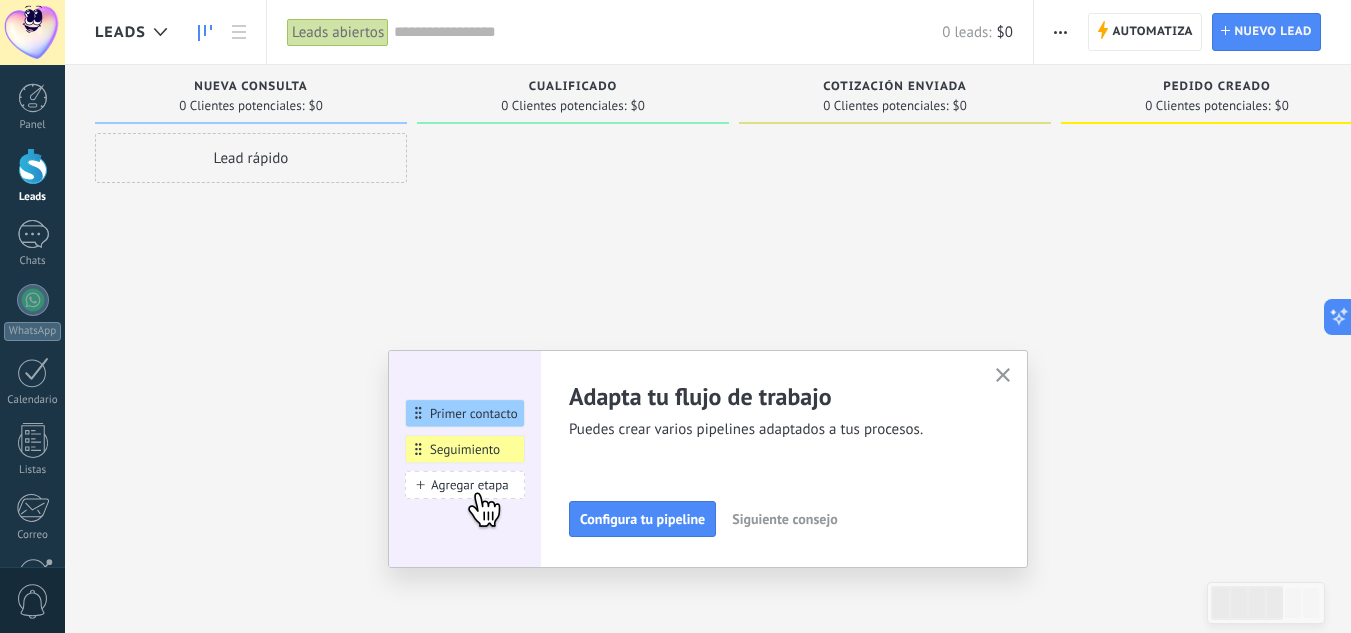 click at bounding box center (573, 319) 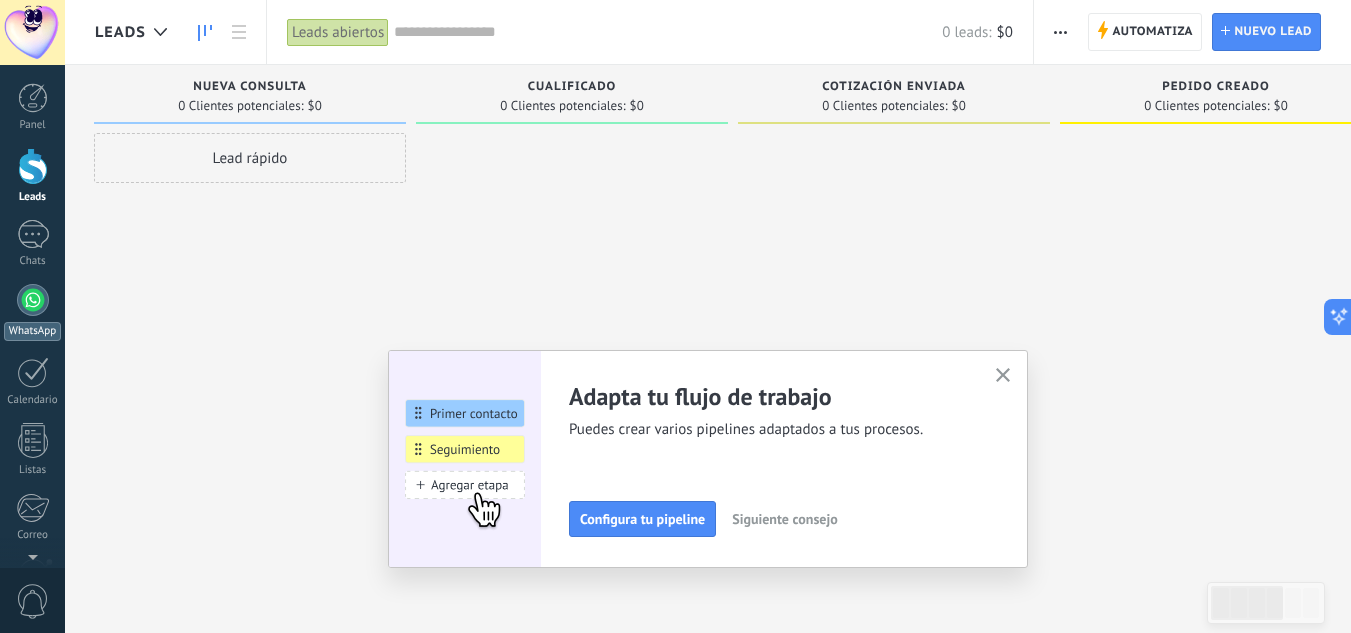 click at bounding box center (33, 300) 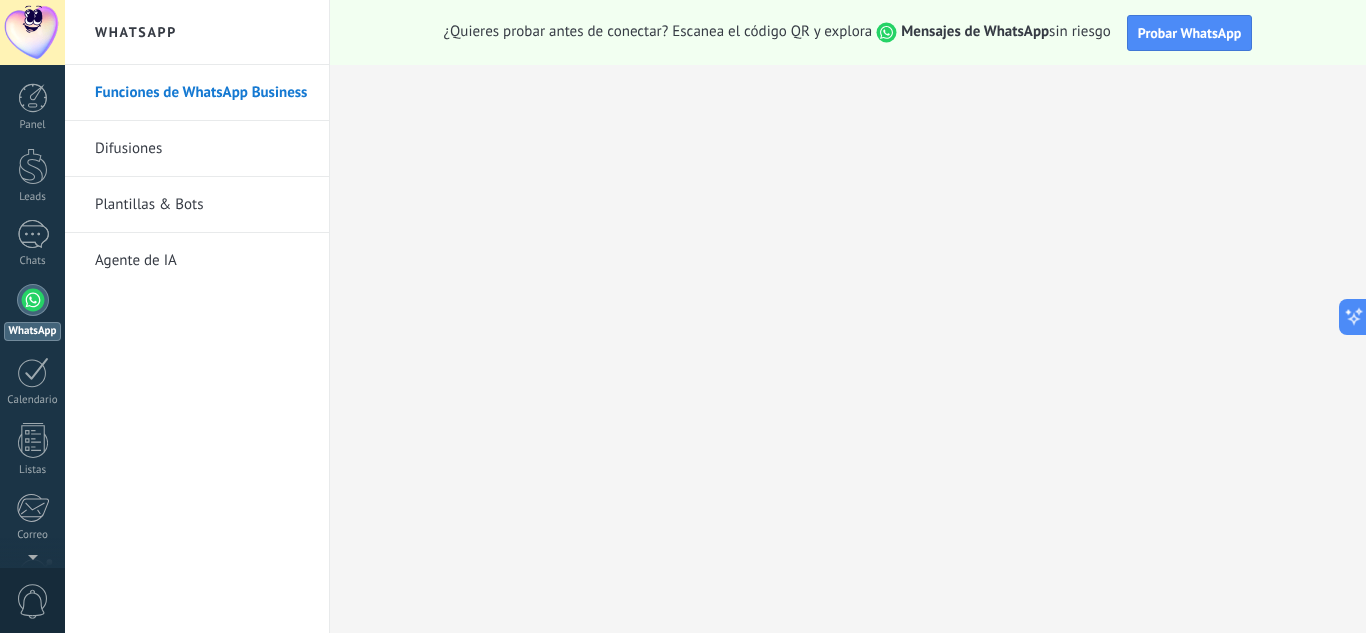 click on "Mensajes de WhatsApp" at bounding box center (975, 31) 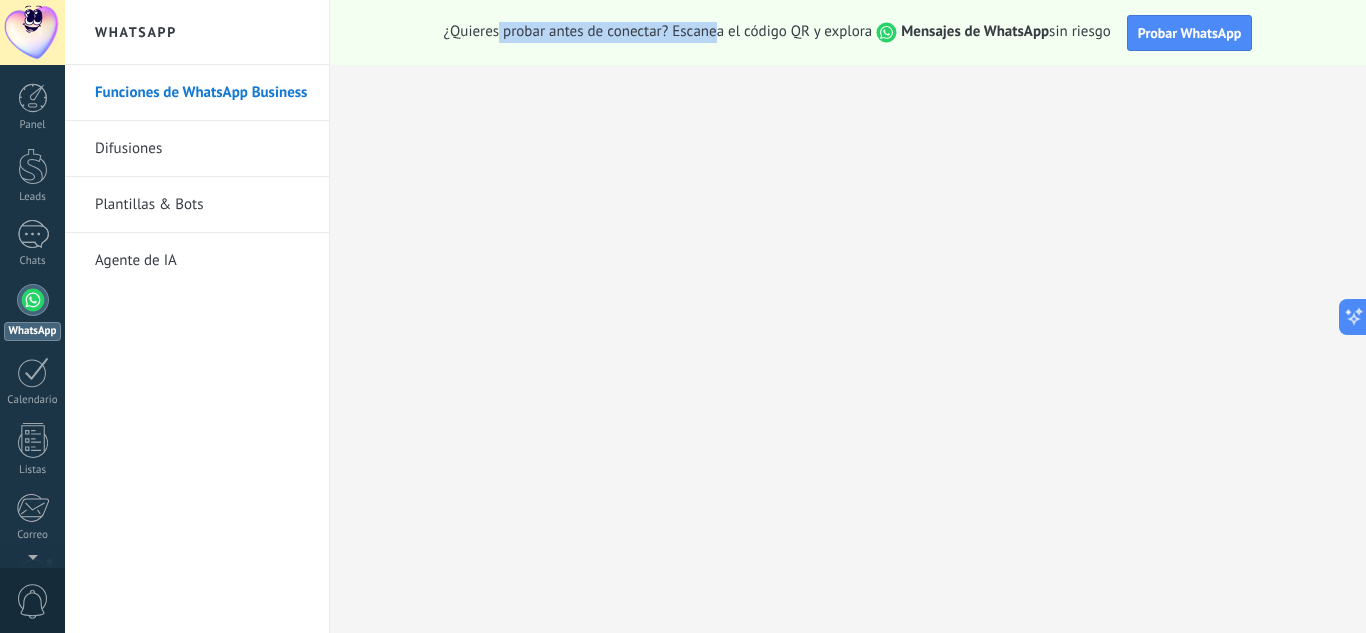 drag, startPoint x: 498, startPoint y: 35, endPoint x: 718, endPoint y: 33, distance: 220.0091 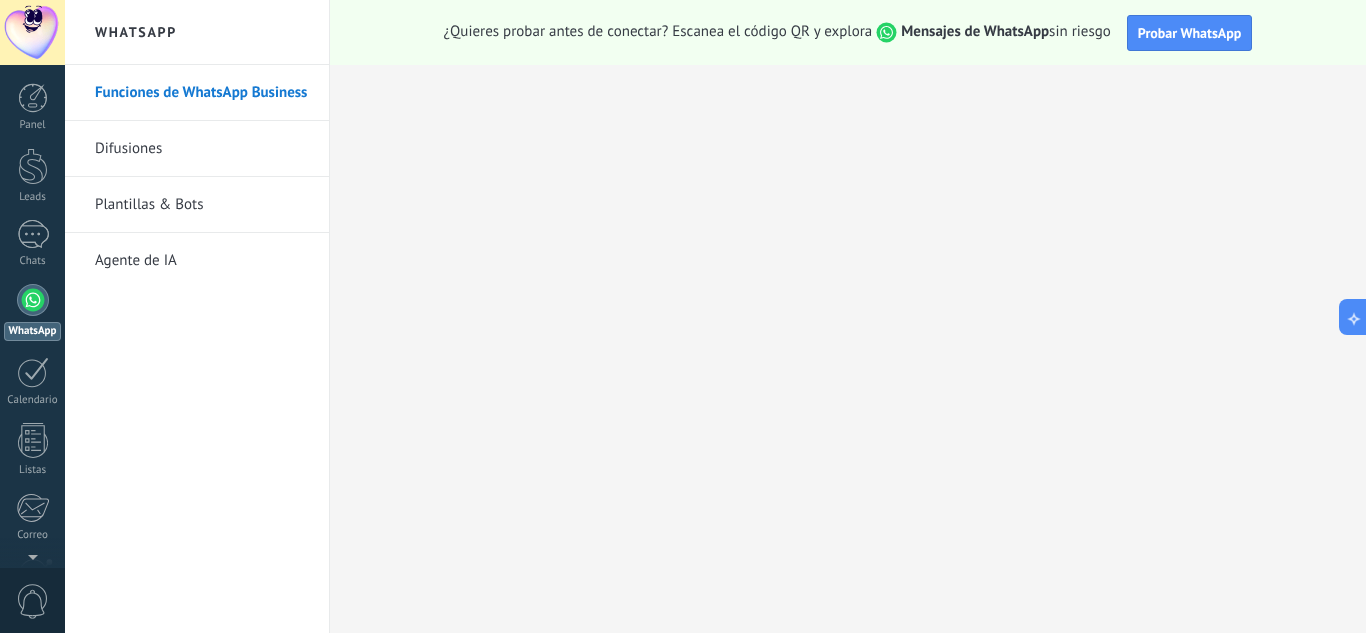 click on "¿Quieres probar antes de conectar? Escanea el código QR y explora Mensajes de WhatsApp  sin riesgo" at bounding box center (777, 32) 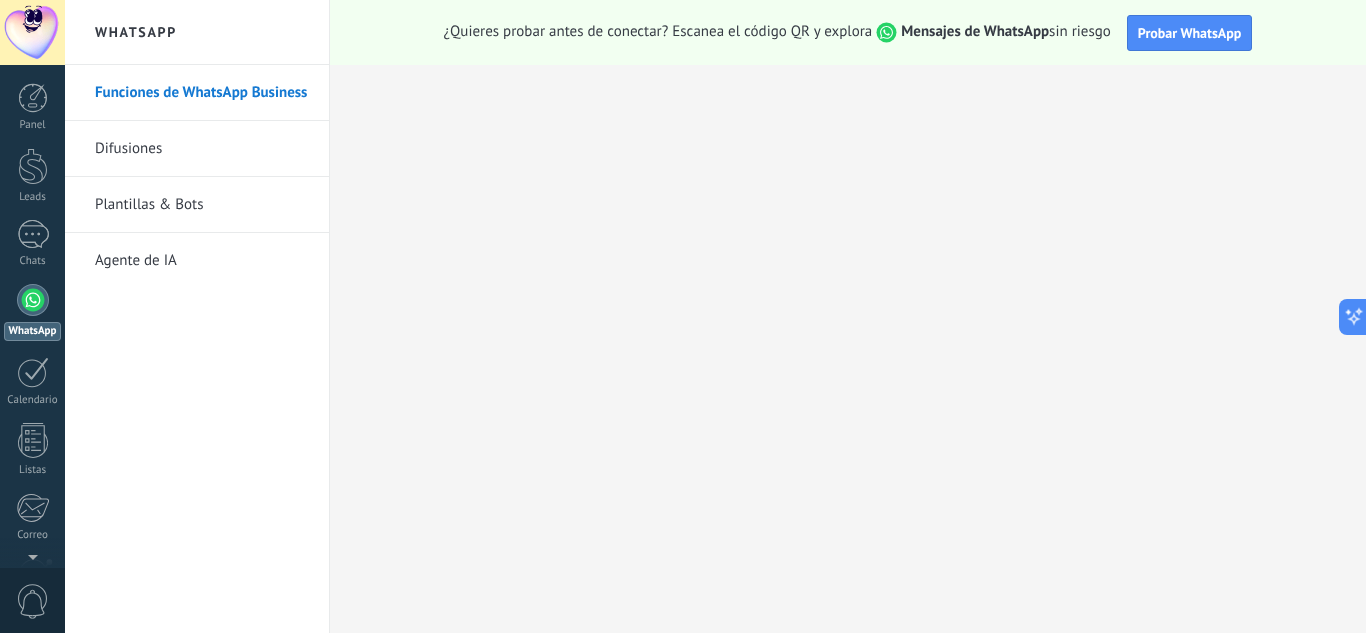 click on "¿Quieres probar antes de conectar? Escanea el código QR y explora Mensajes de WhatsApp  sin riesgo" at bounding box center (777, 32) 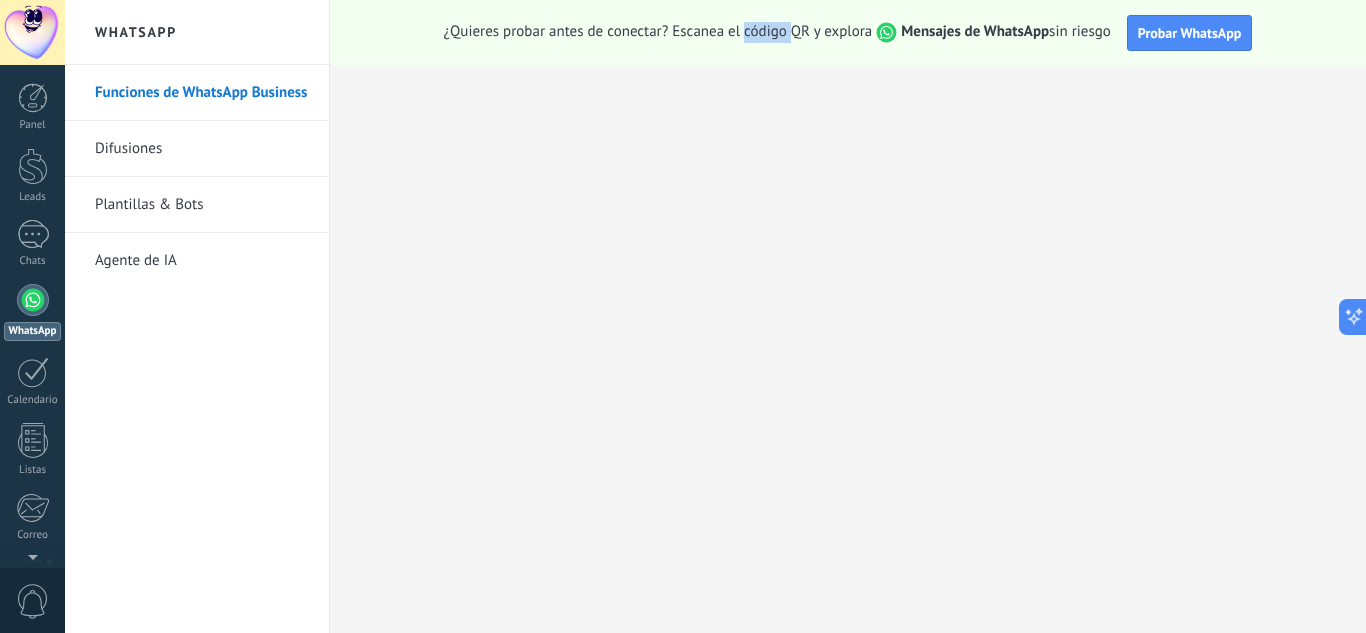click on "¿Quieres probar antes de conectar? Escanea el código QR y explora Mensajes de WhatsApp  sin riesgo" at bounding box center (777, 32) 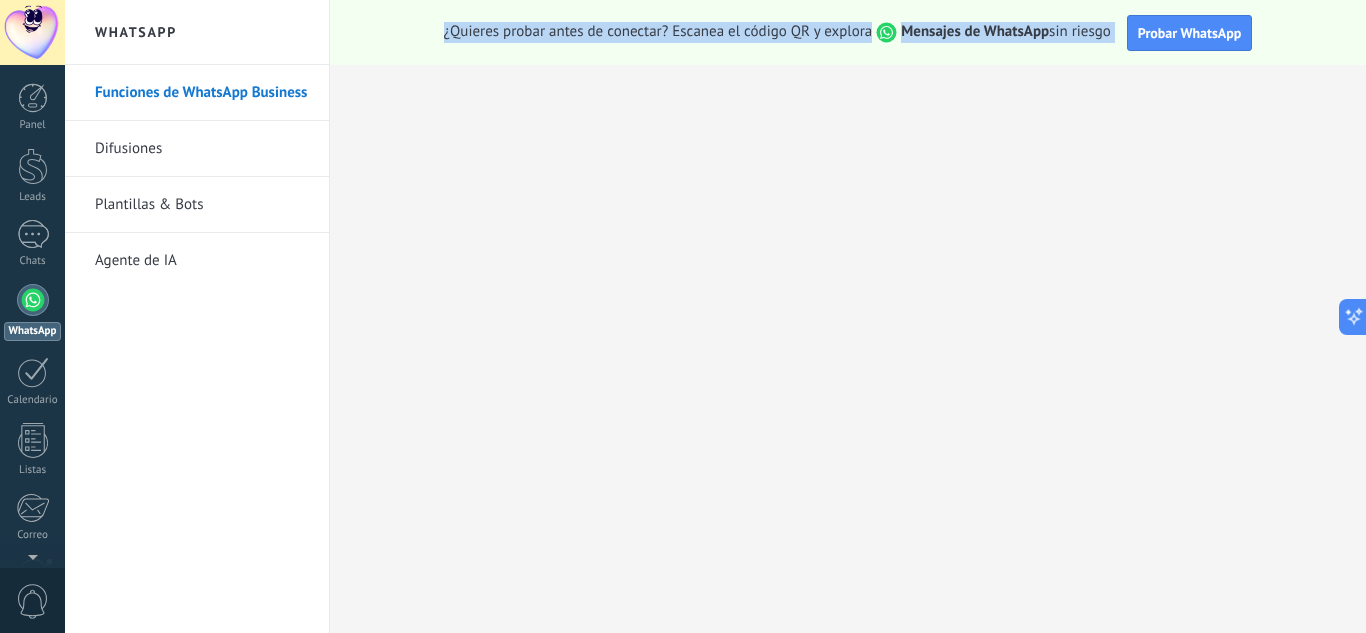 click on "¿Quieres probar antes de conectar? Escanea el código QR y explora Mensajes de WhatsApp  sin riesgo" at bounding box center [777, 32] 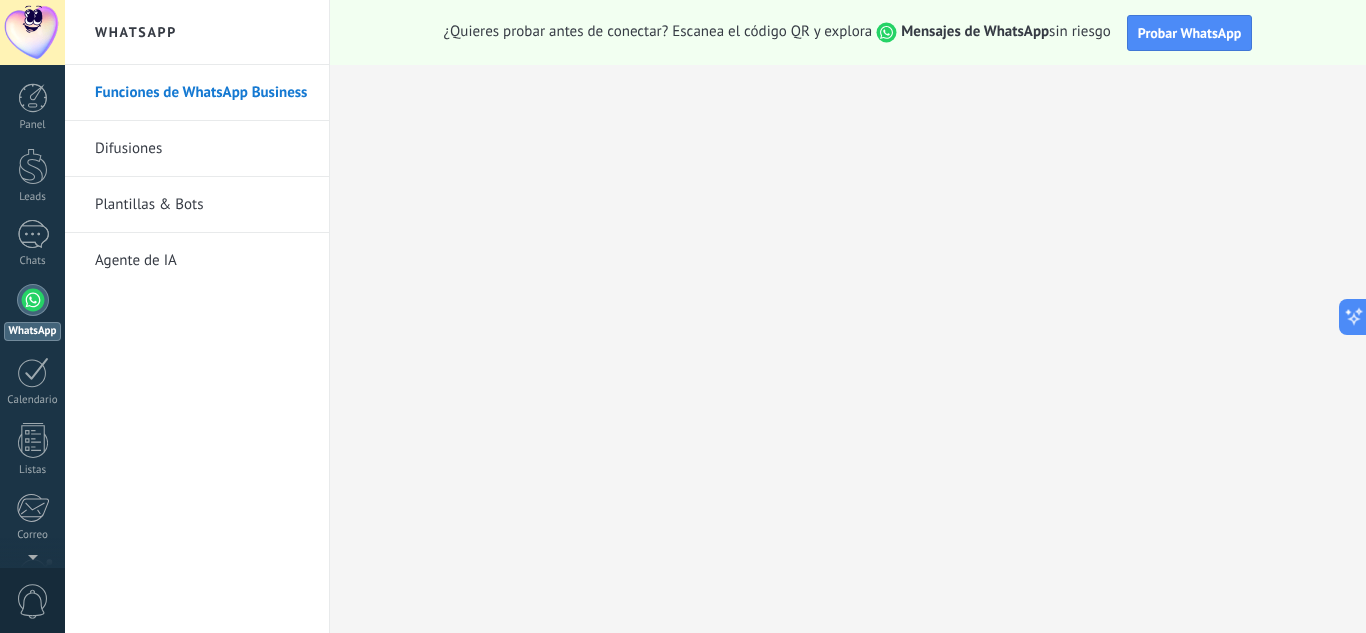 click on "Difusiones" at bounding box center [202, 149] 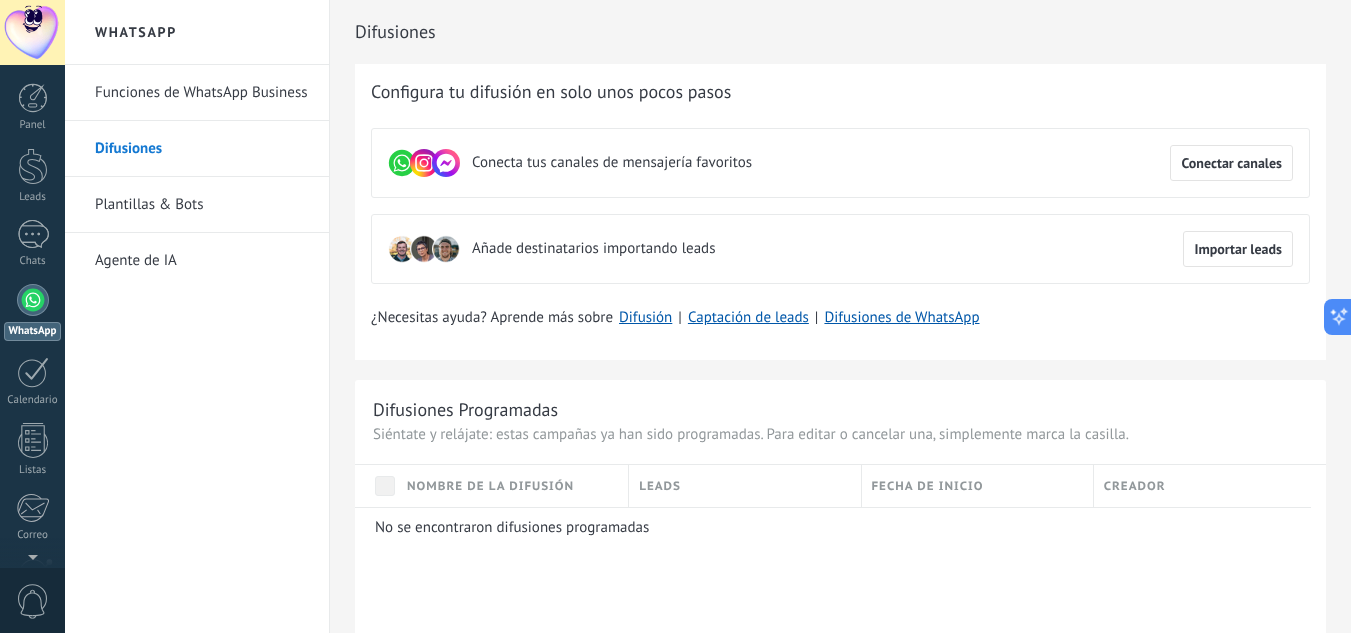 click on "Configura tu difusión en solo unos pocos pasos" at bounding box center [551, 92] 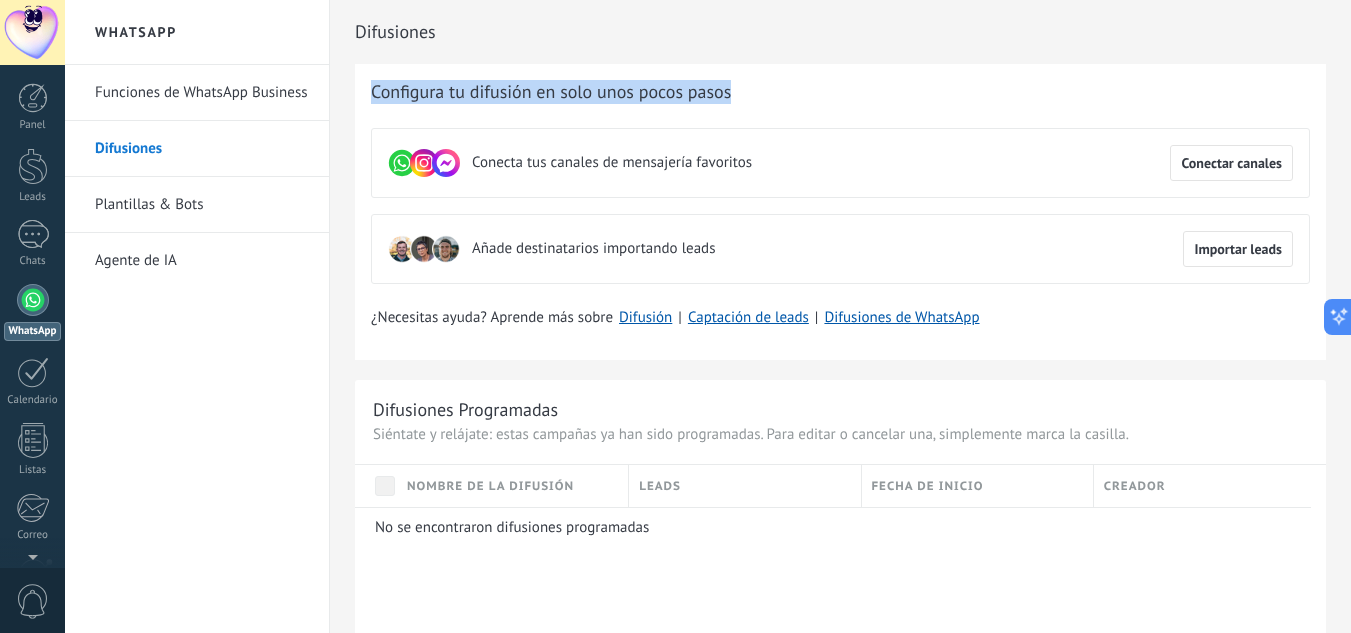 click on "Configura tu difusión en solo unos pocos pasos" at bounding box center [551, 92] 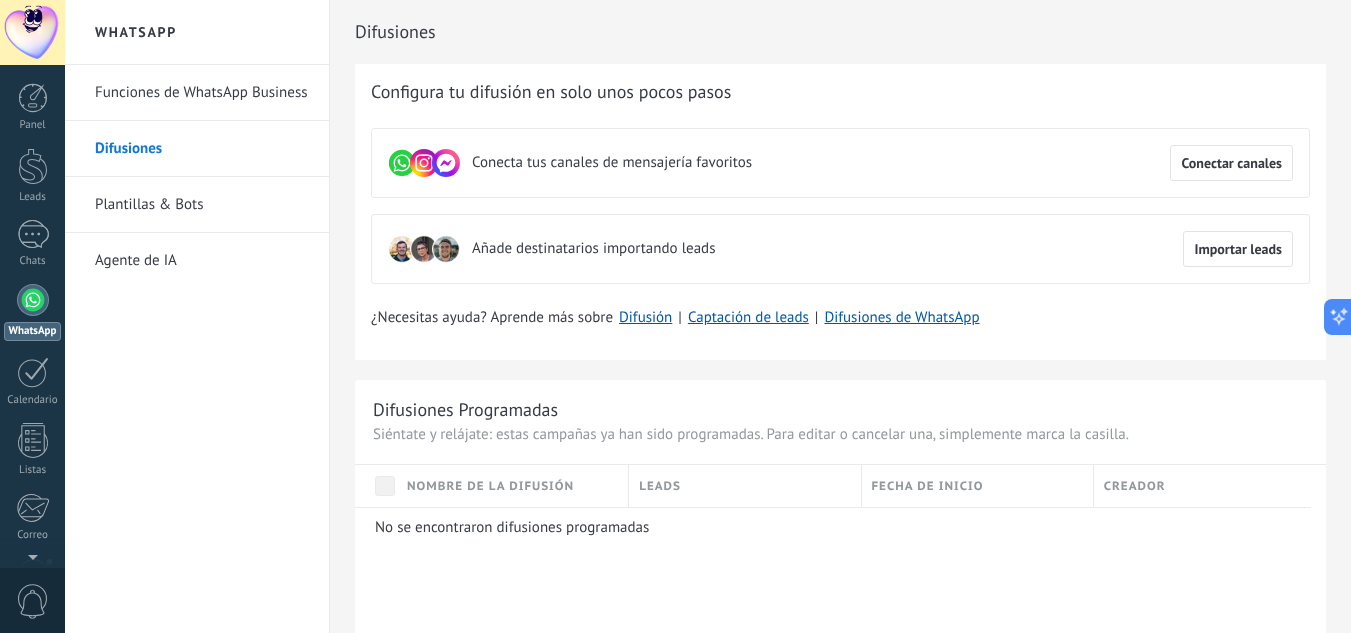 click on "Configura tu difusión en solo unos pocos pasos Conecta tus canales de mensajería favoritos Conectar canales Añade destinatarios importando leads Importar leads ¿Necesitas ayuda? Aprende más sobre Difusión | Captación de leads | Difusiones de WhatsApp" at bounding box center (840, 212) 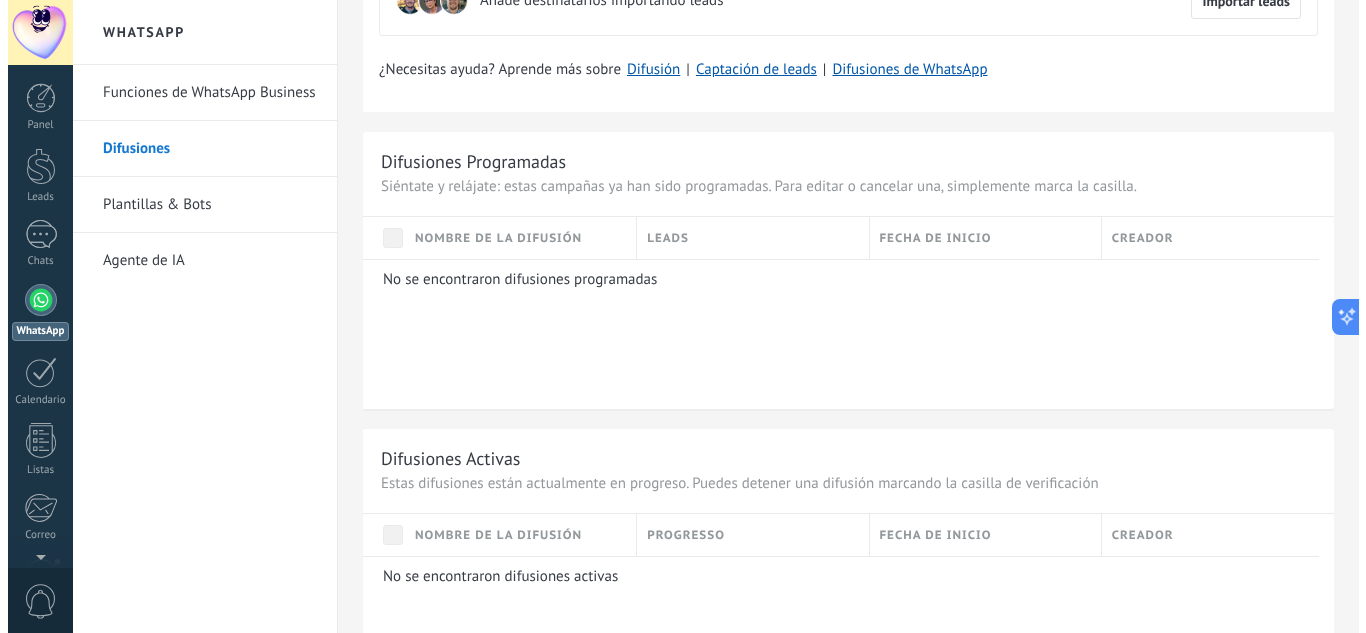 scroll, scrollTop: 0, scrollLeft: 0, axis: both 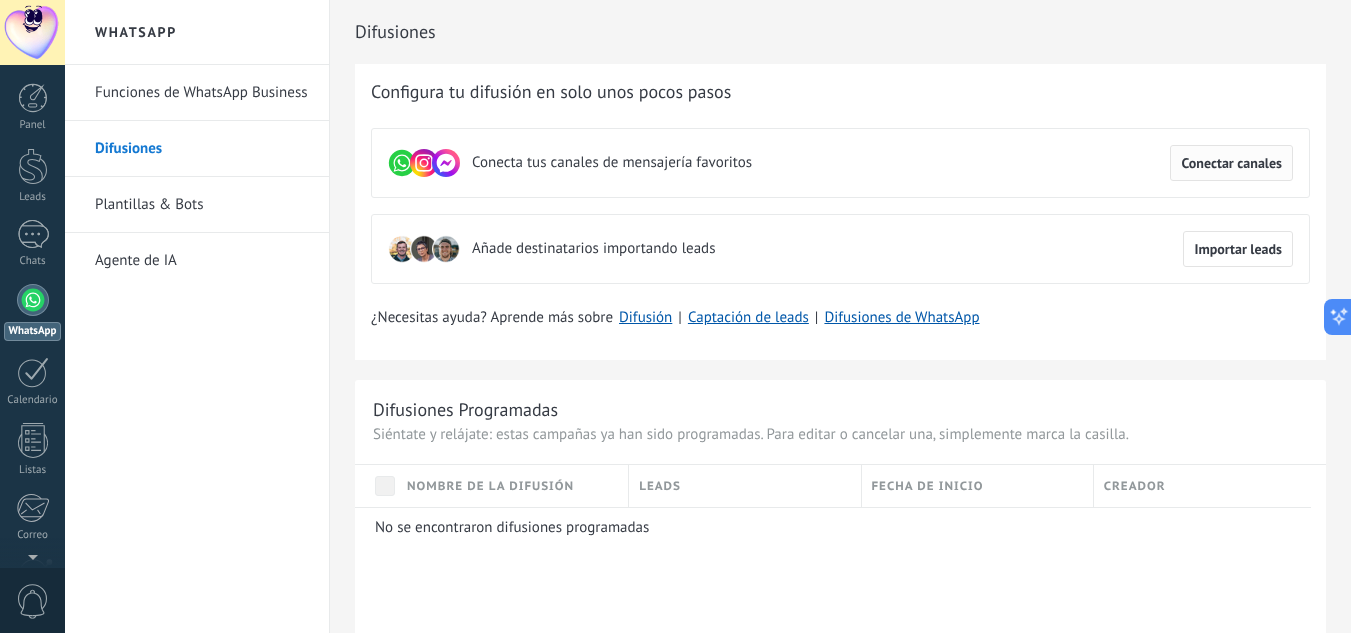 click on "Conectar canales" at bounding box center (1231, 163) 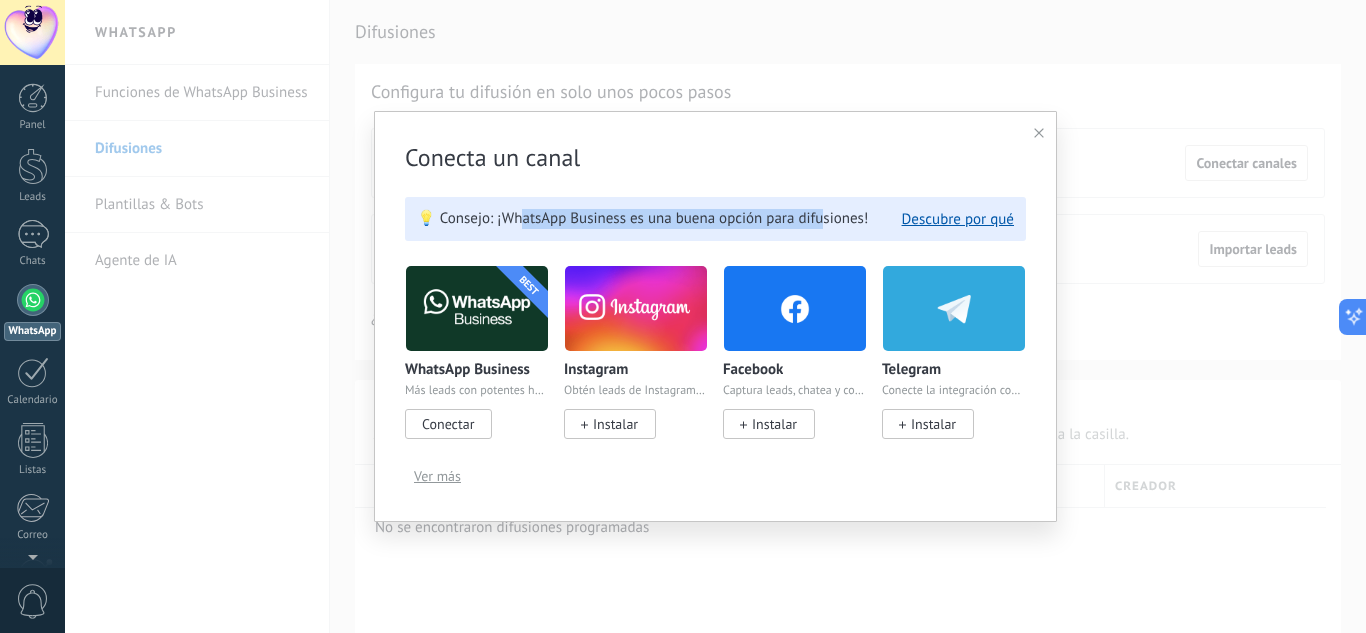 drag, startPoint x: 526, startPoint y: 218, endPoint x: 829, endPoint y: 219, distance: 303.00165 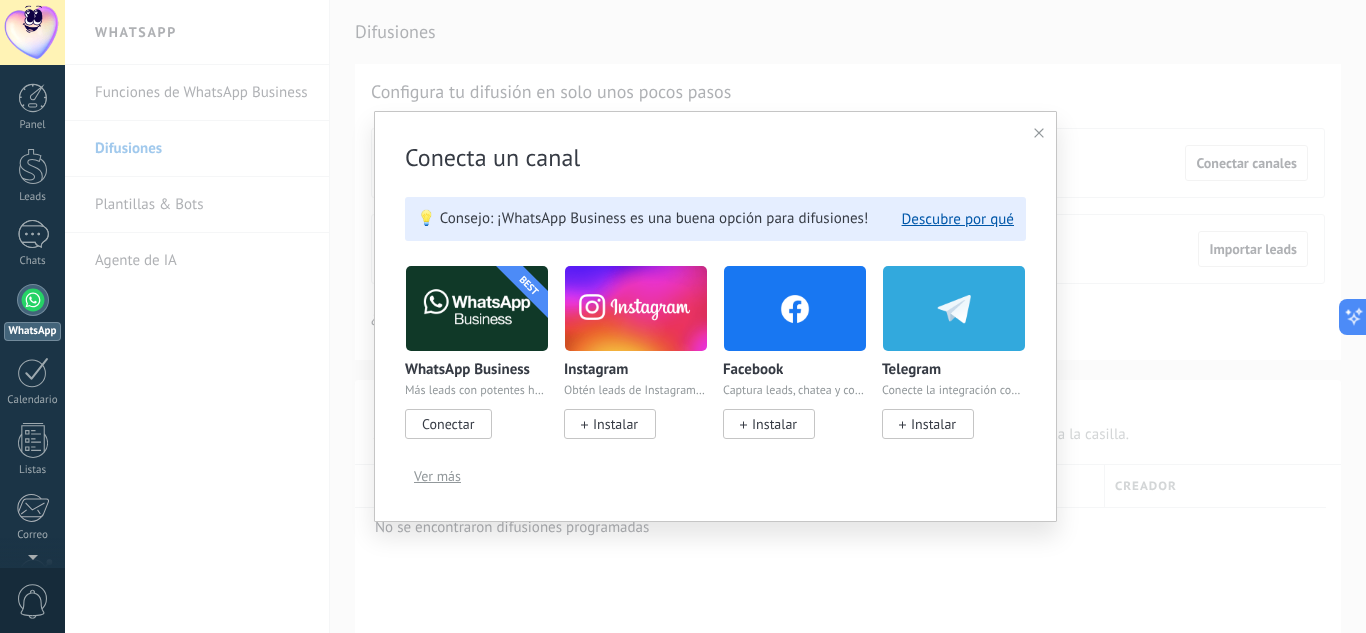 click on "💡 Consejo: ¡WhatsApp Business es una buena opción para difusiones!" at bounding box center [642, 219] 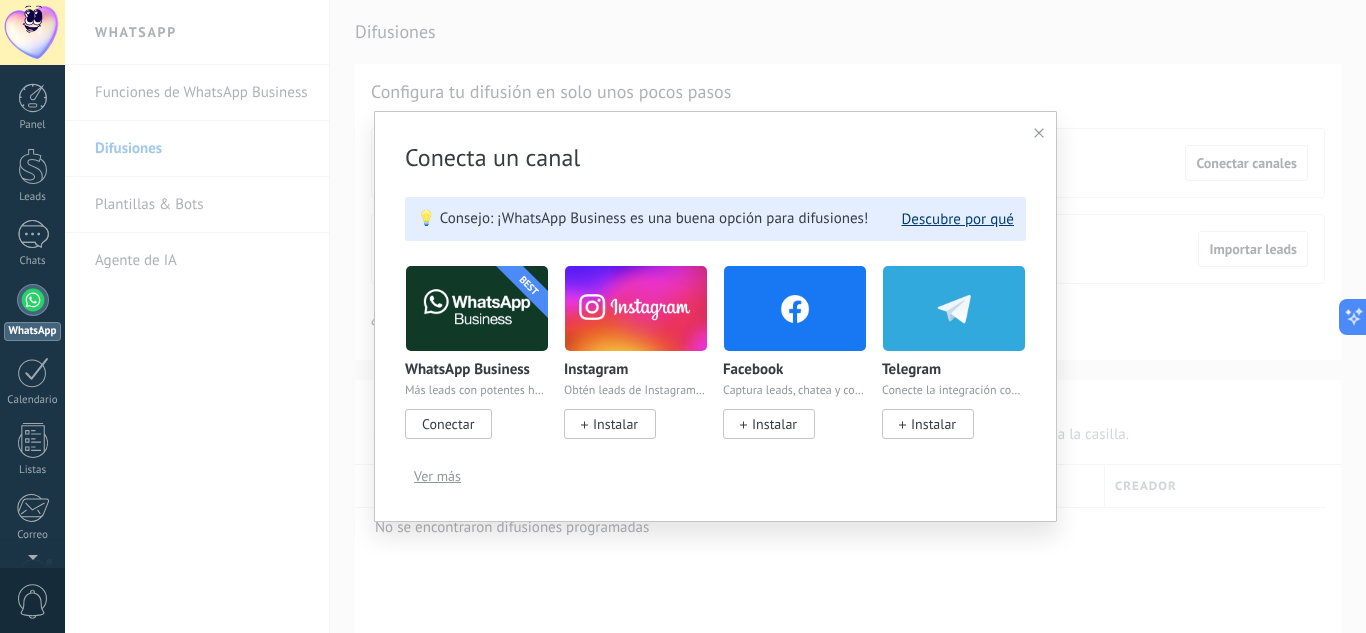 click on "Descubre por qué" at bounding box center [958, 219] 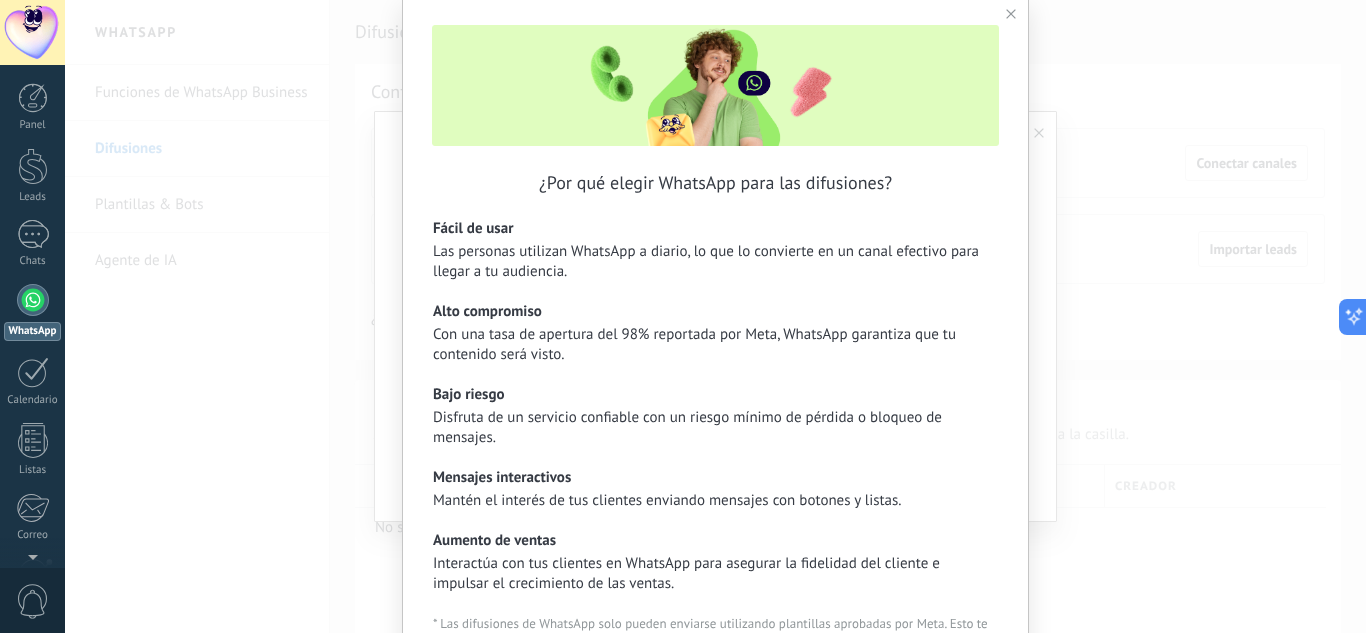 scroll, scrollTop: 116, scrollLeft: 0, axis: vertical 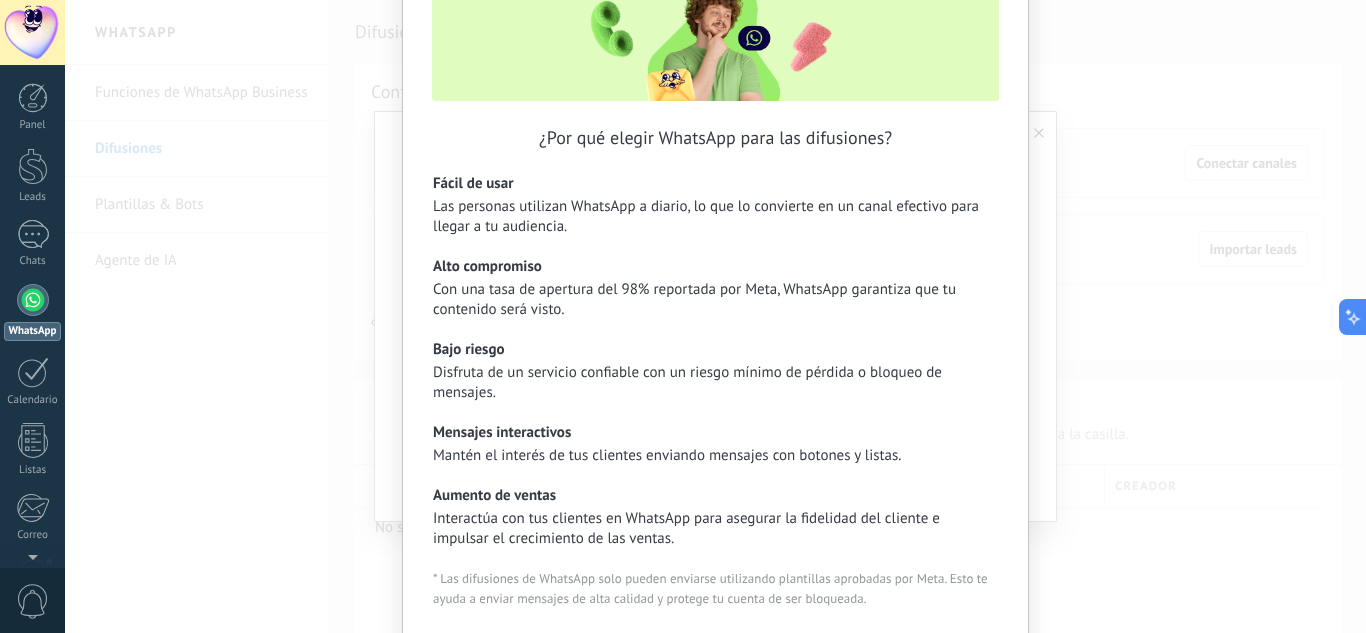 click at bounding box center (1353, 317) 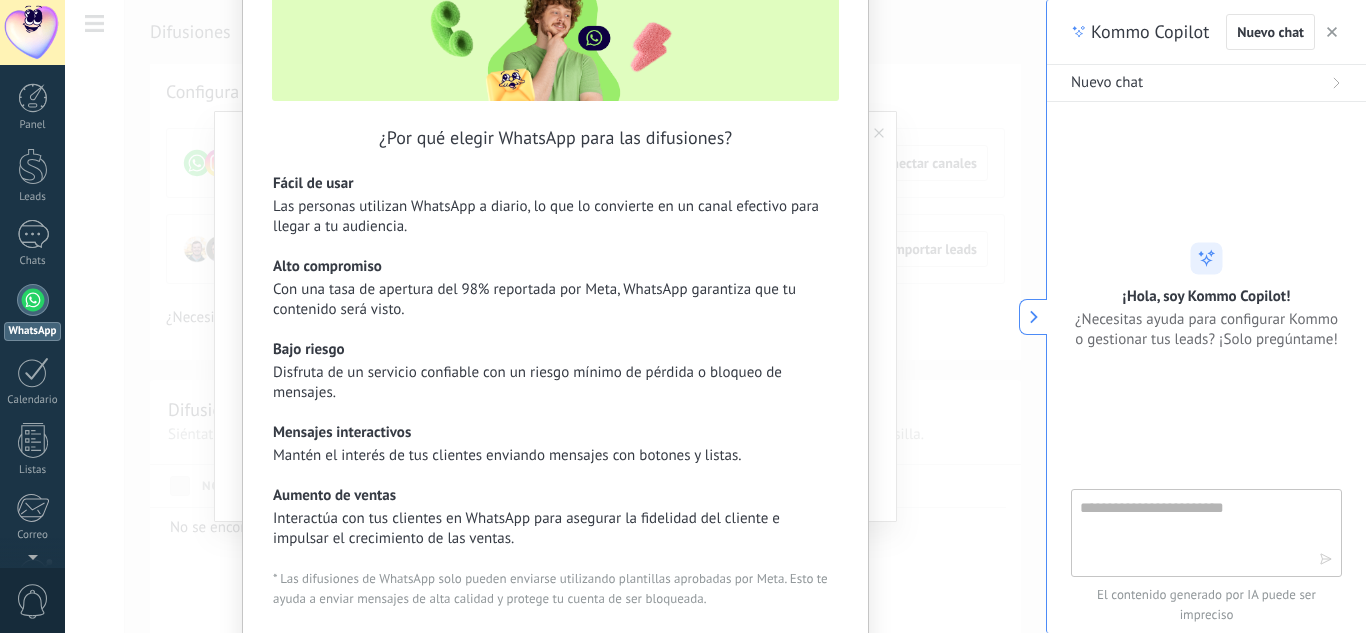 scroll, scrollTop: 243, scrollLeft: 0, axis: vertical 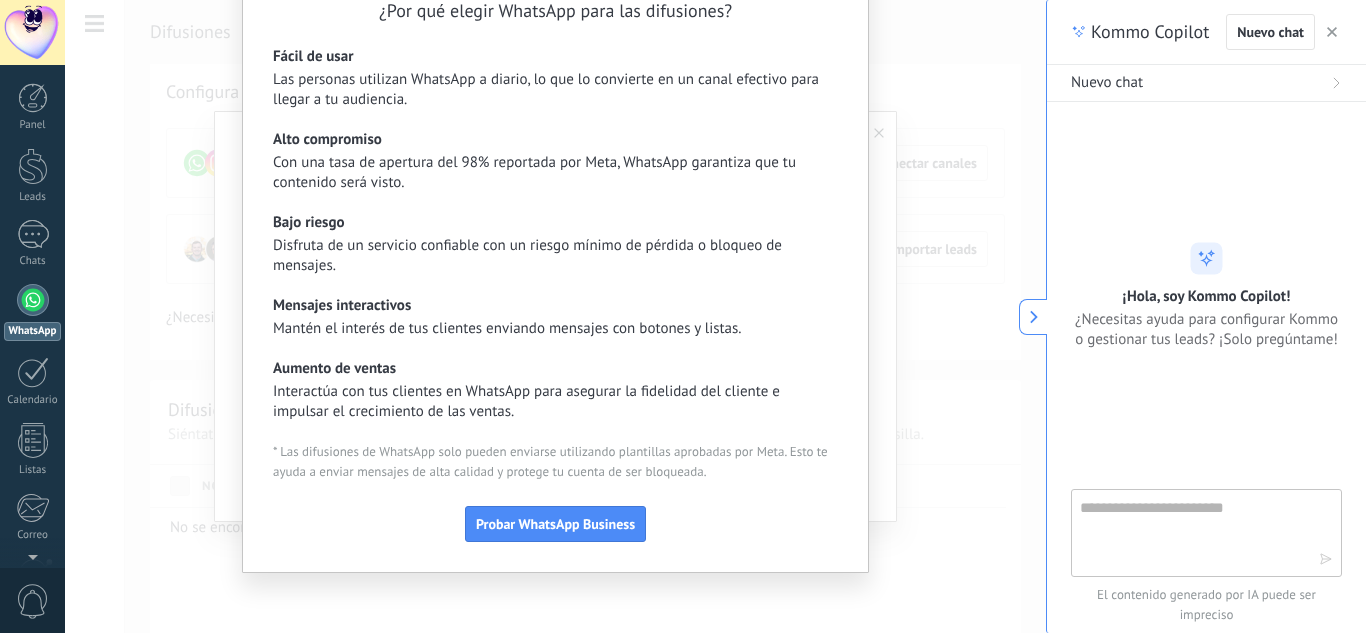 click on "Kommo Copilot Nuevo chat" at bounding box center [1206, 32] 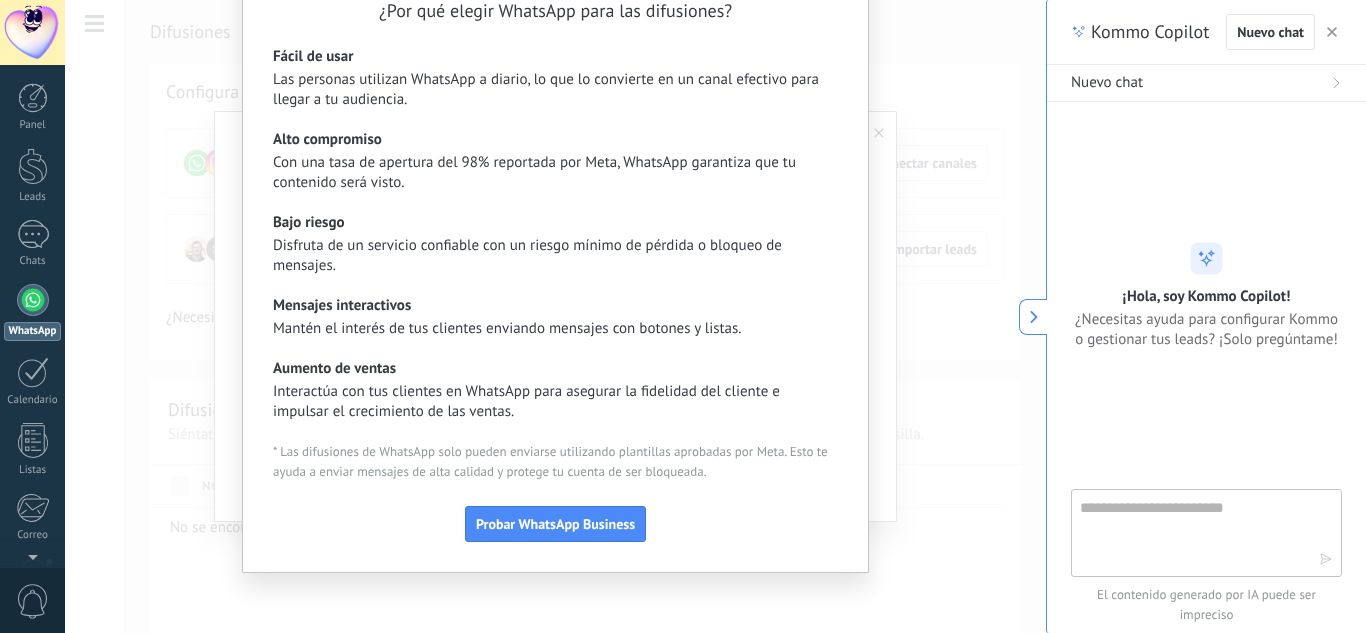 click 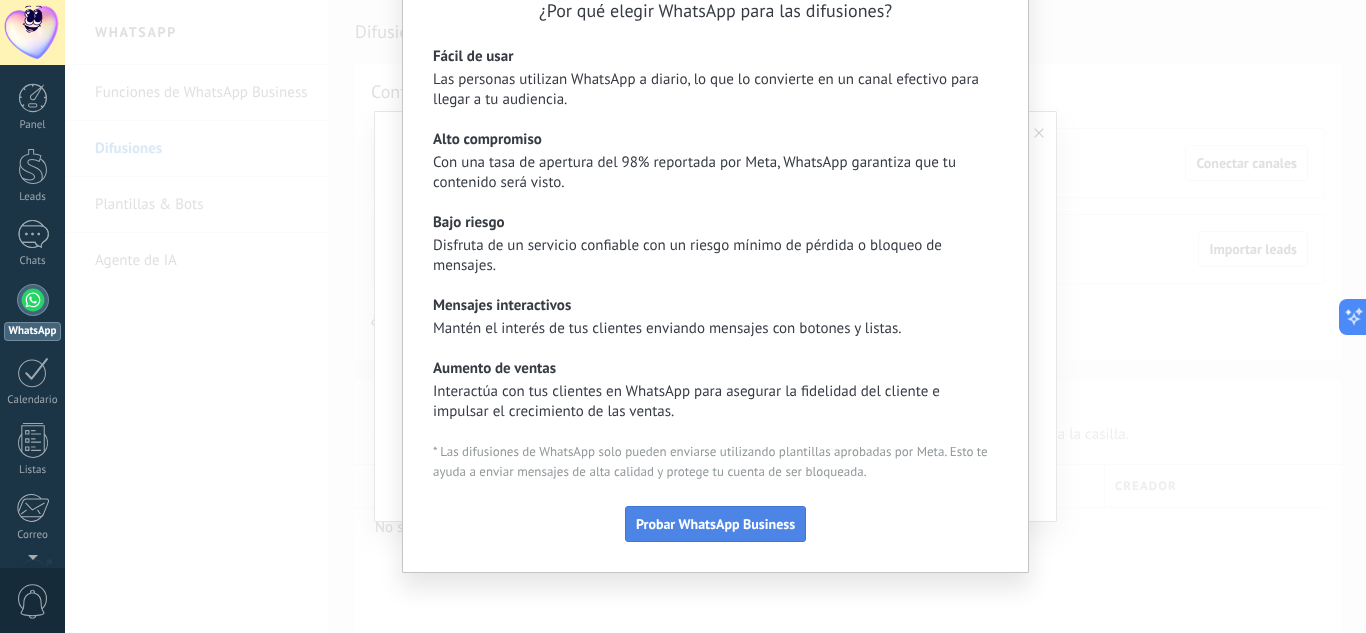 click on "Probar WhatsApp Business" at bounding box center [715, 524] 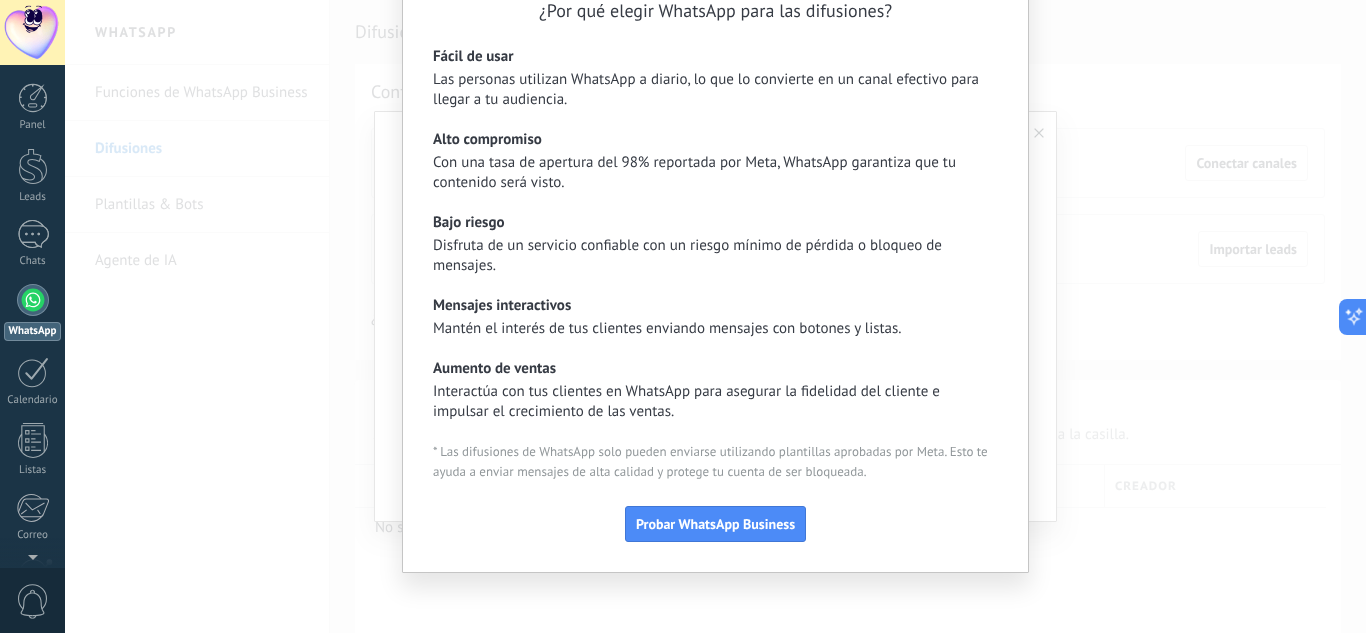 scroll, scrollTop: 0, scrollLeft: 0, axis: both 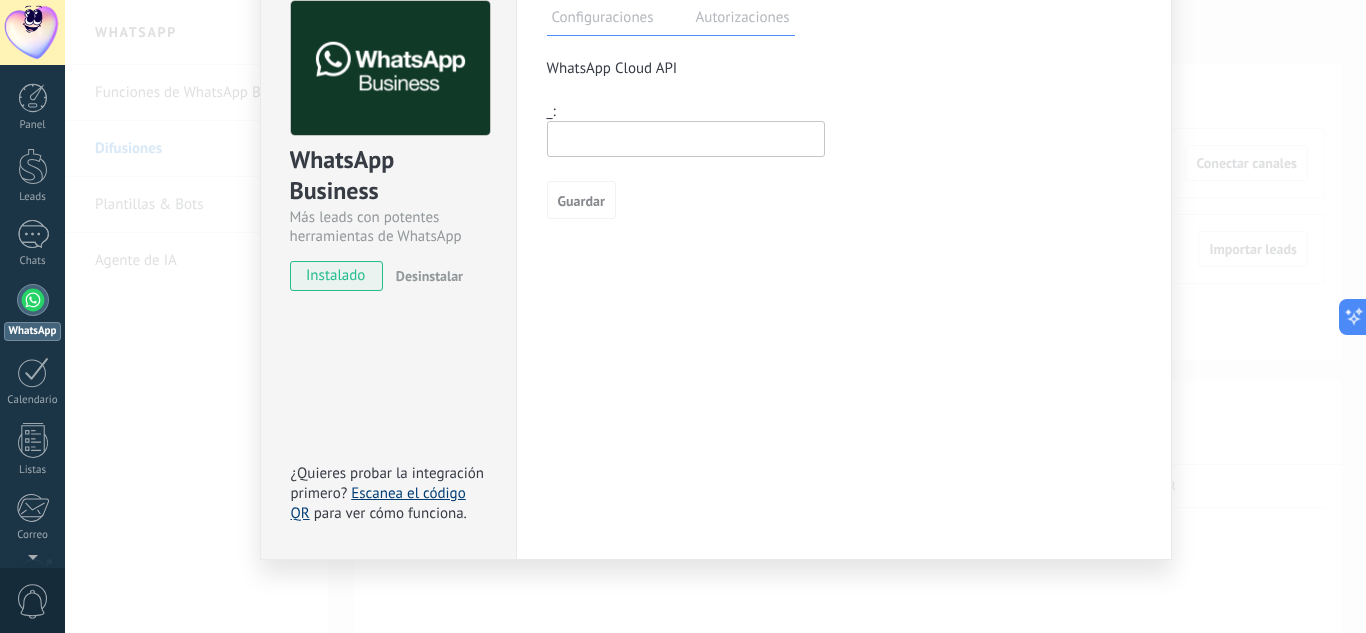 click on "Escanea el código QR" at bounding box center [378, 503] 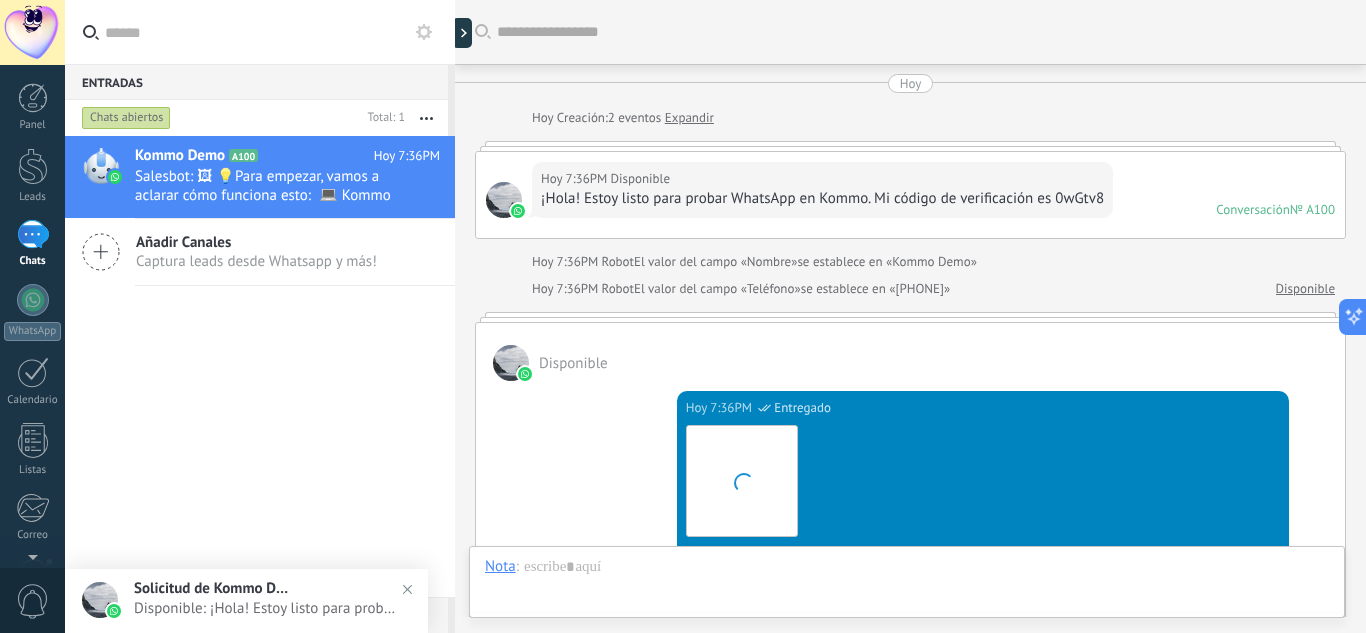 scroll, scrollTop: 712, scrollLeft: 0, axis: vertical 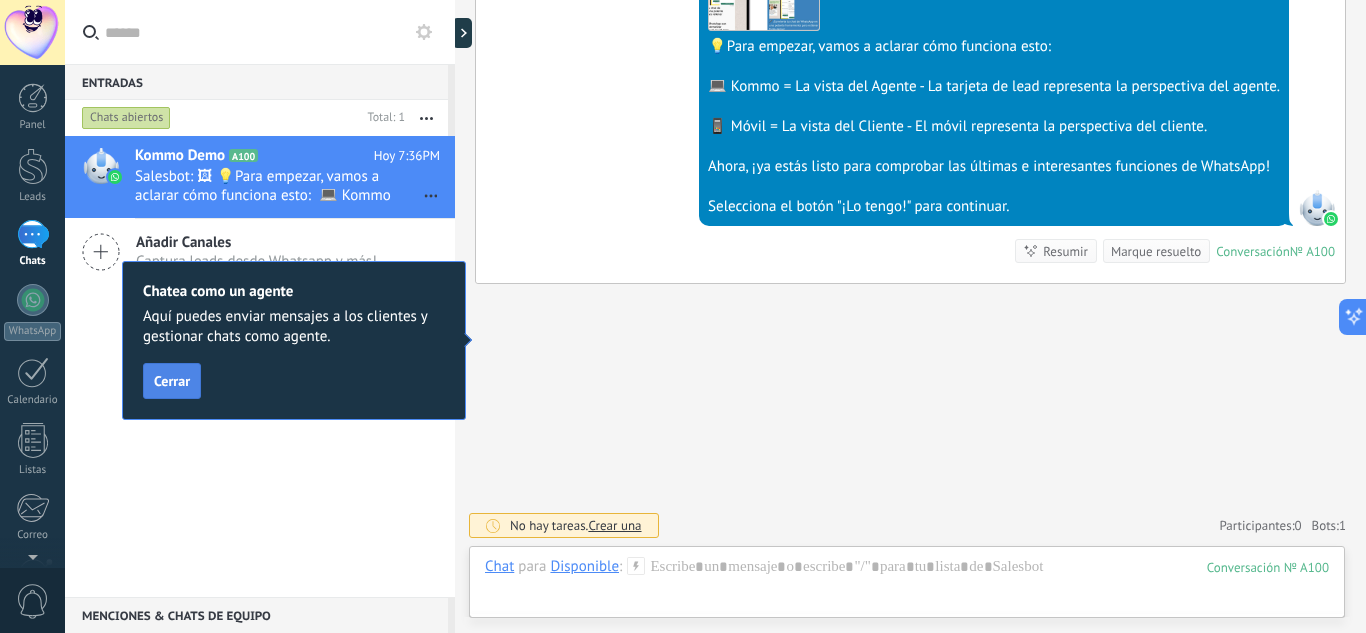 click on "Cerrar" at bounding box center (172, 381) 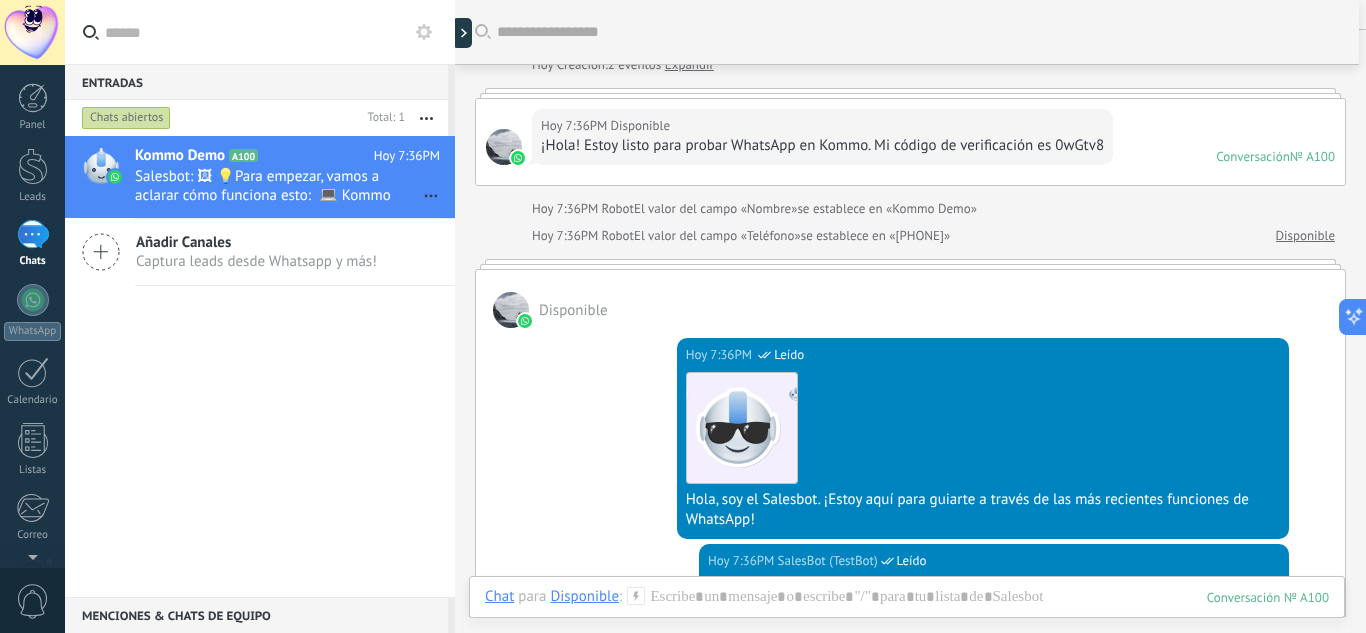 scroll, scrollTop: 36, scrollLeft: 0, axis: vertical 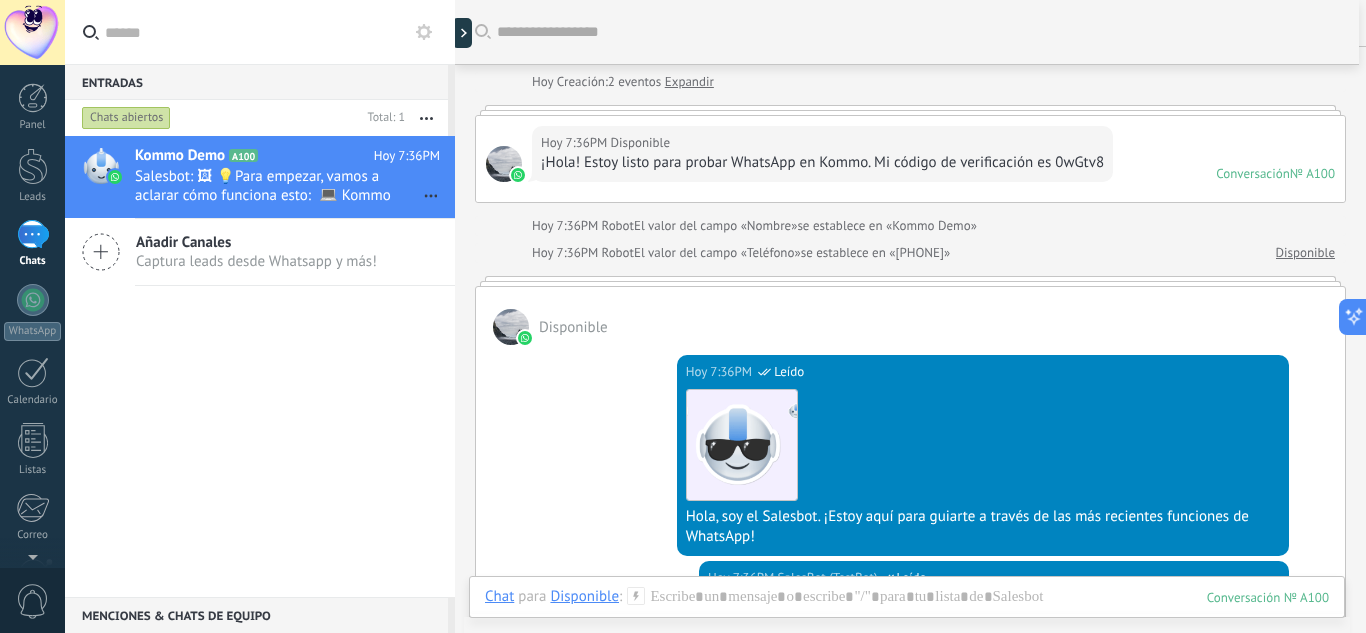 click on "¡Hola! Estoy listo para probar WhatsApp en Kommo. Mi código de verificación es 0wGtv8" at bounding box center [822, 163] 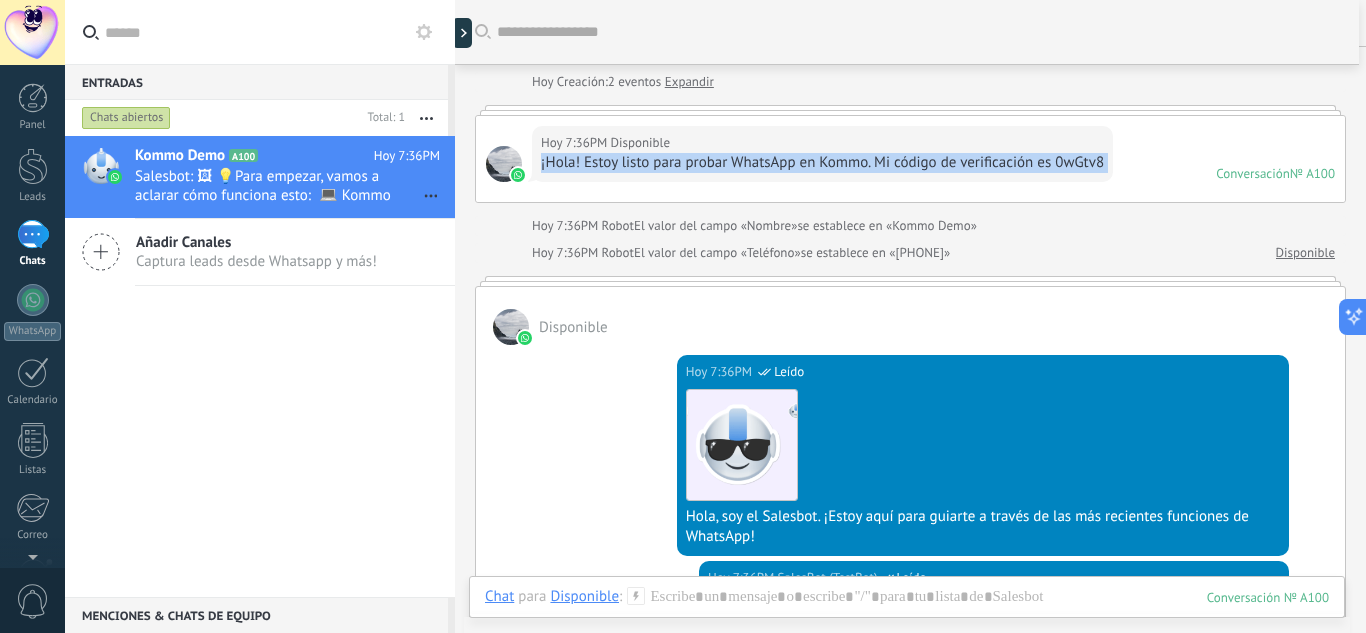 click on "¡Hola! Estoy listo para probar WhatsApp en Kommo. Mi código de verificación es 0wGtv8" at bounding box center (822, 163) 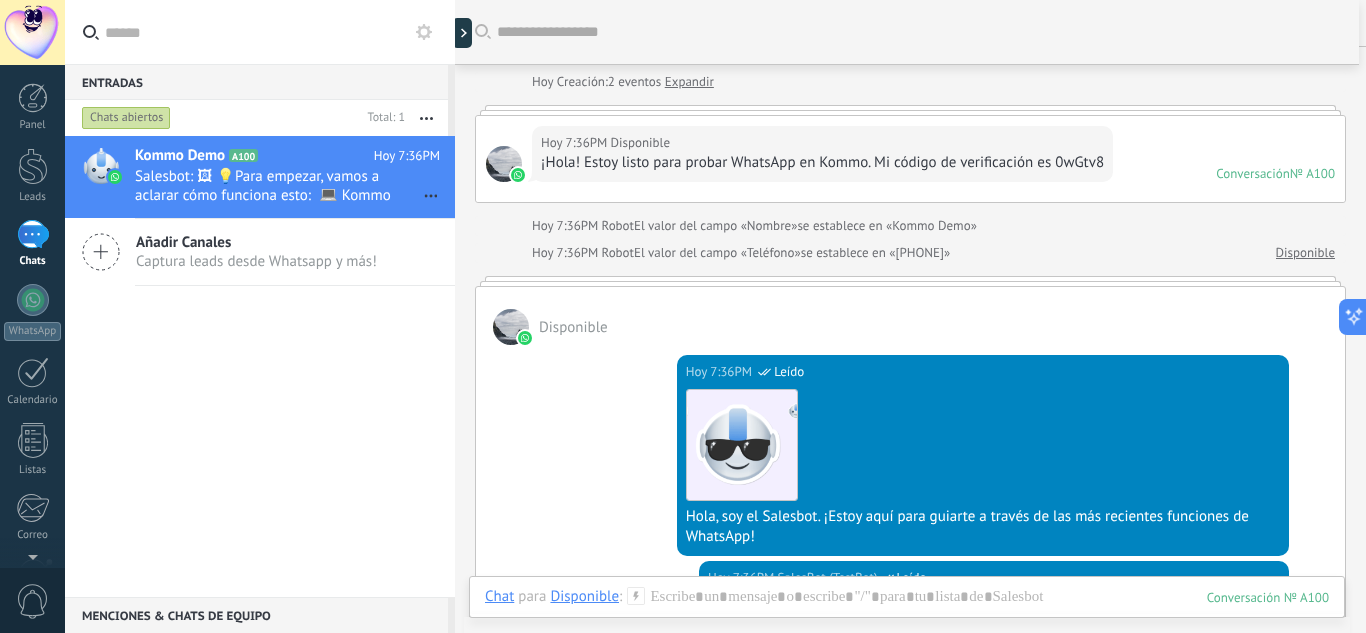 click on "Hoy 7:36PM Disponible" at bounding box center [822, 143] 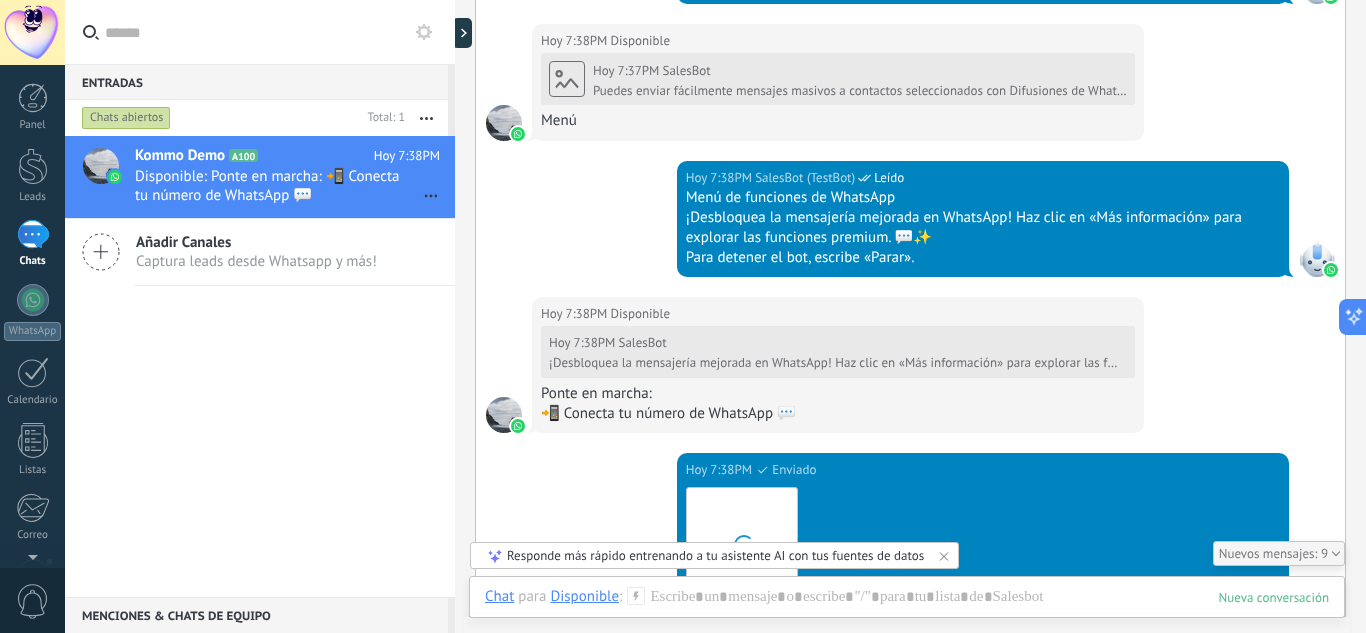 scroll, scrollTop: 1927, scrollLeft: 0, axis: vertical 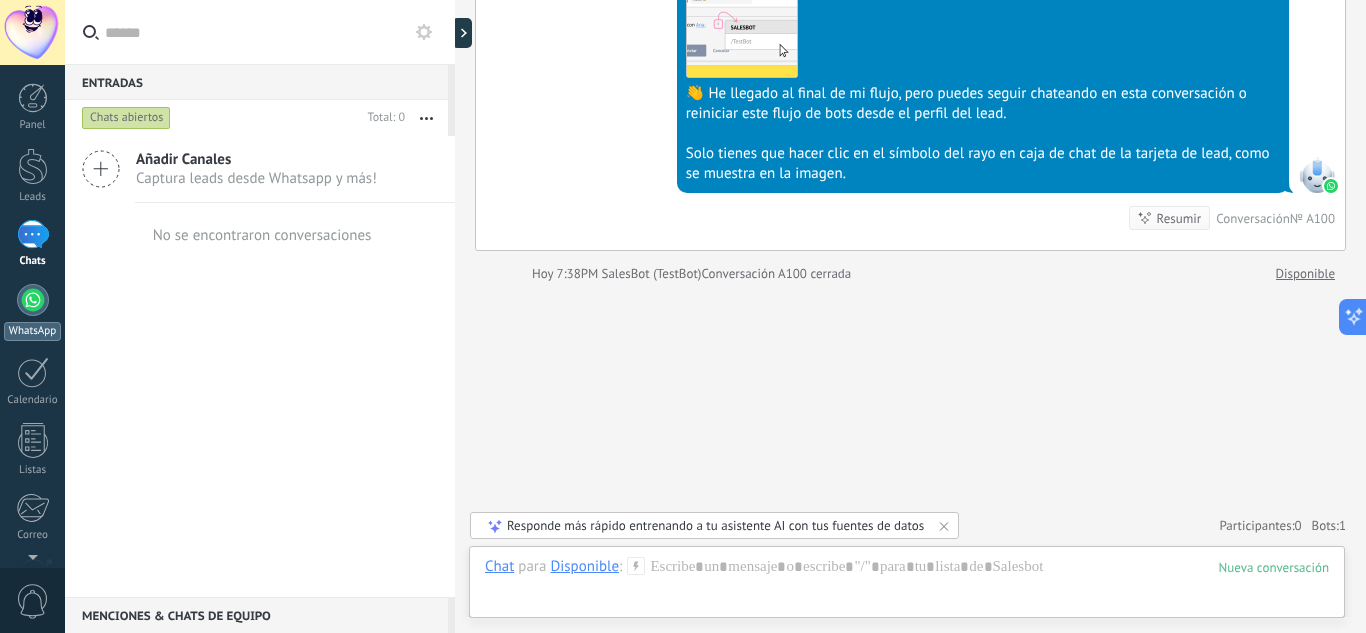 click at bounding box center (33, 300) 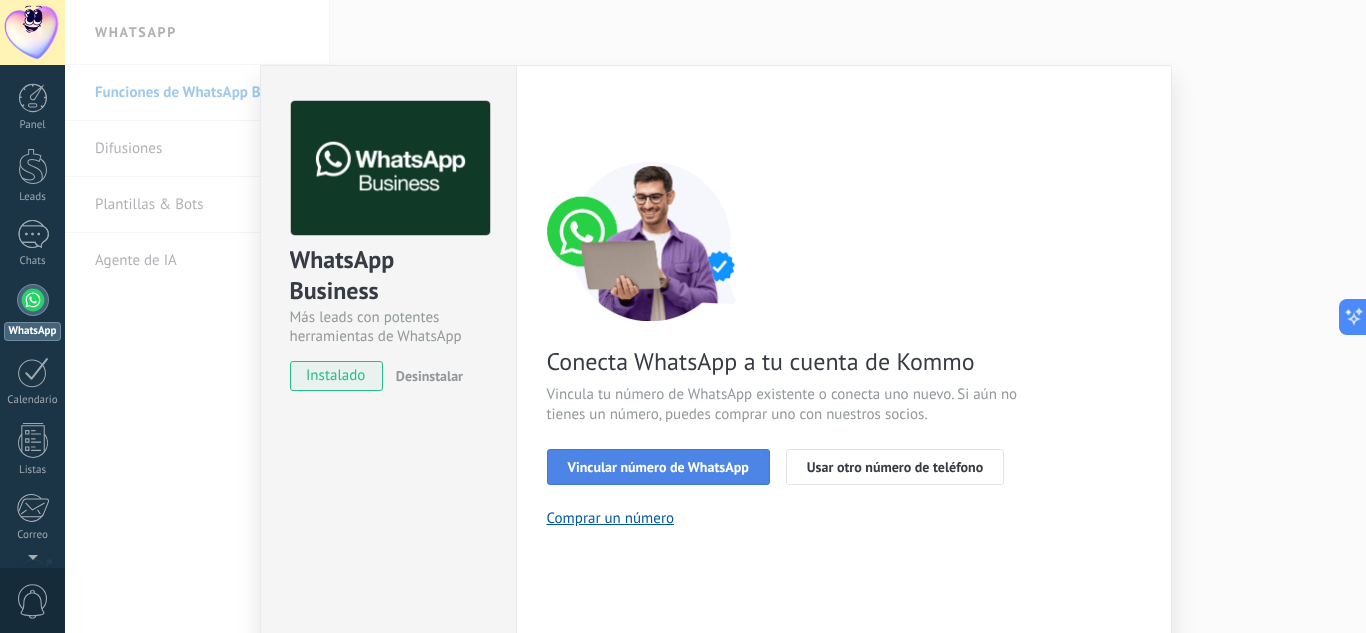 click on "Vincular número de WhatsApp" at bounding box center [658, 467] 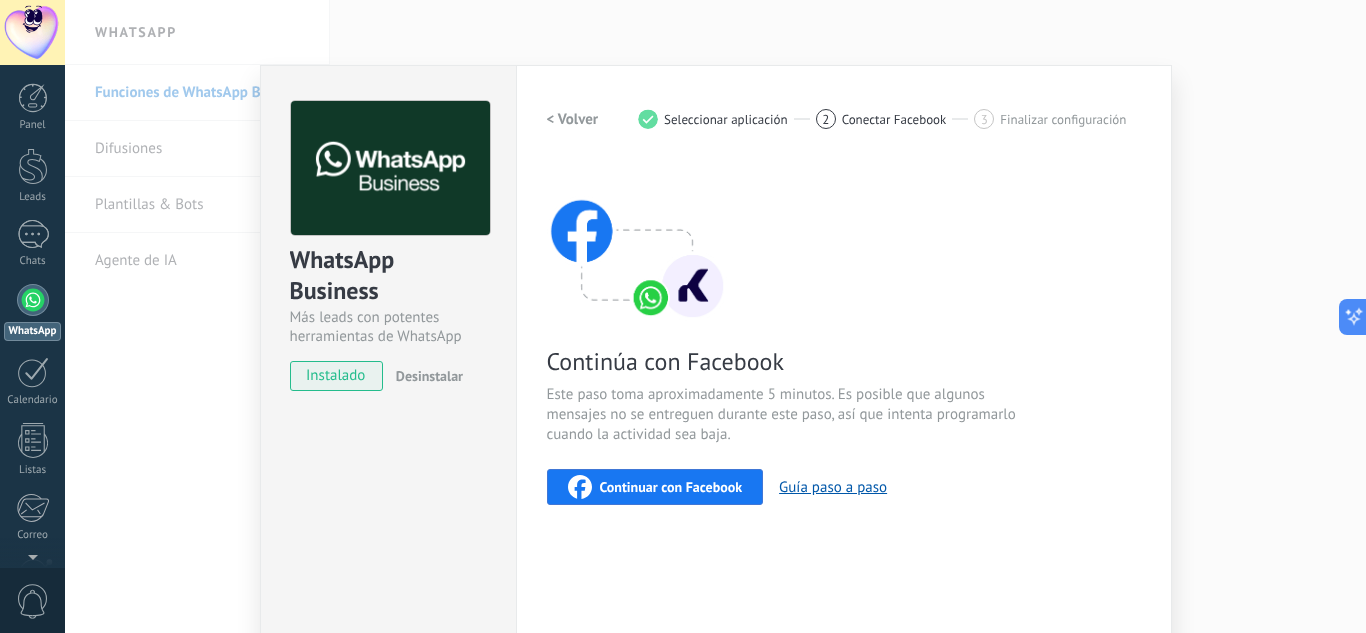 scroll, scrollTop: 48, scrollLeft: 0, axis: vertical 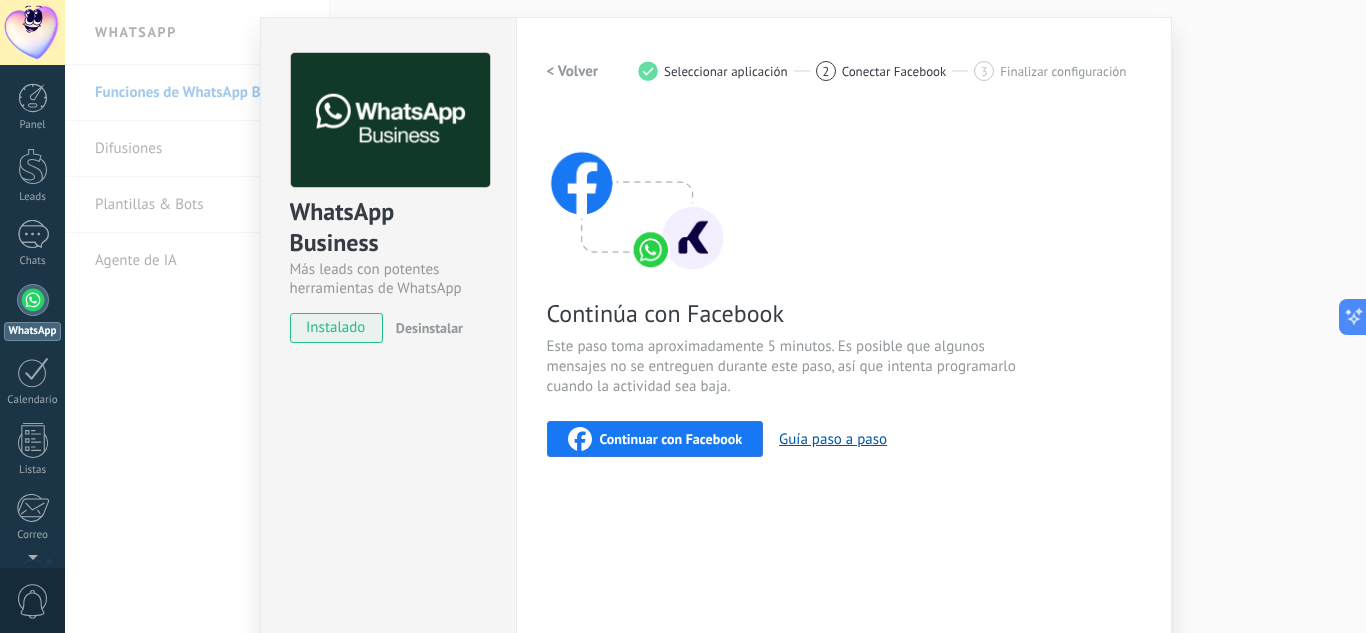 click on "Continuar con Facebook" at bounding box center (671, 439) 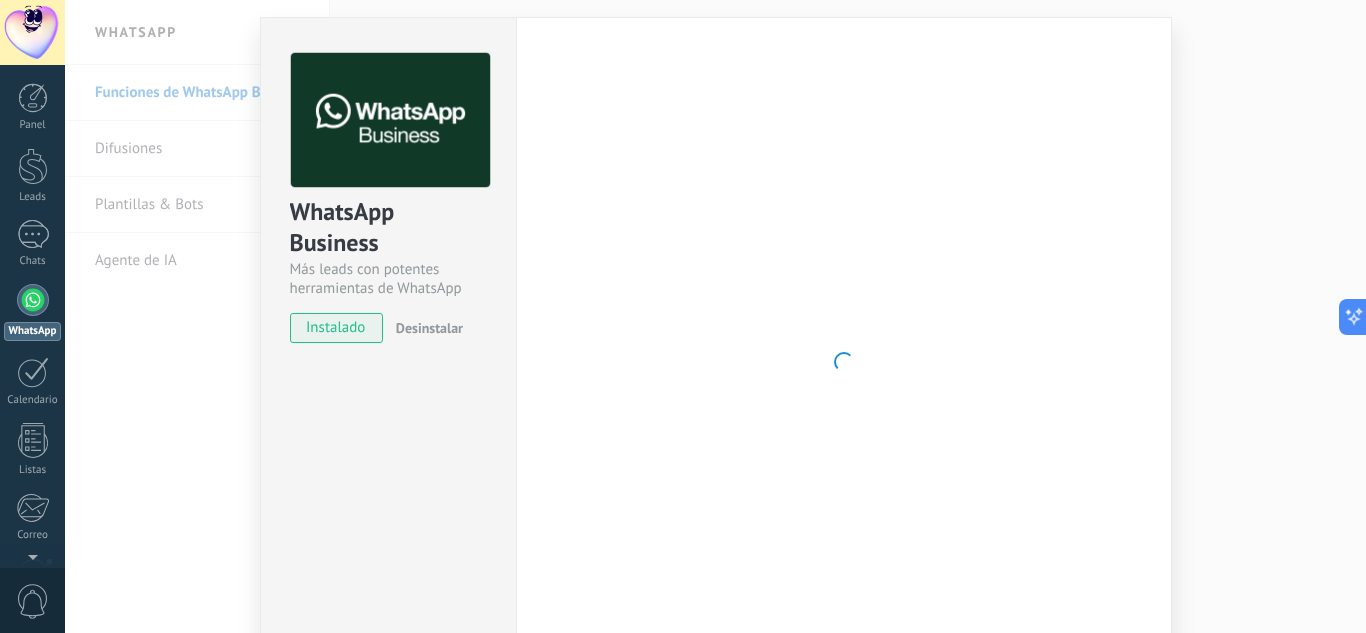 click at bounding box center [844, 362] 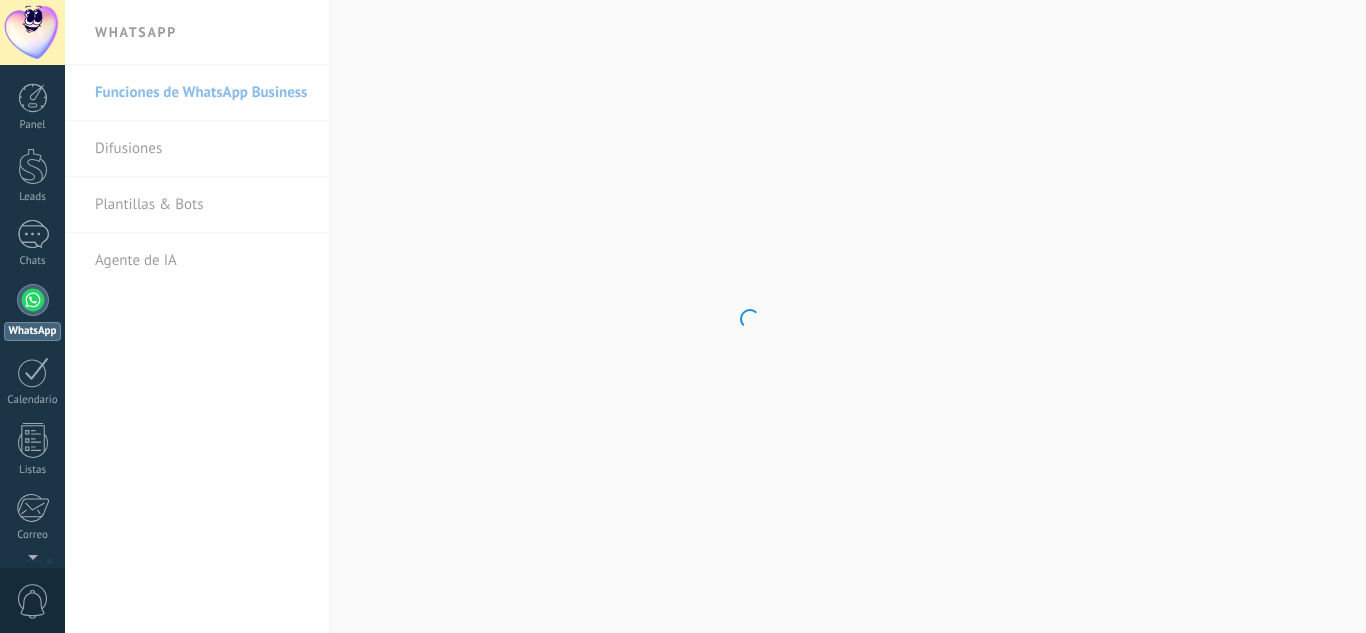 scroll, scrollTop: 0, scrollLeft: 0, axis: both 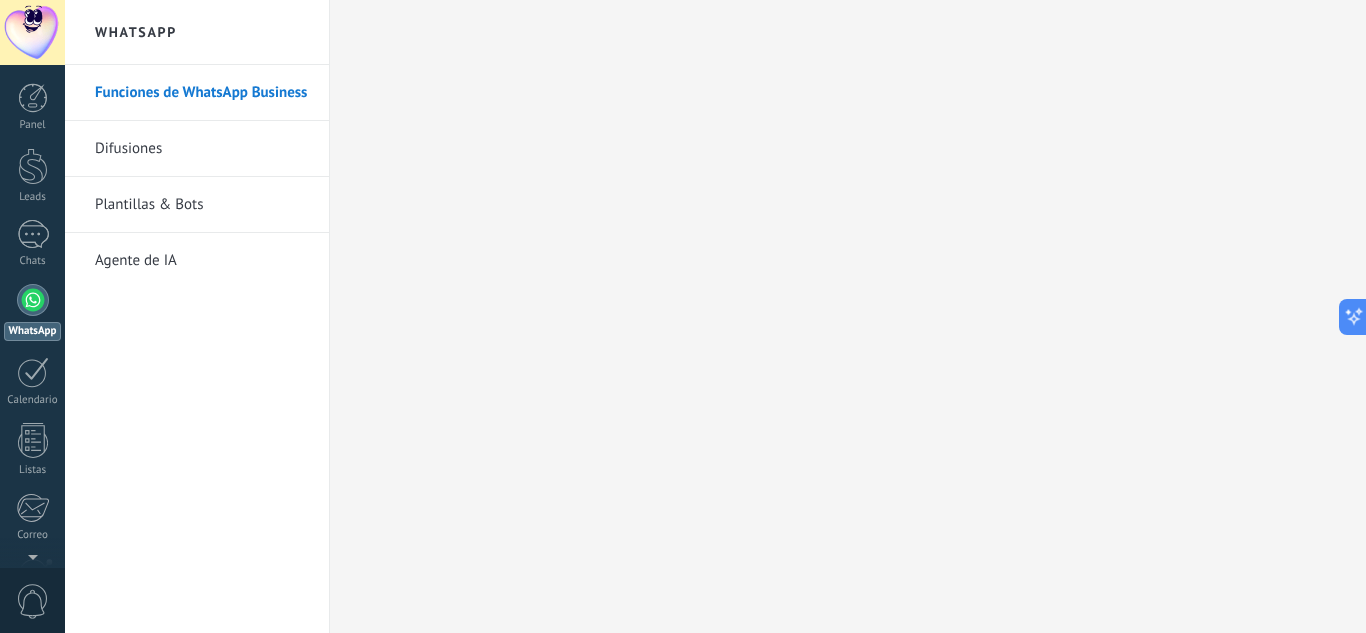 click at bounding box center [33, 300] 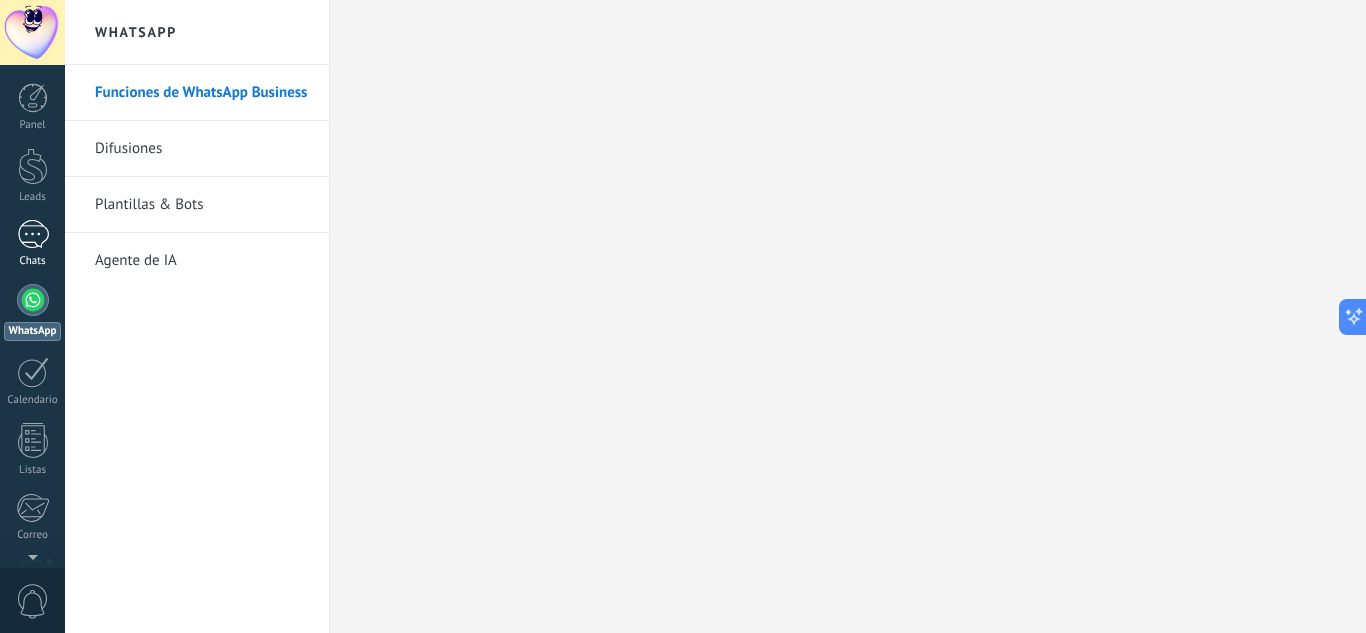 click at bounding box center (33, 234) 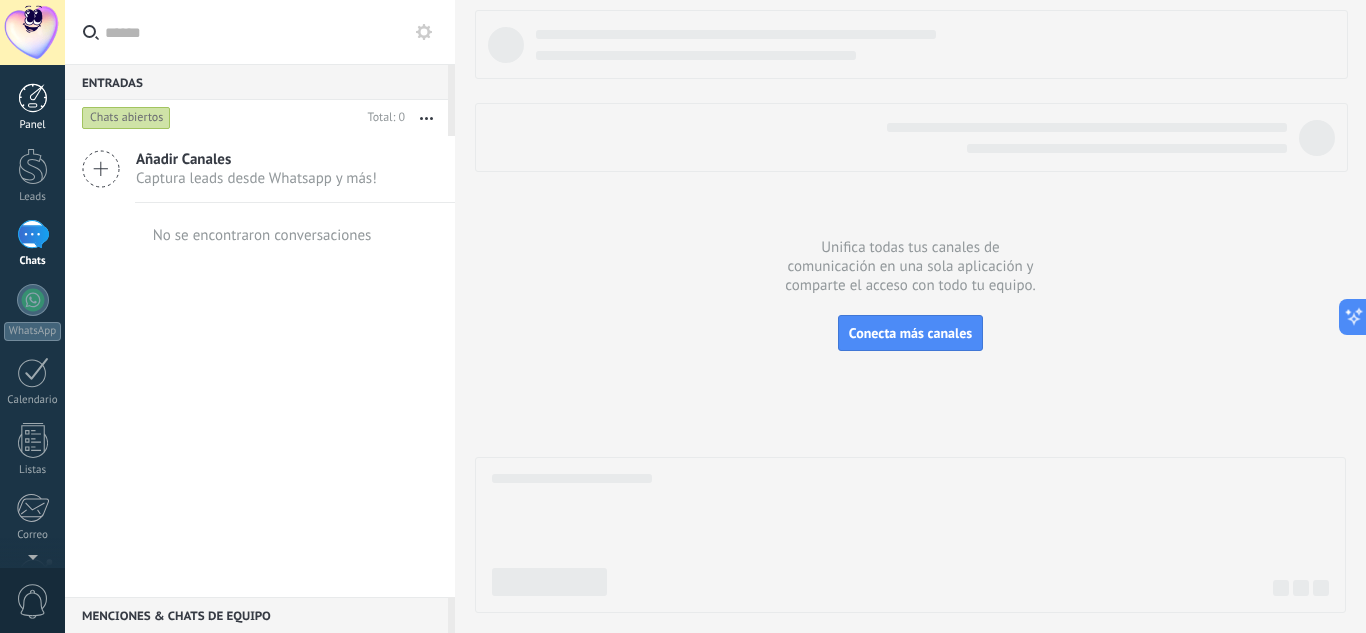 click at bounding box center (33, 98) 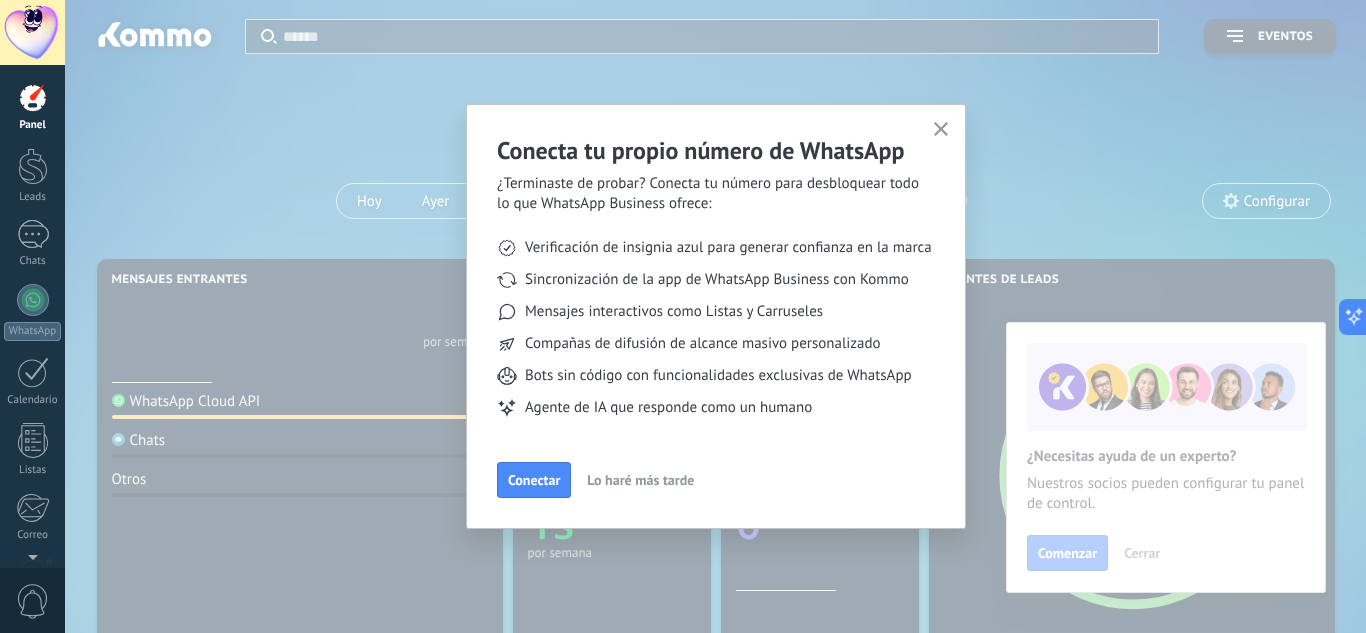 click on "Conecta tu propio número de WhatsApp ¿Terminaste de probar? Conecta tu número para desbloquear todo lo que WhatsApp Business ofrece: Verificación de insignia azul para generar confianza en la marca Sincronización de la app de WhatsApp Business con Kommo Mensajes interactivos como Listas y Carruseles Compañas de difusión de alcance masivo personalizado Bots sin código con funcionalidades exclusivas de WhatsApp Agente de IA que responde como un humano Conectar Lo haré más tarde" at bounding box center [715, 316] 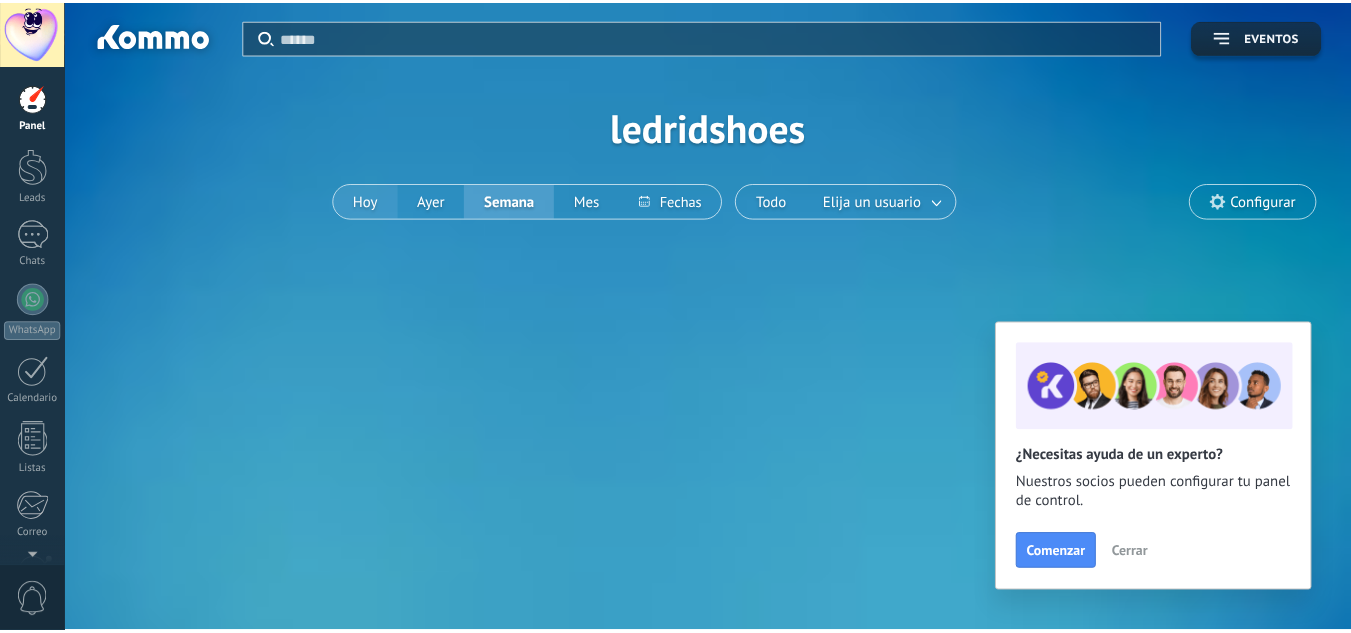scroll, scrollTop: 0, scrollLeft: 0, axis: both 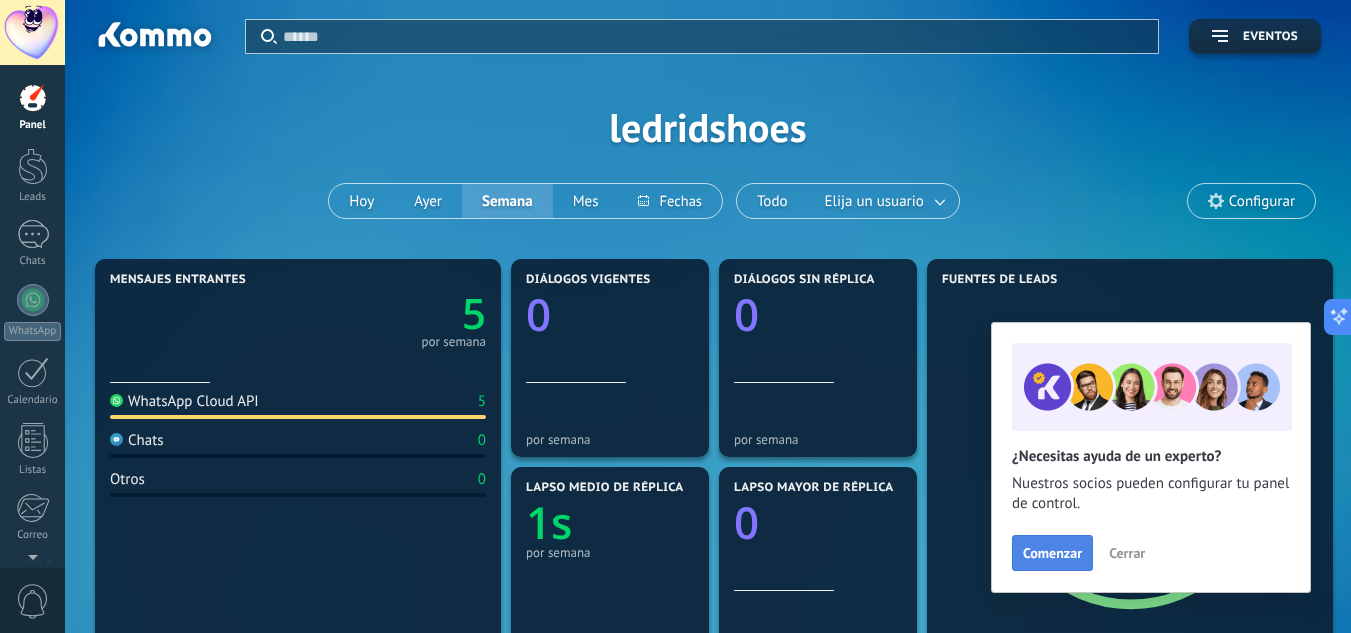 click on "Comenzar" at bounding box center (1052, 553) 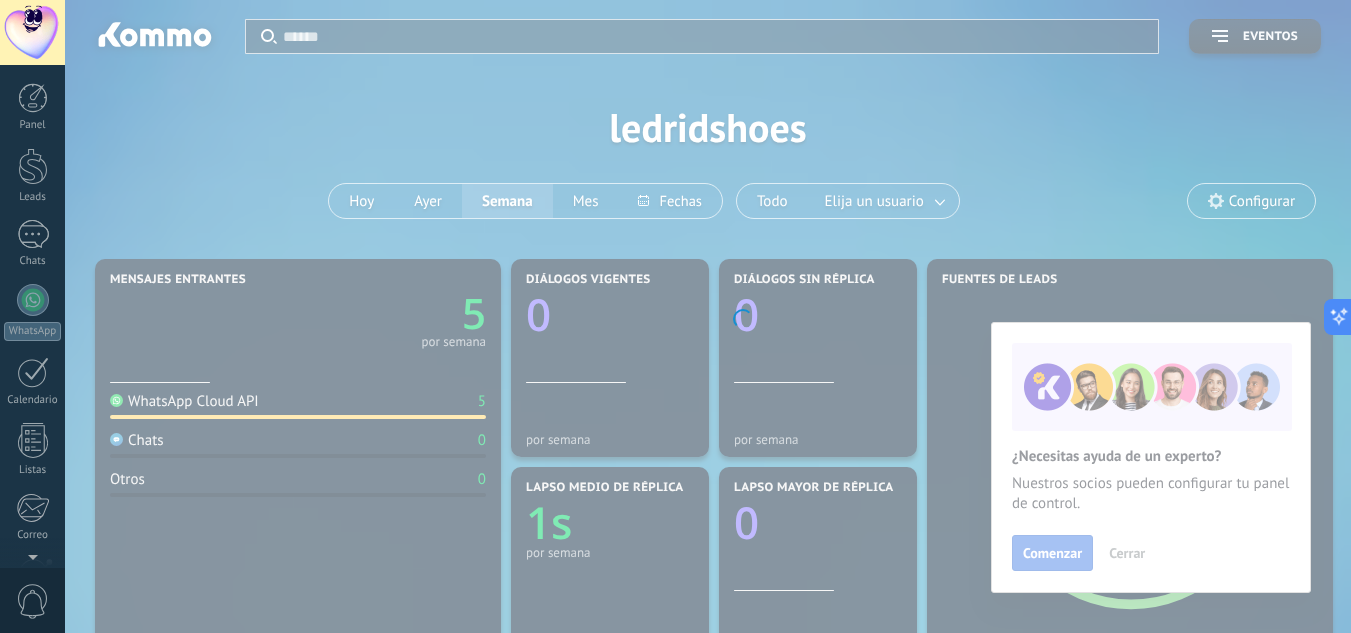 scroll, scrollTop: 199, scrollLeft: 0, axis: vertical 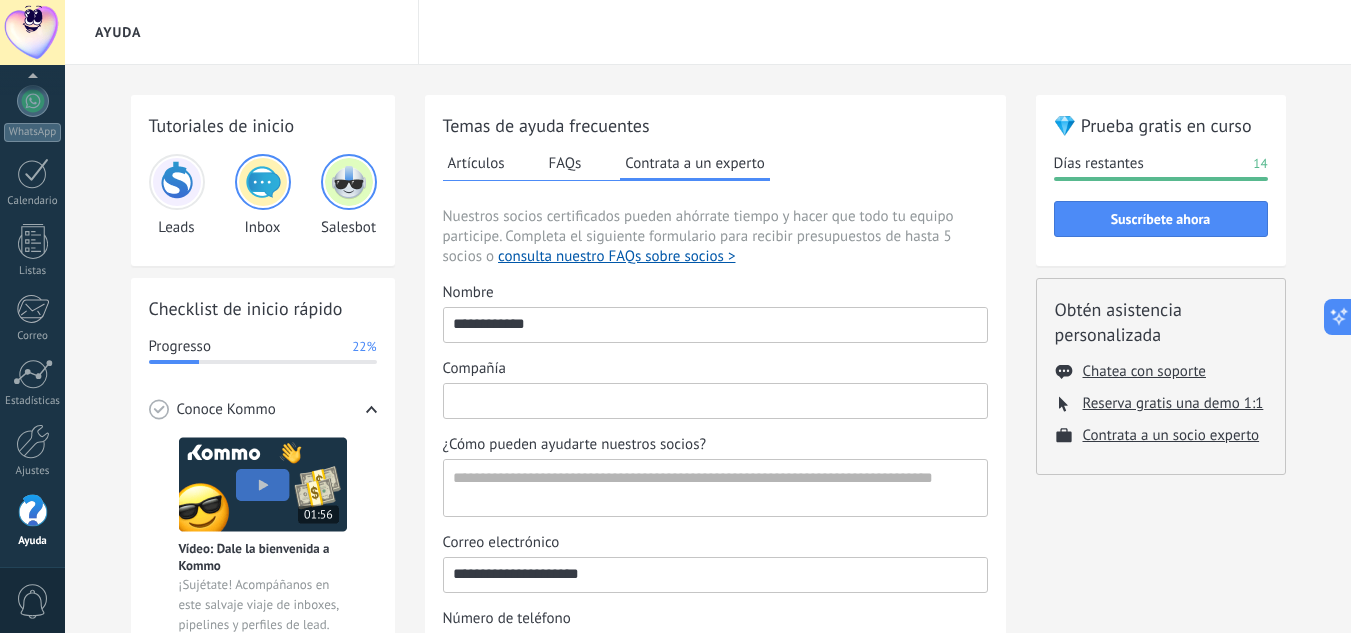 click on "Compañía" at bounding box center [715, 400] 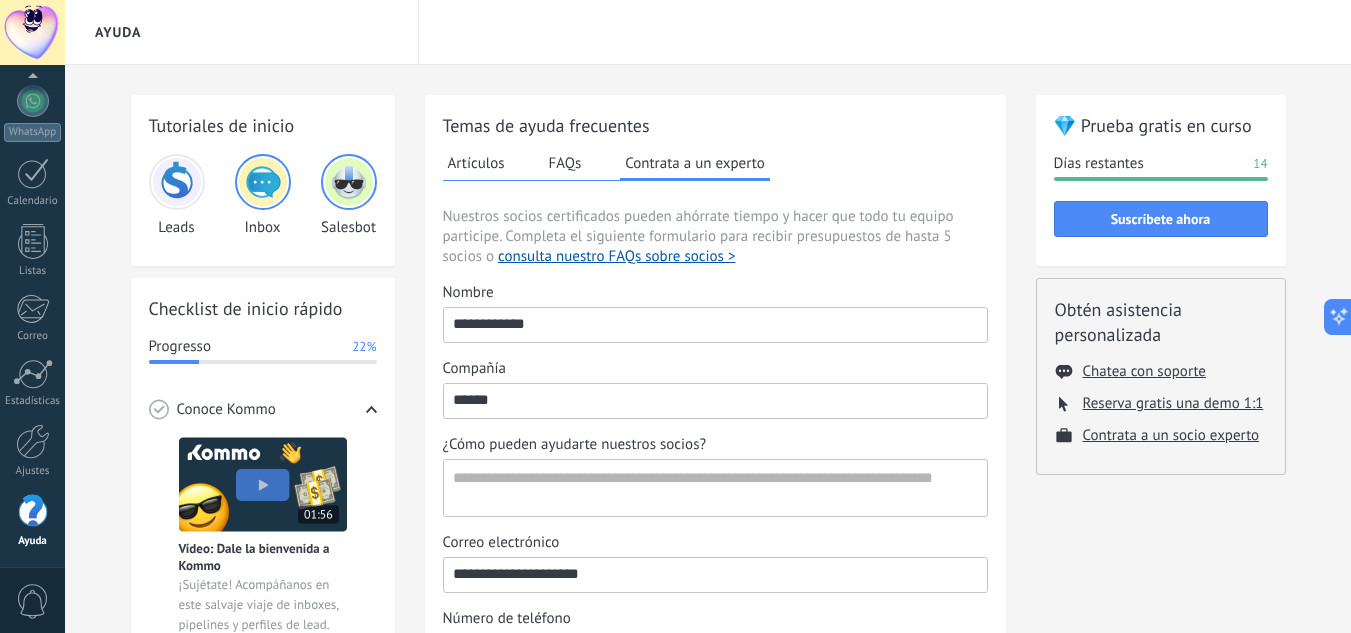 type on "******" 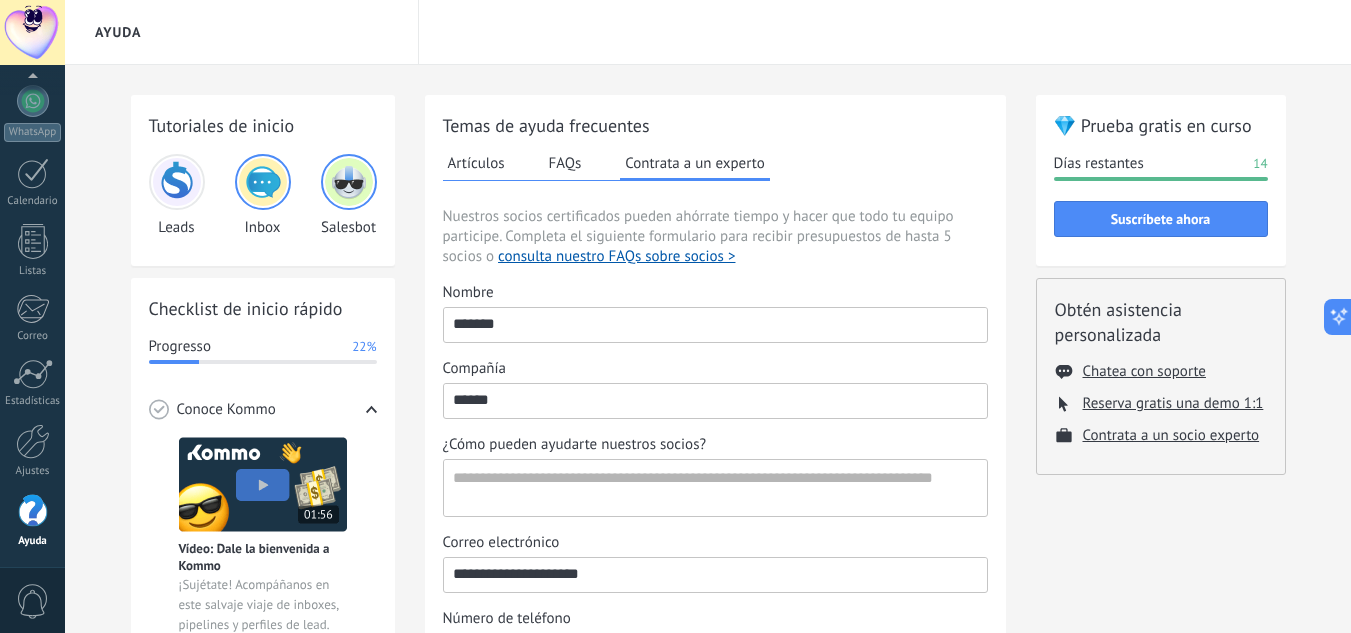 type on "******" 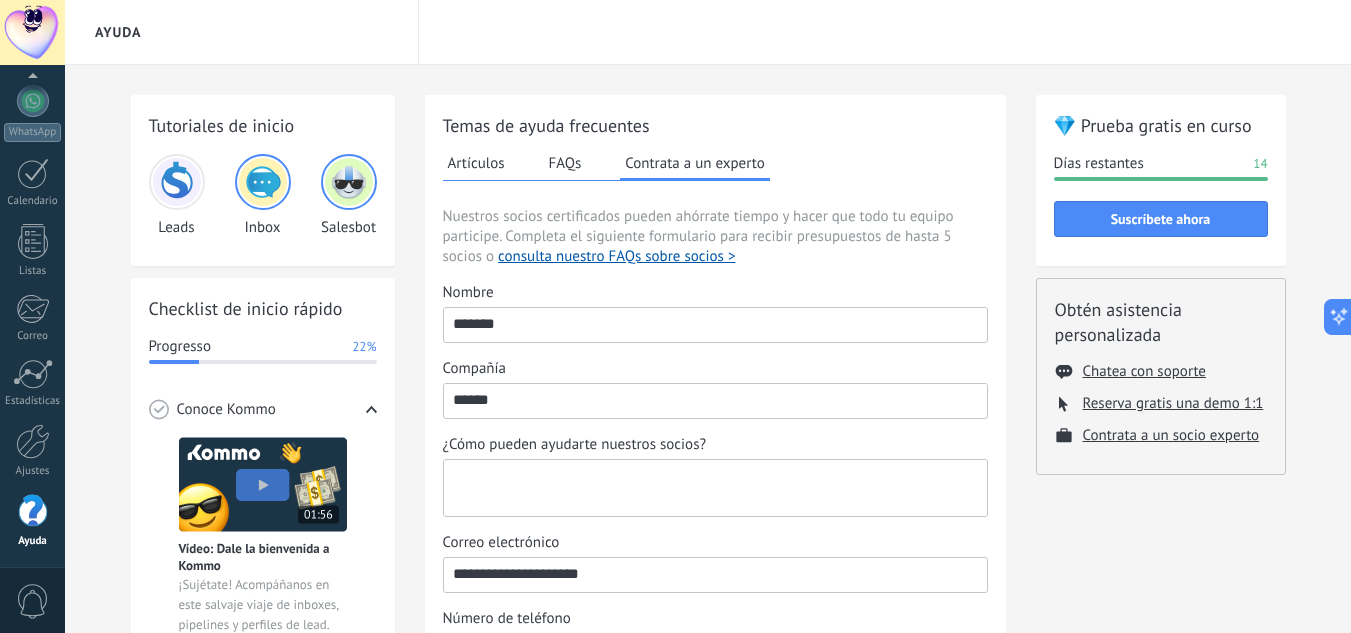 click on "¿Cómo pueden ayudarte nuestros socios?" at bounding box center [713, 488] 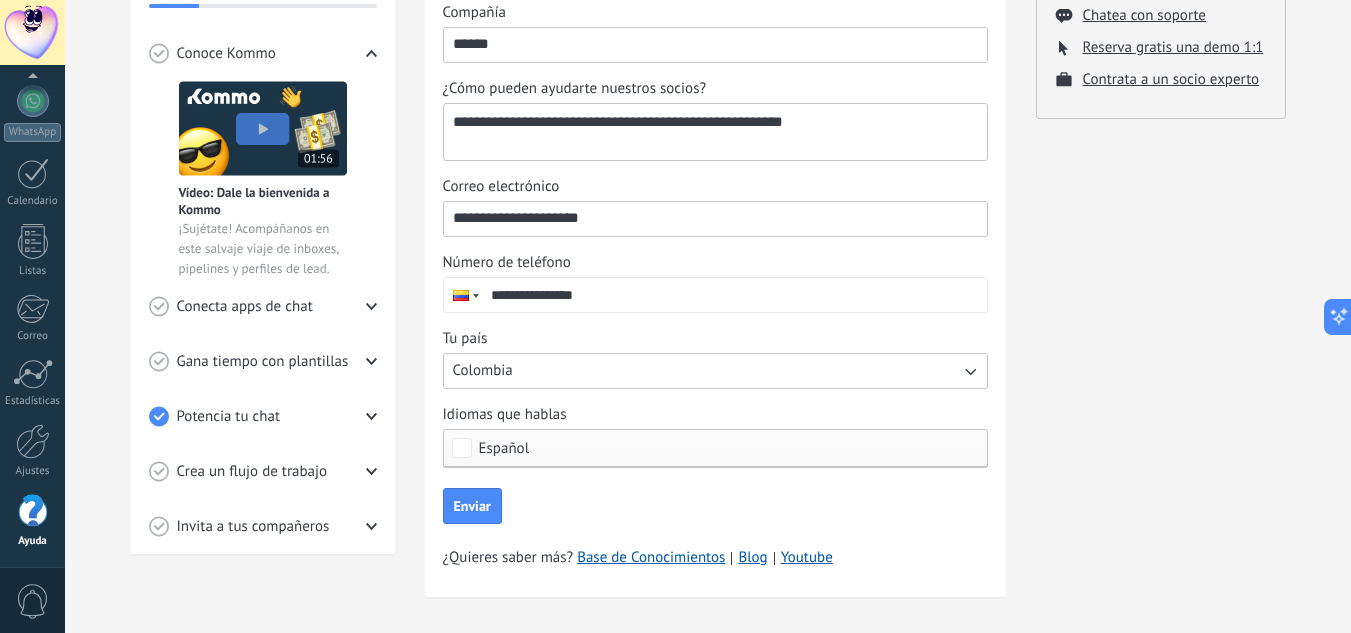 scroll, scrollTop: 375, scrollLeft: 0, axis: vertical 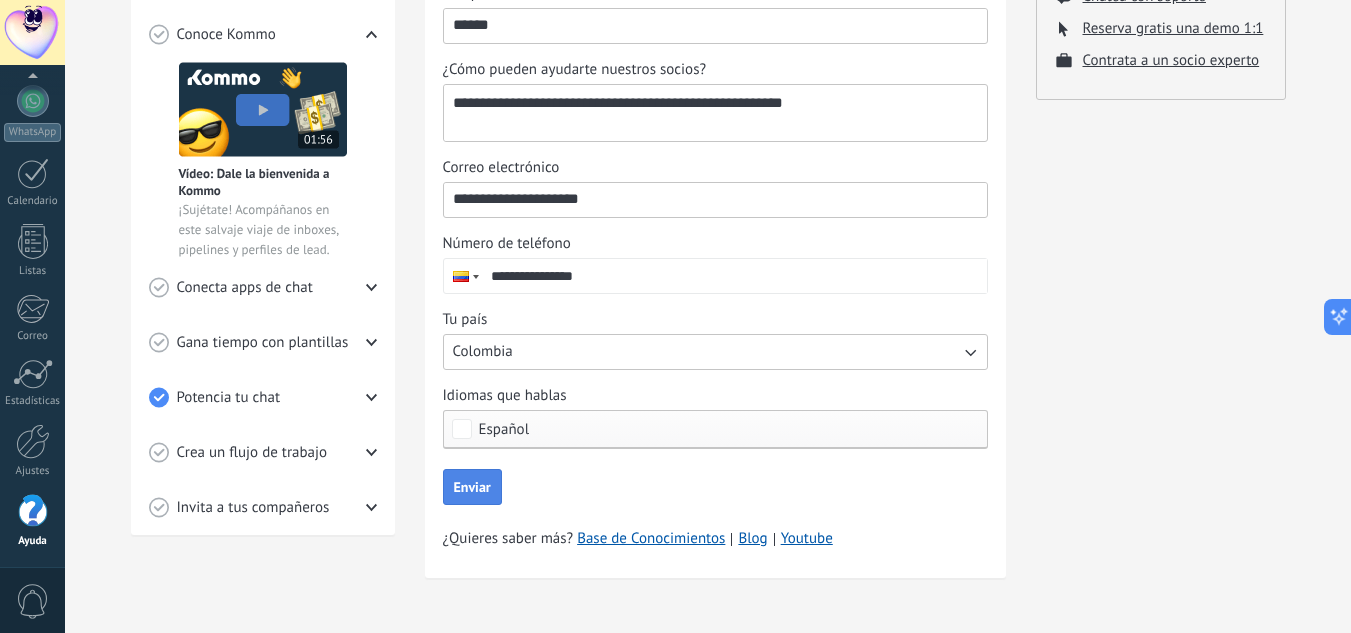 type on "**********" 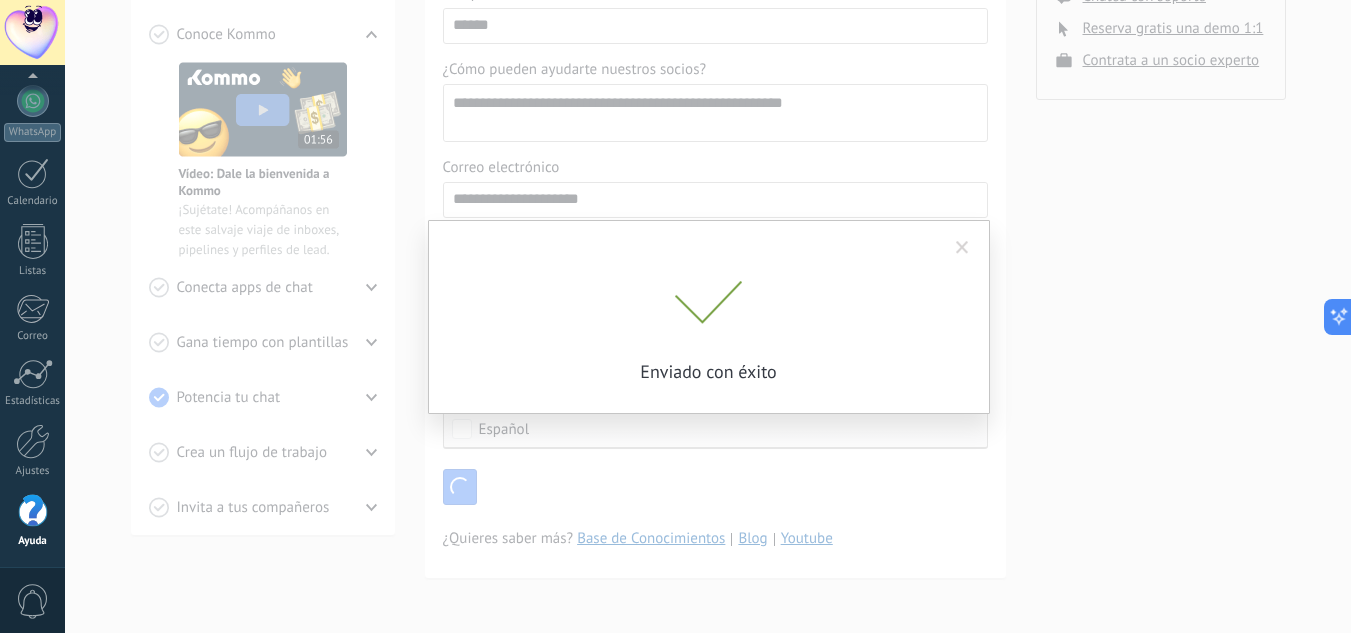 type on "**********" 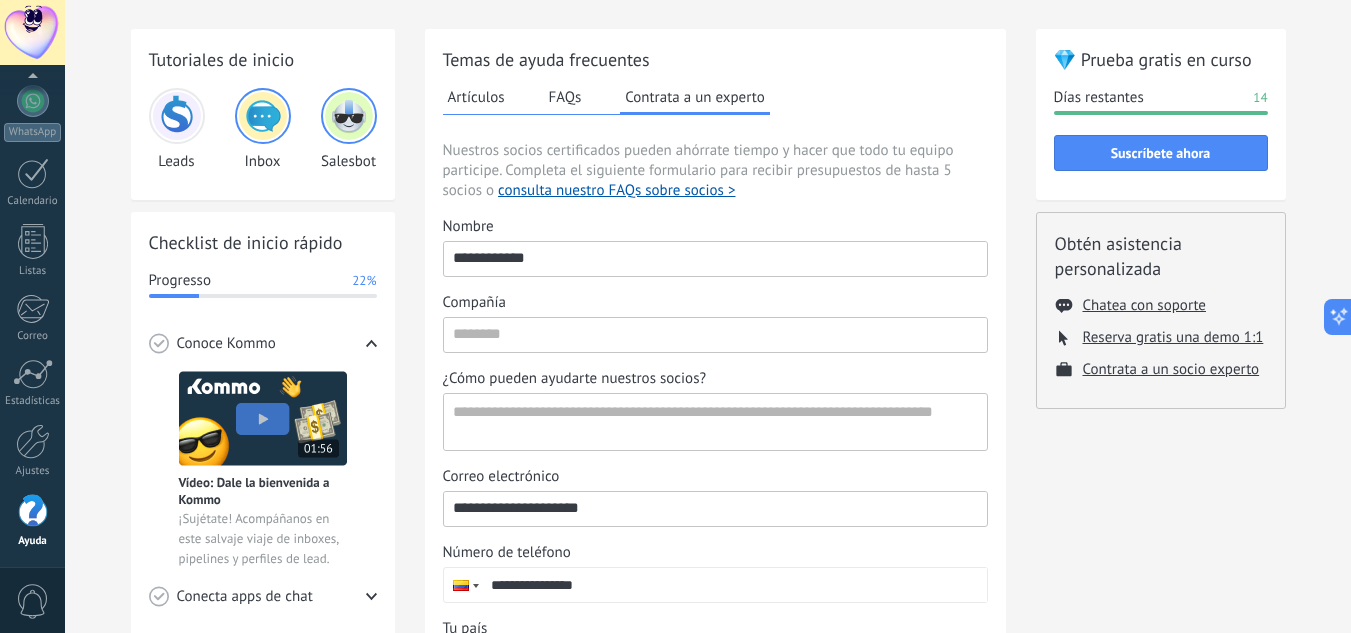 scroll, scrollTop: 0, scrollLeft: 0, axis: both 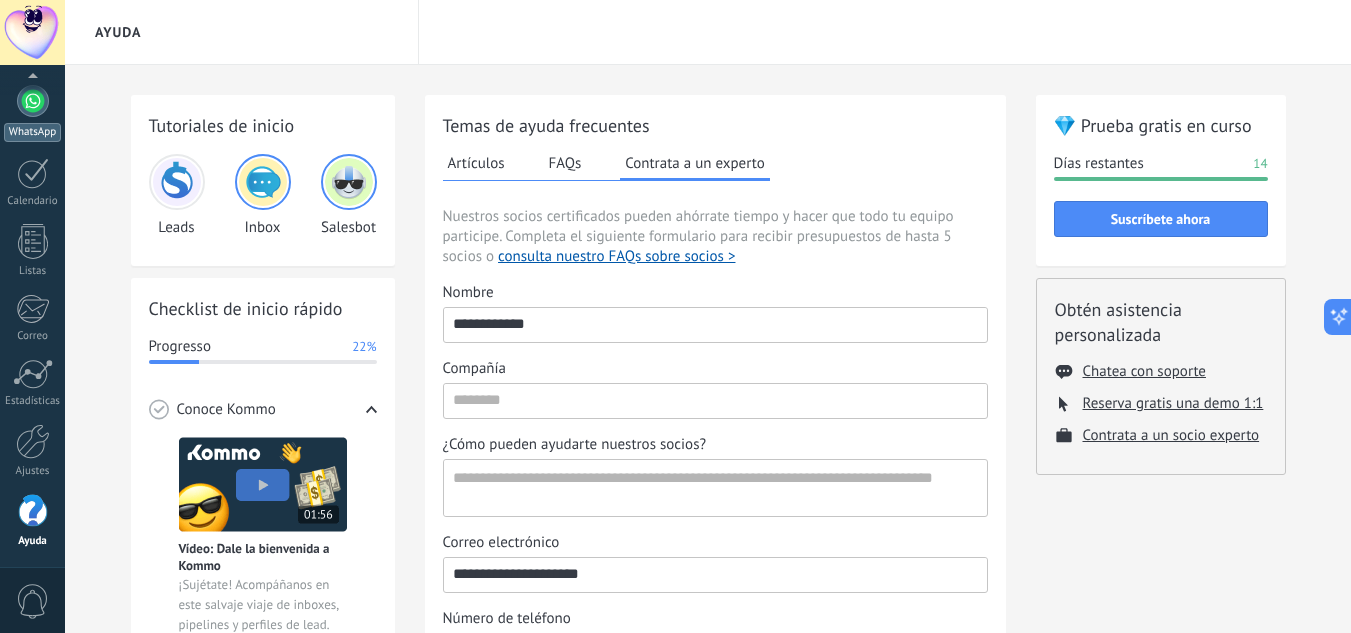 click on "WhatsApp" at bounding box center (32, 132) 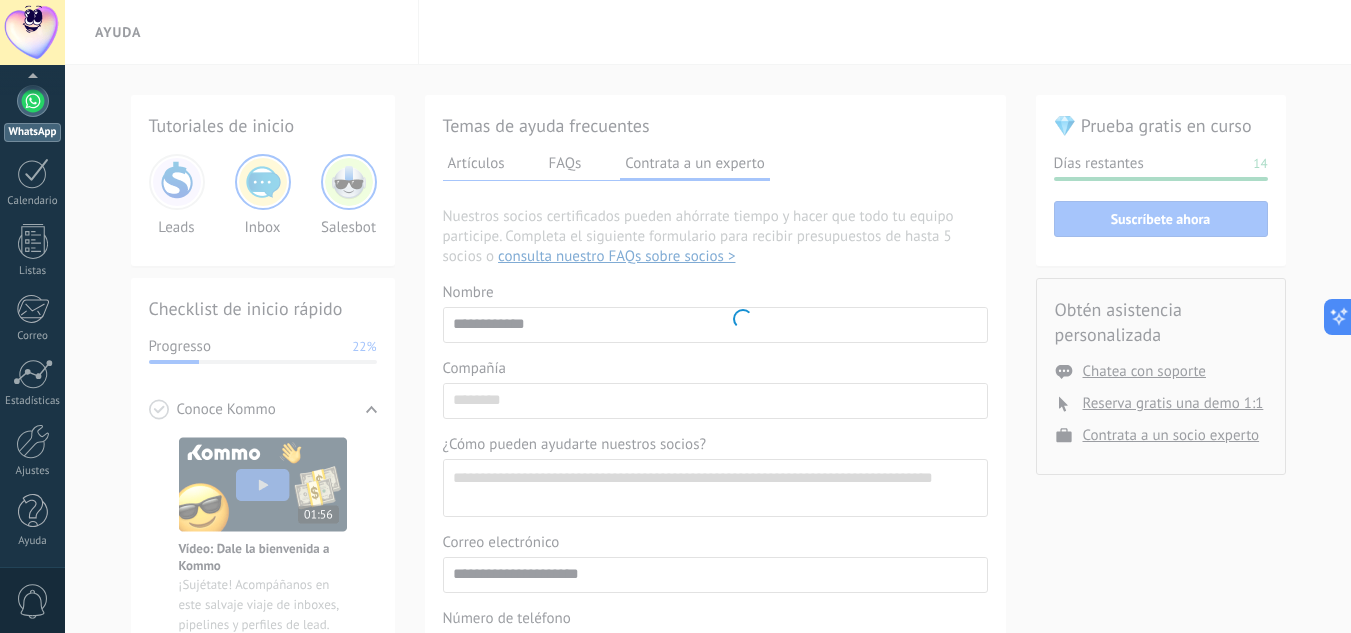 scroll, scrollTop: 0, scrollLeft: 0, axis: both 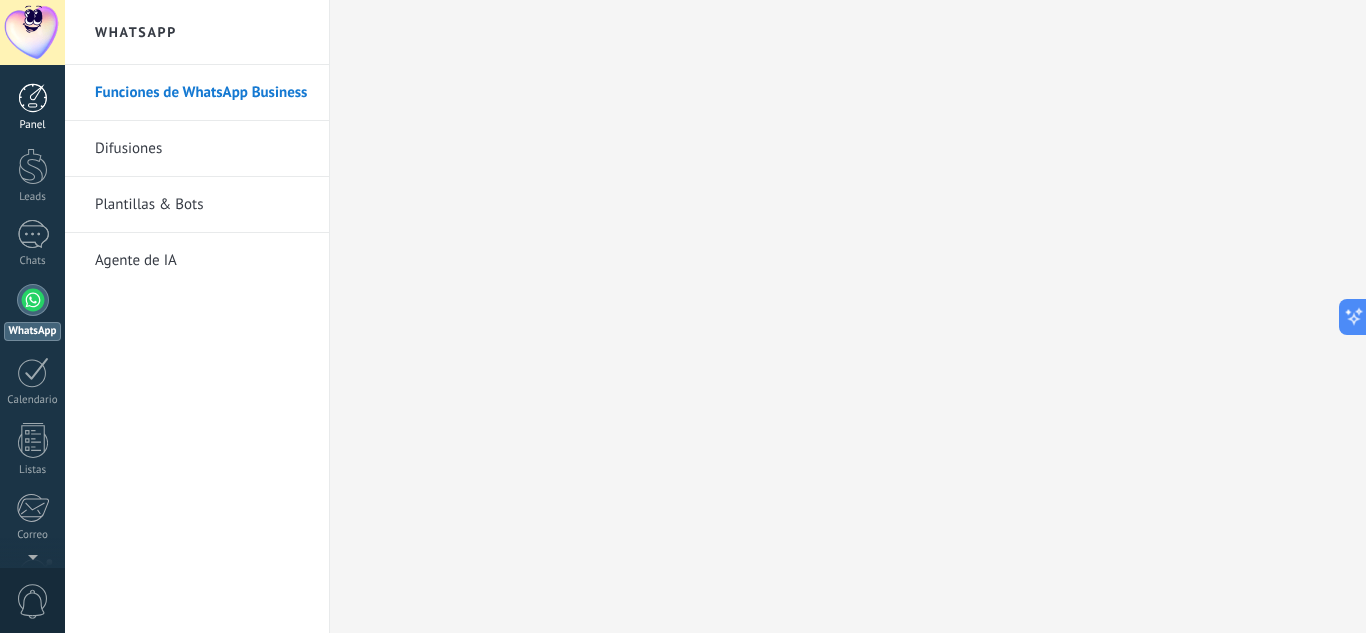 click at bounding box center (33, 98) 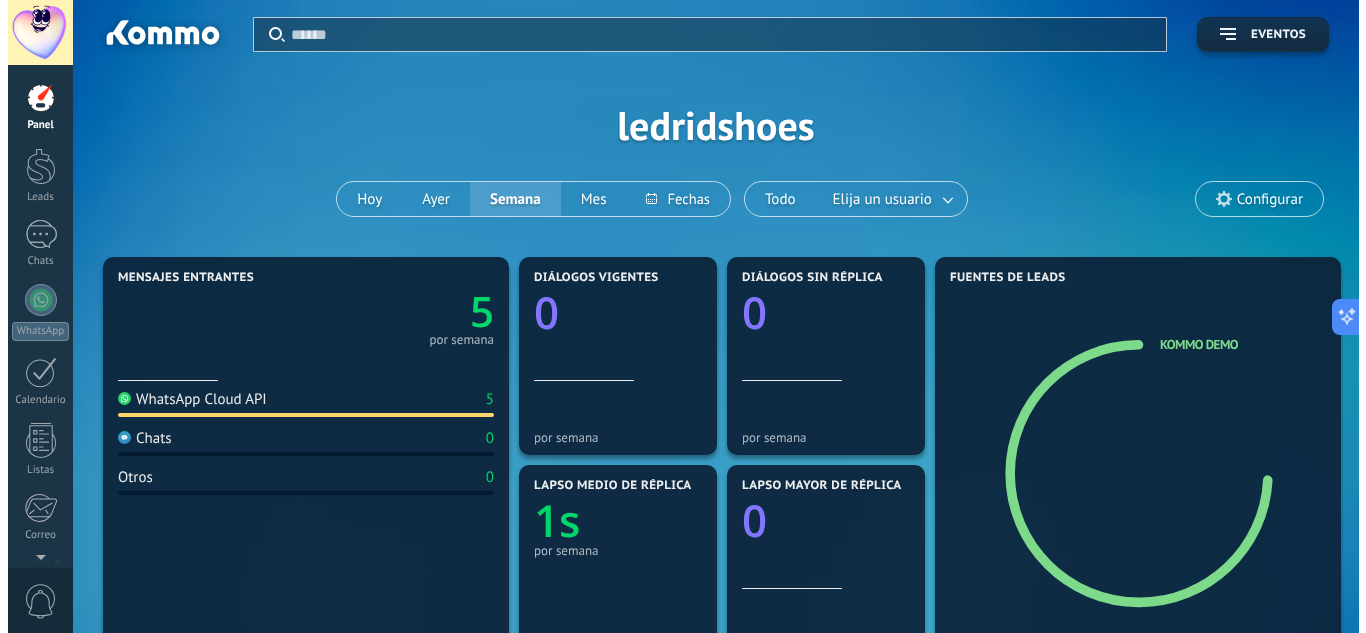 scroll, scrollTop: 0, scrollLeft: 0, axis: both 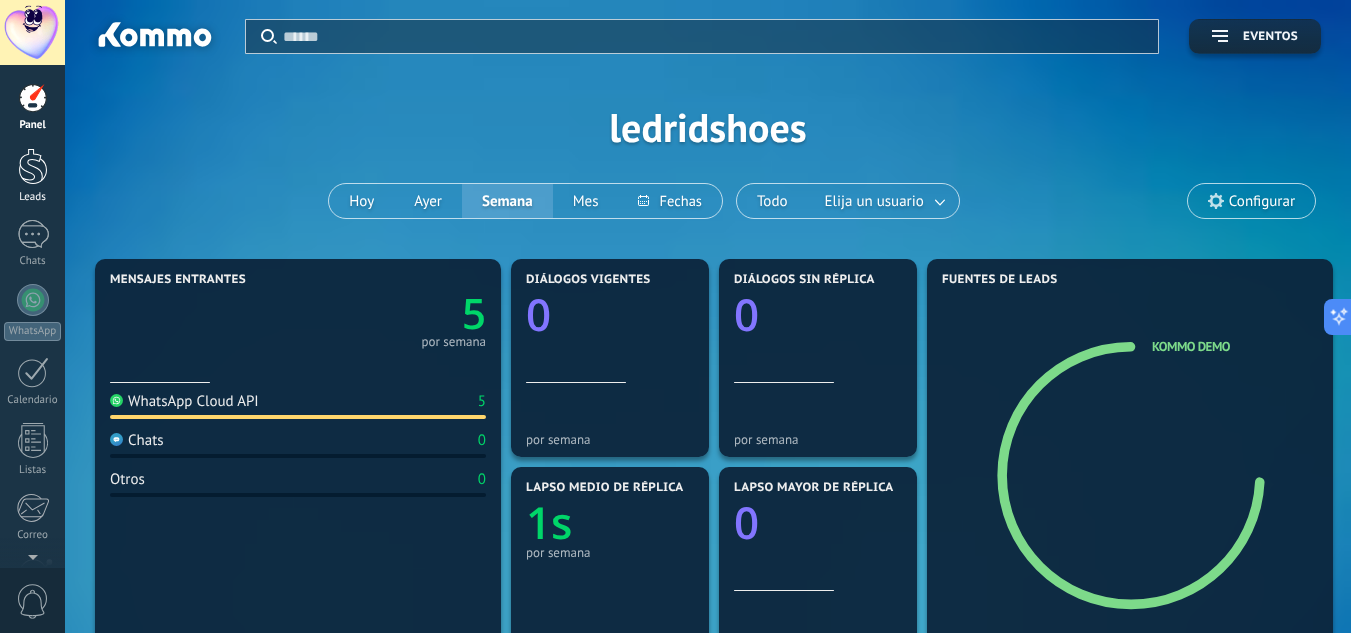 click at bounding box center (33, 166) 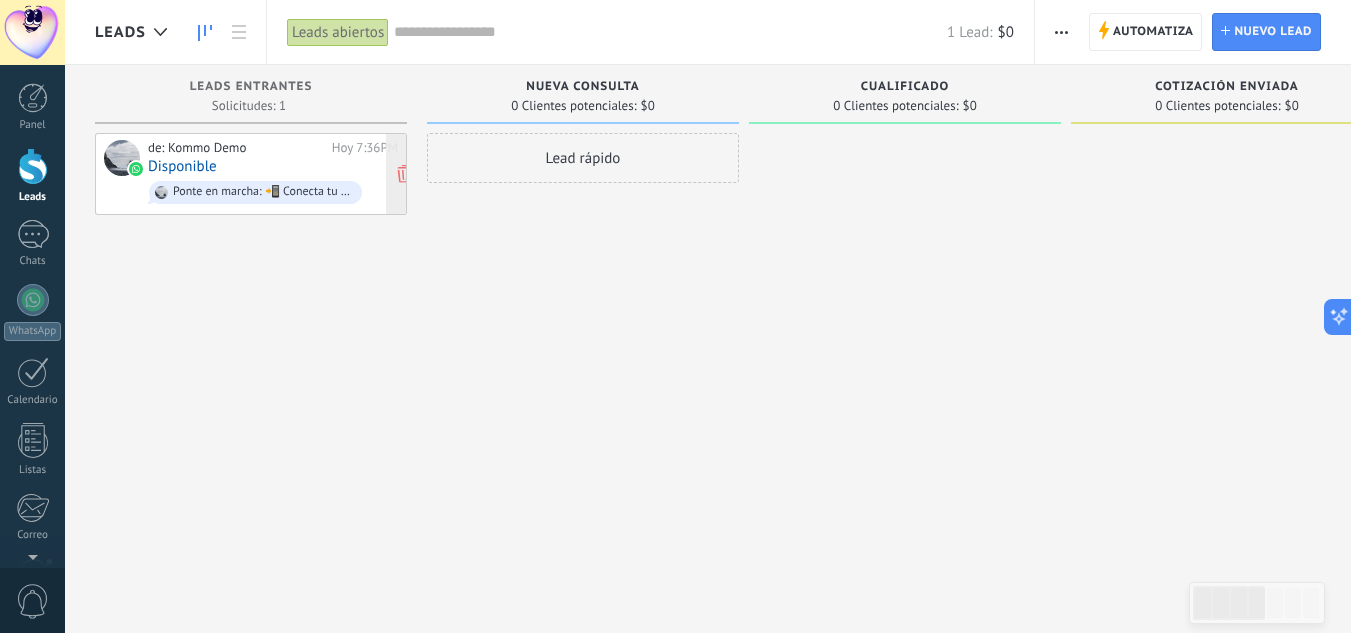click on "de: Kommo Demo" at bounding box center (236, 148) 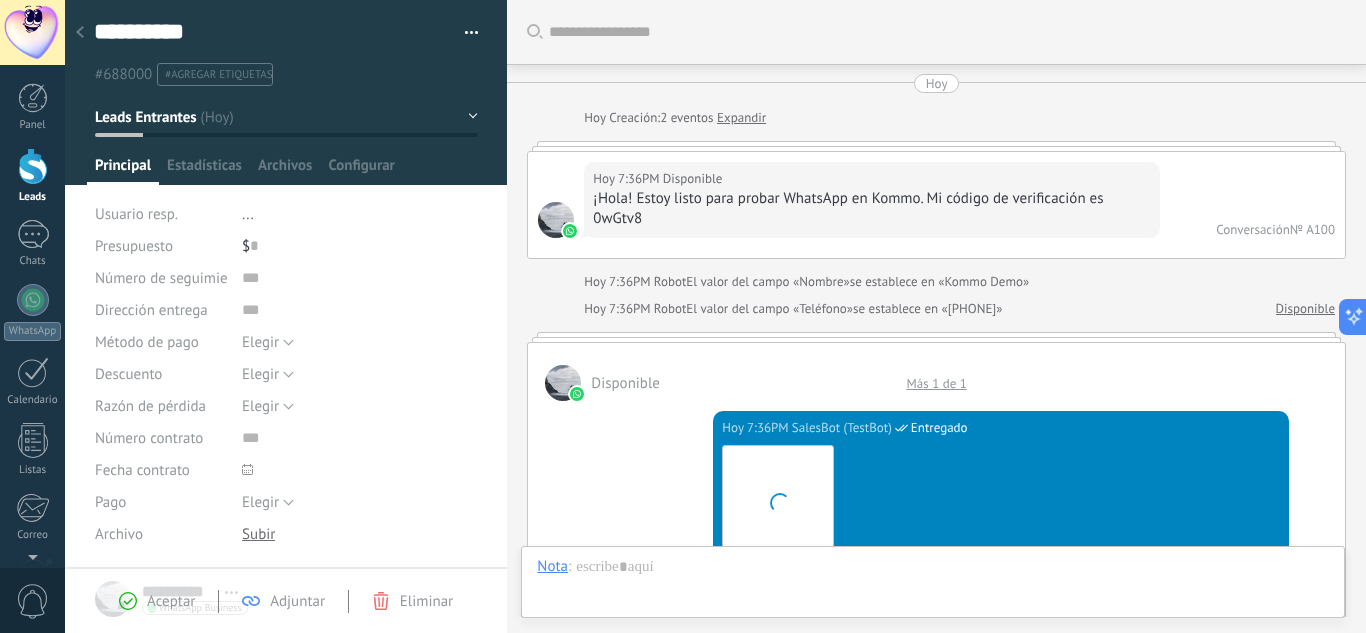 scroll, scrollTop: 30, scrollLeft: 0, axis: vertical 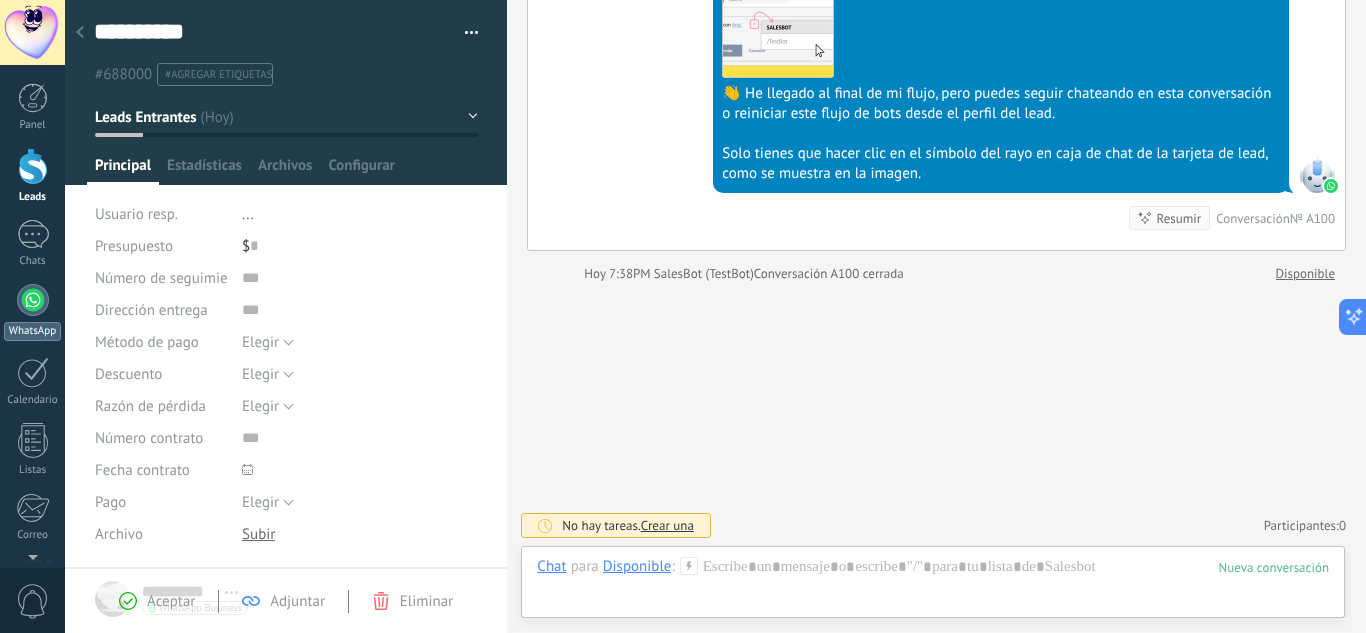 click at bounding box center (33, 300) 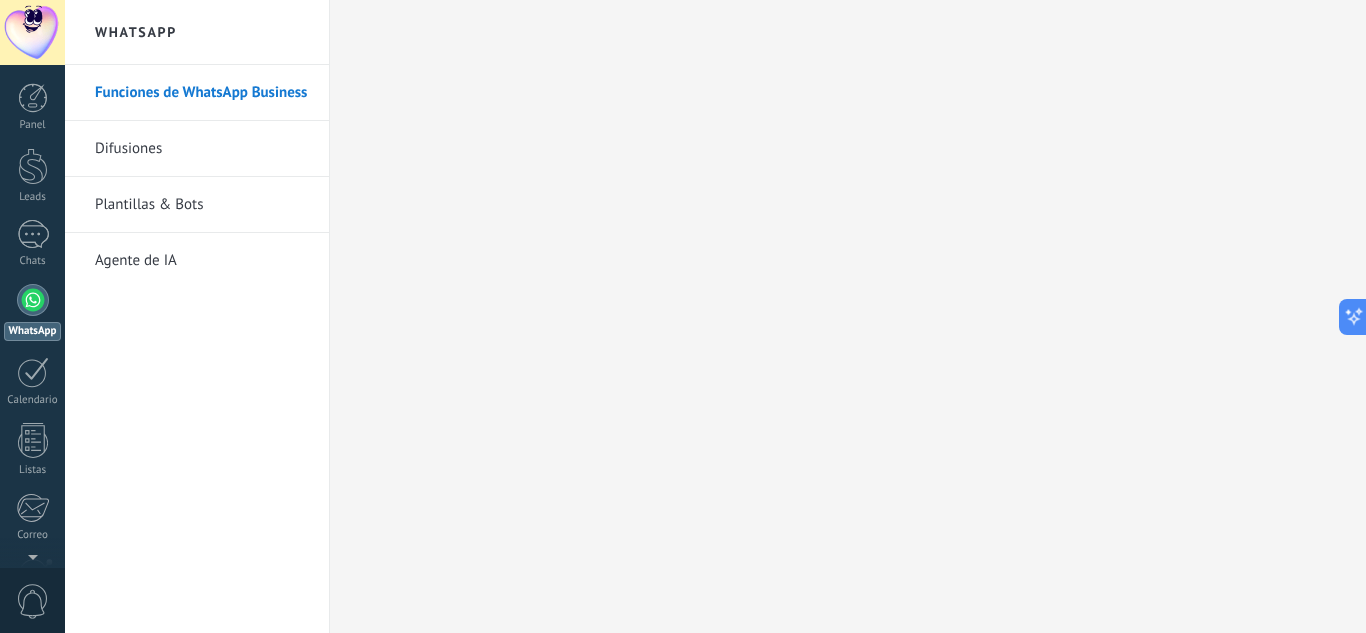 click on "Difusiones" at bounding box center [202, 149] 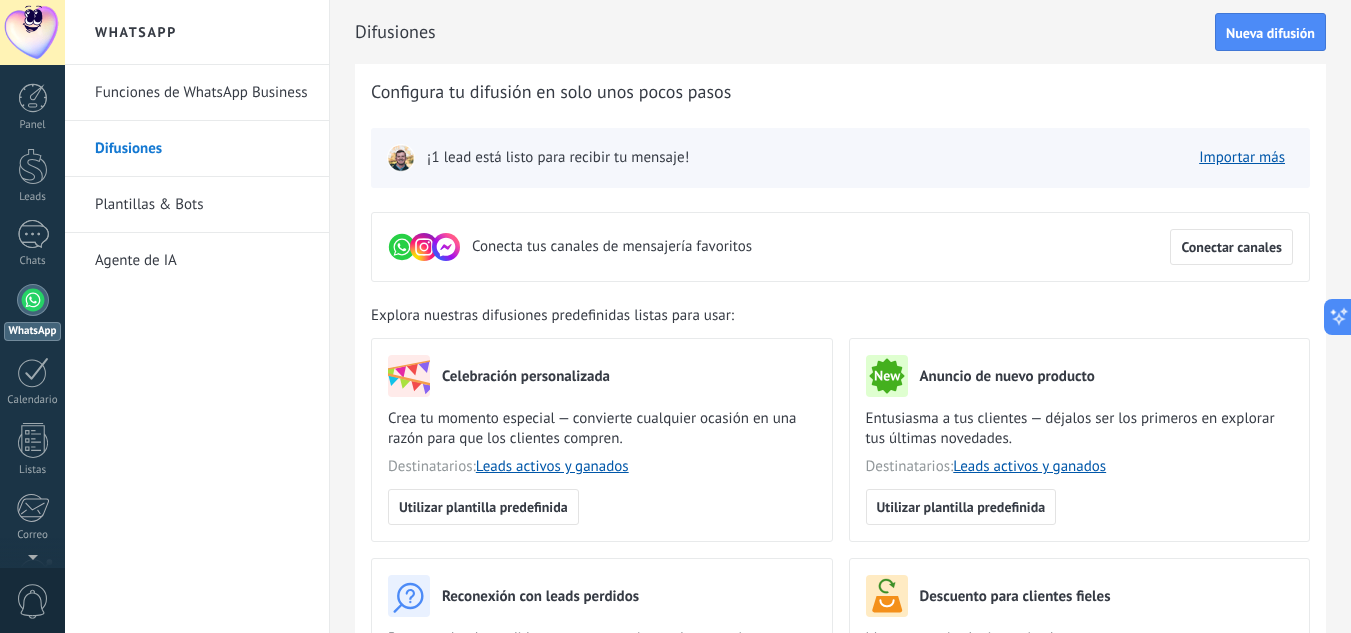 scroll, scrollTop: 109, scrollLeft: 0, axis: vertical 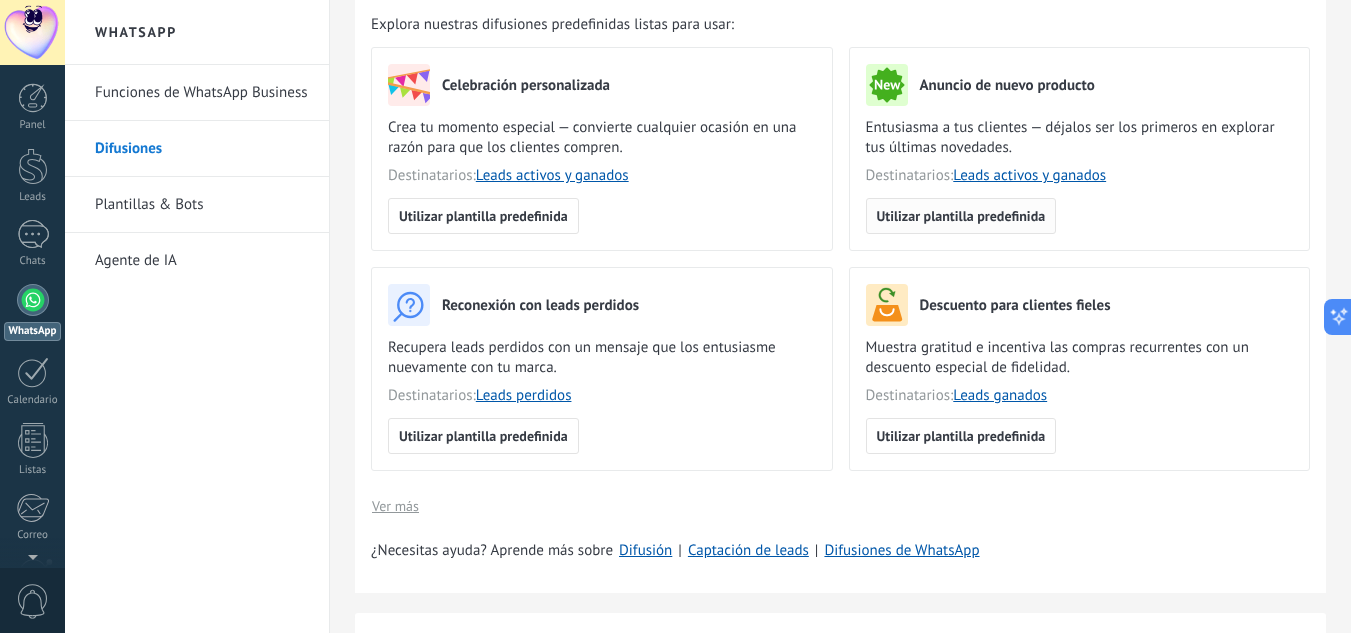 click on "Utilizar plantilla predefinida" at bounding box center (961, 216) 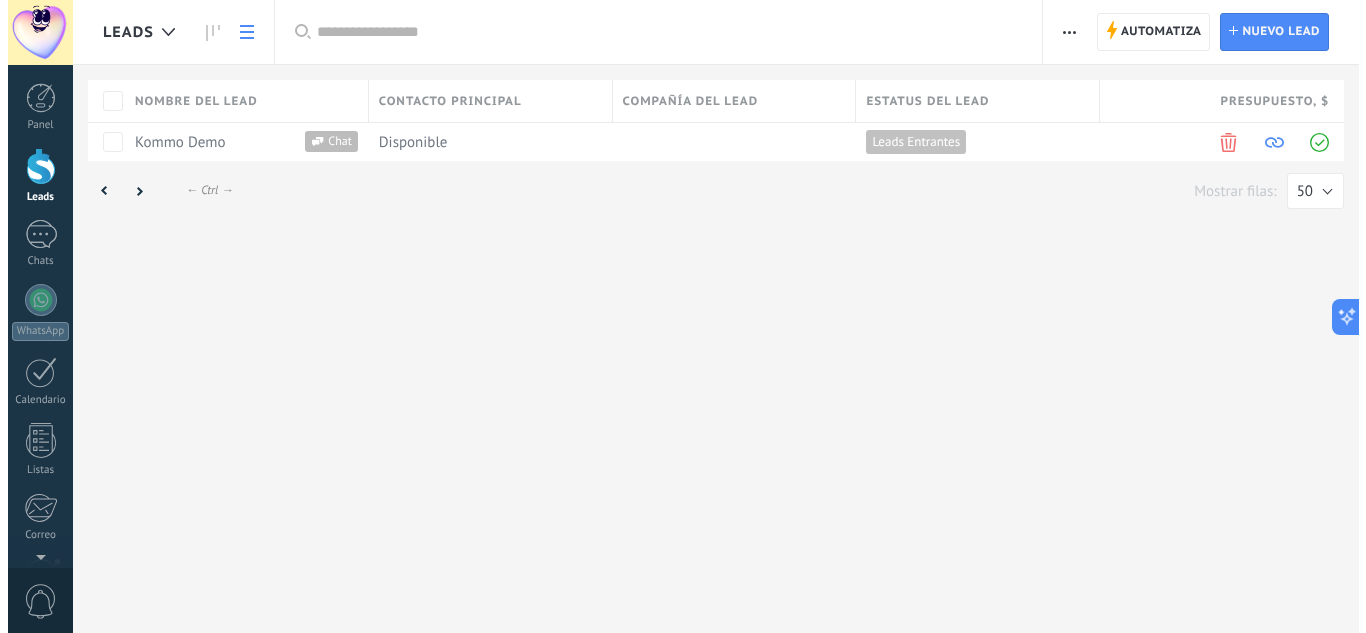 scroll, scrollTop: 0, scrollLeft: 0, axis: both 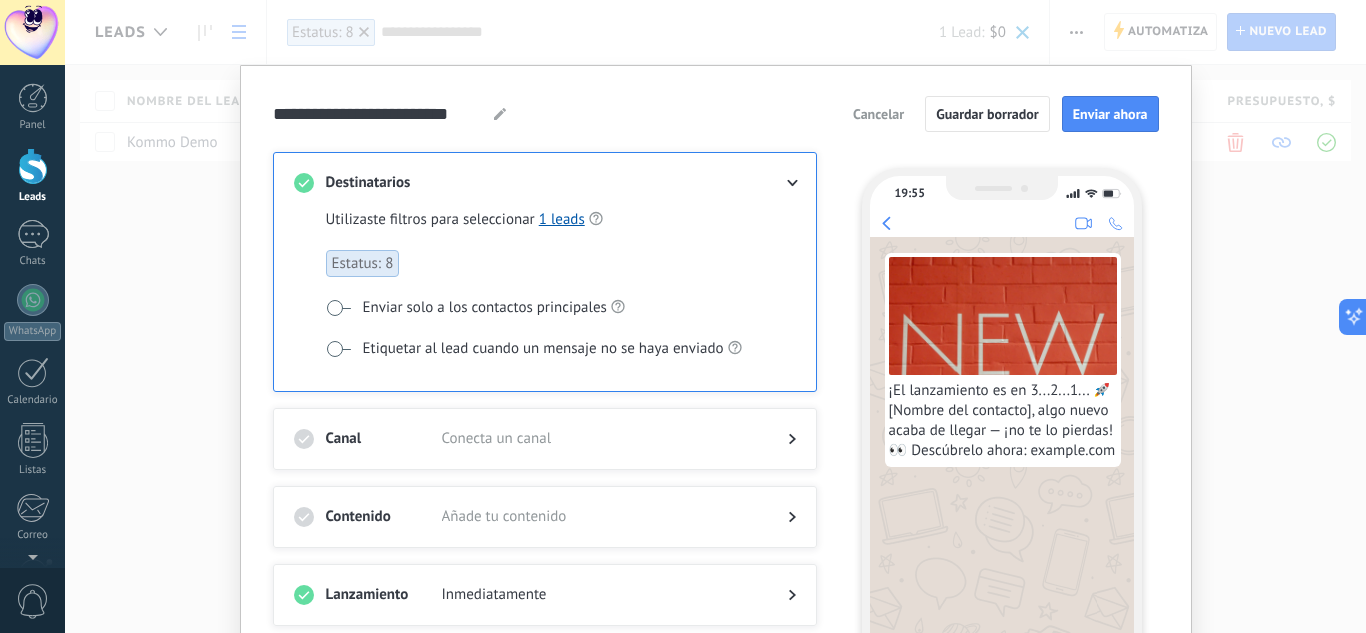 click on "Canal" at bounding box center [384, 439] 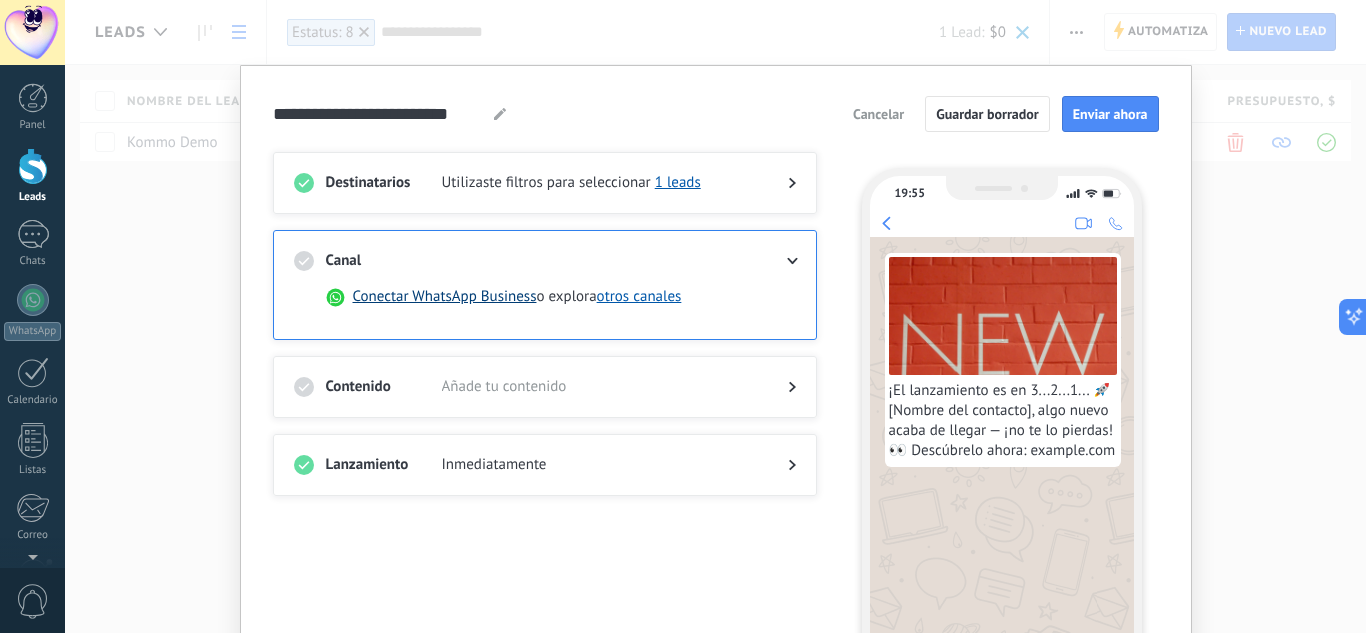 click on "Conectar WhatsApp Business" at bounding box center (445, 297) 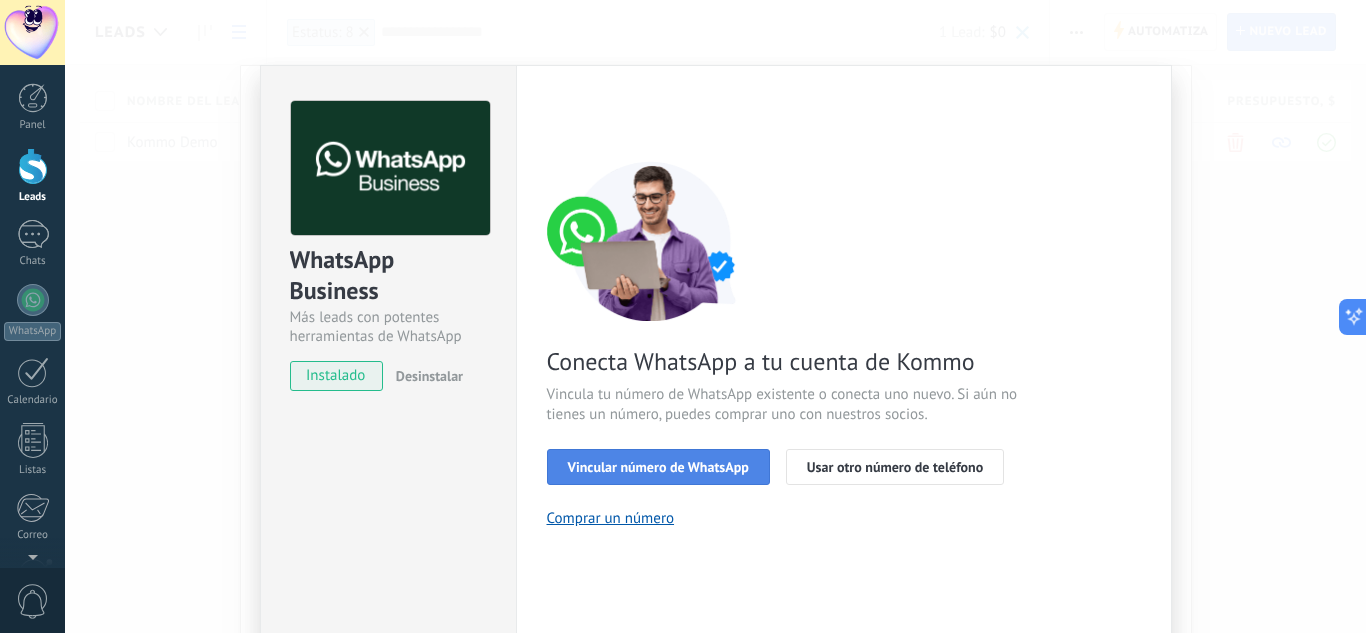 click on "Vincular número de WhatsApp" at bounding box center (658, 467) 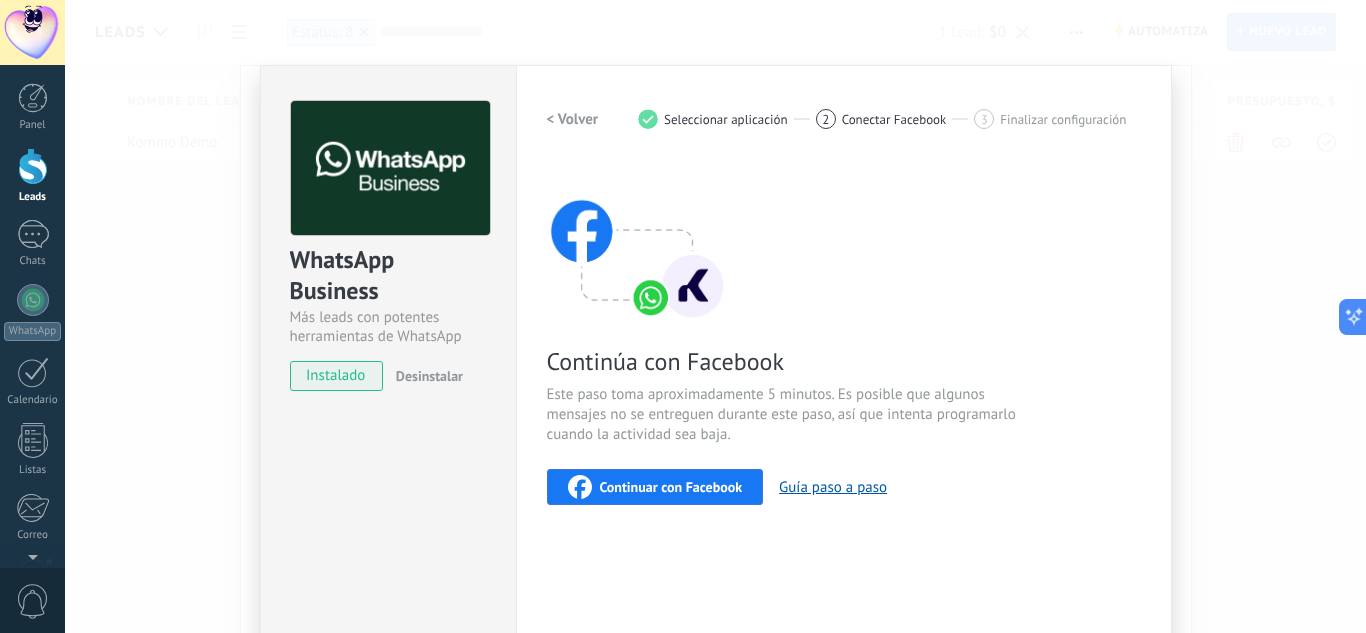 click on "Continuar con Facebook" at bounding box center (671, 487) 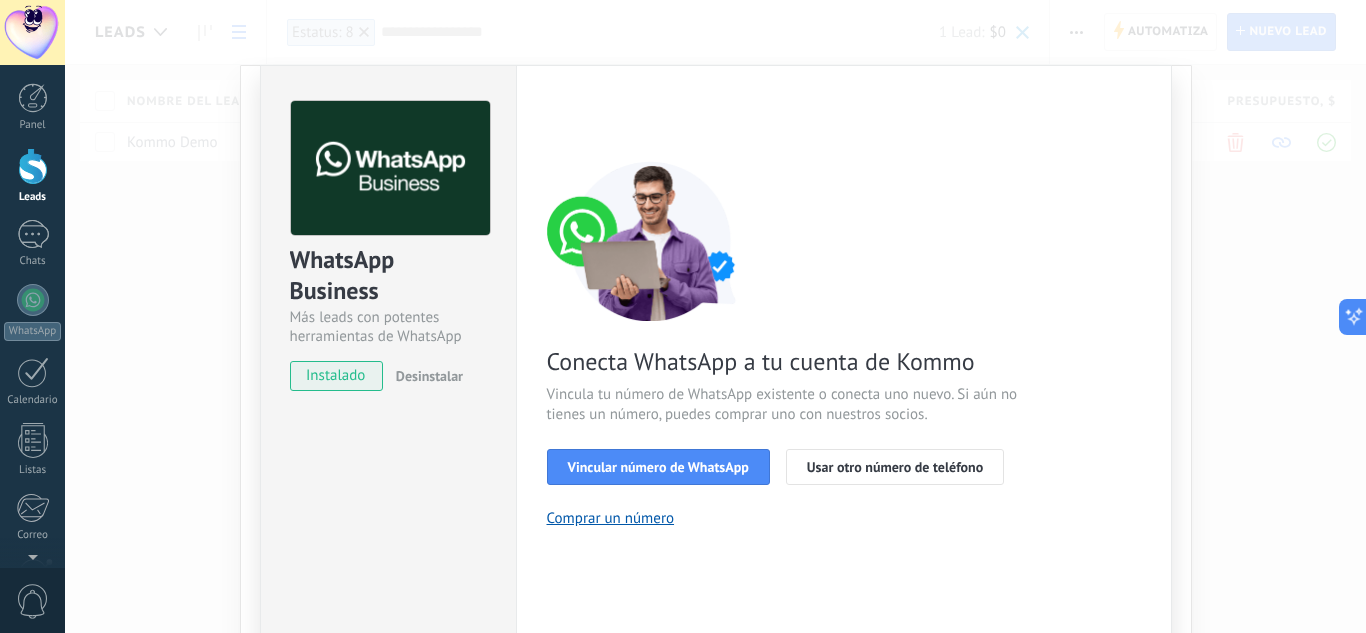 click on "WhatsApp Business Más leads con potentes herramientas de WhatsApp instalado Desinstalar Configuraciones Autorizaciones This tab logs the users who have granted integration access to this account. If you want to to remove a user's ability to send requests to the account on behalf of this integration, you can revoke access. If access is revoked from all users, the integration will stop working. This app is installed, but no one has given it access yet. WhatsApp Cloud API más _:  Guardar < Volver 1 Seleccionar aplicación 2 Conectar Facebook  3 Finalizar configuración Conecta WhatsApp a tu cuenta de Kommo Vincula tu número de WhatsApp existente o conecta uno nuevo. Si aún no tienes un número, puedes comprar uno con nuestros socios. Vincular número de WhatsApp Usar otro número de teléfono Comprar un número ¿Necesitas ayuda?" at bounding box center [715, 316] 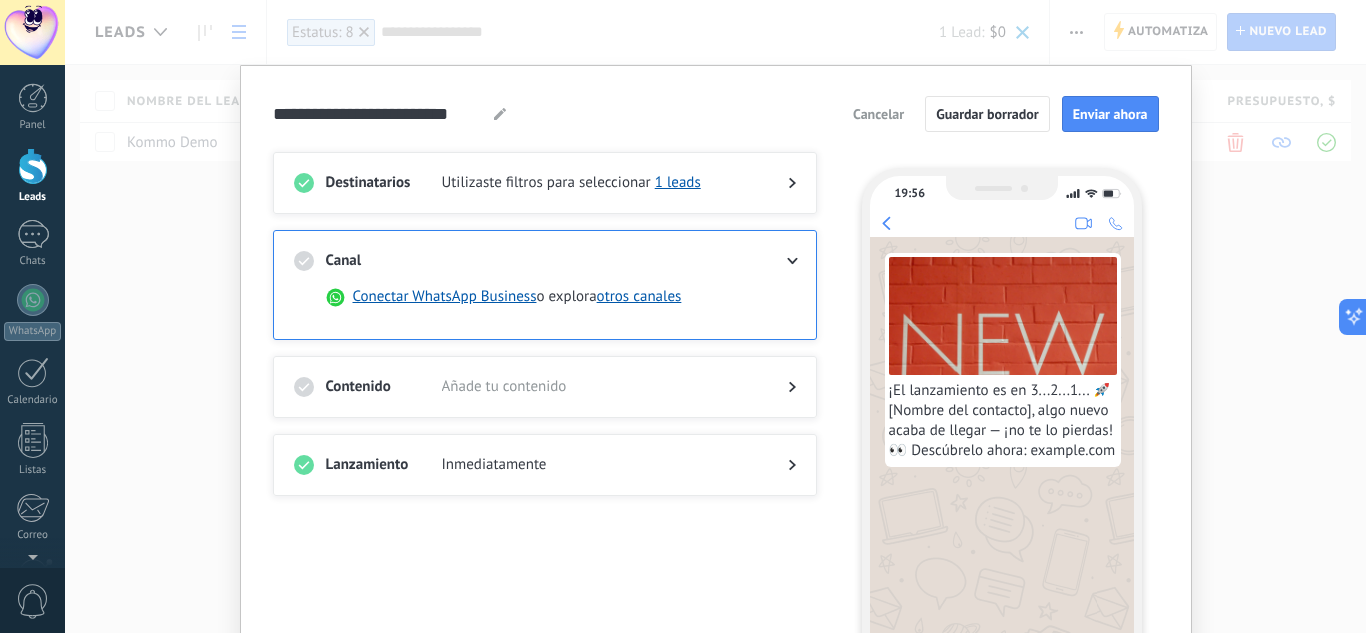 click on "Utilizaste filtros para seleccionar" at bounding box center (546, 183) 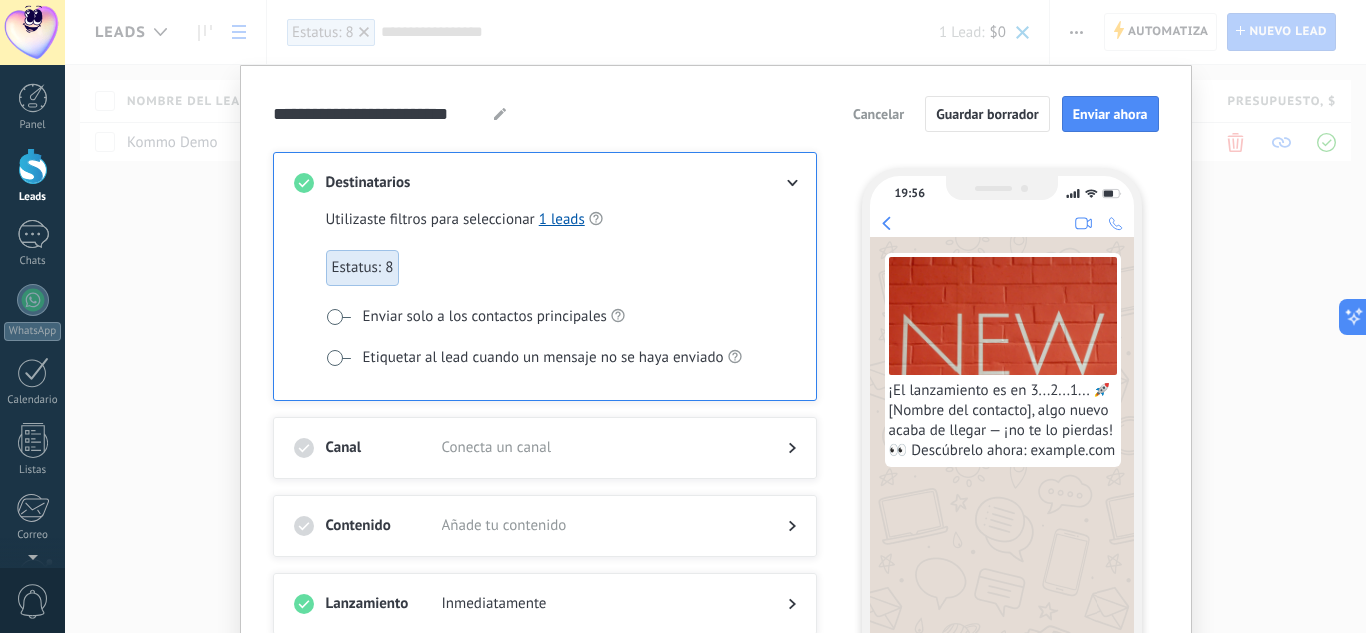 click on "Estatus: 8" at bounding box center [363, 268] 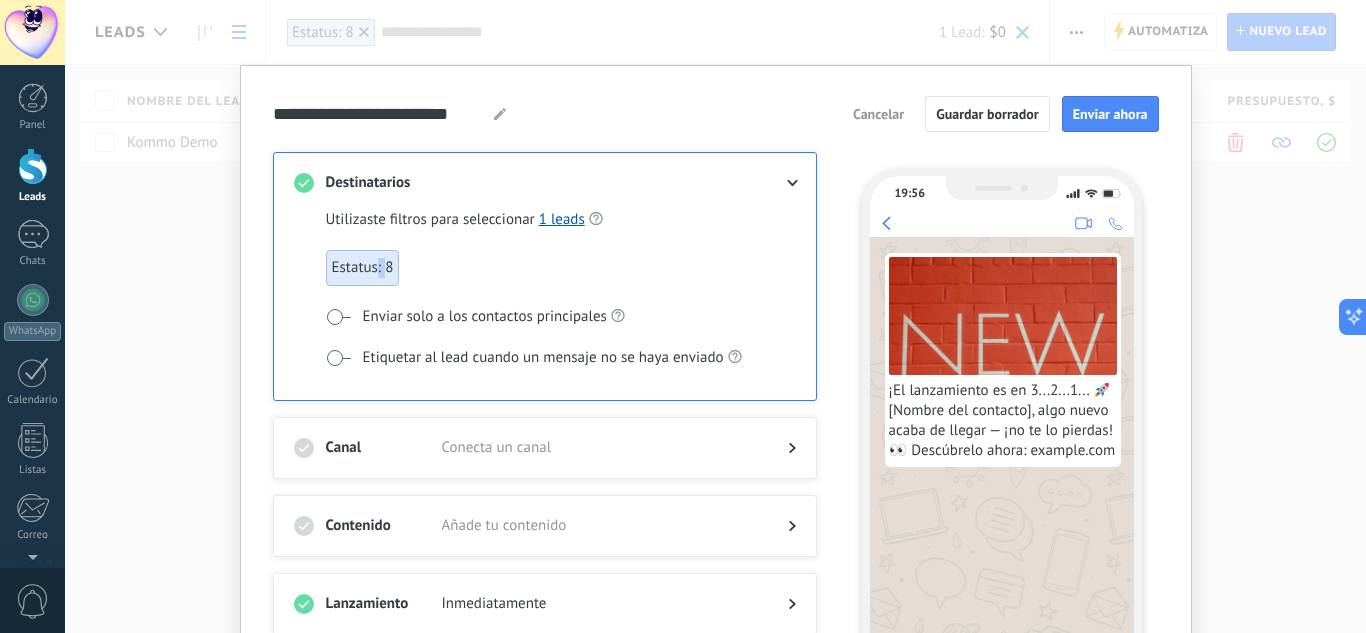 click at bounding box center (338, 317) 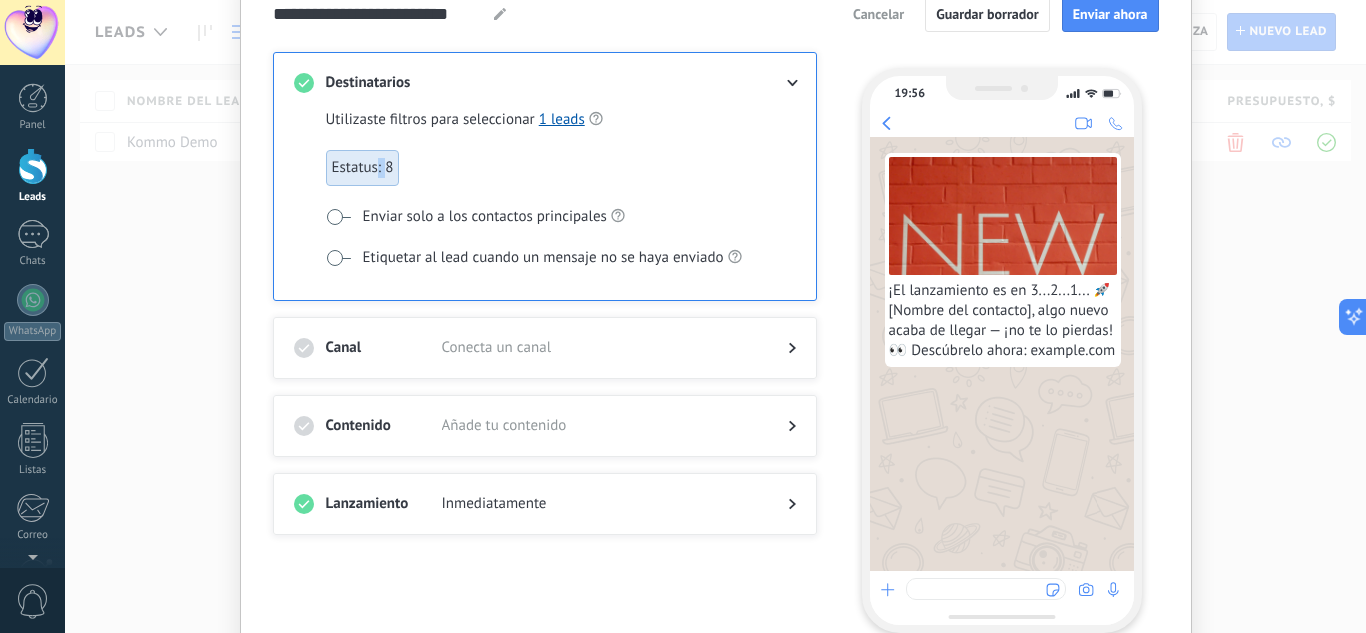 drag, startPoint x: 336, startPoint y: 215, endPoint x: 300, endPoint y: 210, distance: 36.345562 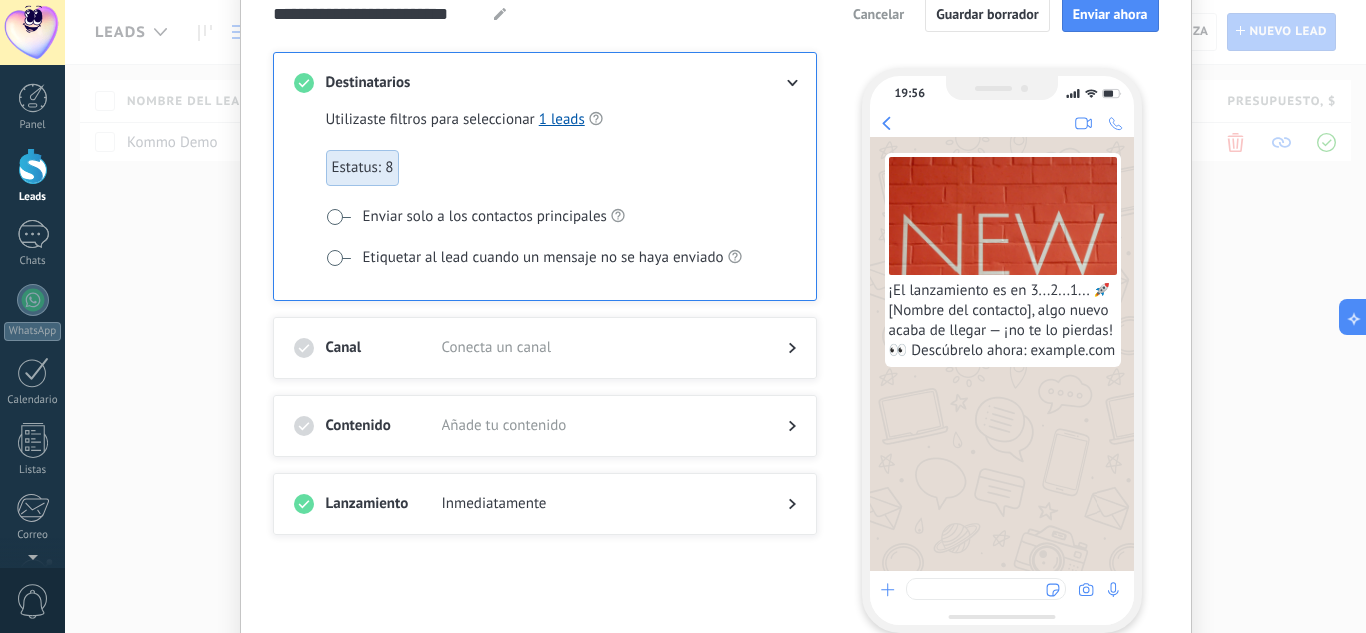 click on "Enviar solo a los contactos principales" at bounding box center (475, 216) 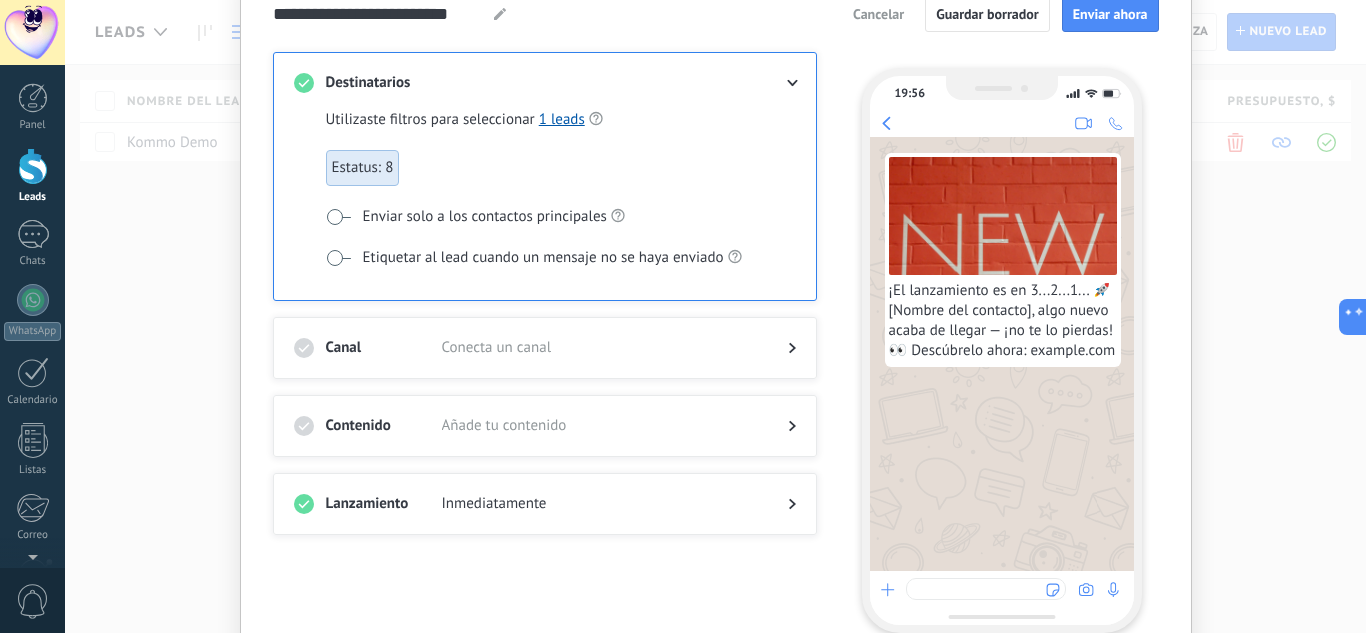 click at bounding box center (338, 217) 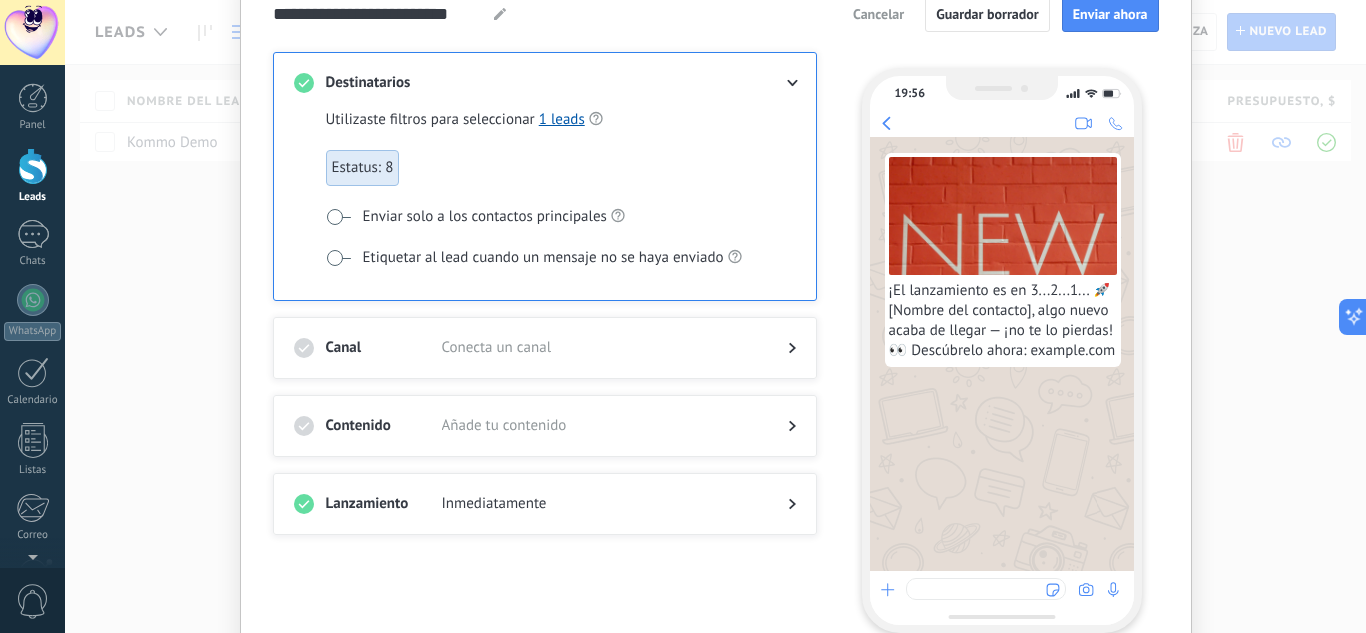 click at bounding box center [338, 217] 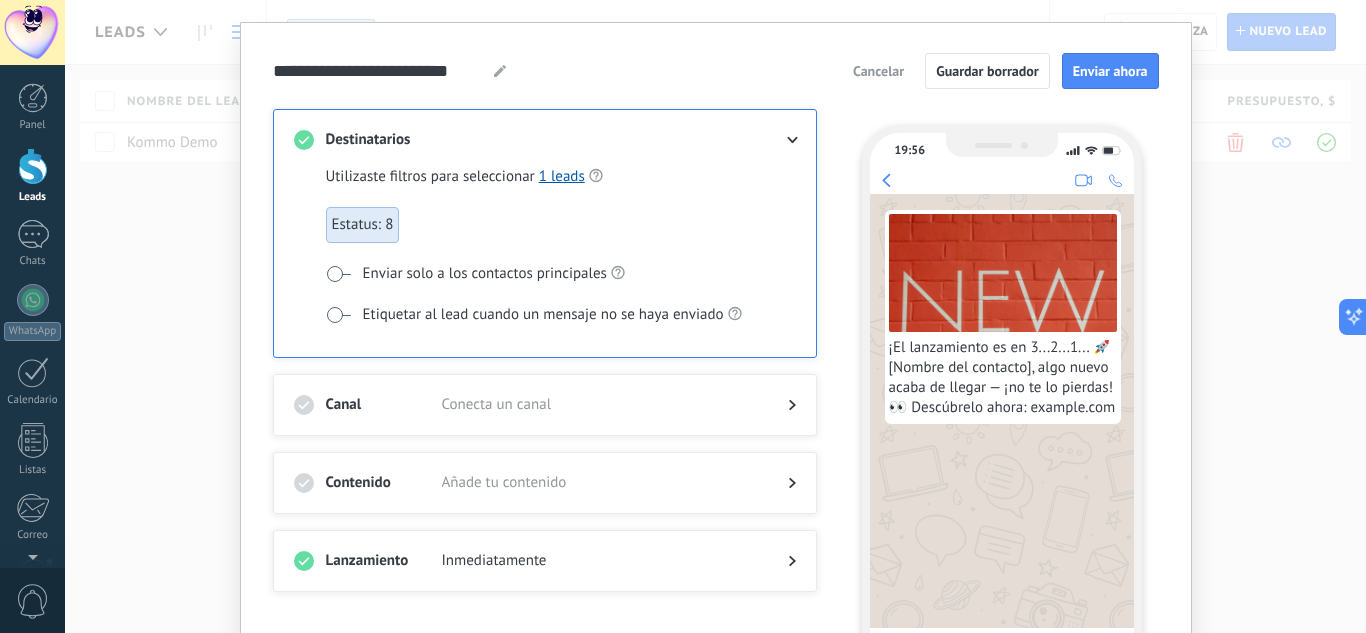 scroll, scrollTop: 2, scrollLeft: 0, axis: vertical 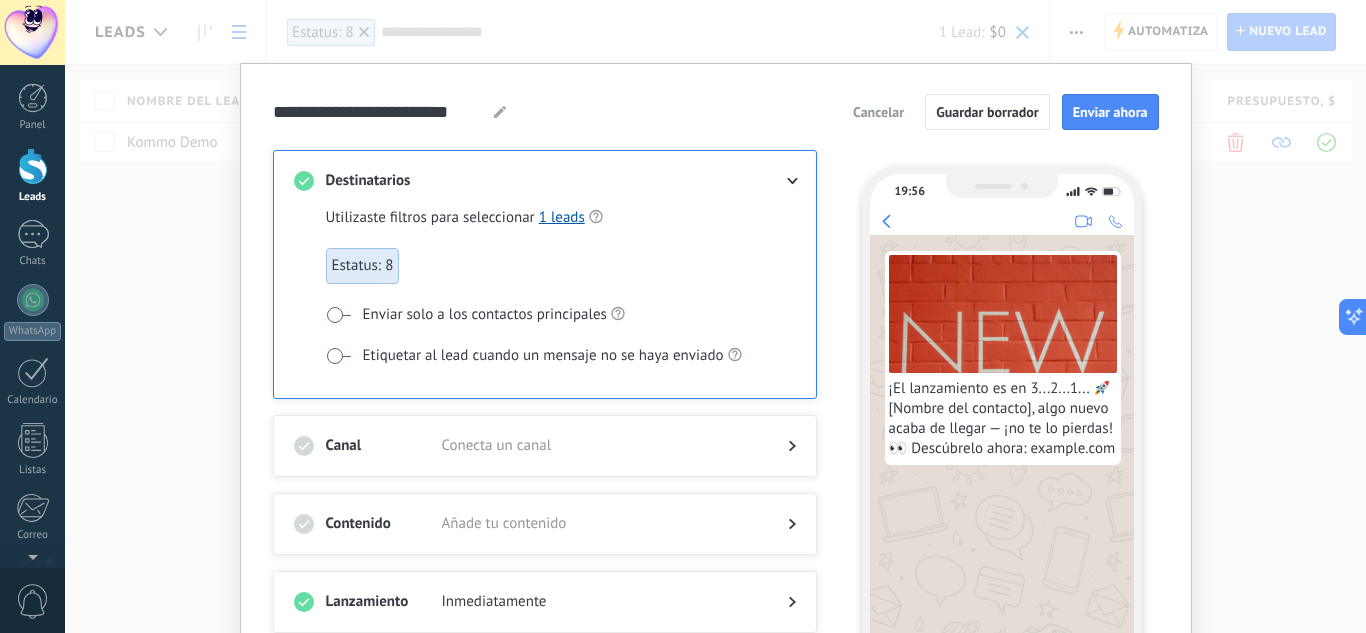 click on "Cancelar" at bounding box center [878, 112] 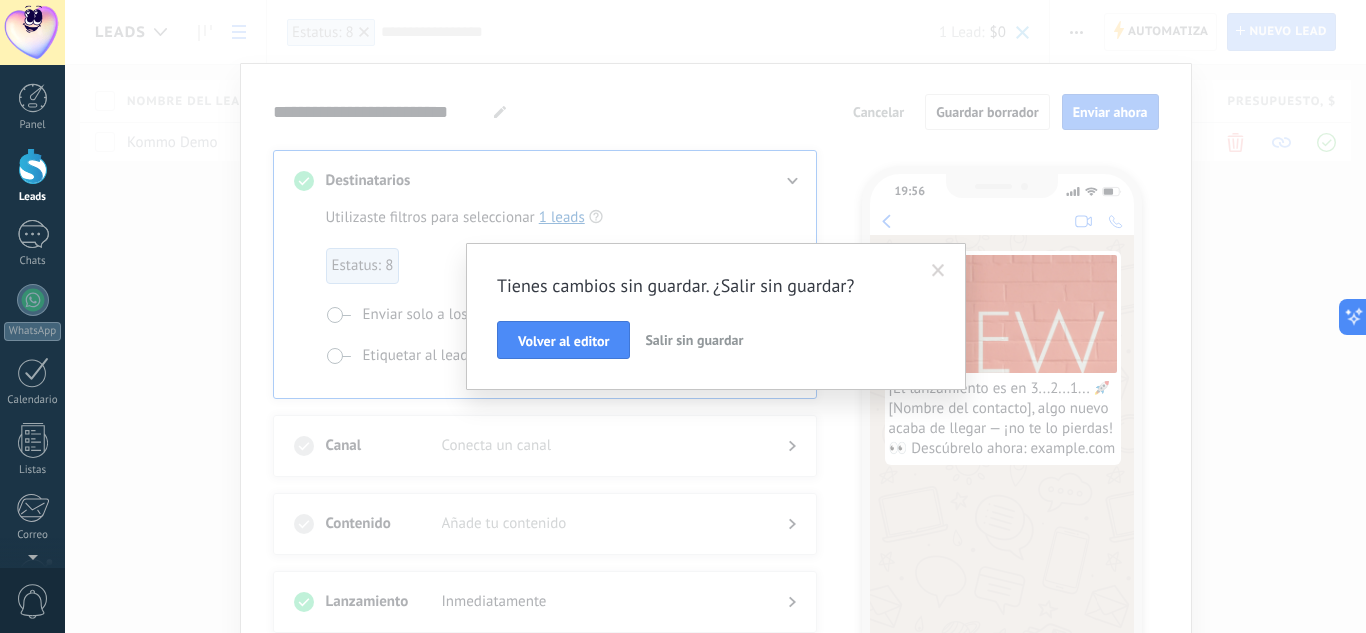 click on "Salir sin guardar" at bounding box center (694, 340) 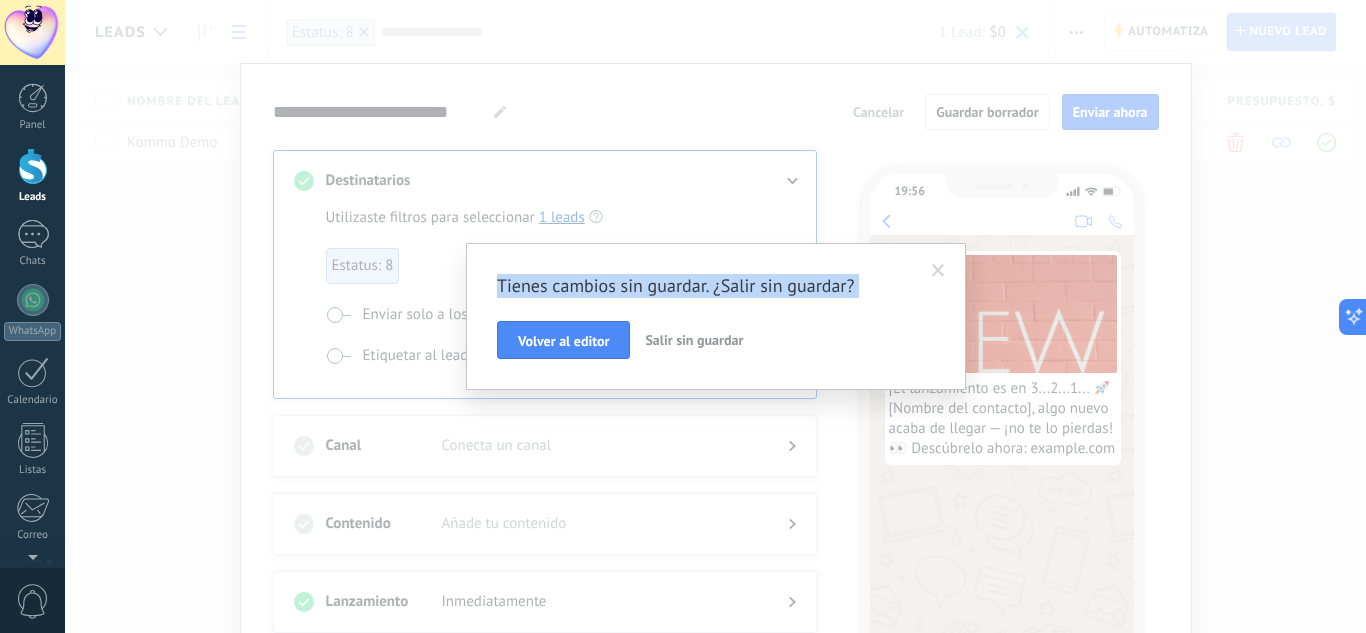 scroll, scrollTop: 0, scrollLeft: 0, axis: both 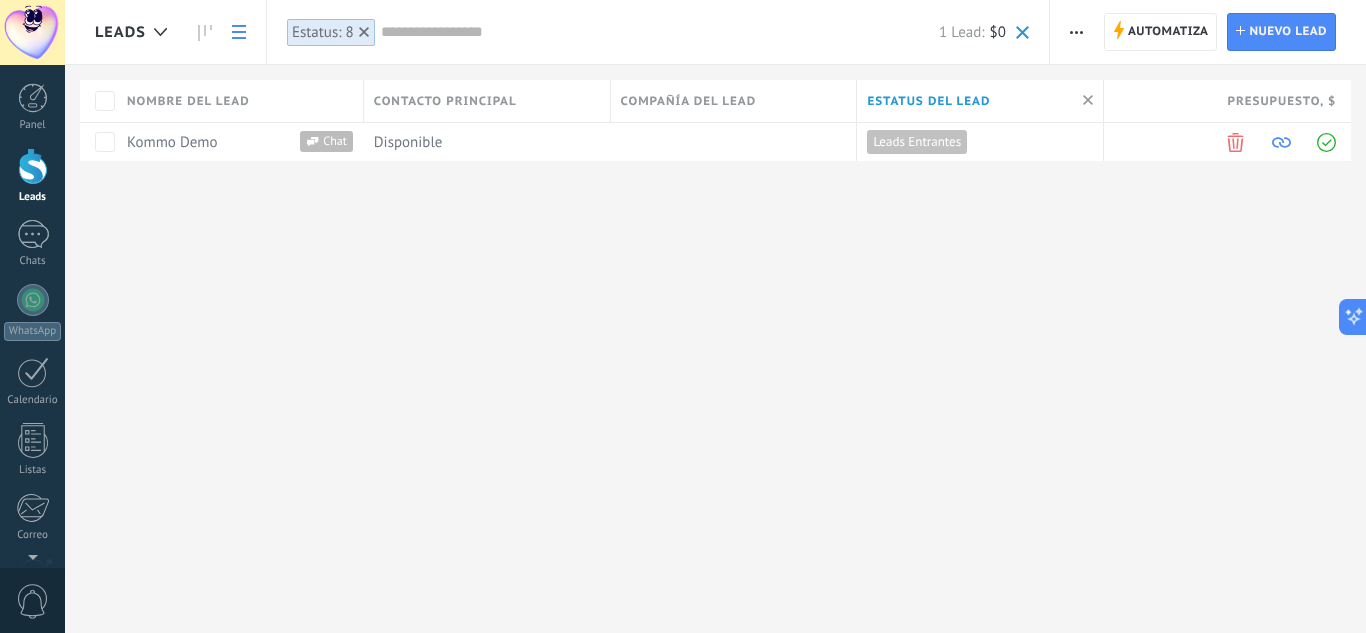 click at bounding box center [1076, 32] 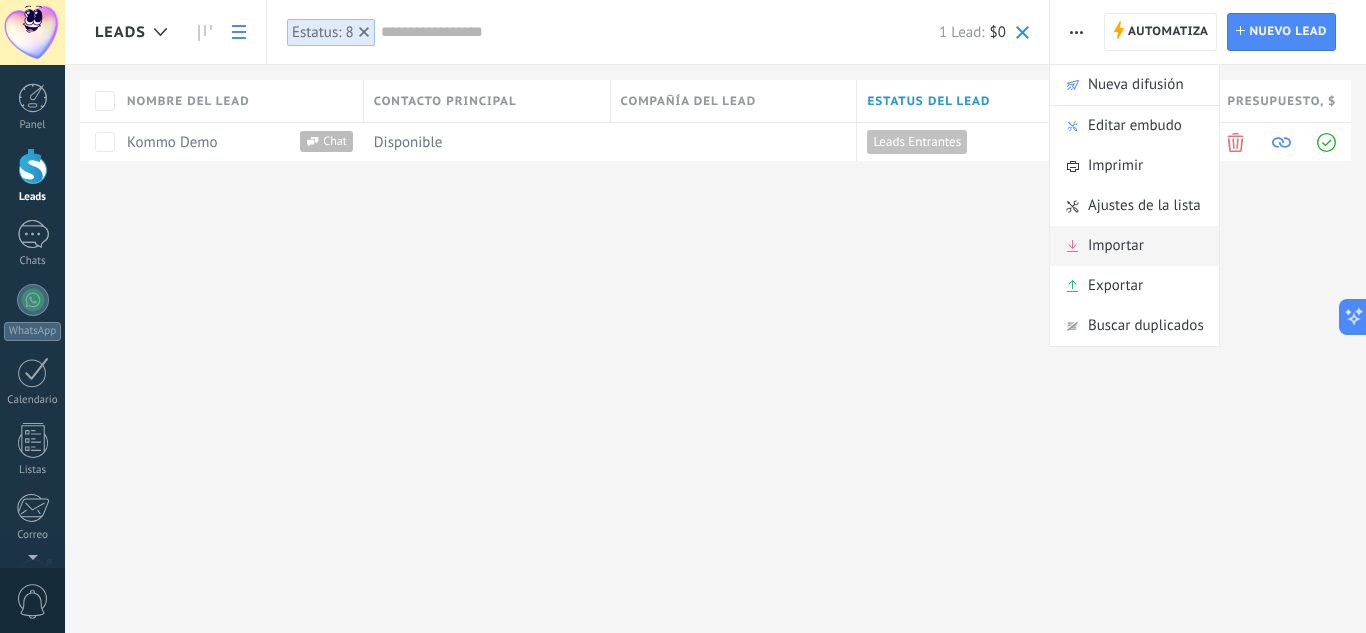 click on "Importar" at bounding box center [1134, 246] 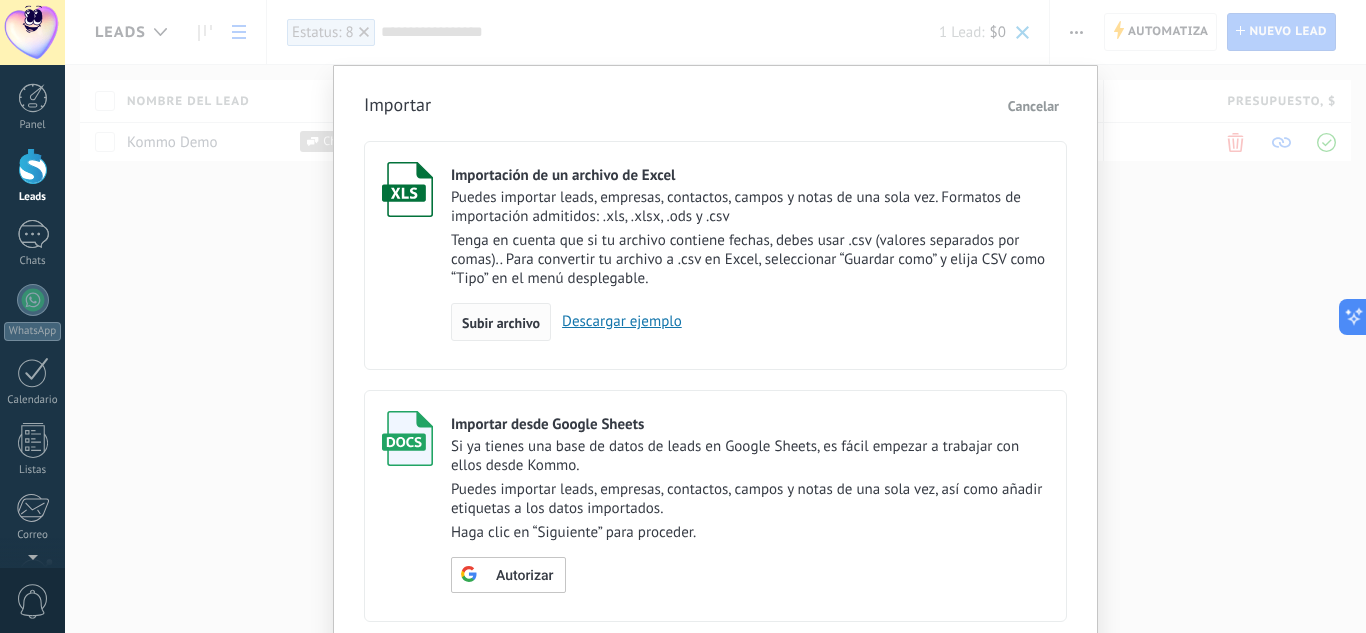 click on "Subir archivo" at bounding box center (501, 323) 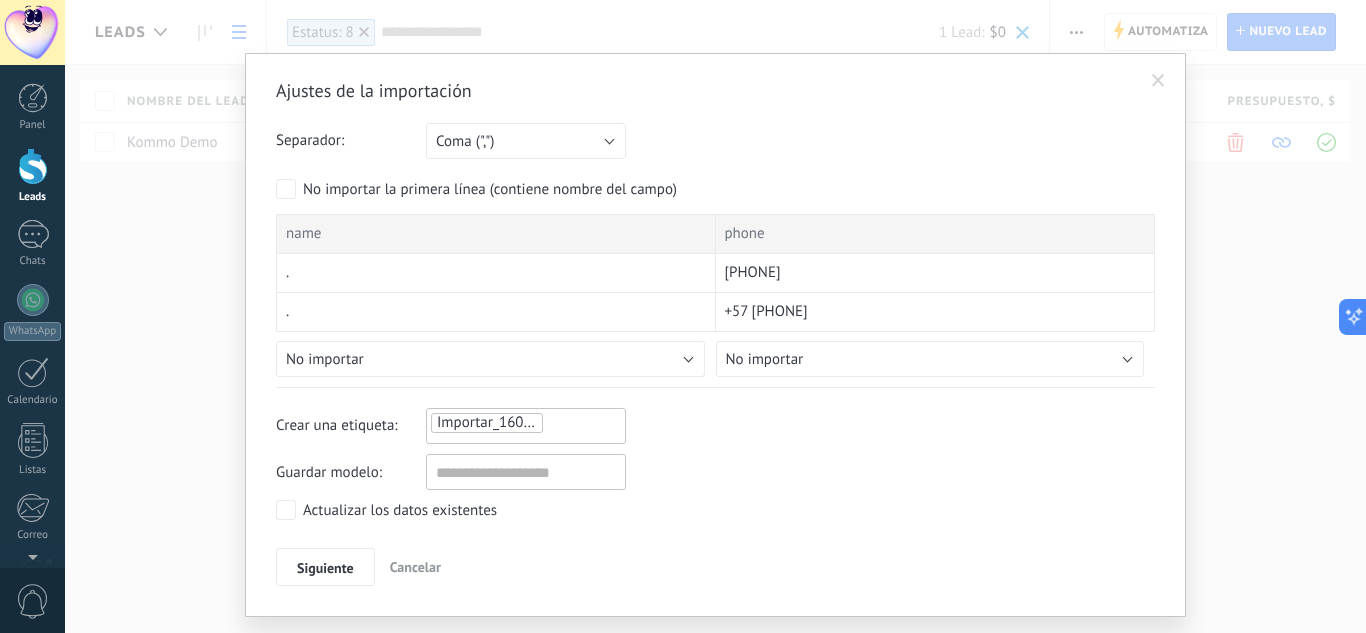 scroll, scrollTop: 0, scrollLeft: 0, axis: both 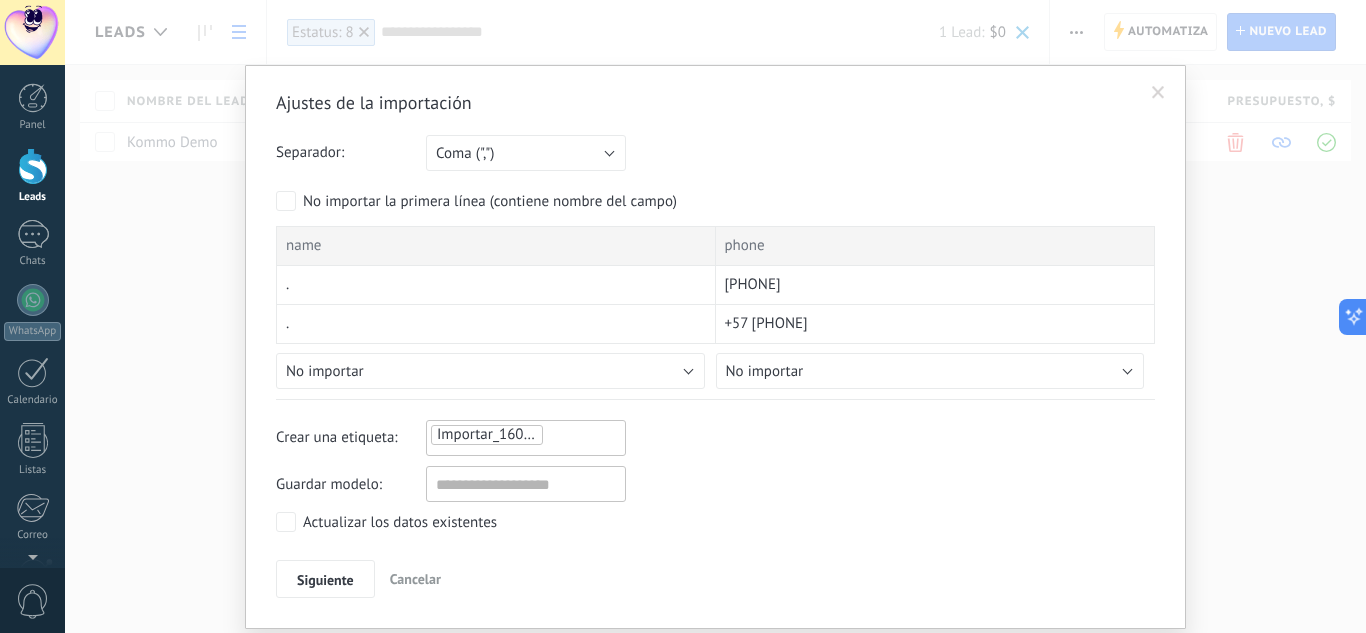 click at bounding box center [1158, 93] 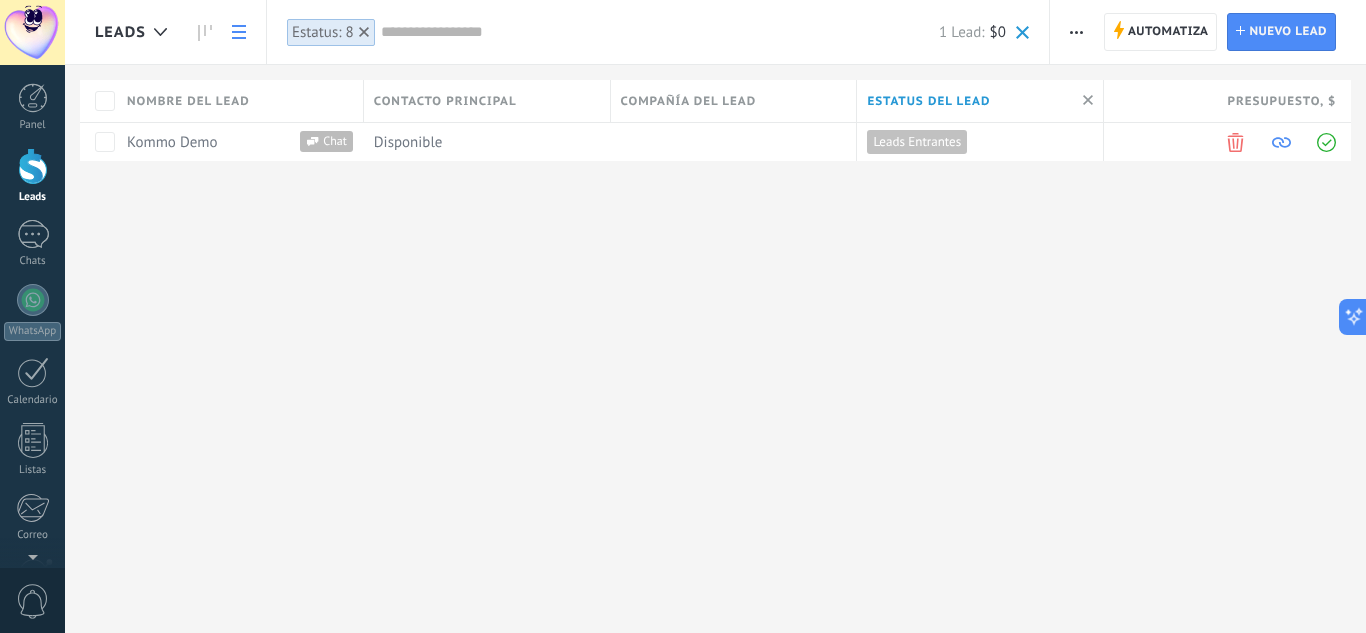 click 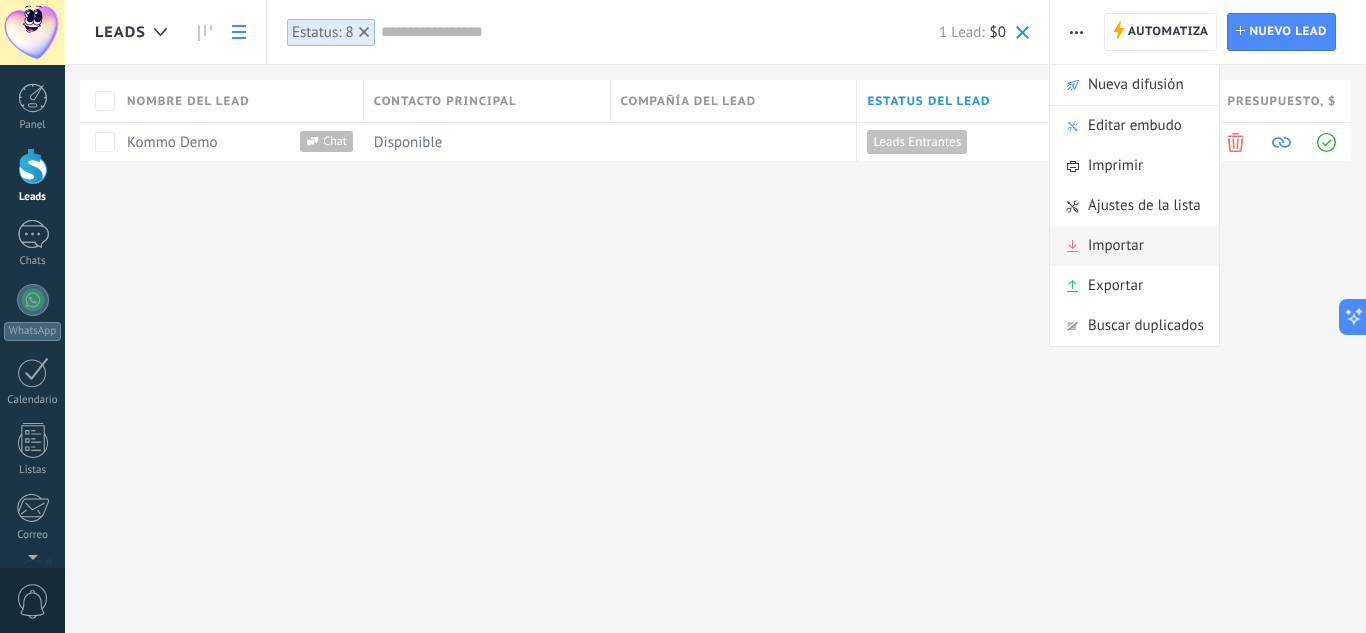 click on "Importar" at bounding box center (1116, 246) 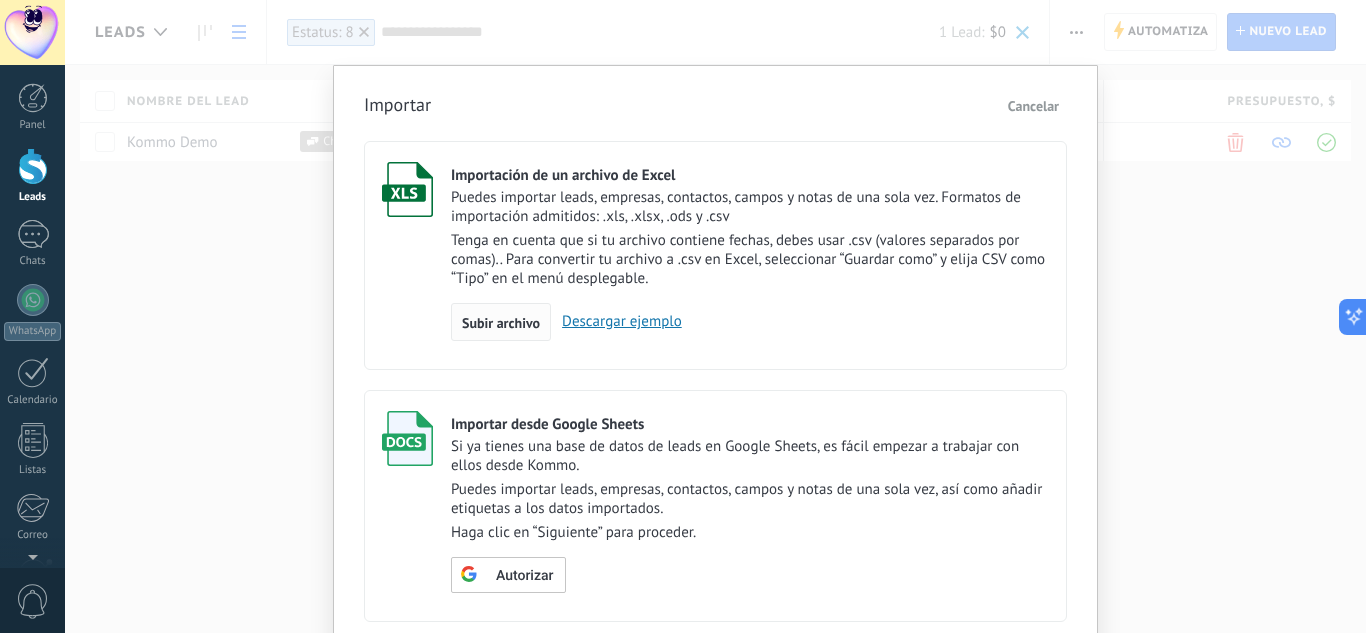 click on "Subir archivo" at bounding box center [501, 323] 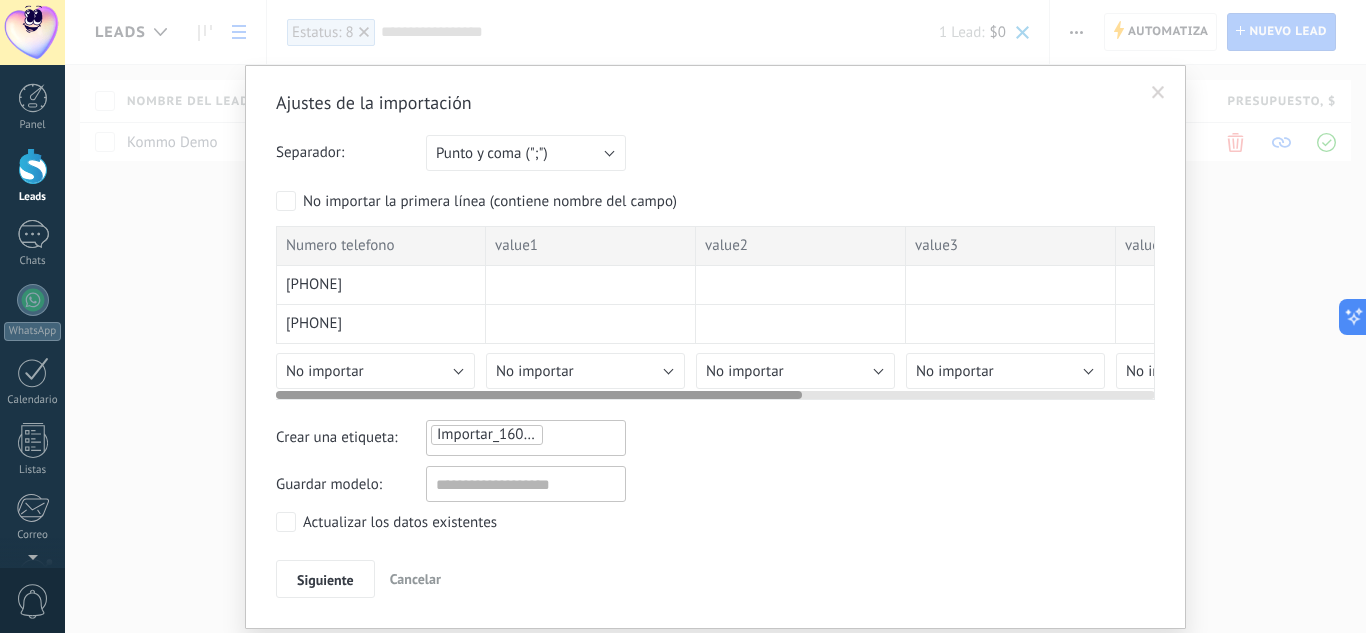 click at bounding box center [539, 395] 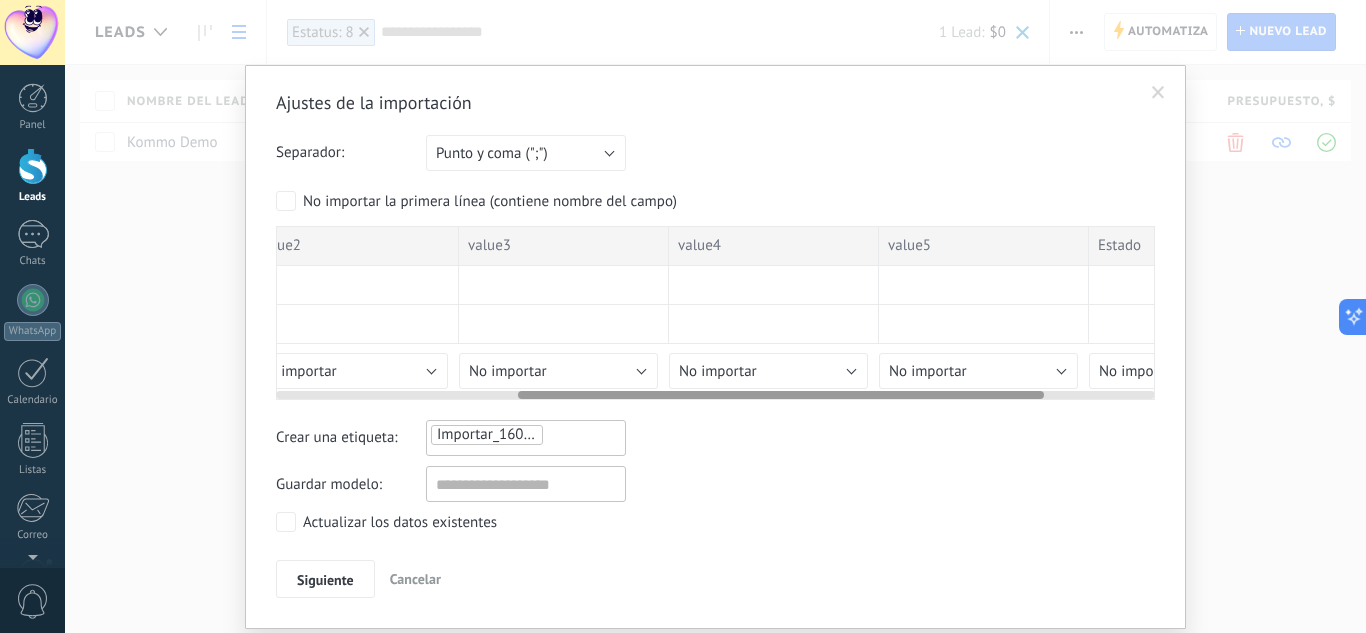 scroll, scrollTop: 0, scrollLeft: 591, axis: horizontal 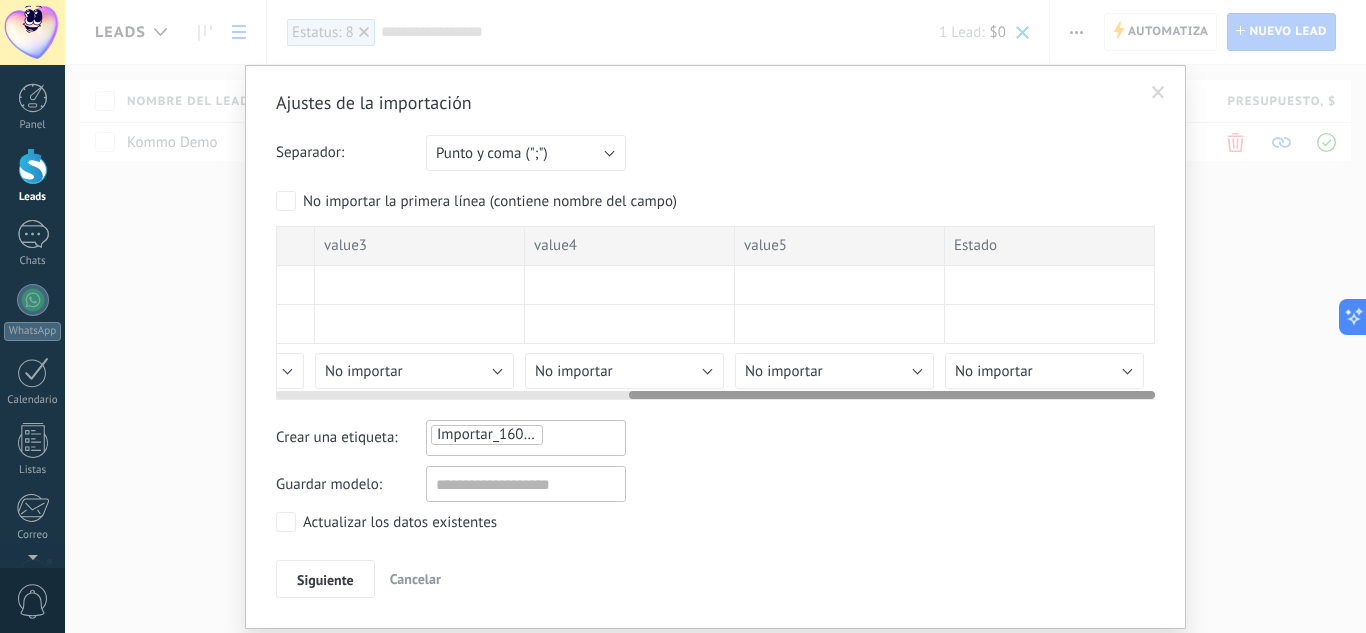 drag, startPoint x: 629, startPoint y: 397, endPoint x: 842, endPoint y: 408, distance: 213.28384 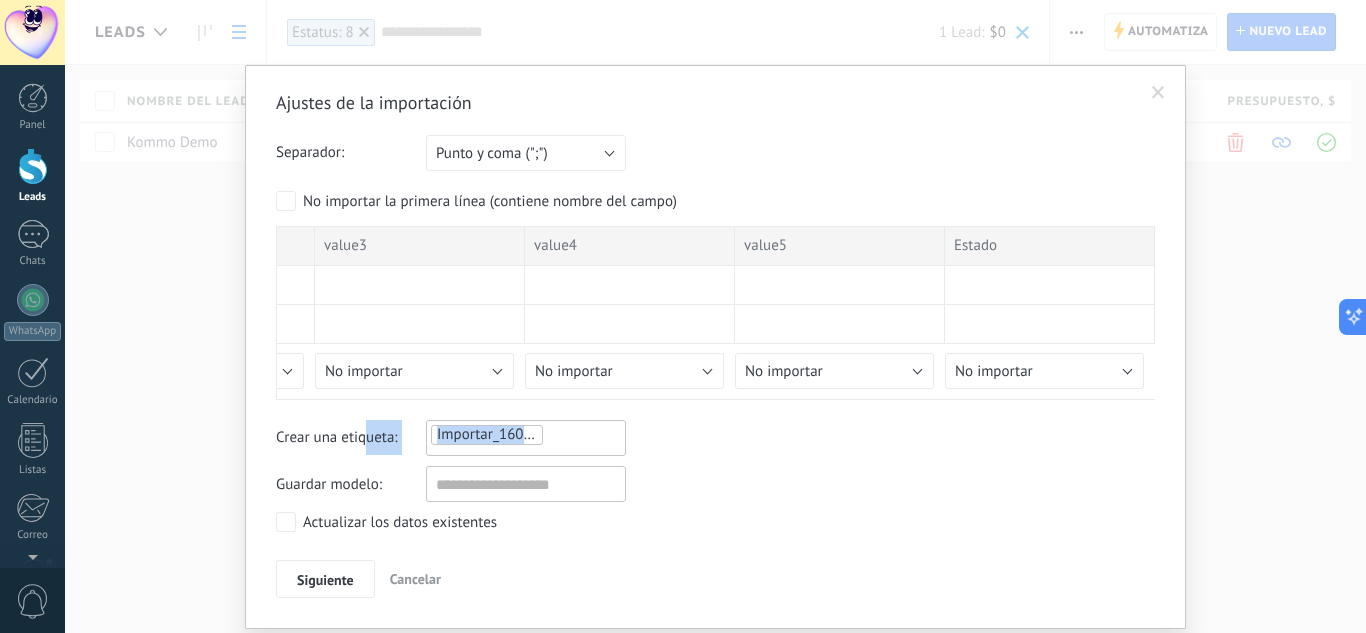 drag, startPoint x: 842, startPoint y: 408, endPoint x: 362, endPoint y: 407, distance: 480.00104 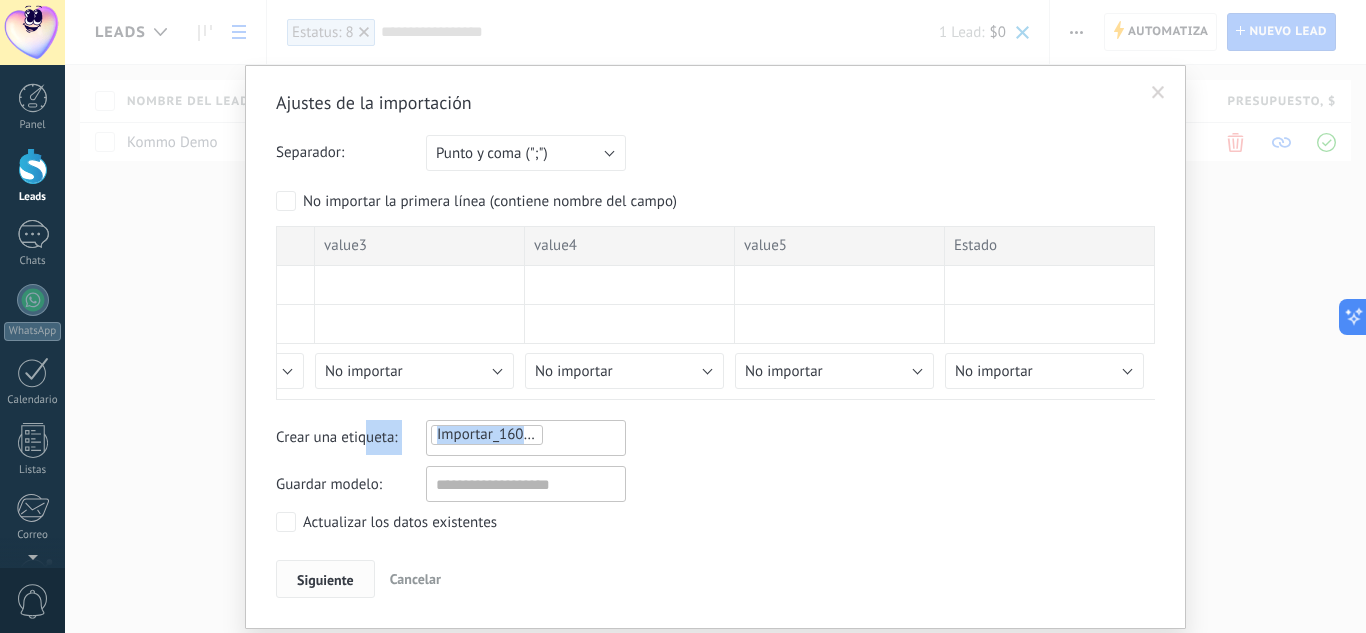 click on "Siguiente" at bounding box center [325, 580] 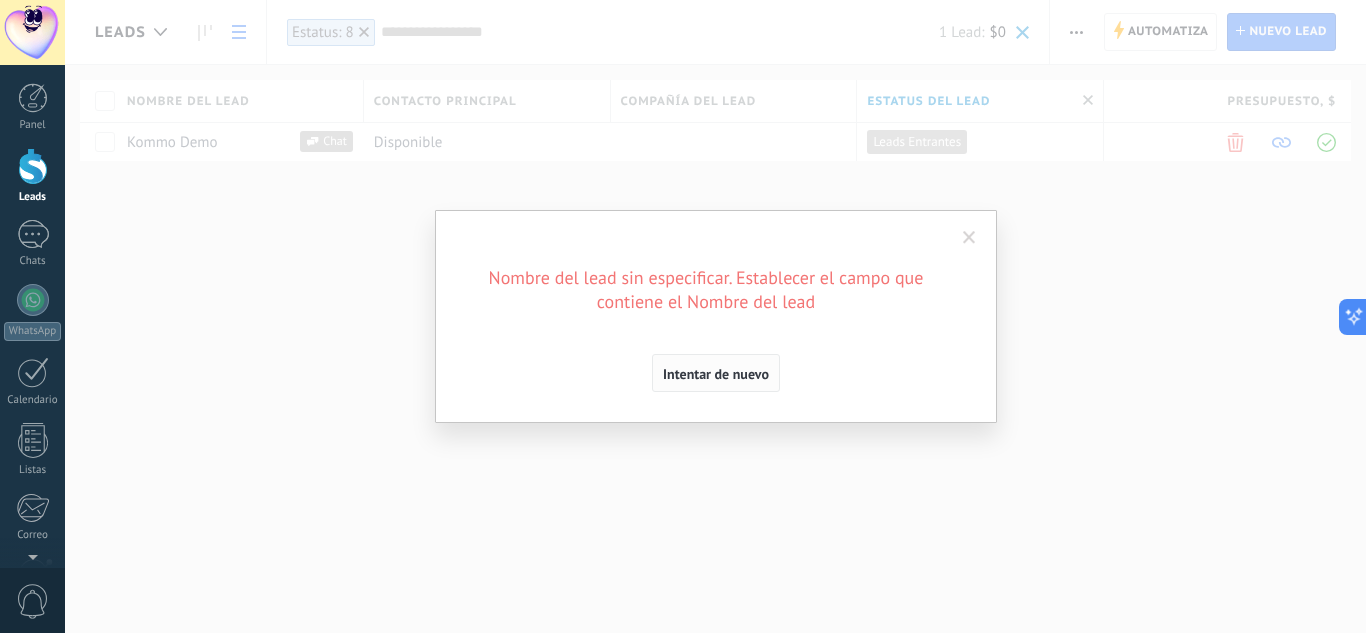 click on "Intentar de nuevo" at bounding box center [716, 374] 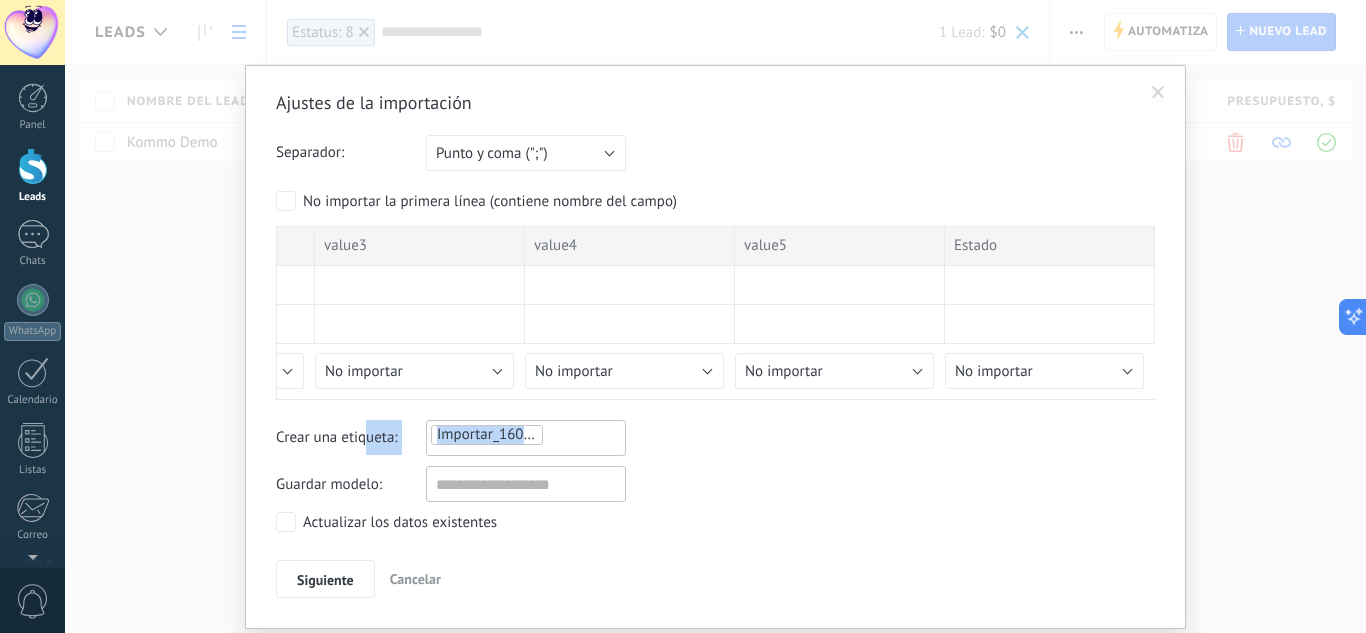 click on "Importar_16072025_1959" at bounding box center (526, 435) 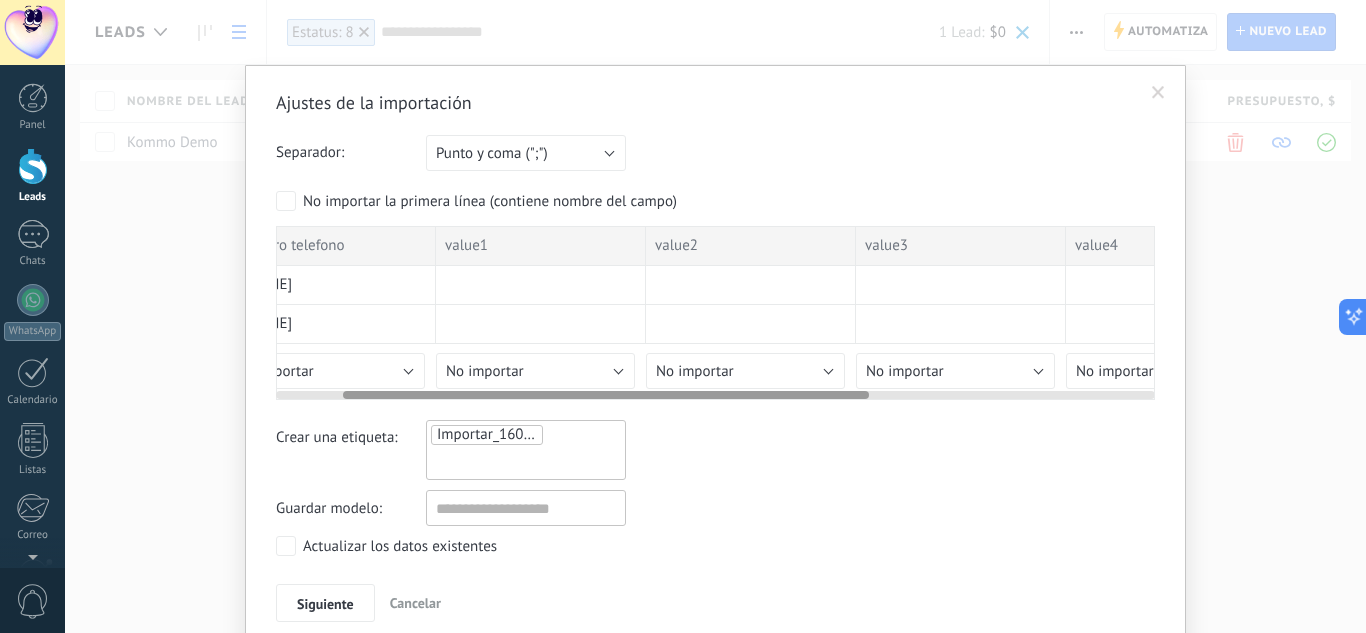 scroll, scrollTop: 0, scrollLeft: 0, axis: both 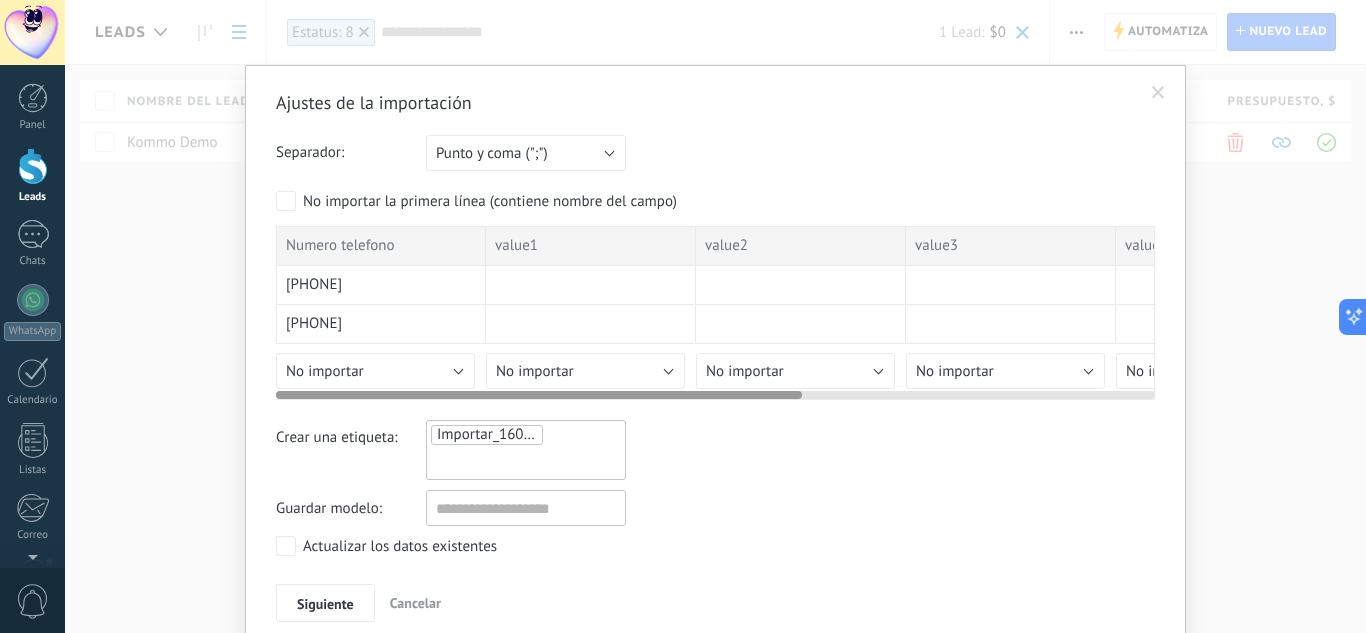 drag, startPoint x: 689, startPoint y: 397, endPoint x: 298, endPoint y: 426, distance: 392.07397 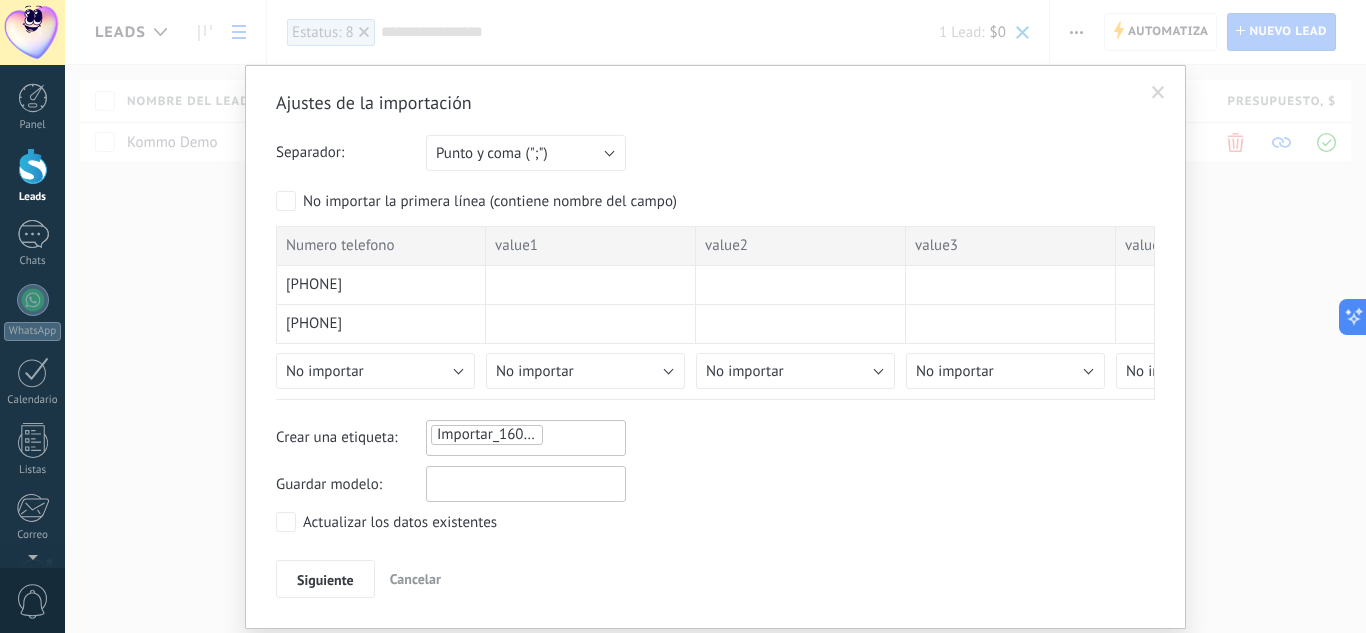 click at bounding box center [526, 484] 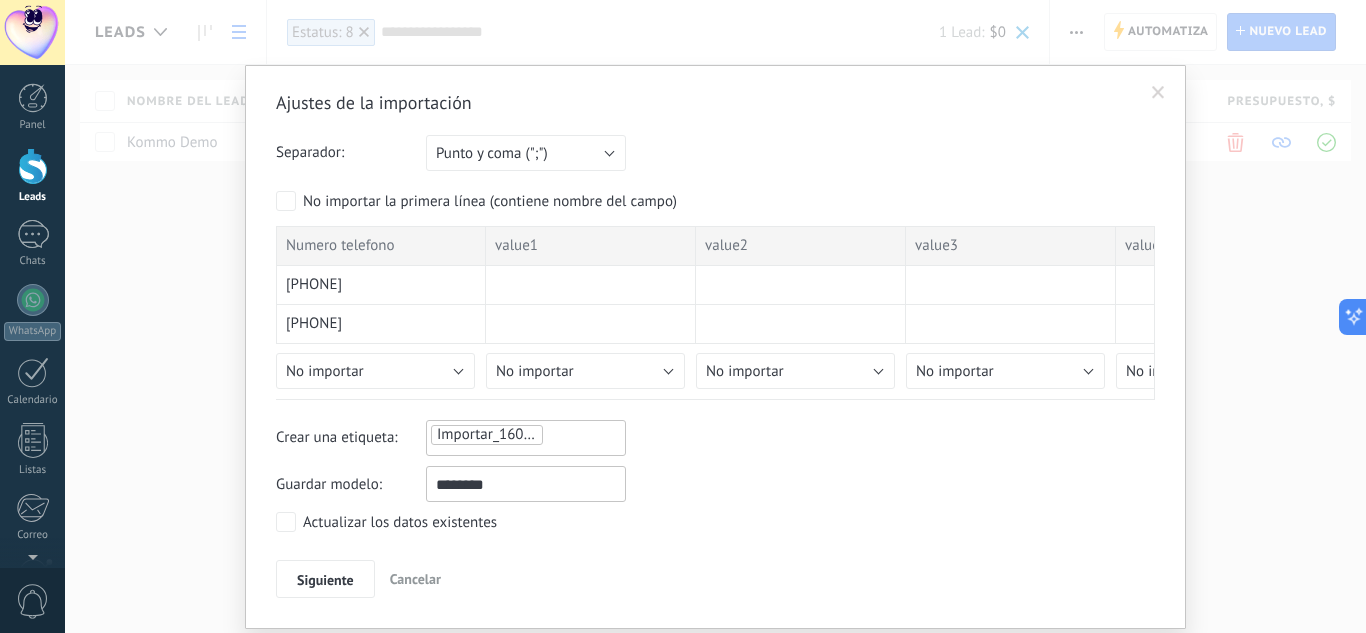 type on "********" 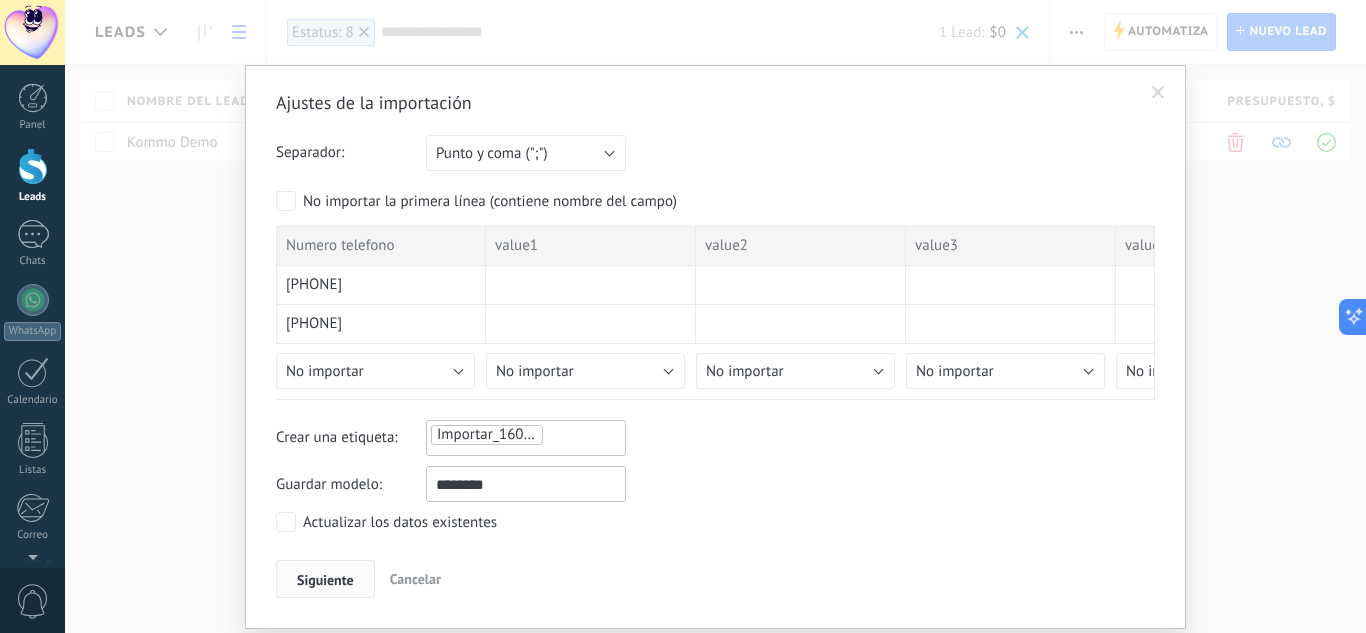 click on "Siguiente" at bounding box center [325, 580] 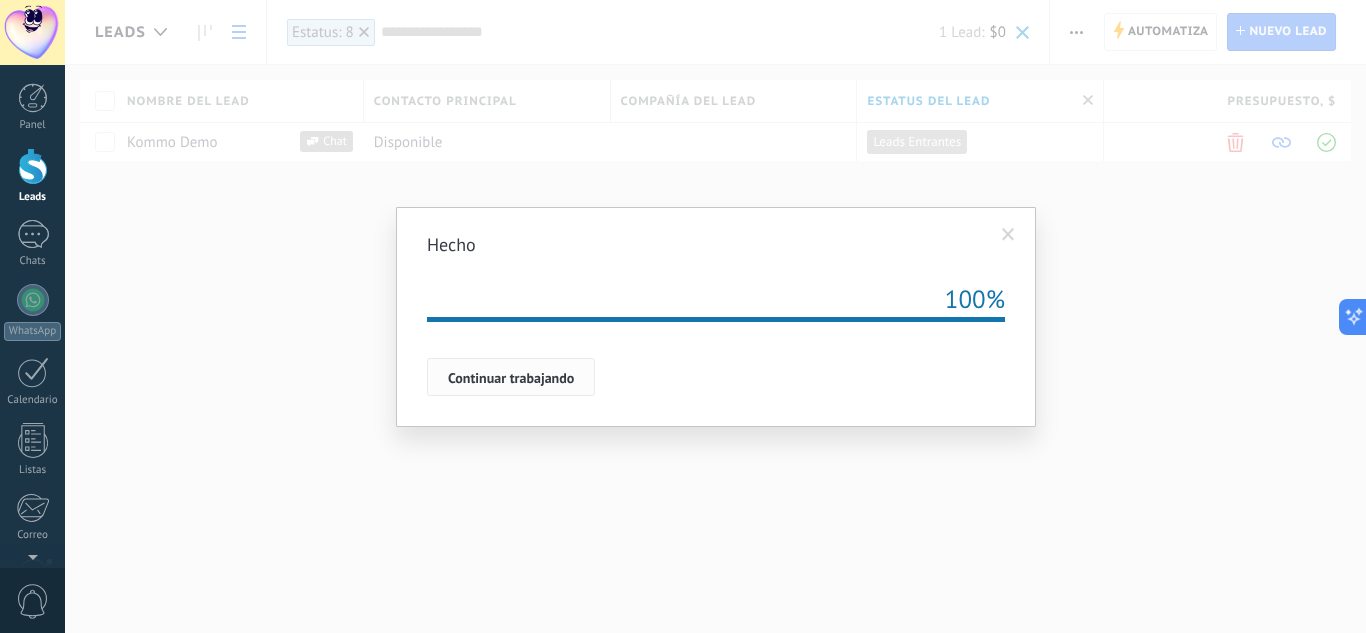 click on "Continuar trabajando" at bounding box center (511, 378) 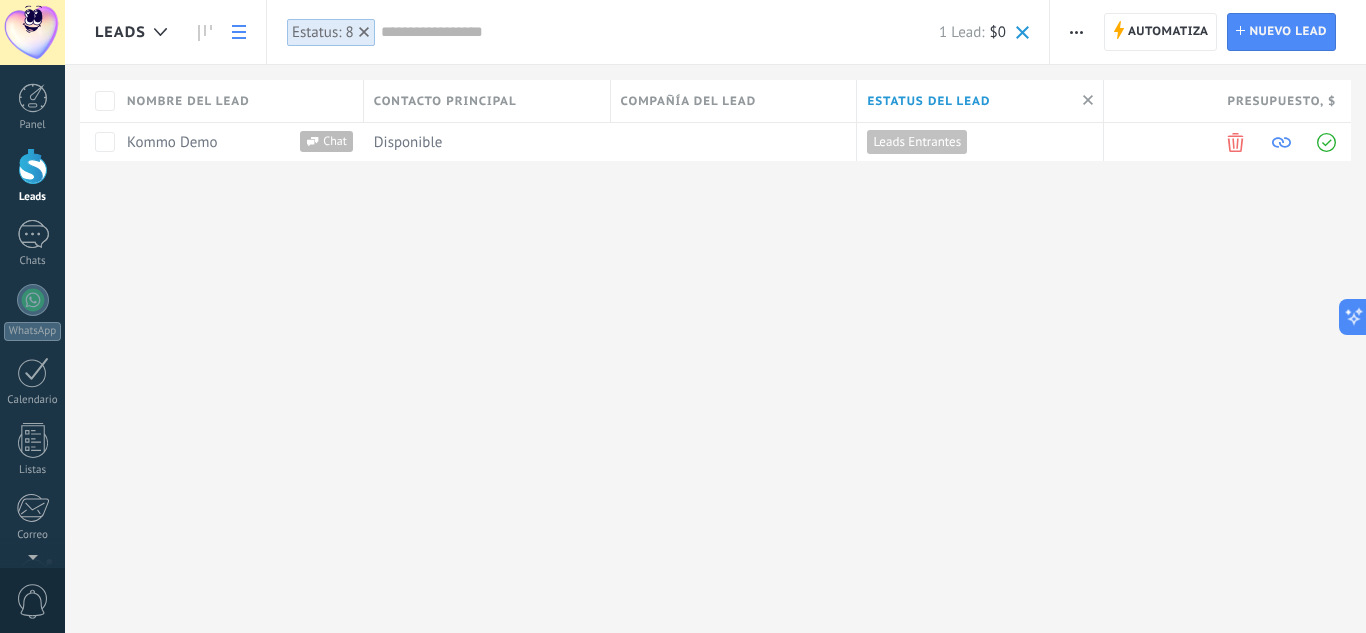 click at bounding box center [1076, 32] 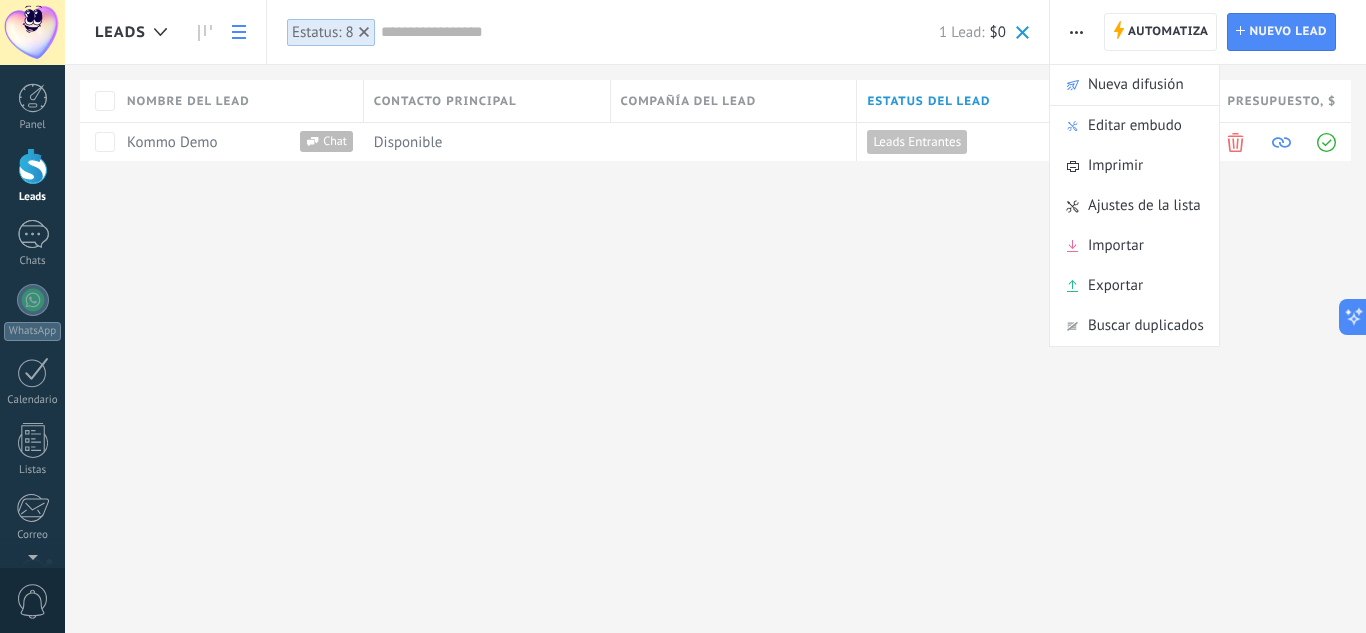 click at bounding box center (1076, 32) 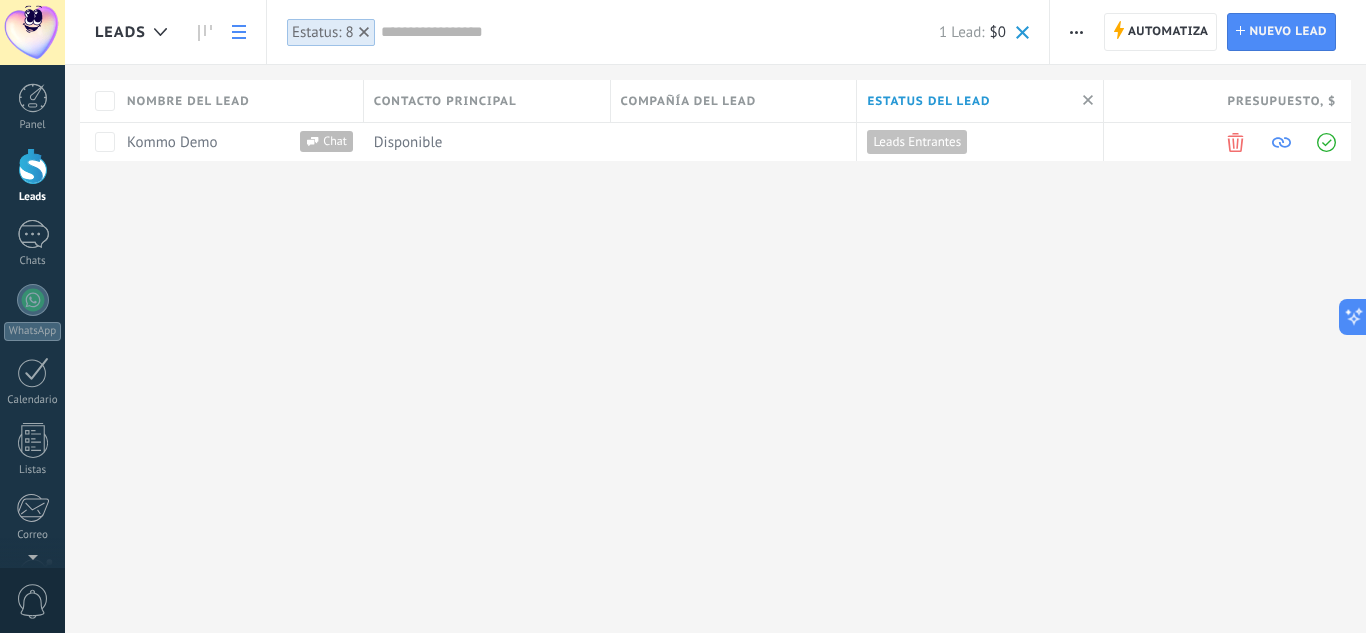 click 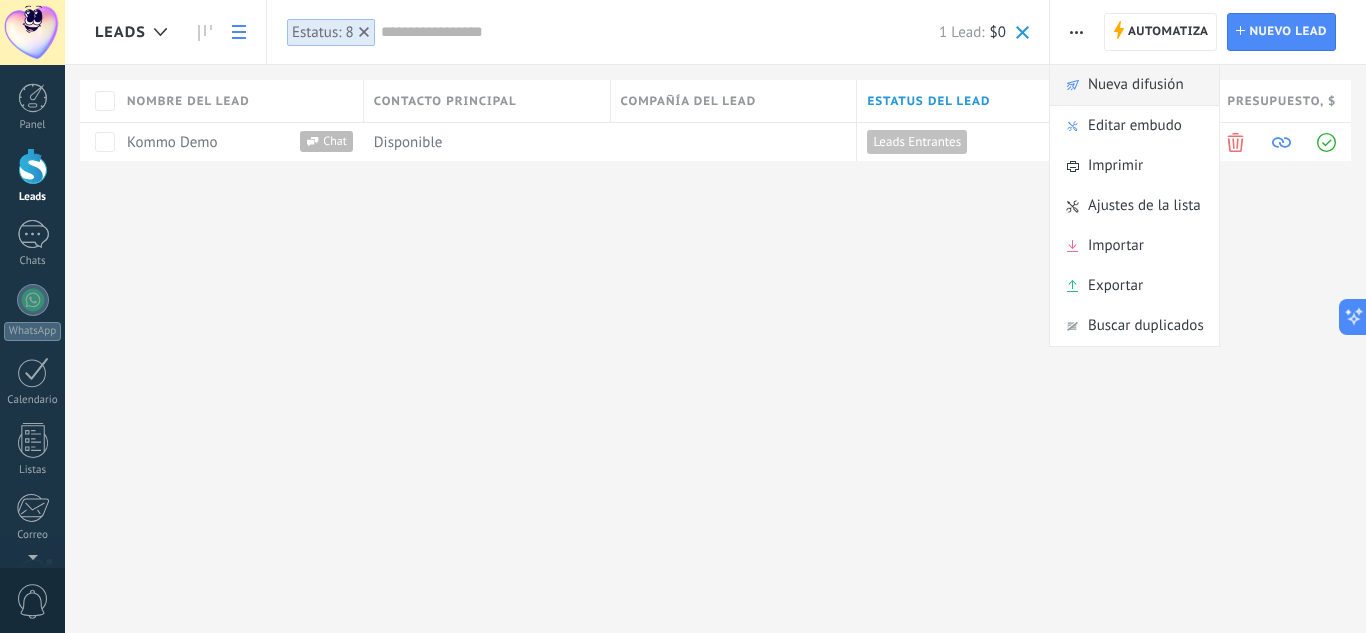 click on "Nueva difusión" at bounding box center (1136, 85) 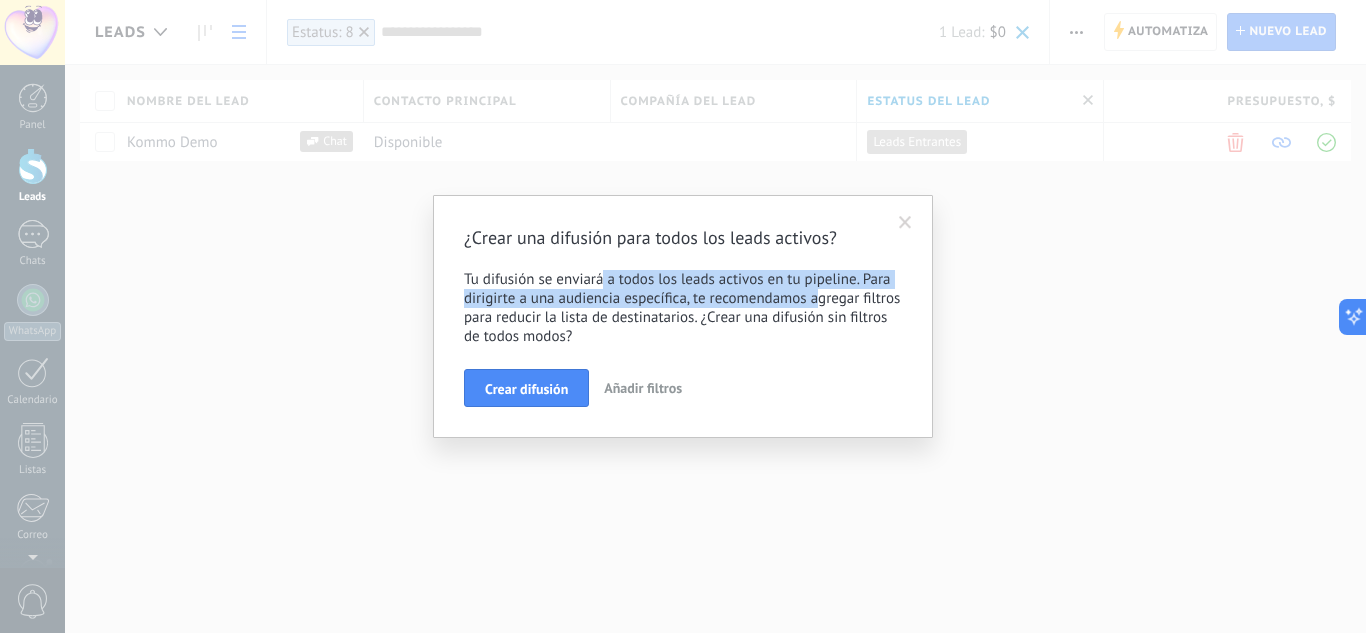 drag, startPoint x: 605, startPoint y: 284, endPoint x: 817, endPoint y: 291, distance: 212.11554 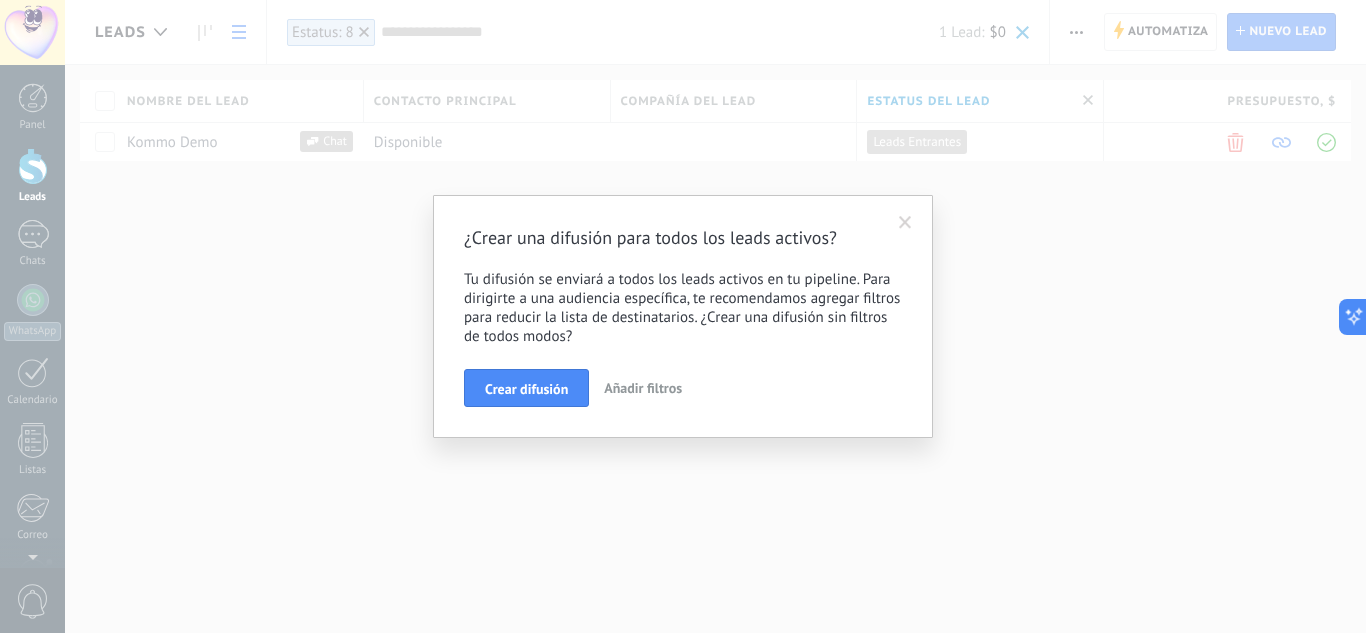 click on "Tu difusión se enviará a todos los leads activos en tu pipeline. Para dirigirte a una audiencia específica, te recomendamos agregar filtros para reducir la lista de destinatarios. ¿Crear una difusión sin filtros de todos modos?" at bounding box center (683, 308) 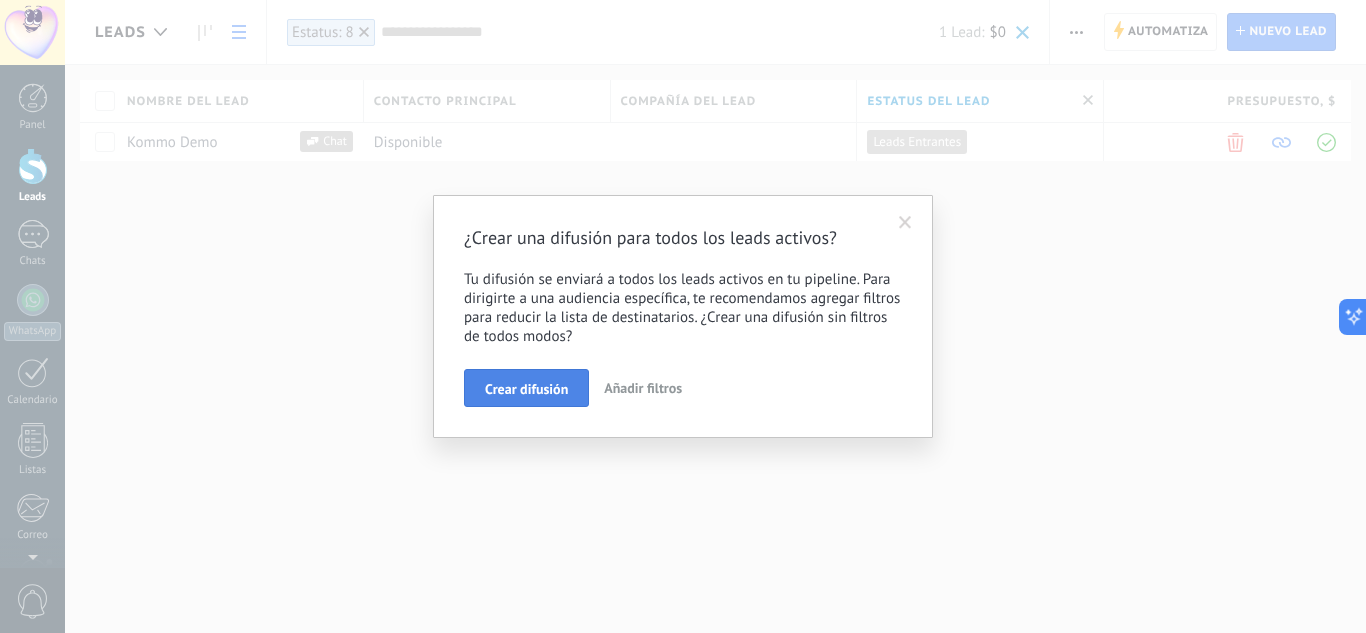 click on "Crear difusión" at bounding box center (526, 389) 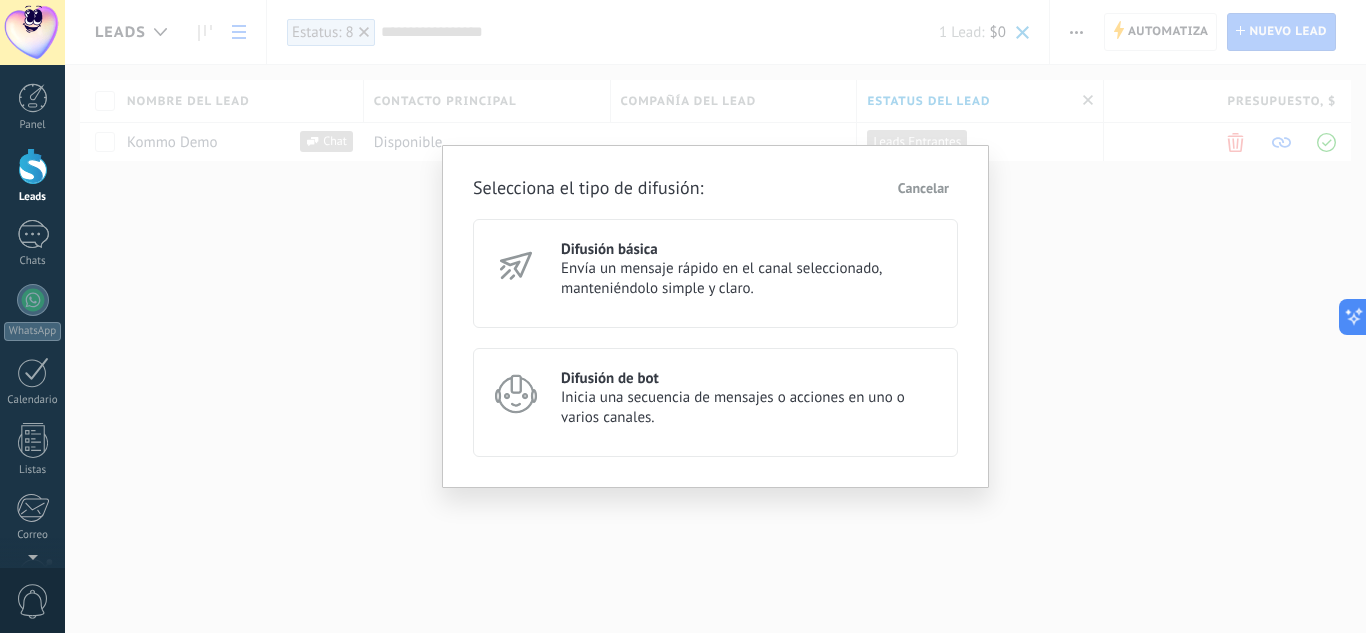click on "Envía un mensaje rápido en el canal seleccionado, manteniéndolo simple y claro." at bounding box center (750, 279) 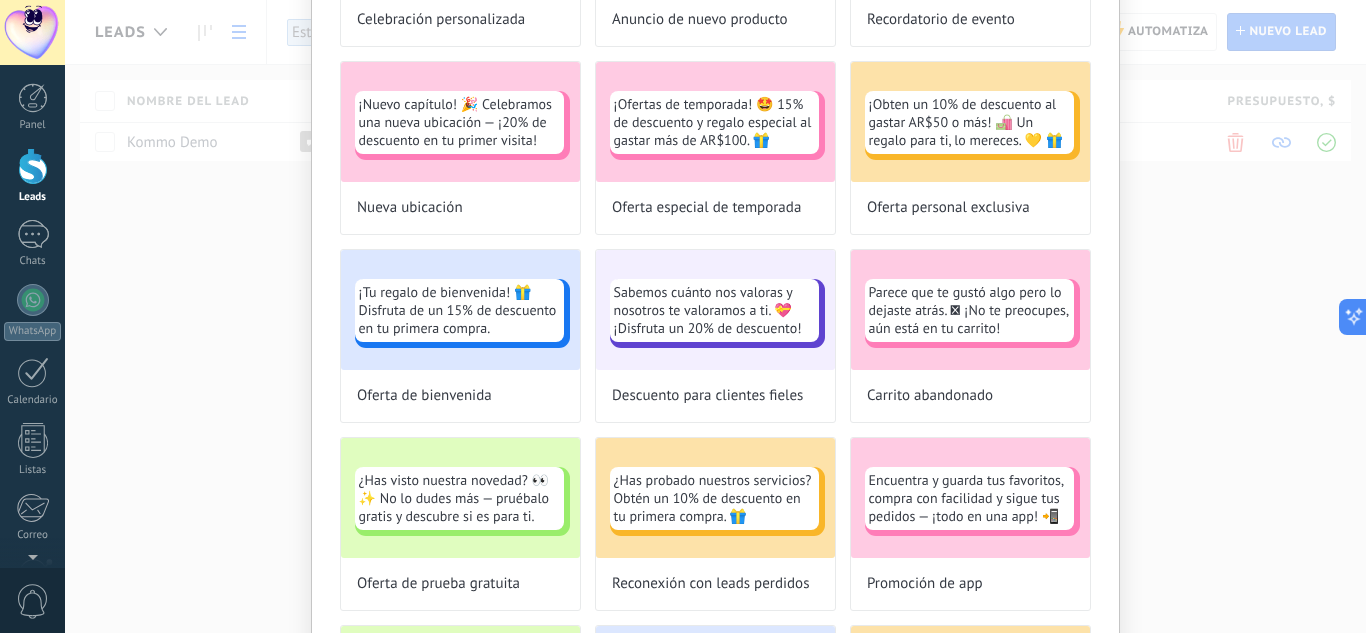 scroll, scrollTop: 340, scrollLeft: 0, axis: vertical 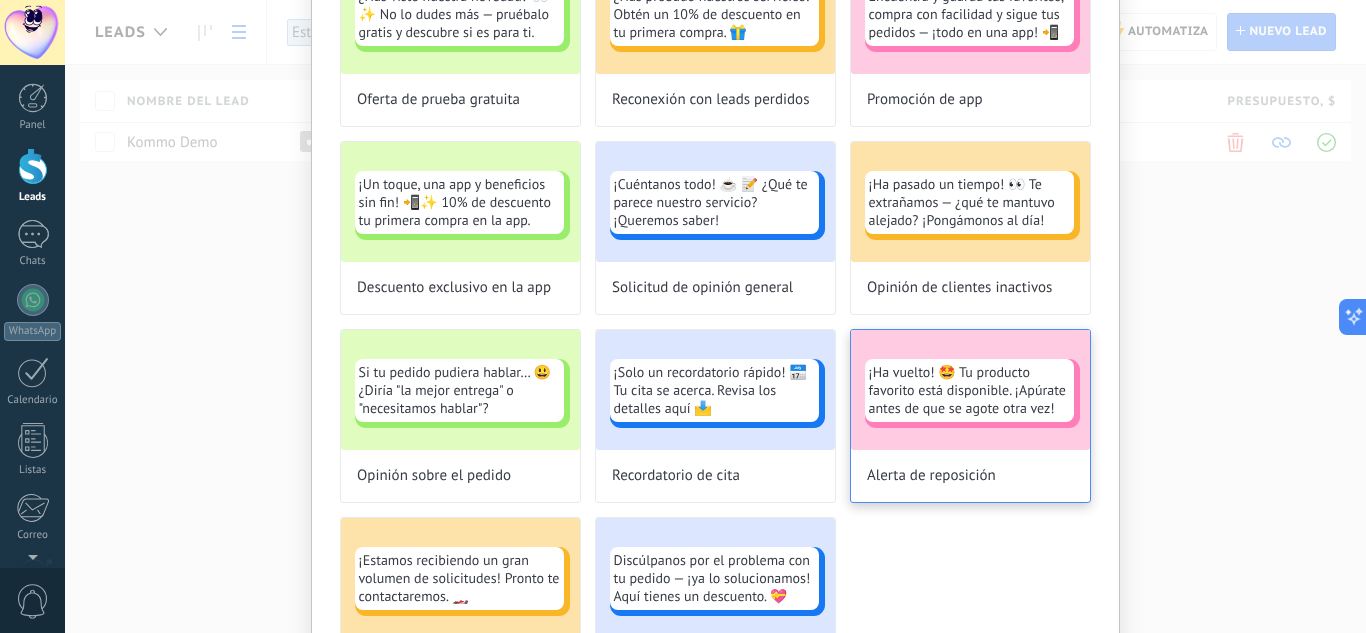 click on "¡Ha vuelto! 🤩 Tu producto favorito está disponible. ¡Apúrate antes de que se agote otra vez!" at bounding box center [969, 390] 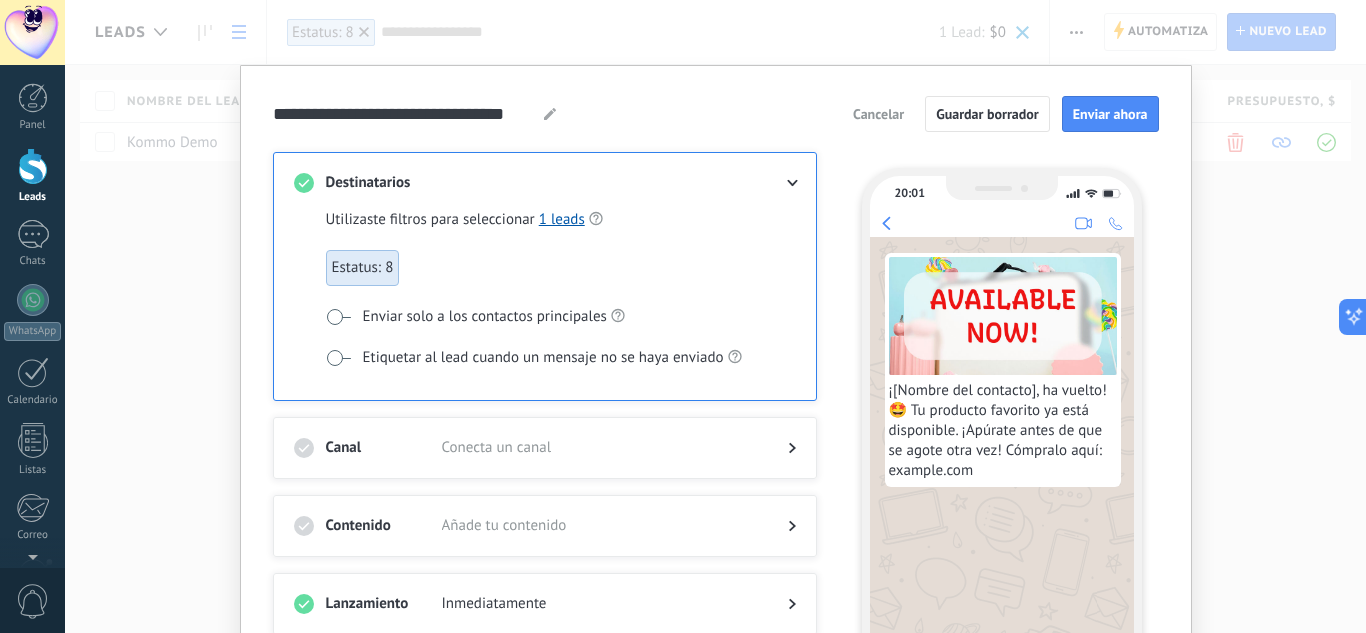 scroll, scrollTop: 0, scrollLeft: 0, axis: both 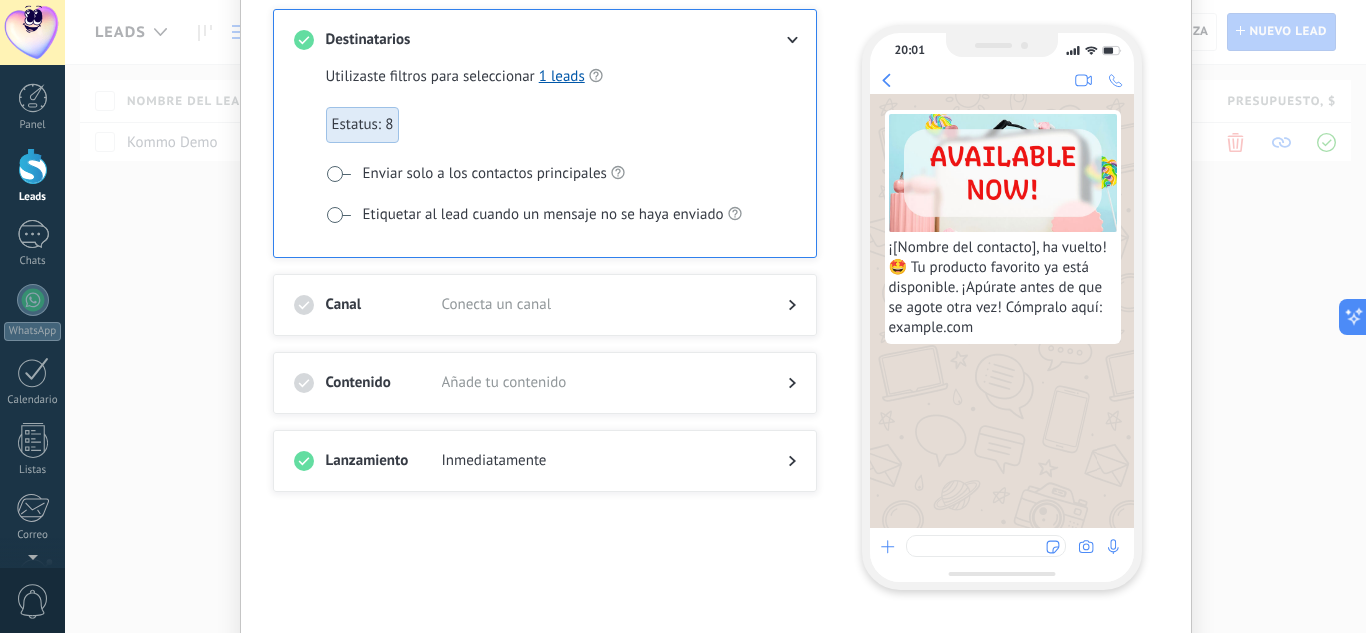 click at bounding box center [776, 383] 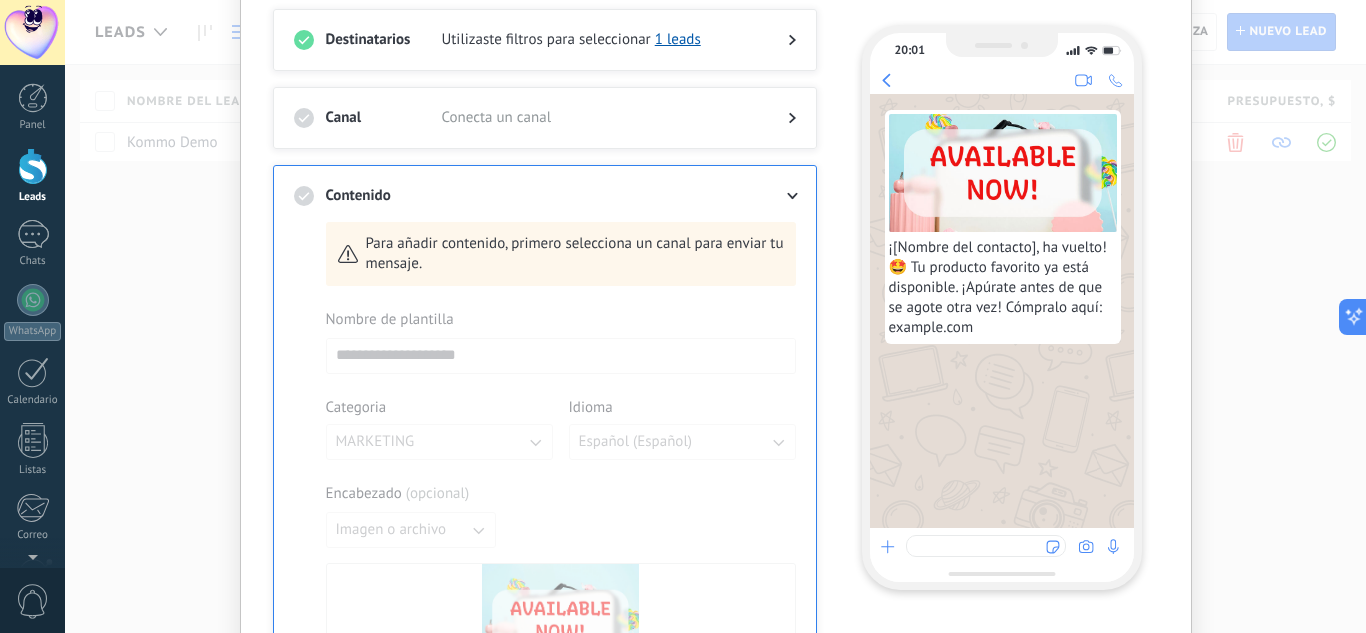 click on "Para añadir contenido, primero selecciona un canal para enviar tu mensaje." at bounding box center [575, 254] 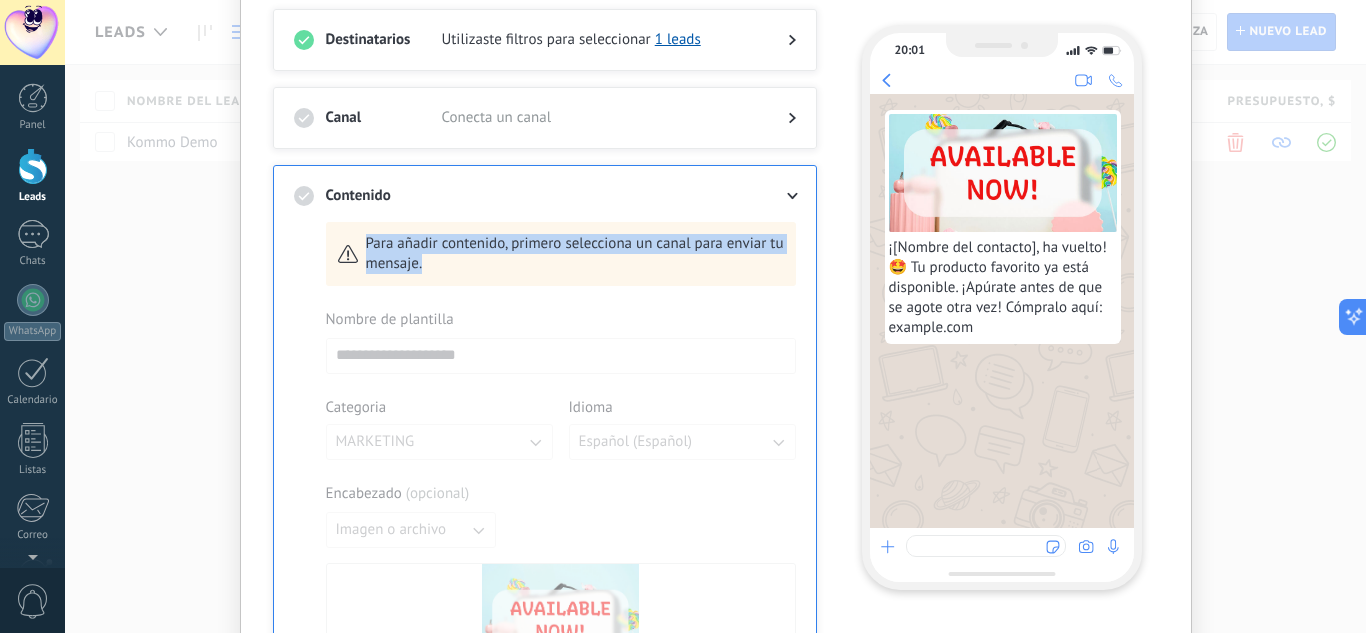 click on "Para añadir contenido, primero selecciona un canal para enviar tu mensaje." at bounding box center (575, 254) 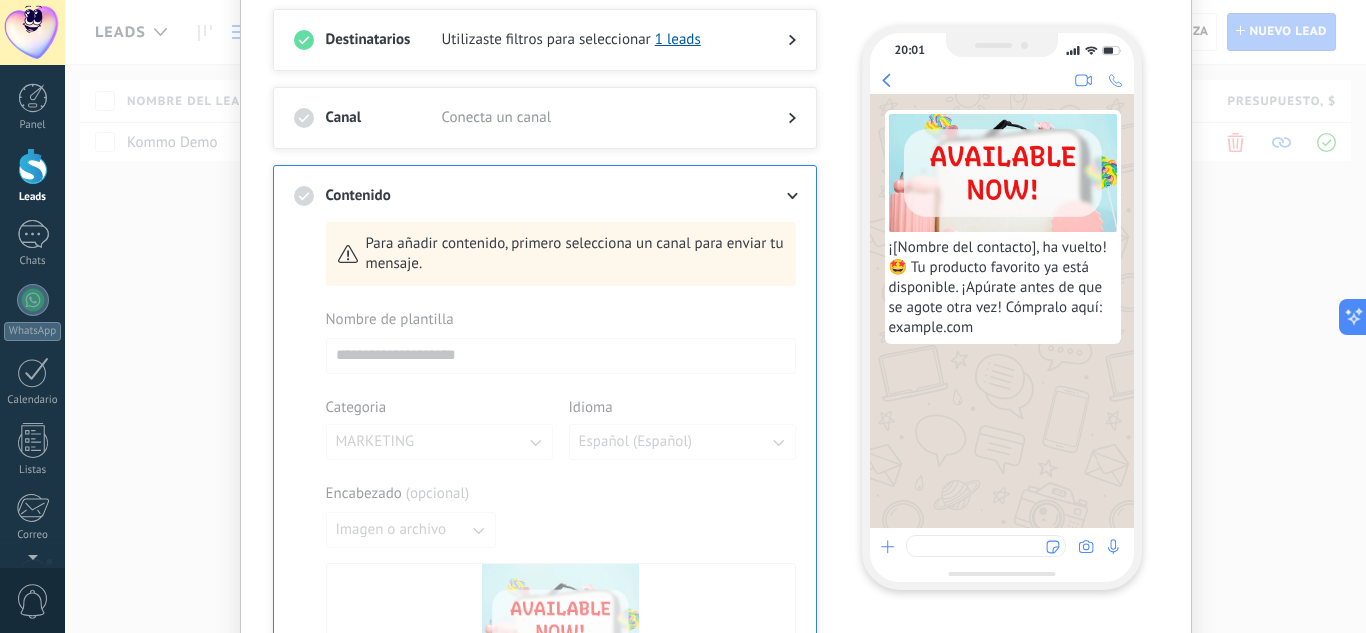 click 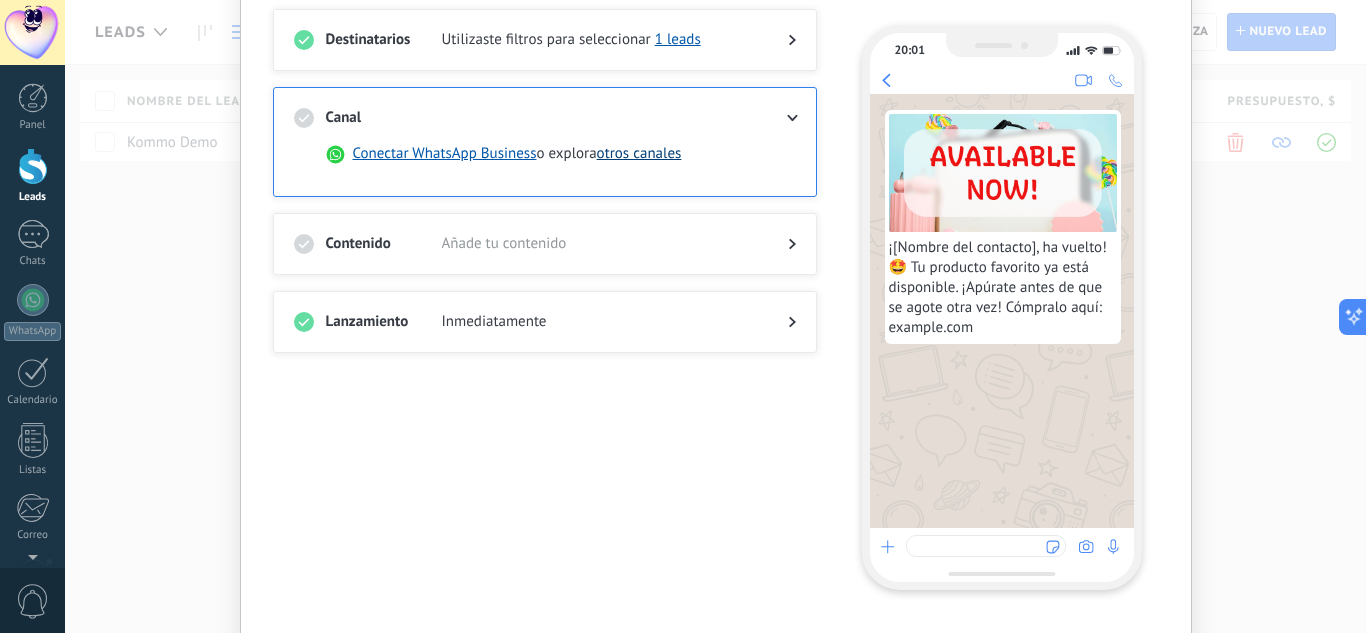 click on "otros canales" at bounding box center (639, 154) 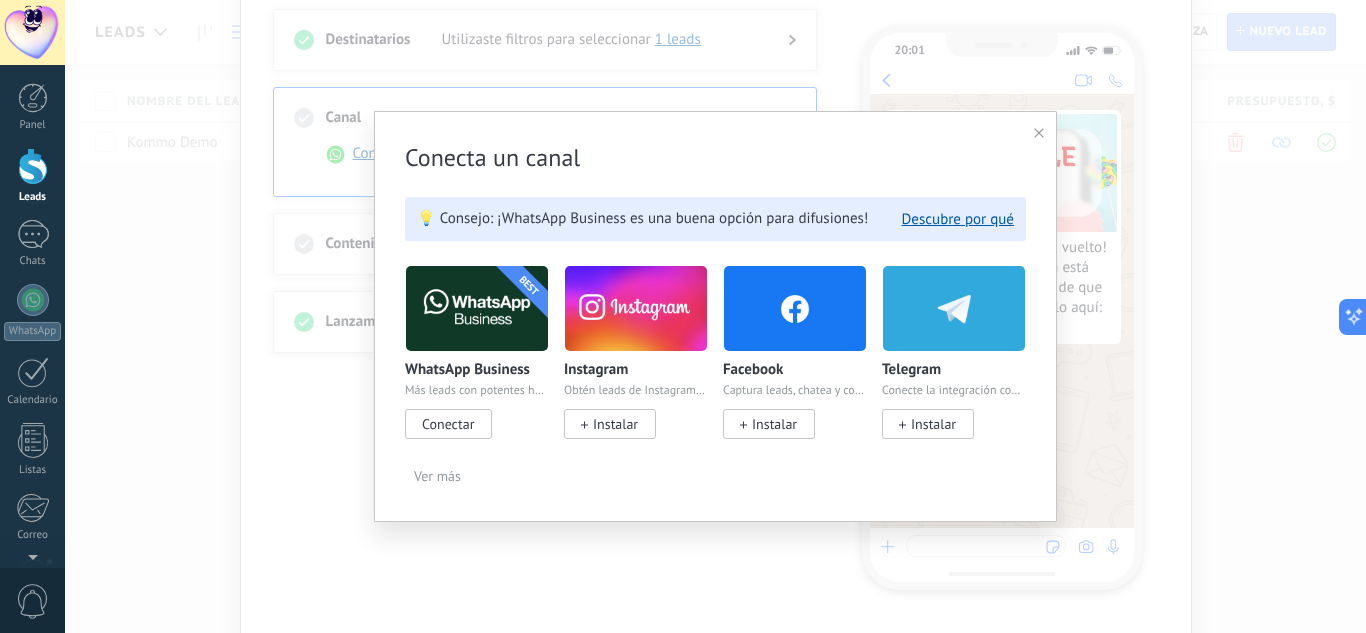 click at bounding box center (477, 308) 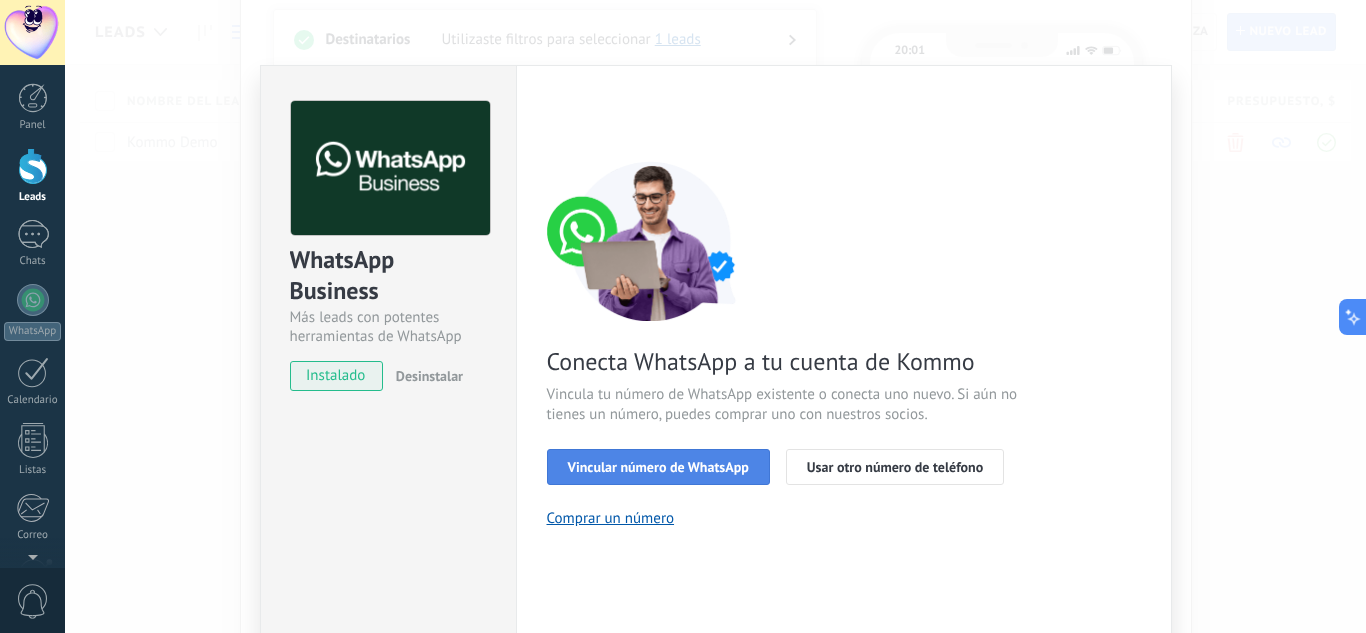 click on "Vincular número de WhatsApp" at bounding box center (658, 467) 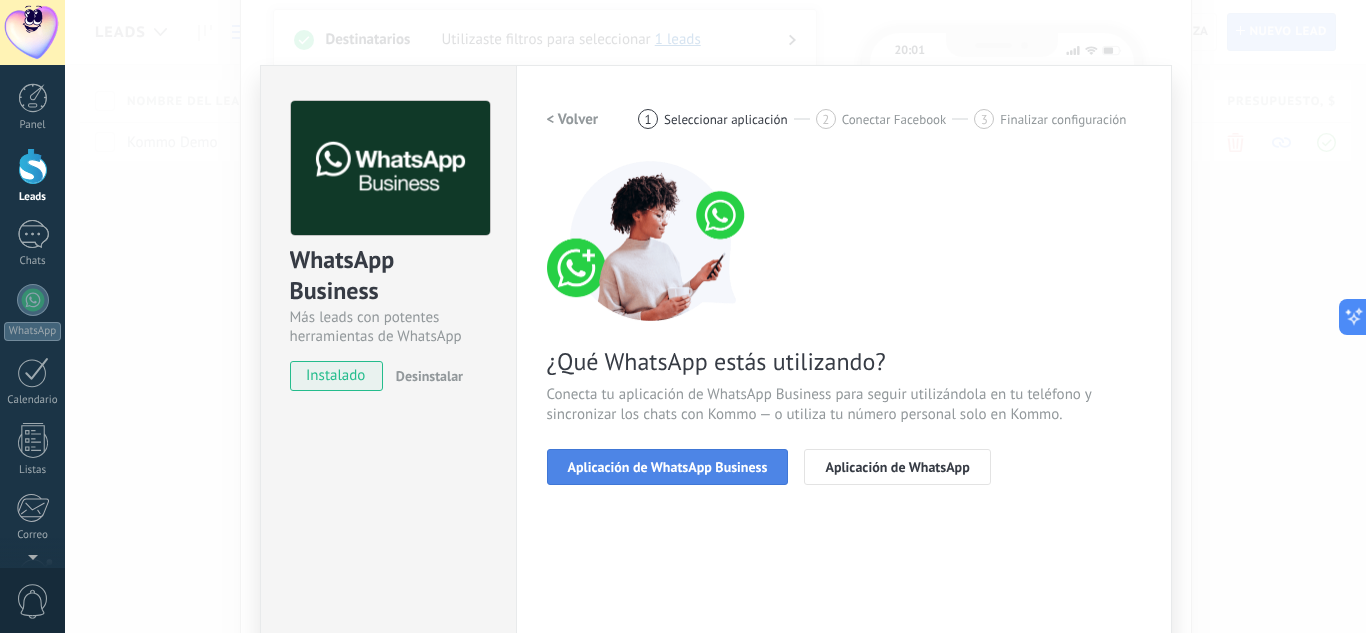 click on "Aplicación de WhatsApp Business" at bounding box center [668, 467] 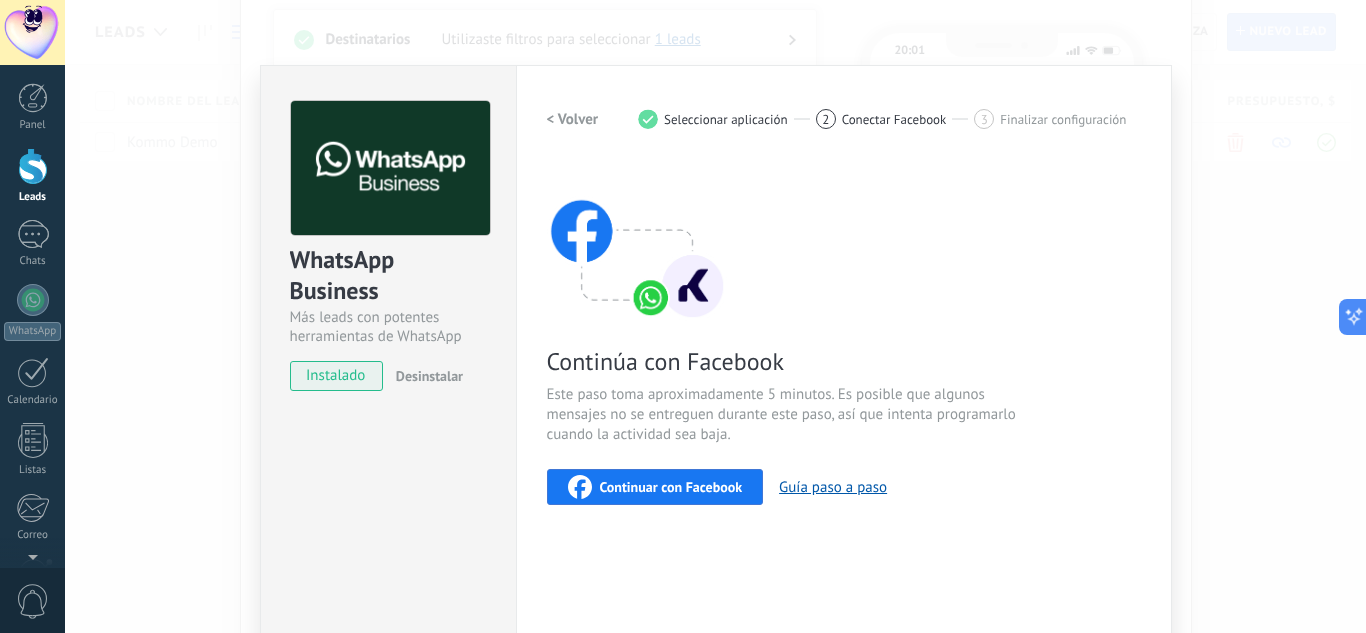 click on "Continuar con Facebook" at bounding box center (671, 487) 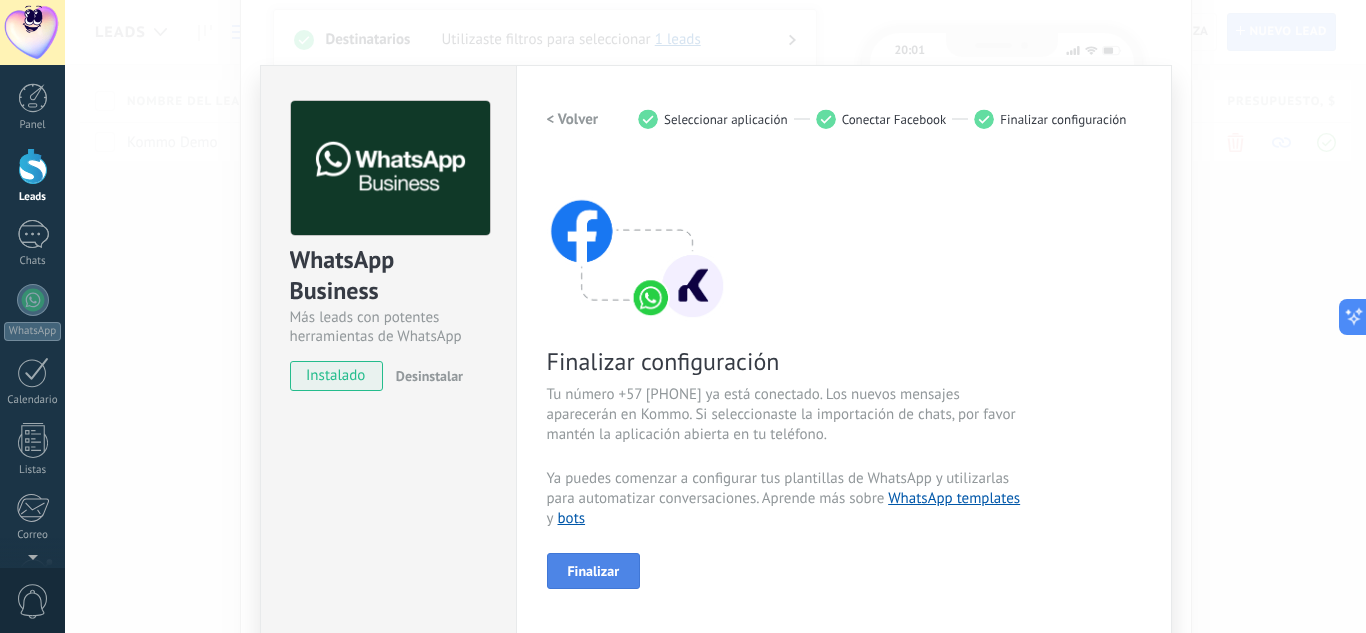 click on "Finalizar" at bounding box center (594, 571) 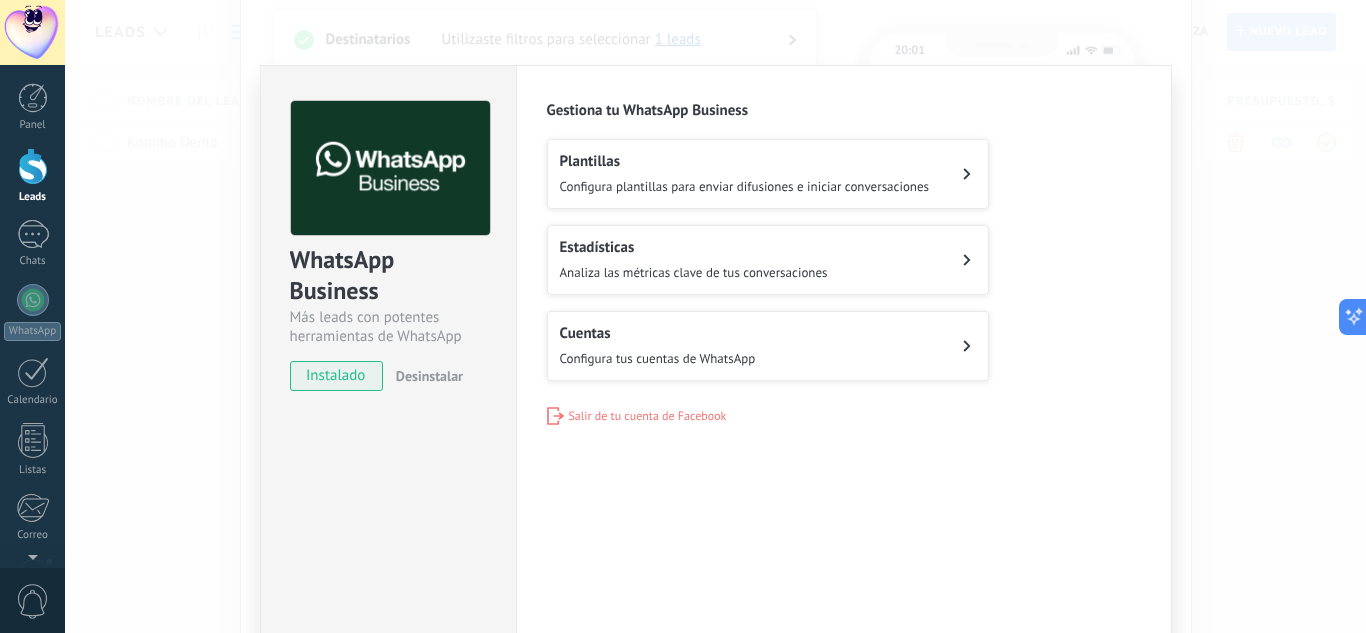 click on "Configura plantillas para enviar difusiones e iniciar conversaciones" at bounding box center (745, 186) 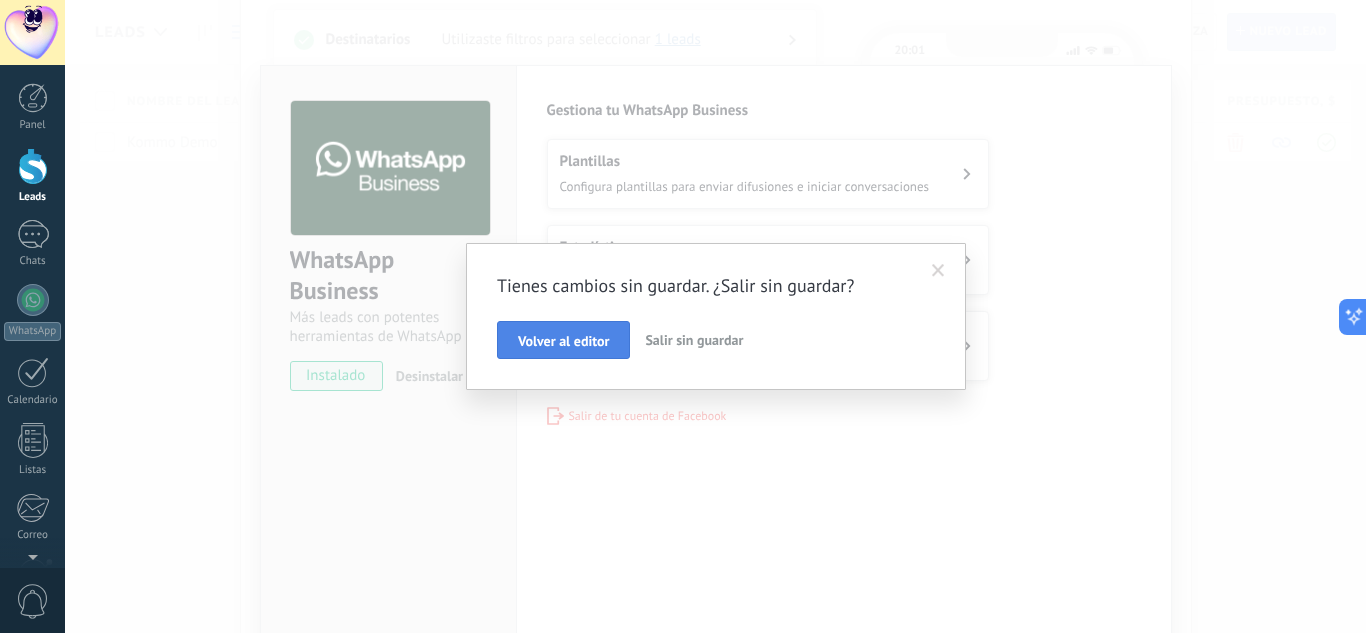 click on "Volver al editor" at bounding box center [563, 341] 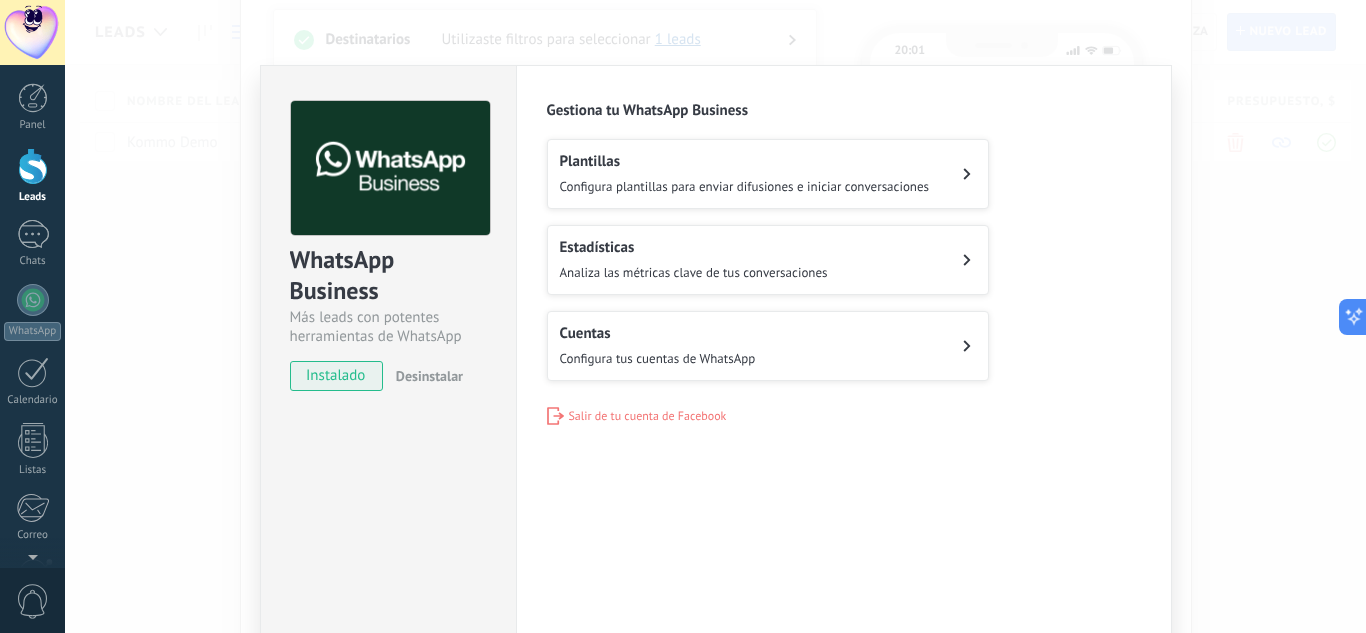 click on "Configura plantillas para enviar difusiones e iniciar conversaciones" at bounding box center [745, 186] 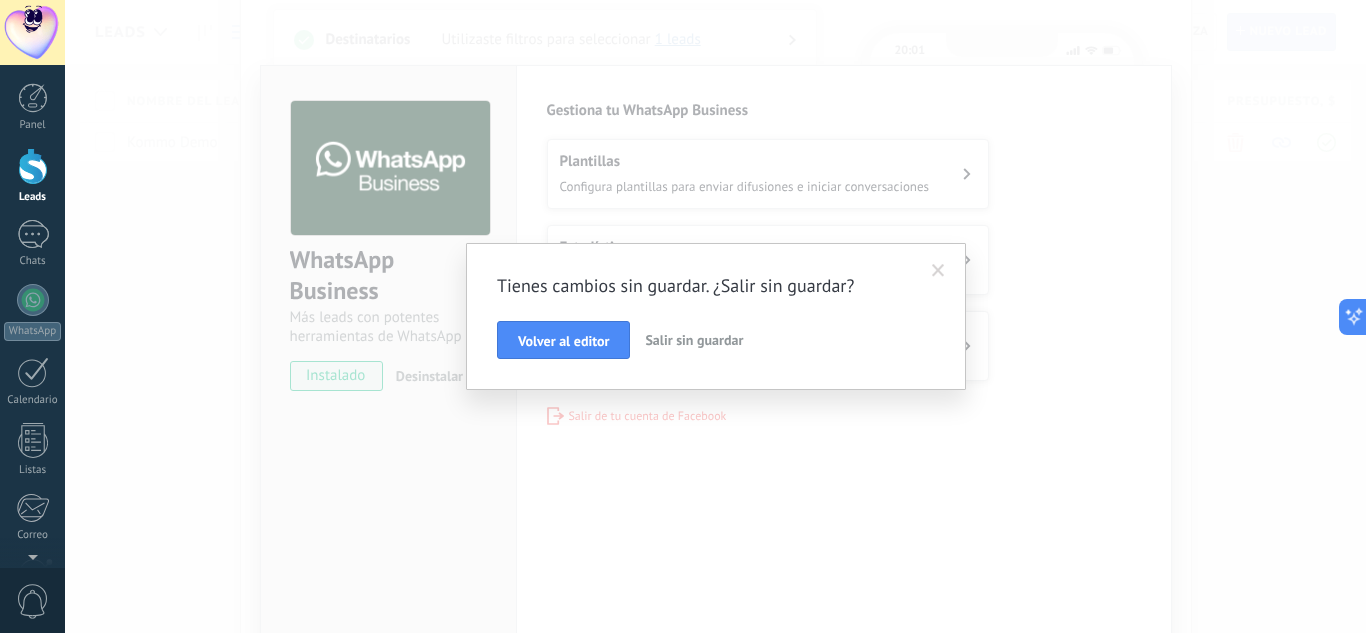 click on "Salir sin guardar" at bounding box center [694, 340] 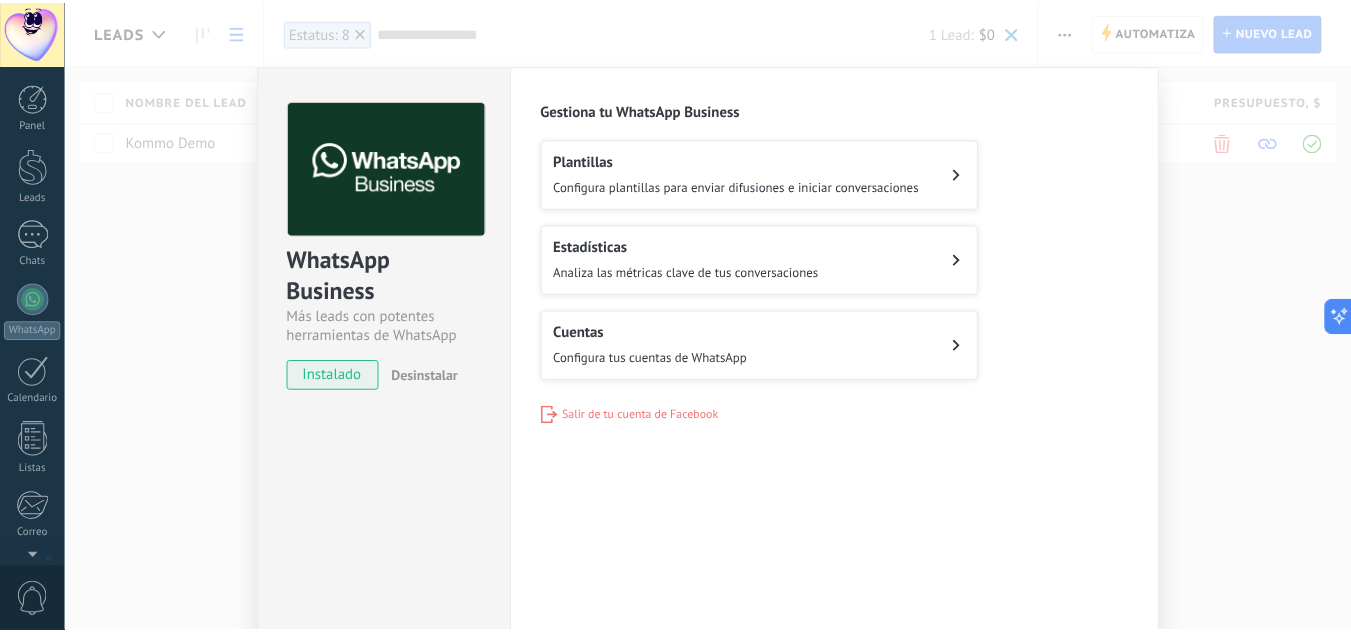 scroll, scrollTop: 199, scrollLeft: 0, axis: vertical 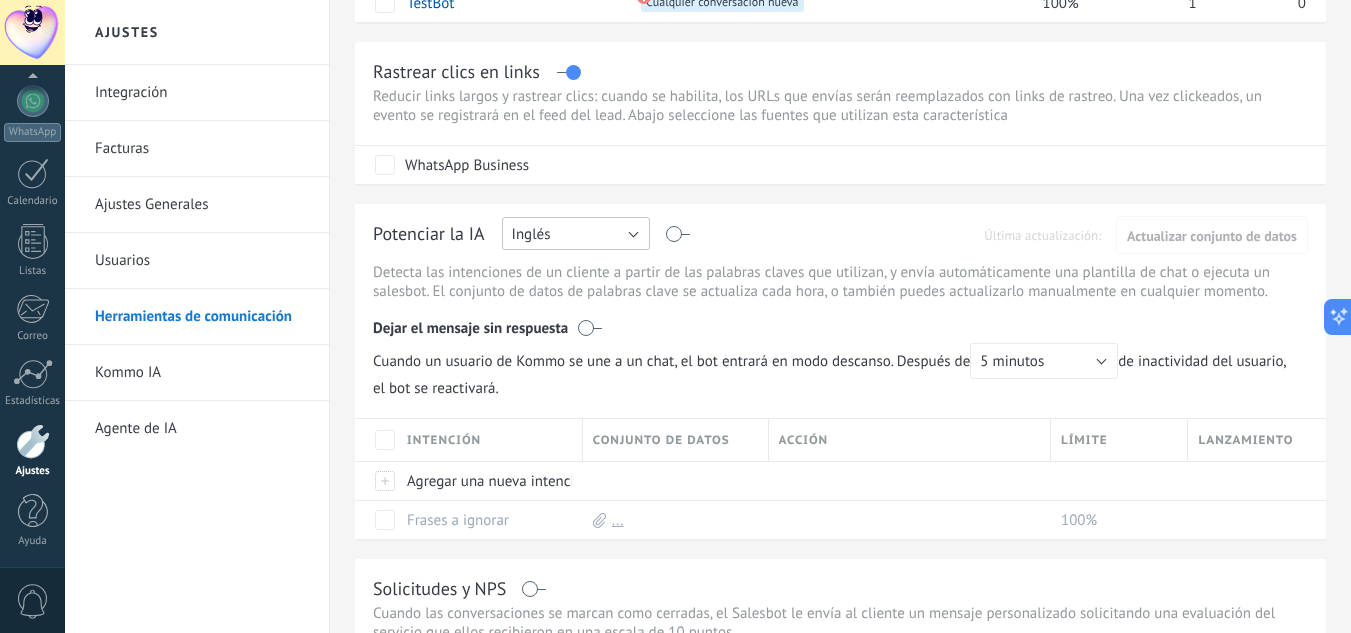 click on "Inglés" at bounding box center (576, 233) 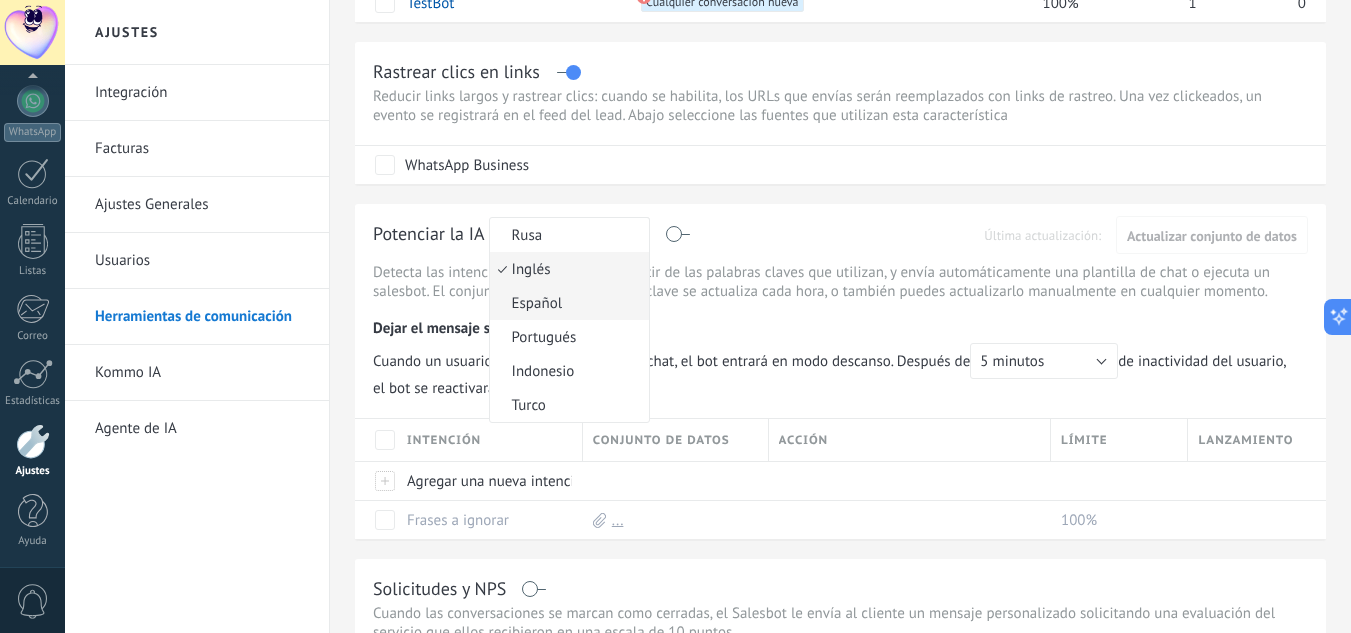 click on "Español" at bounding box center [566, 303] 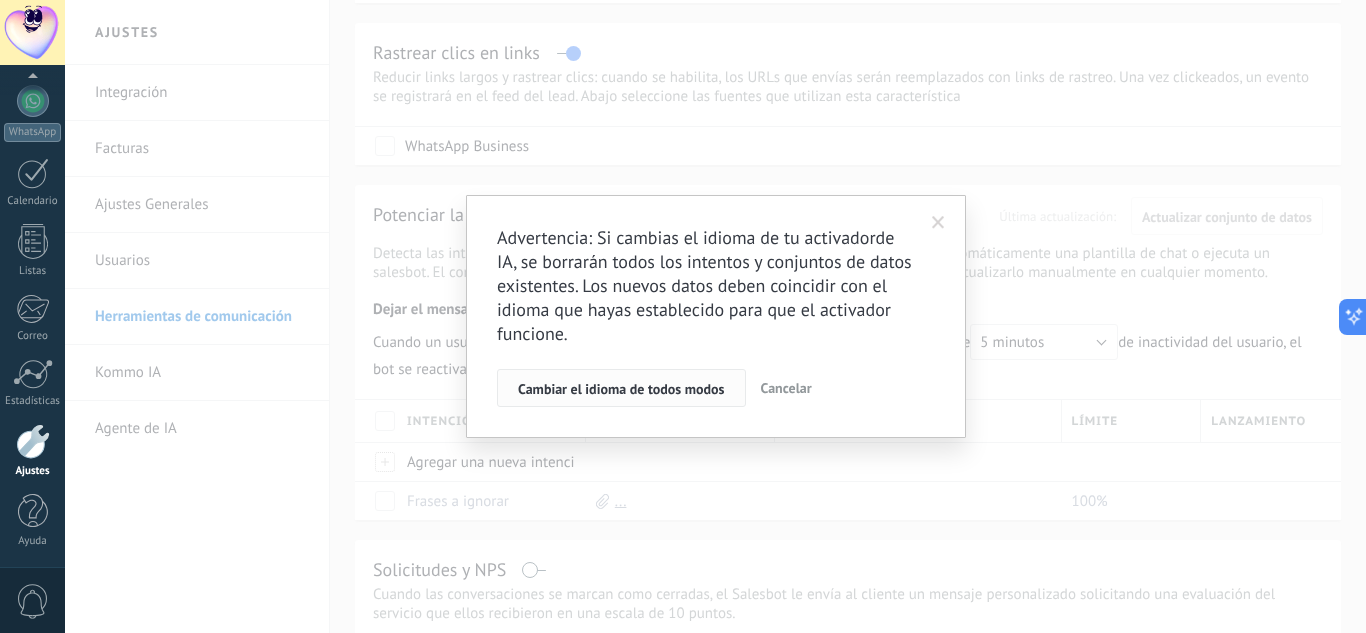 click on "Cambiar el idioma de todos modos" at bounding box center (621, 389) 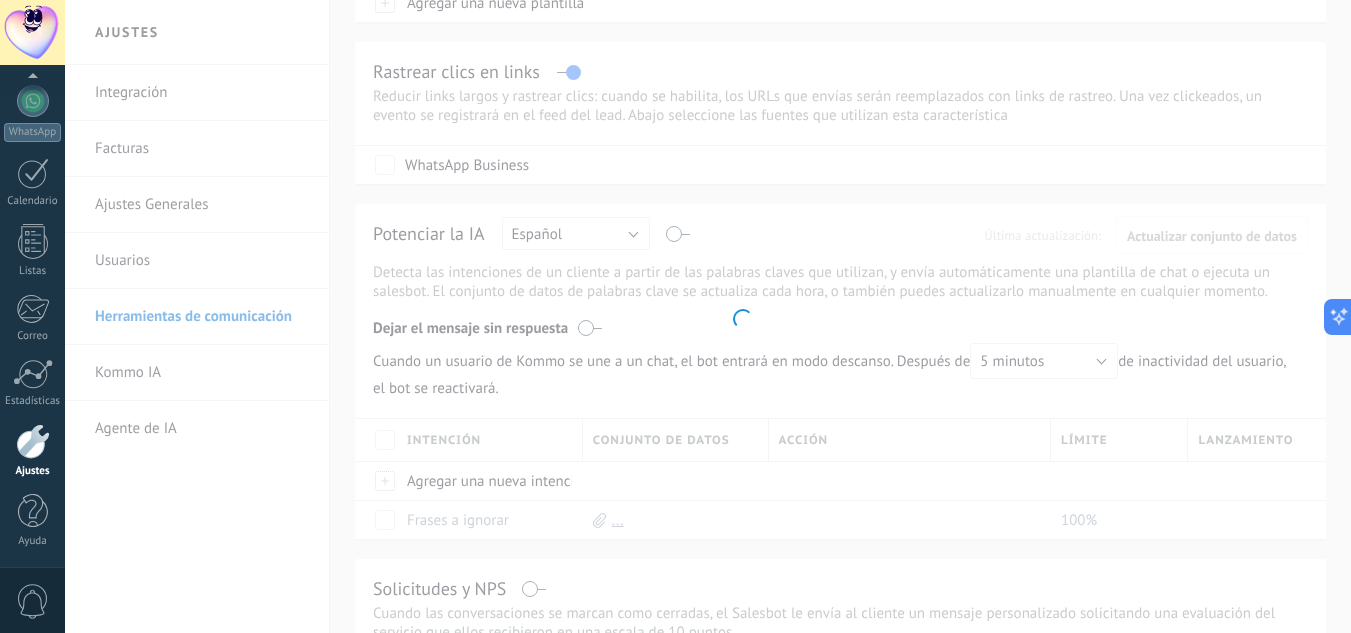 scroll, scrollTop: 0, scrollLeft: 0, axis: both 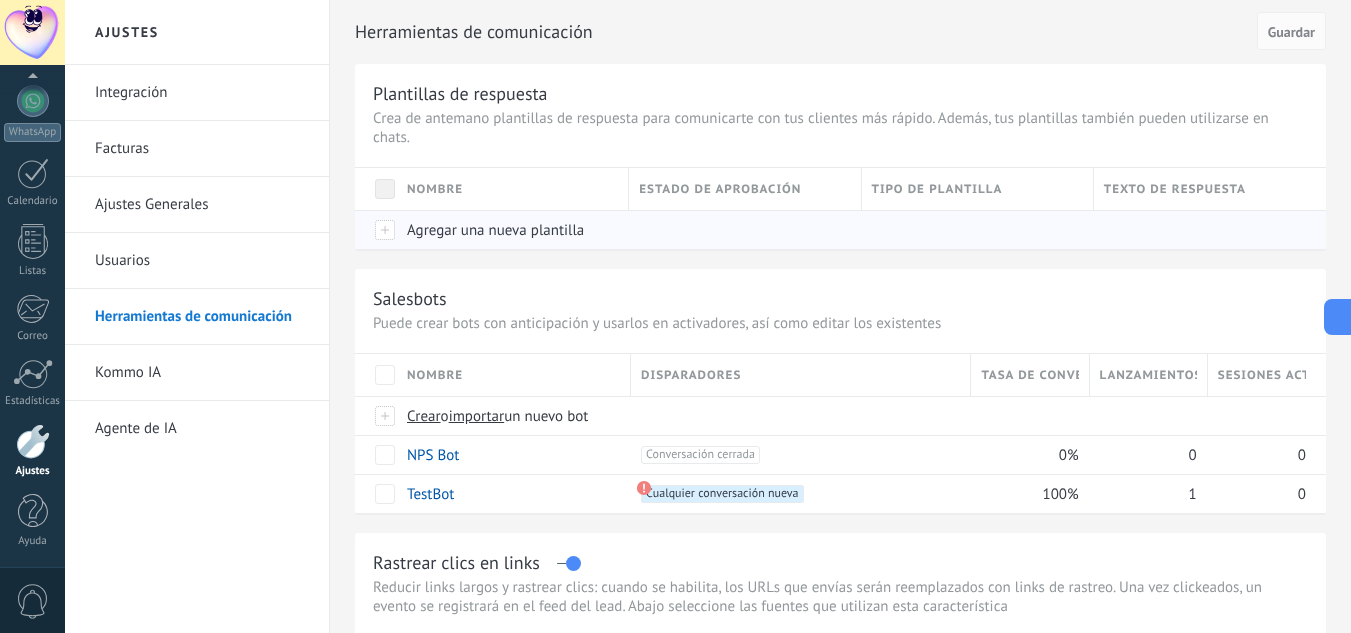 click on "Agregar una nueva plantilla" at bounding box center (495, 230) 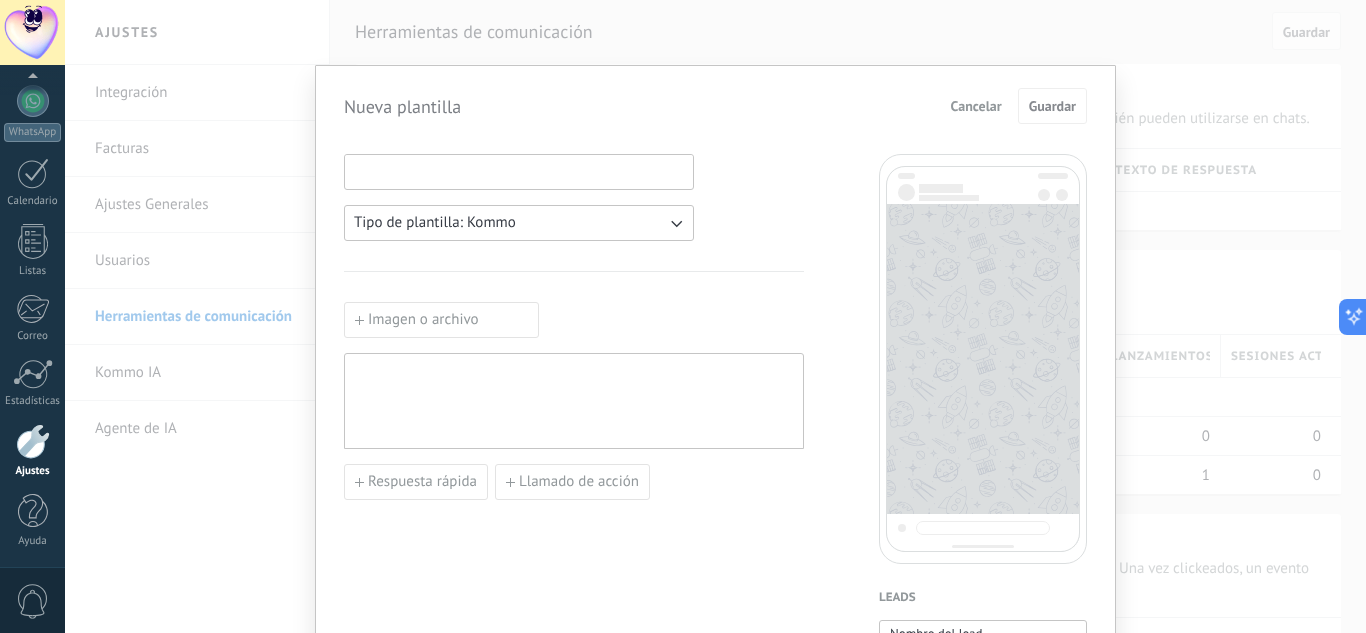 click at bounding box center [519, 171] 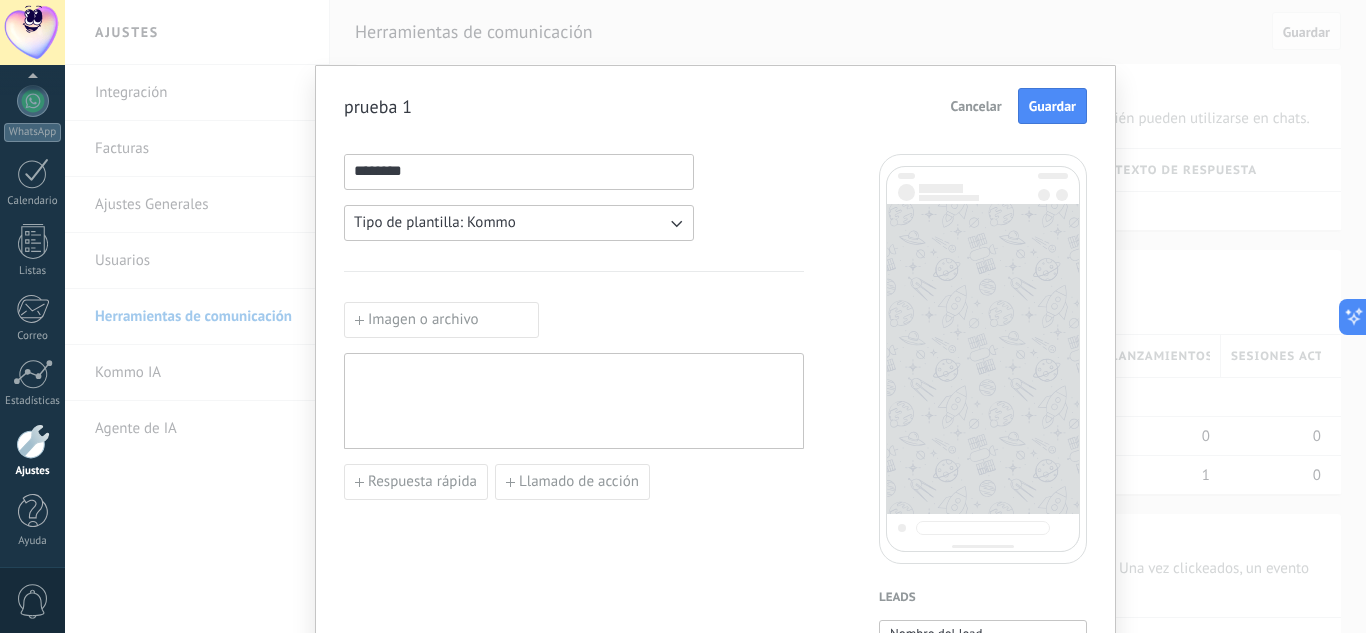 type on "********" 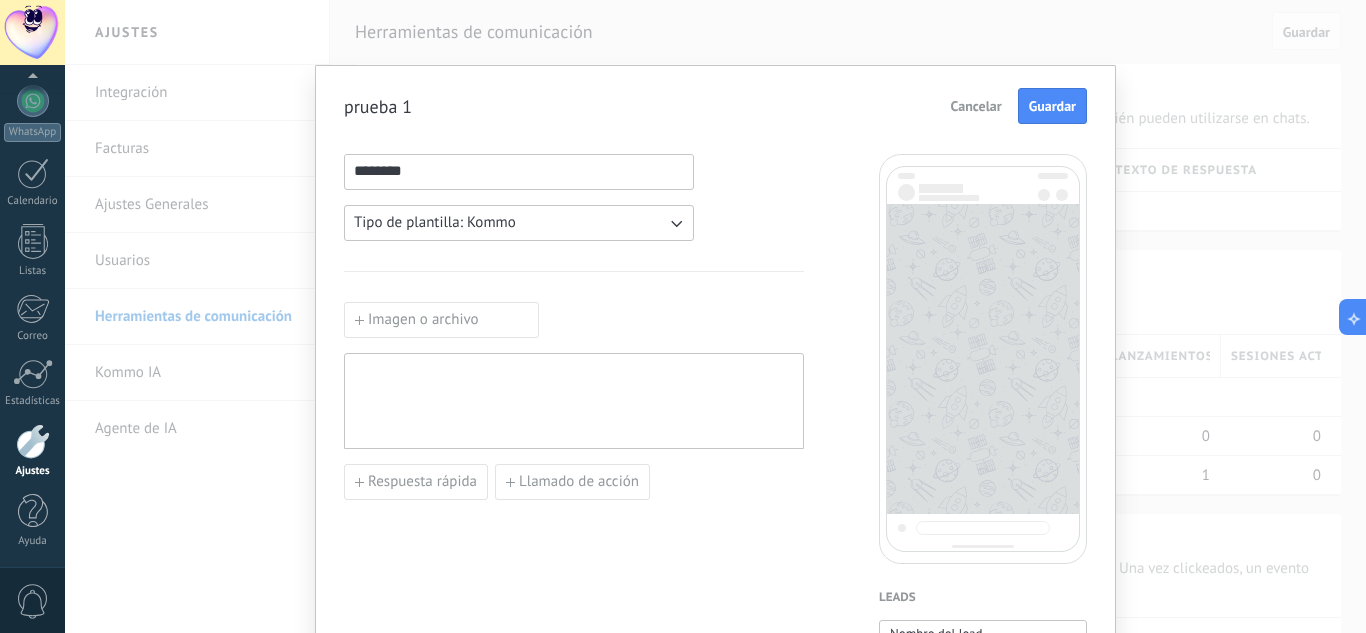 click on "Tipo de plantilla: Kommo" at bounding box center (519, 223) 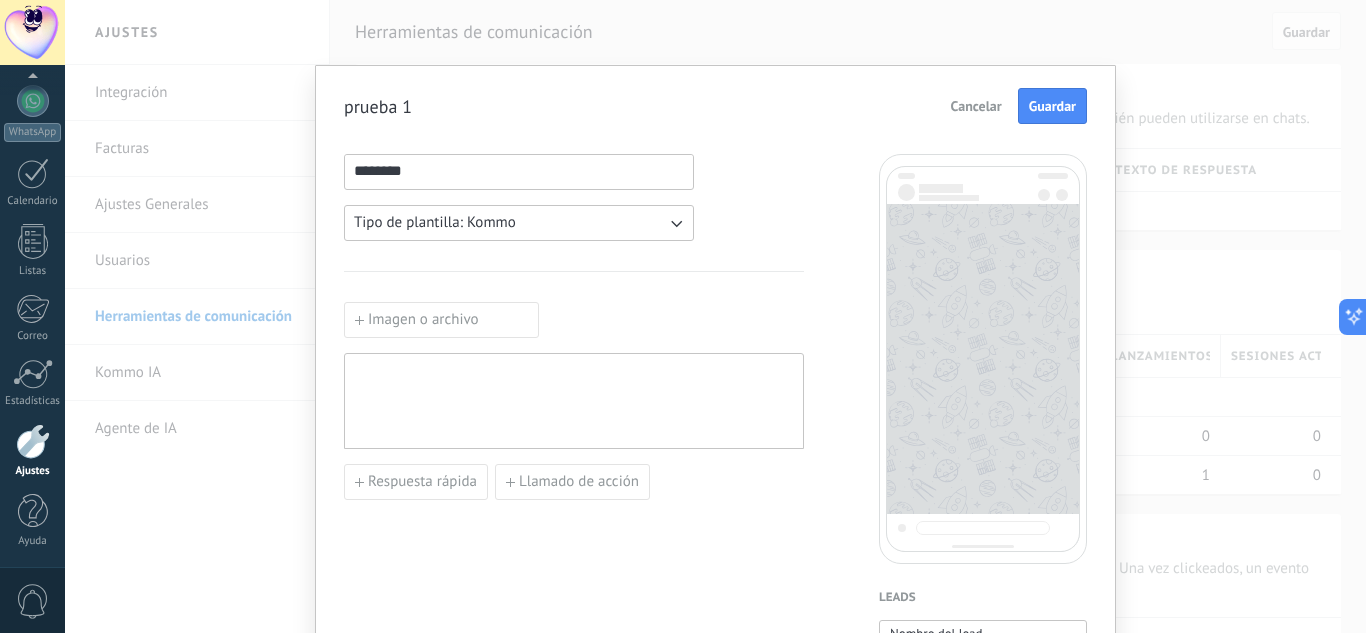 click on "Tipo de plantilla: Kommo" at bounding box center [519, 223] 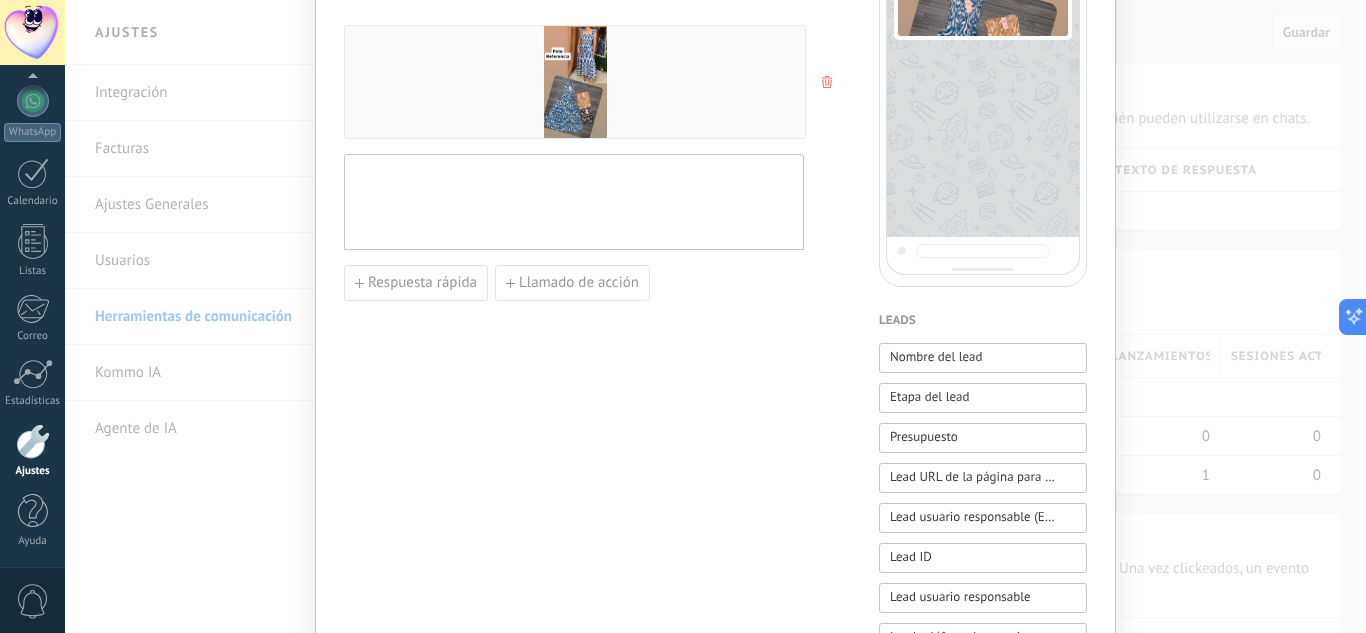 scroll, scrollTop: 0, scrollLeft: 0, axis: both 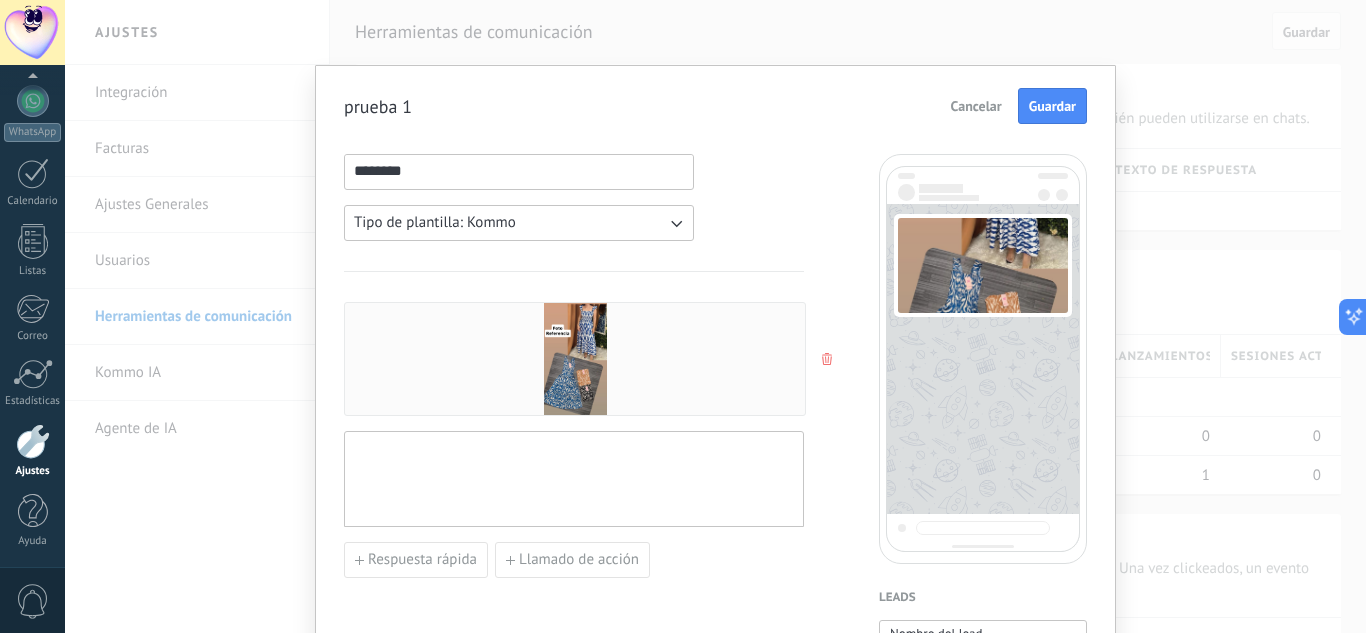 click at bounding box center (574, 479) 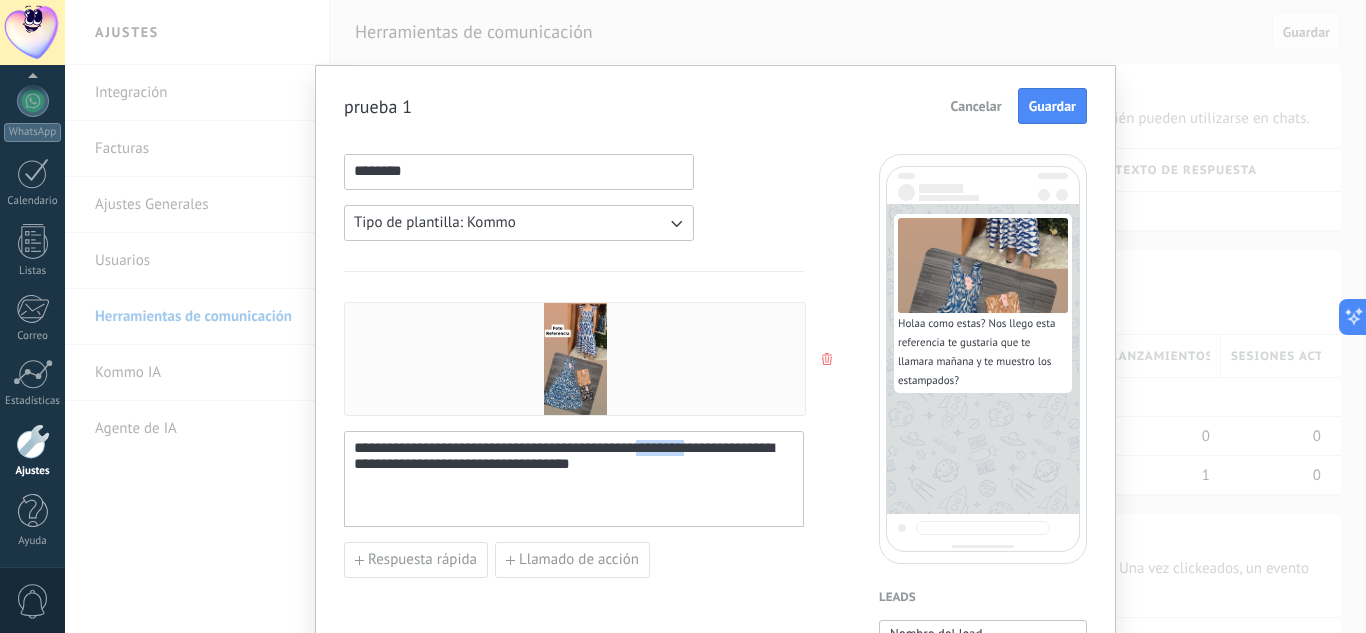 drag, startPoint x: 694, startPoint y: 446, endPoint x: 715, endPoint y: 497, distance: 55.154327 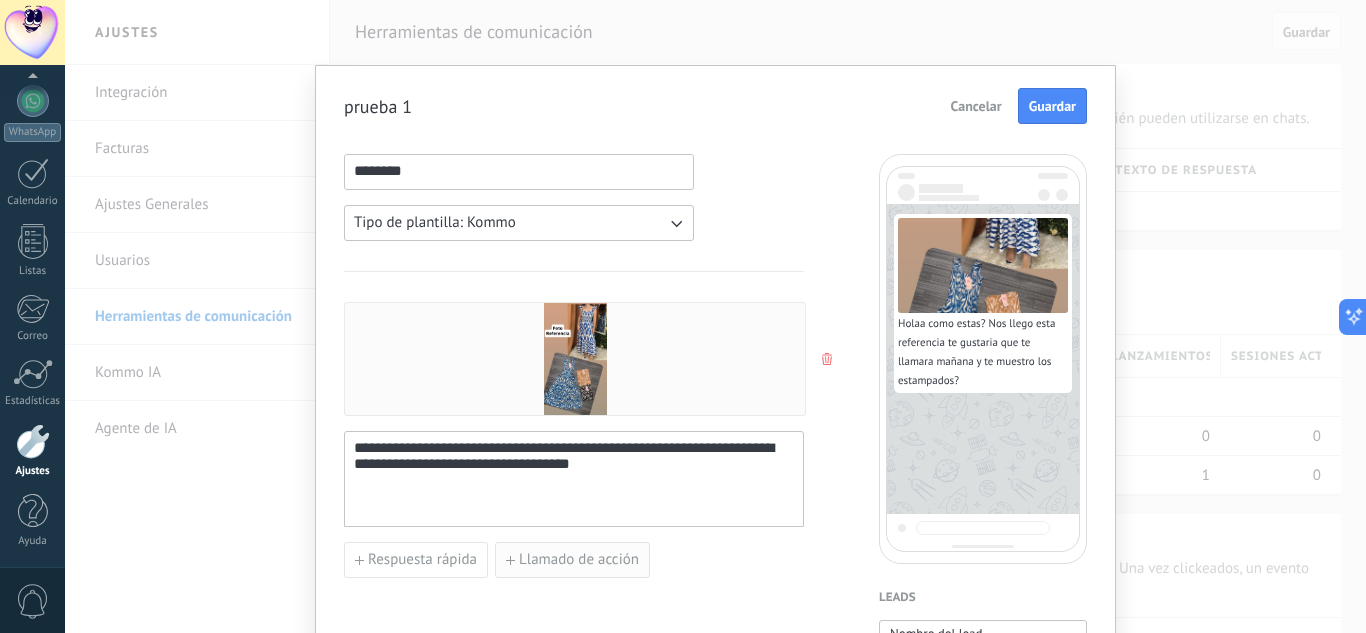 click on "Llamado de acción" at bounding box center [579, 560] 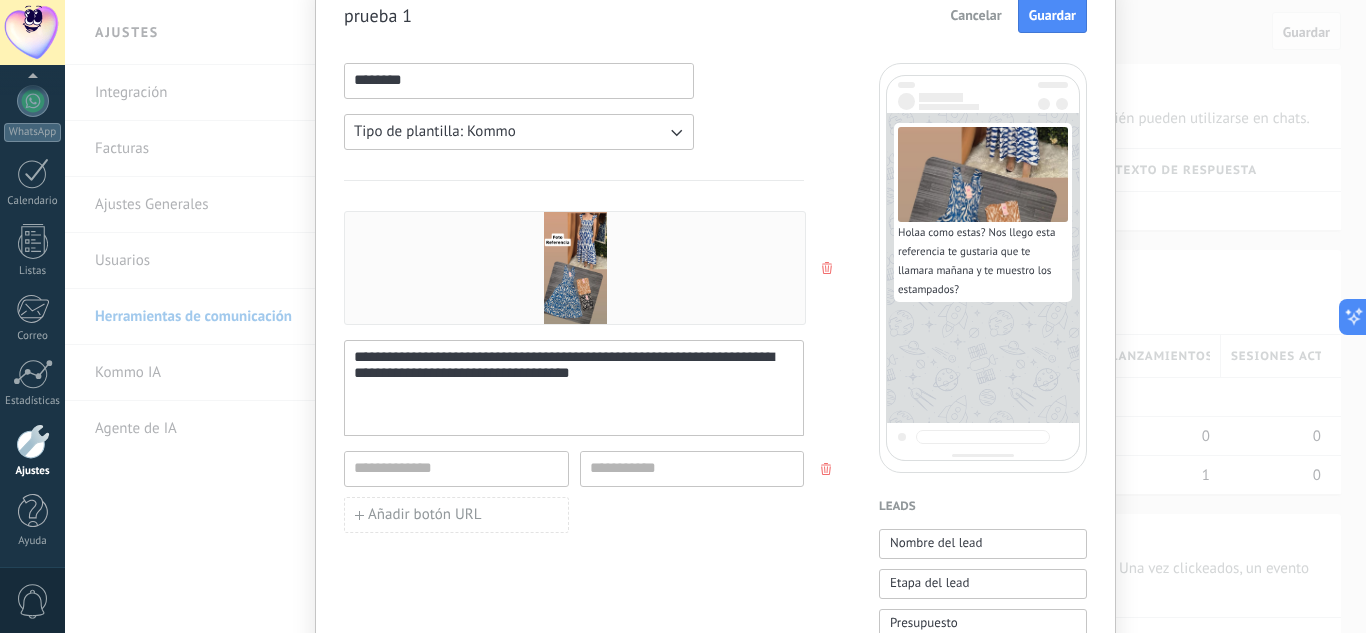 scroll, scrollTop: 340, scrollLeft: 0, axis: vertical 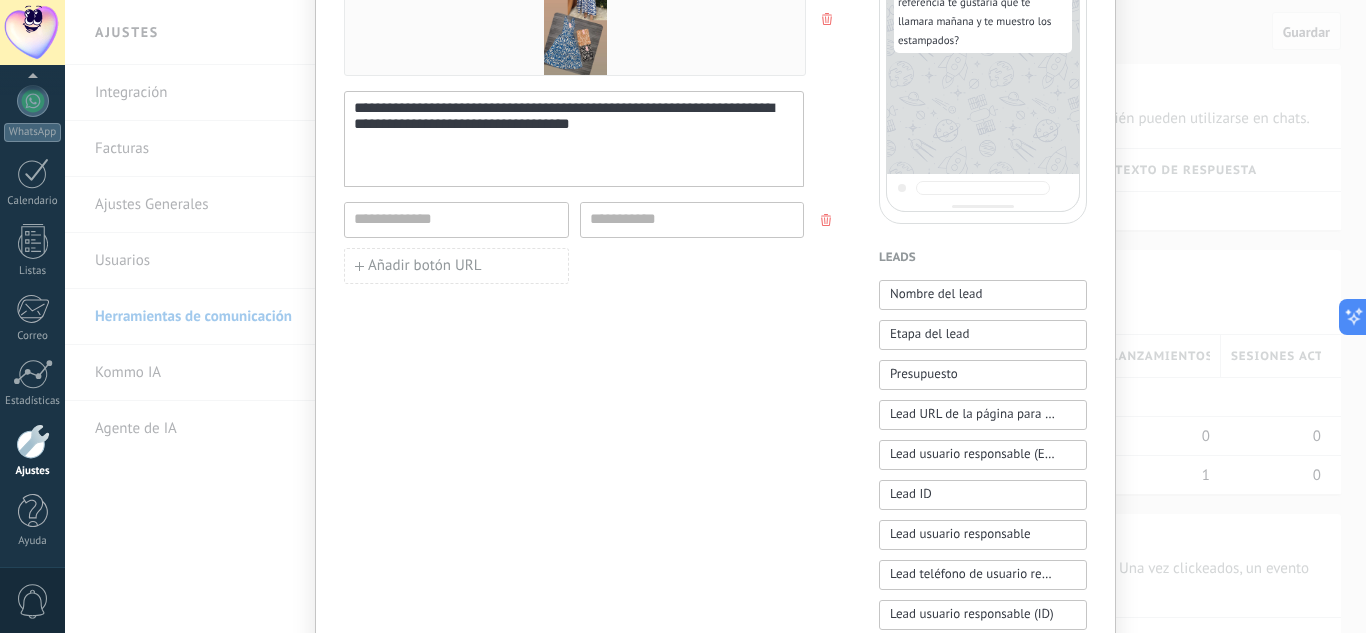 click at bounding box center (828, 220) 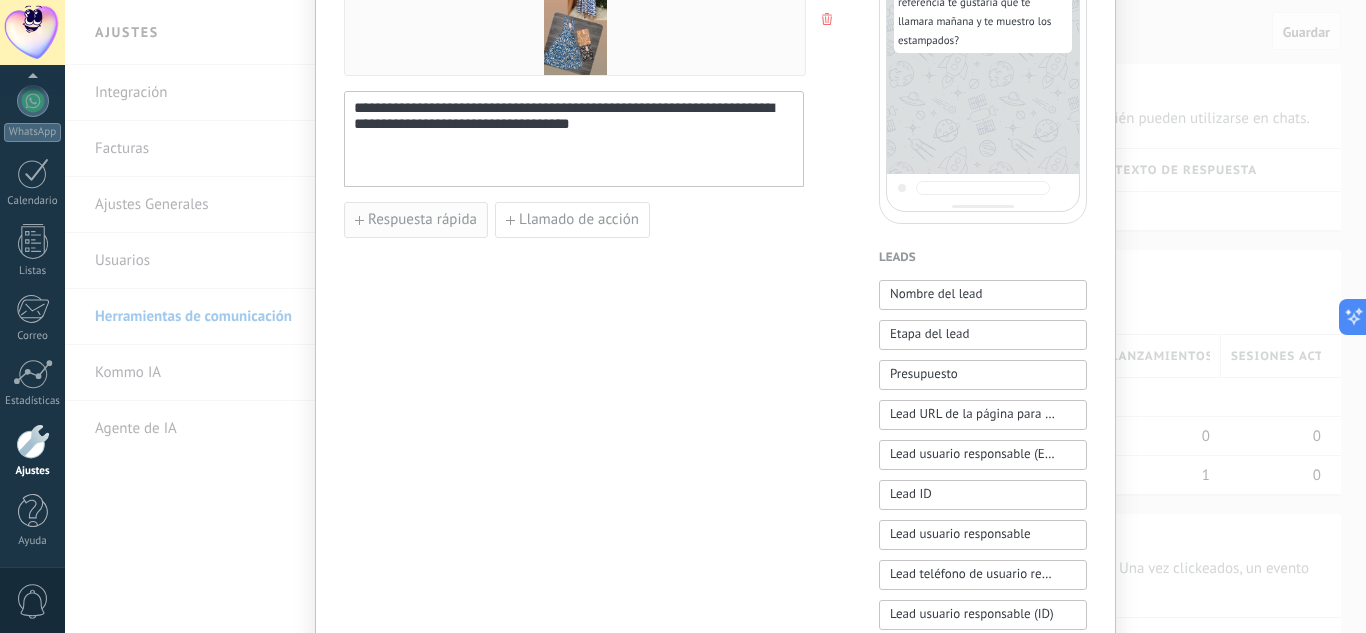 click on "Respuesta rápida" at bounding box center [422, 220] 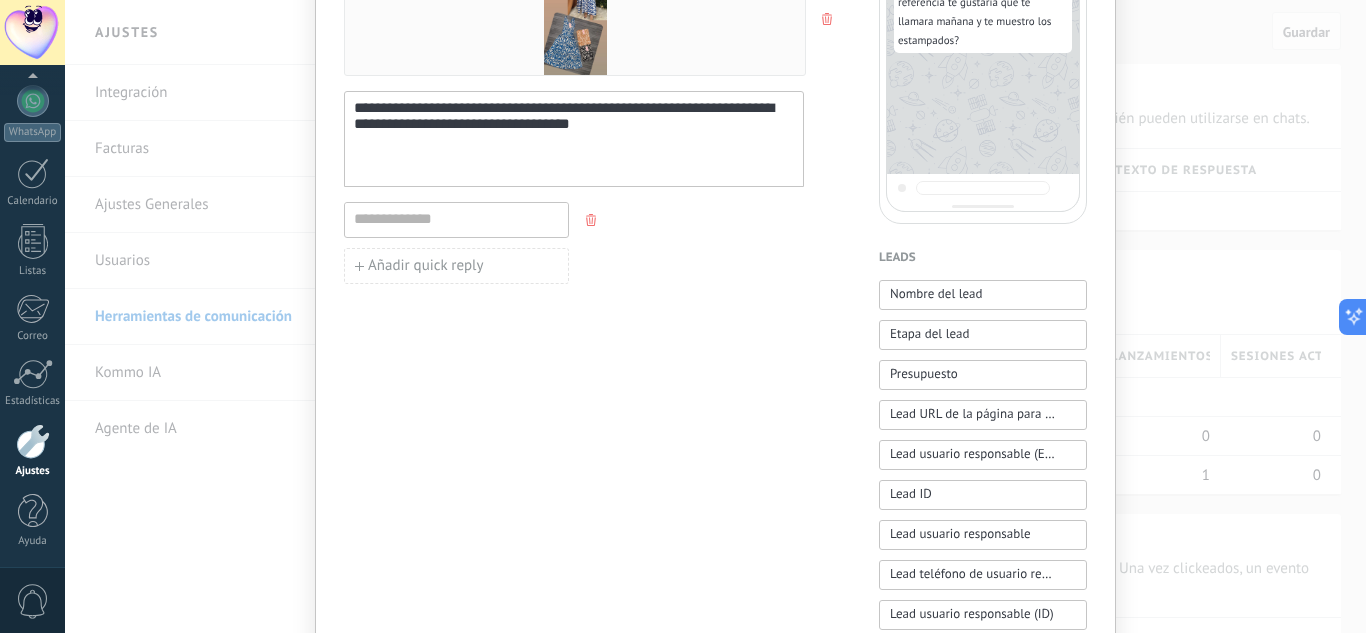 click 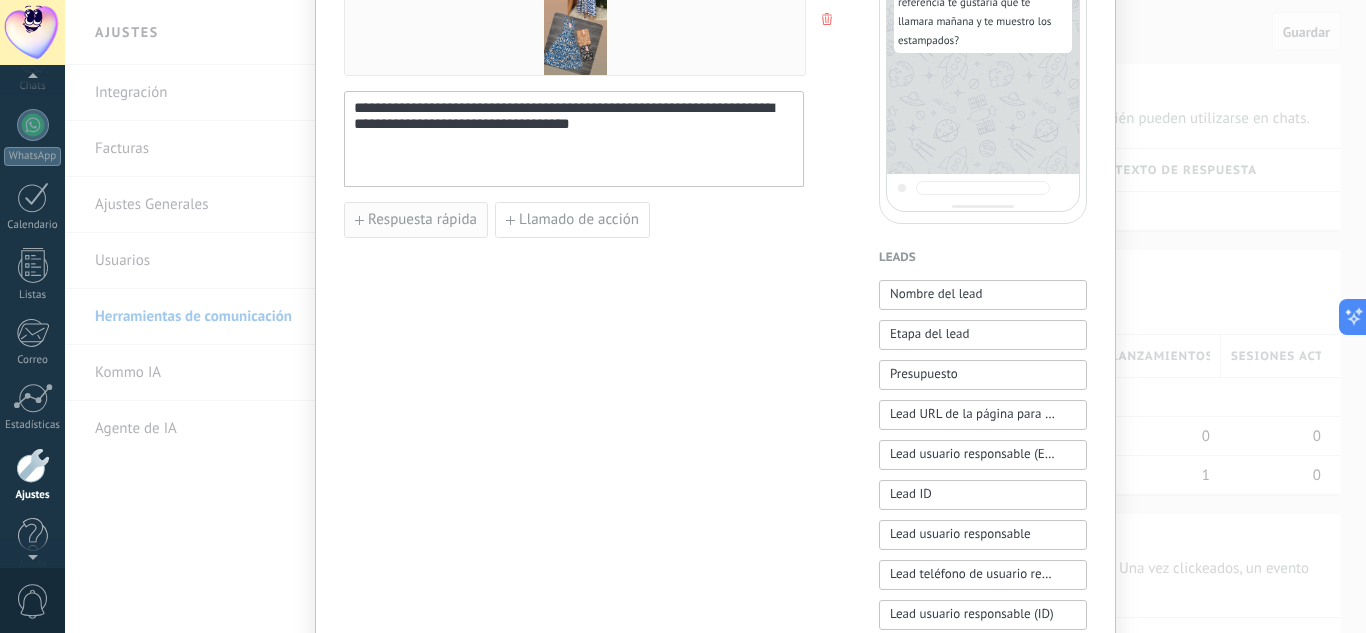 scroll, scrollTop: 199, scrollLeft: 0, axis: vertical 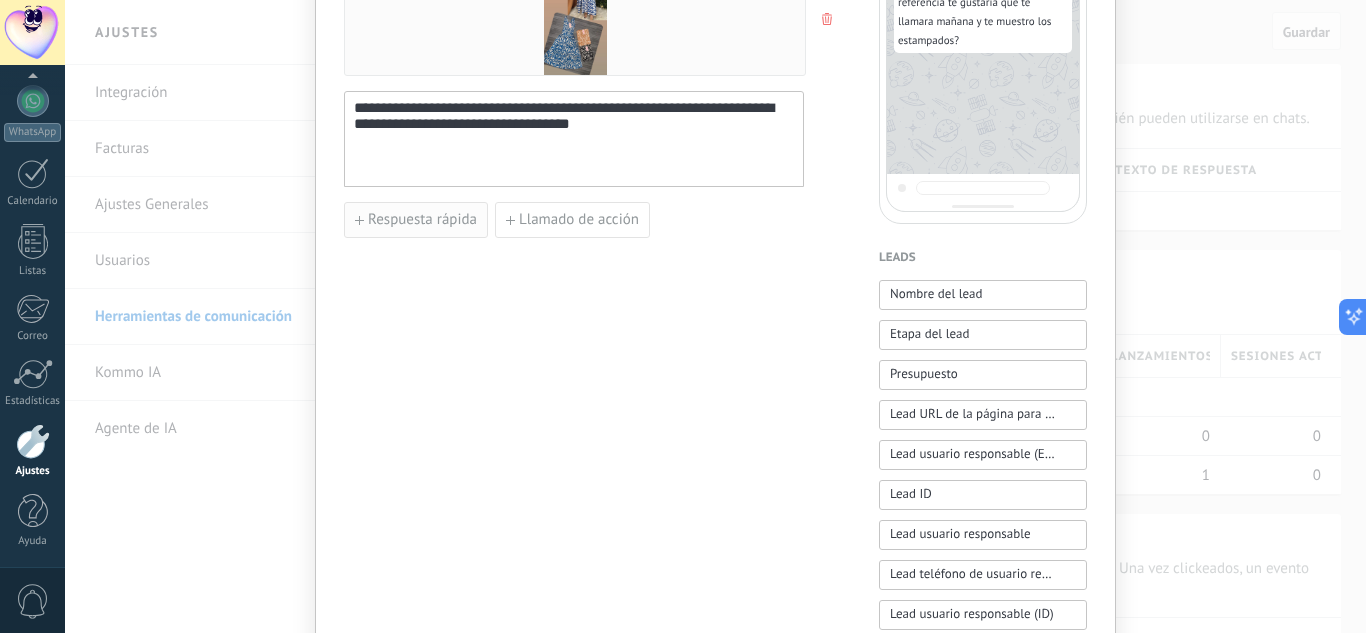 click on "Respuesta rápida" at bounding box center [422, 220] 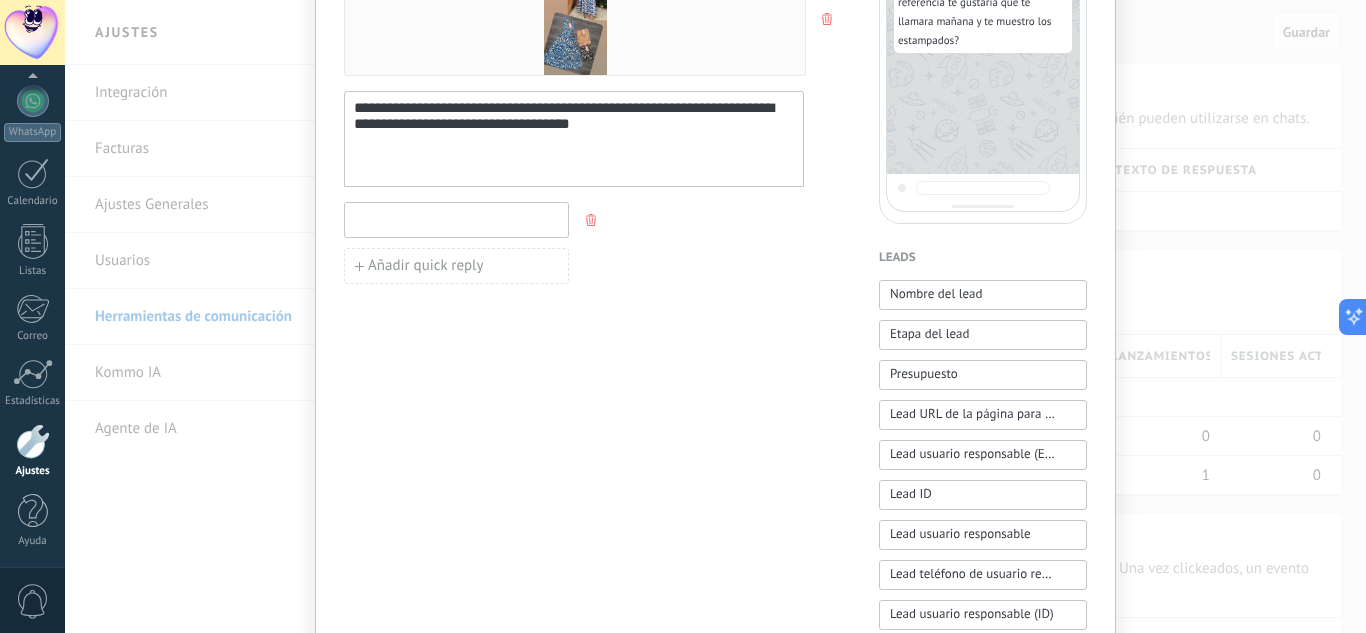 click at bounding box center [456, 219] 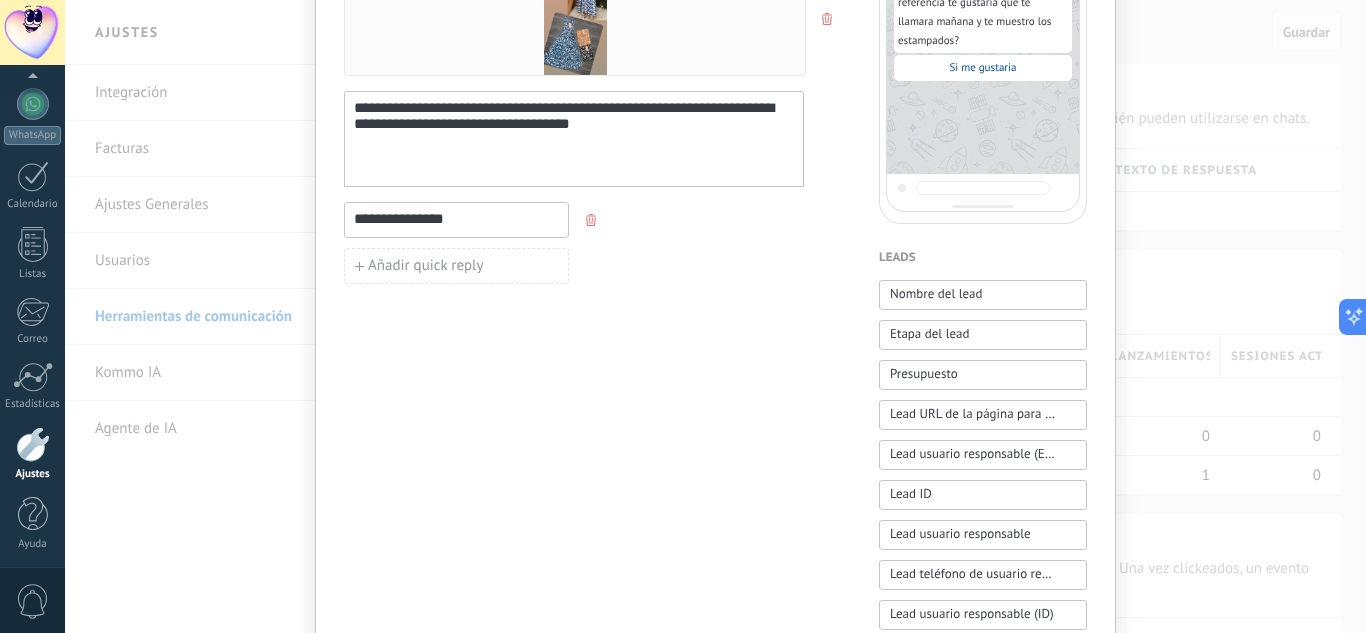 scroll, scrollTop: 199, scrollLeft: 0, axis: vertical 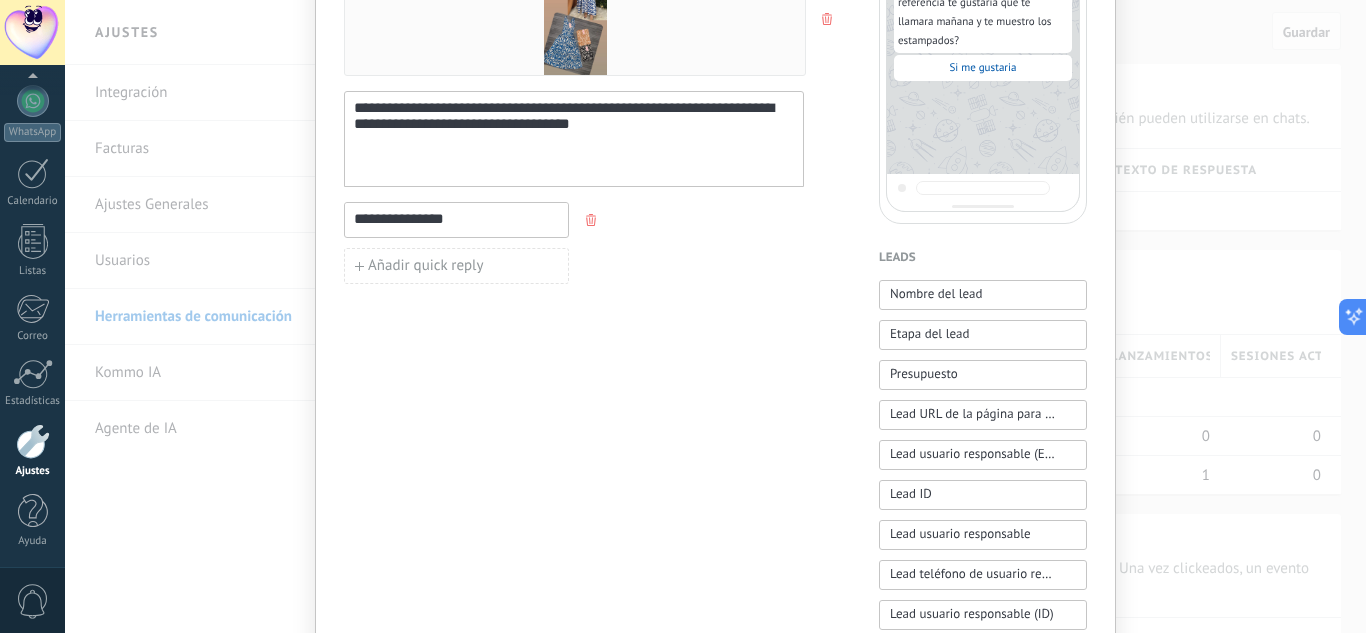 type on "**********" 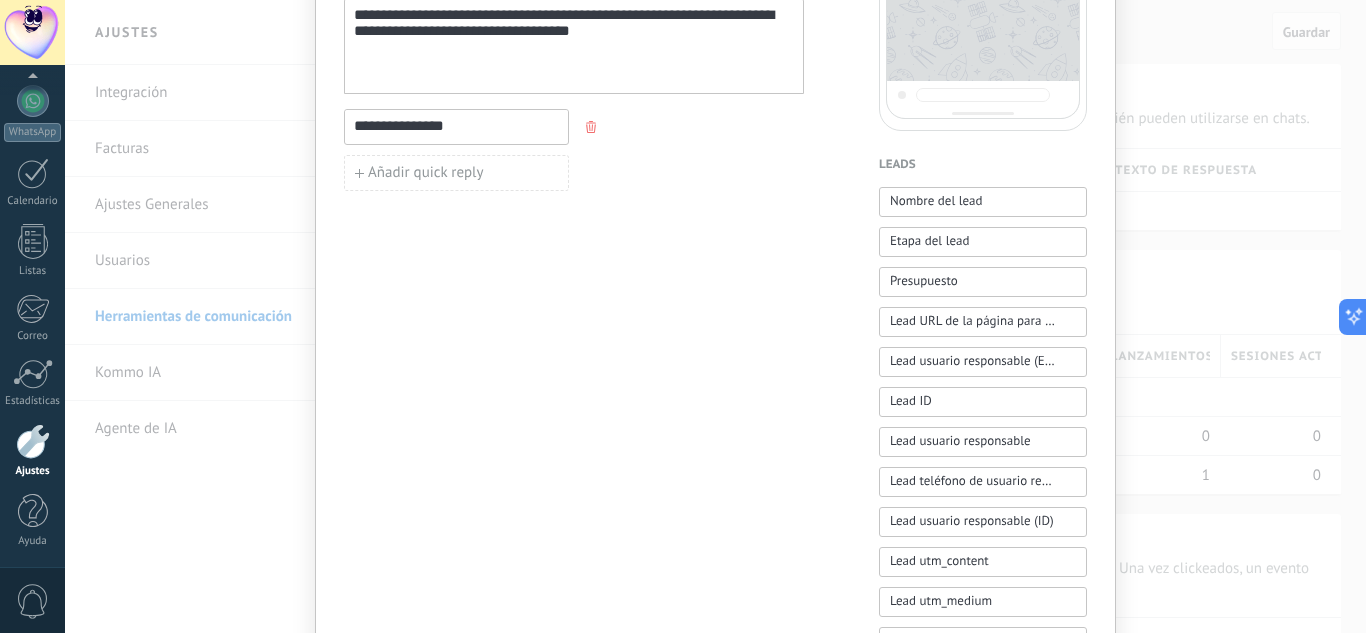 scroll, scrollTop: 435, scrollLeft: 0, axis: vertical 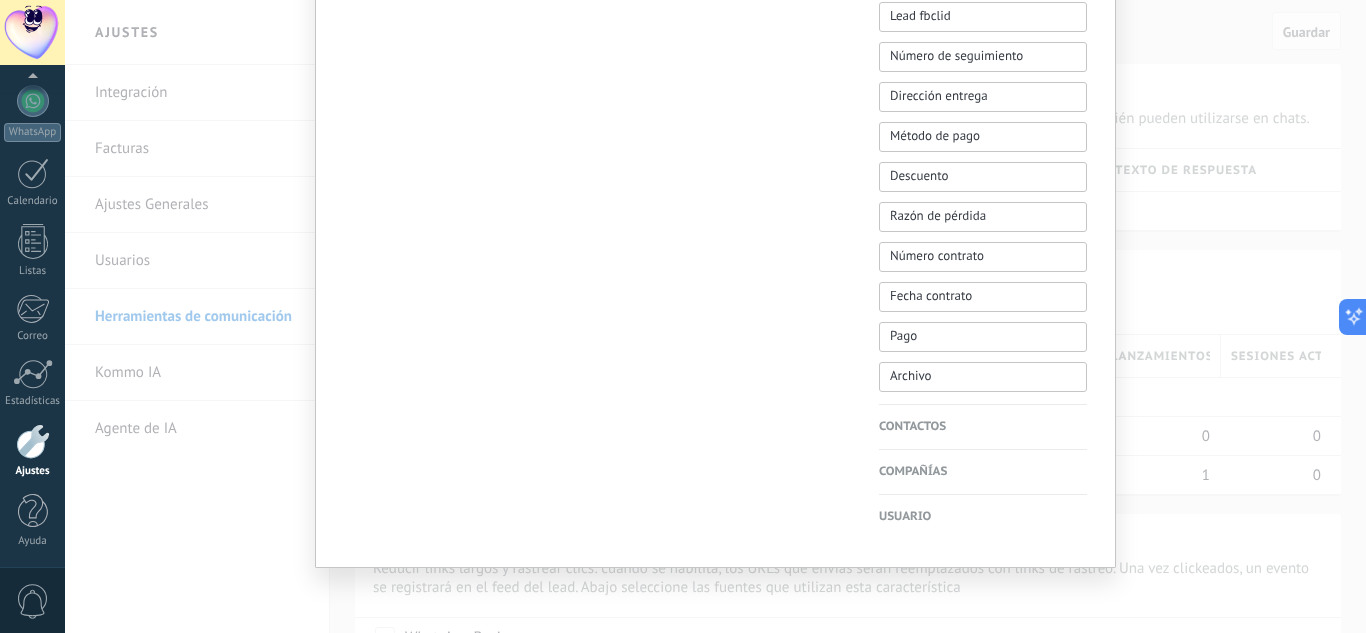 click on "Contactos" at bounding box center [983, 427] 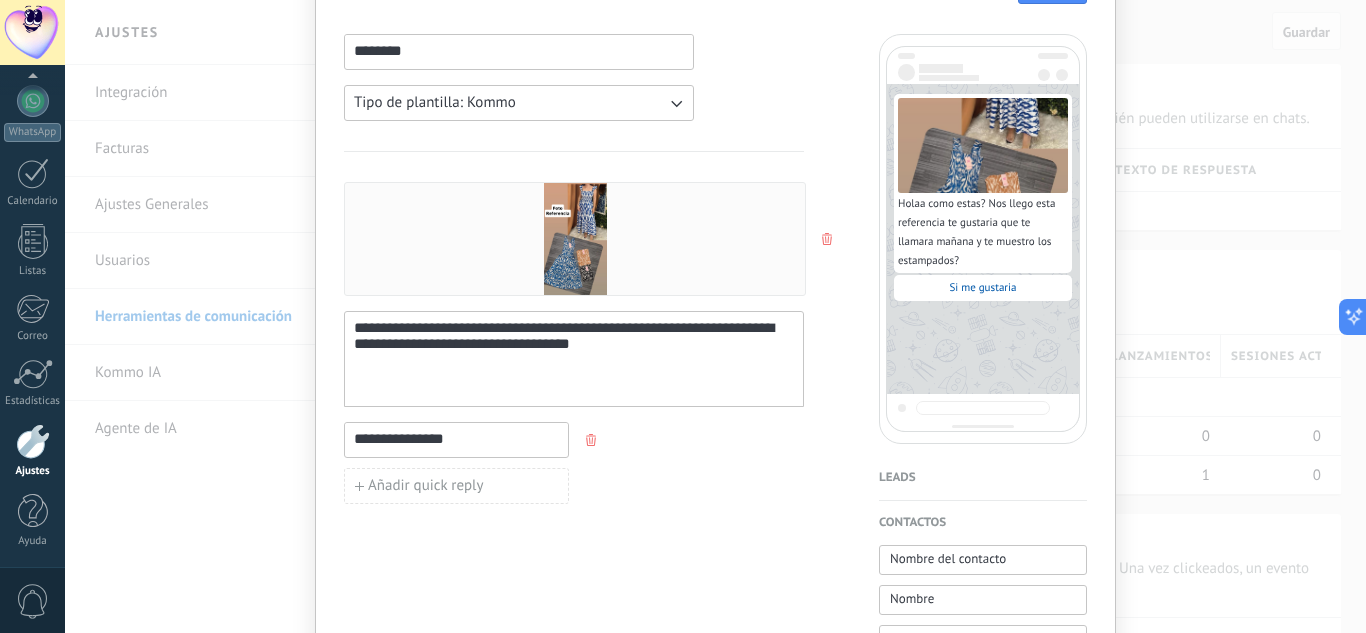 scroll, scrollTop: 57, scrollLeft: 0, axis: vertical 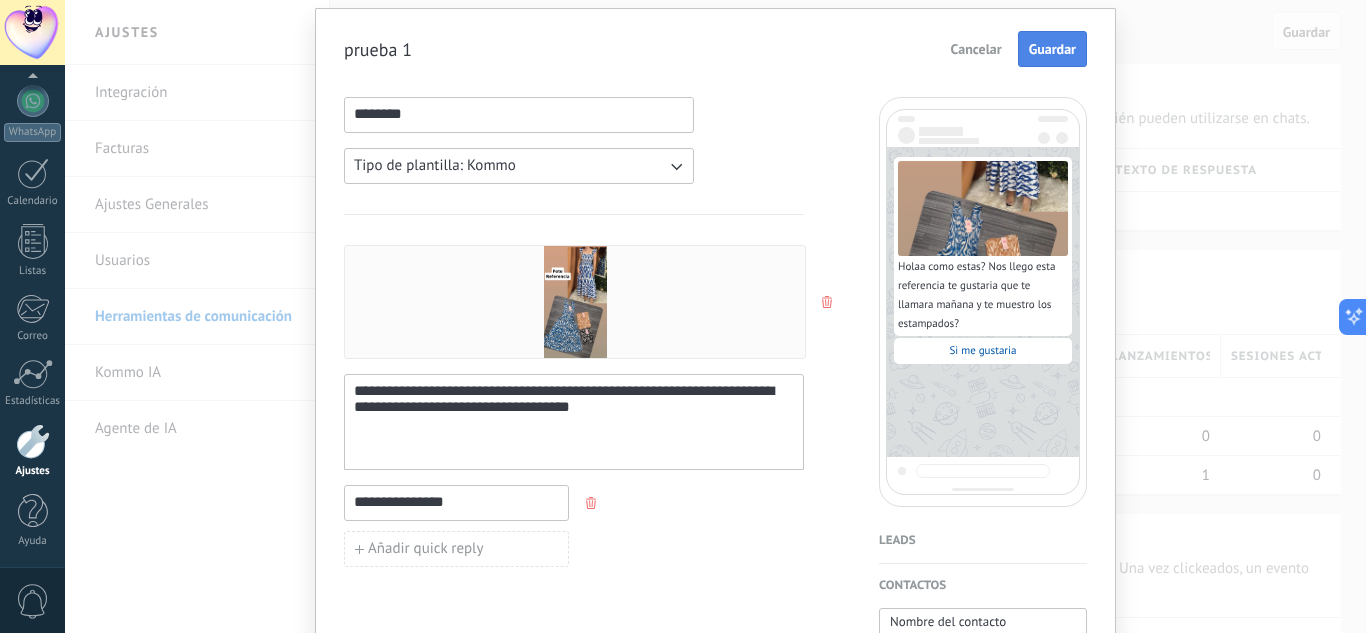 click on "Guardar" at bounding box center [1052, 49] 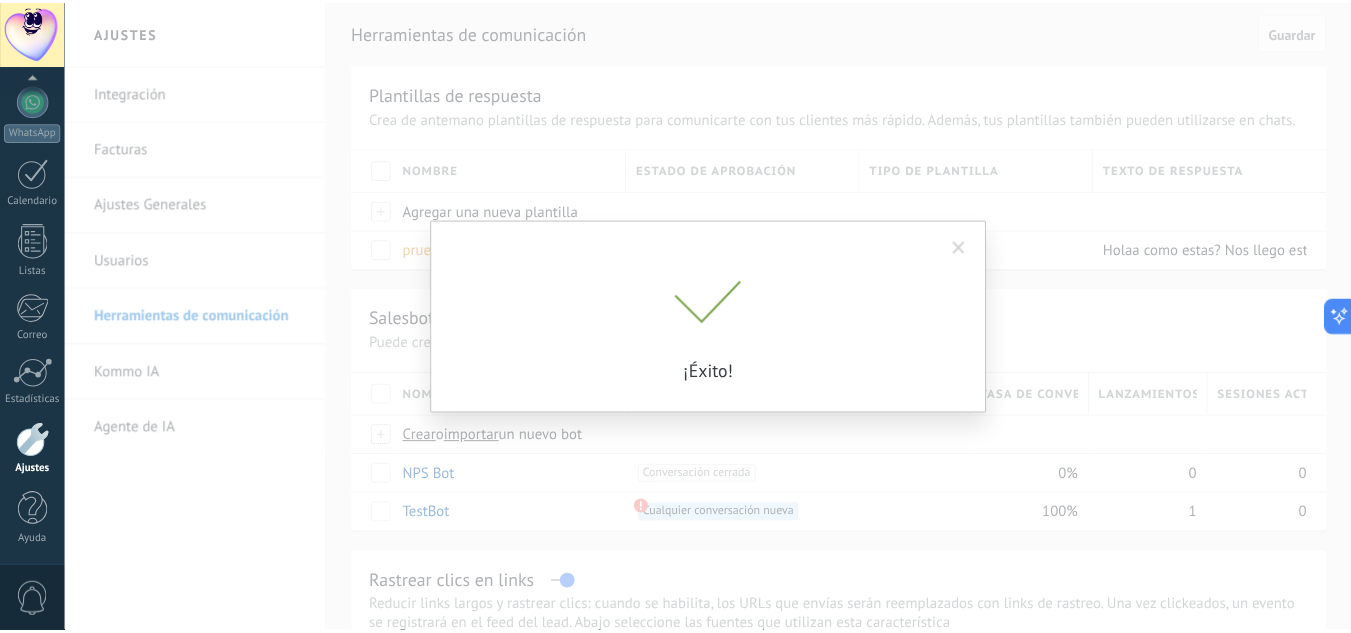 scroll, scrollTop: 0, scrollLeft: 0, axis: both 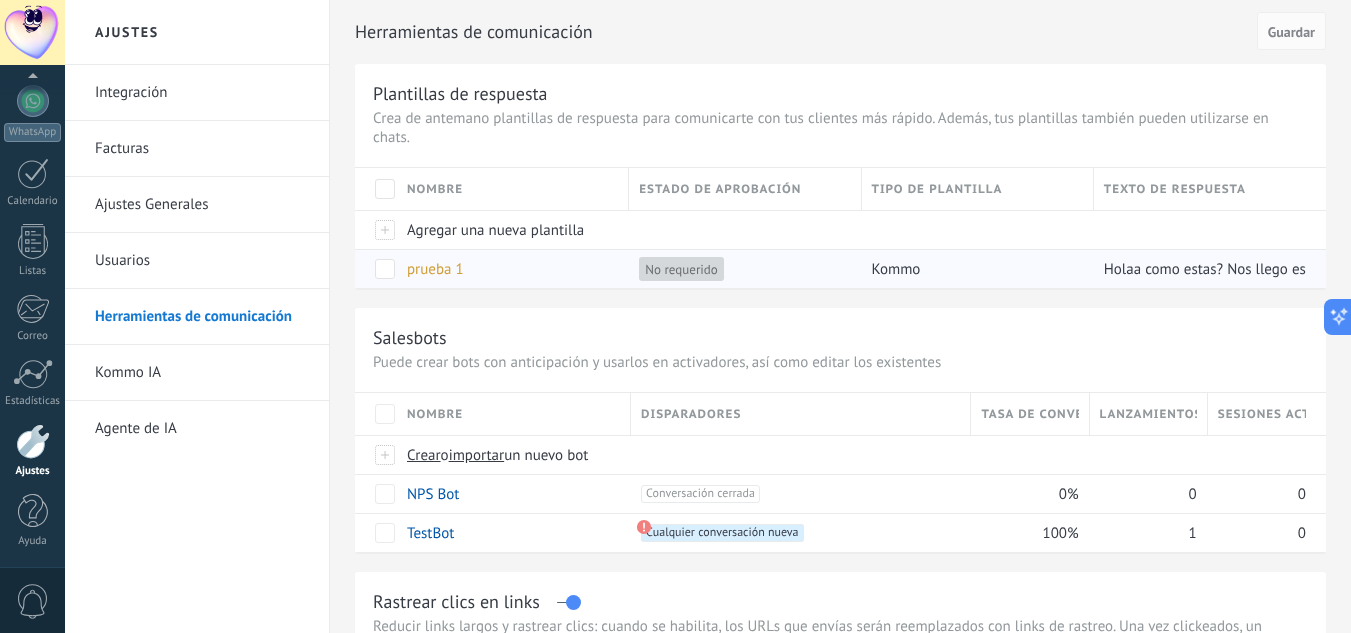 click at bounding box center (385, 269) 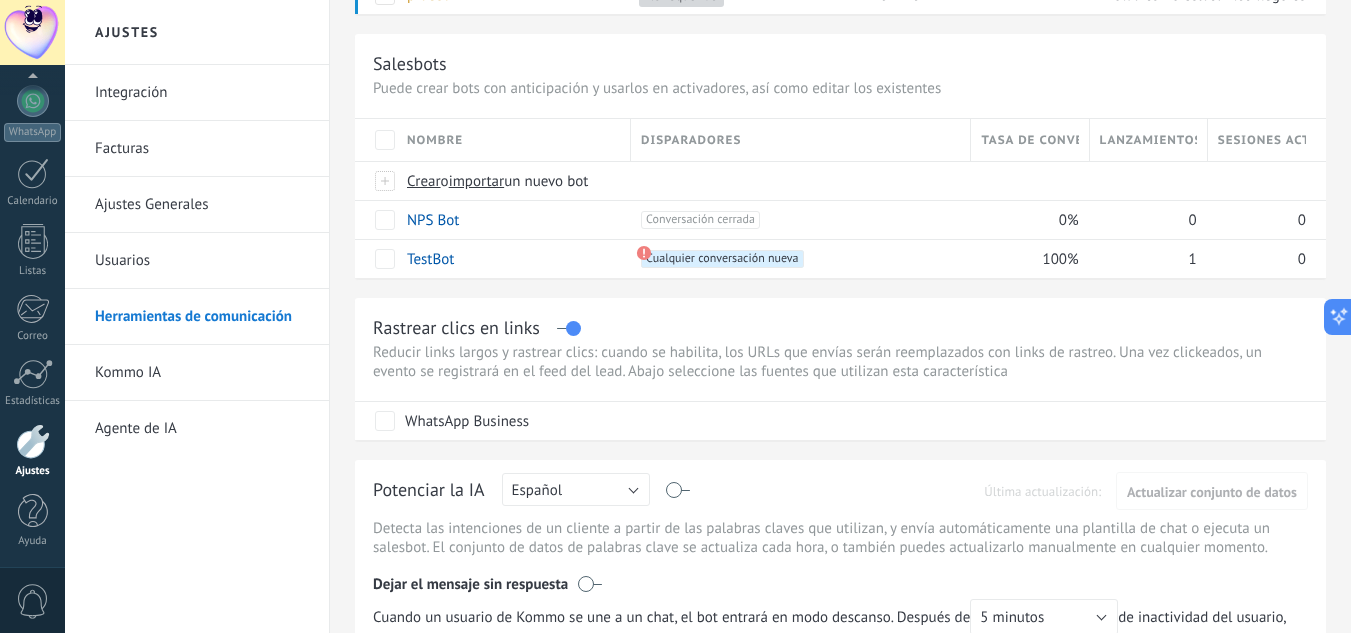 scroll, scrollTop: 0, scrollLeft: 0, axis: both 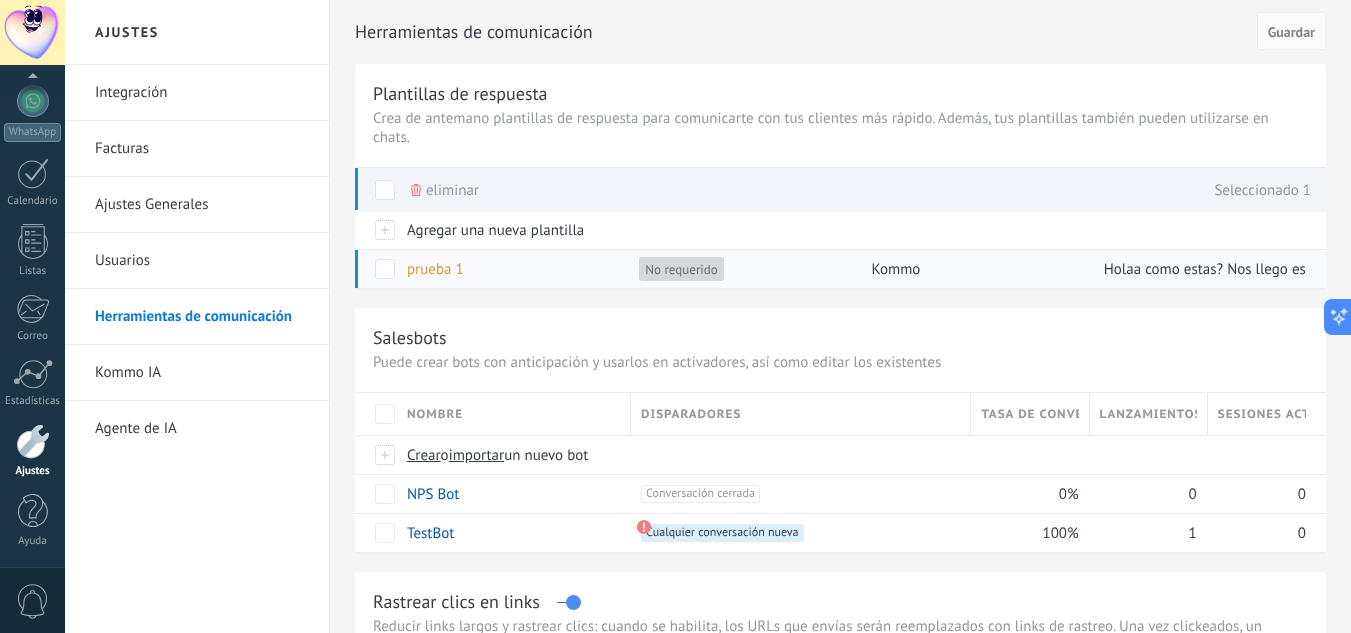 click at bounding box center (385, 269) 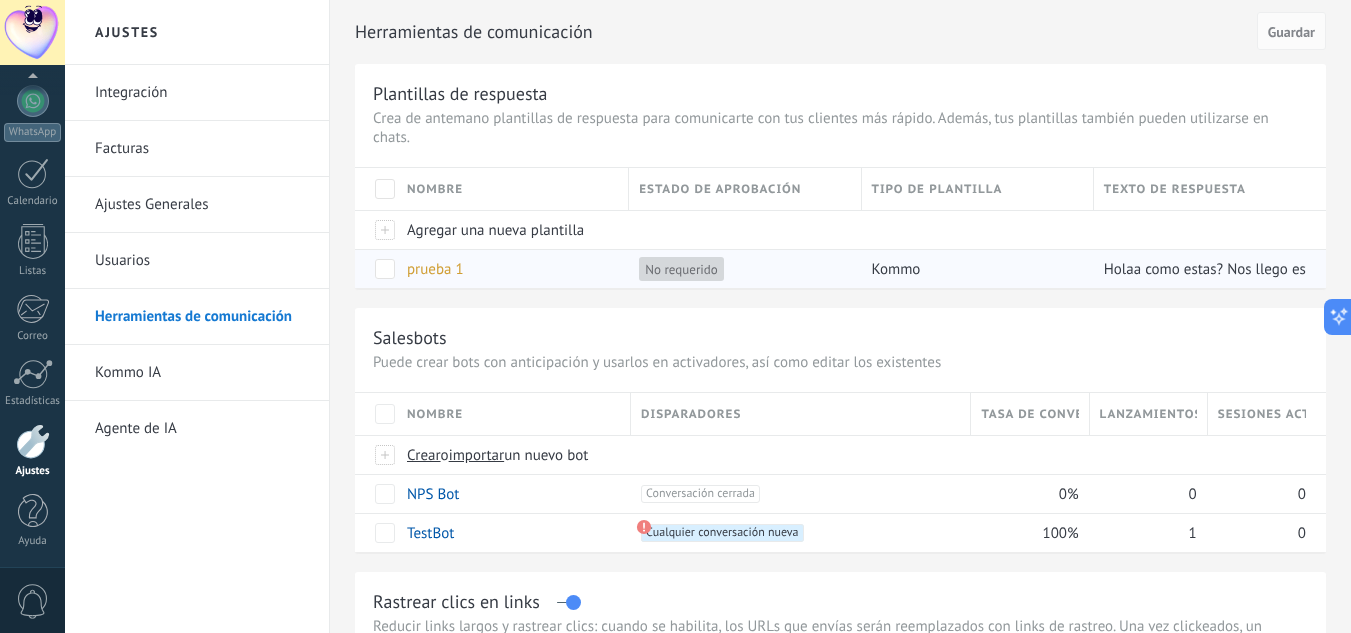 click on "No requerido" at bounding box center [740, 269] 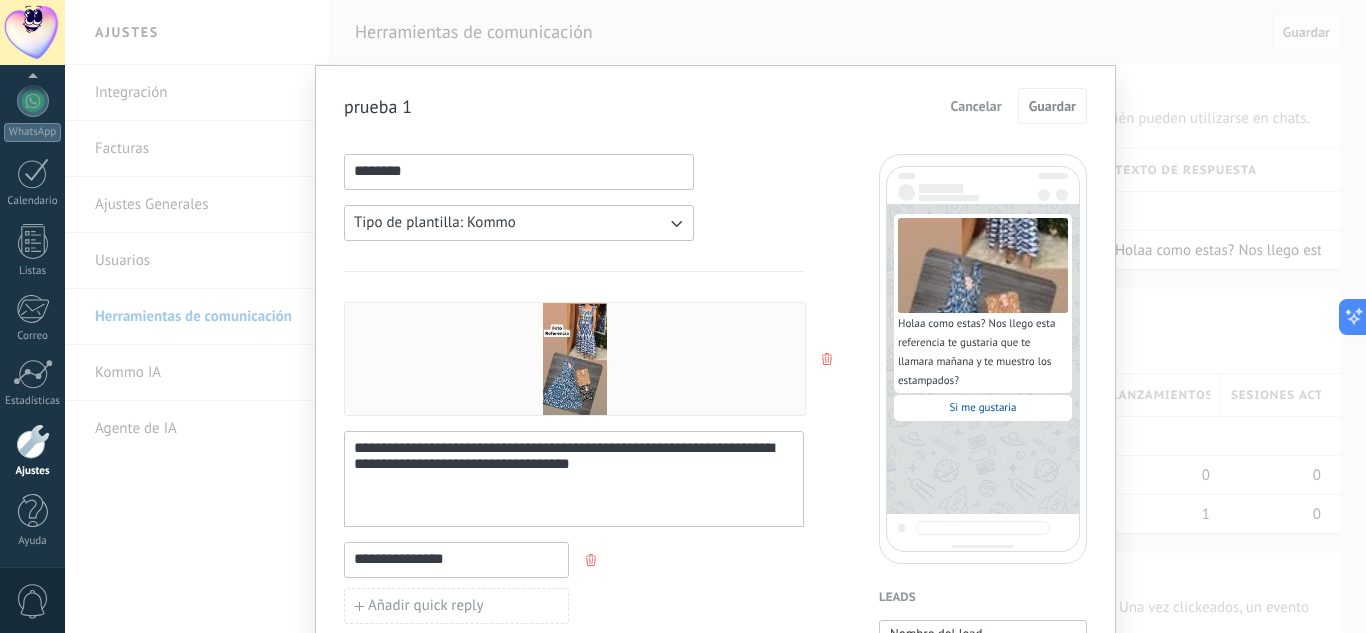 click on "Cancelar" at bounding box center [976, 106] 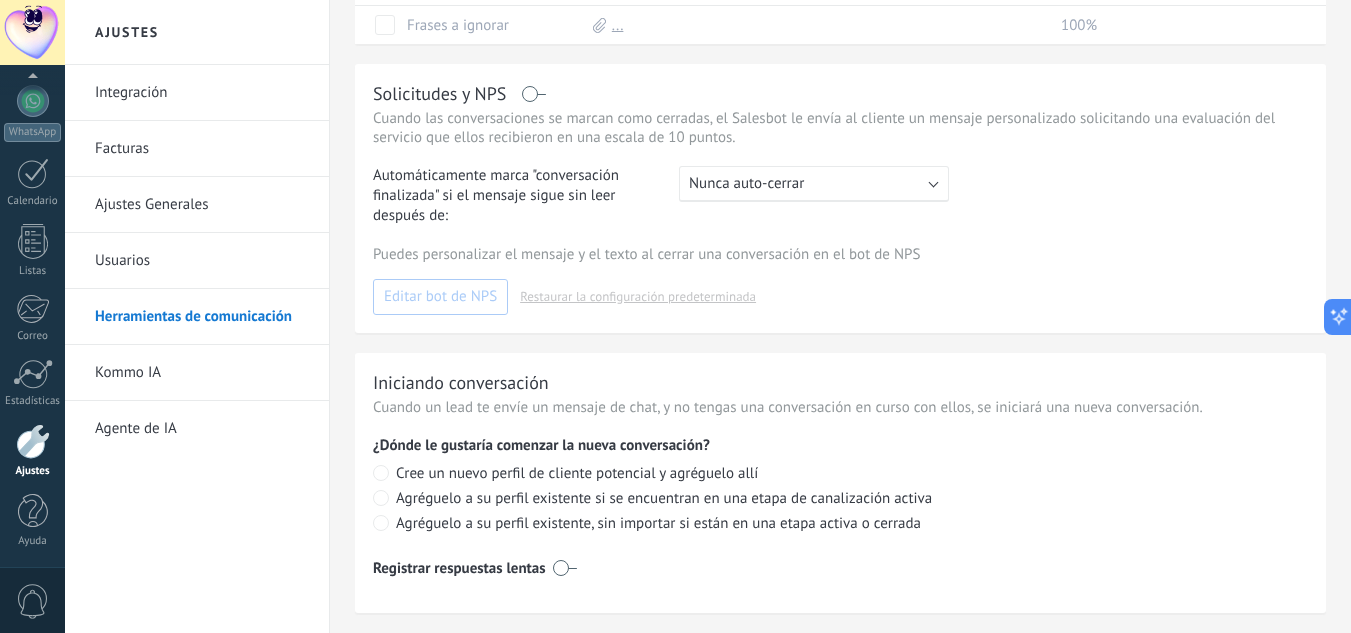 scroll, scrollTop: 0, scrollLeft: 0, axis: both 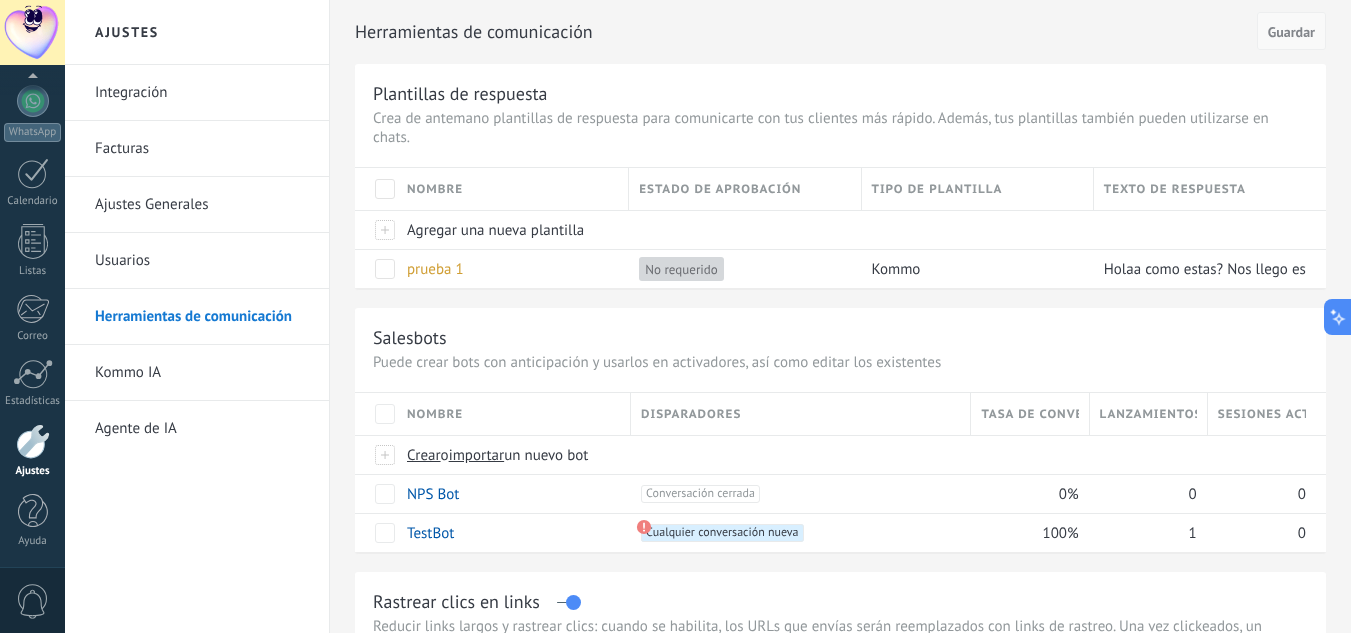 click on "Guardar" at bounding box center [1291, 32] 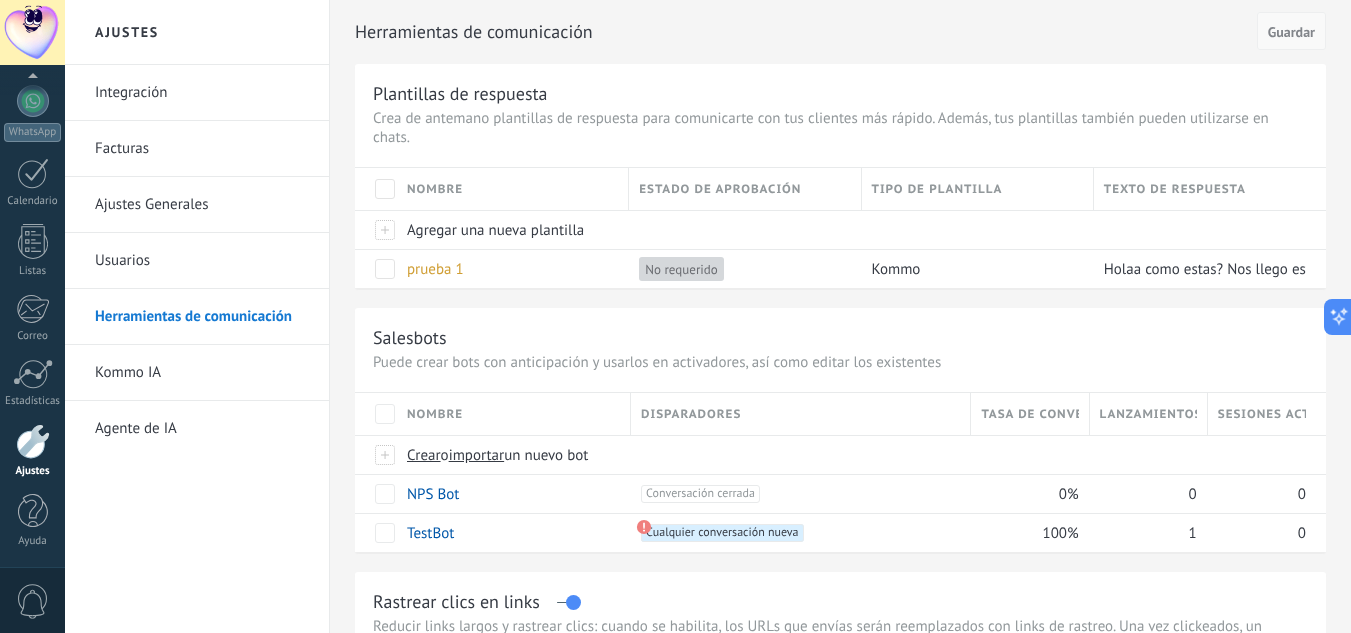 click on "Guardar" at bounding box center (1291, 32) 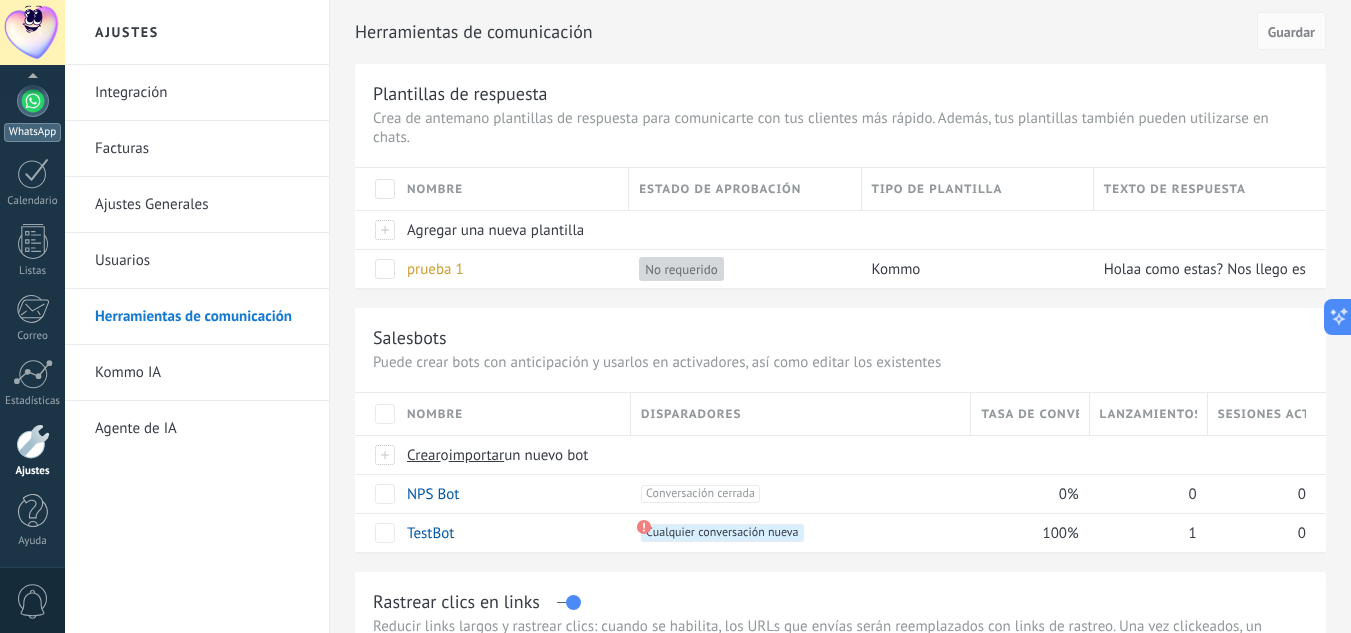 click on "WhatsApp" at bounding box center (32, 113) 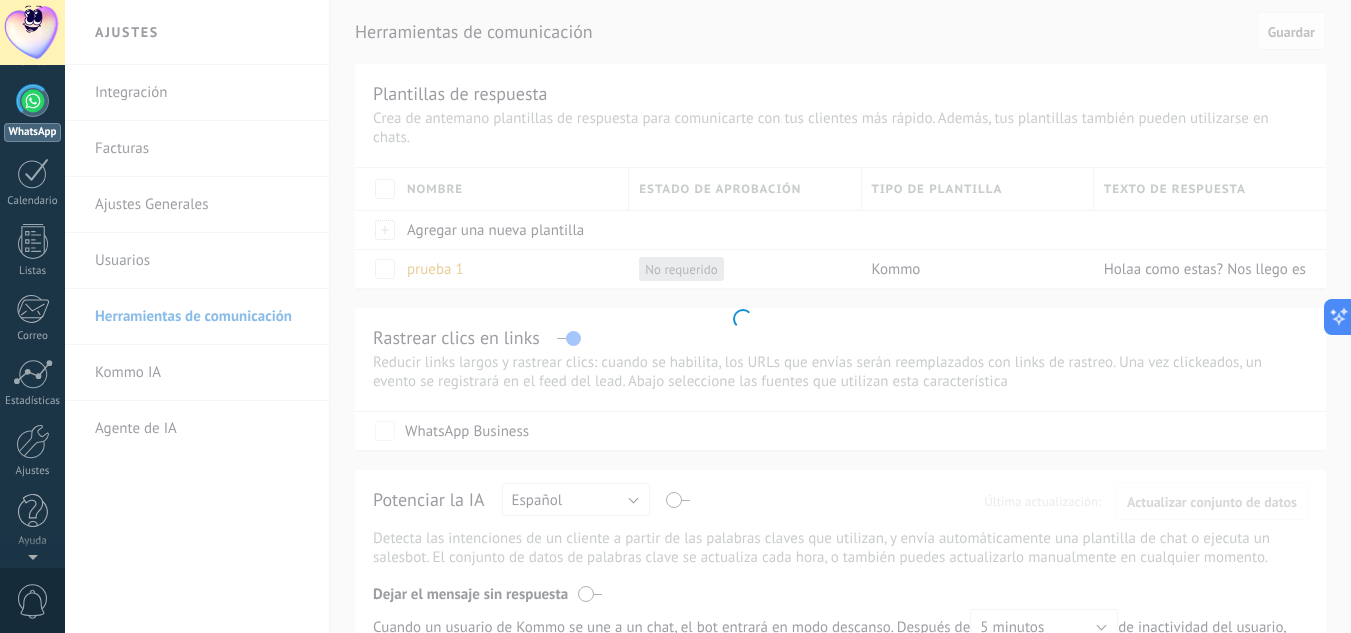 scroll, scrollTop: 0, scrollLeft: 0, axis: both 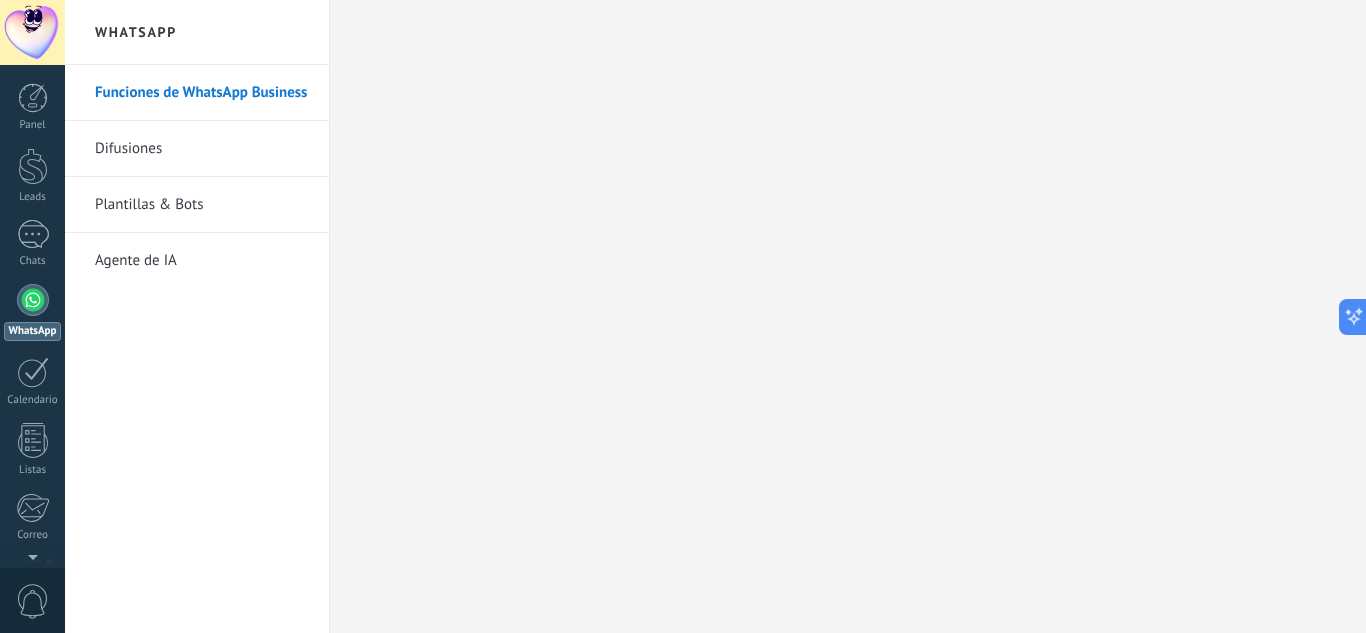 click on "Difusiones" at bounding box center [202, 149] 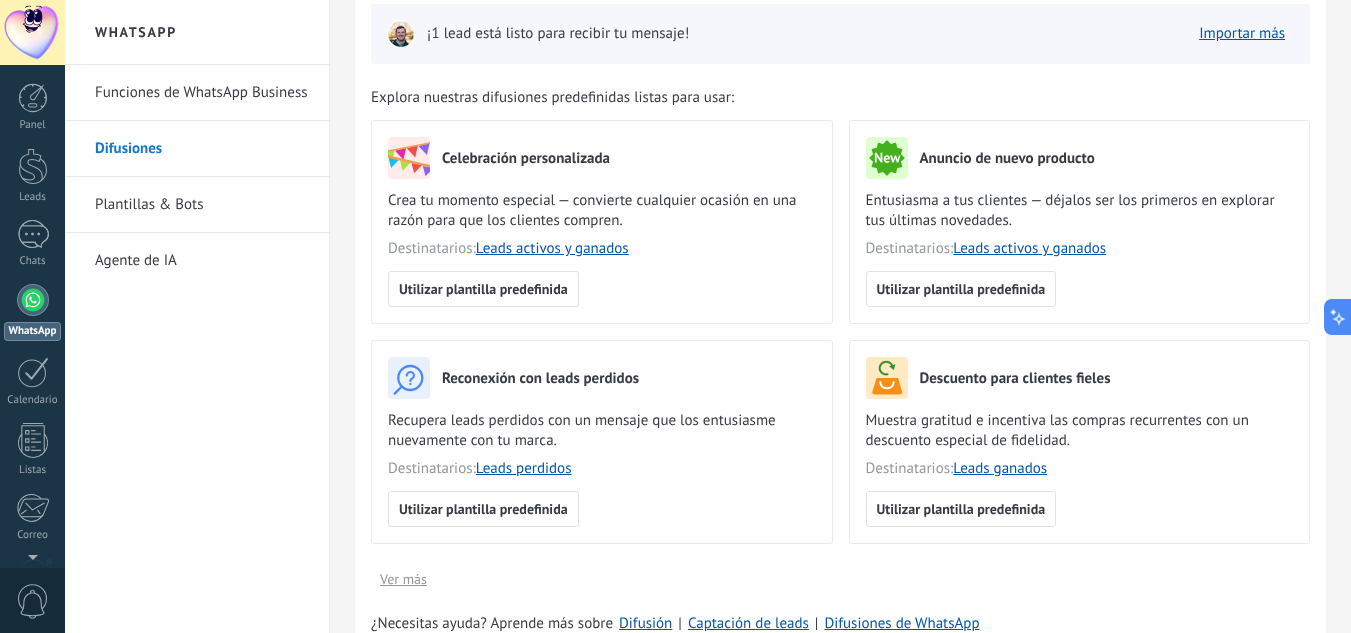 scroll, scrollTop: 0, scrollLeft: 0, axis: both 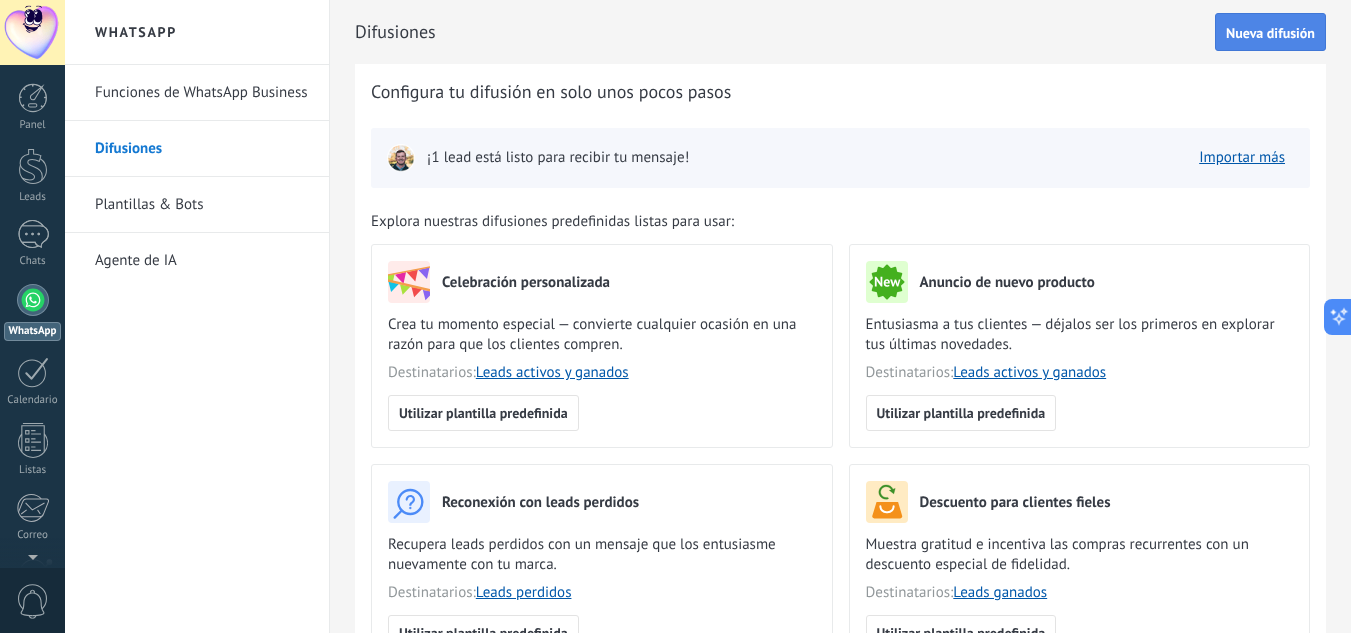 click on "Nueva difusión" at bounding box center [1270, 33] 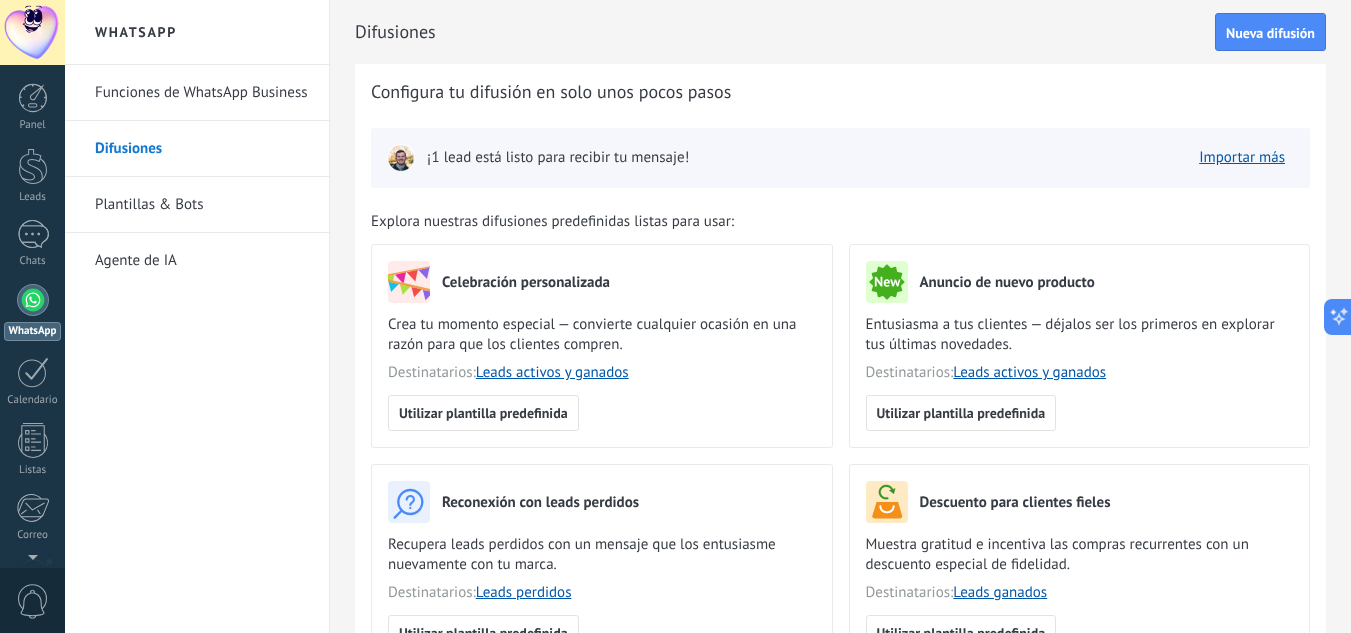 click on ".abccls-1,.abccls-2{fill-rule:evenodd}.abccls-2{fill:#fff} .abfcls-1{fill:none}.abfcls-2{fill:#fff} .abncls-1{isolation:isolate}.abncls-2{opacity:.06}.abncls-2,.abncls-3,.abncls-6{mix-blend-mode:multiply}.abncls-3{opacity:.15}.abncls-4,.abncls-8{fill:#fff}.abncls-5{fill:url(#abnlinear-gradient)}.abncls-6{opacity:.04}.abncls-7{fill:url(#abnlinear-gradient-2)}.abncls-8{fill-rule:evenodd} .abqst0{fill:#ffa200} .abwcls-1{fill:#252525} .cls-1{isolation:isolate} .acicls-1{fill:none} .aclcls-1{fill:#232323} .acnst0{display:none} .addcls-1,.addcls-2{fill:none;stroke-miterlimit:10}.addcls-1{stroke:#dfe0e5}.addcls-2{stroke:#a1a7ab} .adecls-1,.adecls-2{fill:none;stroke-miterlimit:10}.adecls-1{stroke:#dfe0e5}.adecls-2{stroke:#a1a7ab} .adqcls-1{fill:#8591a5;fill-rule:evenodd} .aeccls-1{fill:#5c9f37} .aeecls-1{fill:#f86161} .aejcls-1{fill:#8591a5;fill-rule:evenodd} .aekcls-1{fill-rule:evenodd} .aelcls-1{fill-rule:evenodd;fill:currentColor} .aemcls-1{fill-rule:evenodd;fill:currentColor} .aencls-2{fill:#f86161;opacity:.3}" at bounding box center (675, 316) 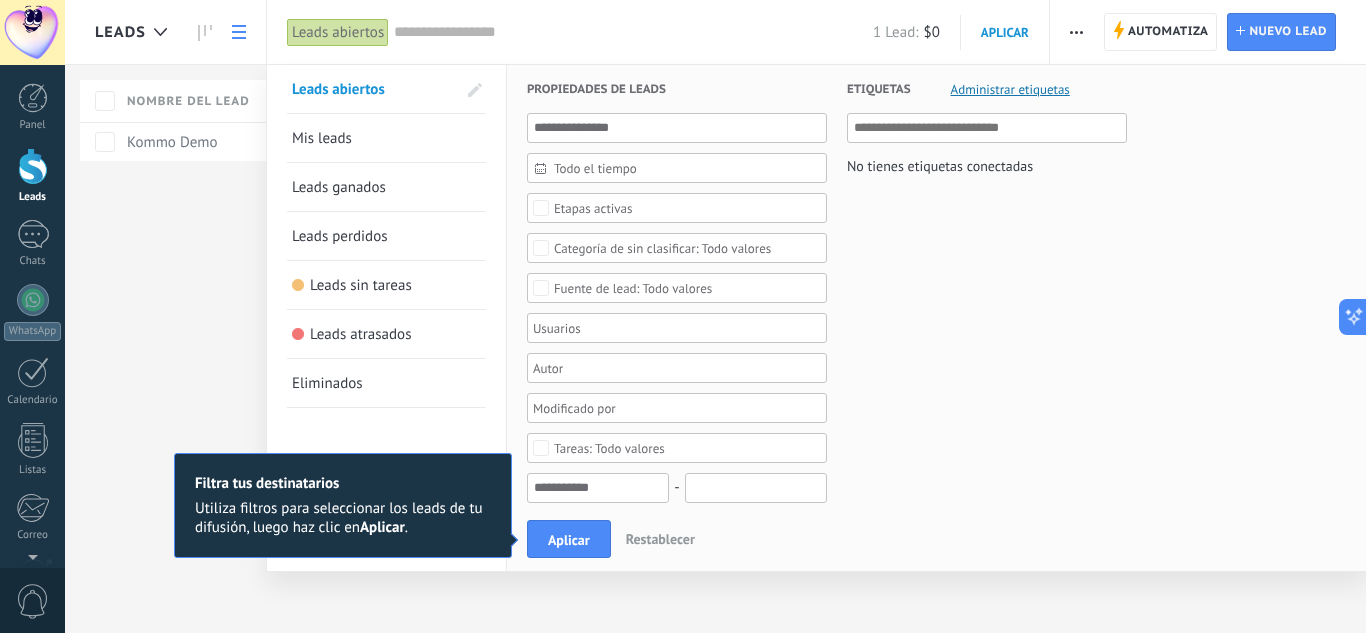 click on "1 Lead:  $0" at bounding box center (667, 32) 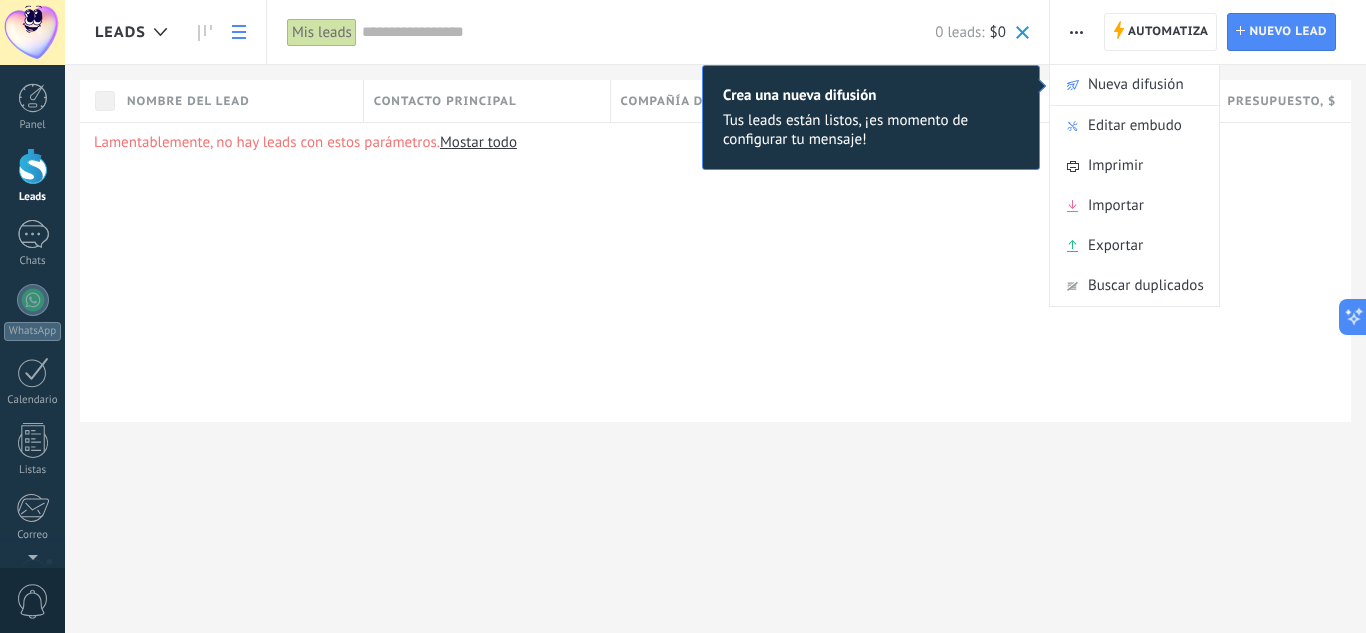 click on "Leads Automatiza Nueva difusión Editar embudo Imprimir Importar Exportar Buscar duplicados Automatiza Automatiza Lead Nuevo lead Mis leads Aplicar 0  leads:  $0 Leads abiertos Mis leads Leads ganados Leads perdidos Leads sin tareas Leads atrasados Eliminados Guardar Propiedades de leads Todo el tiempo Todo el tiempo Hoy Ayer Últimos  ** 30  dias Esta semana La última semana Este mes El mes pasado Este trimestre Este año   Ninguno Leads Entrantes Nueva consulta Cualificado Cotización enviada Pedido creado Pedido completado Pedido enviado Pedido enviado – ganado Pedido cancelado – perdido Etapas activas Seleccionar todo Presupuesto insuficiente No hay necesidad para el producto No satisfecho con las condiciones Comprado del competidor Razón no definida Razones de pérdidas Seleccionar todo Tel. Correo Formulario Chat Todo valores Seleccionar todo Ledrid Pedido Linea 1 Todo valores LEDRID SHOES Seleccionar todo Hoy Mañana Esta semana Este mes Este trimestre No hay tareas atrasadas Todo valores - 5% **" at bounding box center [715, 316] 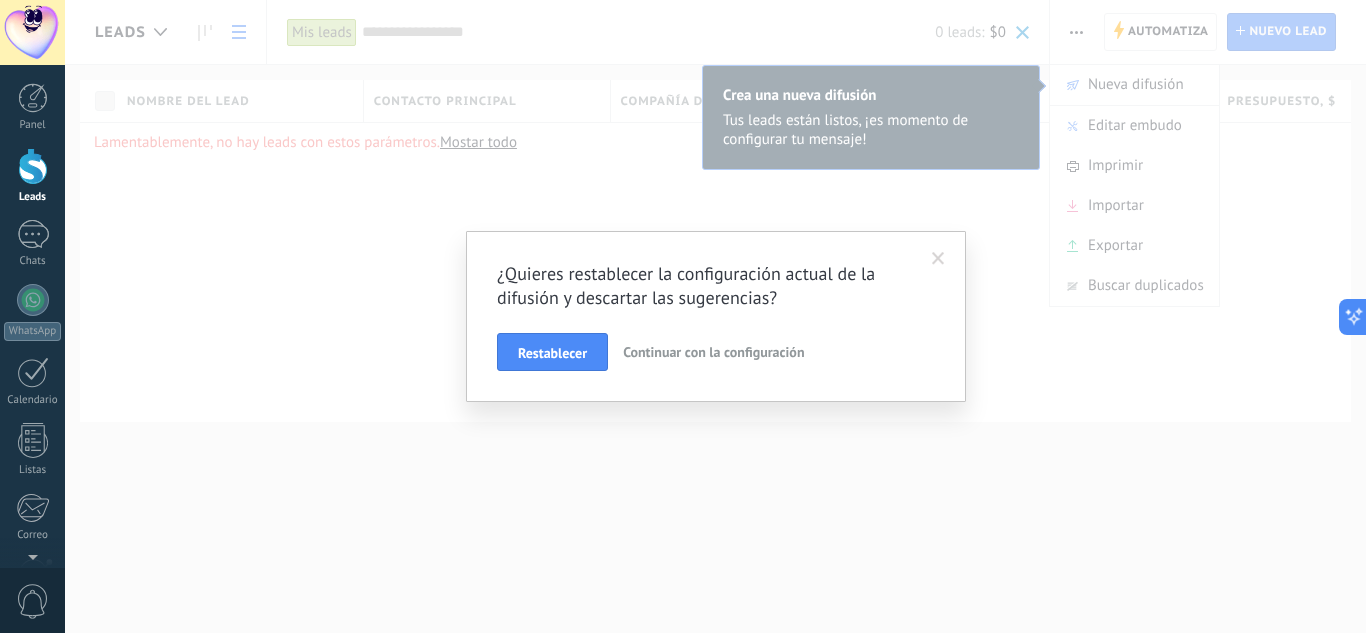 click at bounding box center [938, 259] 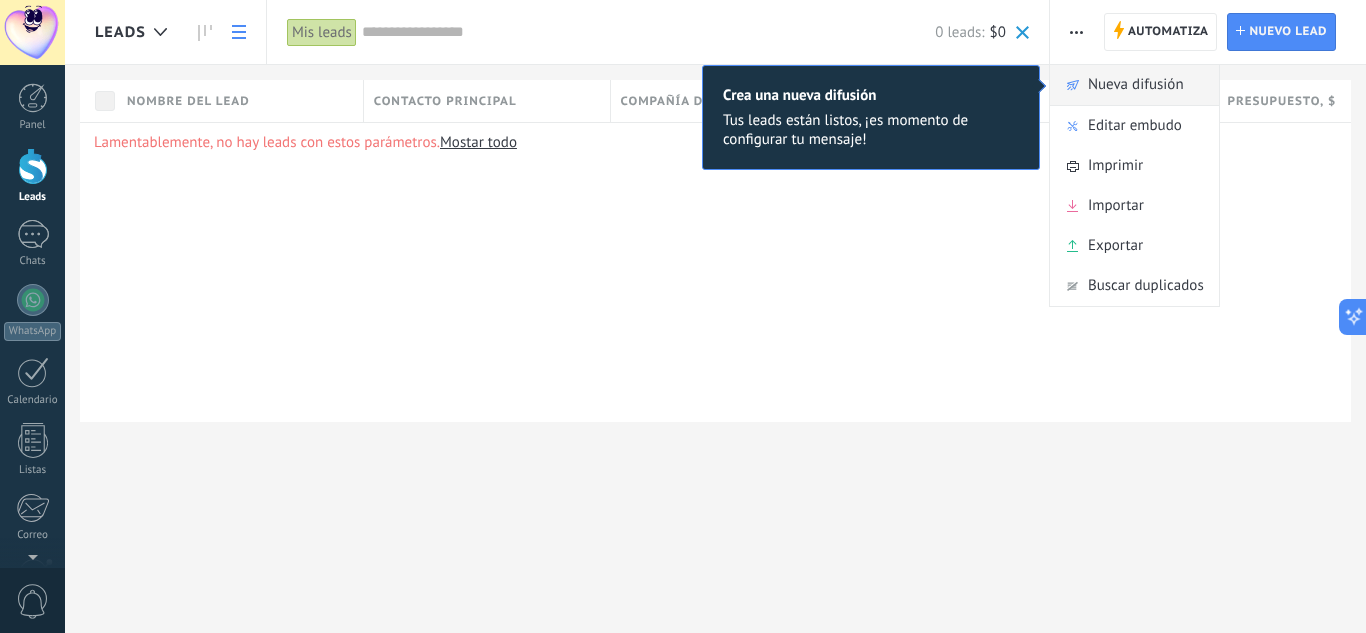 click on "Nueva difusión" at bounding box center [1136, 85] 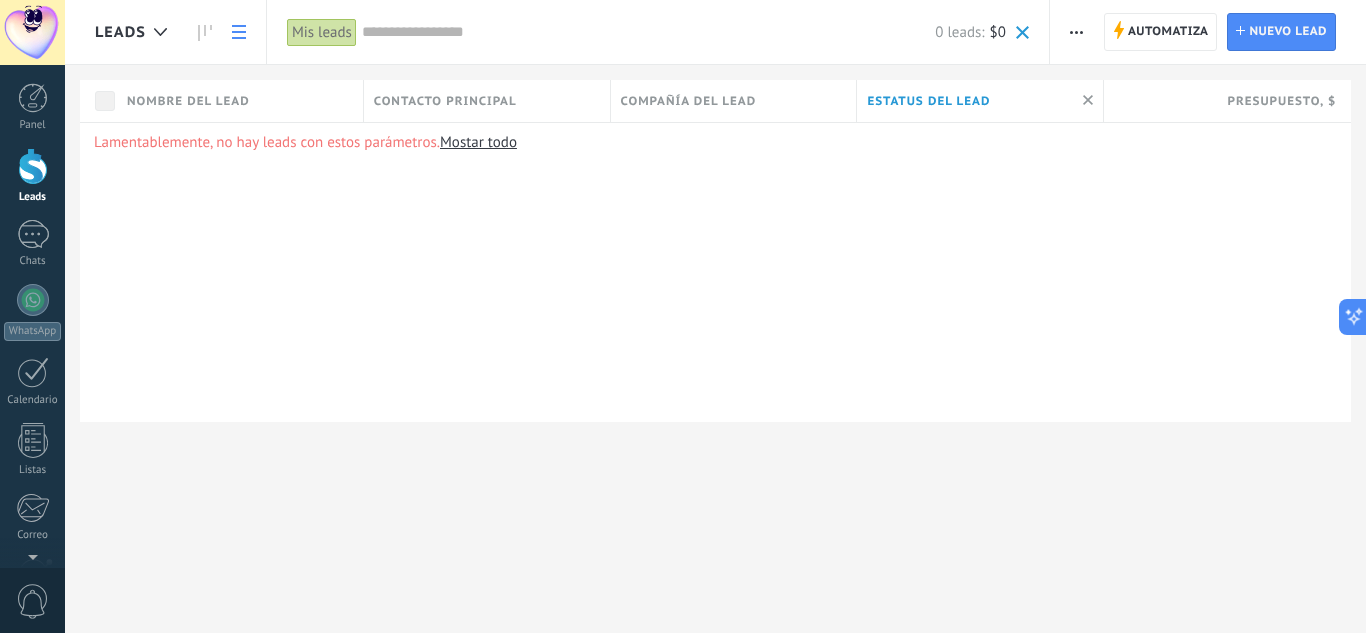 click at bounding box center [239, 32] 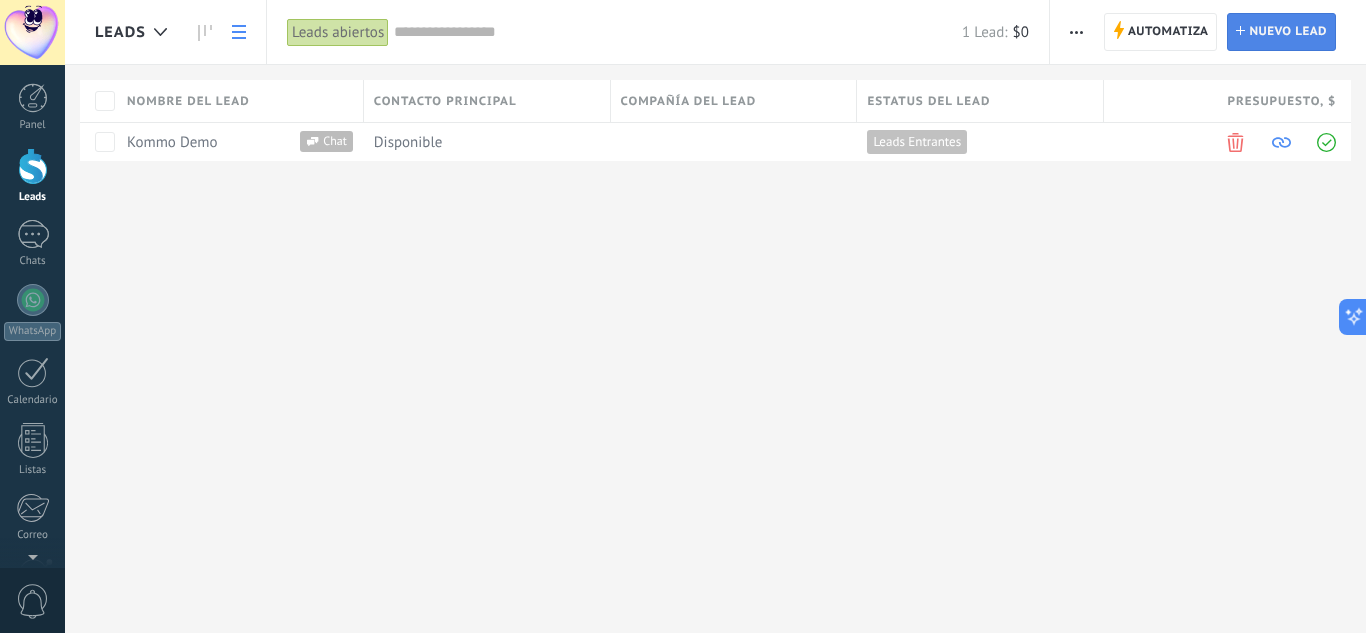 click on "Nuevo lead" at bounding box center [1288, 32] 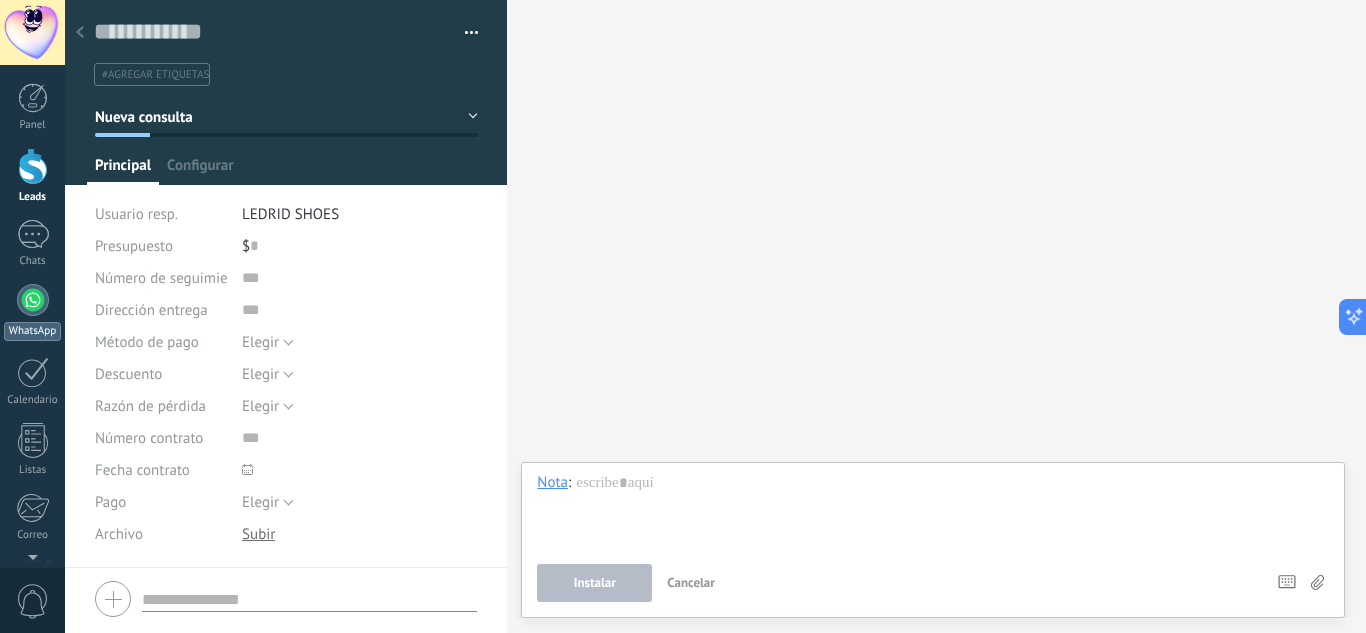 click at bounding box center (33, 300) 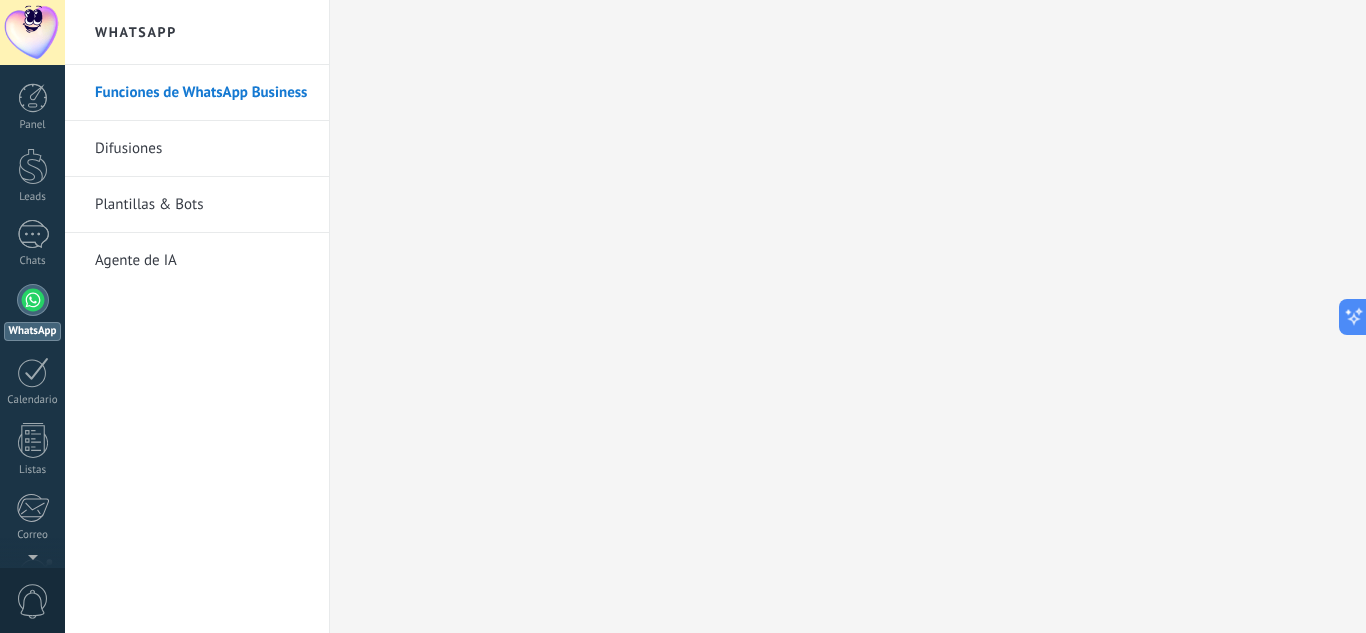 click on "Difusiones" at bounding box center [202, 149] 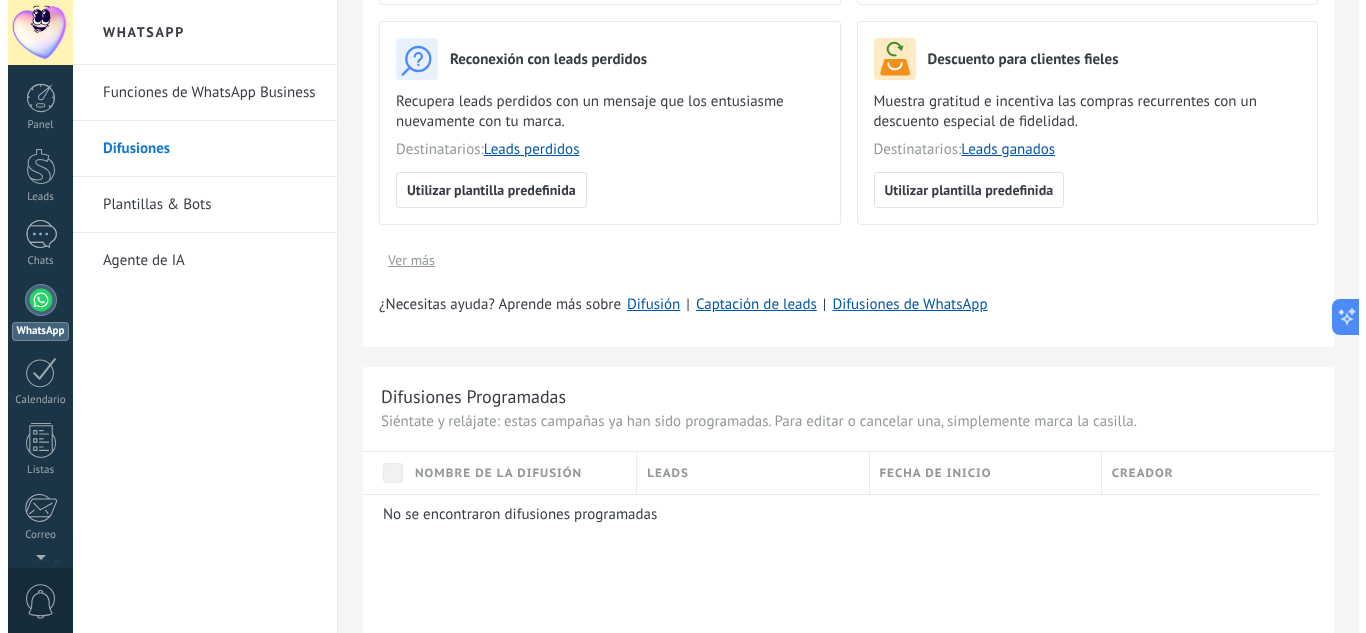 scroll, scrollTop: 0, scrollLeft: 0, axis: both 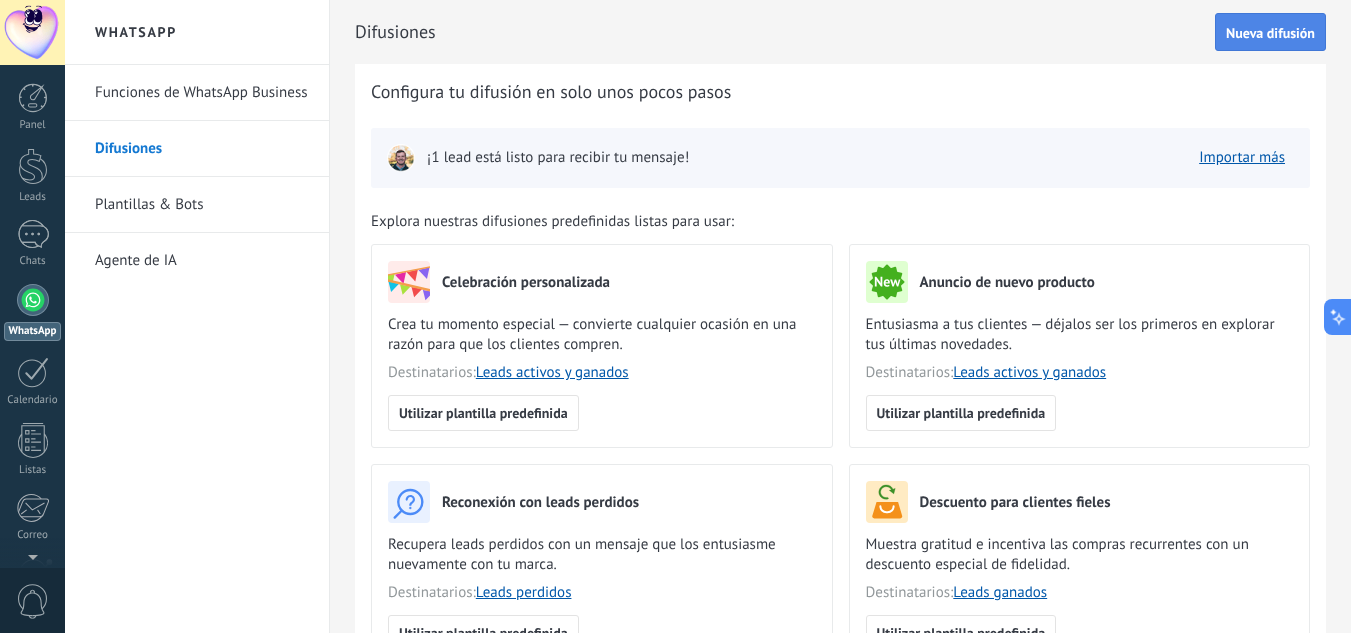 click on "Nueva difusión" at bounding box center (1270, 33) 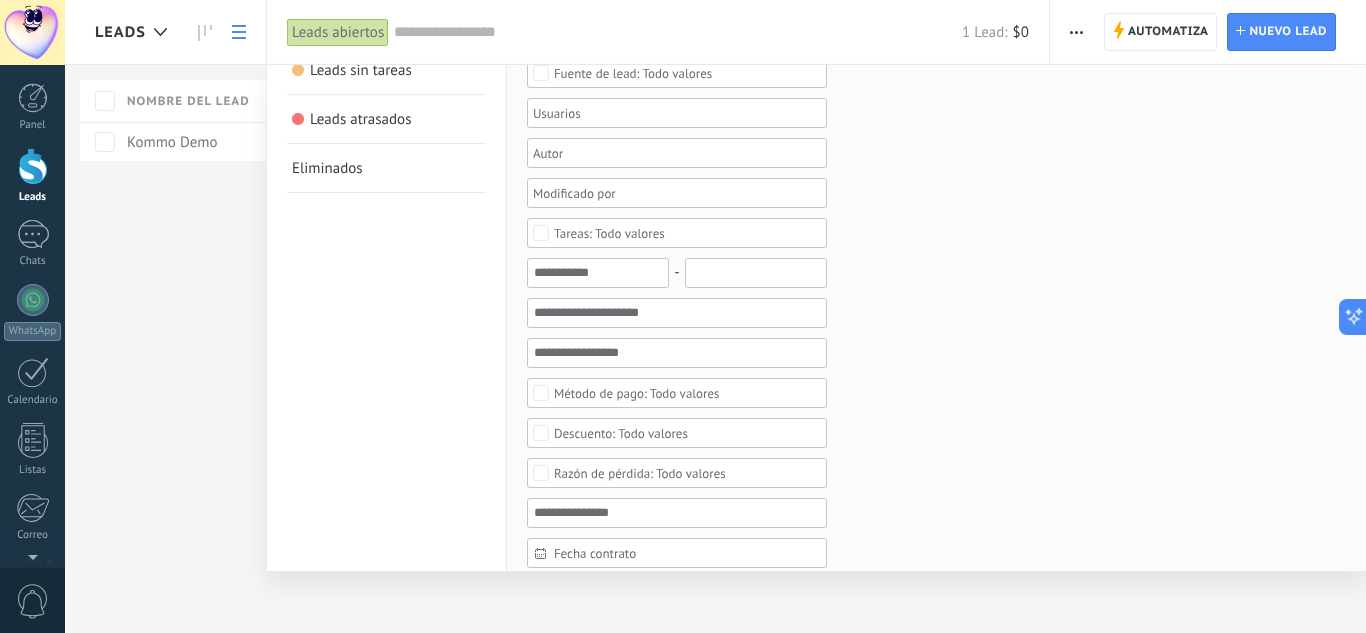 scroll, scrollTop: 200, scrollLeft: 0, axis: vertical 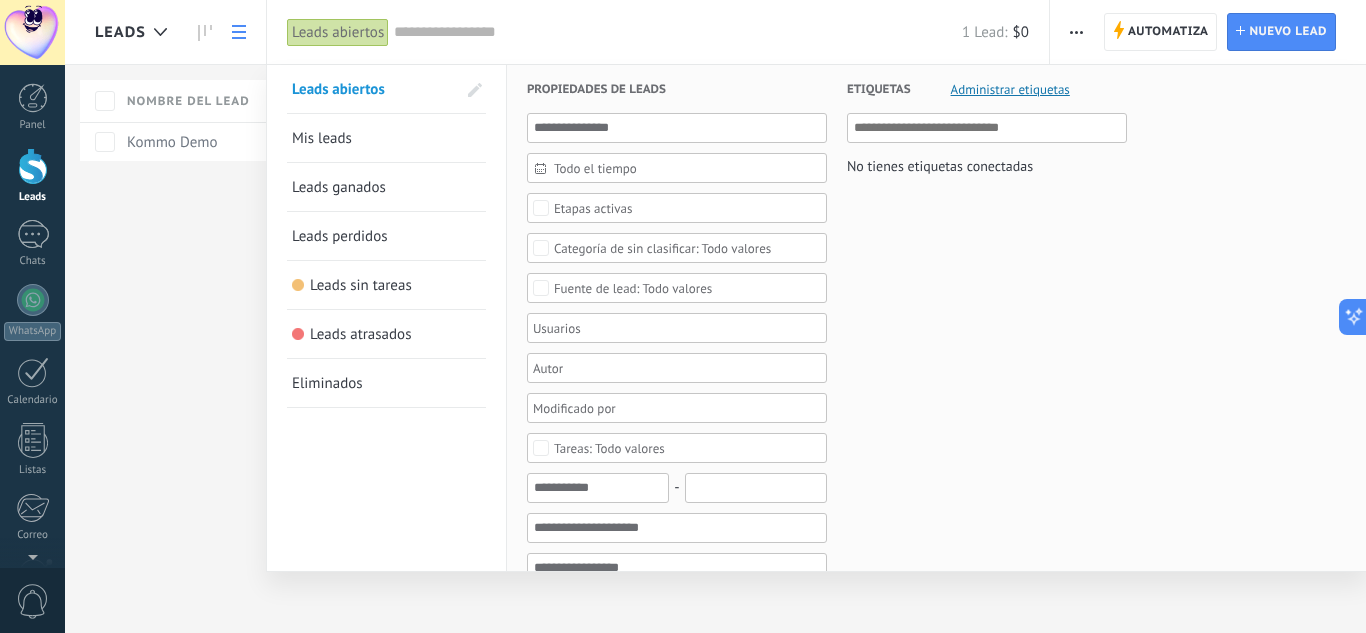 click on "Propiedades de leads Todo el tiempo Todo el tiempo Hoy Ayer Últimos  ** 30  dias Esta semana La última semana Este mes El mes pasado Este trimestre Este año   Ninguno Leads Entrantes Nueva consulta Cualificado Cotización enviada Pedido creado Pedido completado Pedido enviado Pedido enviado – ganado Pedido cancelado – perdido Etapas activas Seleccionar todo Presupuesto insuficiente No hay necesidad para el producto No satisfecho con las condiciones Comprado del competidor Razón no definida Razones de pérdidas Seleccionar todo Tel. Correo Formulario Chat Todo valores Seleccionar todo Ledrid Pedido Linea 1 Todo valores Seleccionar todo Hoy Mañana Esta semana Este mes Este trimestre No hay tareas atrasadas Todo valores - Seleccionar todo Vacío Factura Pago con tarjeta Efectivo Todo  valores Seleccionar todo Vacío 5% 10% 15% Todo  valores Seleccionar todo Vacío Precio Calidad Cambio de opinión Sin respuesta Spam Todo  valores Fecha contrato Fecha contrato Hoy Ayer Últimos  ** 30  dias Esta semana" at bounding box center (937, 810) 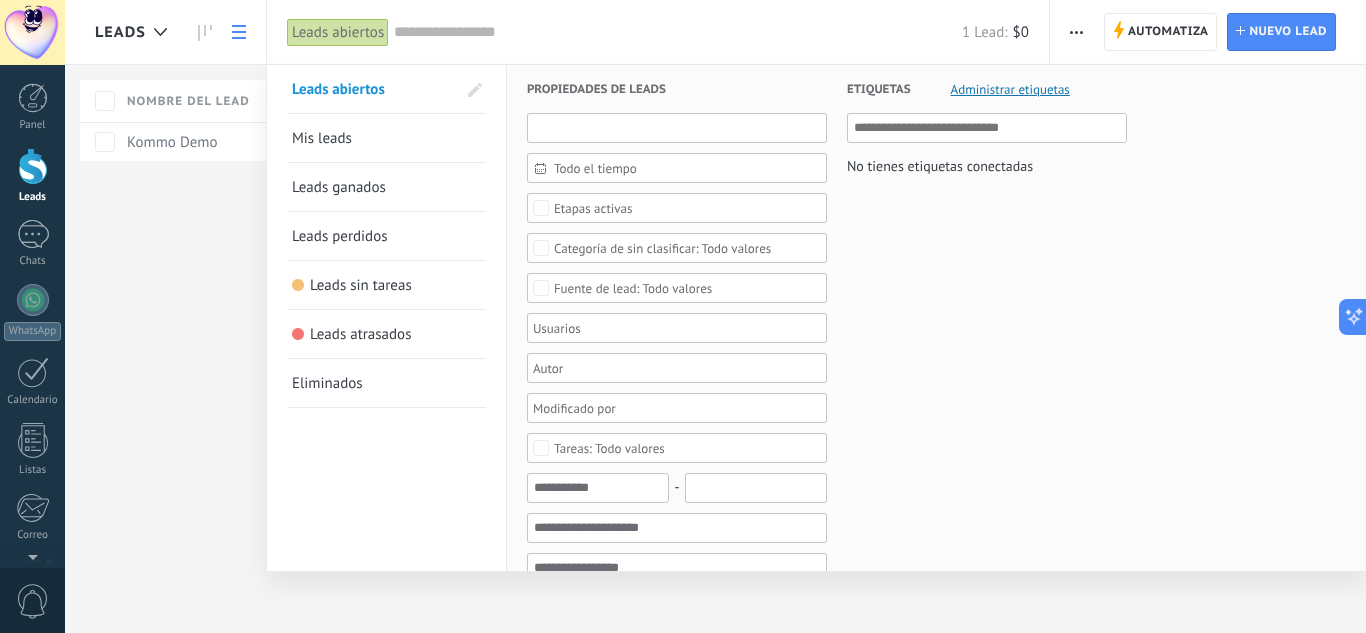 click at bounding box center (677, 128) 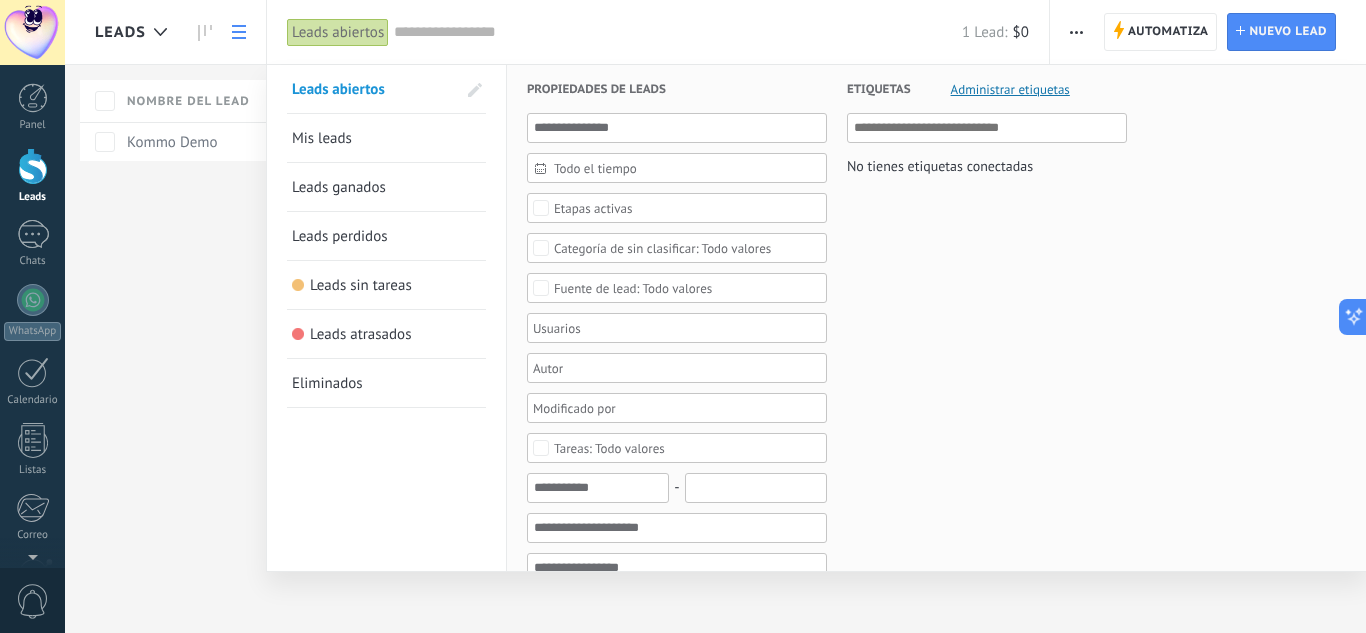 click on "Todo el tiempo" at bounding box center [685, 168] 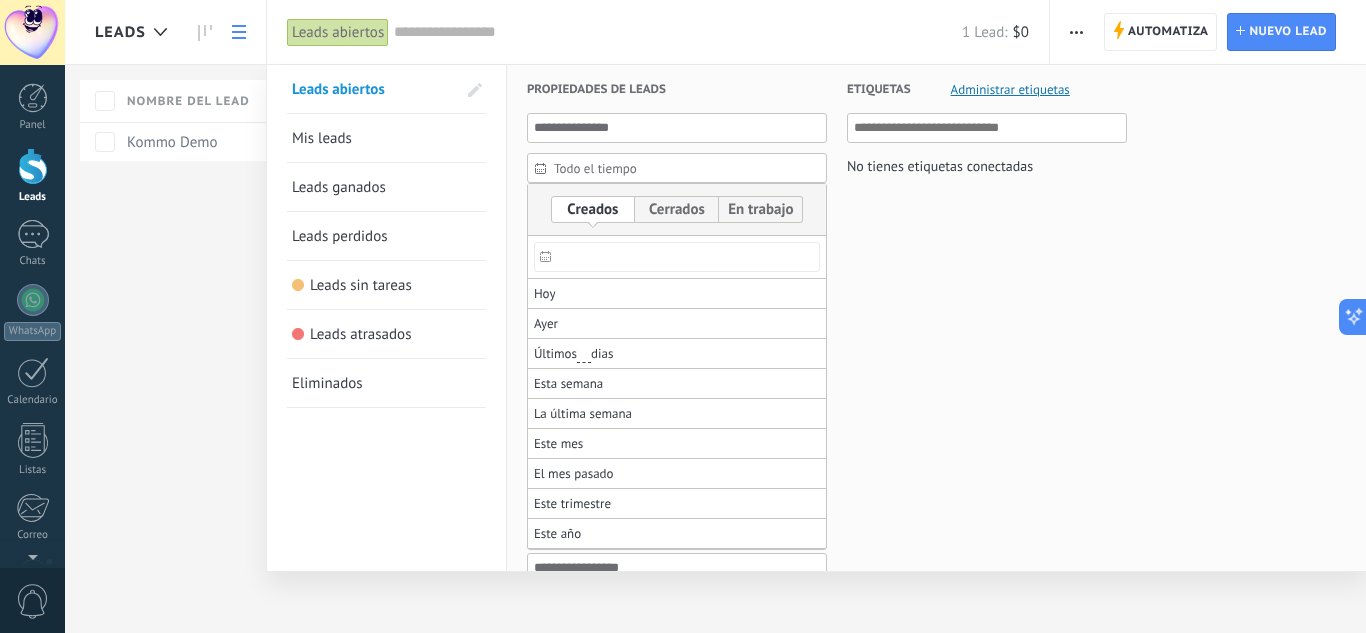 click on "Todo el tiempo" at bounding box center [685, 168] 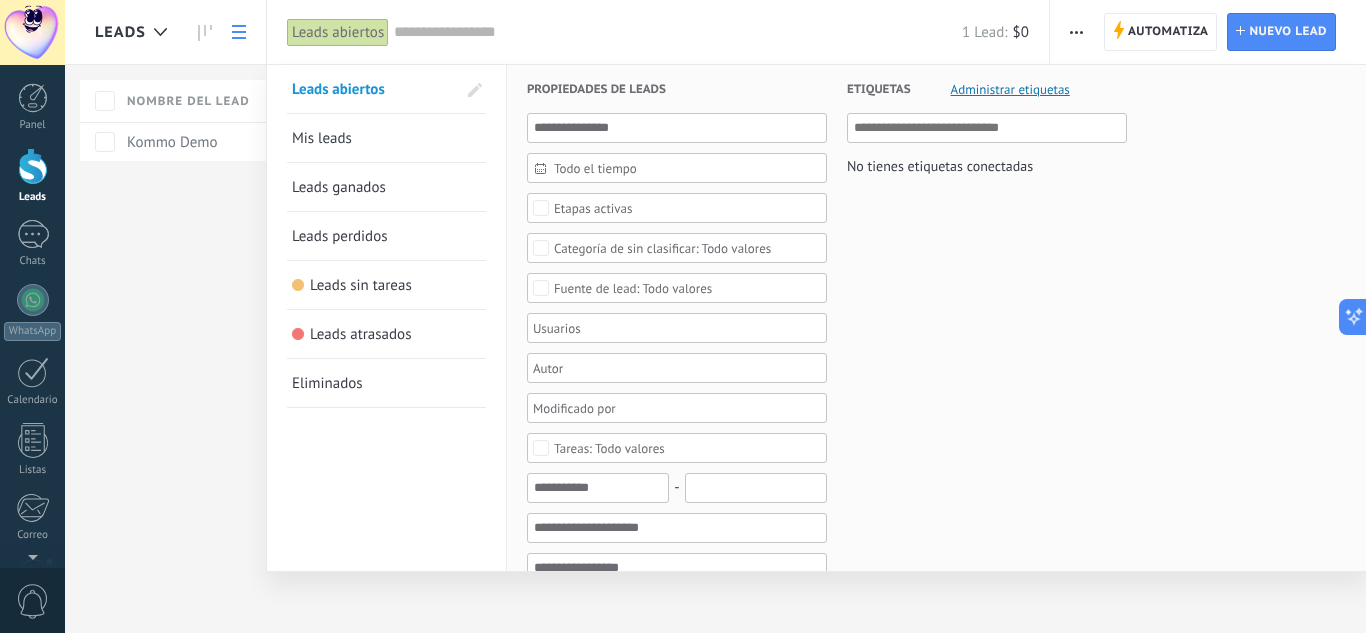 click on "Etiquetas Administrar etiquetas No tienes etiquetas conectadas" at bounding box center (977, 810) 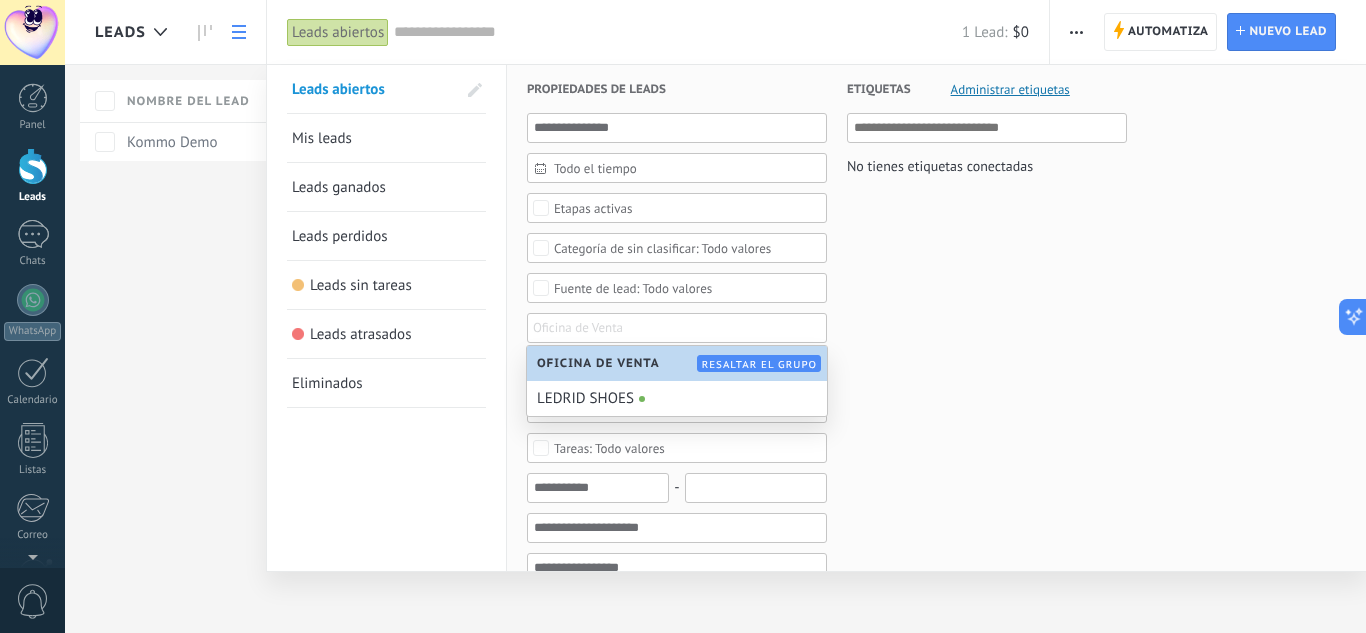 click on "Etiquetas Administrar etiquetas No tienes etiquetas conectadas" at bounding box center [977, 810] 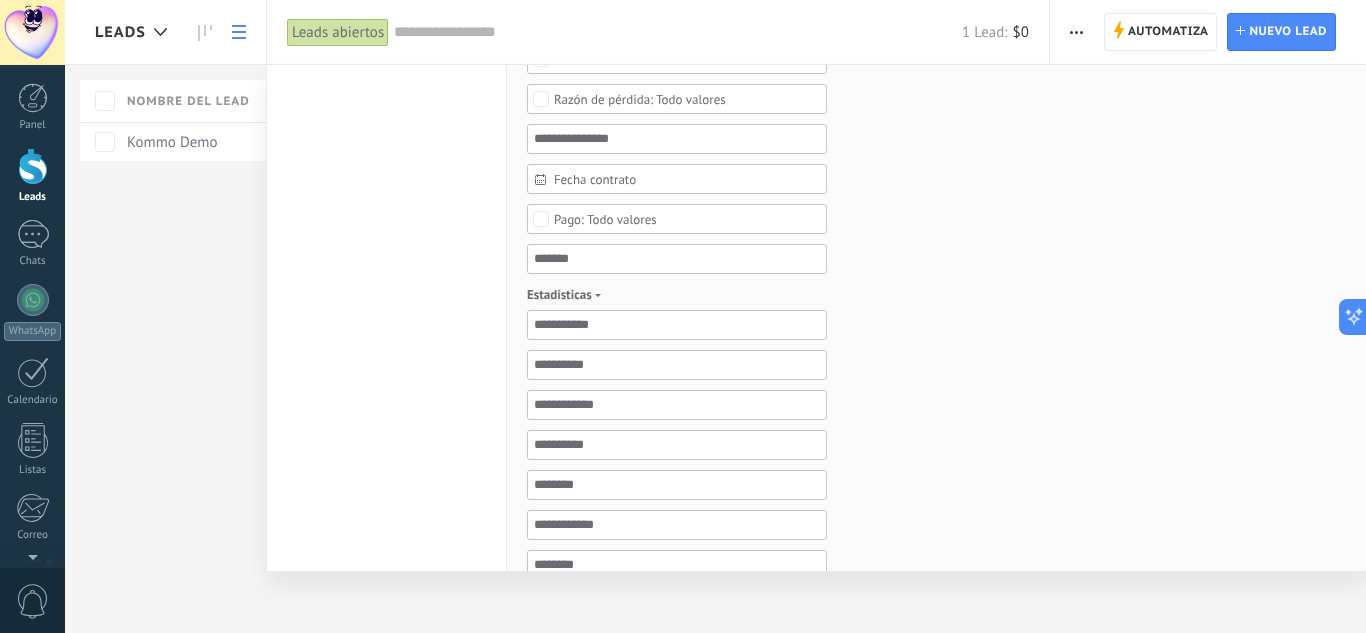 scroll, scrollTop: 657, scrollLeft: 0, axis: vertical 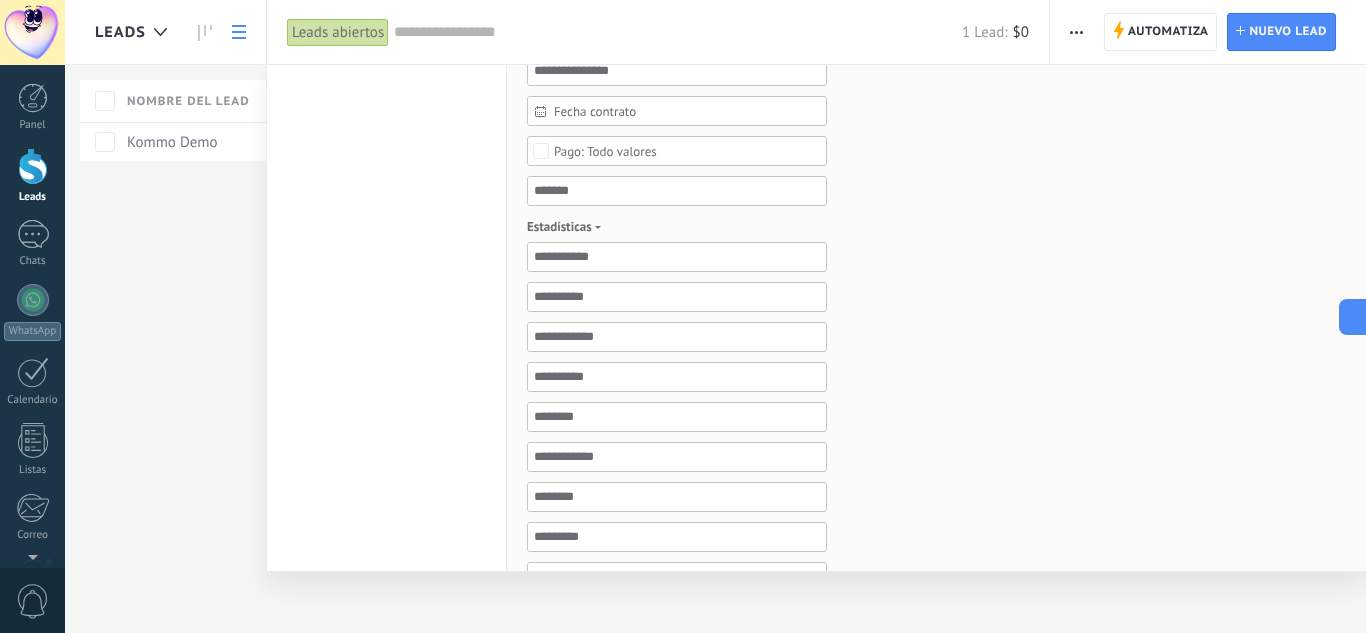 drag, startPoint x: 1363, startPoint y: 356, endPoint x: 1363, endPoint y: 398, distance: 42 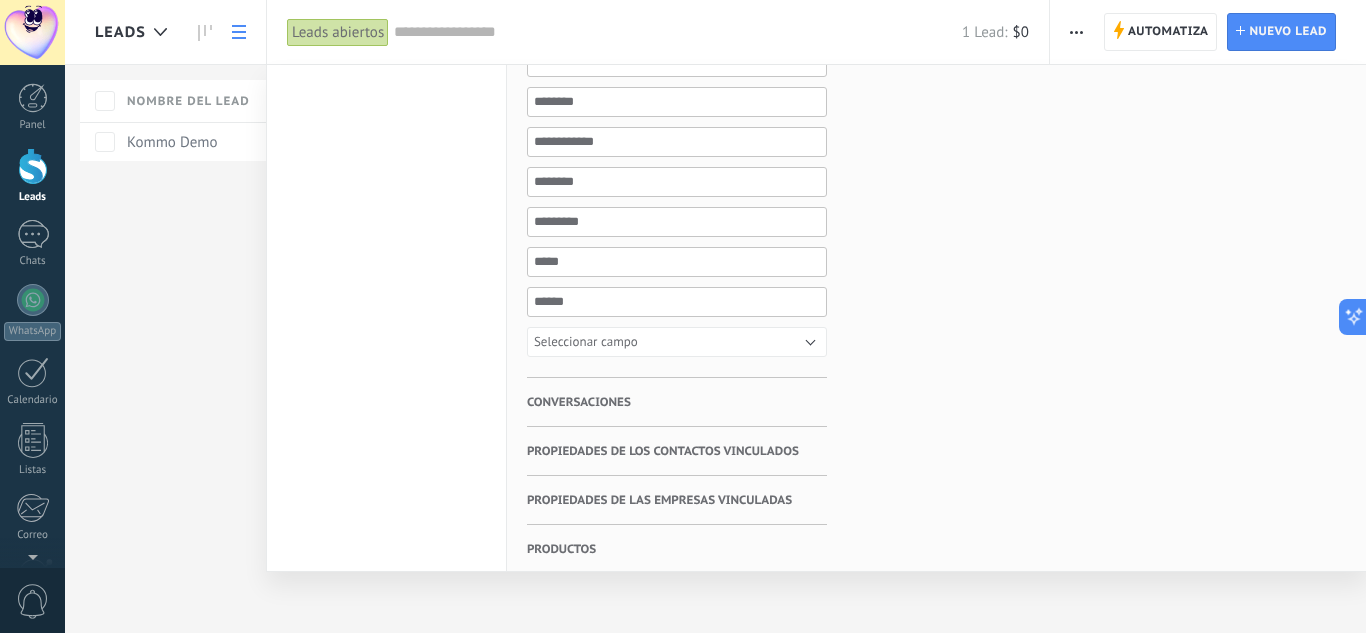 scroll, scrollTop: 984, scrollLeft: 0, axis: vertical 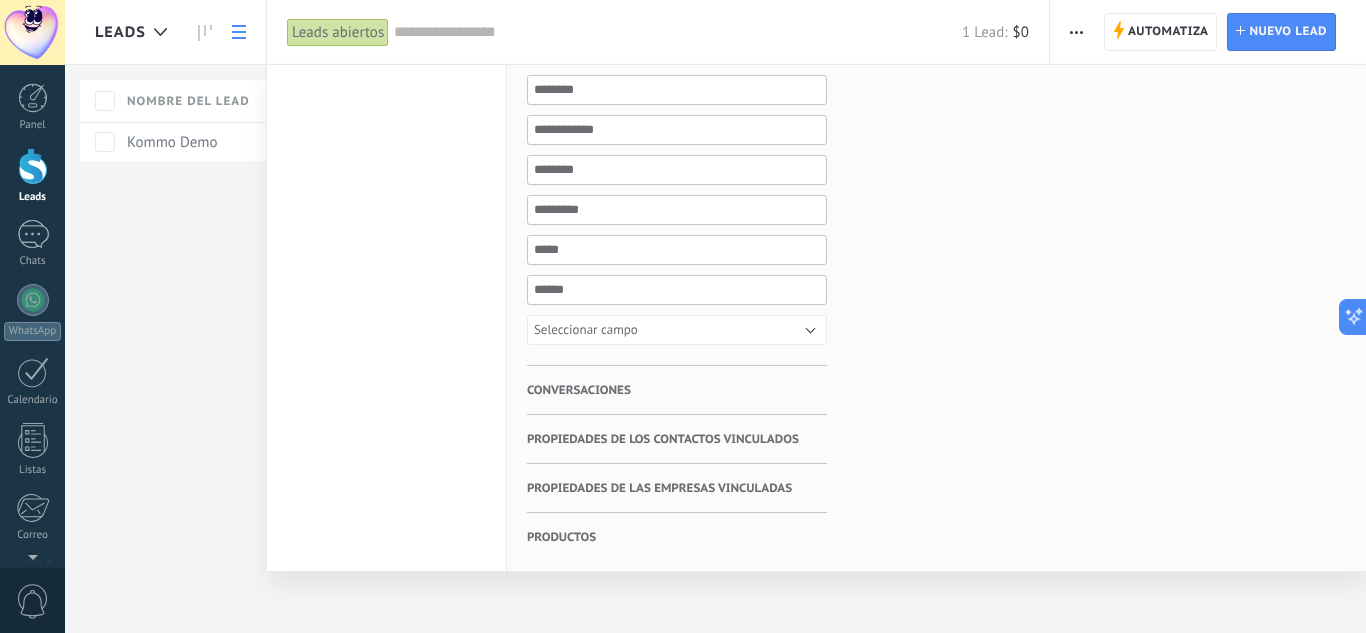 click on "Propiedades de los contactos vinculados" at bounding box center [663, 439] 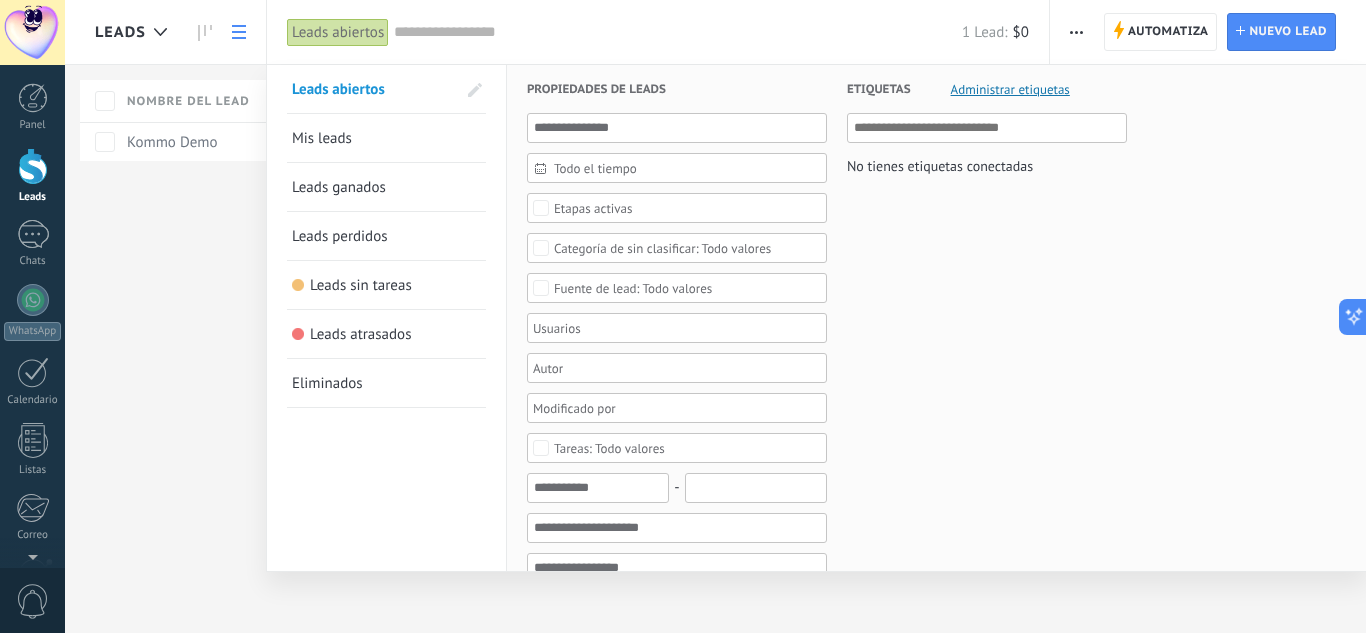 click on "Propiedades de los contactos vinculados Todo el tiempo Todo el tiempo Hoy Ayer Últimos  ** 30  dias Esta semana La última semana Este mes El mes pasado Este trimestre Este año Seleccionar todo Hoy Mañana Esta semana Este mes Este trimestre No hay tareas atrasadas Todo valores" at bounding box center [677, 1423] 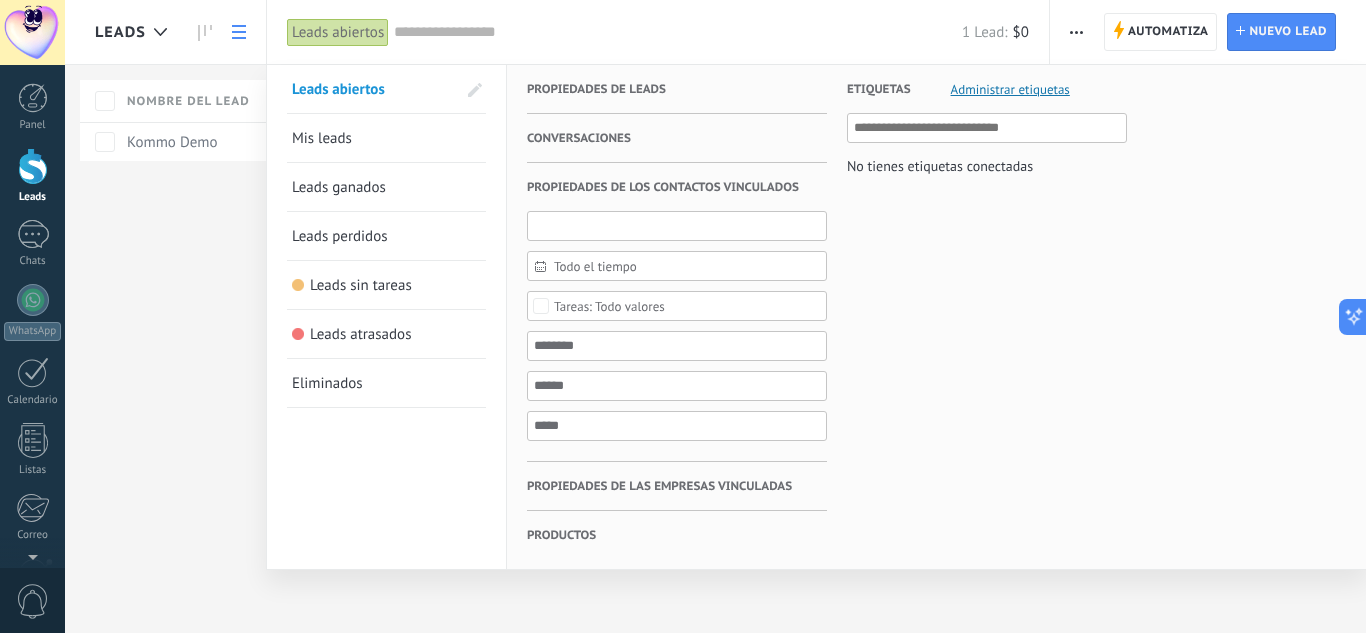 click at bounding box center [677, 226] 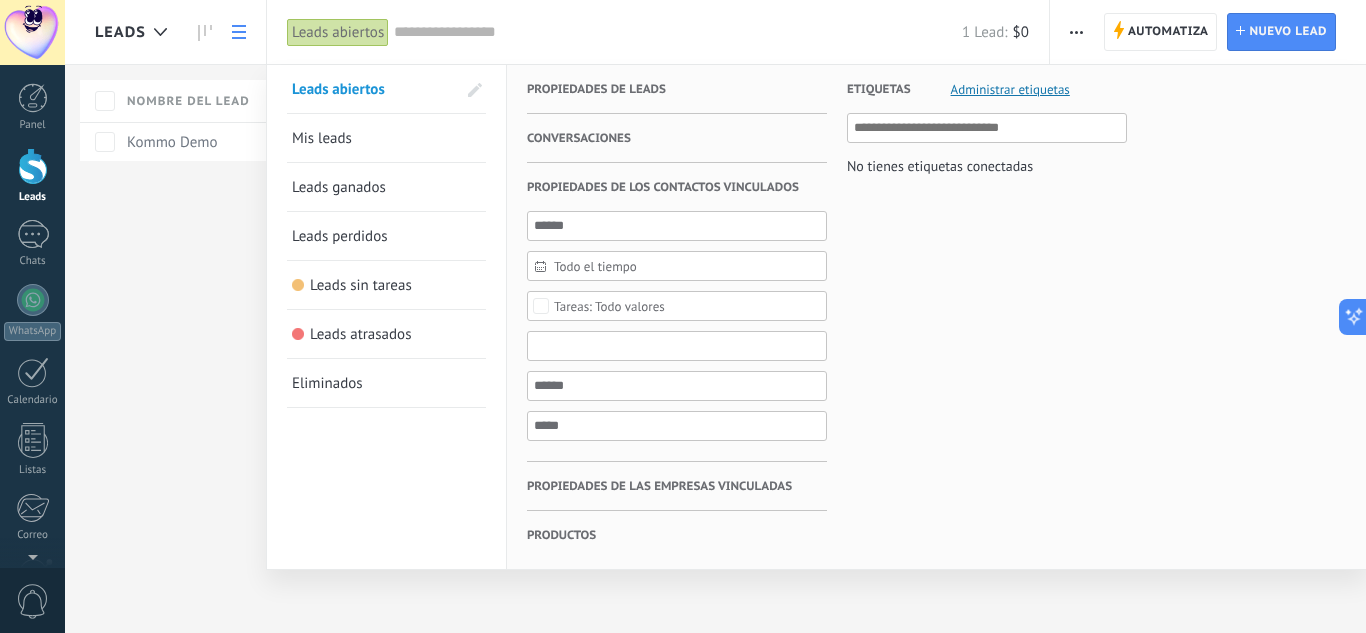 click at bounding box center [677, 346] 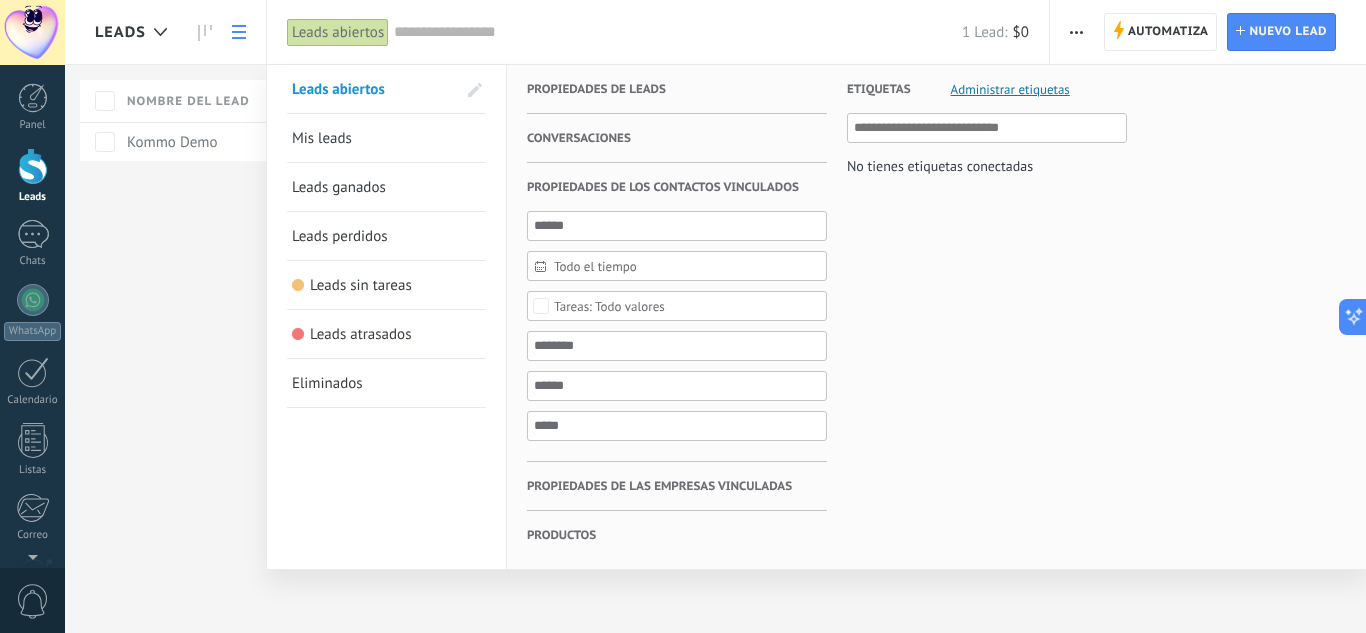 click on "Propiedades de leads Todo el tiempo Todo el tiempo Hoy Ayer Últimos  ** 30  dias Esta semana La última semana Este mes El mes pasado Este trimestre Este año   Ninguno Leads Entrantes Nueva consulta Cualificado Cotización enviada Pedido creado Pedido completado Pedido enviado Pedido enviado – ganado Pedido cancelado – perdido Etapas activas Seleccionar todo Presupuesto insuficiente No hay necesidad para el producto No satisfecho con las condiciones Comprado del competidor Razón no definida Razones de pérdidas Seleccionar todo Tel. Correo Formulario Chat Todo valores Seleccionar todo Ledrid Pedido Linea 1 Todo valores Seleccionar todo Hoy Mañana Esta semana Este mes Este trimestre No hay tareas atrasadas Todo valores - Seleccionar todo Vacío Factura Pago con tarjeta Efectivo Todo  valores Seleccionar todo Vacío 5% 10% 15% Todo  valores Seleccionar todo Vacío Precio Calidad Cambio de opinión Sin respuesta Spam Todo  valores Fecha contrato Fecha contrato Hoy Ayer Últimos  ** 30  dias Esta semana" at bounding box center [937, 317] 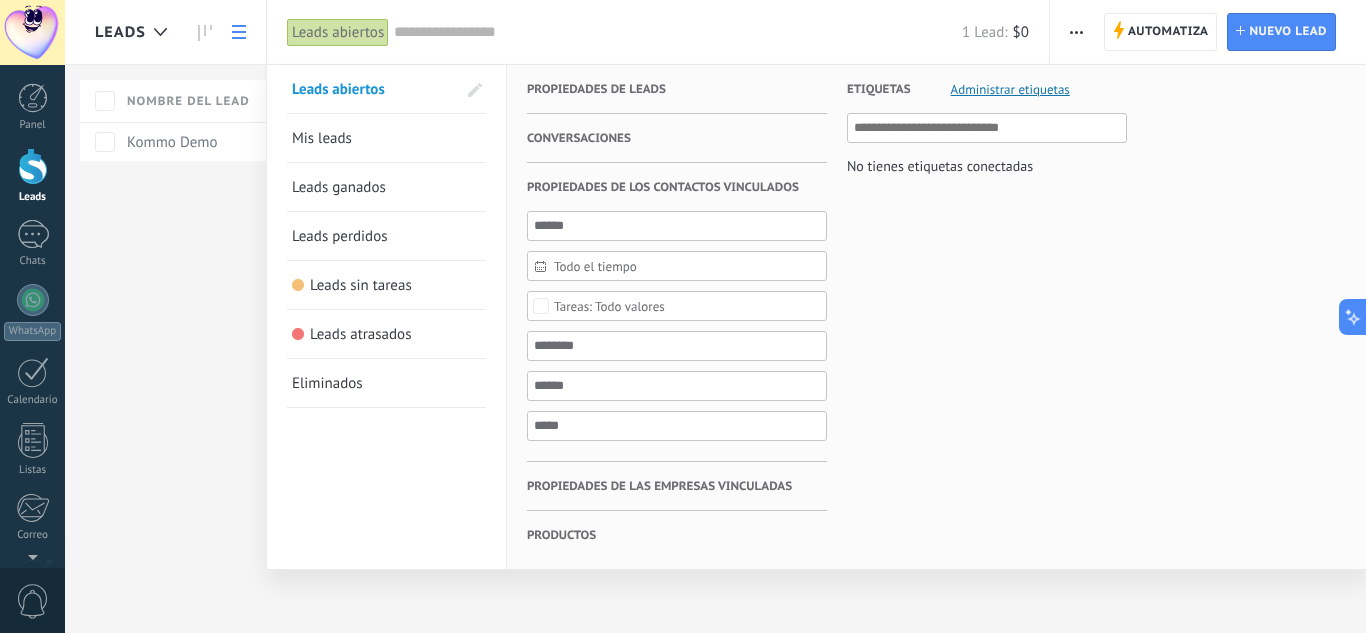 drag, startPoint x: 1365, startPoint y: 231, endPoint x: 1365, endPoint y: 380, distance: 149 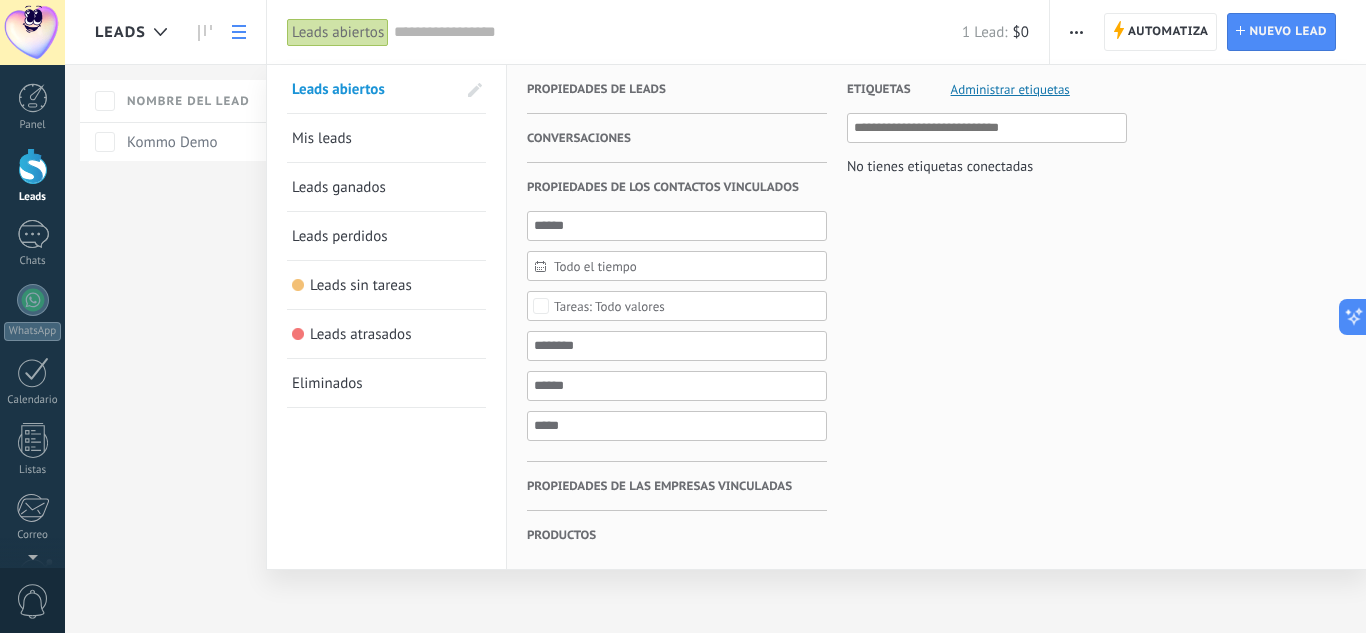 click on "Productos" at bounding box center (561, 535) 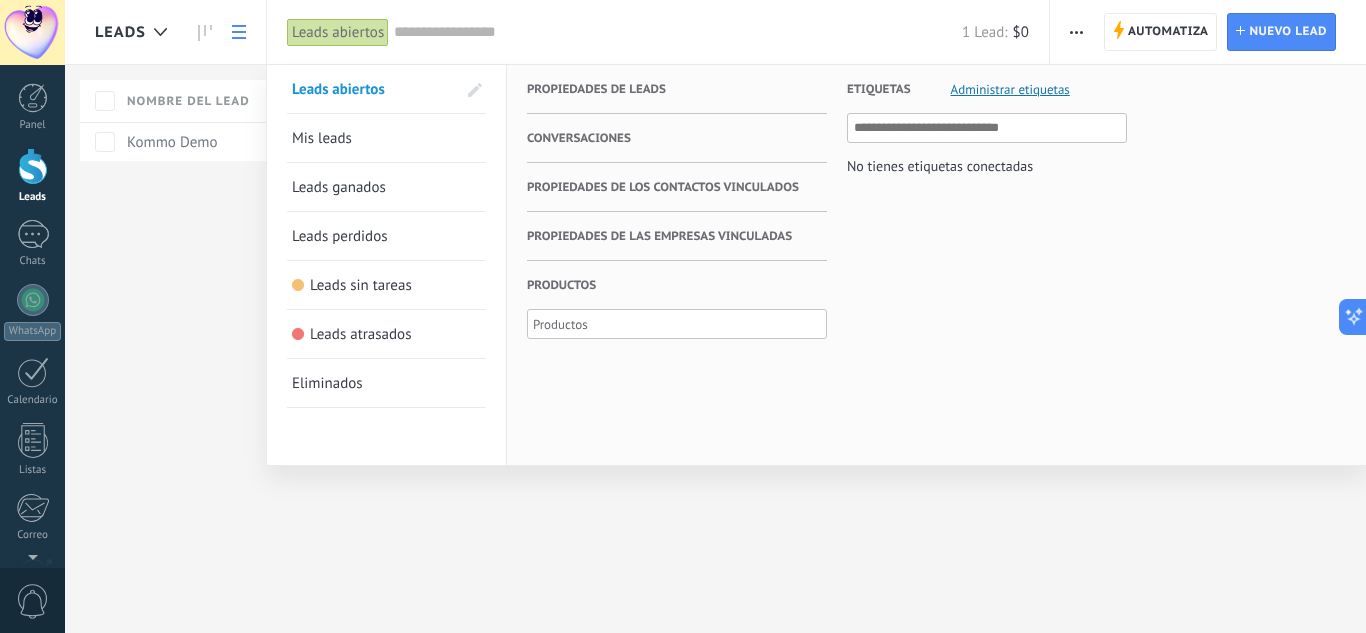 click at bounding box center (683, 316) 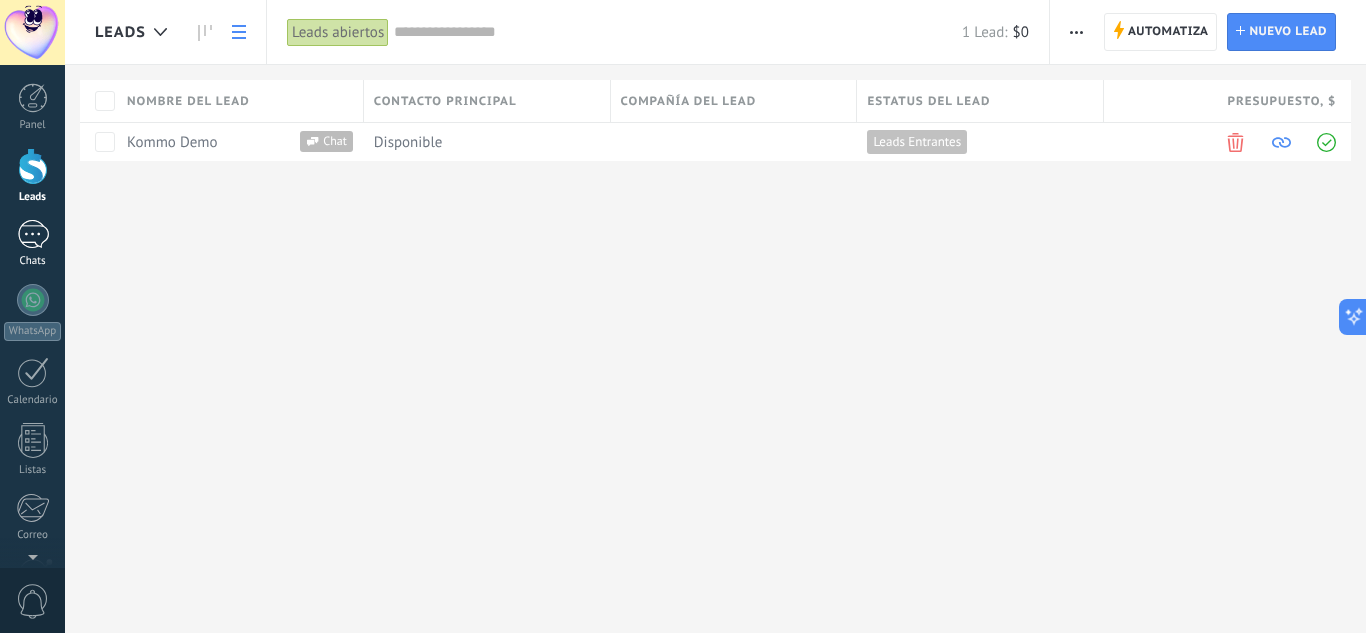 click at bounding box center [33, 234] 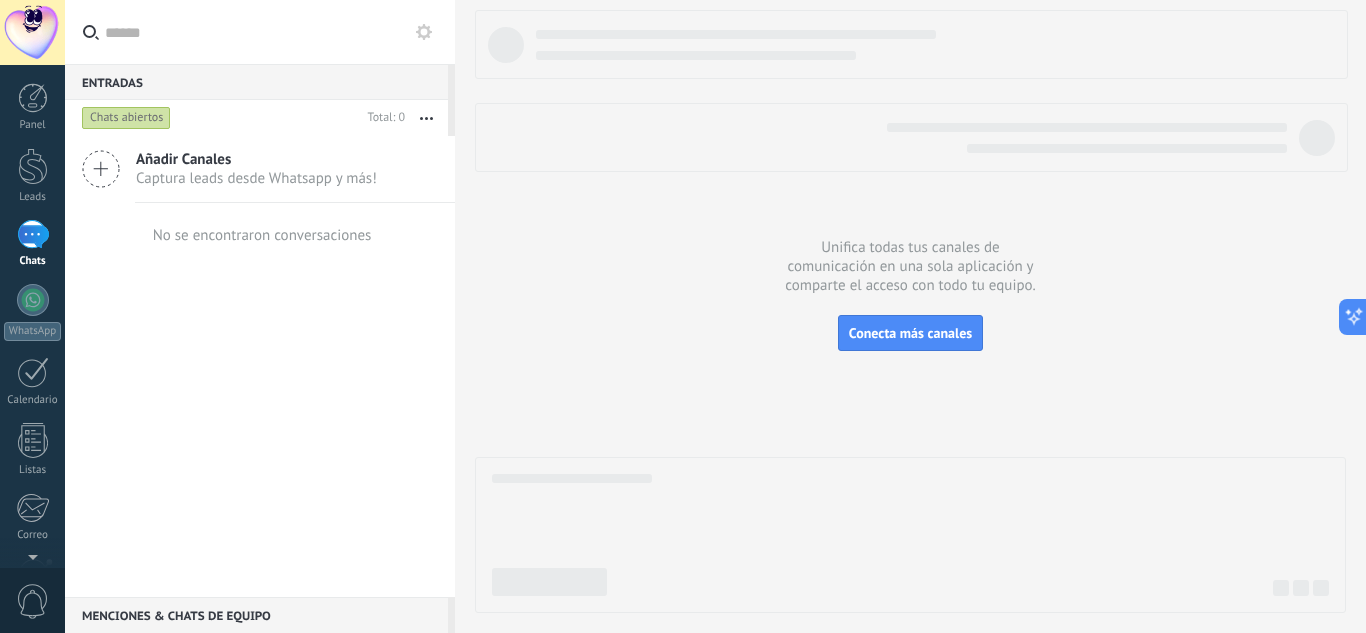 click on "Captura leads desde Whatsapp y más!" at bounding box center (256, 178) 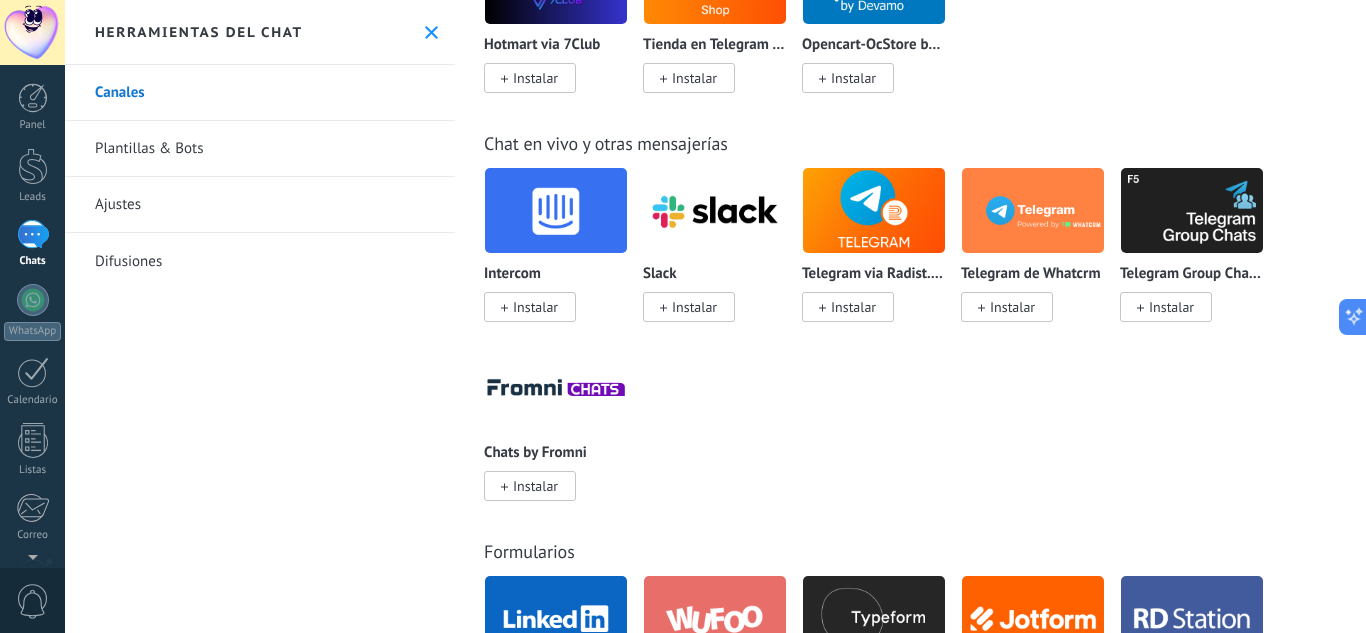 scroll, scrollTop: 0, scrollLeft: 0, axis: both 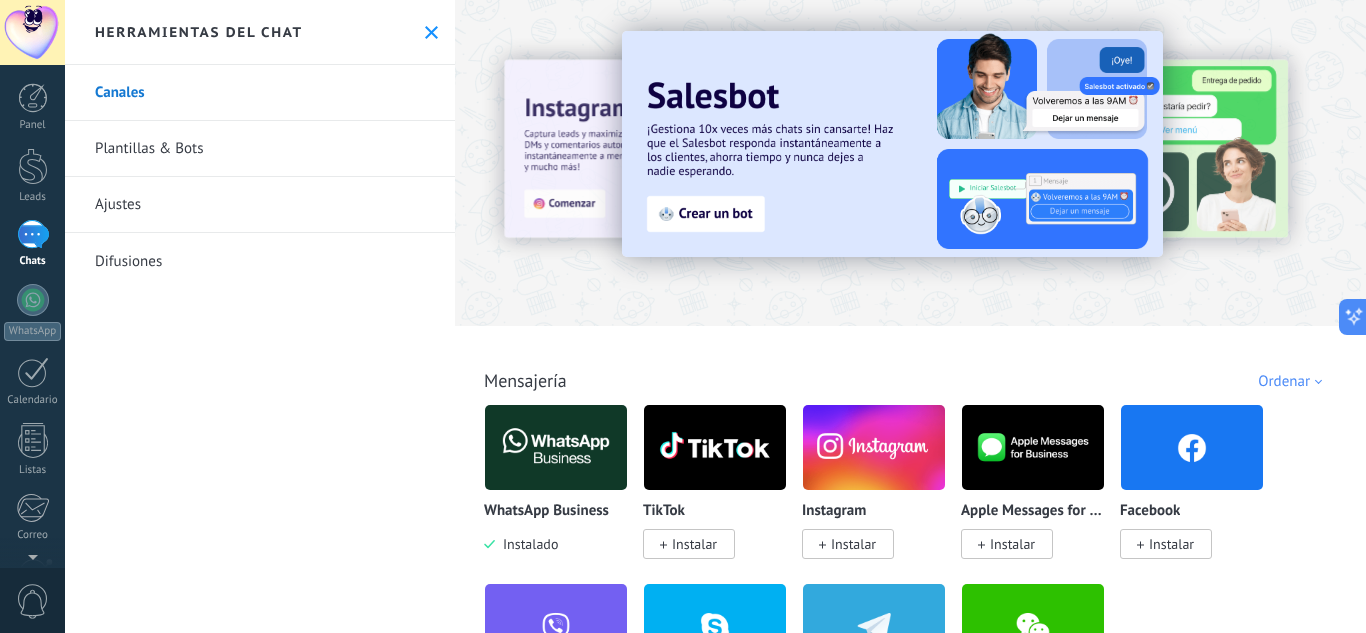 click at bounding box center [32, 32] 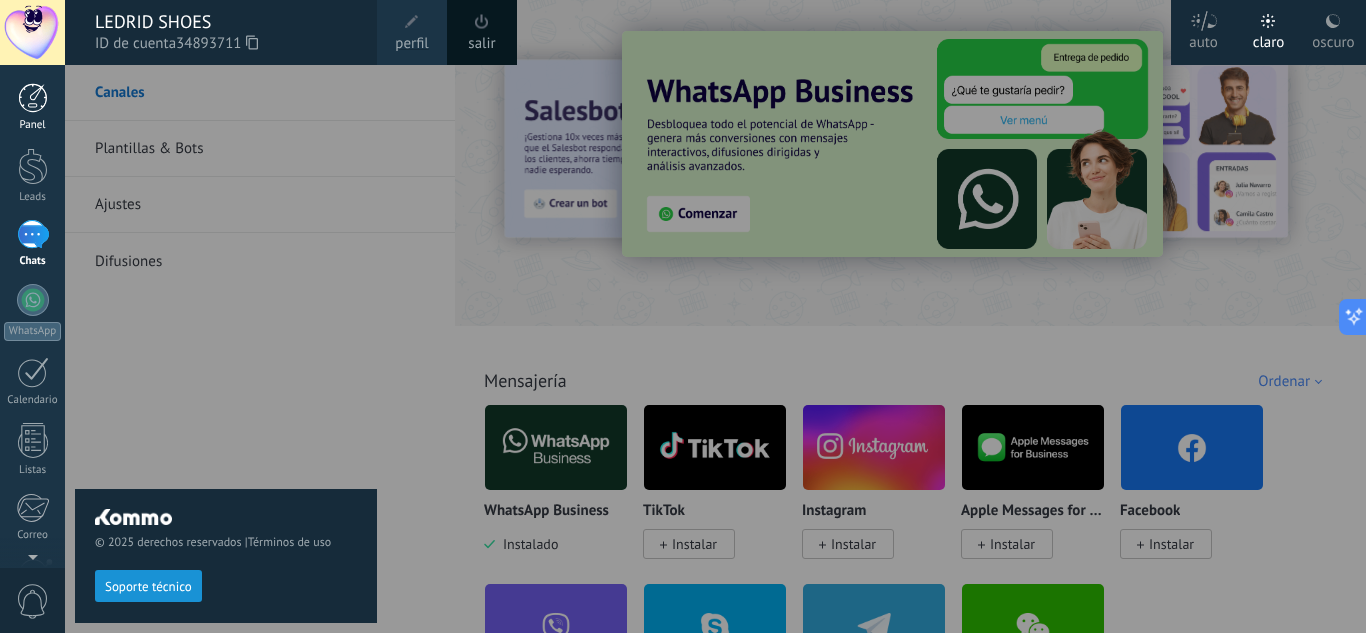 click at bounding box center [33, 98] 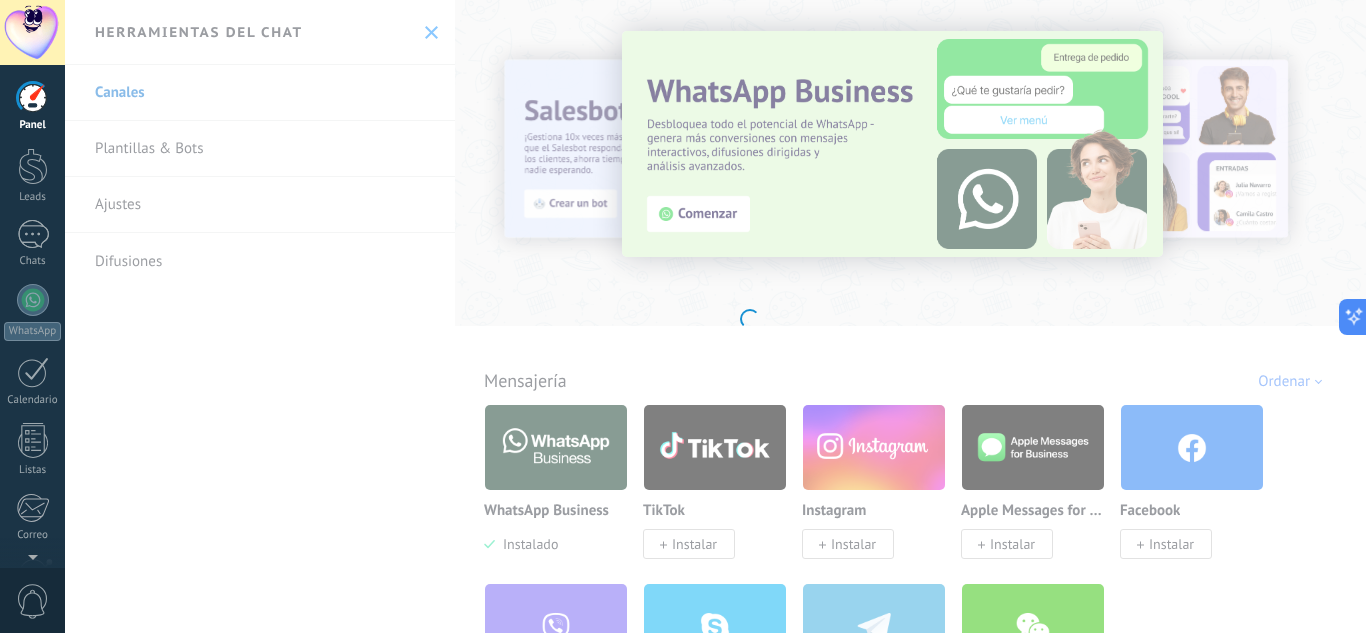 click at bounding box center [33, 98] 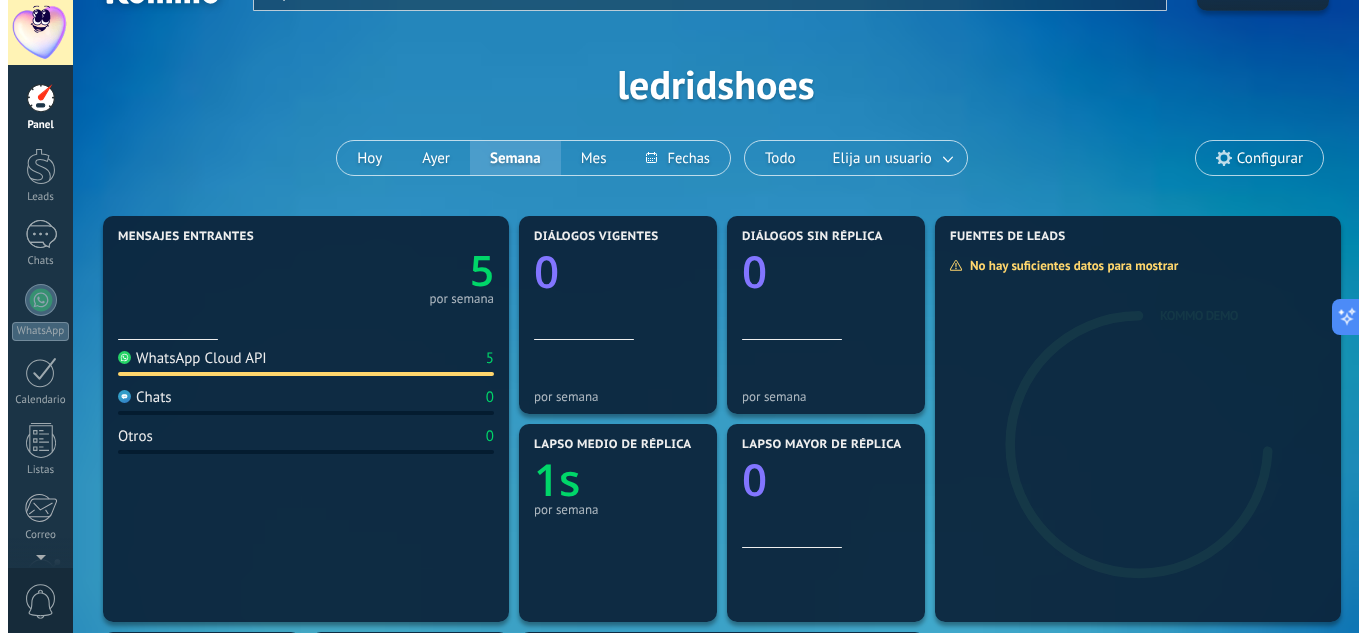 scroll, scrollTop: 0, scrollLeft: 0, axis: both 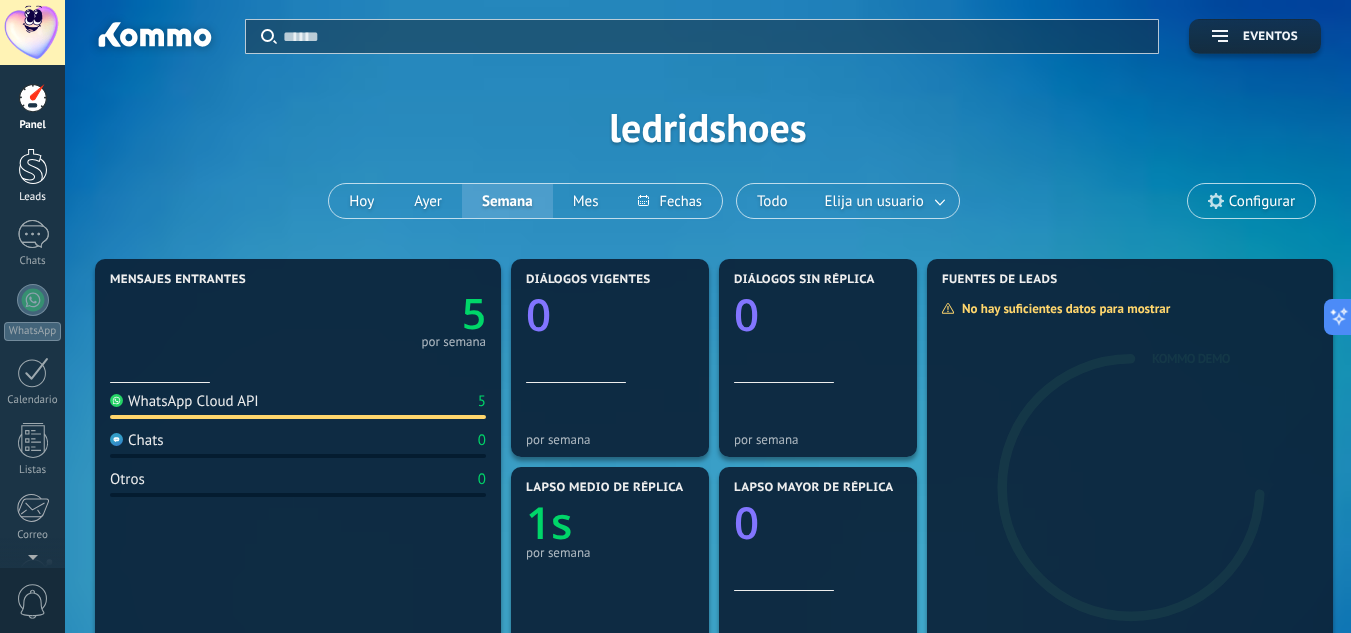 click at bounding box center [33, 166] 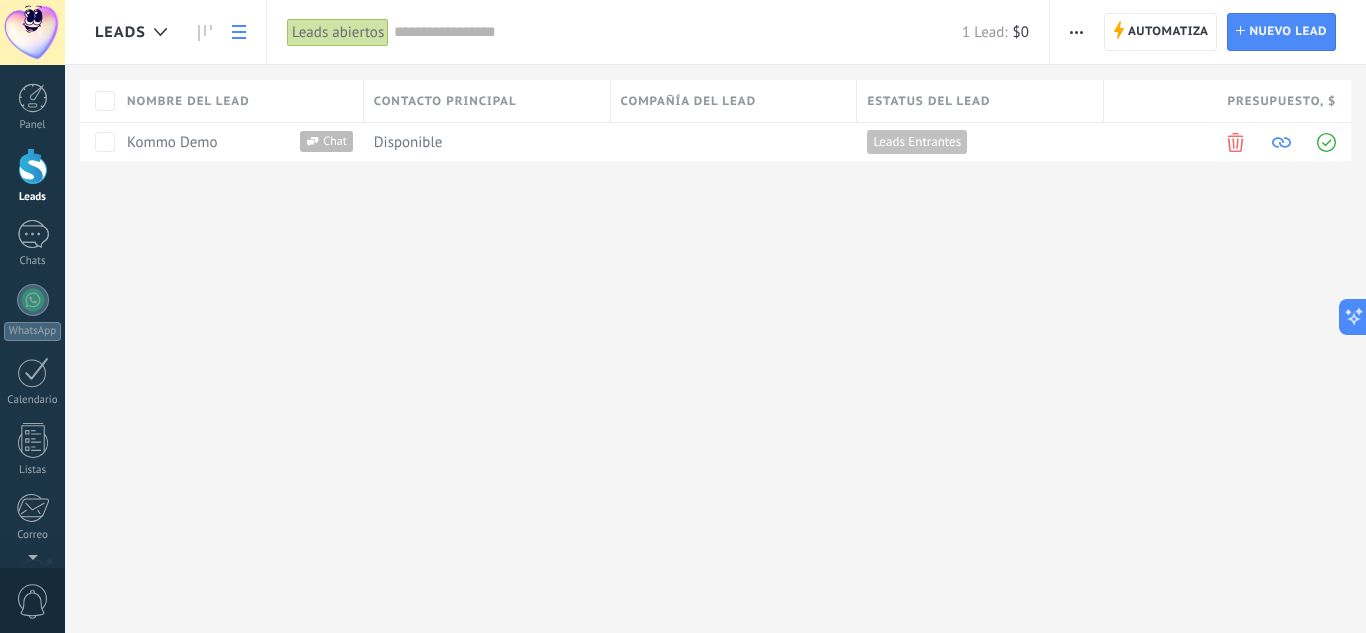 click on "Leads Automatiza Nueva difusión Editar embudo Imprimir Ajustes de la lista Importar Exportar Buscar duplicados Automatiza Automatiza Lead Nuevo lead Leads abiertos Aplicar 1 Lead:  $0 Leads abiertos Mis leads Leads ganados Leads perdidos Leads sin tareas Leads atrasados Eliminados Guardar Propiedades de leads Todo el tiempo Todo el tiempo Hoy Ayer Últimos  ** 30  dias Esta semana La última semana Este mes El mes pasado Este trimestre Este año   Ninguno Leads Entrantes Nueva consulta Cualificado Cotización enviada Pedido creado Pedido completado Pedido enviado Pedido enviado – ganado Pedido cancelado – perdido Etapas activas Seleccionar todo Presupuesto insuficiente No hay necesidad para el producto No satisfecho con las condiciones Comprado del competidor Razón no definida Razones de pérdidas Seleccionar todo Tel. Correo Formulario Chat Todo valores Seleccionar todo Ledrid Pedido Linea 1 Todo valores Seleccionar todo Hoy Mañana Esta semana Este mes Este trimestre No hay tareas atrasadas - Vacío" at bounding box center [715, 113] 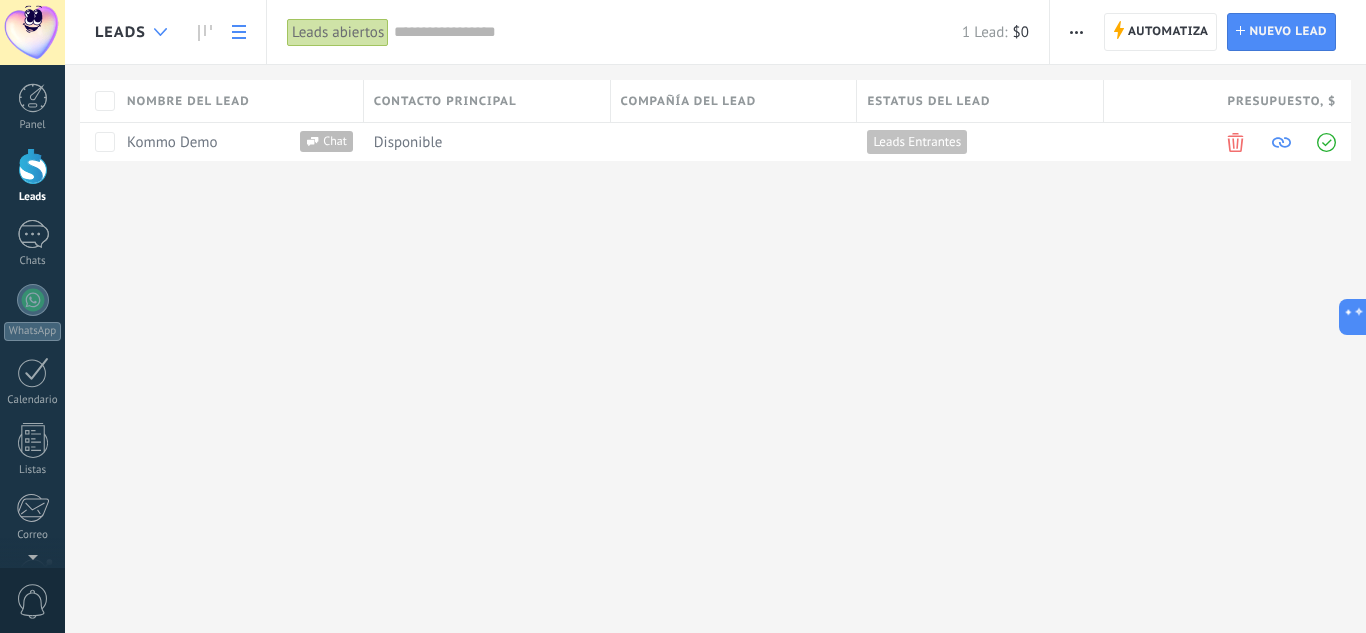 click at bounding box center (160, 32) 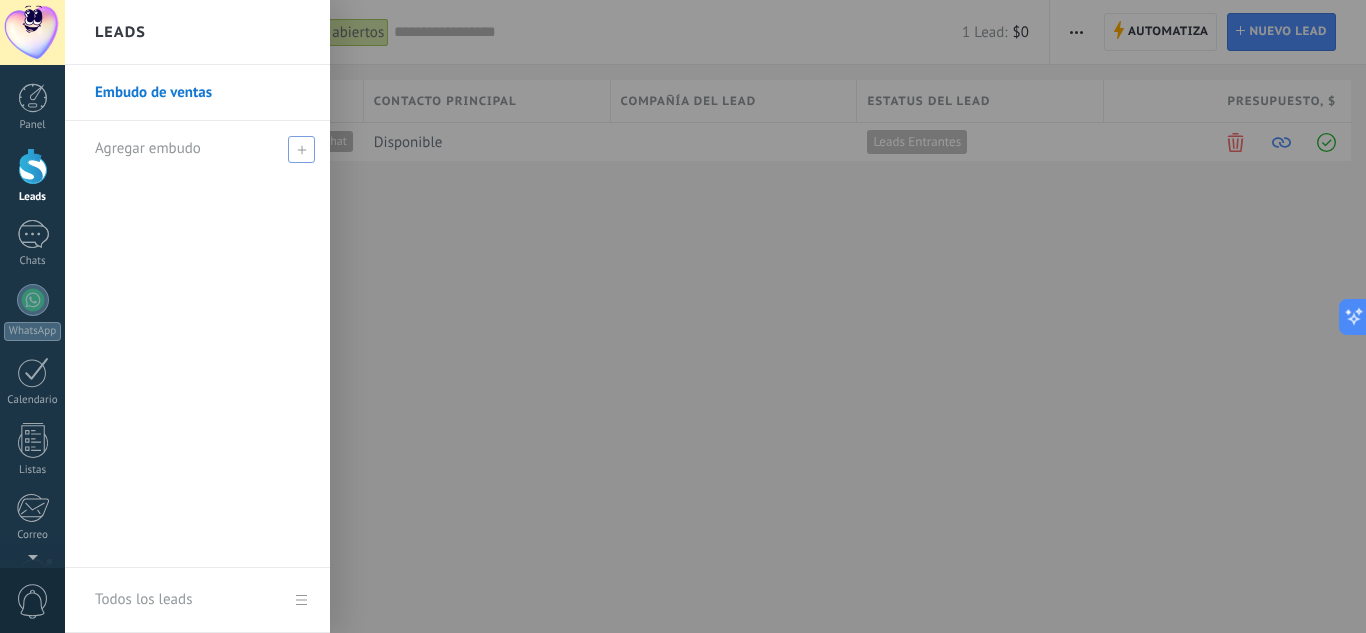 click on "Agregar embudo" at bounding box center [202, 148] 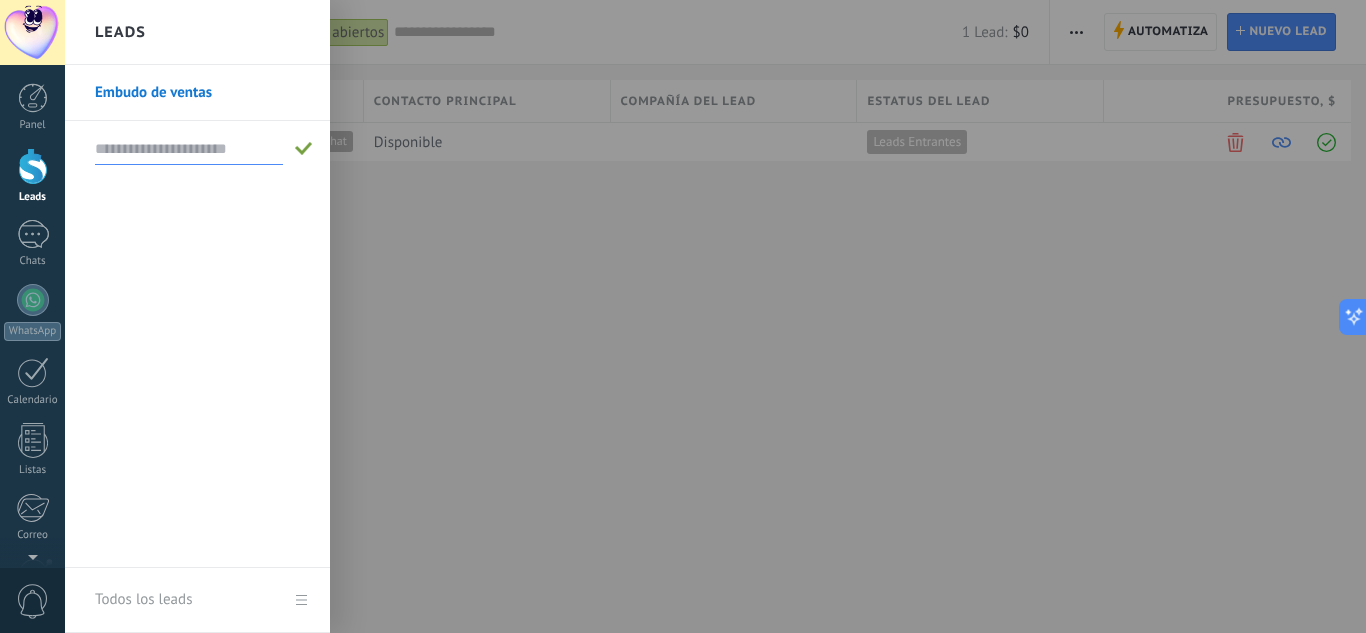 click at bounding box center [189, 149] 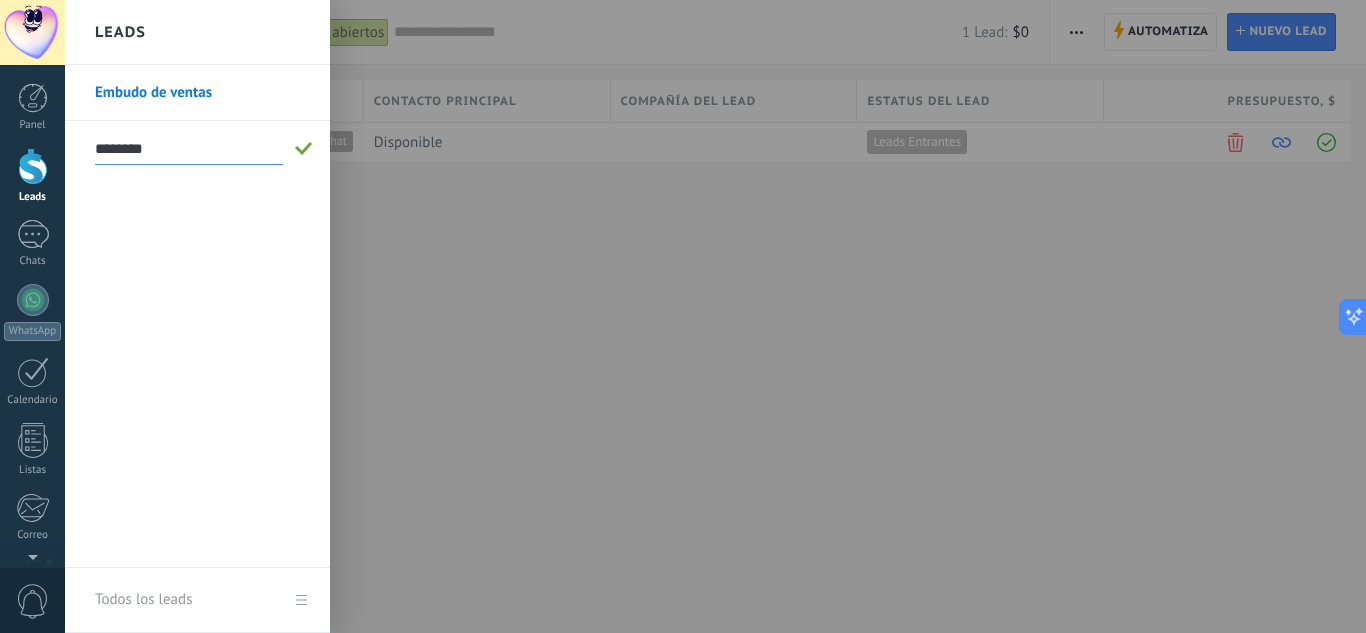 type on "********" 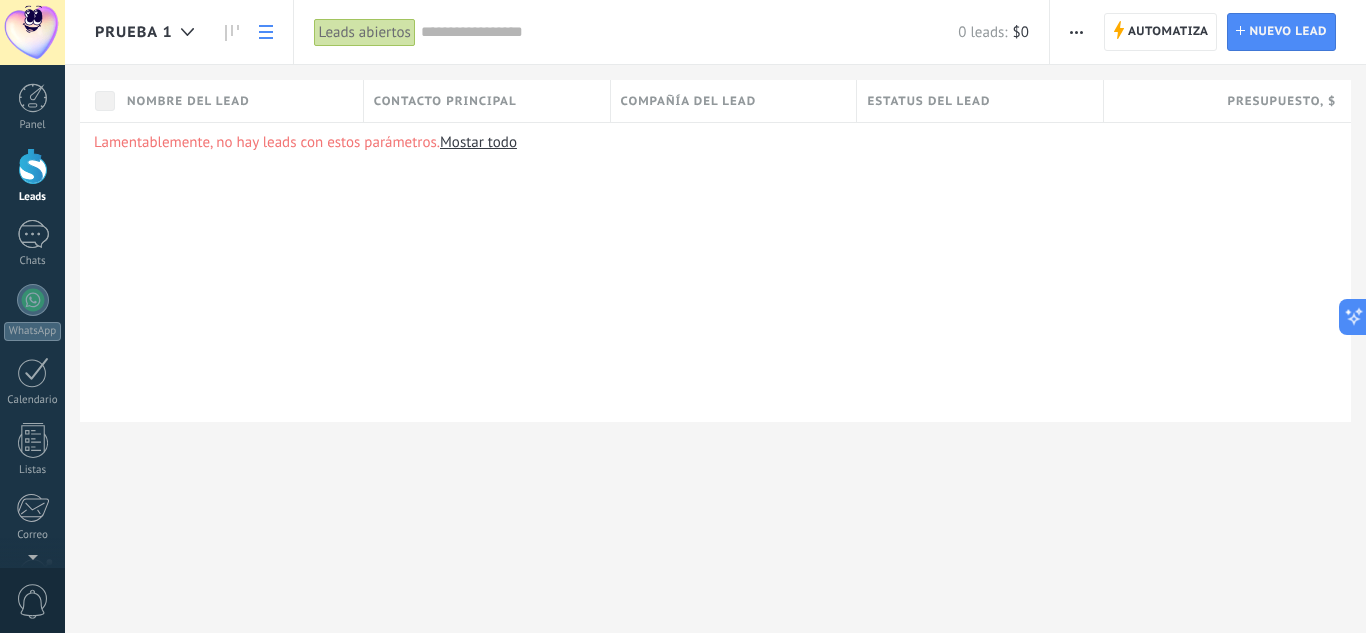 click on "Lamentablemente, no hay leads con estos parámetros.  Mostar todo" at bounding box center [715, 272] 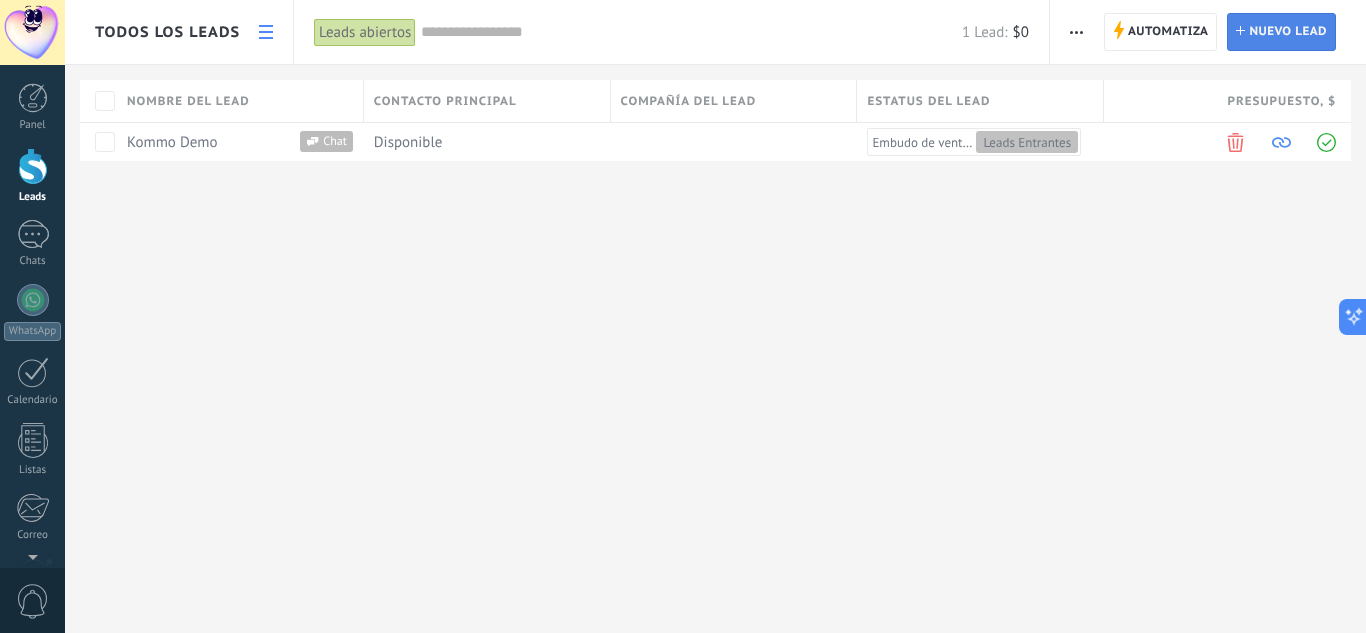 click on "Nuevo lead" at bounding box center (1288, 32) 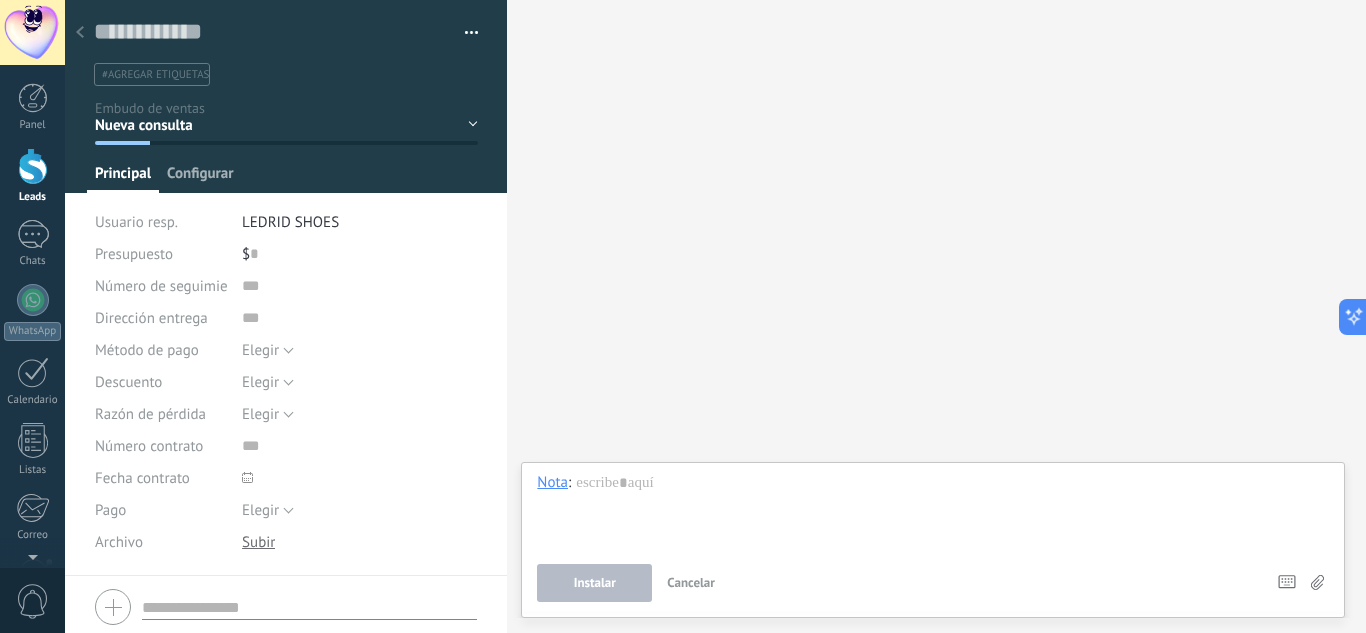 click on "Configurar" at bounding box center (200, 178) 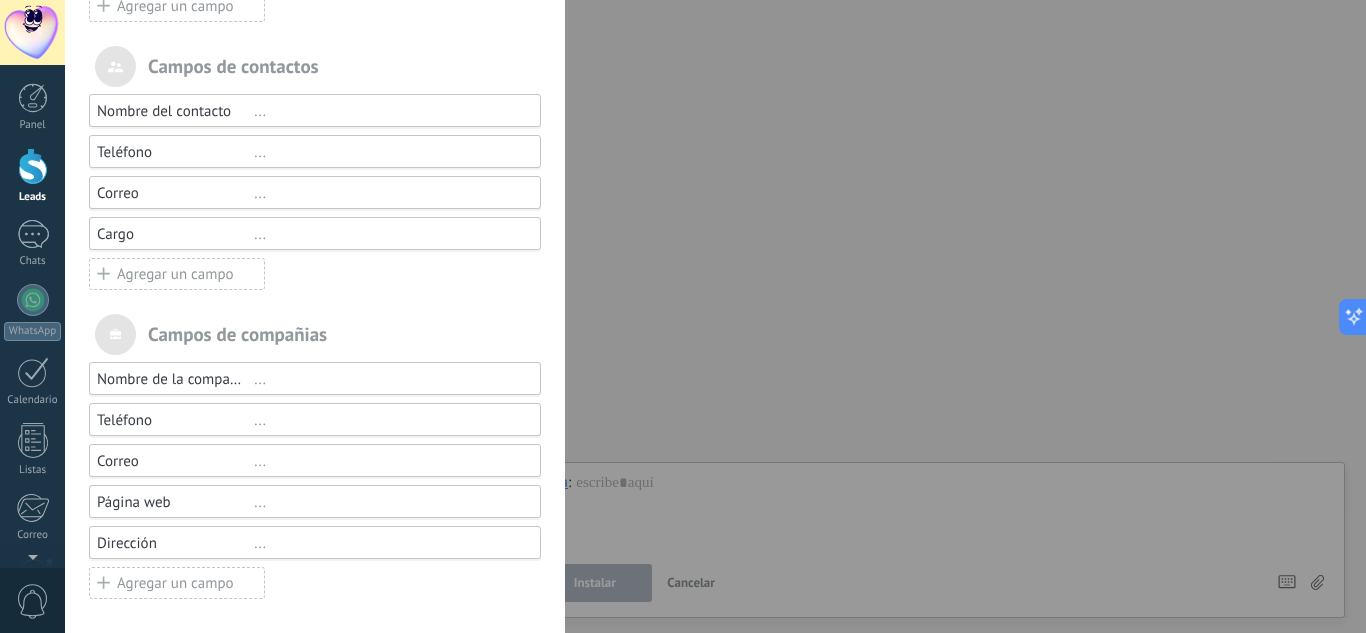 scroll, scrollTop: 0, scrollLeft: 0, axis: both 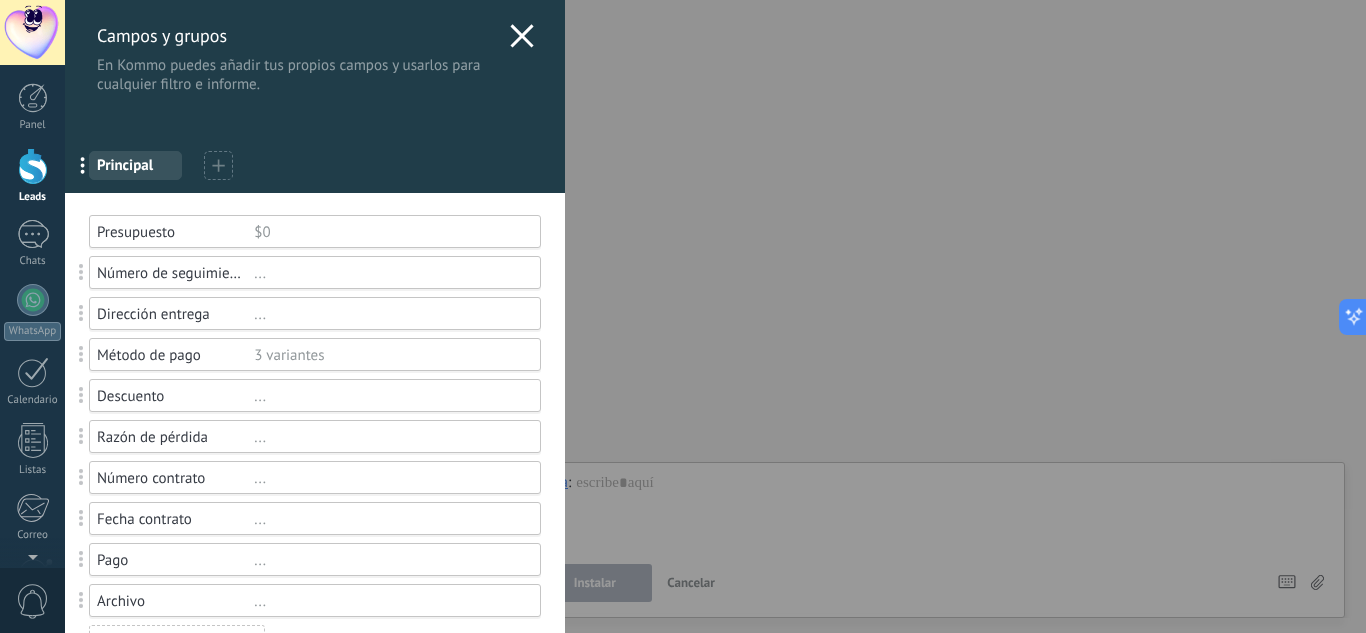 click 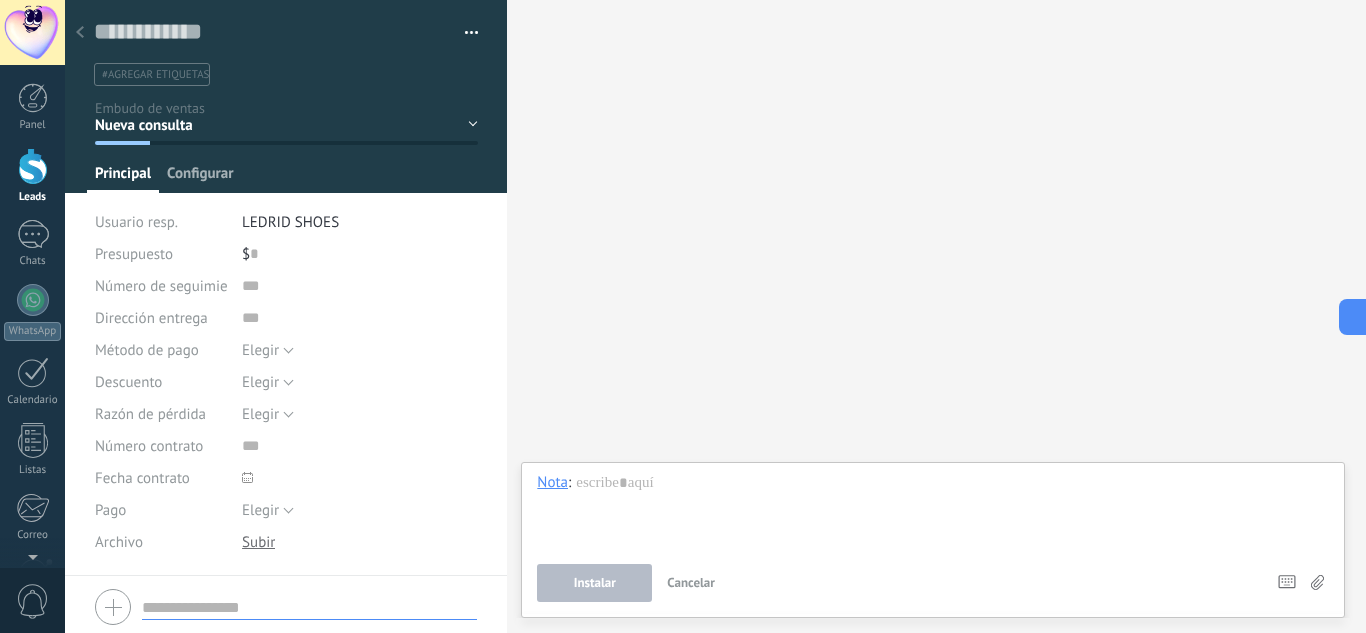 click on "Configurar" at bounding box center [200, 178] 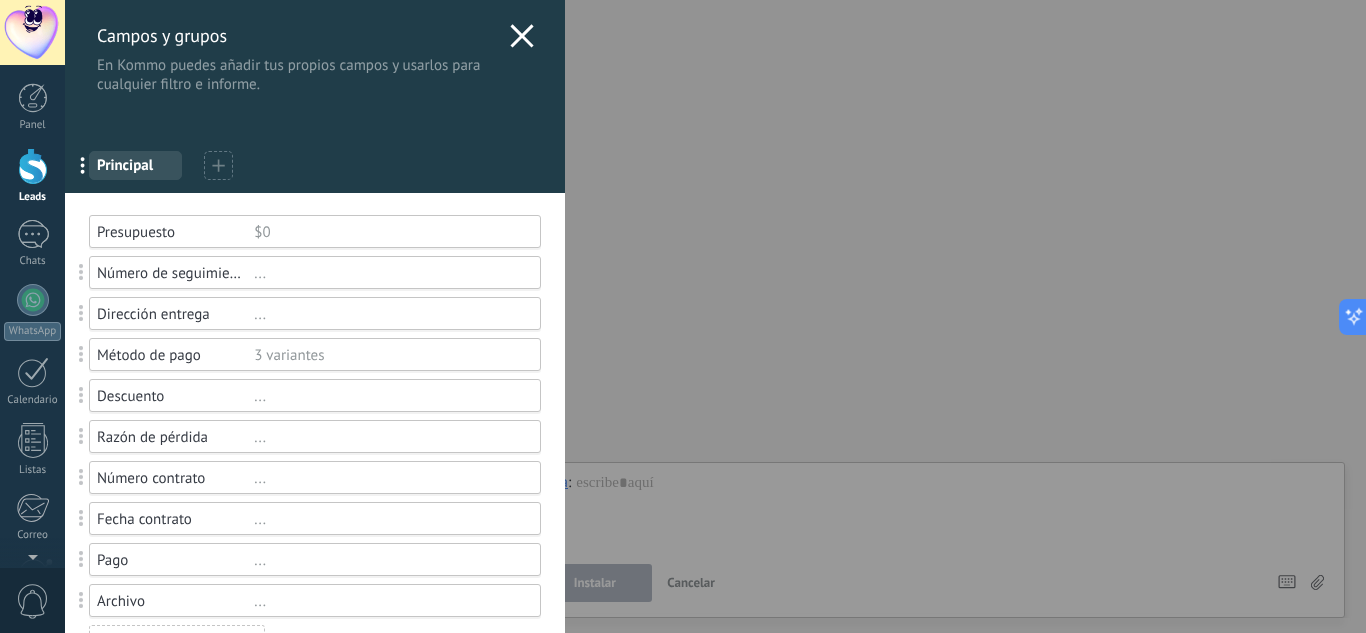 click 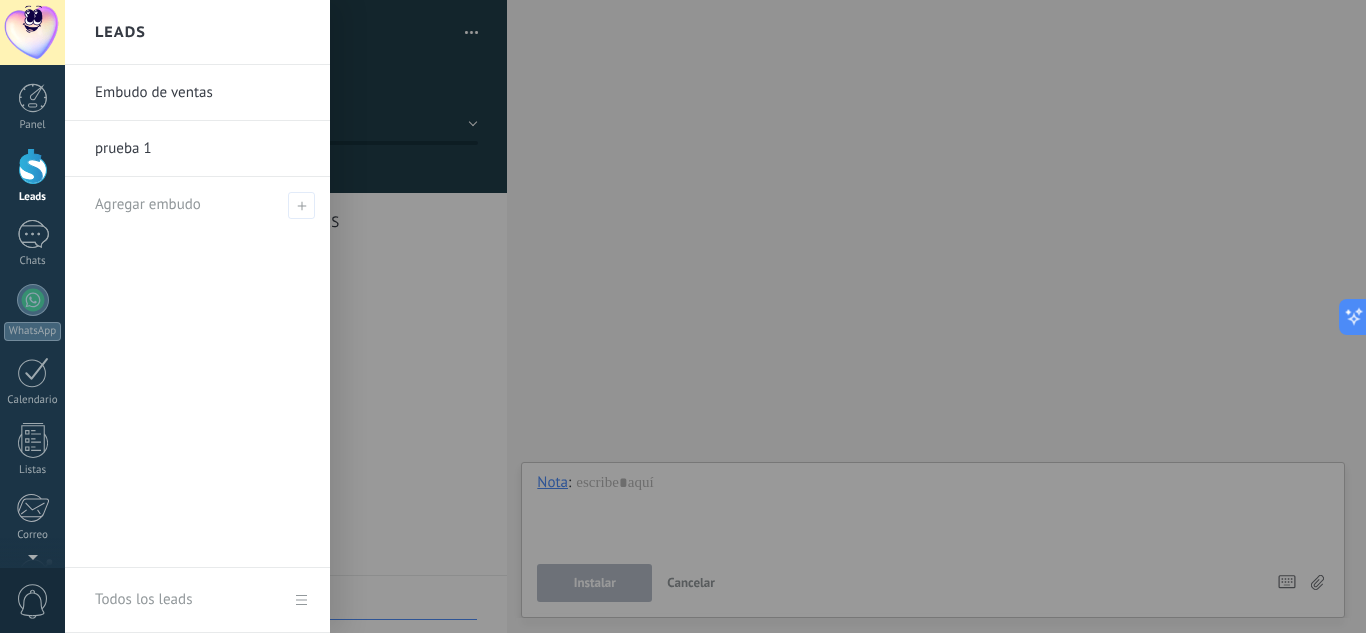 click on "prueba 1" at bounding box center (202, 149) 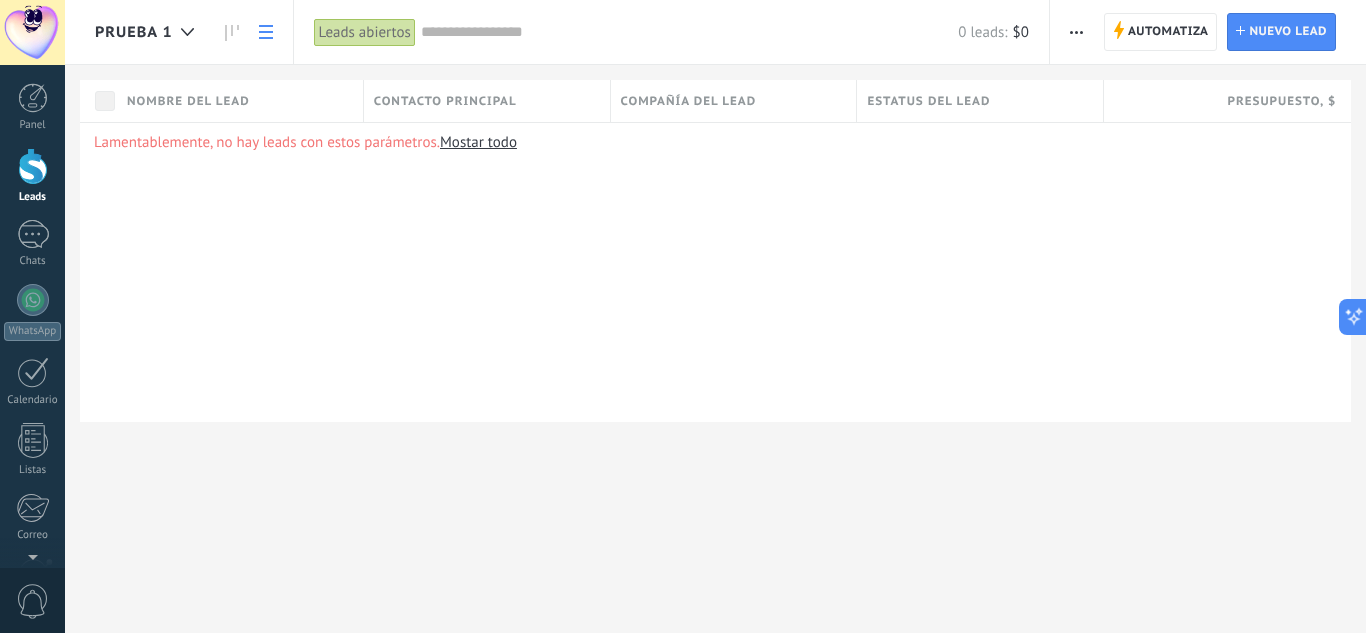 click at bounding box center [689, 32] 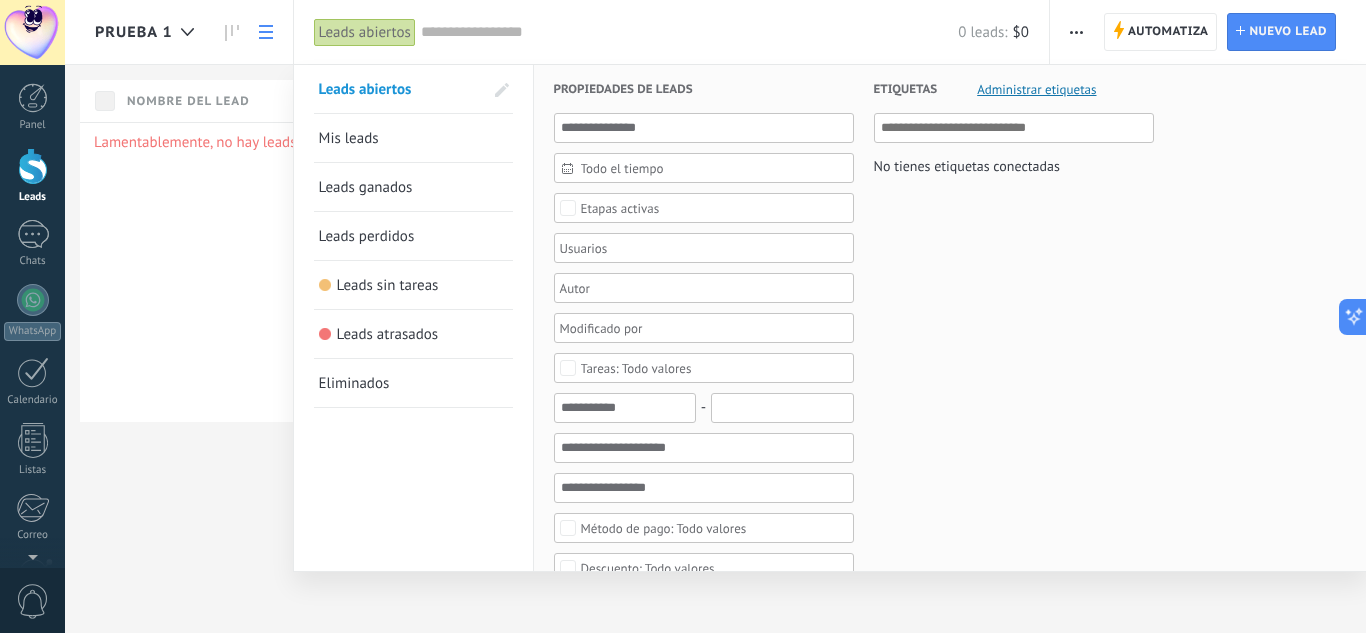 click at bounding box center (683, 316) 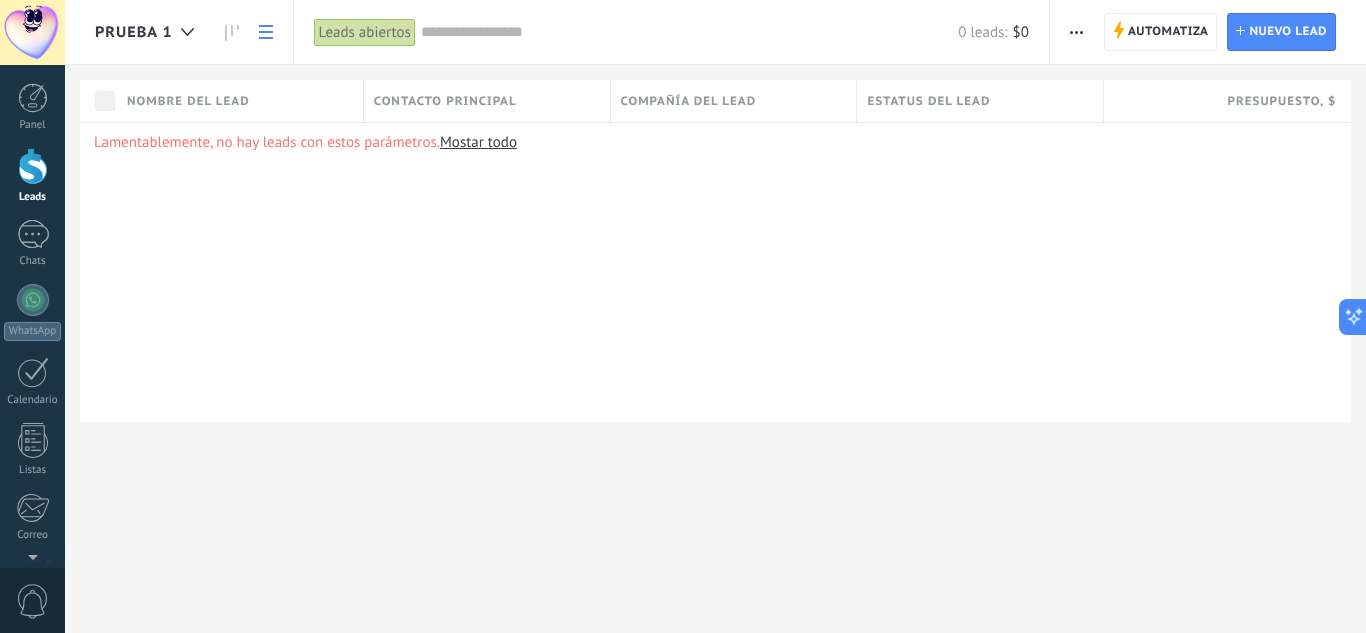 click at bounding box center [1076, 32] 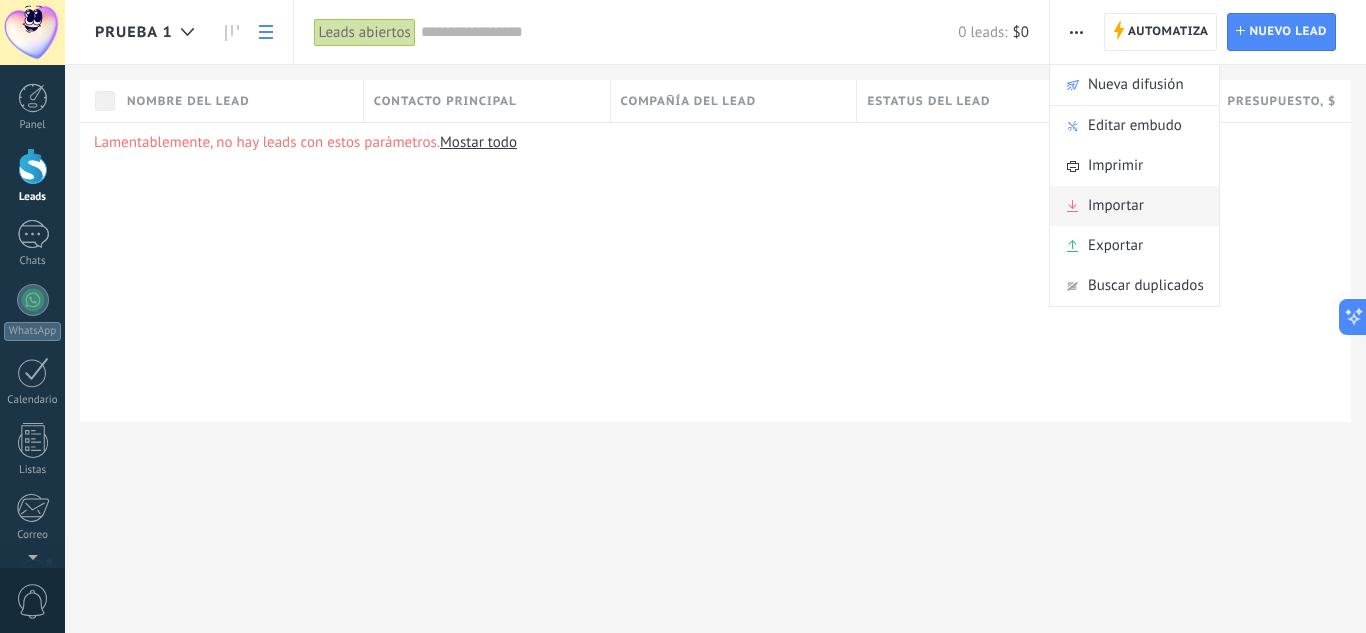 click on "Importar" at bounding box center [1116, 206] 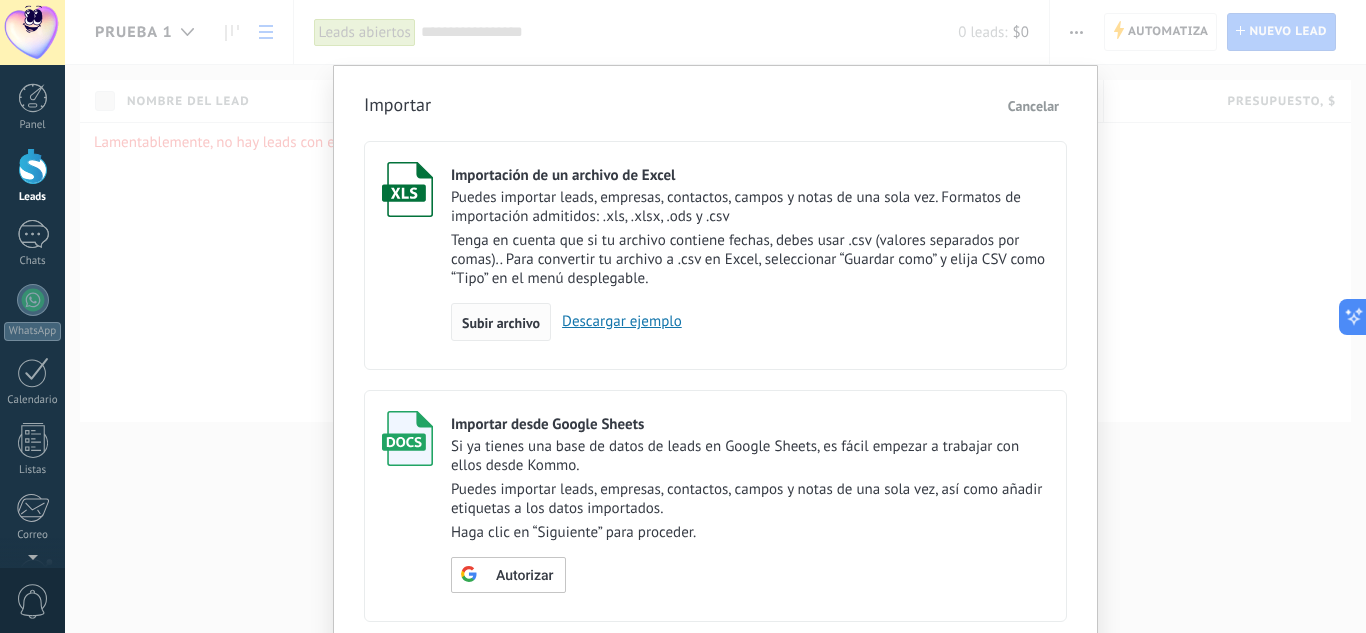 click on "Subir archivo" at bounding box center (501, 323) 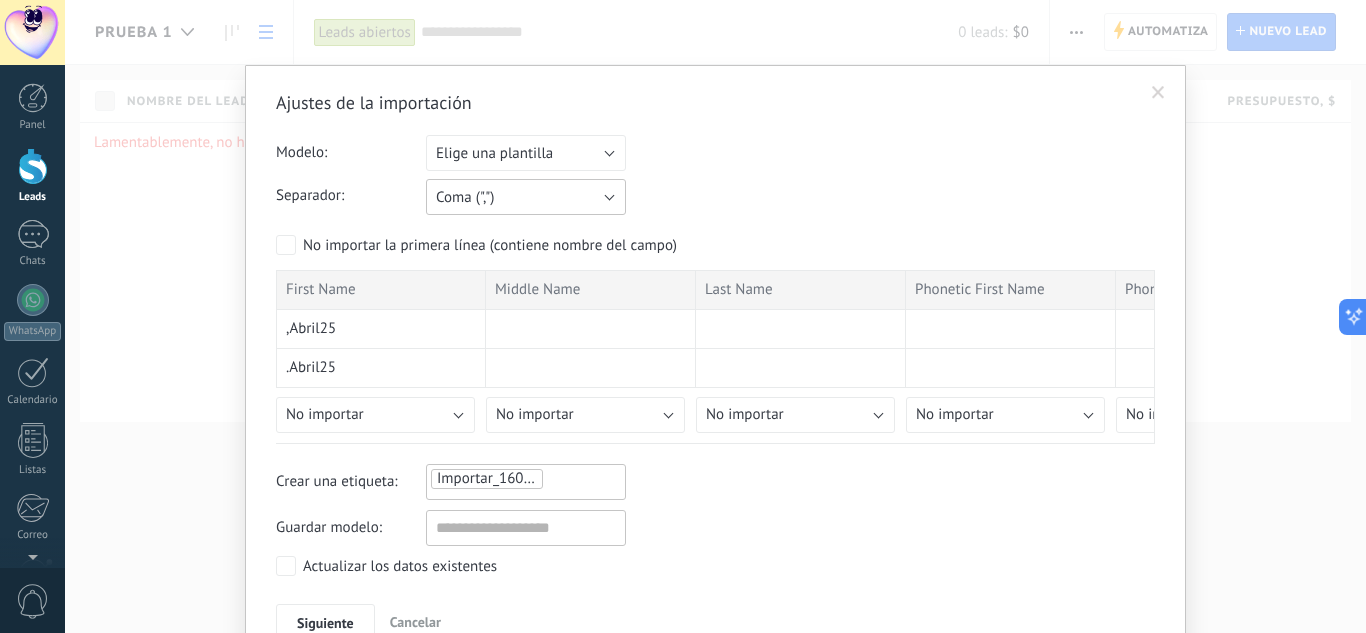 click on "Coma (",")" at bounding box center (526, 197) 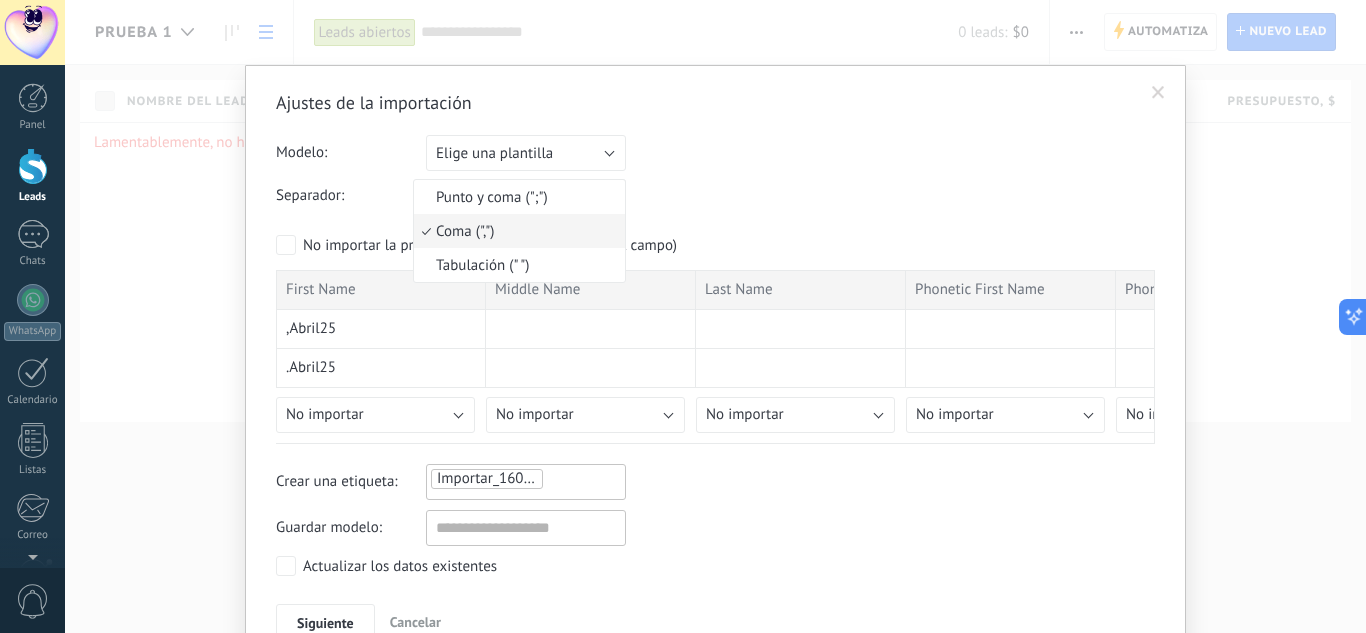click on "Separador: Punto y coma (";") Coma (",") Tabulación ("	") Coma (",")" at bounding box center [715, 196] 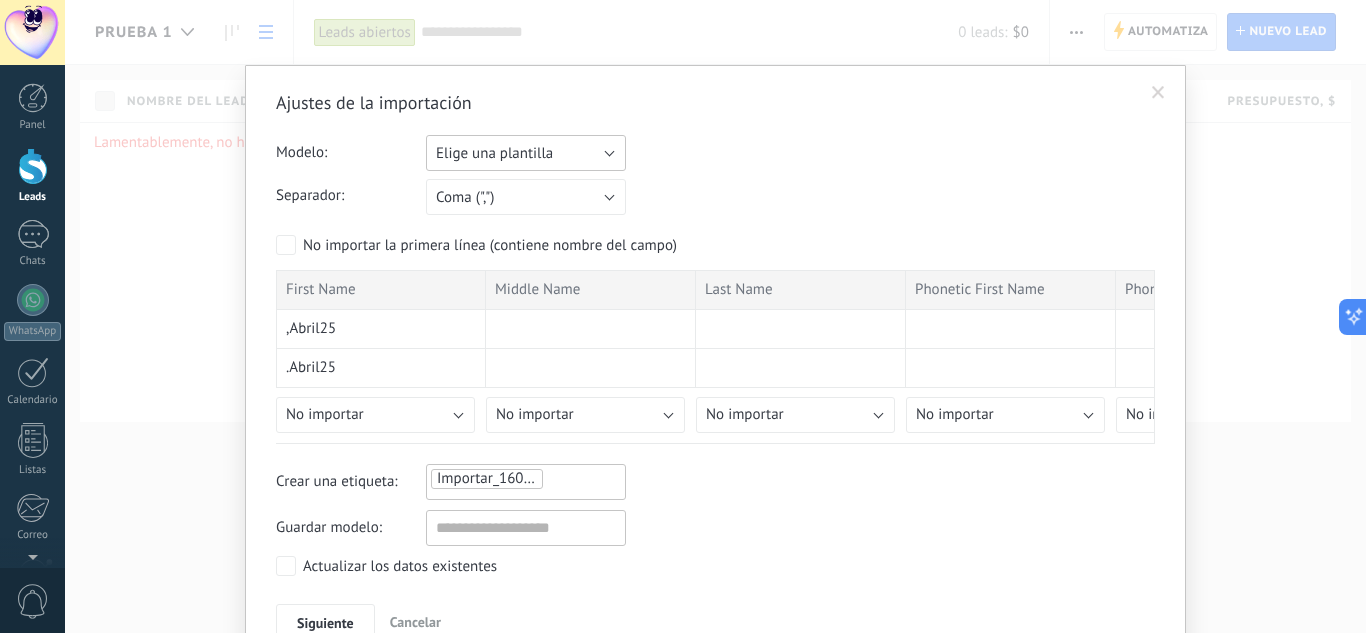 click on "Elige una plantilla" at bounding box center (526, 153) 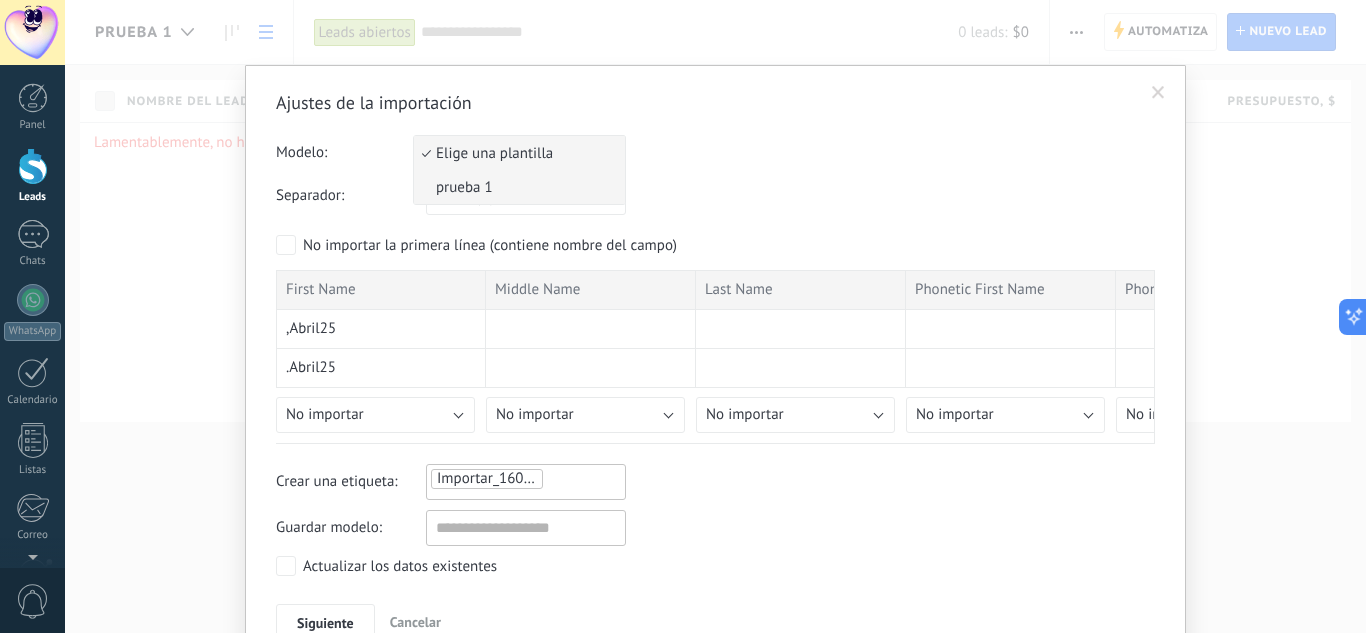 click on "prueba 1" at bounding box center (516, 187) 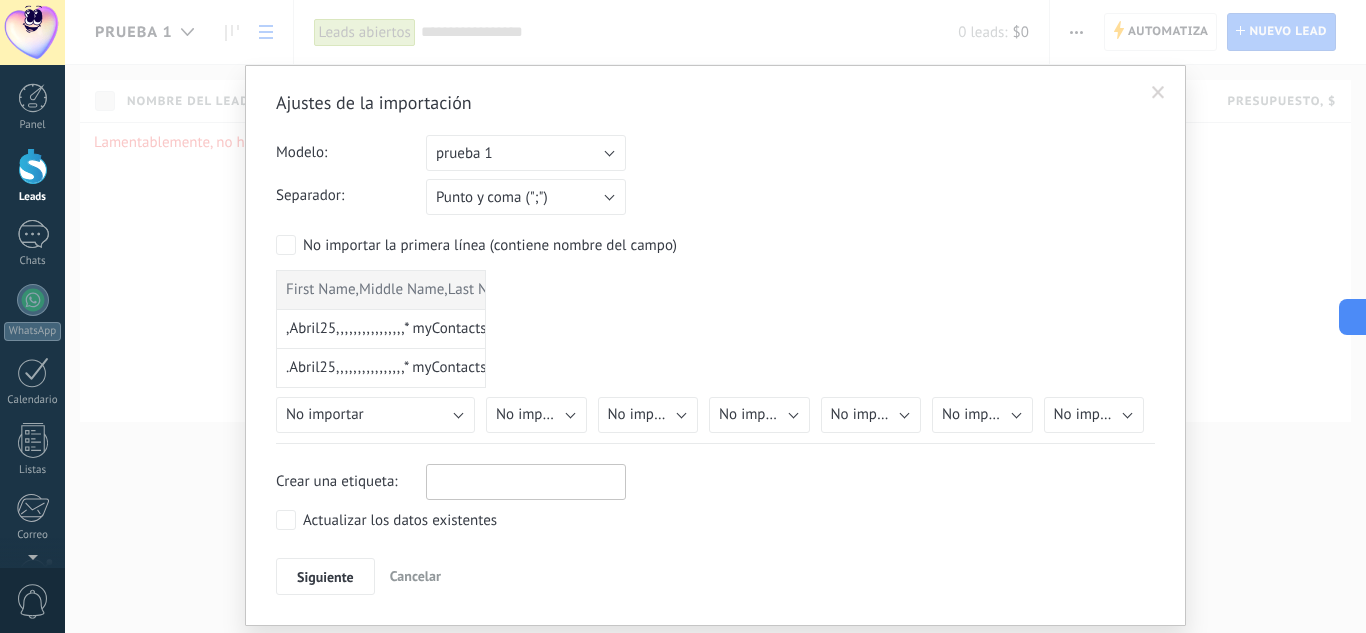 click at bounding box center [526, 479] 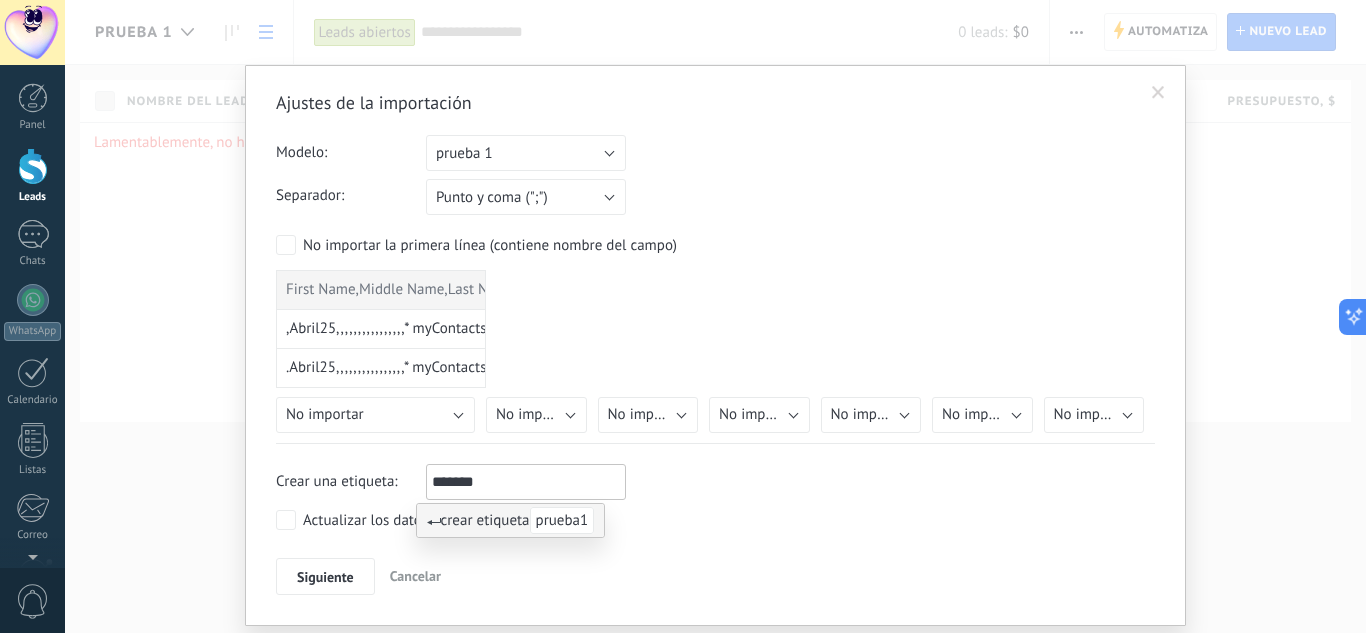 type on "*******" 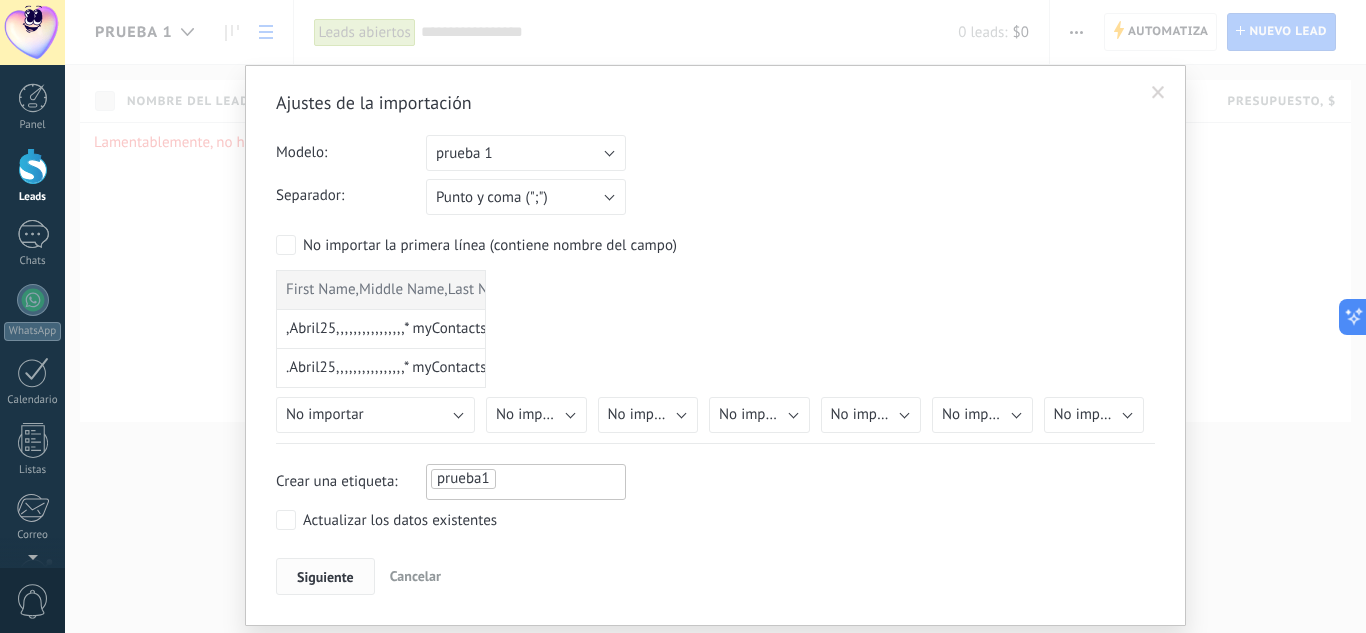 click on "Siguiente" at bounding box center (325, 577) 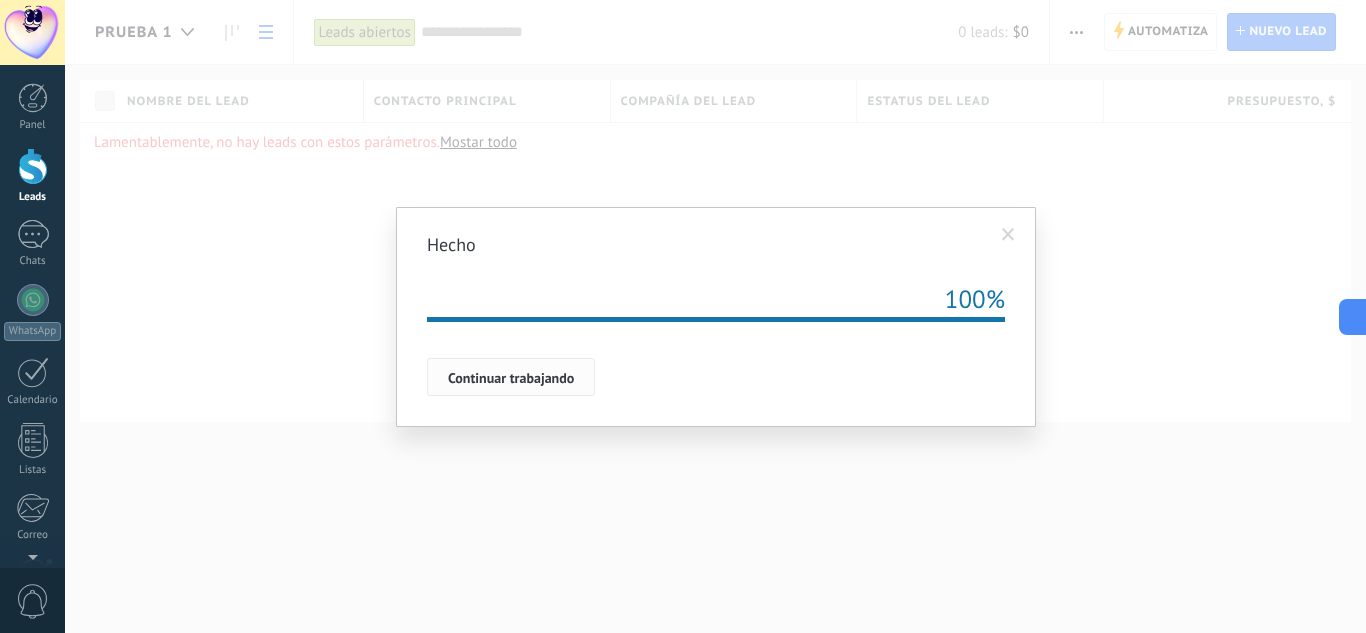 click on "Continuar trabajando" at bounding box center (511, 378) 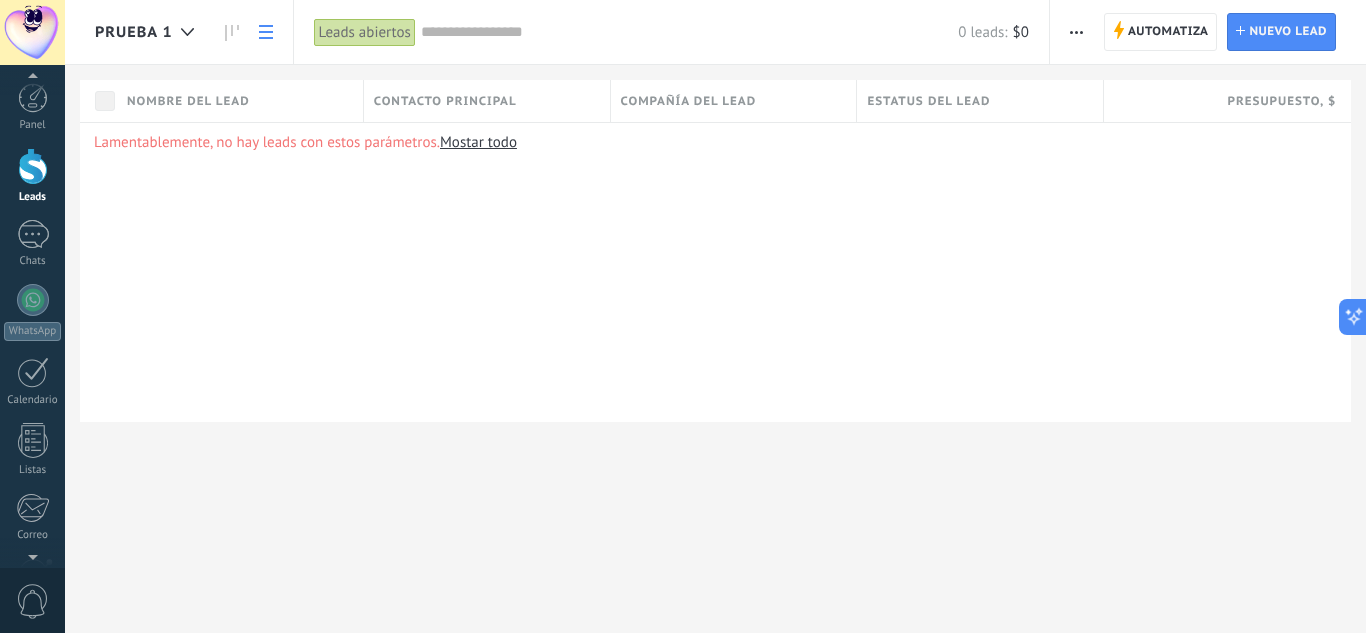 scroll, scrollTop: 3, scrollLeft: 0, axis: vertical 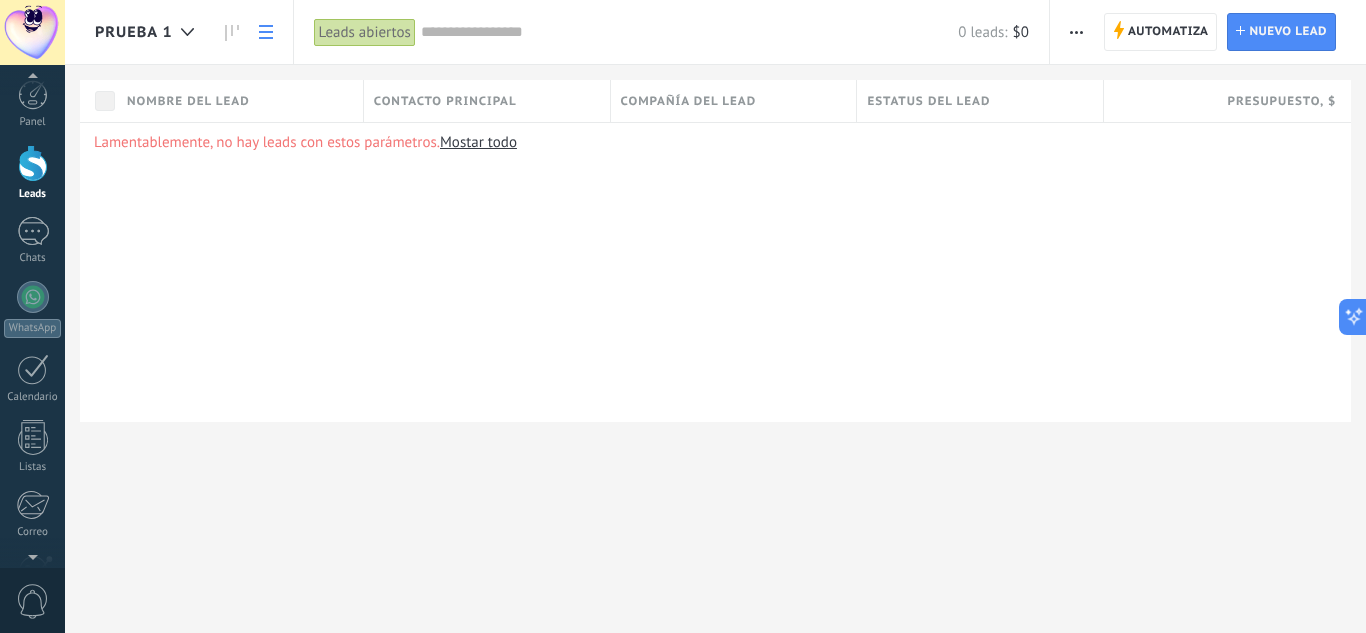 click on "0" at bounding box center [33, 601] 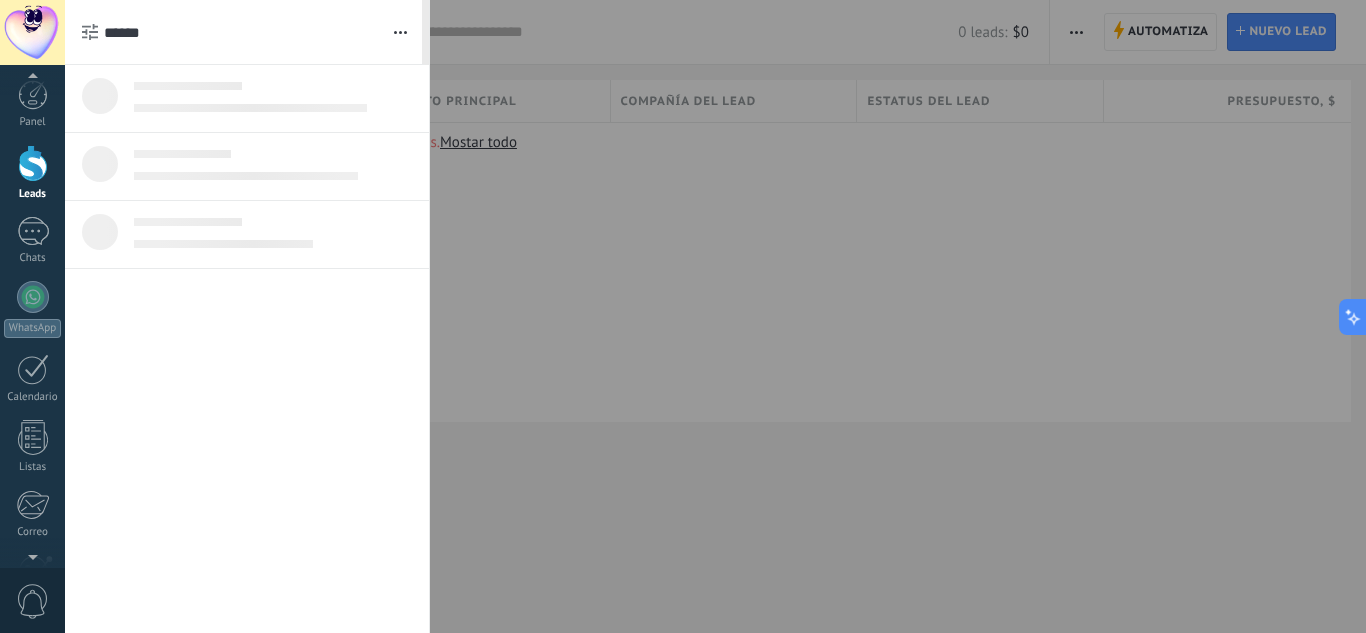 click on "0" at bounding box center [33, 601] 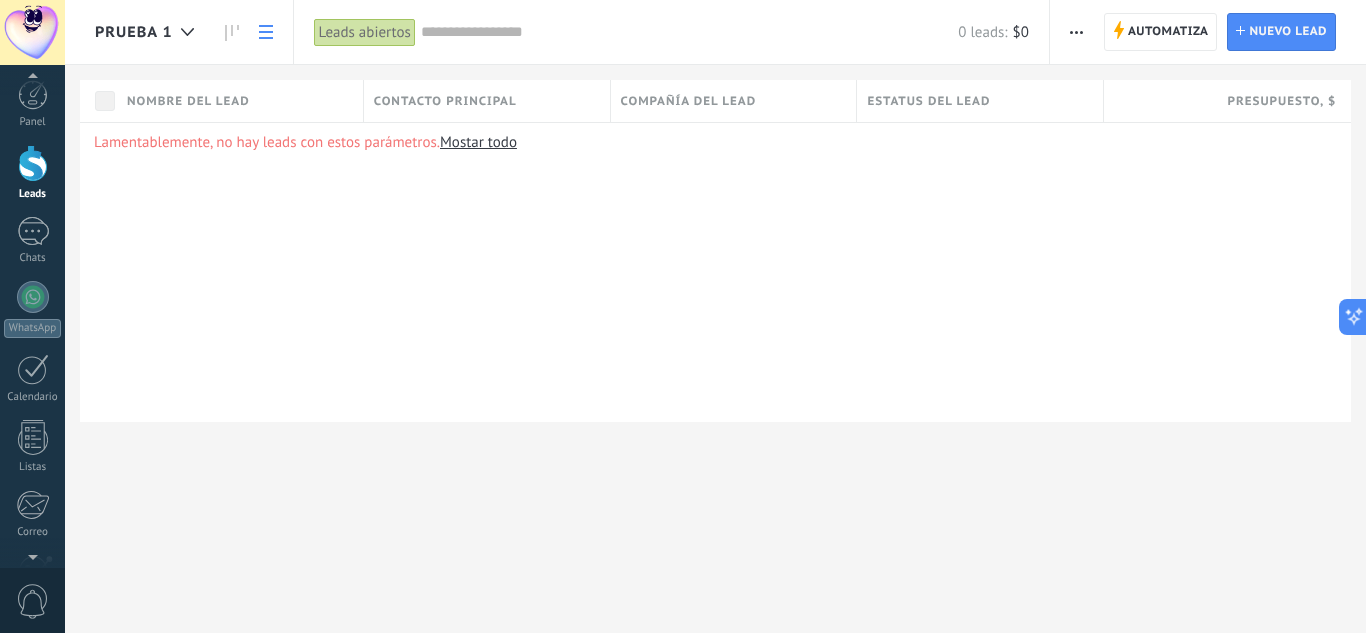click on "0" at bounding box center (33, 601) 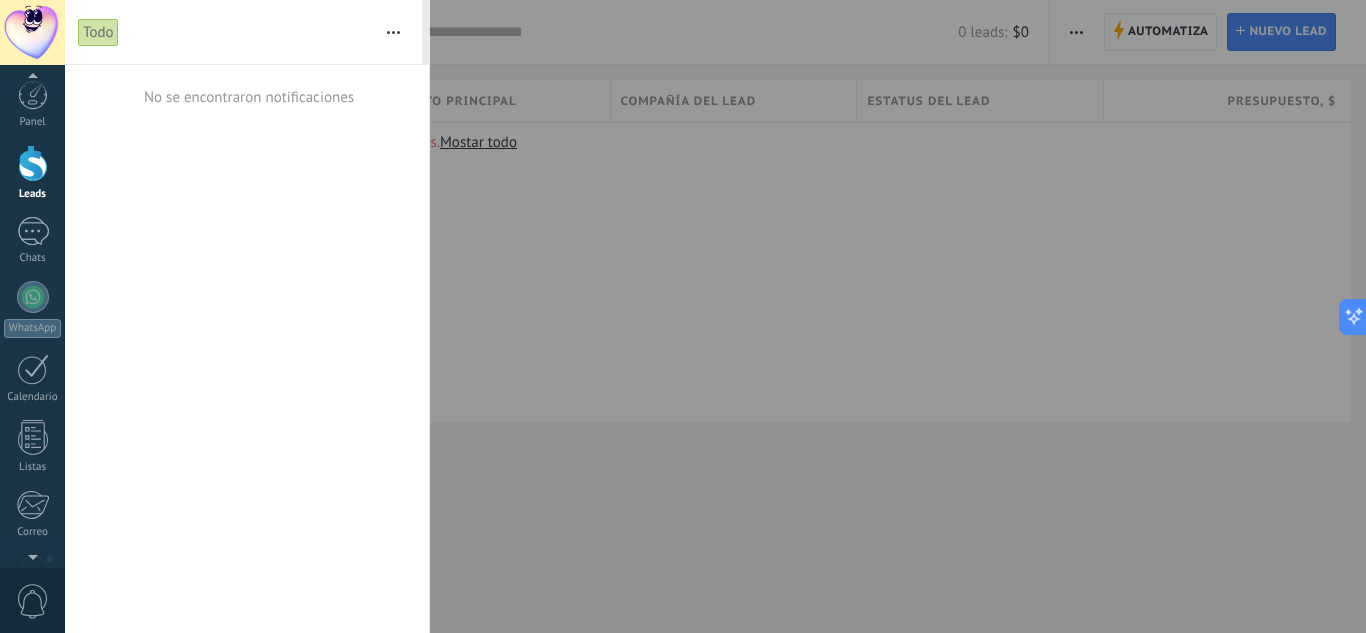 click on "0" at bounding box center [33, 601] 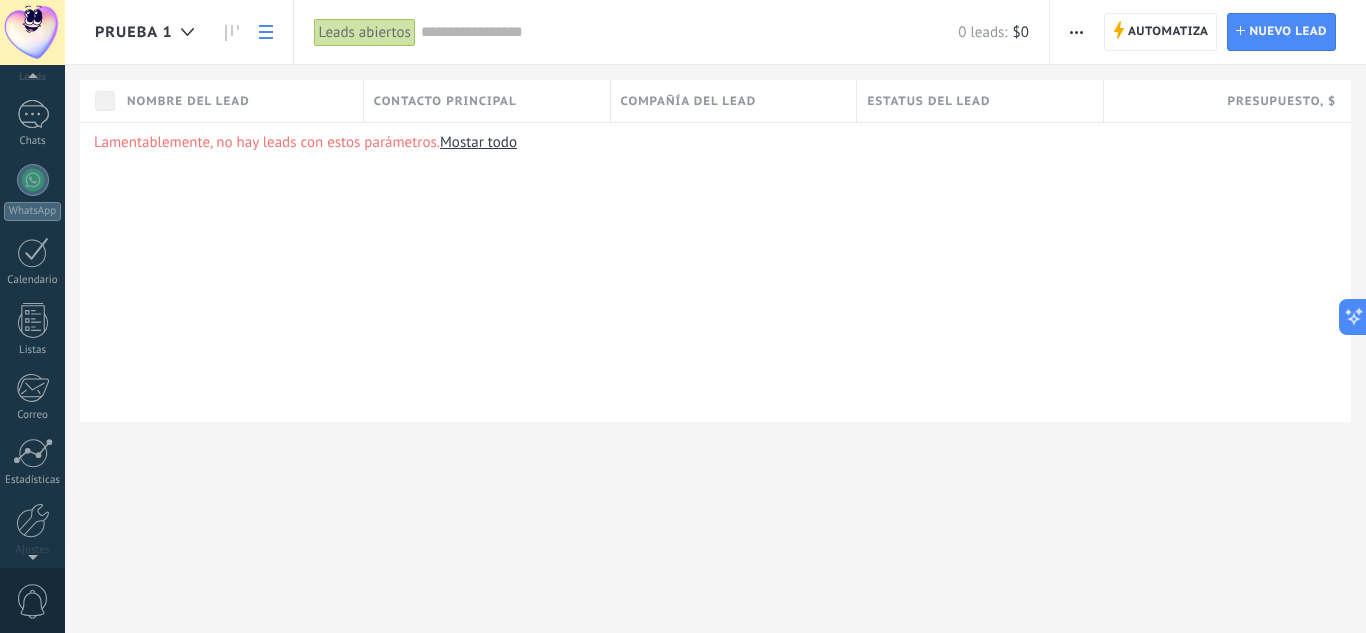 scroll, scrollTop: 199, scrollLeft: 0, axis: vertical 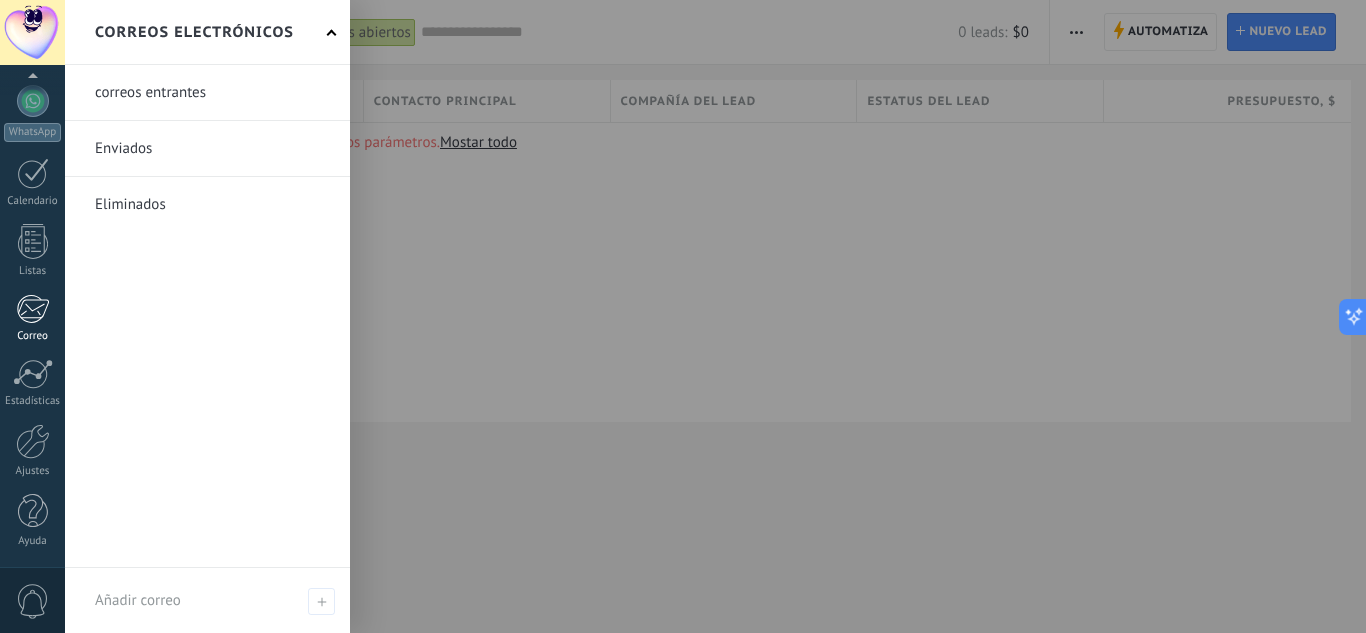 click at bounding box center (32, 309) 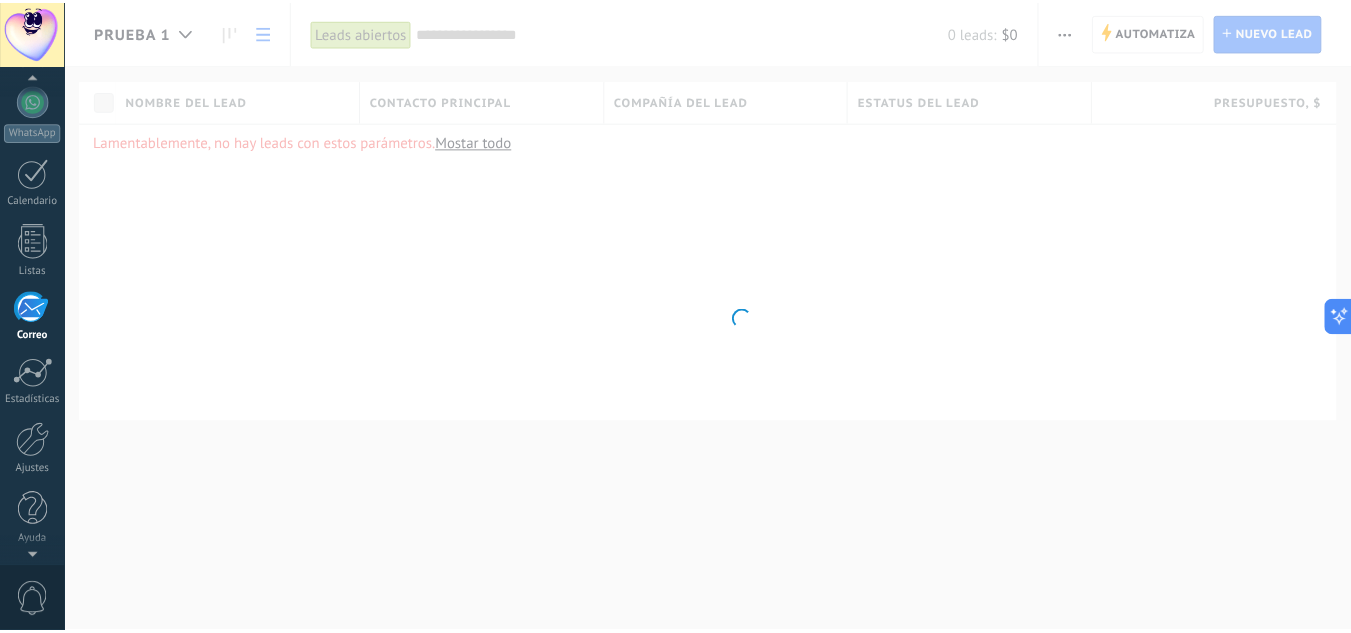 scroll, scrollTop: 194, scrollLeft: 0, axis: vertical 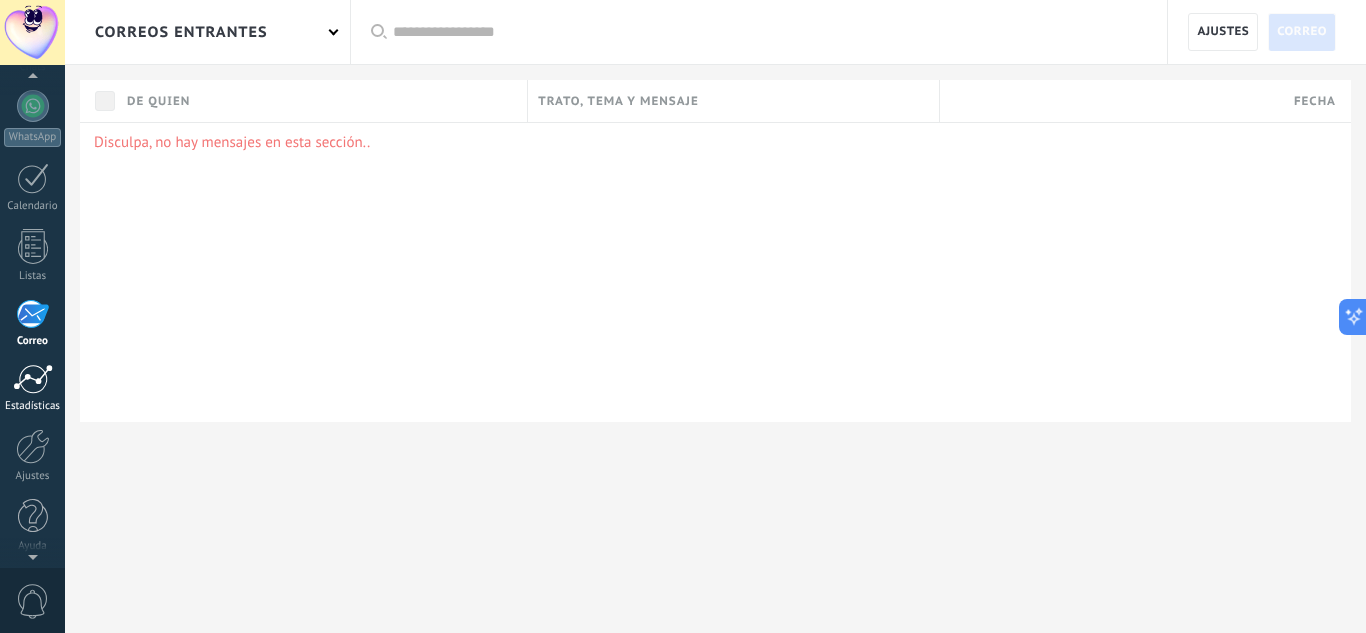 click at bounding box center (33, 379) 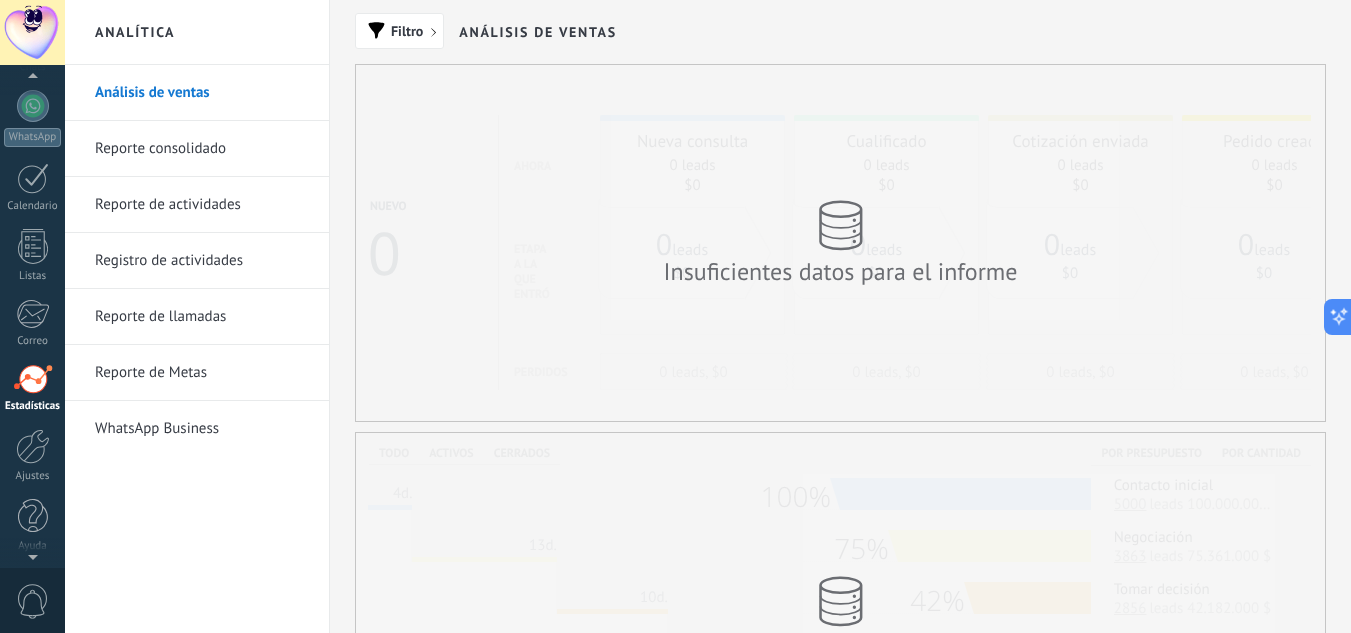 scroll, scrollTop: 199, scrollLeft: 0, axis: vertical 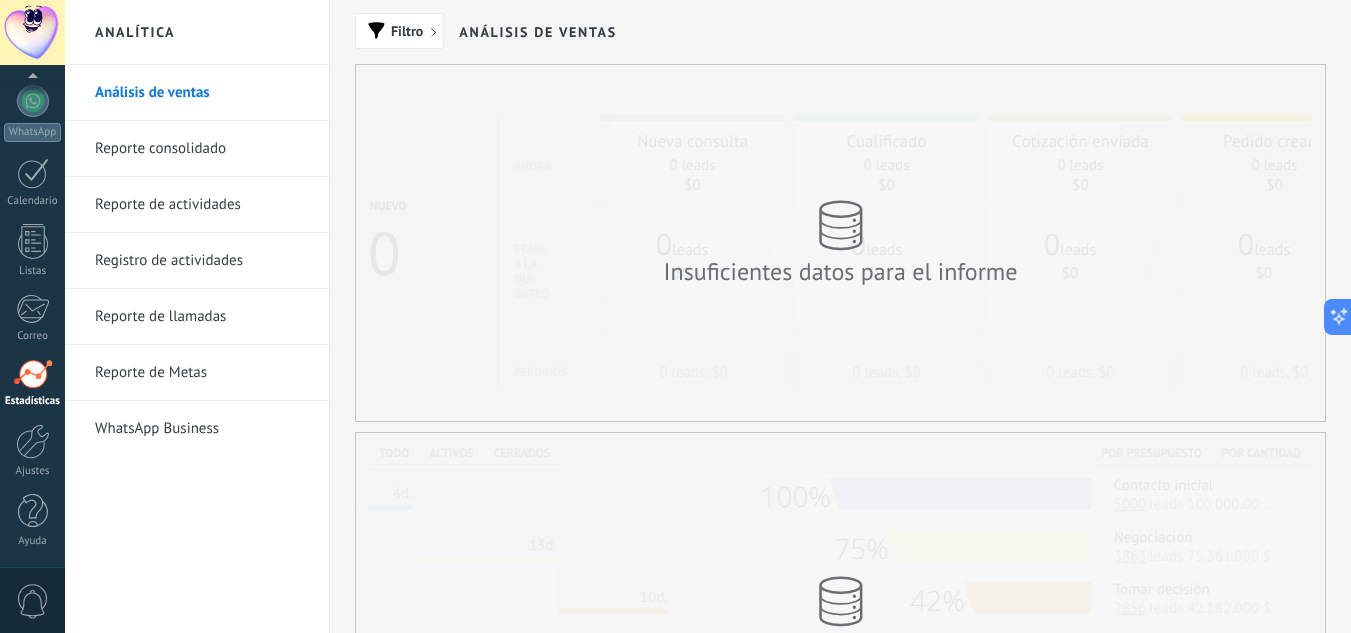 click on "WhatsApp Business" at bounding box center (202, 429) 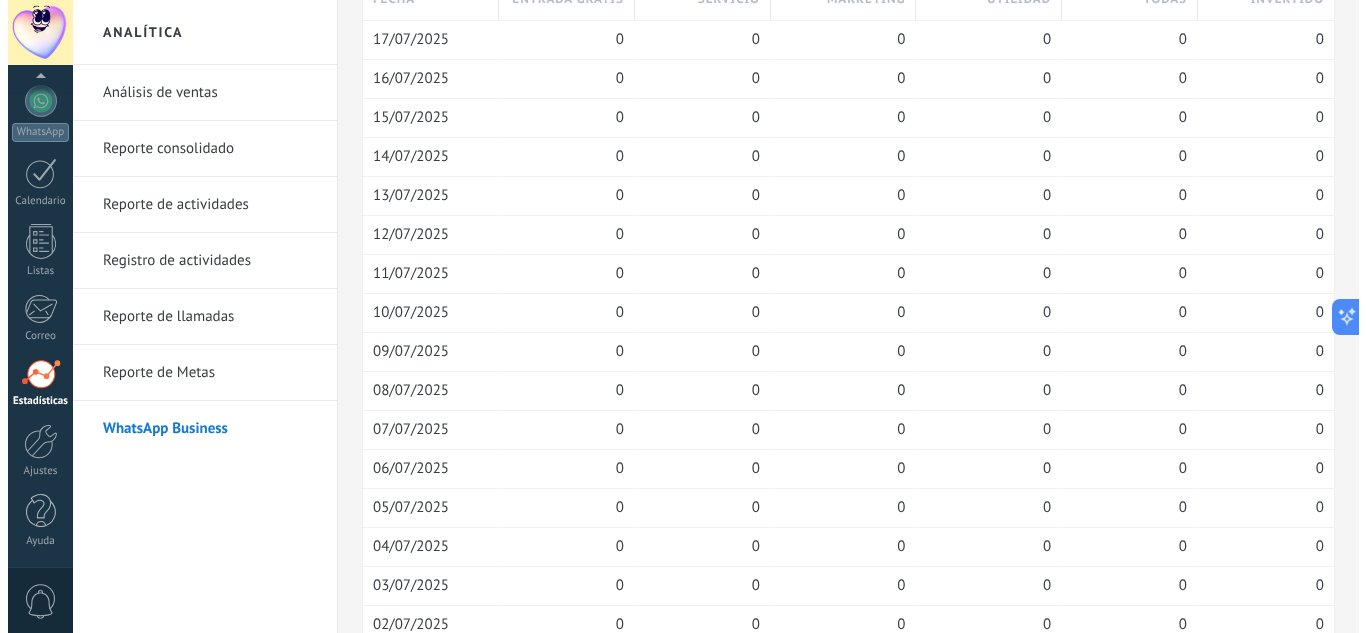 scroll, scrollTop: 0, scrollLeft: 0, axis: both 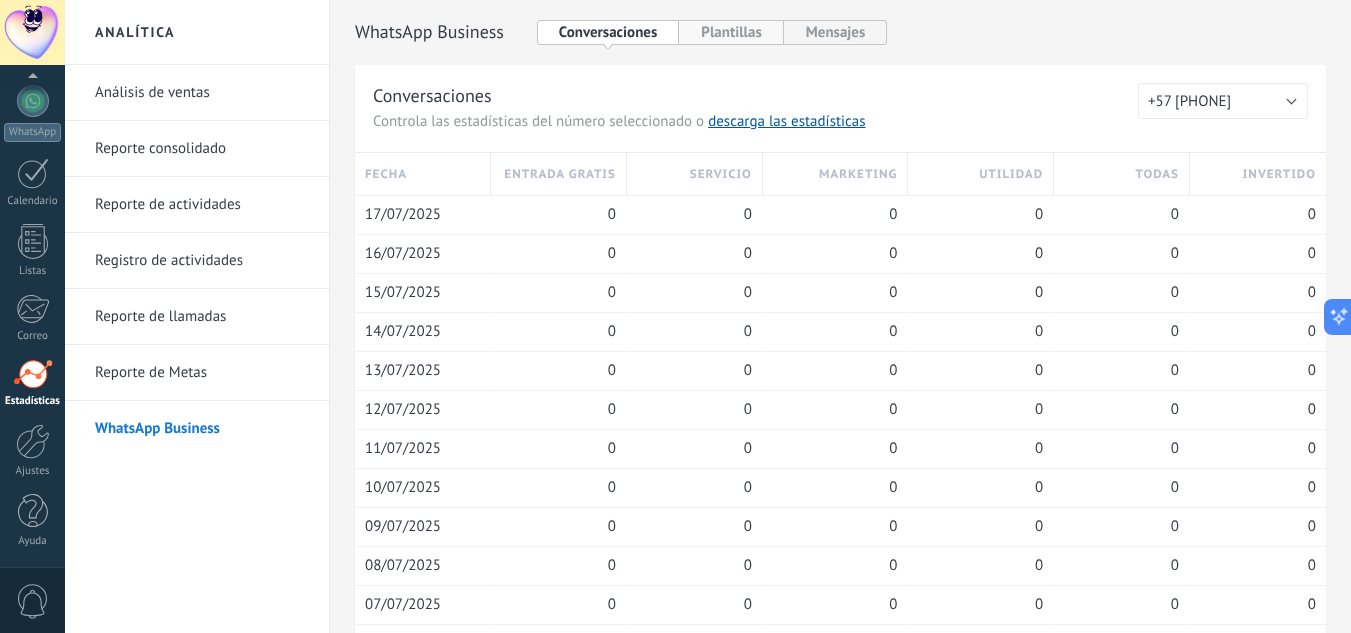 click on "Plantillas" at bounding box center [731, 32] 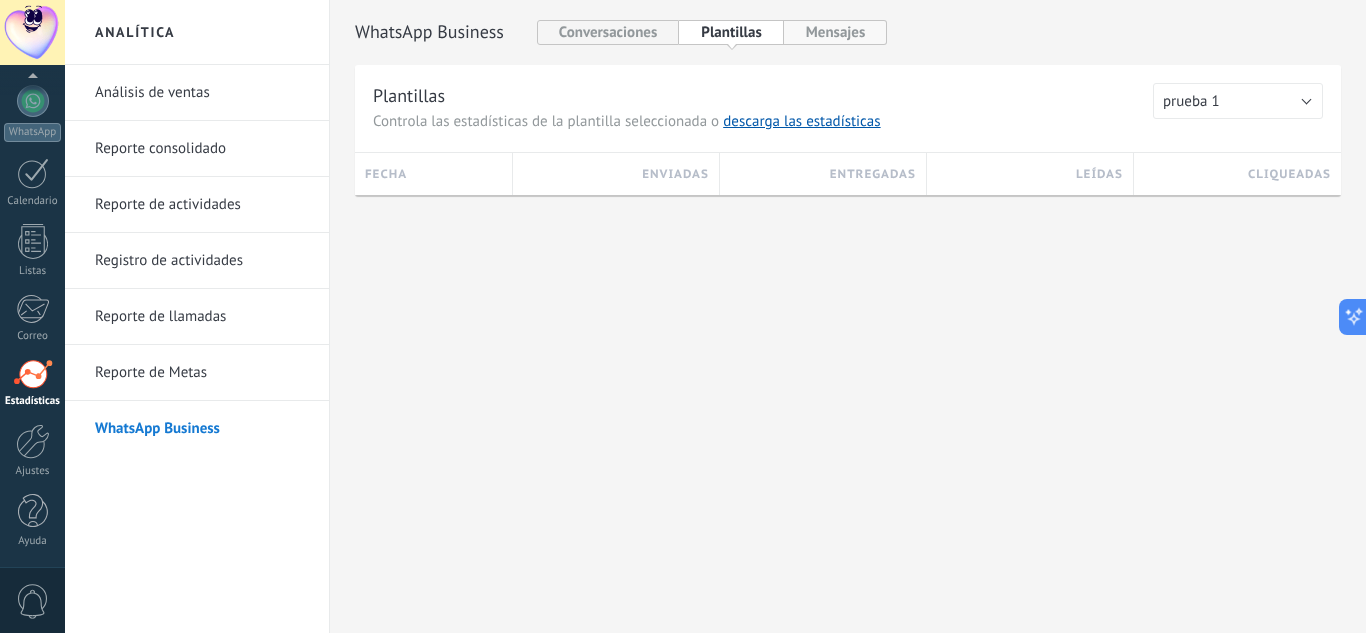 click on "Mensajes" at bounding box center (836, 32) 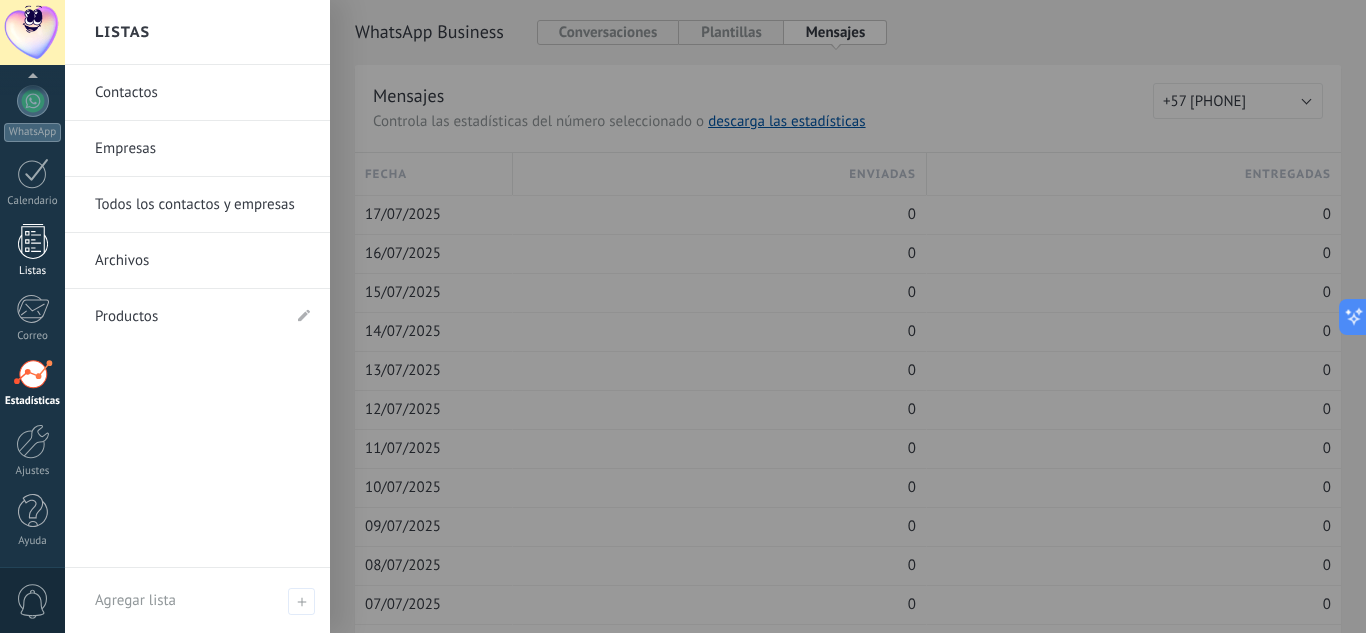 click at bounding box center (33, 241) 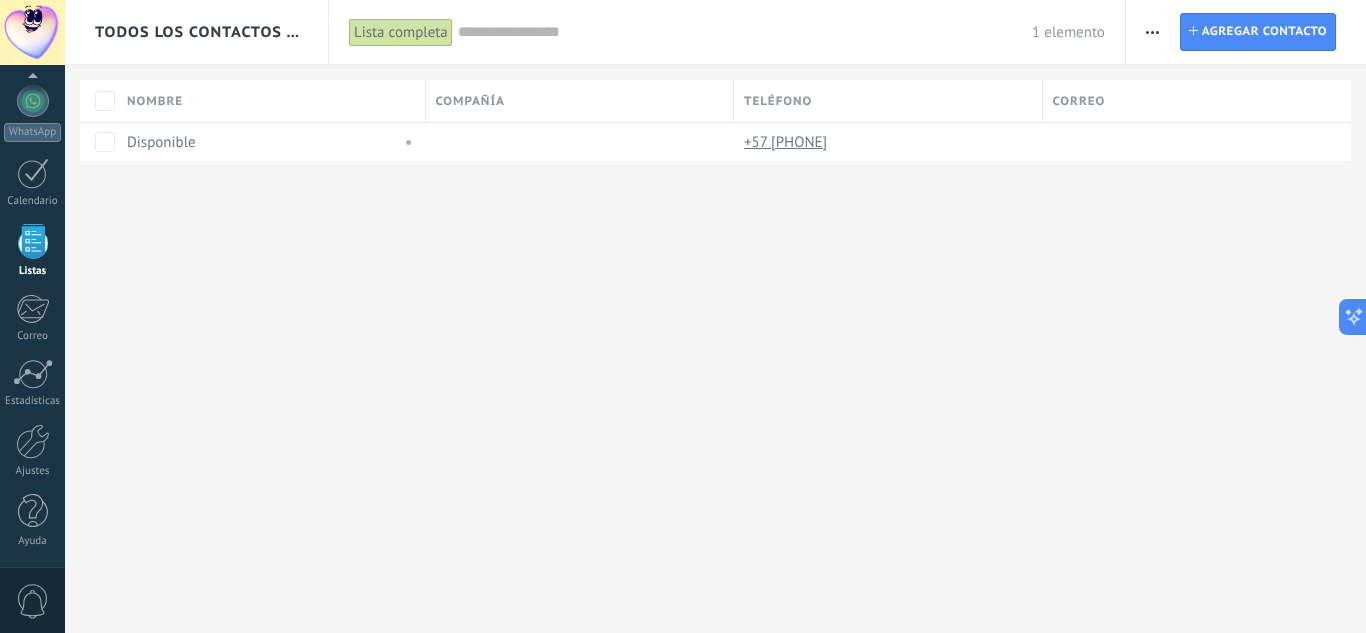 scroll, scrollTop: 124, scrollLeft: 0, axis: vertical 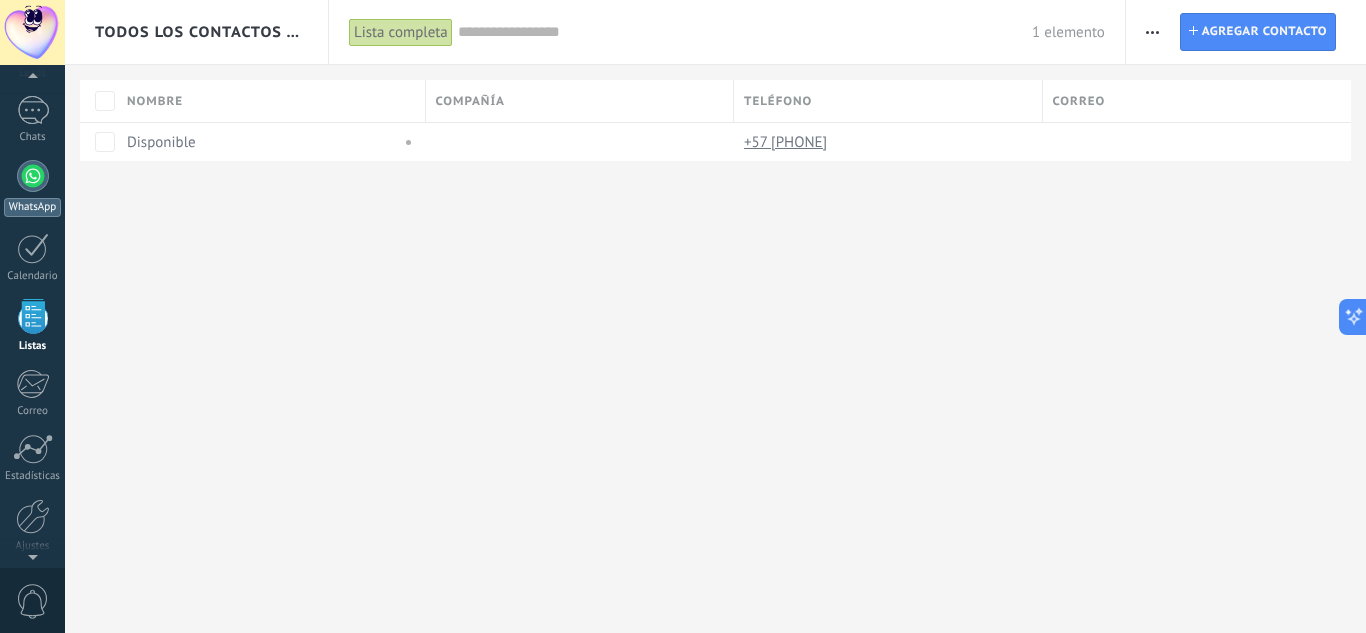click at bounding box center [33, 176] 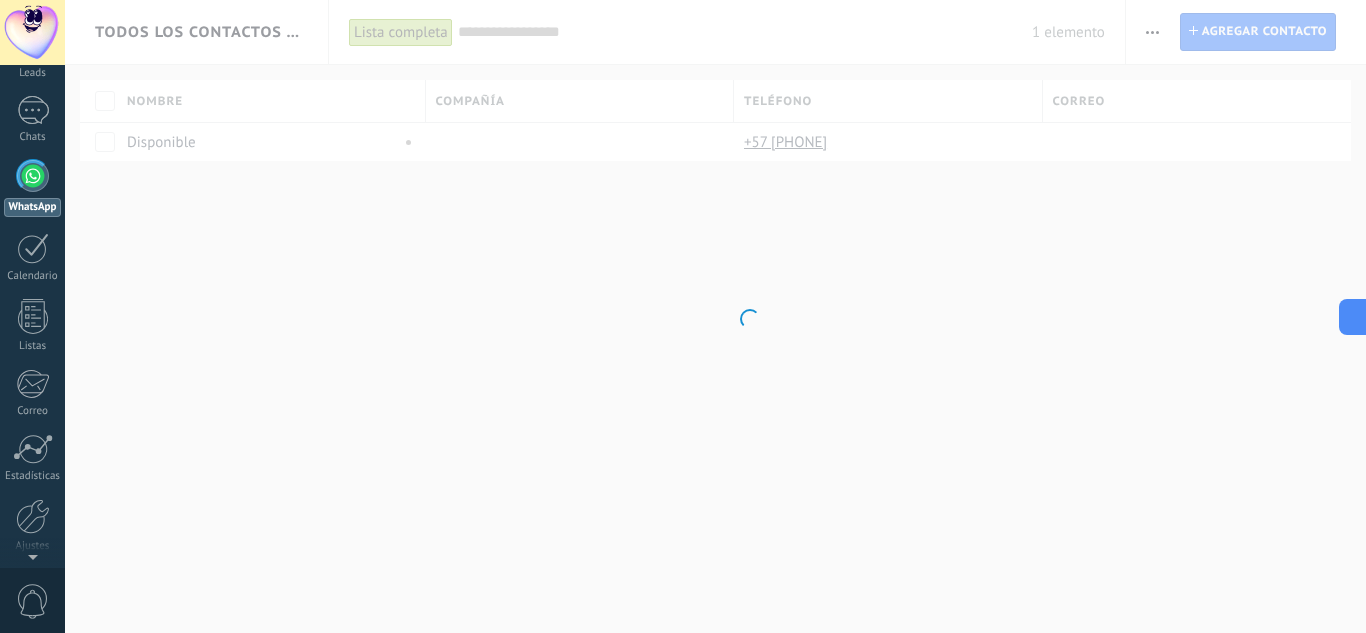 scroll, scrollTop: 0, scrollLeft: 0, axis: both 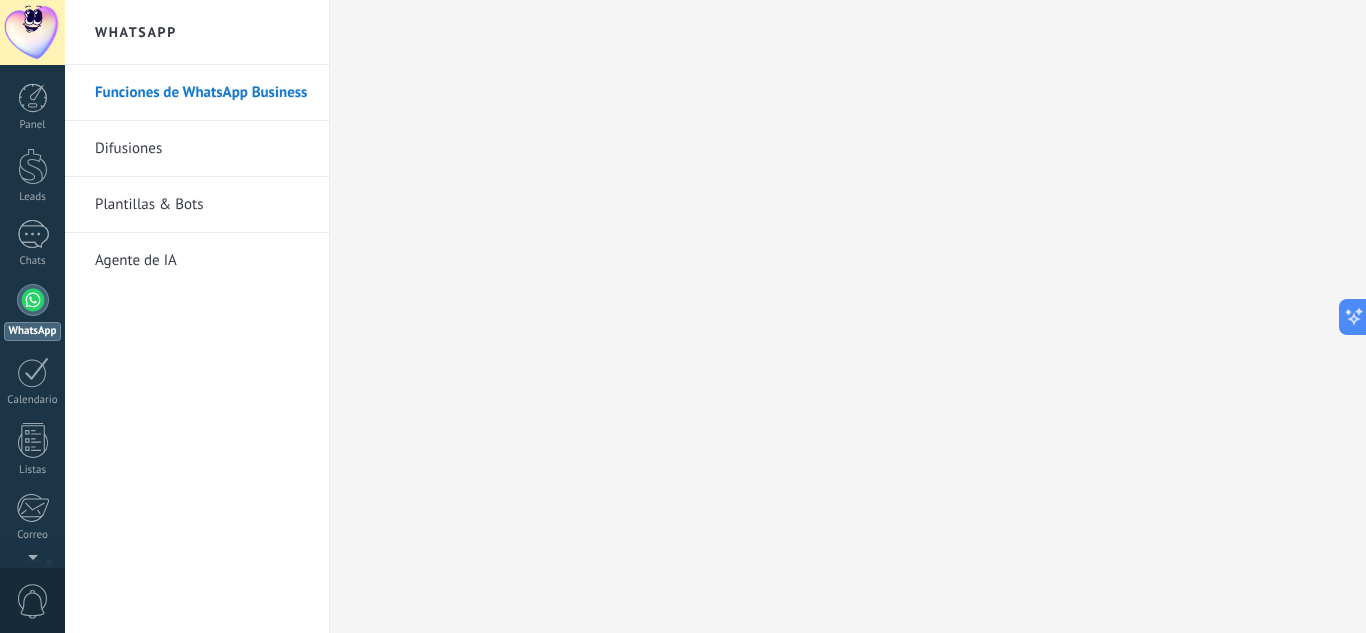click on "Plantillas & Bots" at bounding box center (202, 205) 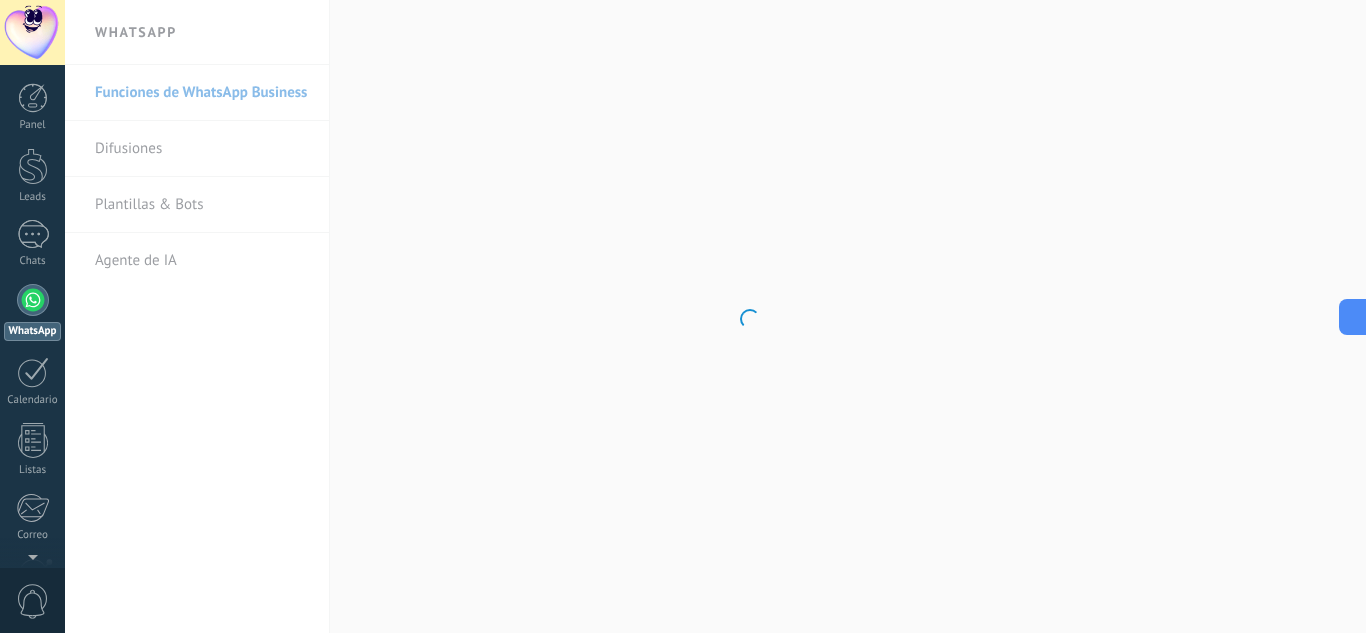 click on ".abccls-1,.abccls-2{fill-rule:evenodd}.abccls-2{fill:#fff} .abfcls-1{fill:none}.abfcls-2{fill:#fff} .abncls-1{isolation:isolate}.abncls-2{opacity:.06}.abncls-2,.abncls-3,.abncls-6{mix-blend-mode:multiply}.abncls-3{opacity:.15}.abncls-4,.abncls-8{fill:#fff}.abncls-5{fill:url(#abnlinear-gradient)}.abncls-6{opacity:.04}.abncls-7{fill:url(#abnlinear-gradient-2)}.abncls-8{fill-rule:evenodd} .abqst0{fill:#ffa200} .abwcls-1{fill:#252525} .cls-1{isolation:isolate} .acicls-1{fill:none} .aclcls-1{fill:#232323} .acnst0{display:none} .addcls-1,.addcls-2{fill:none;stroke-miterlimit:10}.addcls-1{stroke:#dfe0e5}.addcls-2{stroke:#a1a7ab} .adecls-1,.adecls-2{fill:none;stroke-miterlimit:10}.adecls-1{stroke:#dfe0e5}.adecls-2{stroke:#a1a7ab} .adqcls-1{fill:#8591a5;fill-rule:evenodd} .aeccls-1{fill:#5c9f37} .aeecls-1{fill:#f86161} .aejcls-1{fill:#8591a5;fill-rule:evenodd} .aekcls-1{fill-rule:evenodd} .aelcls-1{fill-rule:evenodd;fill:currentColor} .aemcls-1{fill-rule:evenodd;fill:currentColor} .aencls-2{fill:#f86161;opacity:.3}" at bounding box center (683, 316) 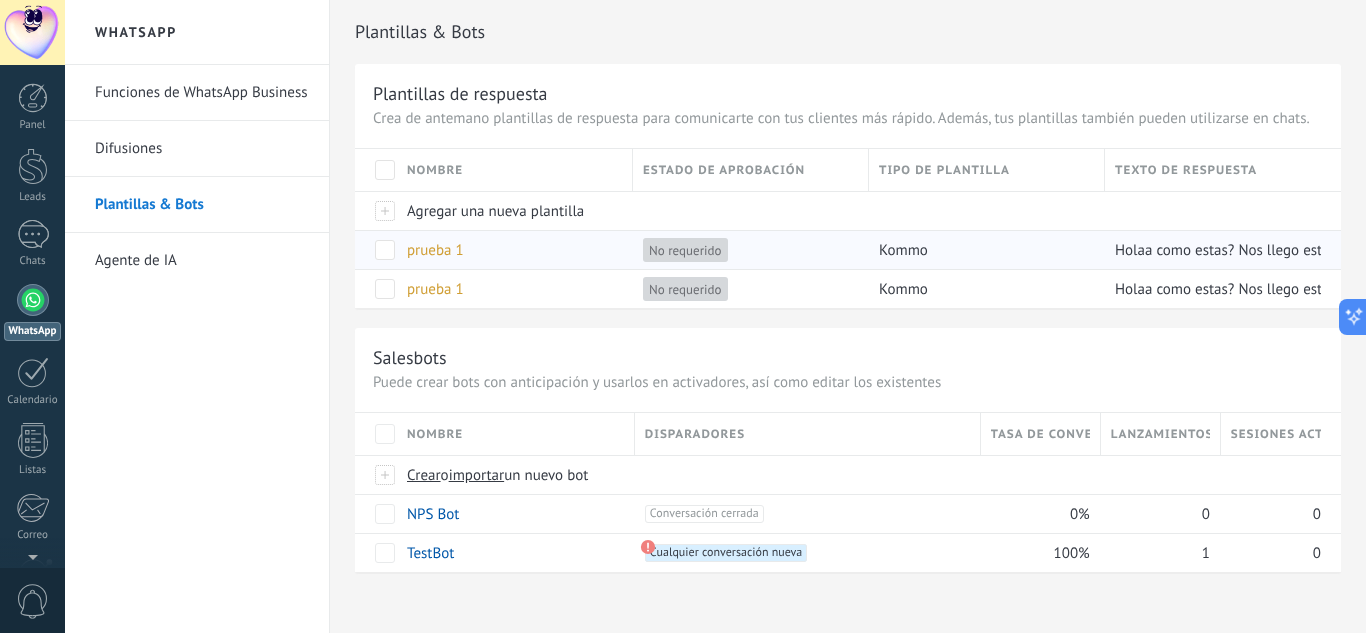 click at bounding box center [385, 250] 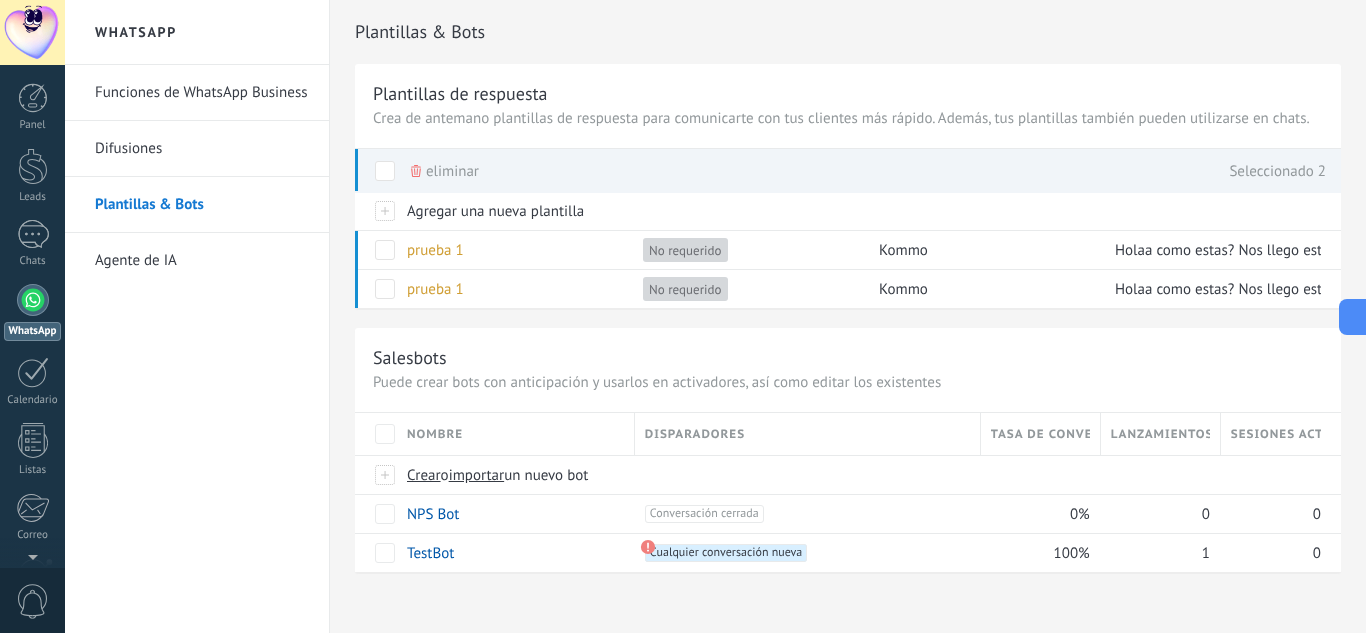 click on "Seleccionado 2" at bounding box center [1277, 171] 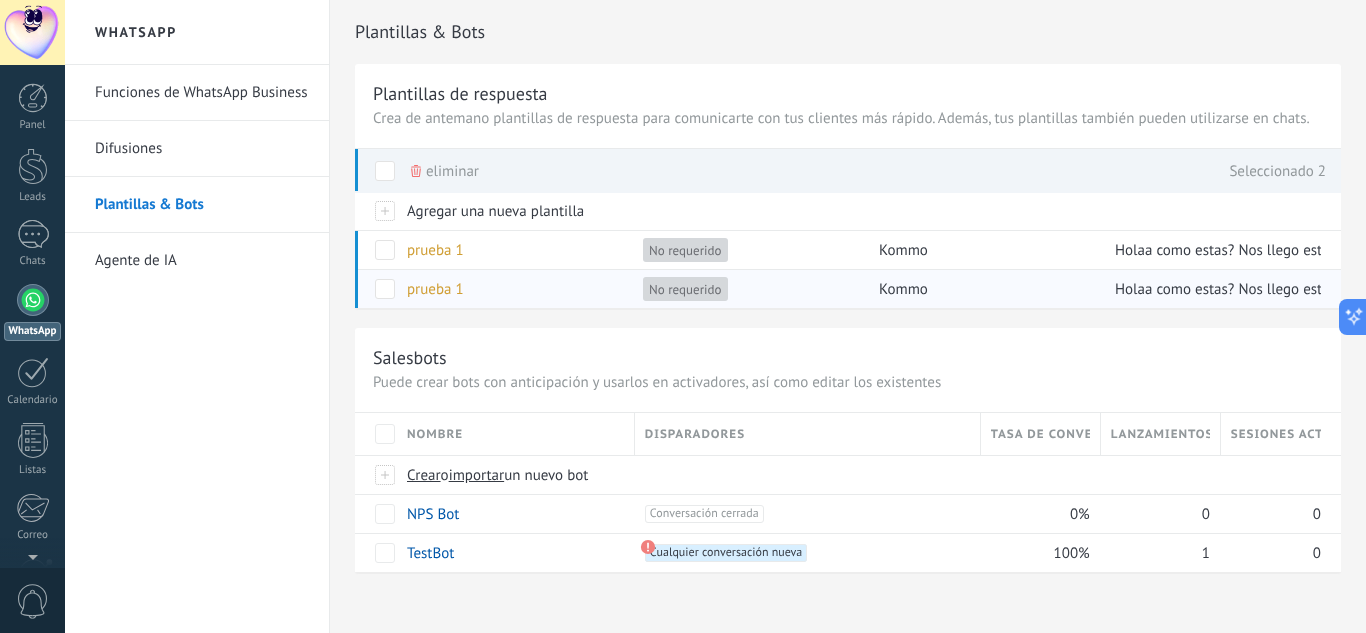 click on "Holaa como estas? Nos llego esta referencia te gustaria que te llamara mañana y te muestro los estampados?" at bounding box center [1465, 289] 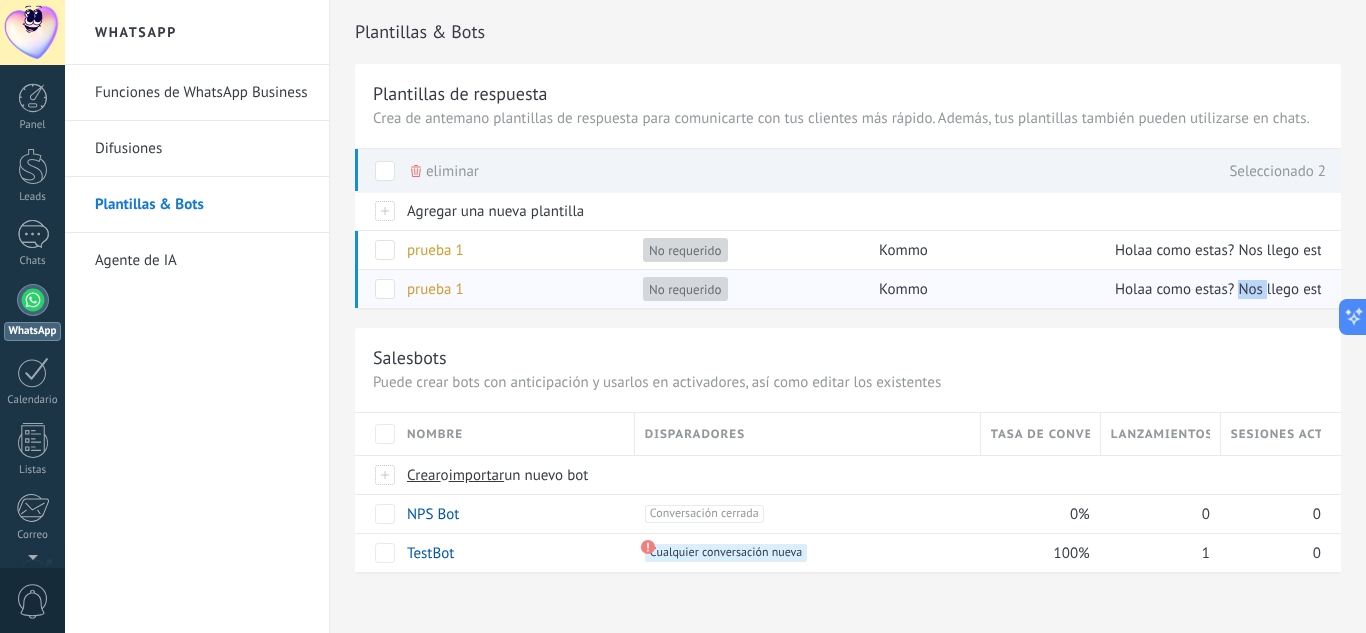 click on "Holaa como estas? Nos llego esta referencia te gustaria que te llamara mañana y te muestro los estampados?" at bounding box center [1465, 289] 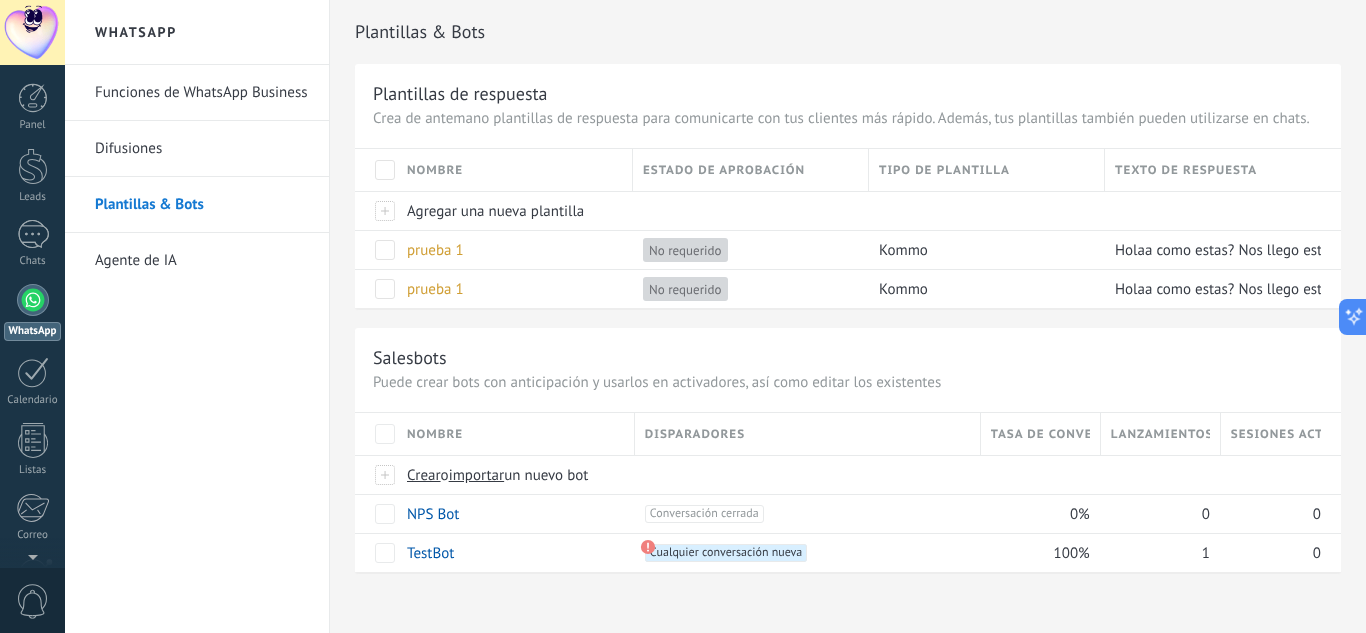 click on "Difusiones" at bounding box center [202, 149] 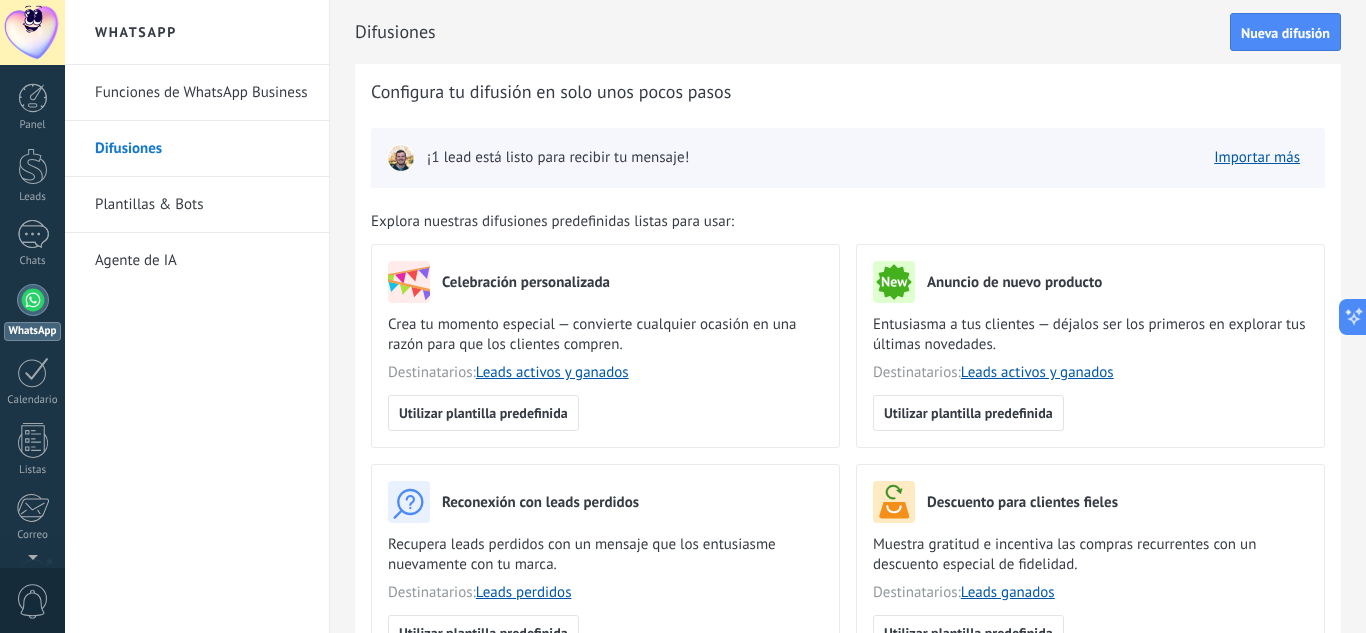 click on "¡1 lead está listo para recibir tu mensaje!" at bounding box center (538, 158) 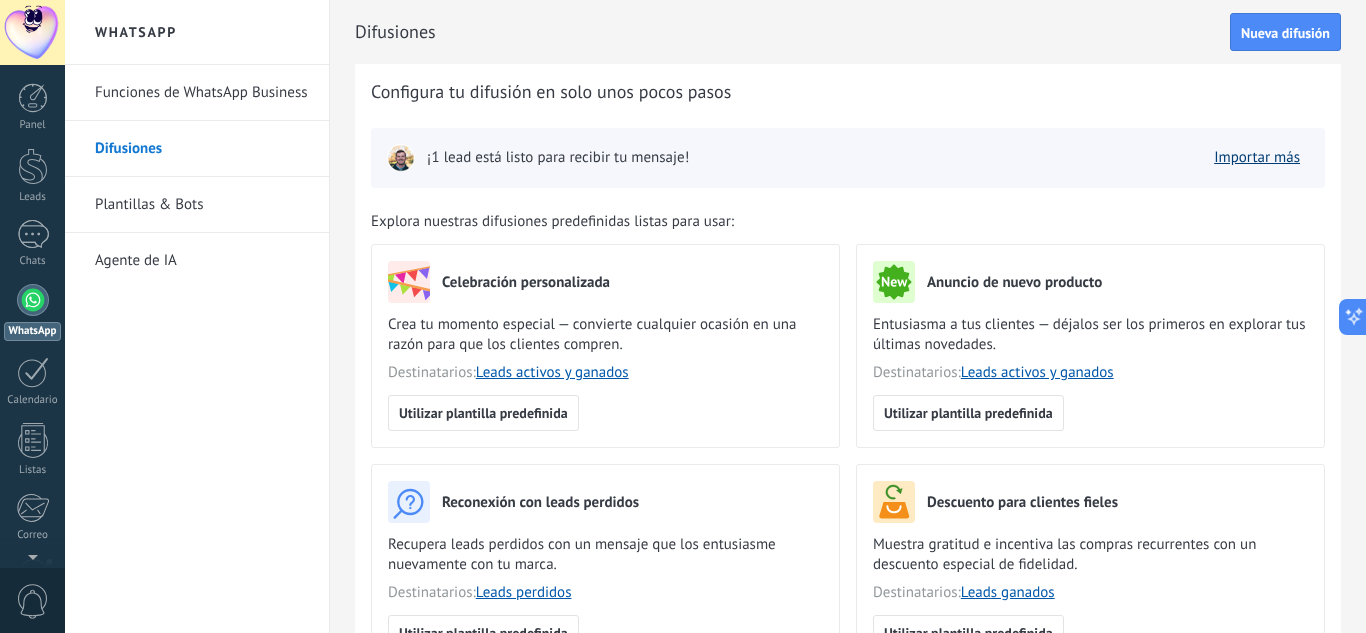 click on "Importar más" at bounding box center [1257, 157] 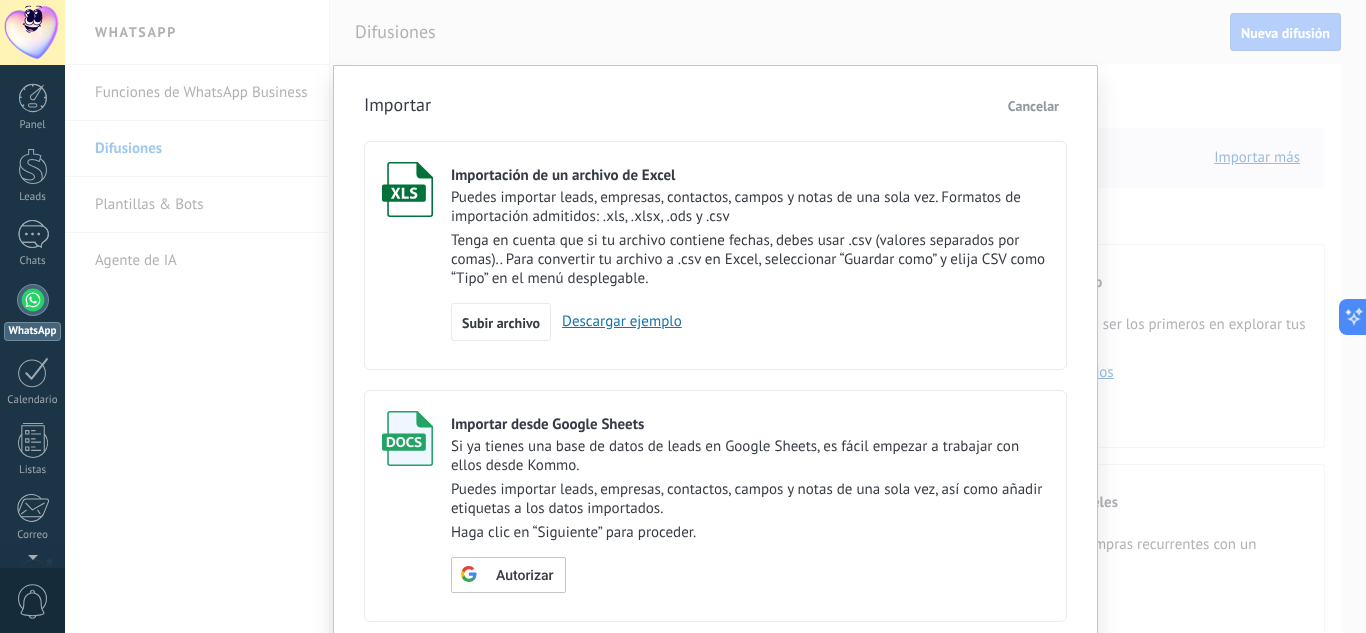 click on "Cancelar" at bounding box center (1033, 106) 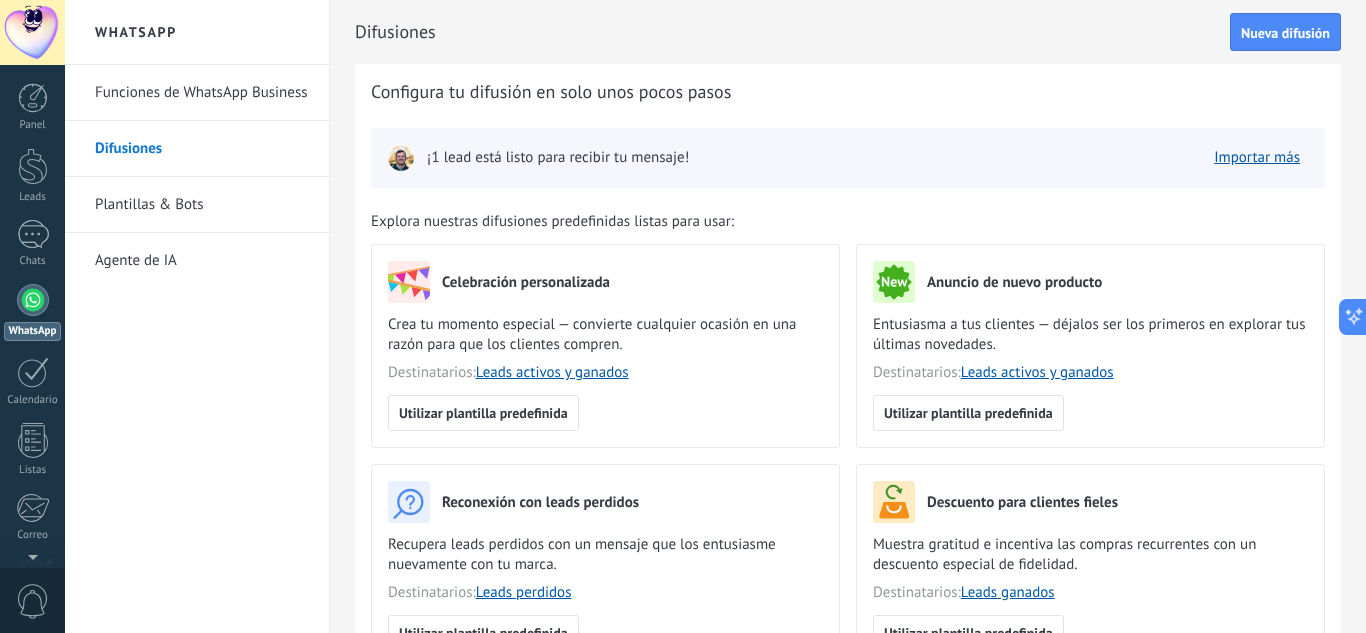 click at bounding box center (715, 316) 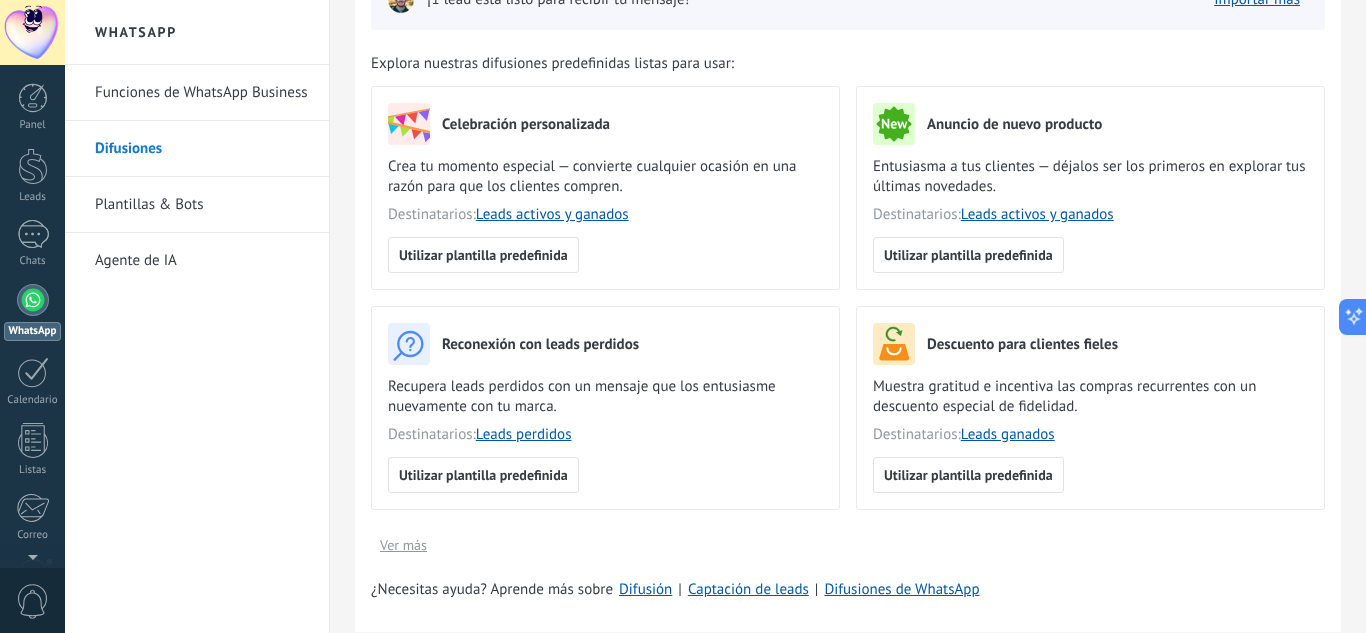 scroll, scrollTop: 389, scrollLeft: 0, axis: vertical 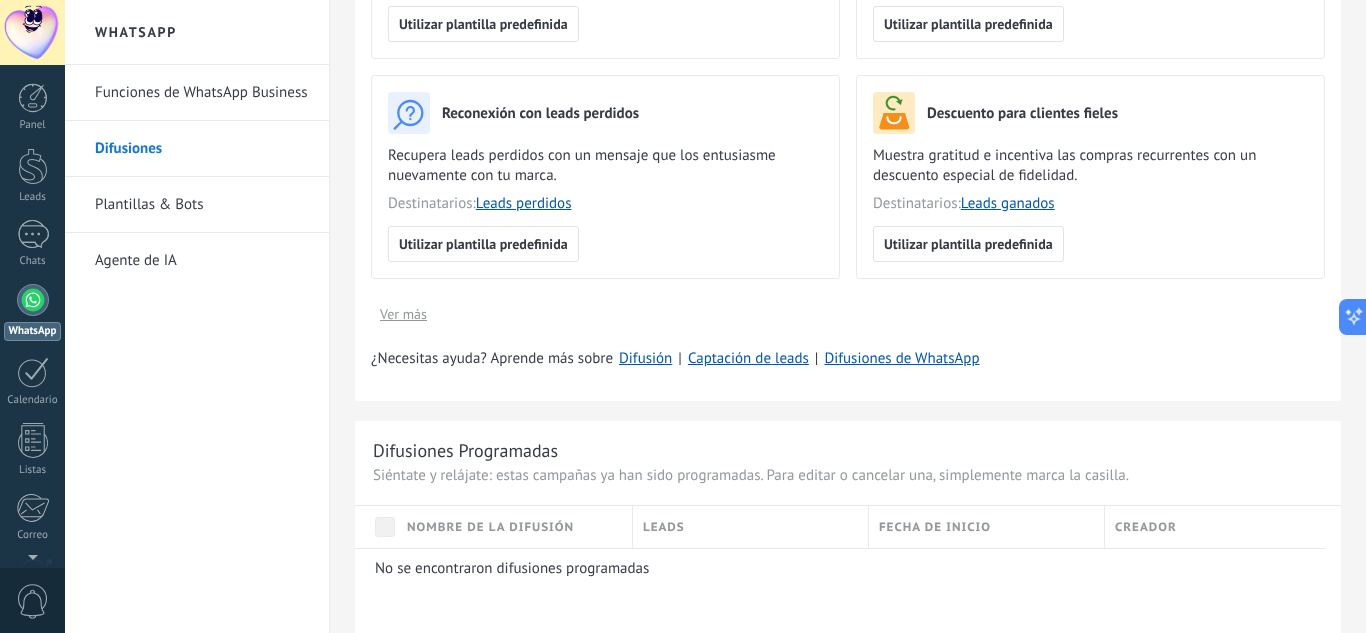 click on "Ver más" at bounding box center (403, 314) 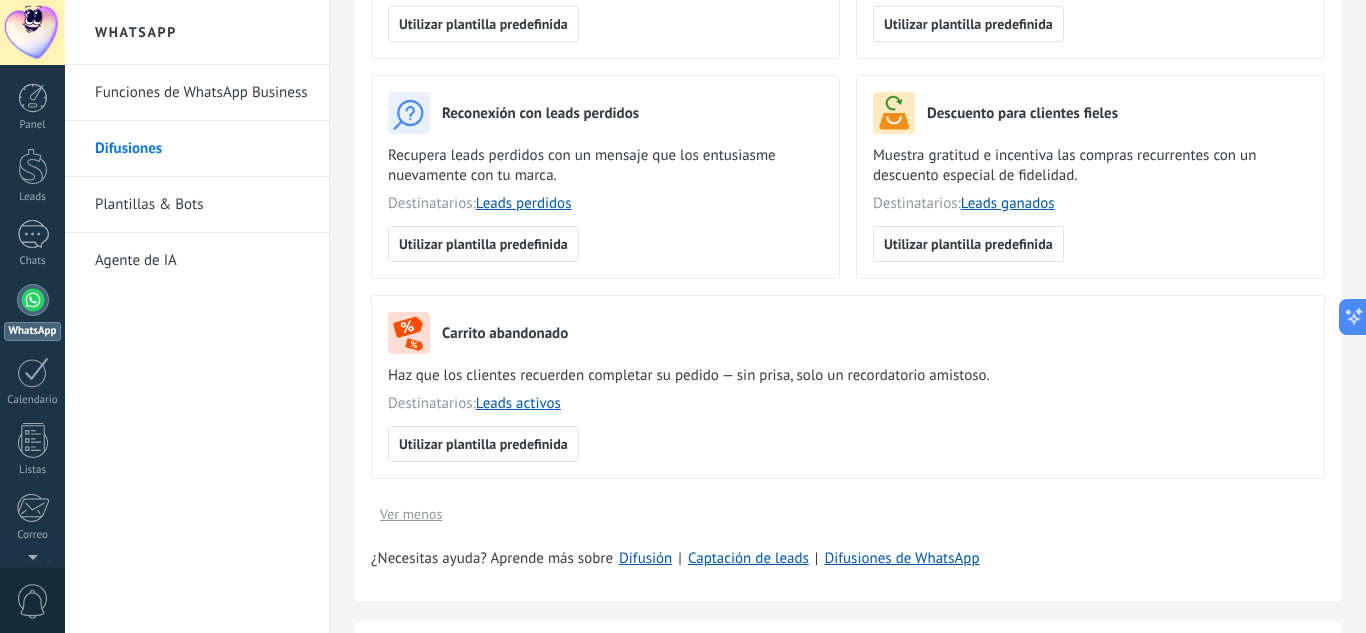 click on "Carrito abandonado Haz que los clientes recuerden completar su pedido — sin prisa, solo un recordatorio amistoso. Destinatarios:  Leads activos Utilizar plantilla predefinida" at bounding box center (848, 387) 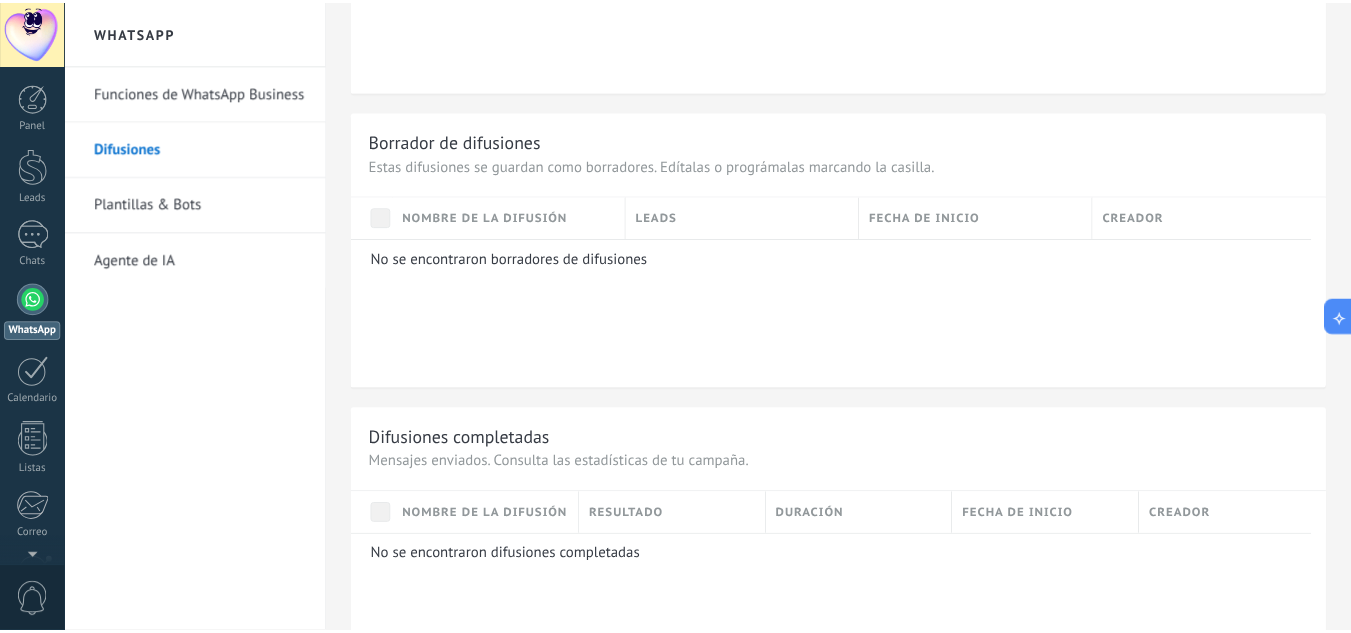 scroll, scrollTop: 1568, scrollLeft: 0, axis: vertical 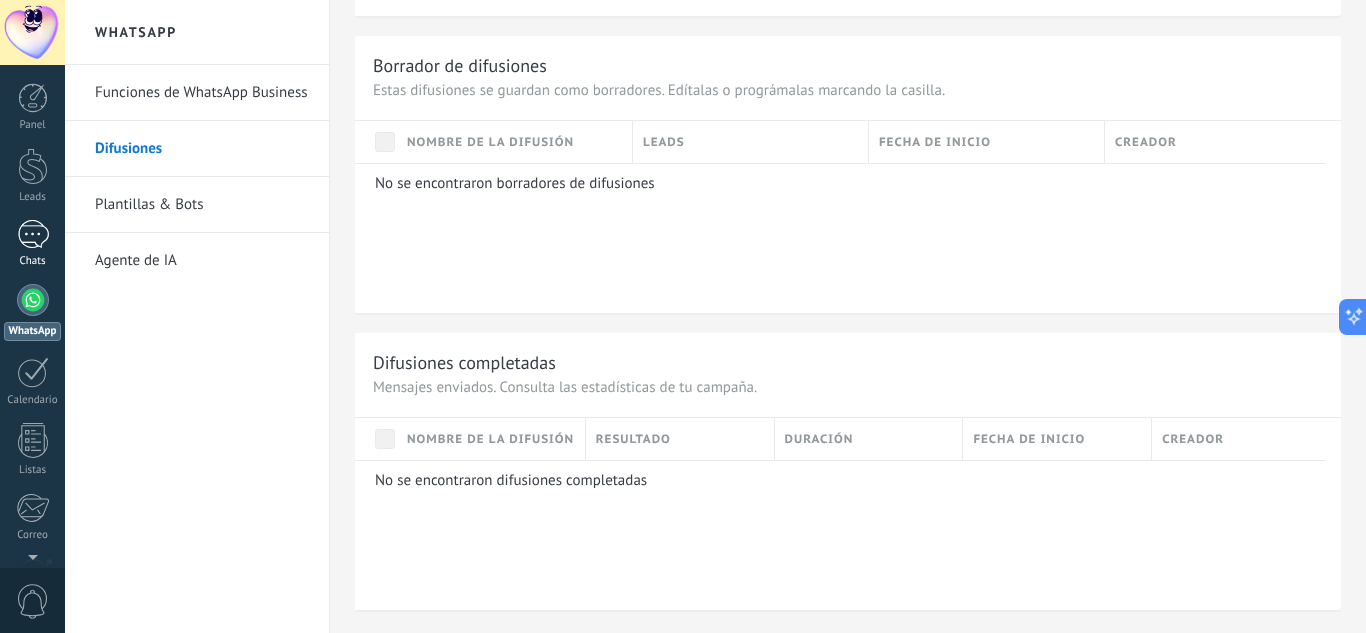 click at bounding box center (33, 234) 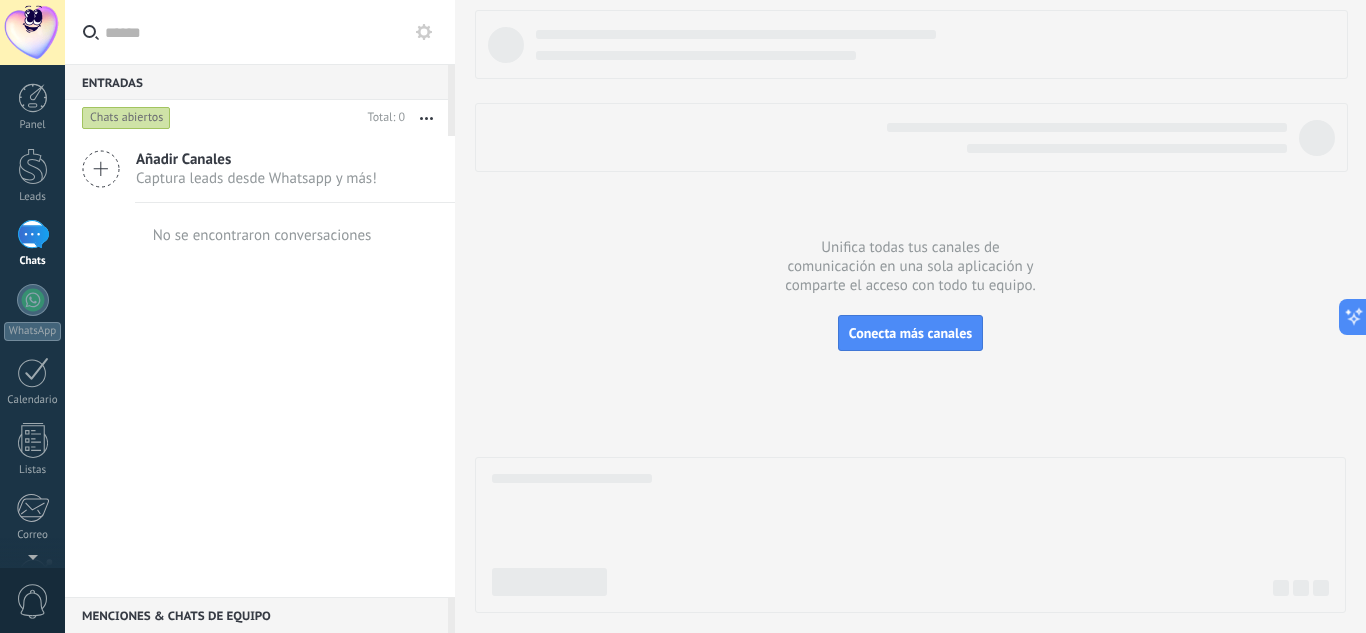 click at bounding box center [426, 118] 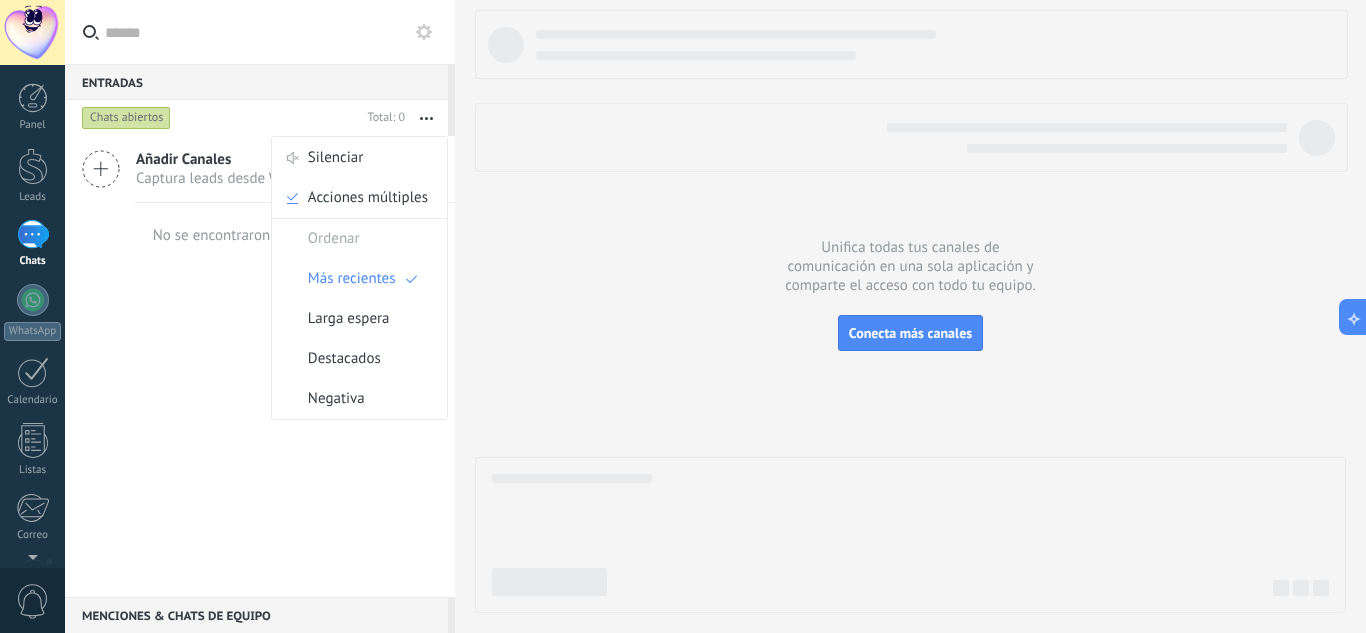 click on "Añadir Canales
Captura leads desde Whatsapp y más!
No se encontraron conversaciones" at bounding box center (260, 366) 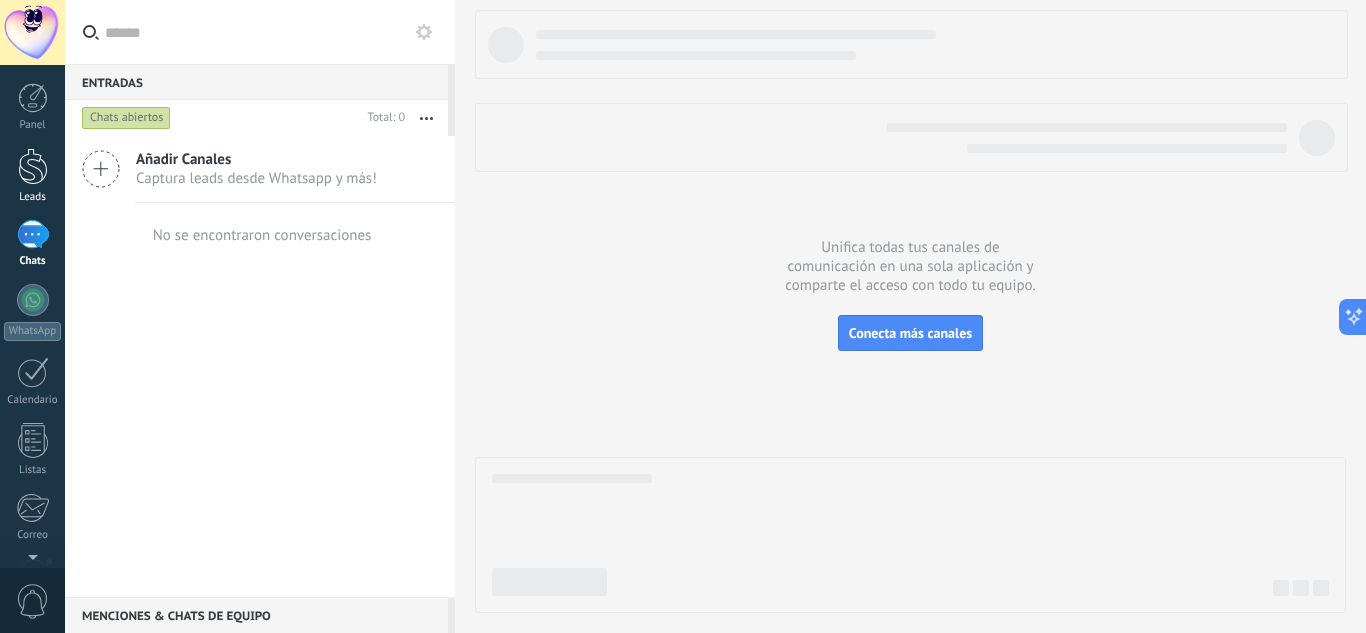 click at bounding box center [33, 166] 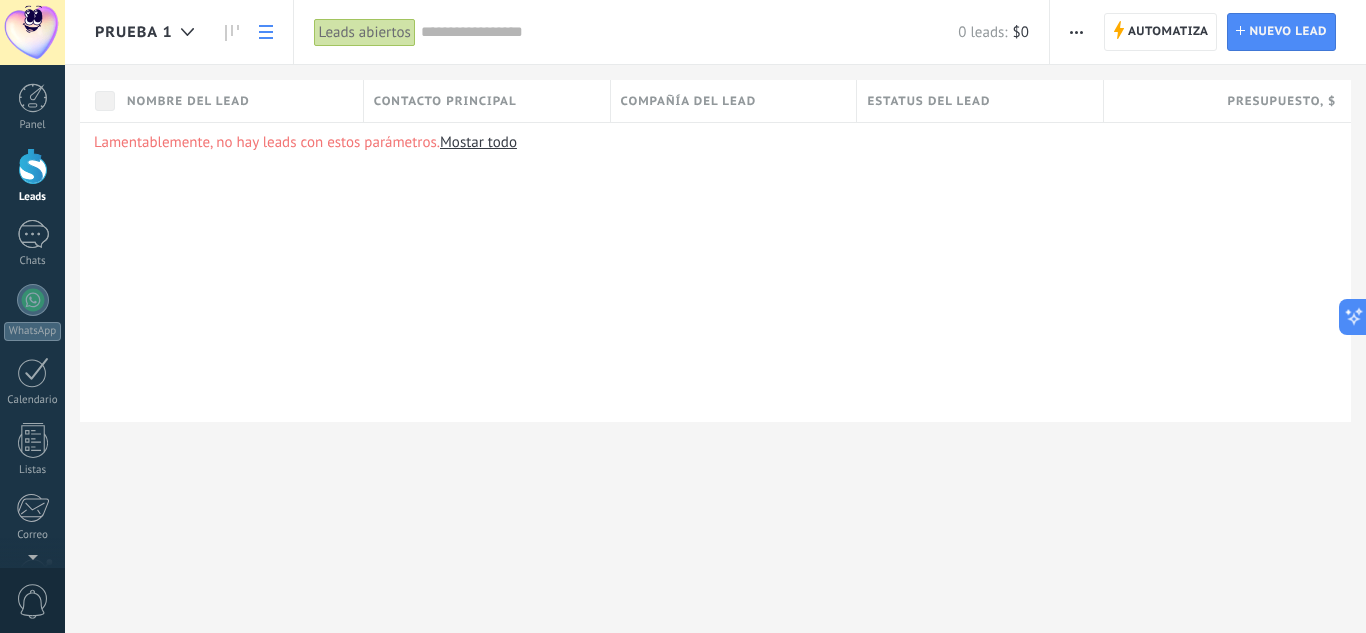 click at bounding box center (1076, 32) 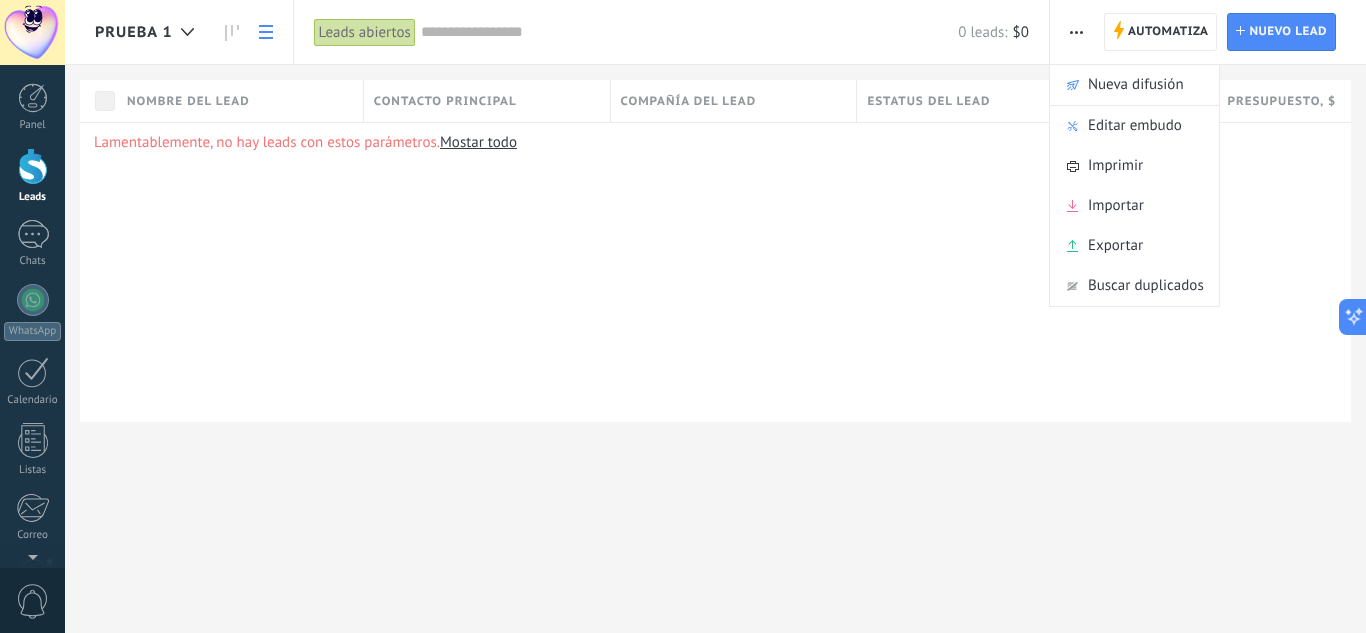click at bounding box center (1076, 32) 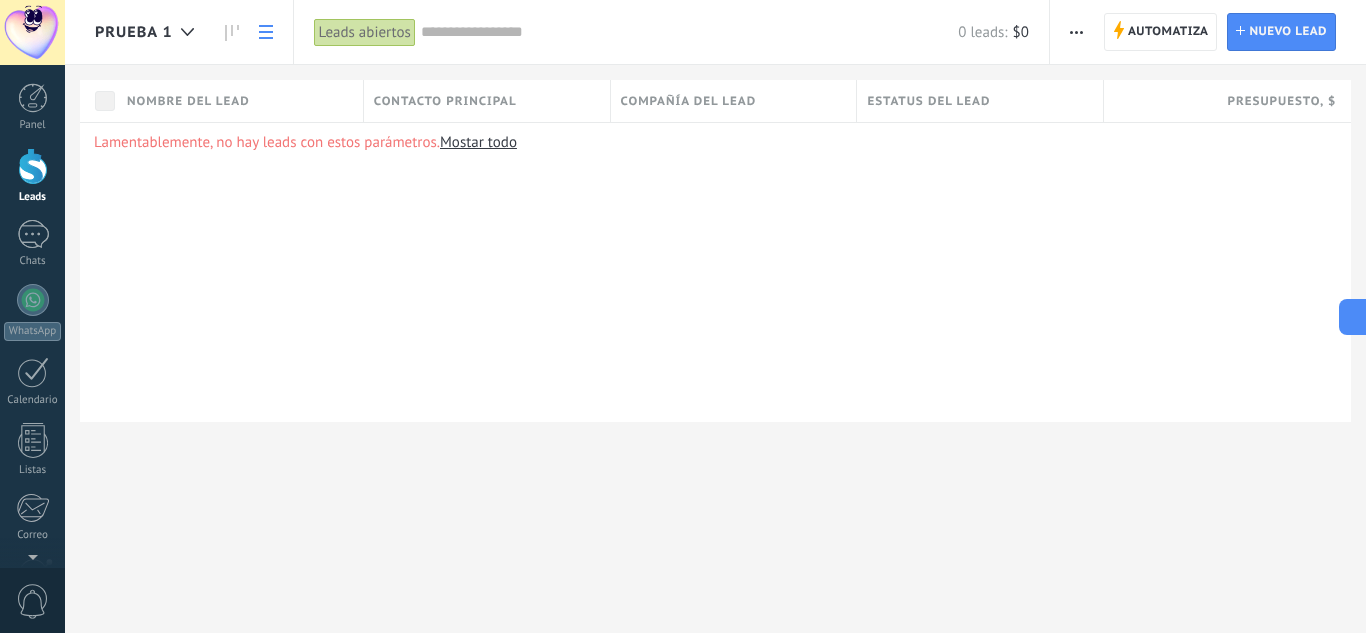 click at bounding box center (1076, 32) 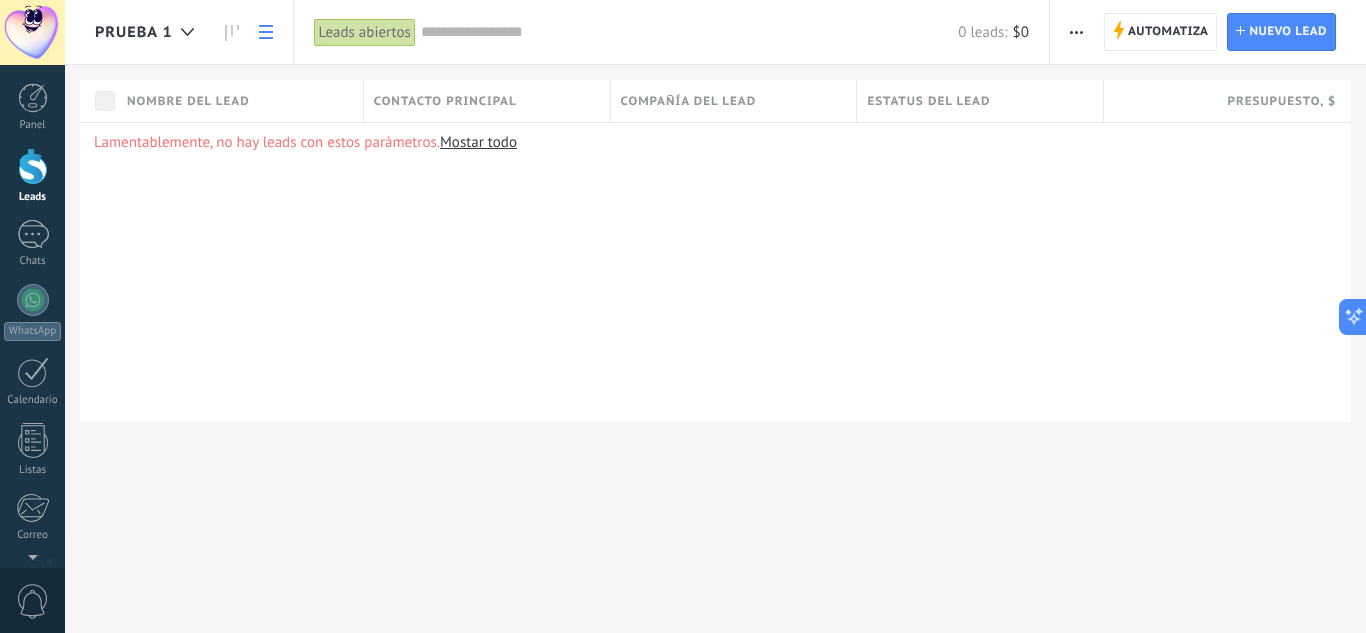 click 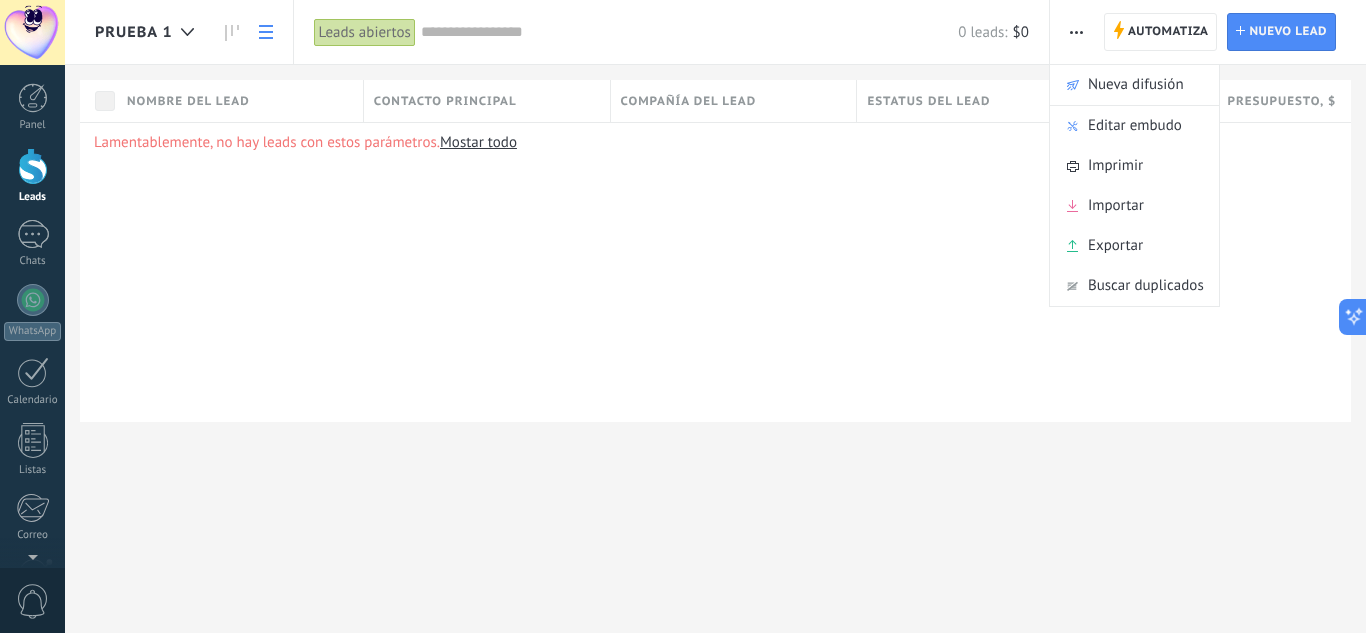 click on "Lamentablemente, no hay leads con estos parámetros.  Mostar todo" at bounding box center [715, 272] 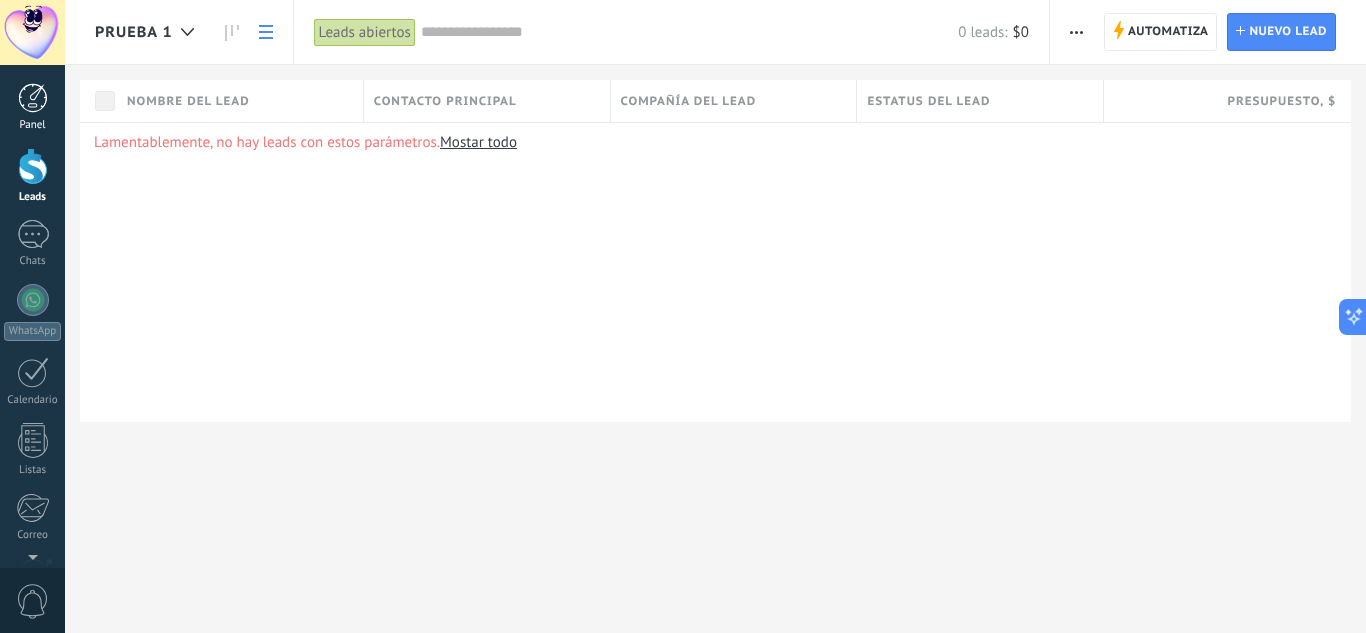 click at bounding box center [33, 98] 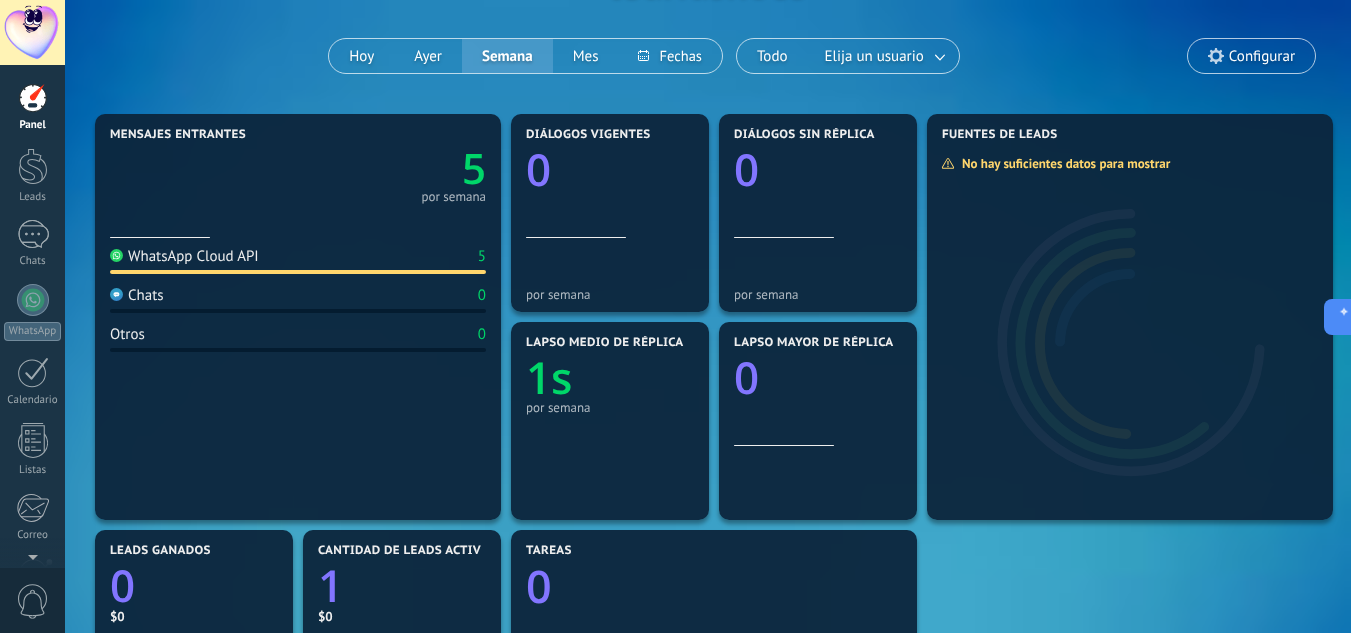 scroll, scrollTop: 0, scrollLeft: 0, axis: both 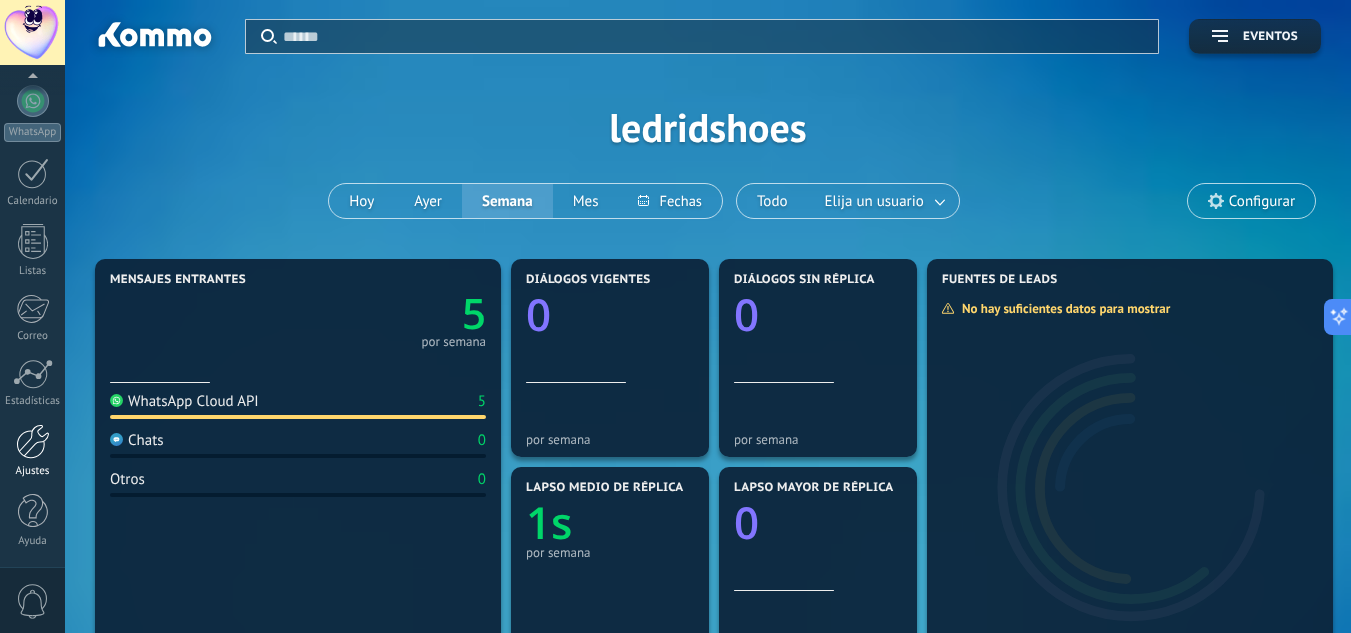 click at bounding box center (33, 441) 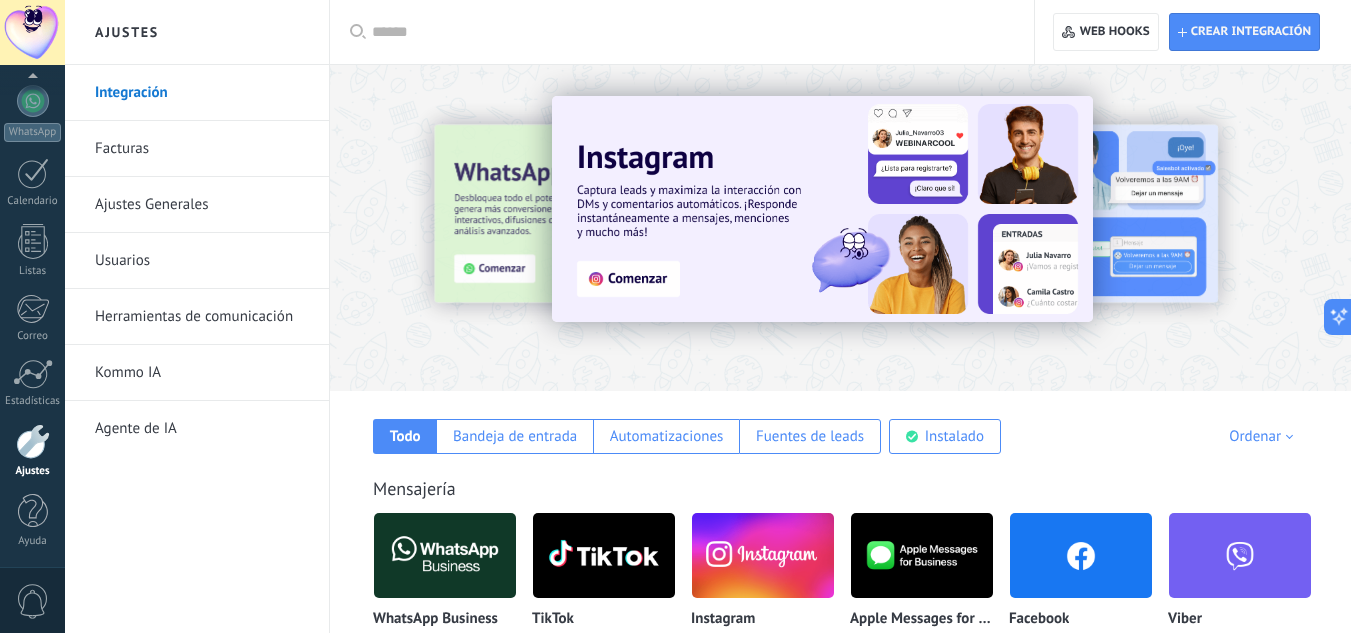 click on "Usuarios" at bounding box center [202, 261] 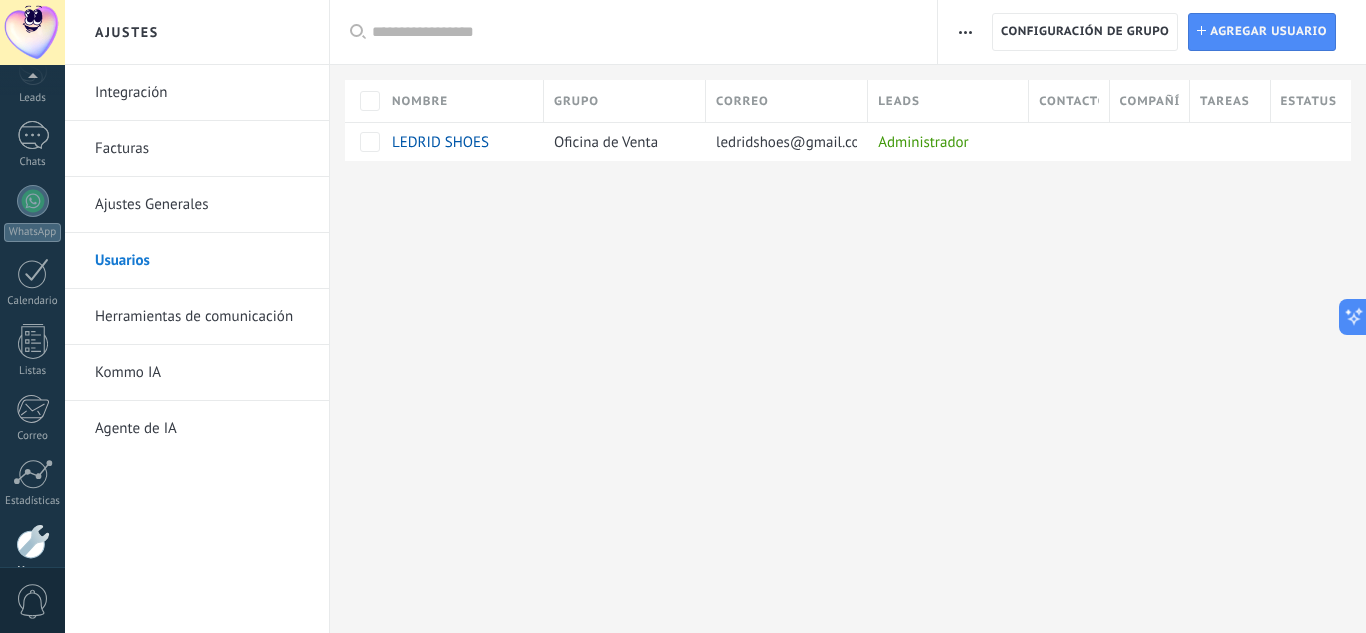 scroll, scrollTop: 199, scrollLeft: 0, axis: vertical 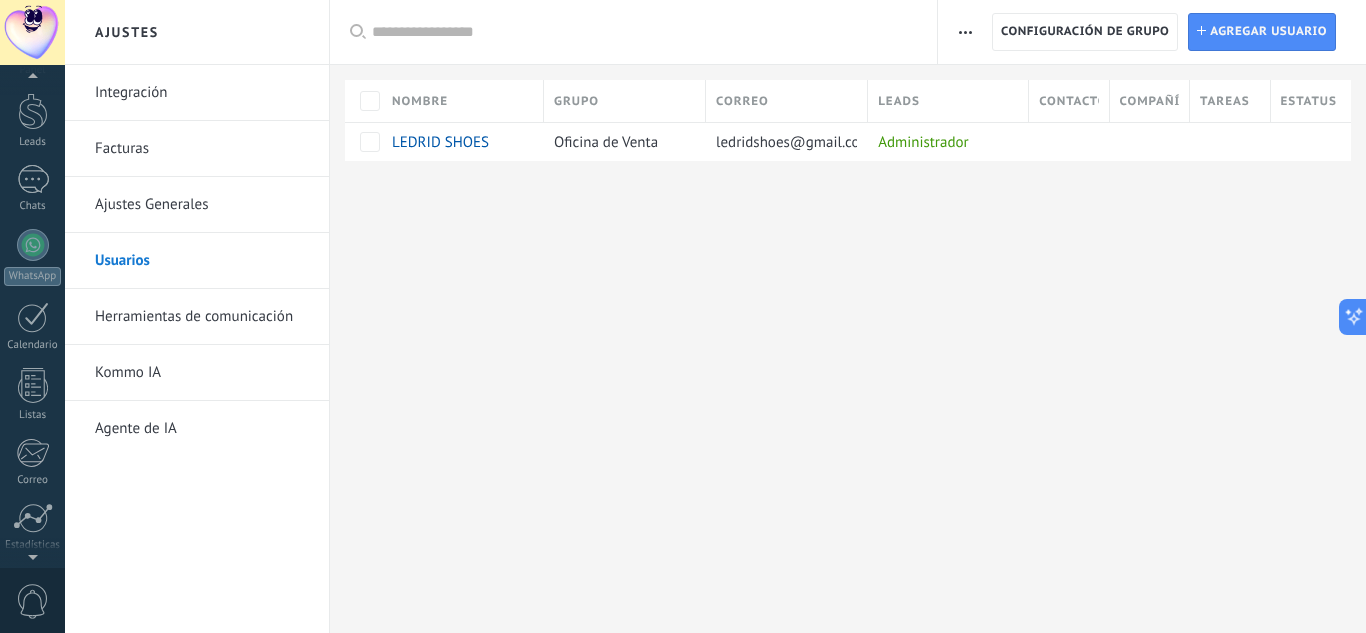 click at bounding box center (32, 80) 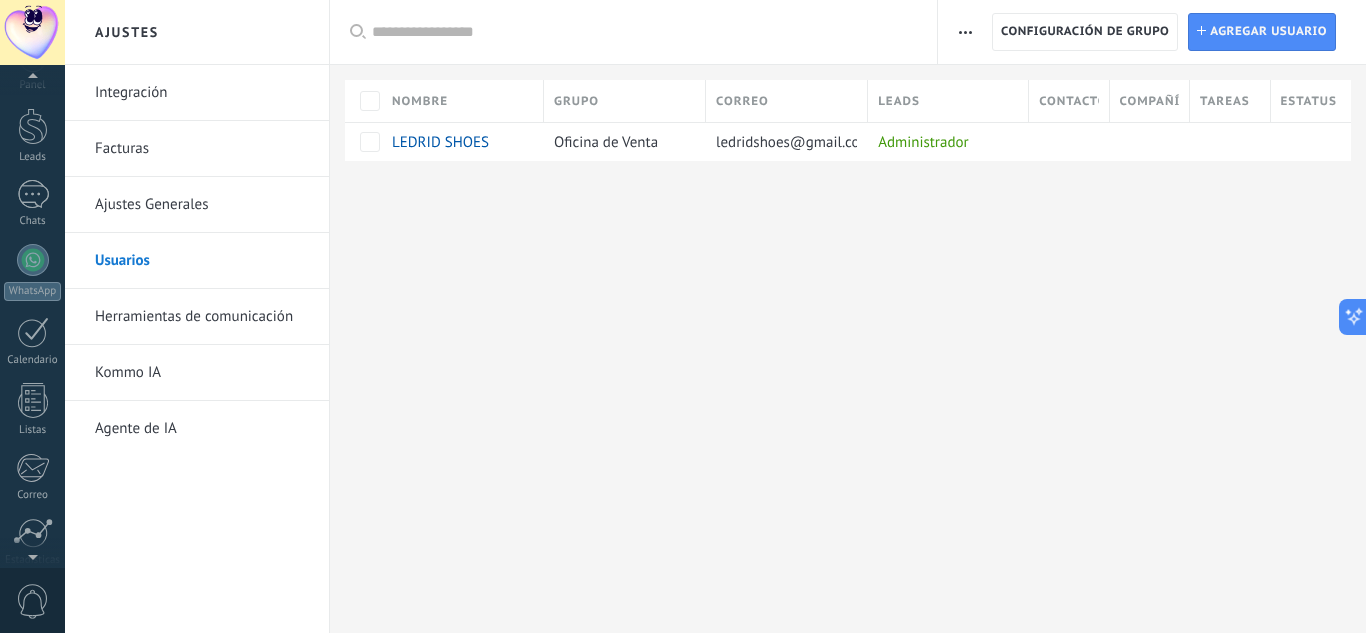 click at bounding box center [32, 80] 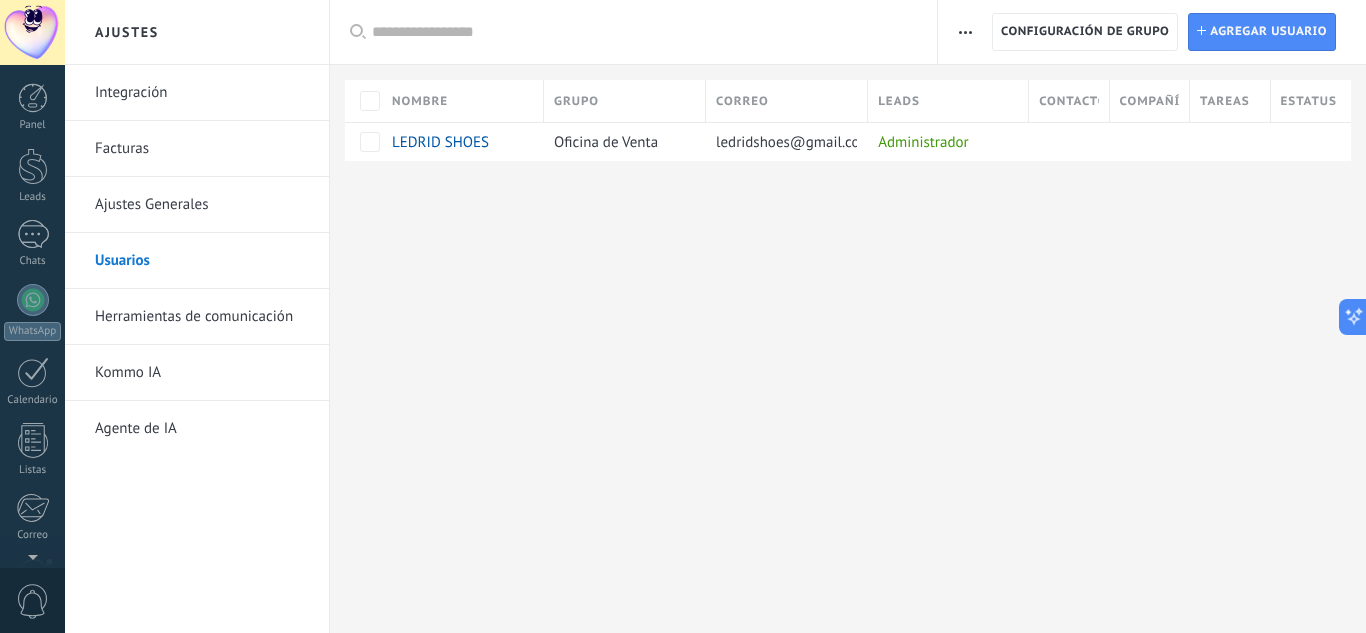 click on "Panel
Leads
Chats
WhatsApp
Clientes" at bounding box center [65, 316] 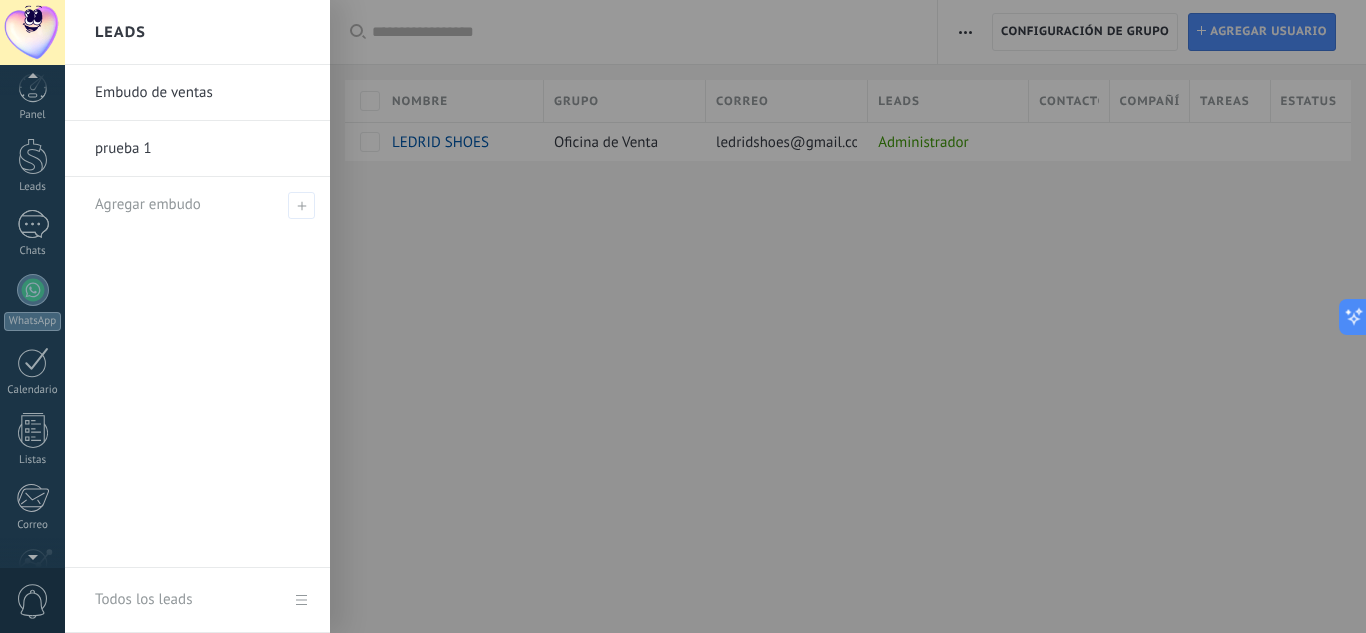 scroll, scrollTop: 0, scrollLeft: 0, axis: both 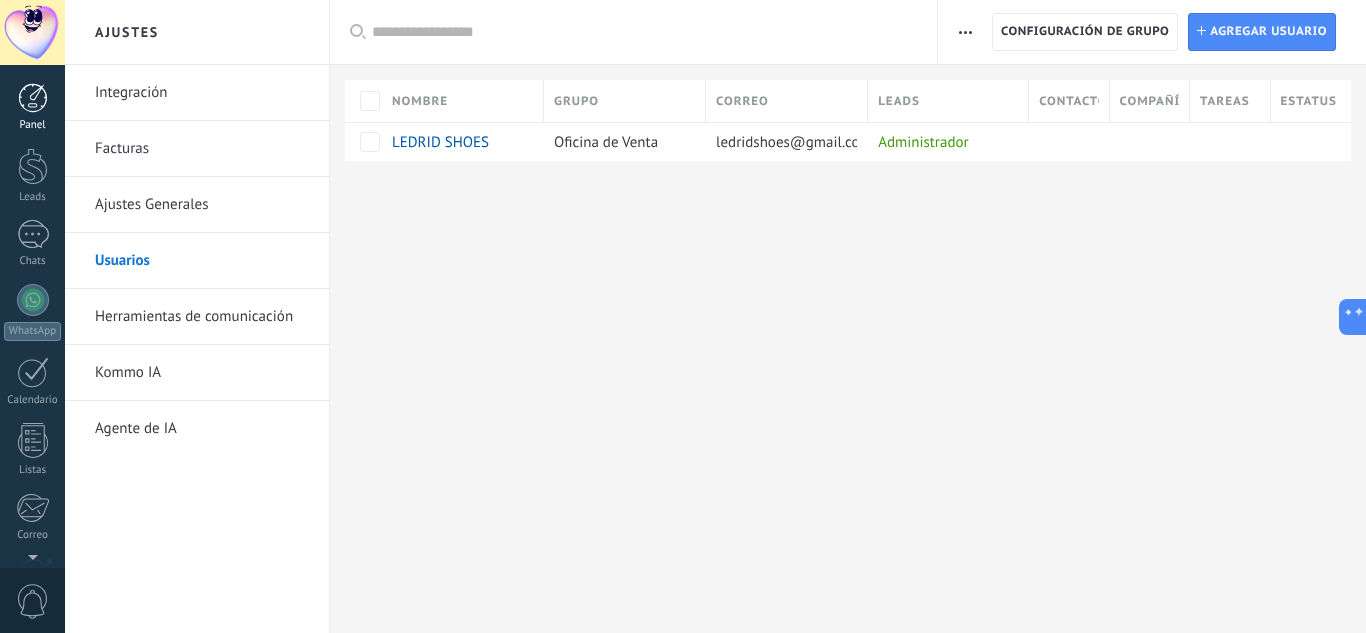 click on "Panel" at bounding box center [32, 107] 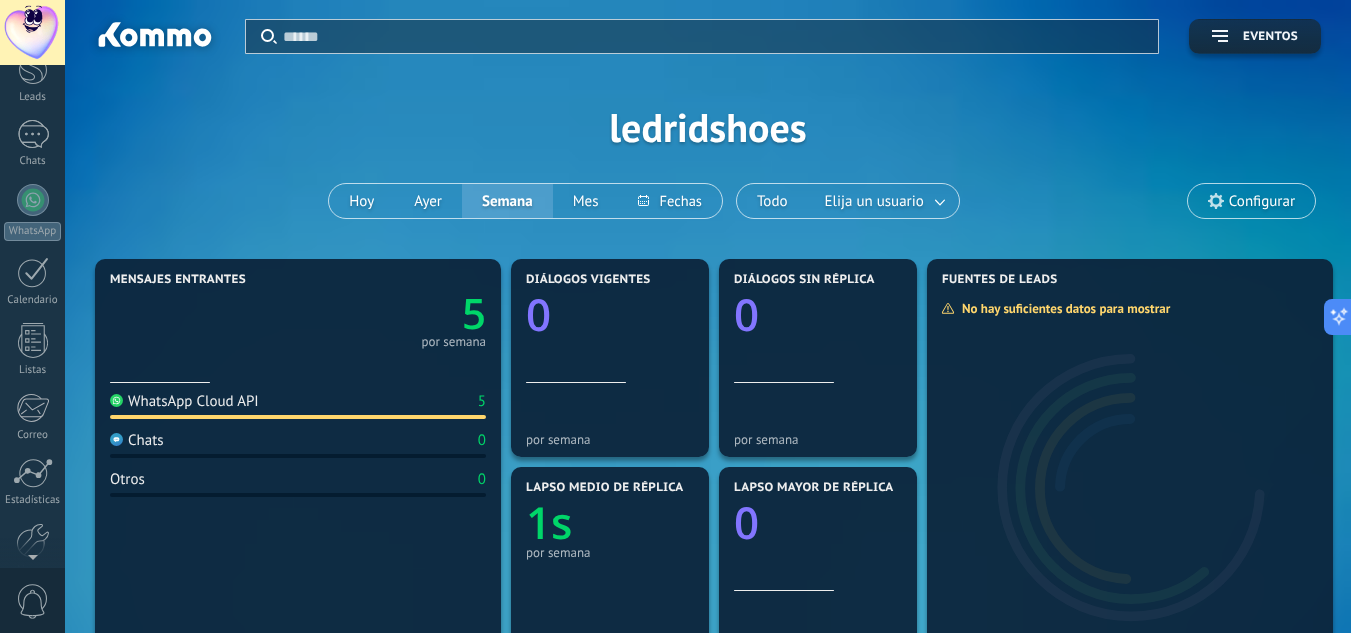 scroll, scrollTop: 0, scrollLeft: 0, axis: both 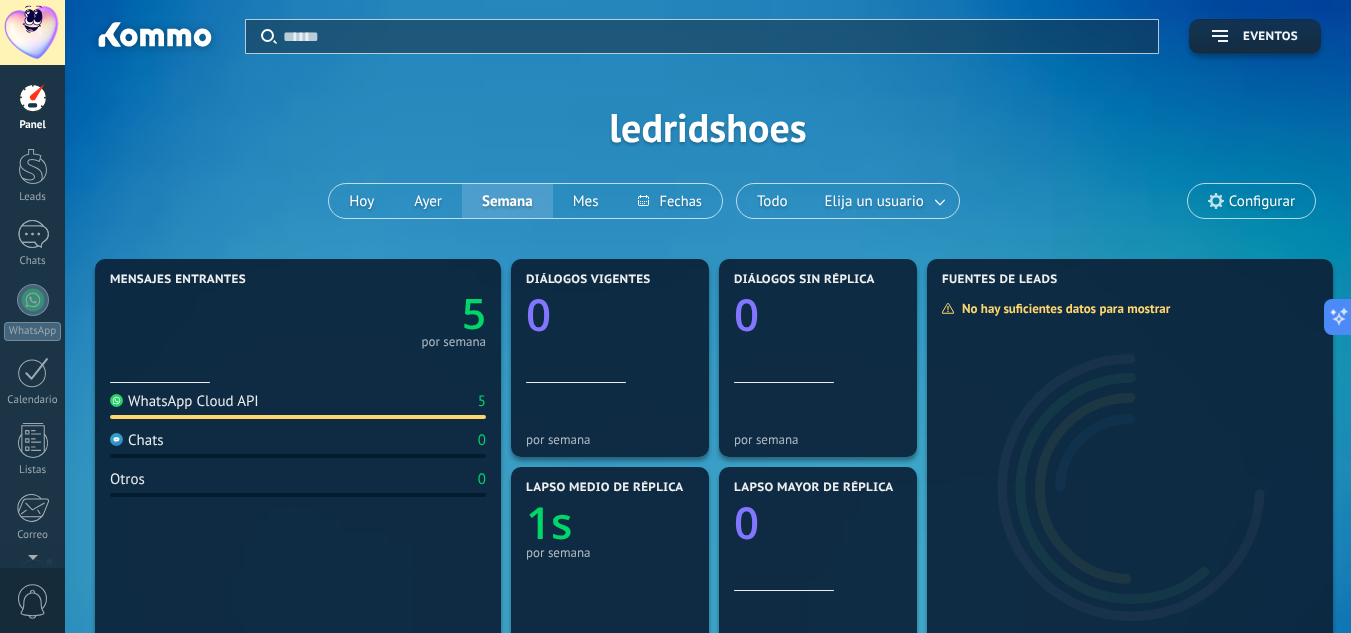 click on "Configurar" at bounding box center (1262, 201) 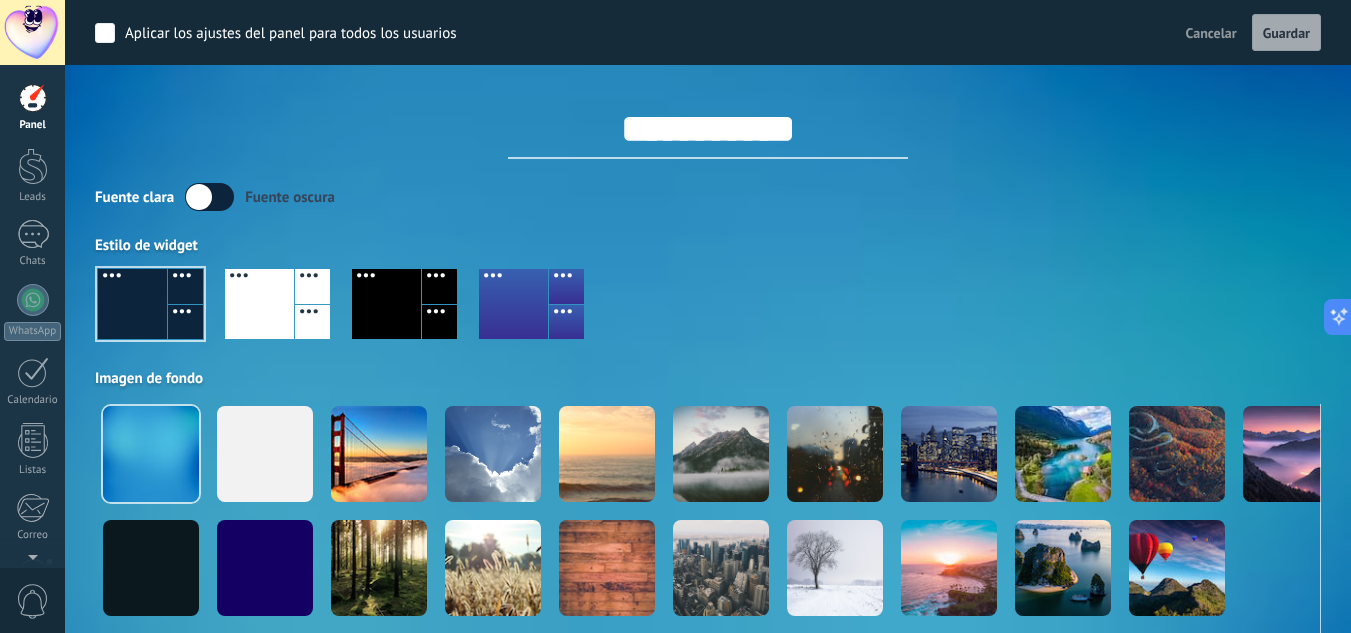 click at bounding box center (259, 304) 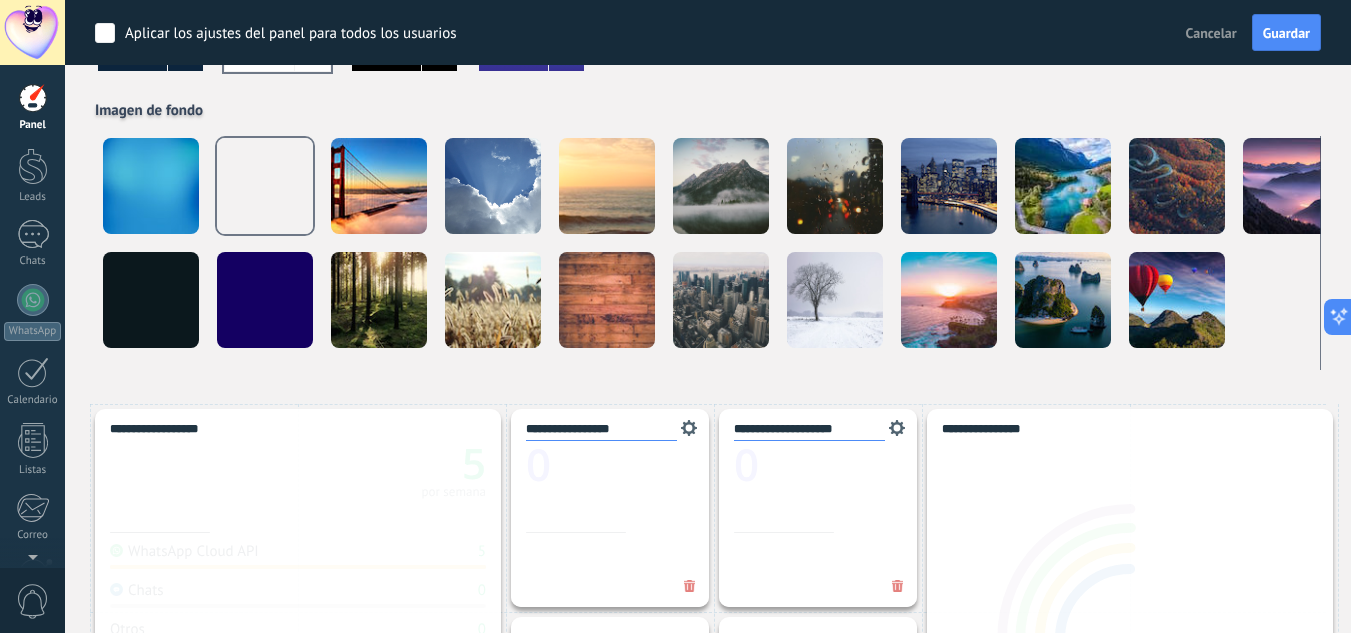 scroll, scrollTop: 484, scrollLeft: 0, axis: vertical 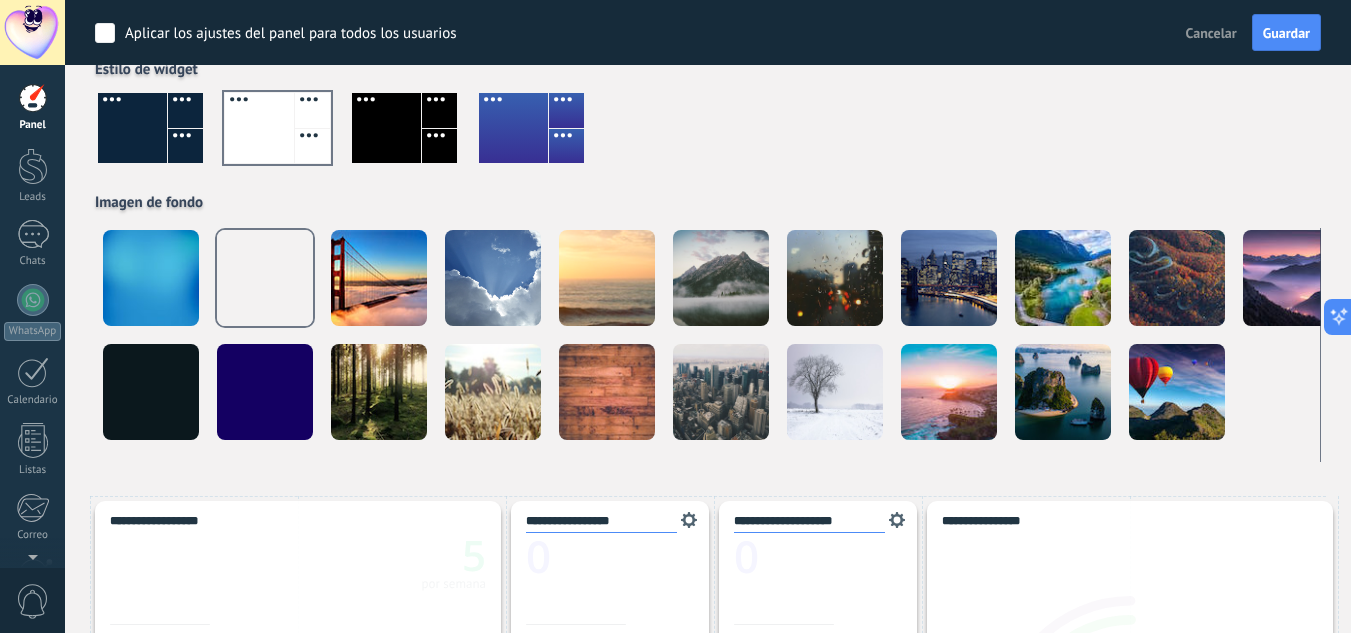 click at bounding box center [185, 146] 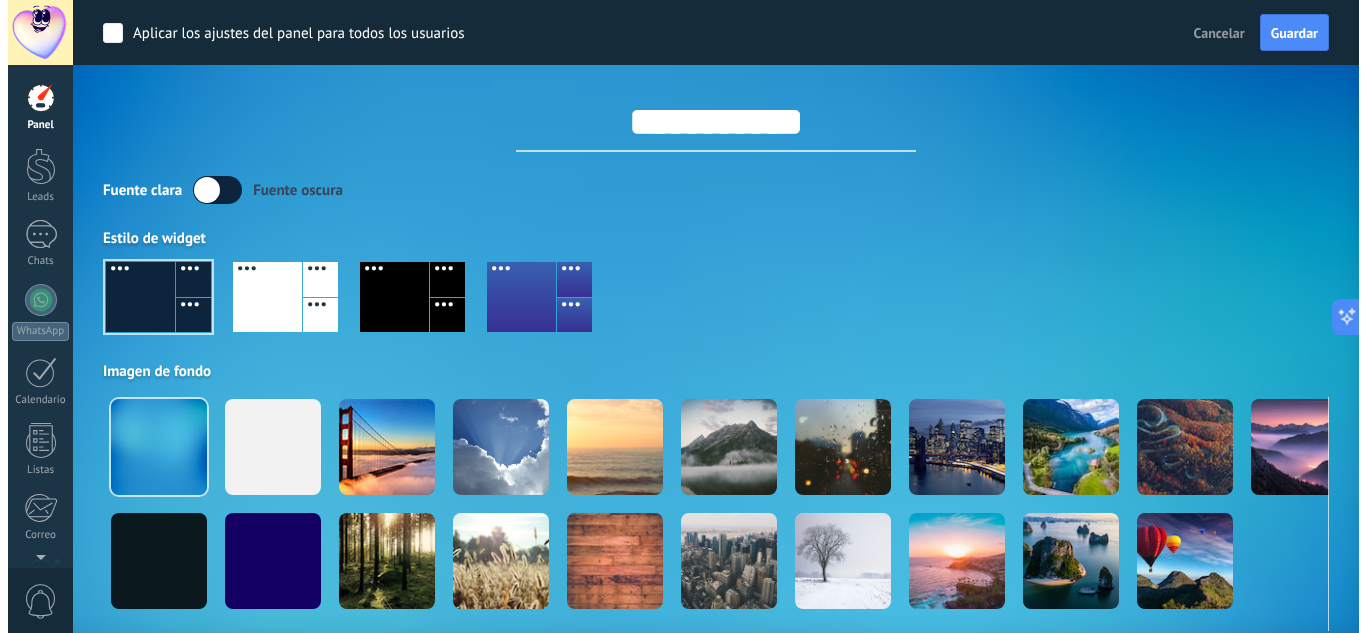 scroll, scrollTop: 0, scrollLeft: 0, axis: both 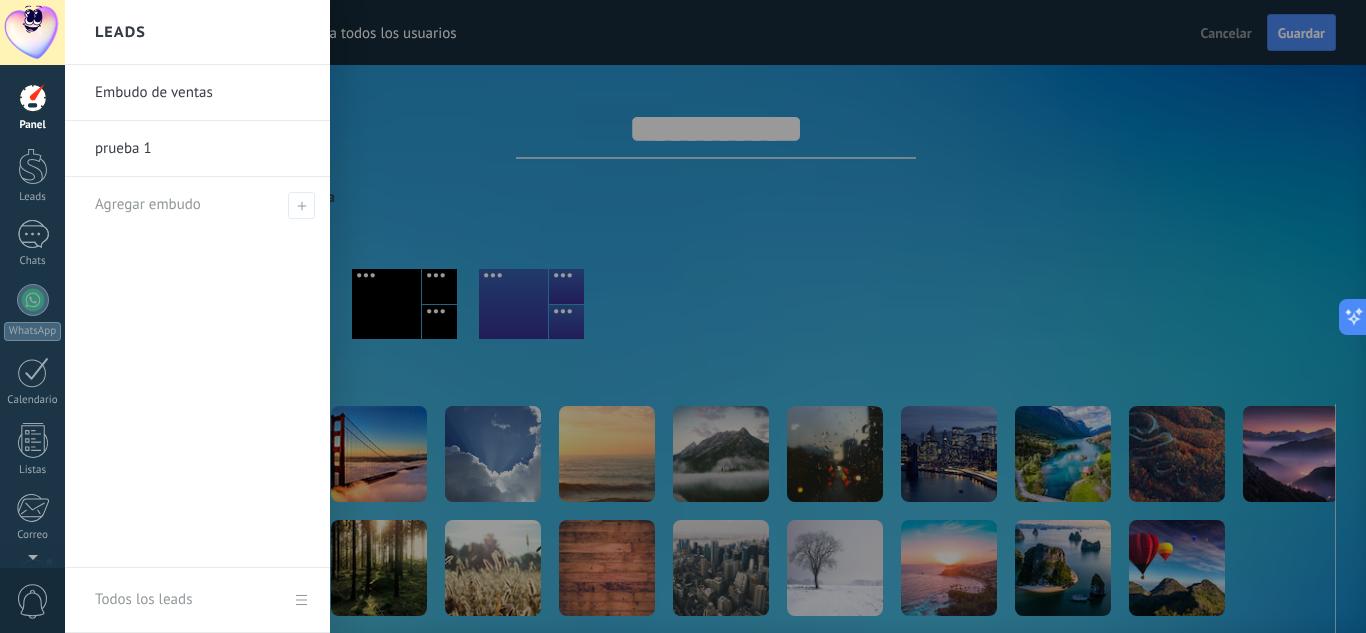 click on "prueba 1" at bounding box center [202, 149] 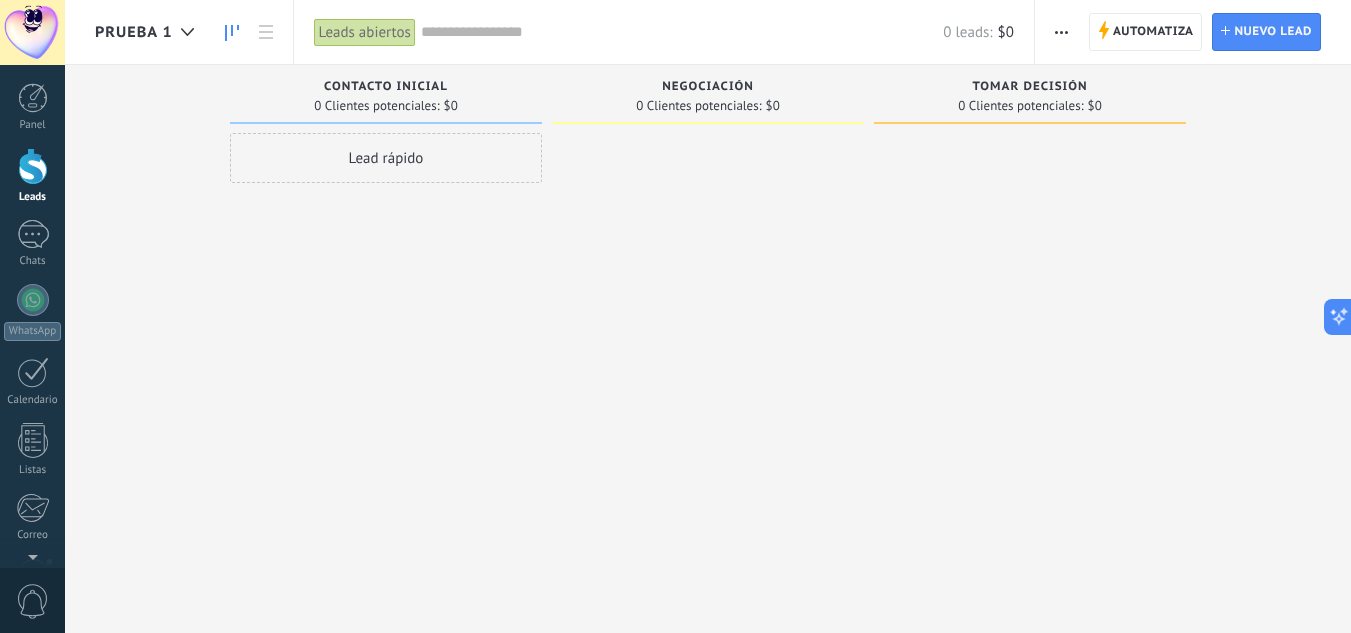 click at bounding box center (708, 319) 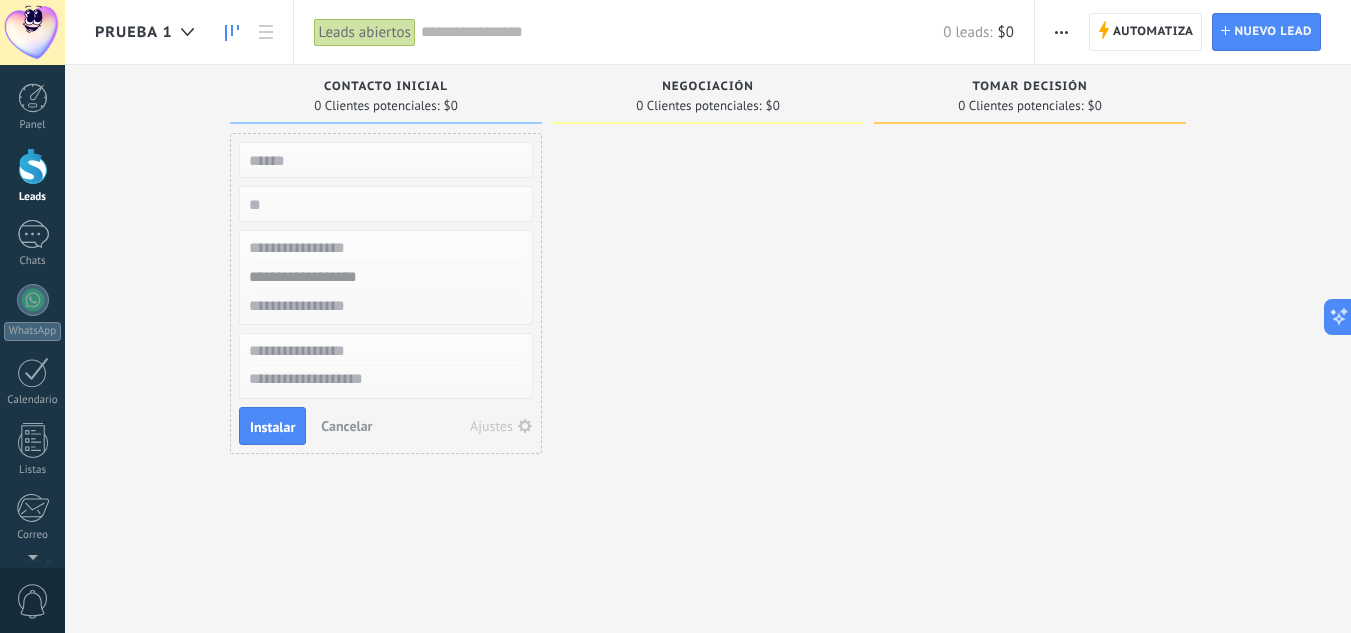 click on "Cancelar" at bounding box center (346, 426) 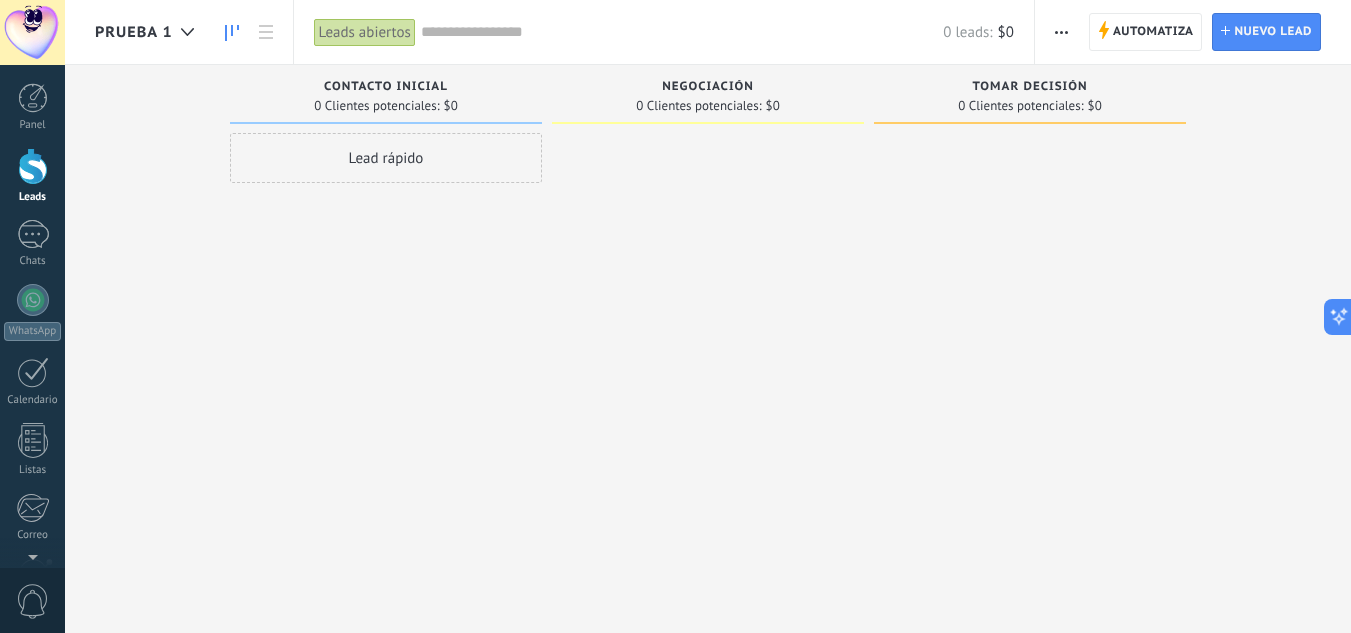 click at bounding box center [1061, 32] 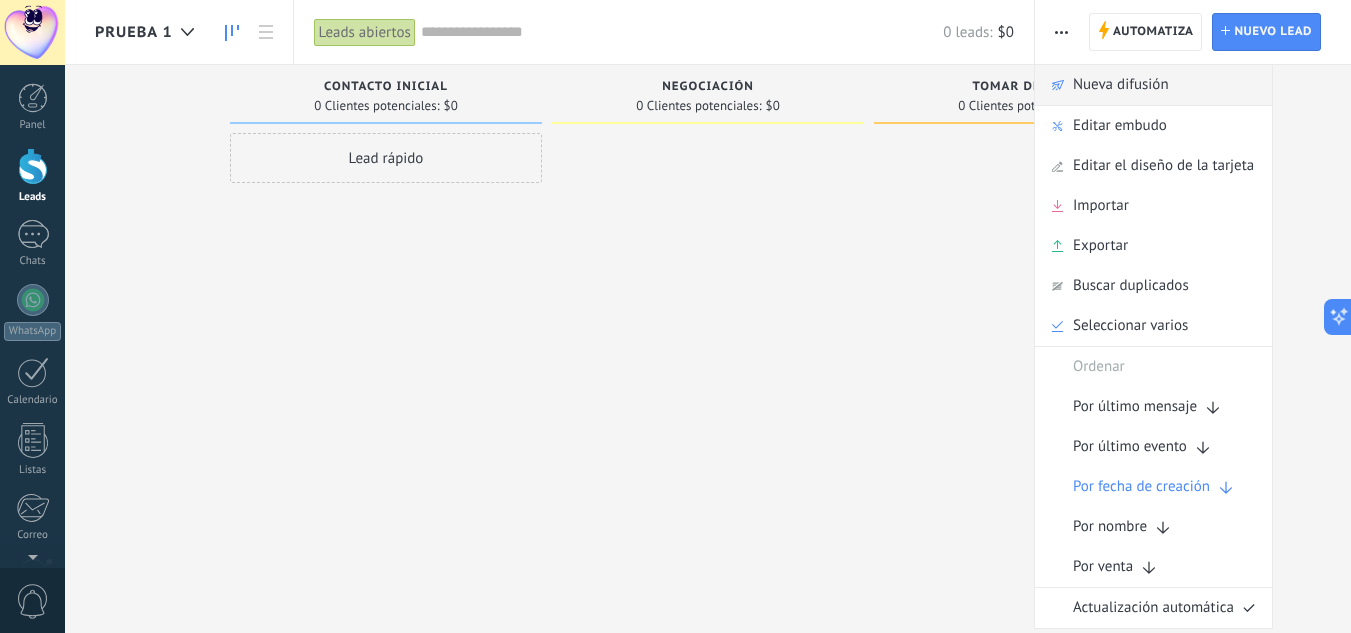 click on "Nueva difusión" at bounding box center [1121, 85] 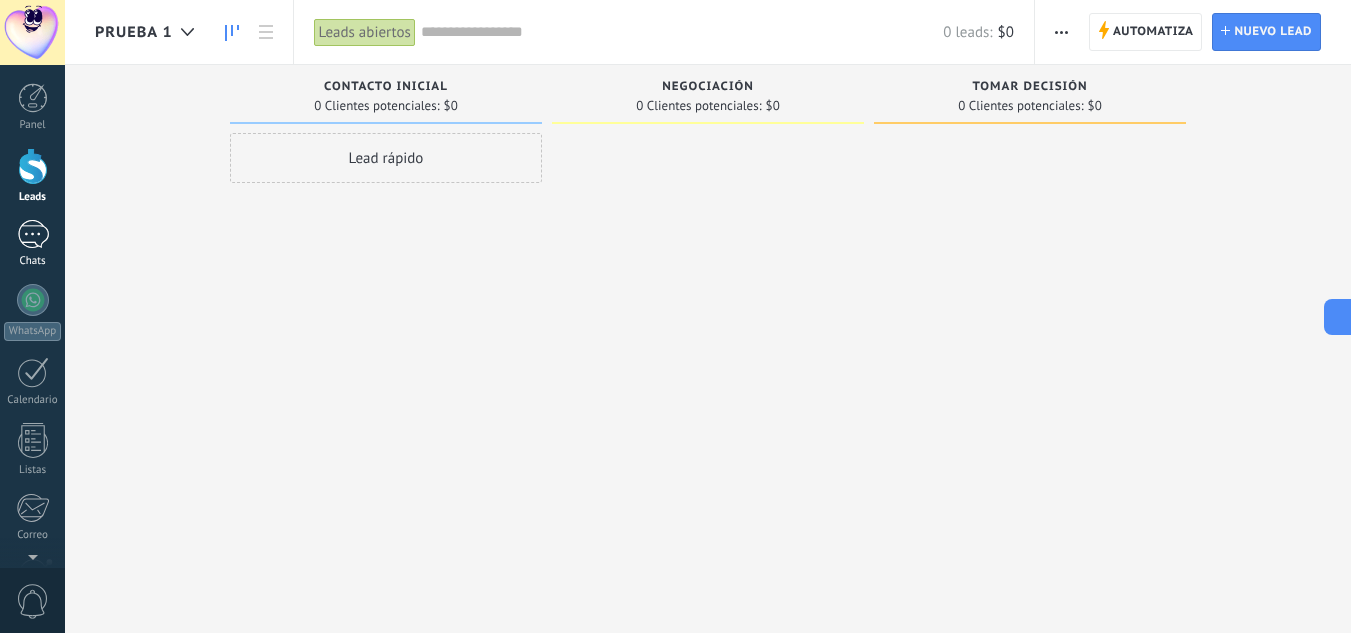 click at bounding box center (33, 234) 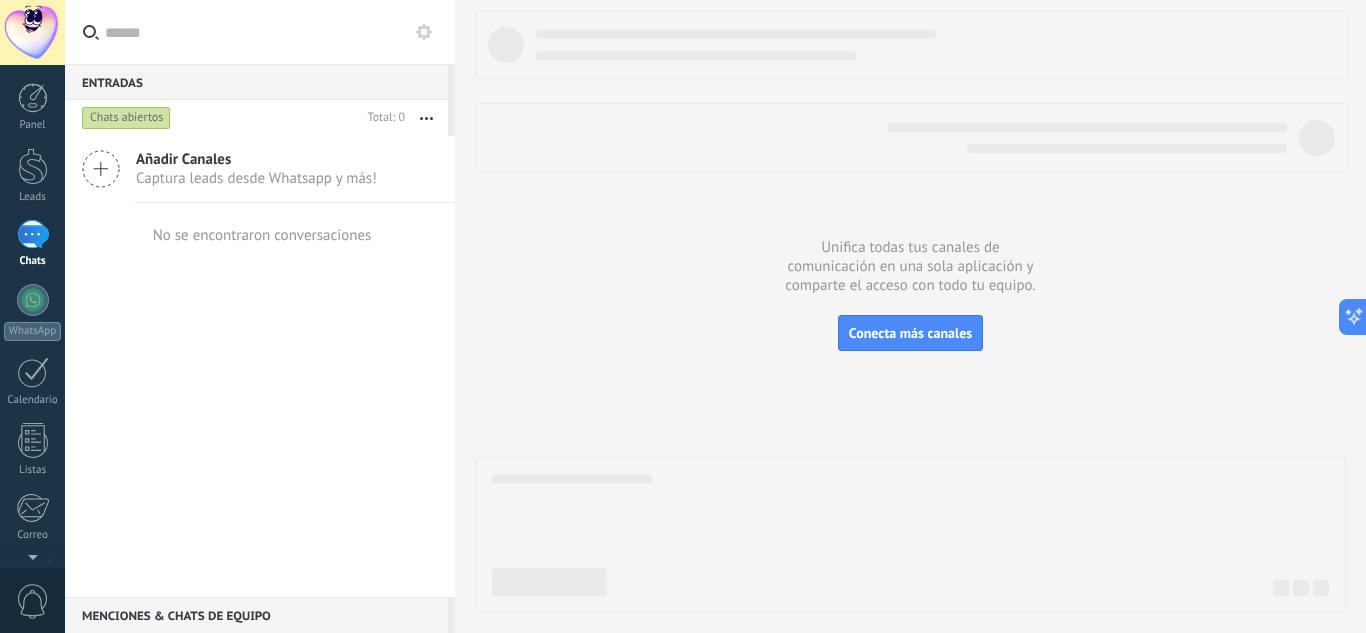 click 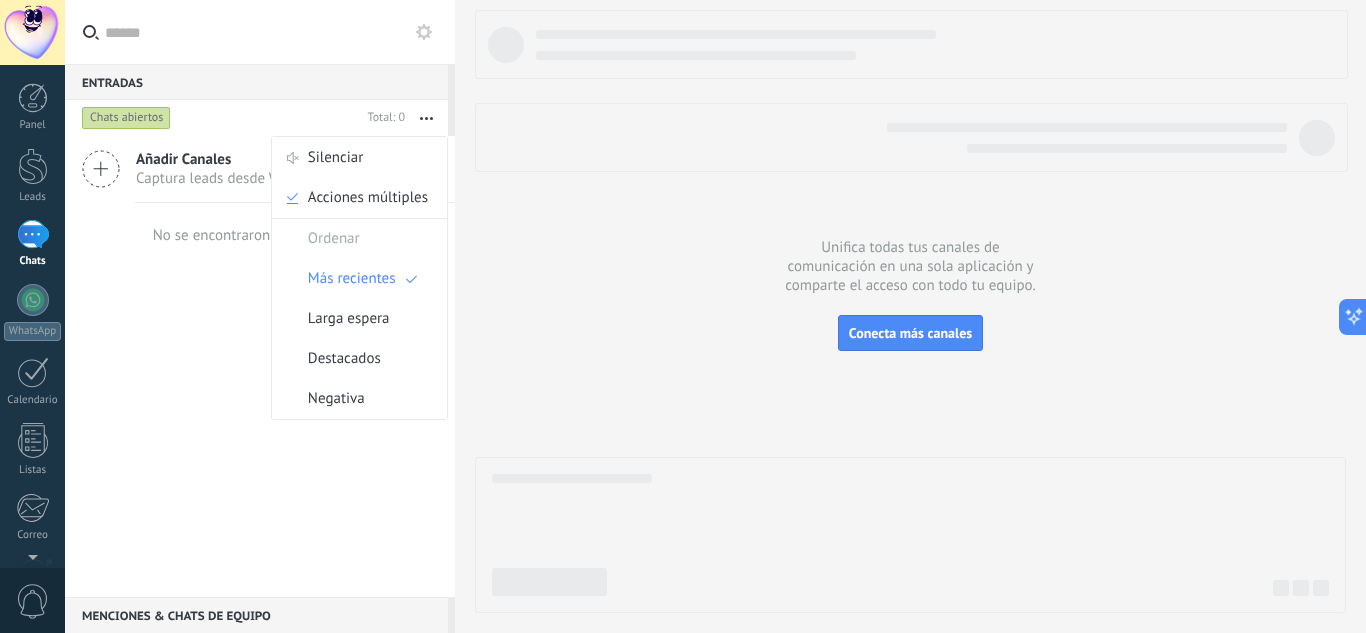 click on "Añadir Canales
Captura leads desde Whatsapp y más!
No se encontraron conversaciones" at bounding box center (260, 366) 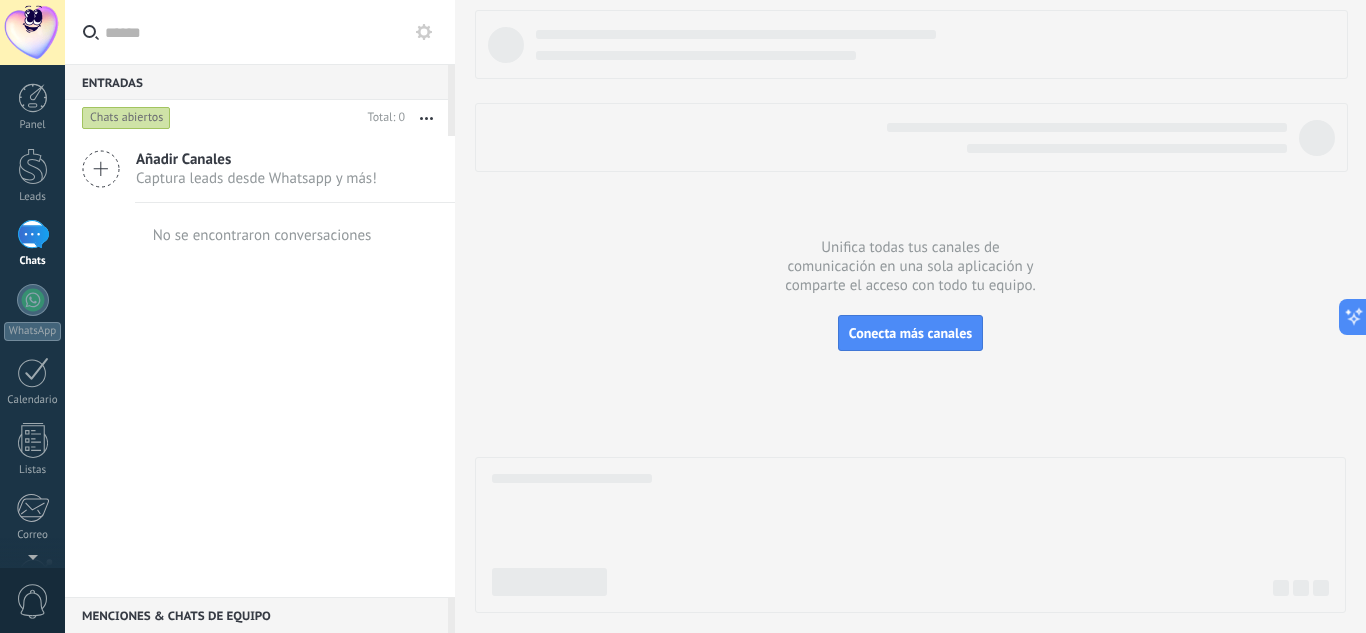 click 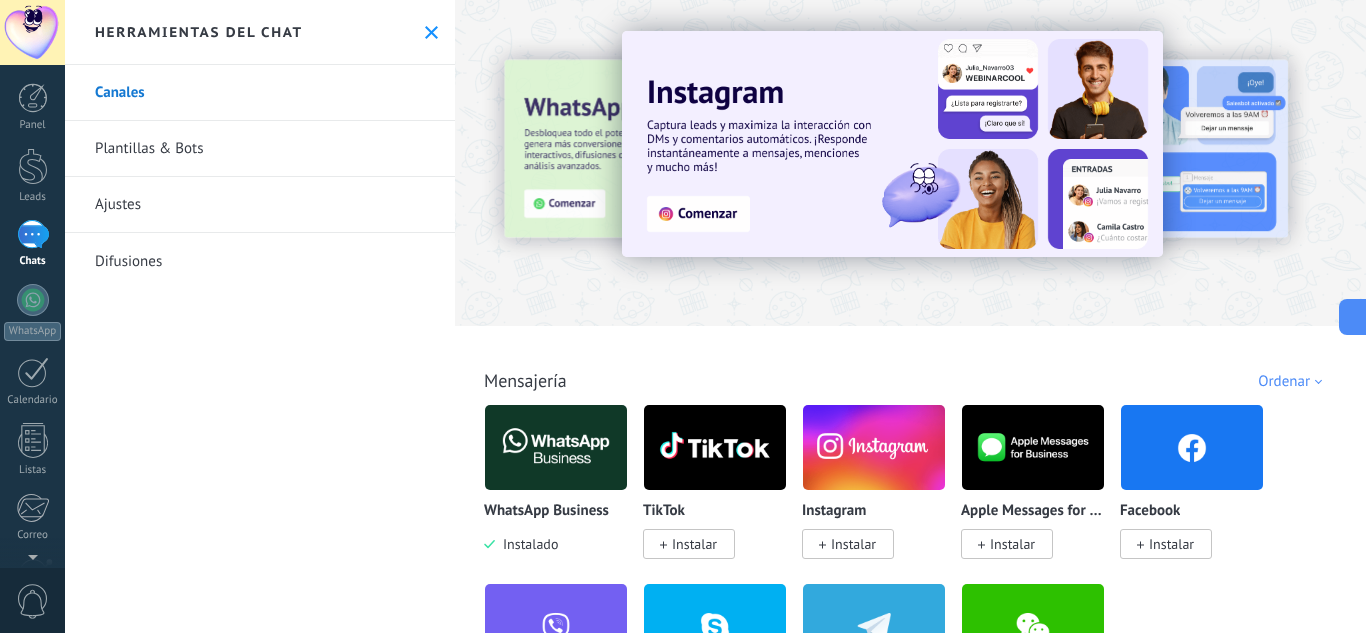 click 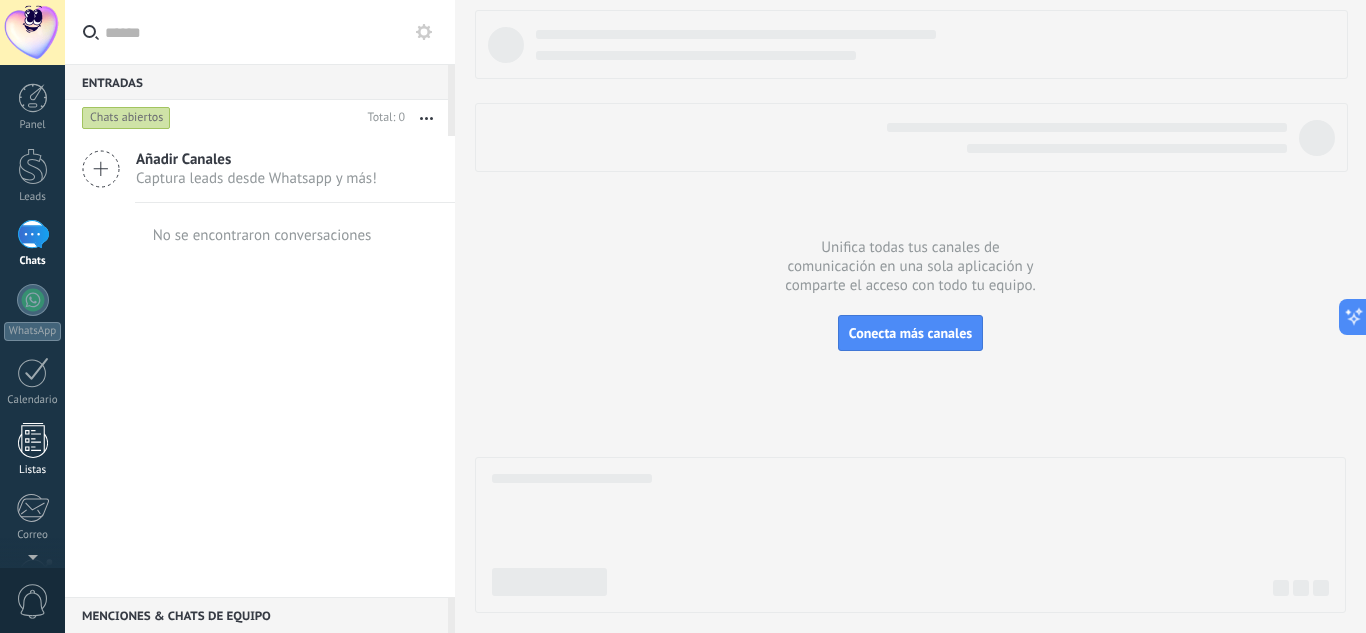 click at bounding box center [33, 440] 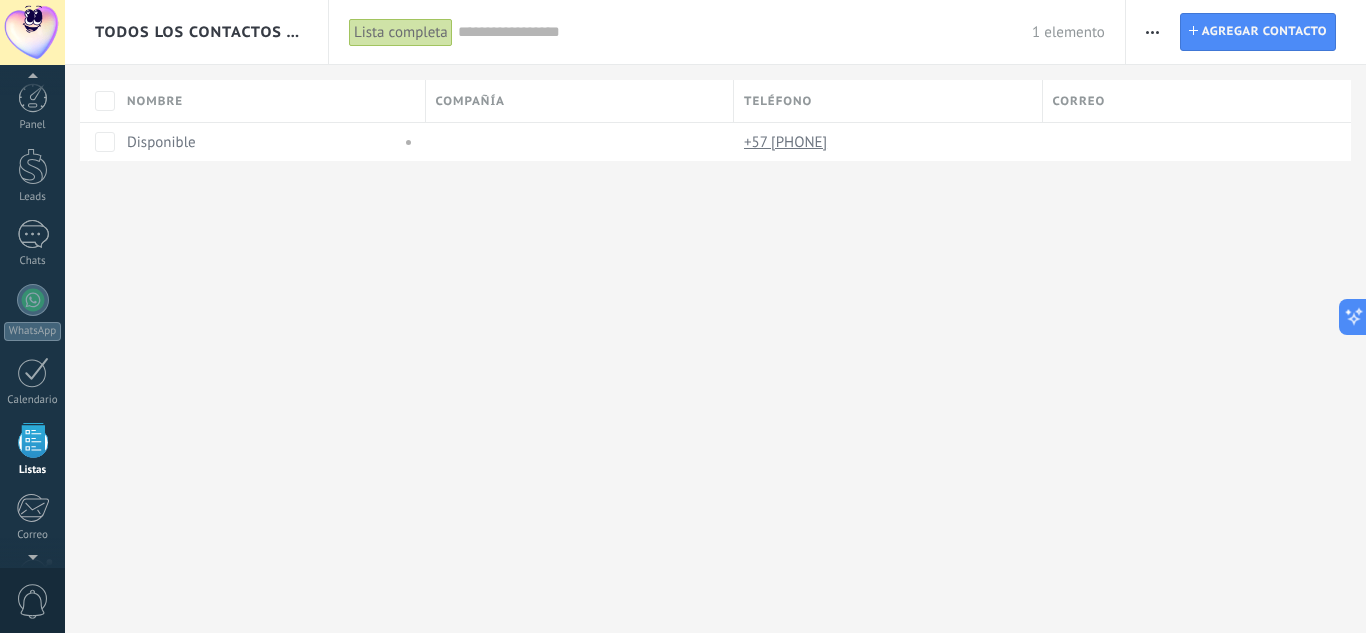 scroll, scrollTop: 124, scrollLeft: 0, axis: vertical 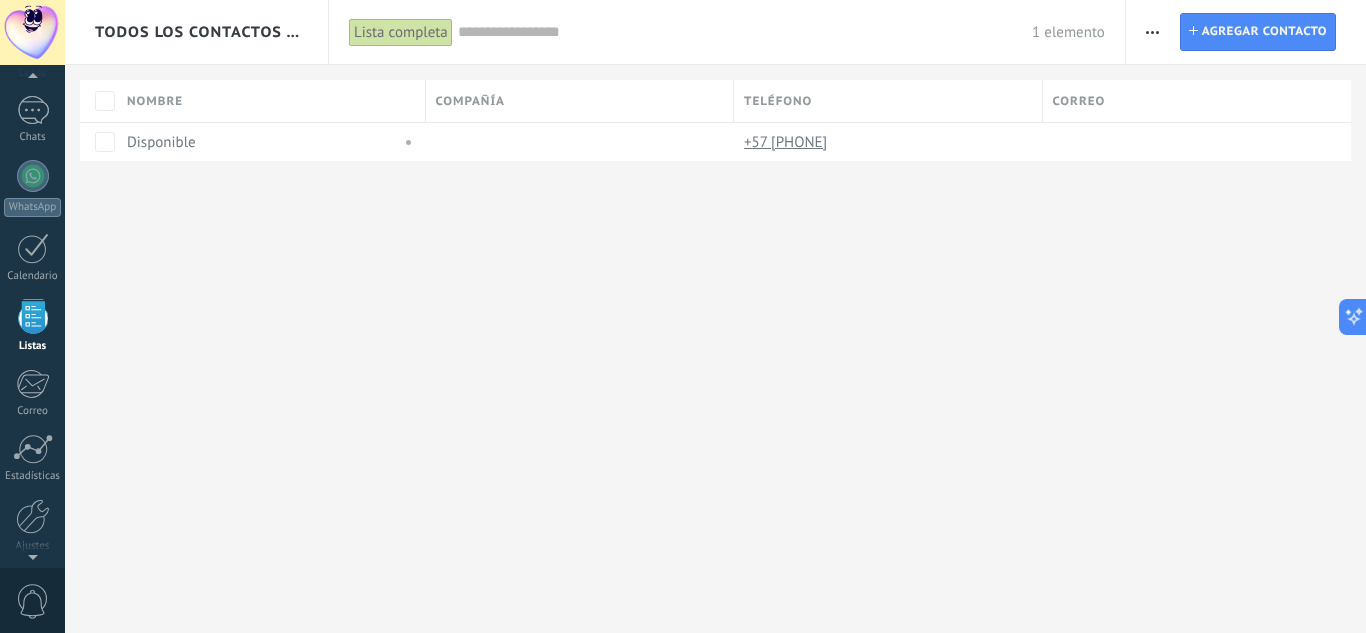 click 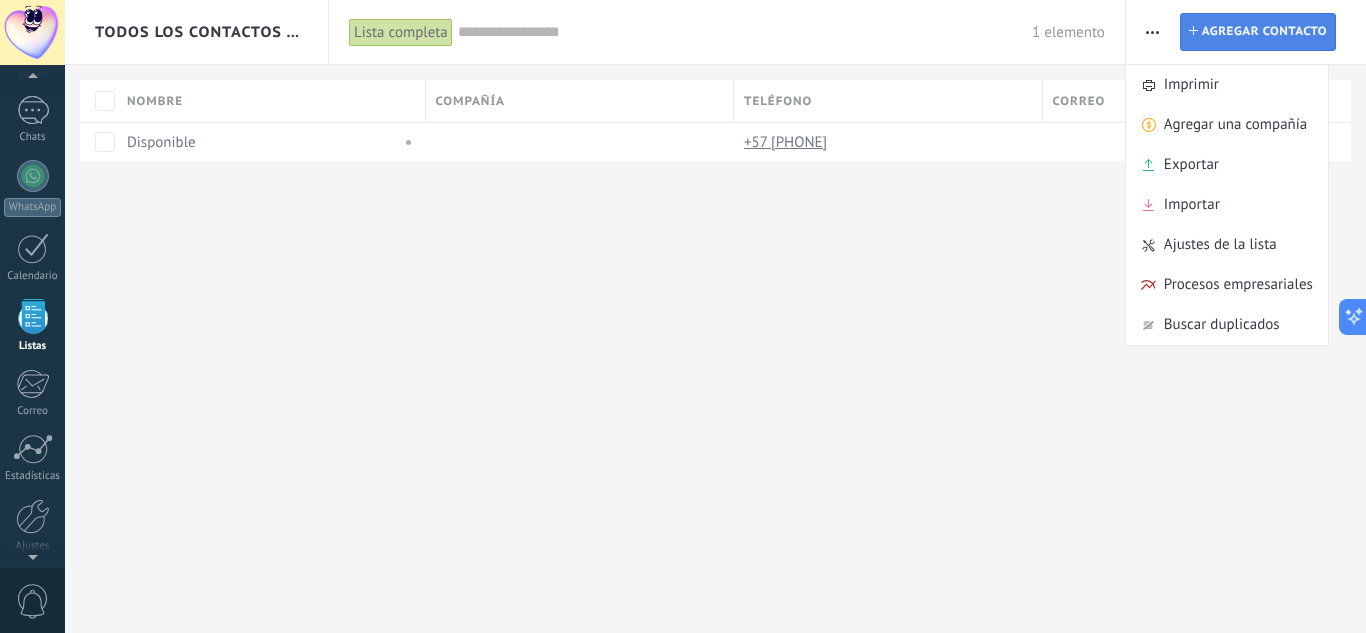 click on "Agregar contacto" at bounding box center [1264, 32] 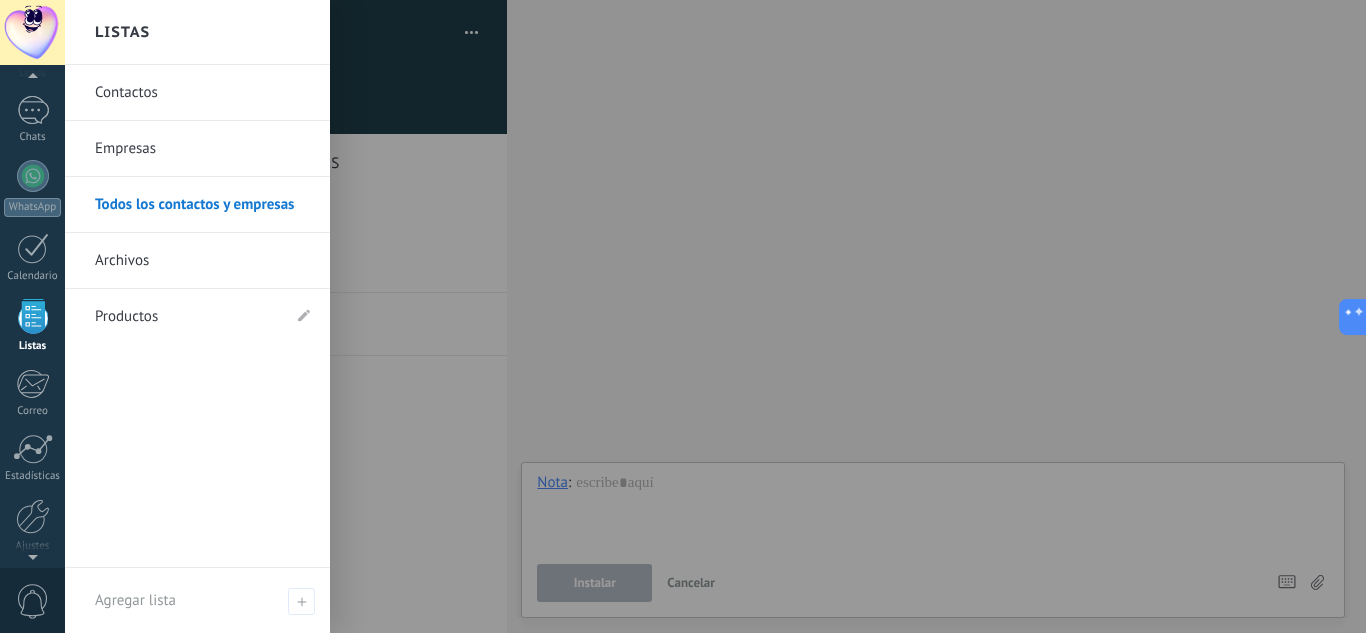 click on "Contactos" at bounding box center (202, 93) 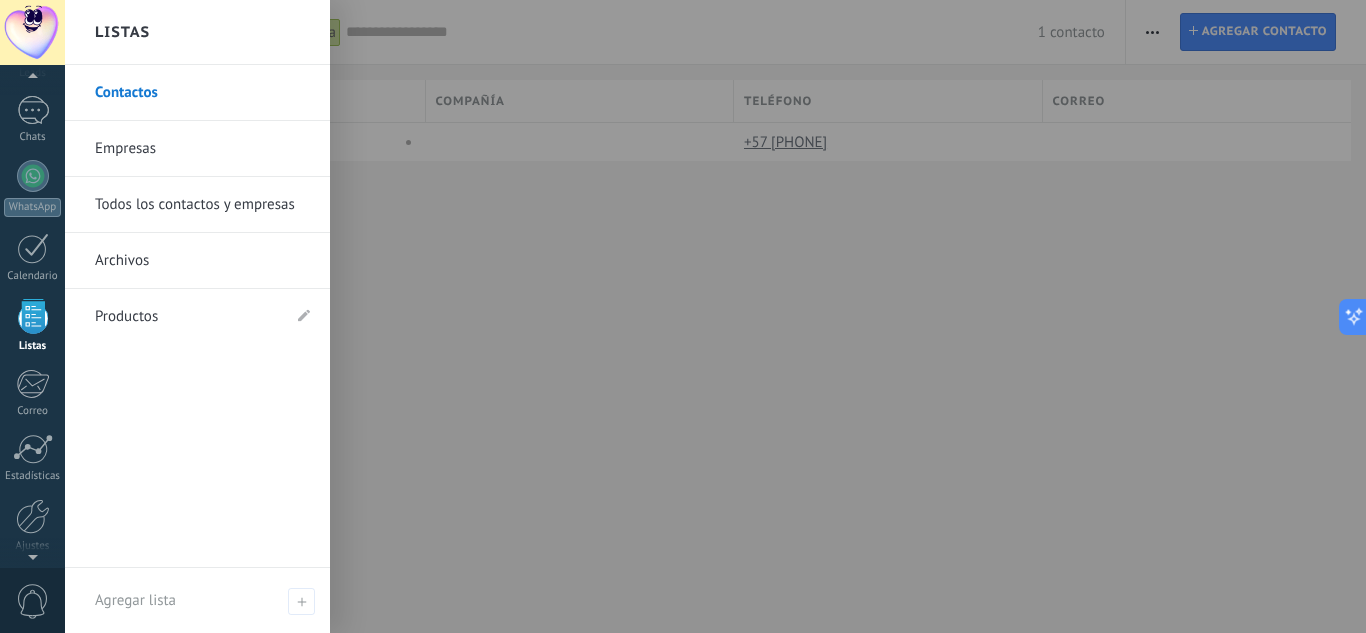 click on "Empresas" at bounding box center (202, 149) 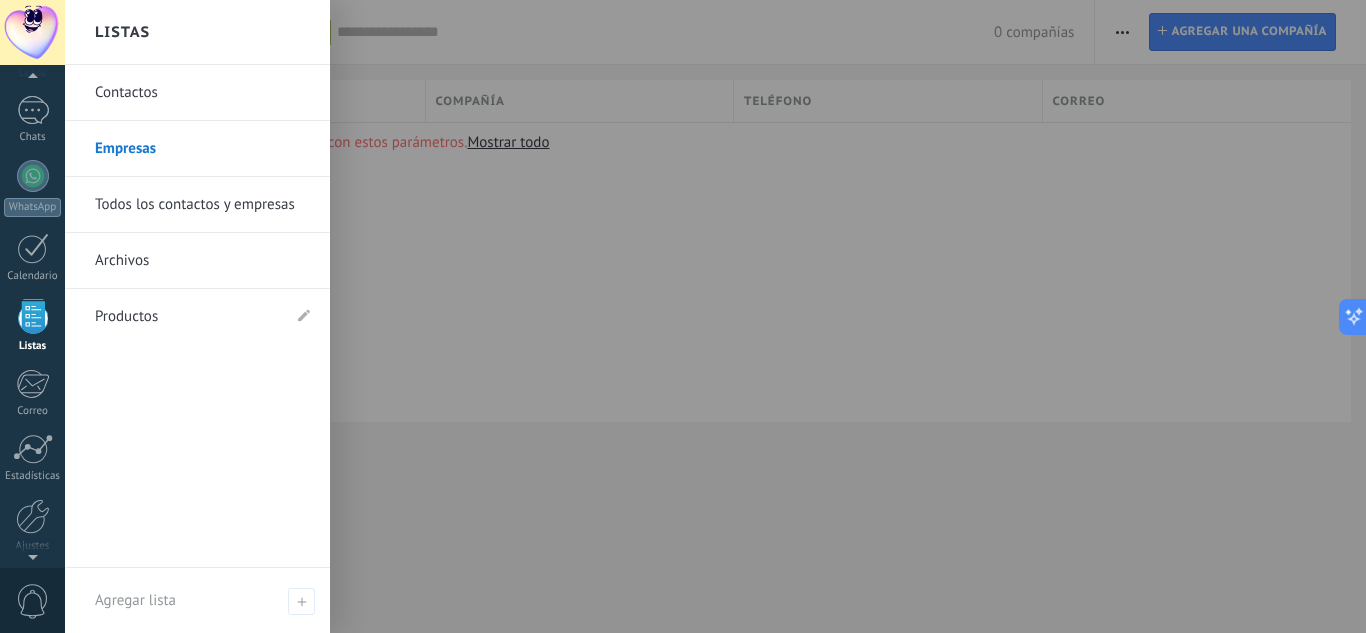 click on "Archivos" at bounding box center (202, 261) 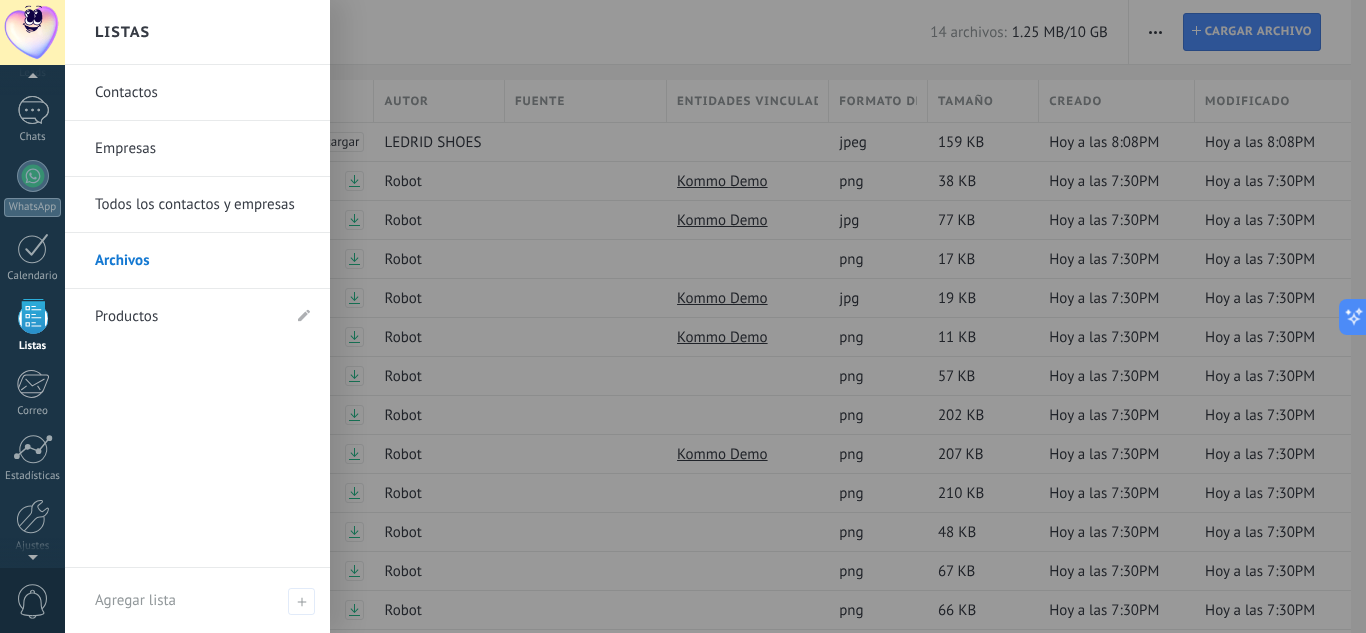 click on "Todos los contactos y empresas" at bounding box center (202, 205) 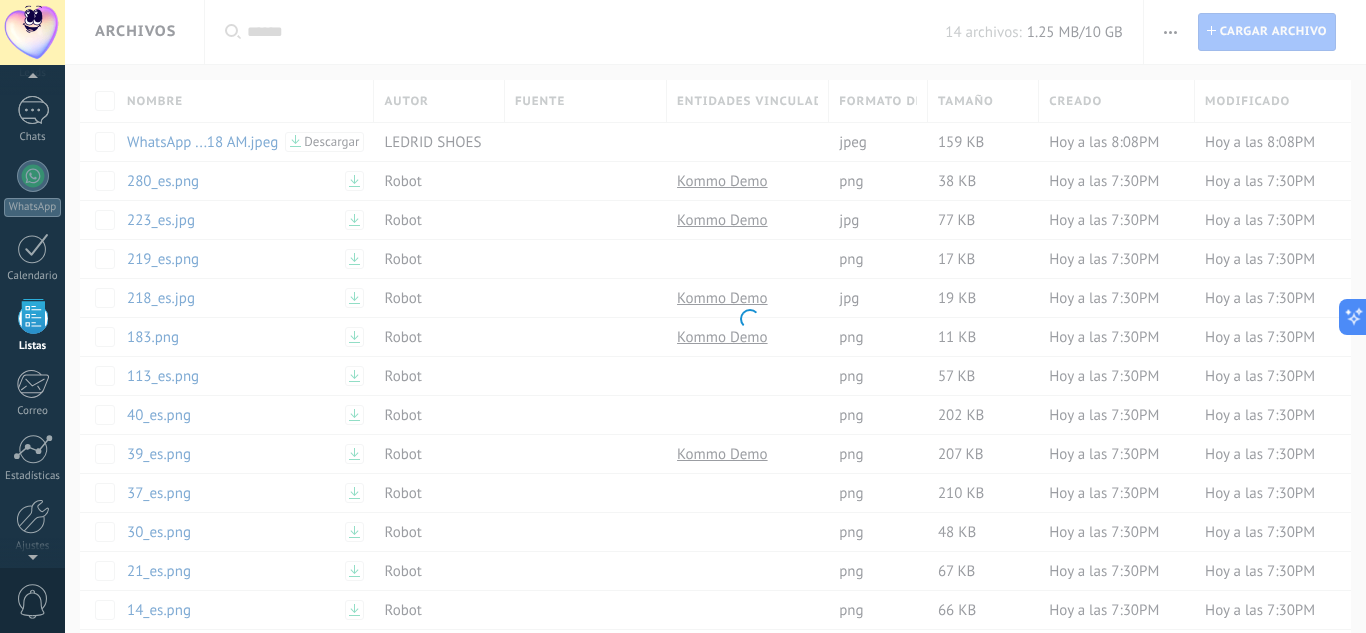click on ".abccls-1,.abccls-2{fill-rule:evenodd}.abccls-2{fill:#fff} .abfcls-1{fill:none}.abfcls-2{fill:#fff} .abncls-1{isolation:isolate}.abncls-2{opacity:.06}.abncls-2,.abncls-3,.abncls-6{mix-blend-mode:multiply}.abncls-3{opacity:.15}.abncls-4,.abncls-8{fill:#fff}.abncls-5{fill:url(#abnlinear-gradient)}.abncls-6{opacity:.04}.abncls-7{fill:url(#abnlinear-gradient-2)}.abncls-8{fill-rule:evenodd} .abqst0{fill:#ffa200} .abwcls-1{fill:#252525} .cls-1{isolation:isolate} .acicls-1{fill:none} .aclcls-1{fill:#232323} .acnst0{display:none} .addcls-1,.addcls-2{fill:none;stroke-miterlimit:10}.addcls-1{stroke:#dfe0e5}.addcls-2{stroke:#a1a7ab} .adecls-1,.adecls-2{fill:none;stroke-miterlimit:10}.adecls-1{stroke:#dfe0e5}.adecls-2{stroke:#a1a7ab} .adqcls-1{fill:#8591a5;fill-rule:evenodd} .aeccls-1{fill:#5c9f37} .aeecls-1{fill:#f86161} .aejcls-1{fill:#8591a5;fill-rule:evenodd} .aekcls-1{fill-rule:evenodd} .aelcls-1{fill-rule:evenodd;fill:currentColor} .aemcls-1{fill-rule:evenodd;fill:currentColor} .aencls-2{fill:#f86161;opacity:.3}" at bounding box center [683, 316] 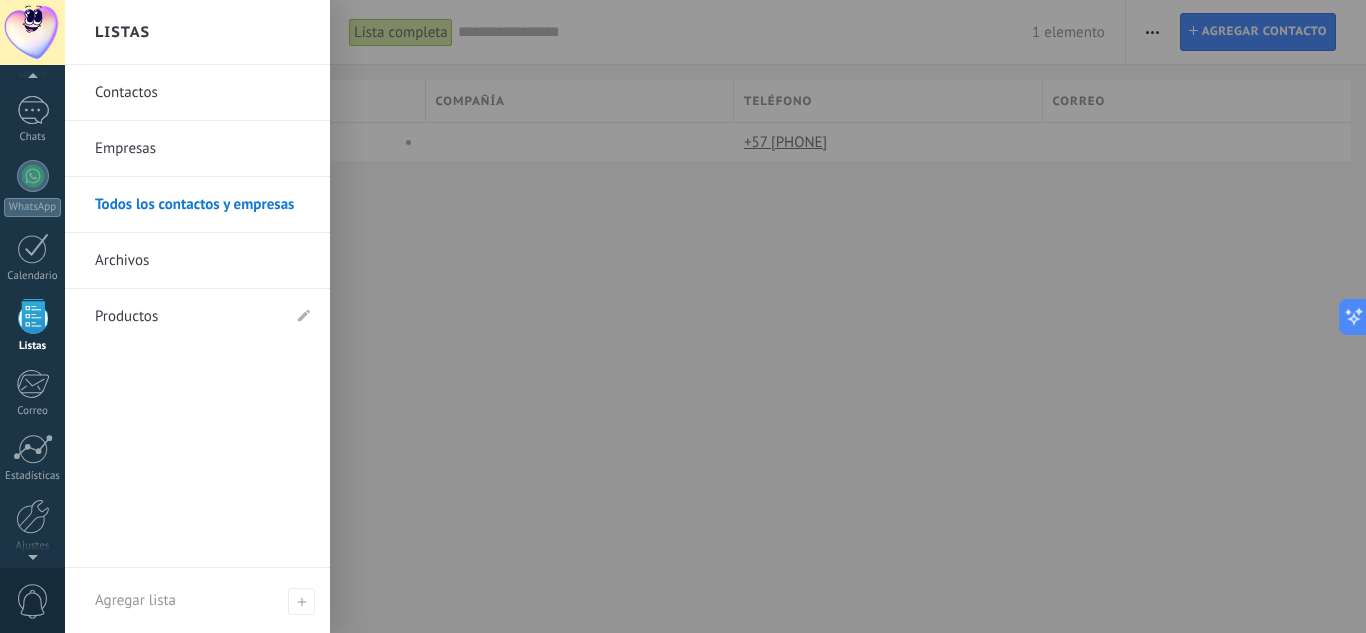 click at bounding box center [33, 316] 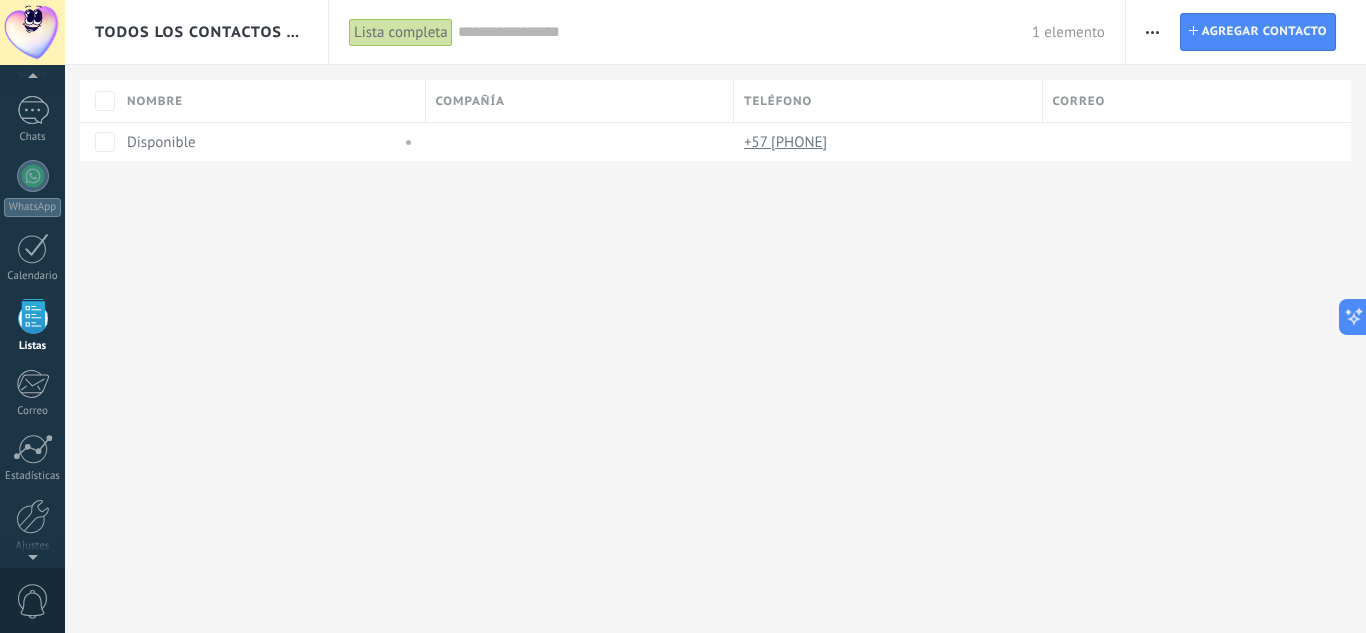 click at bounding box center (1152, 32) 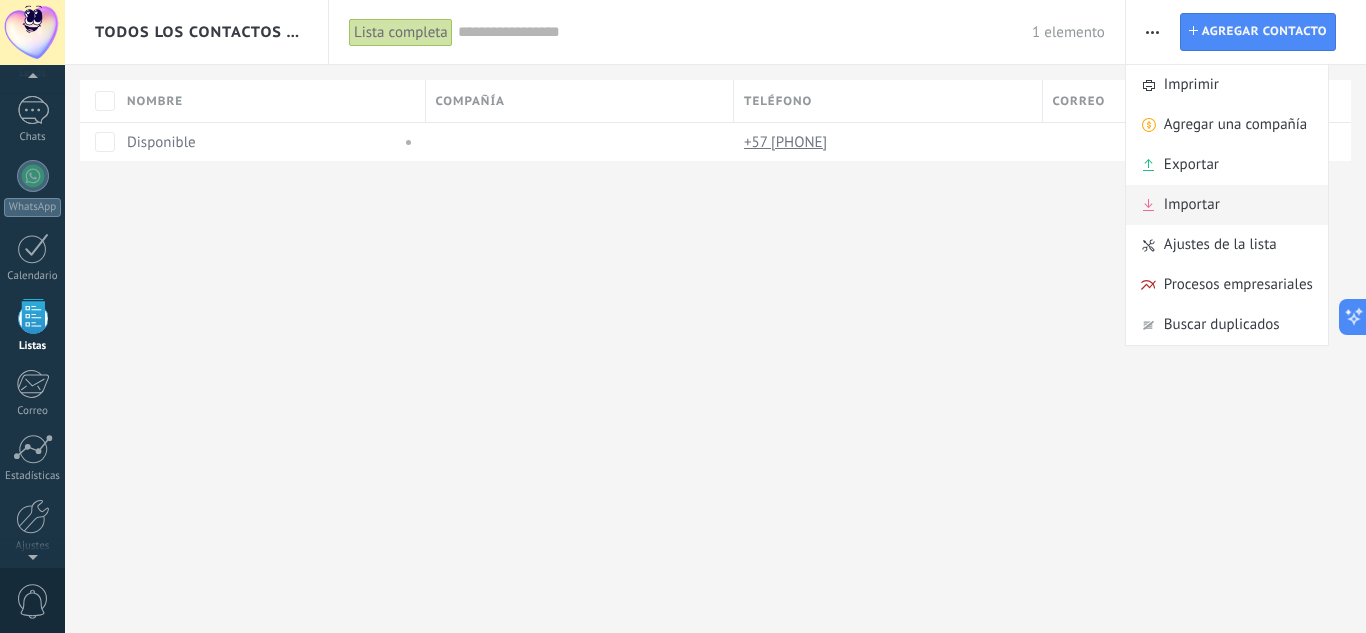 click on "Importar" at bounding box center [1192, 205] 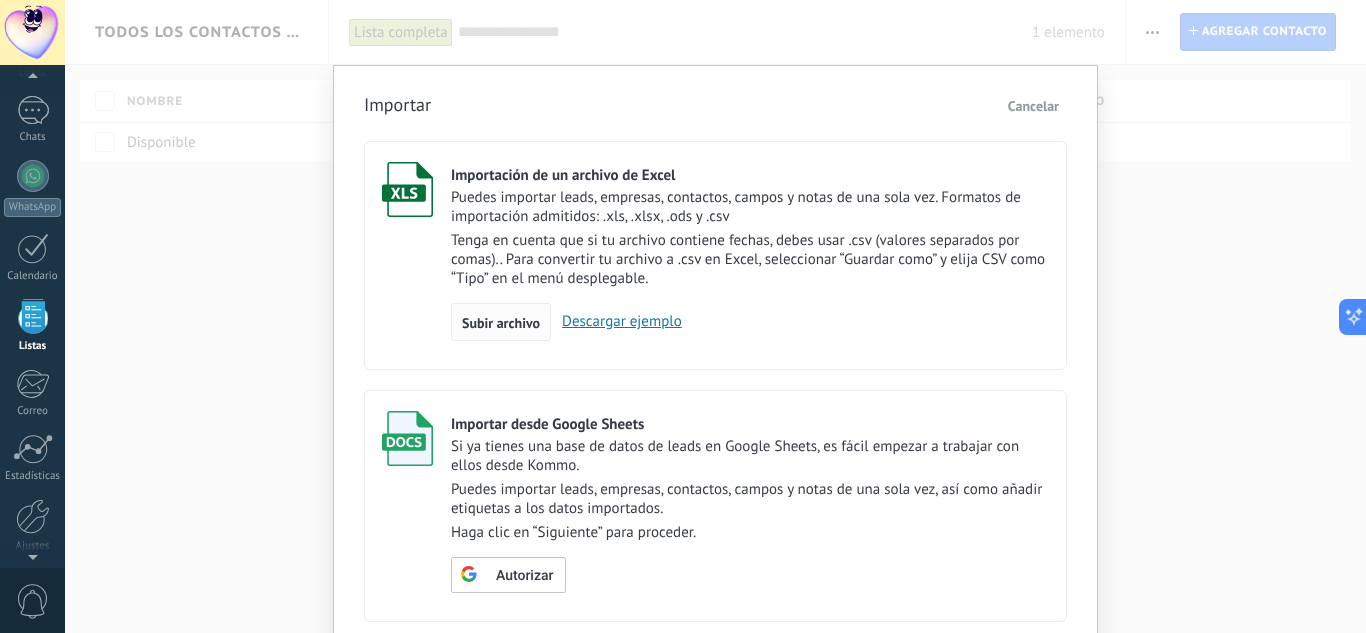click on "Subir archivo" at bounding box center [501, 323] 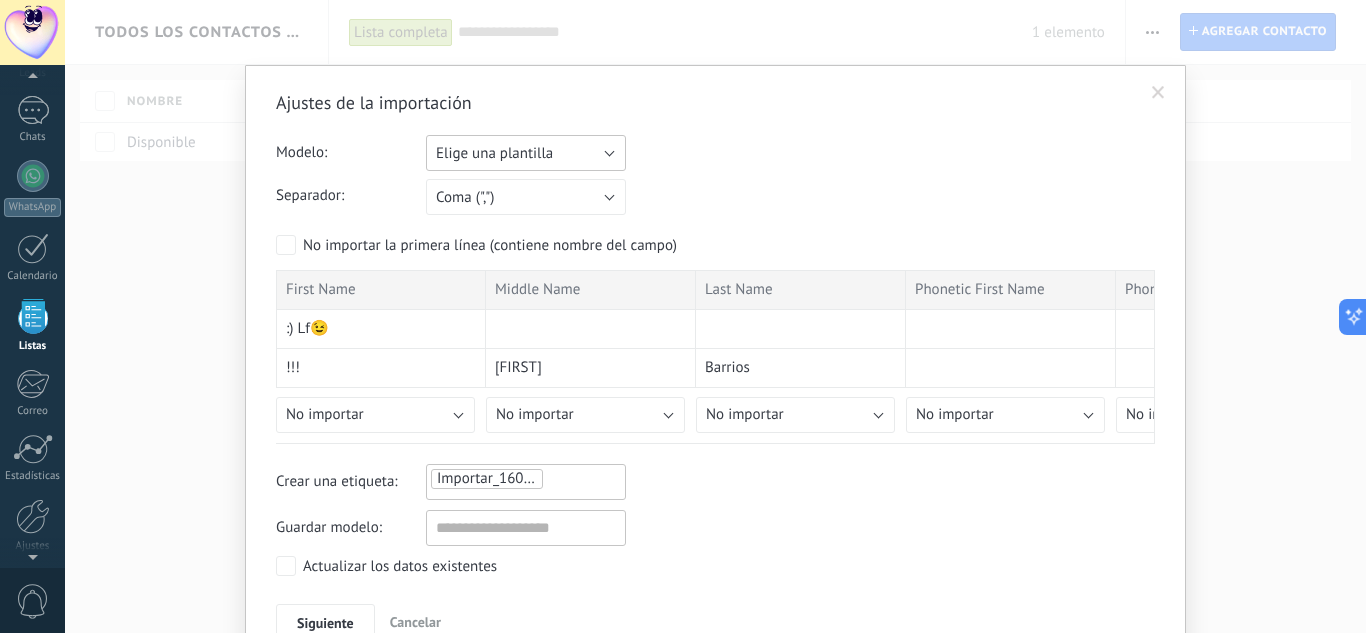 click on "Elige una plantilla" at bounding box center (494, 153) 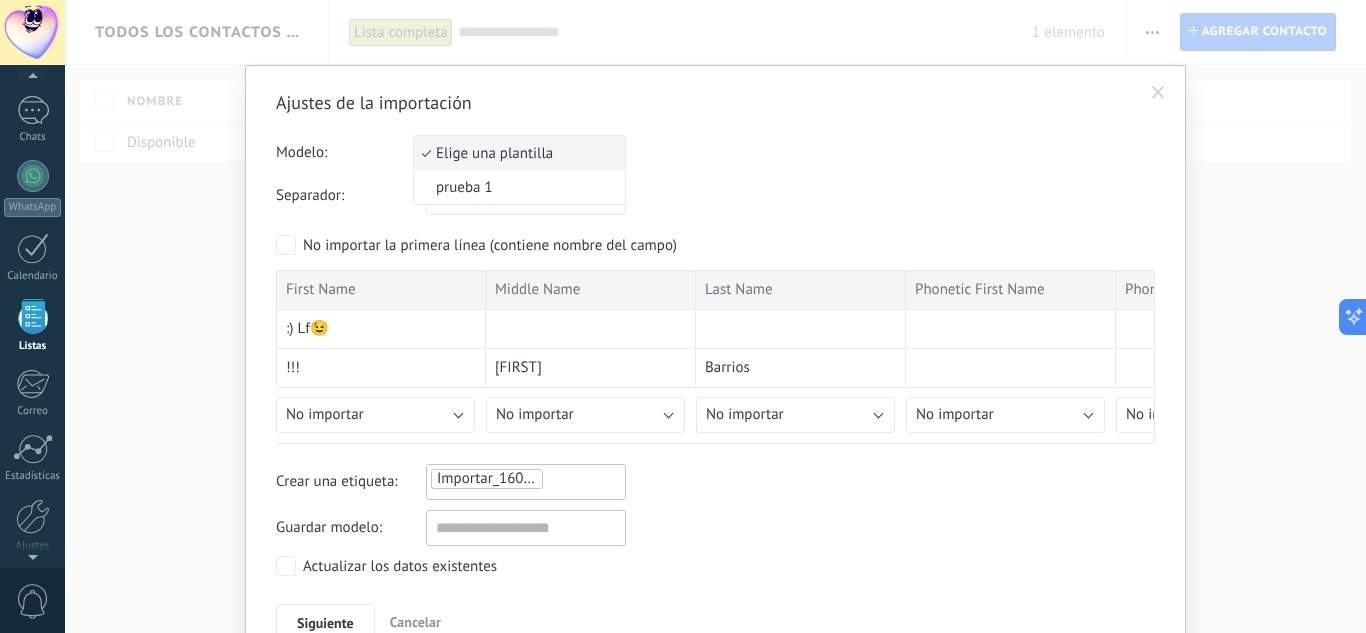 click on "Modelo: Elige una plantilla prueba 1 Elige una plantilla" at bounding box center [715, 153] 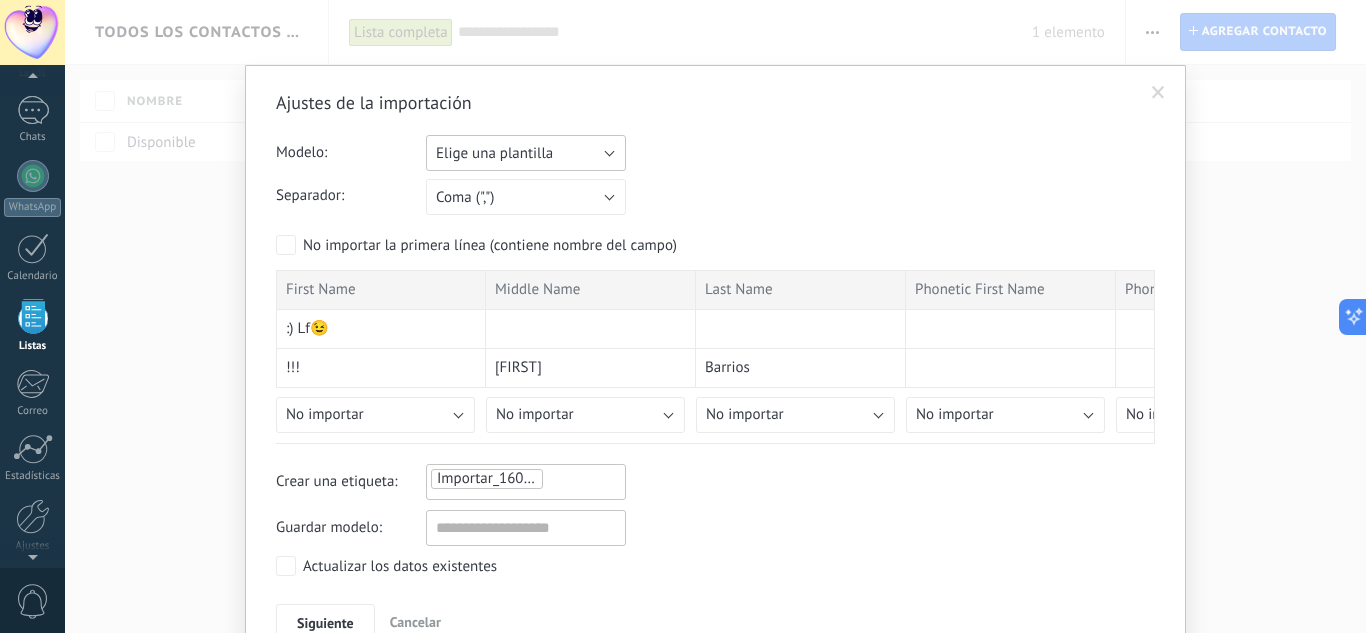 click on "Elige una plantilla" at bounding box center (494, 153) 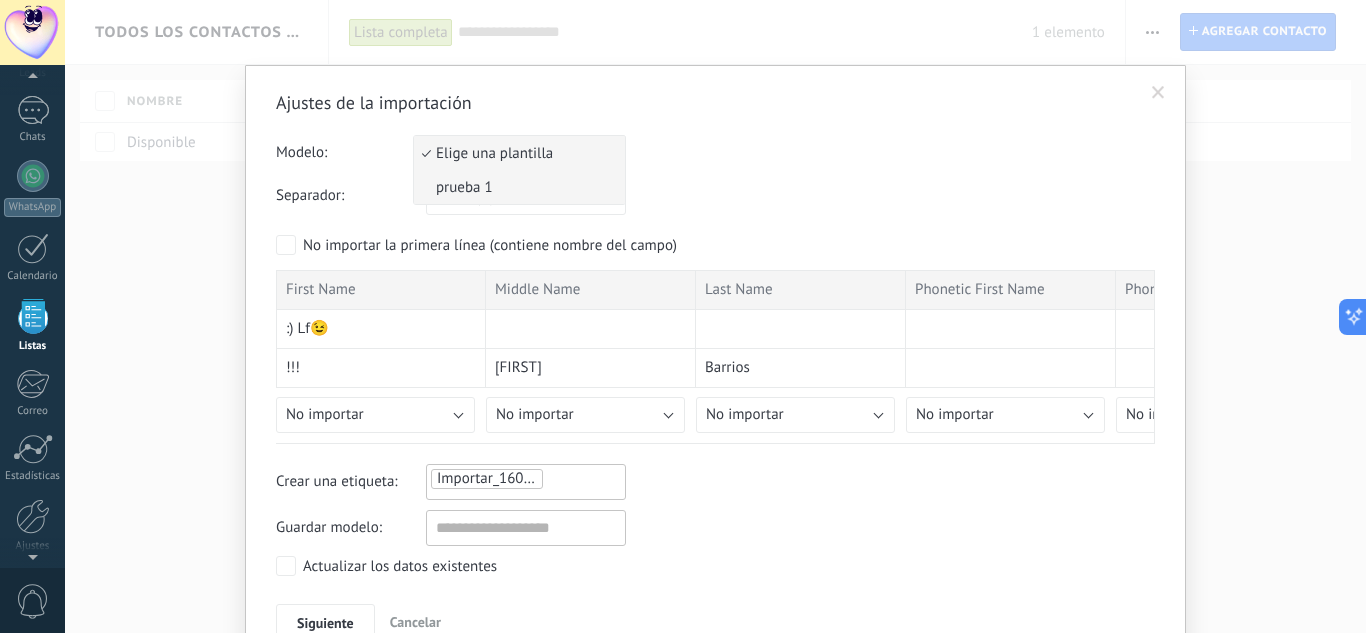 click on "prueba 1" at bounding box center [516, 187] 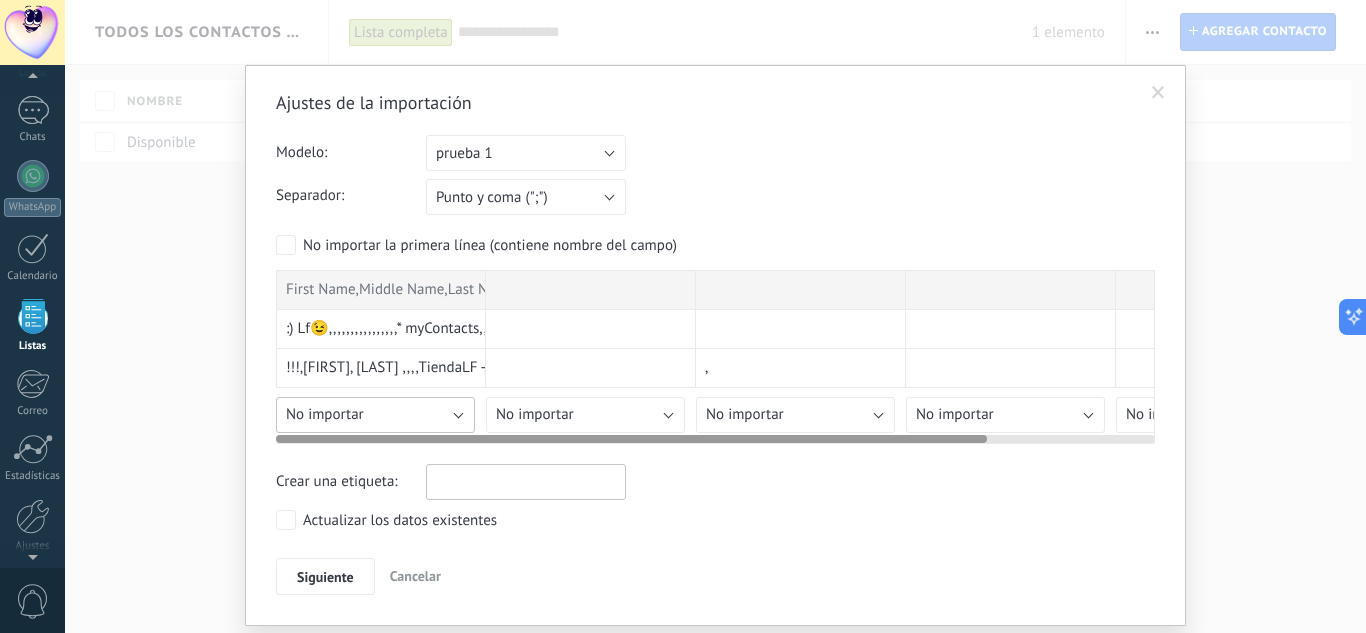 click on "No importar" at bounding box center [375, 415] 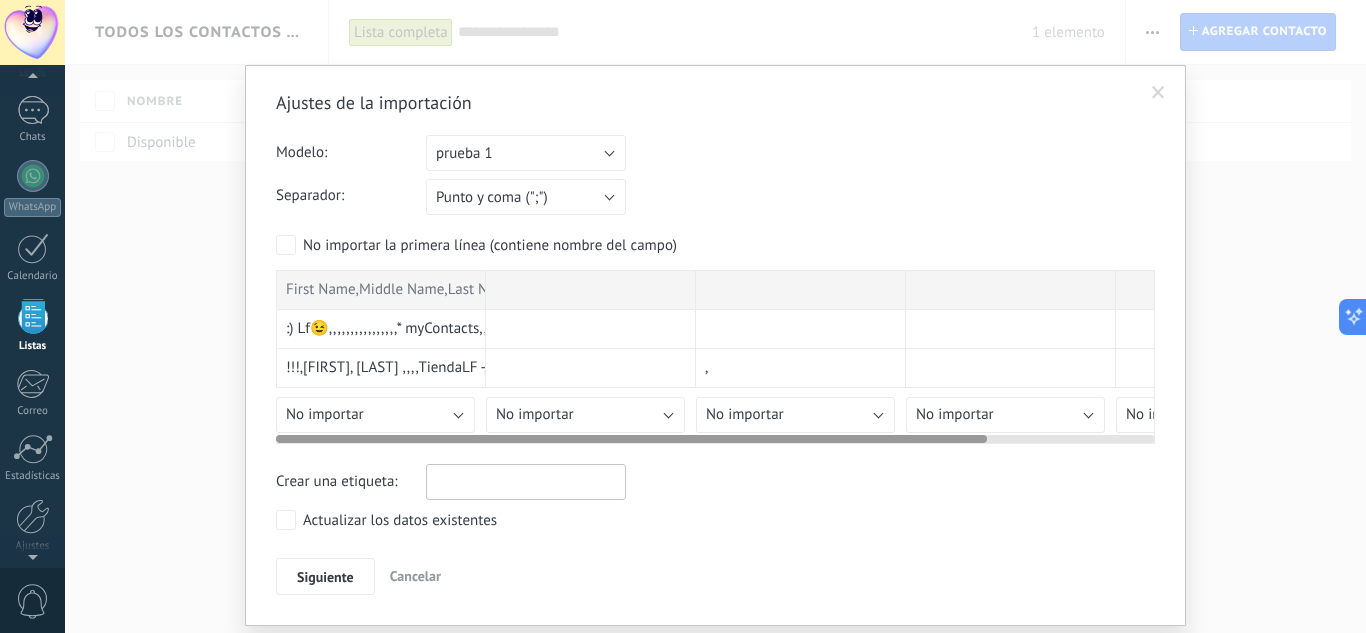 click on "No importar" at bounding box center (0, 0) 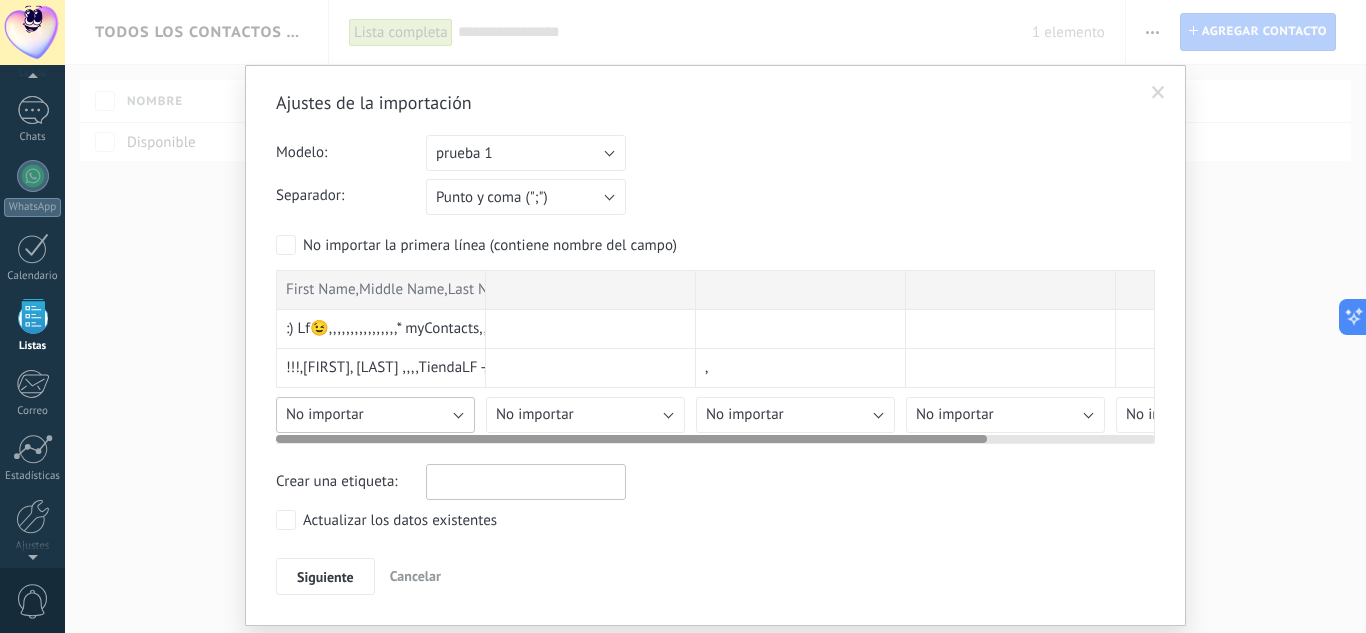 click on "No importar" at bounding box center (375, 415) 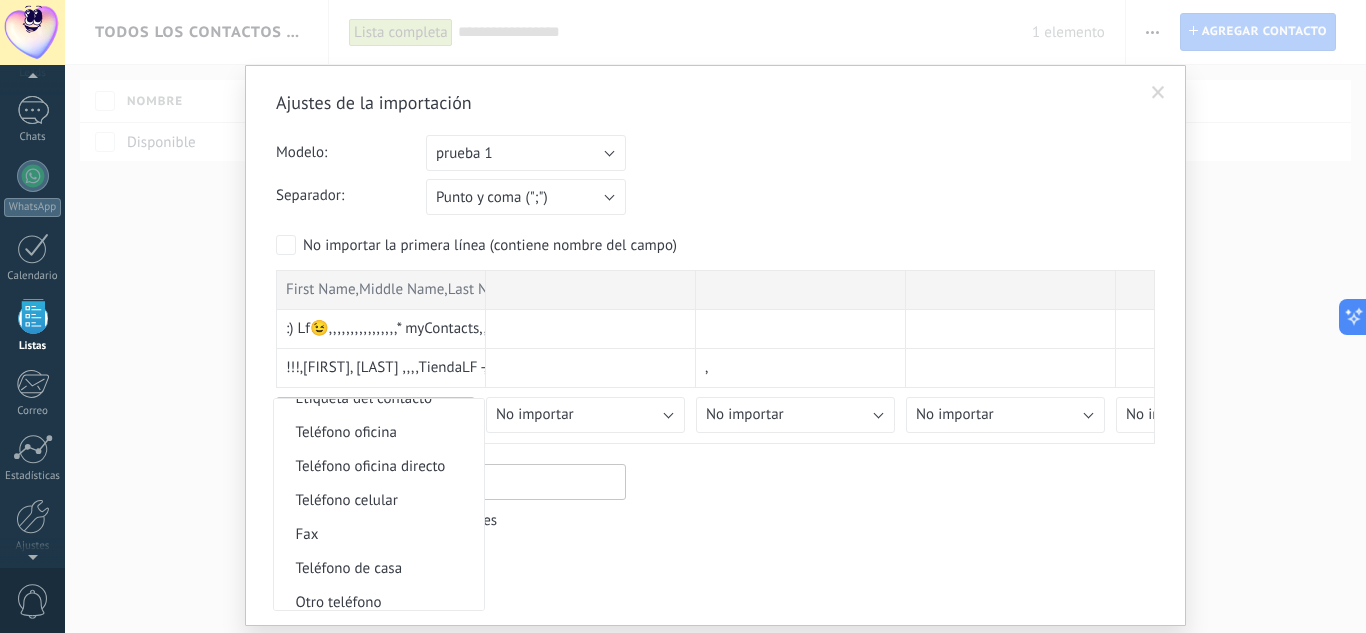 scroll, scrollTop: 0, scrollLeft: 0, axis: both 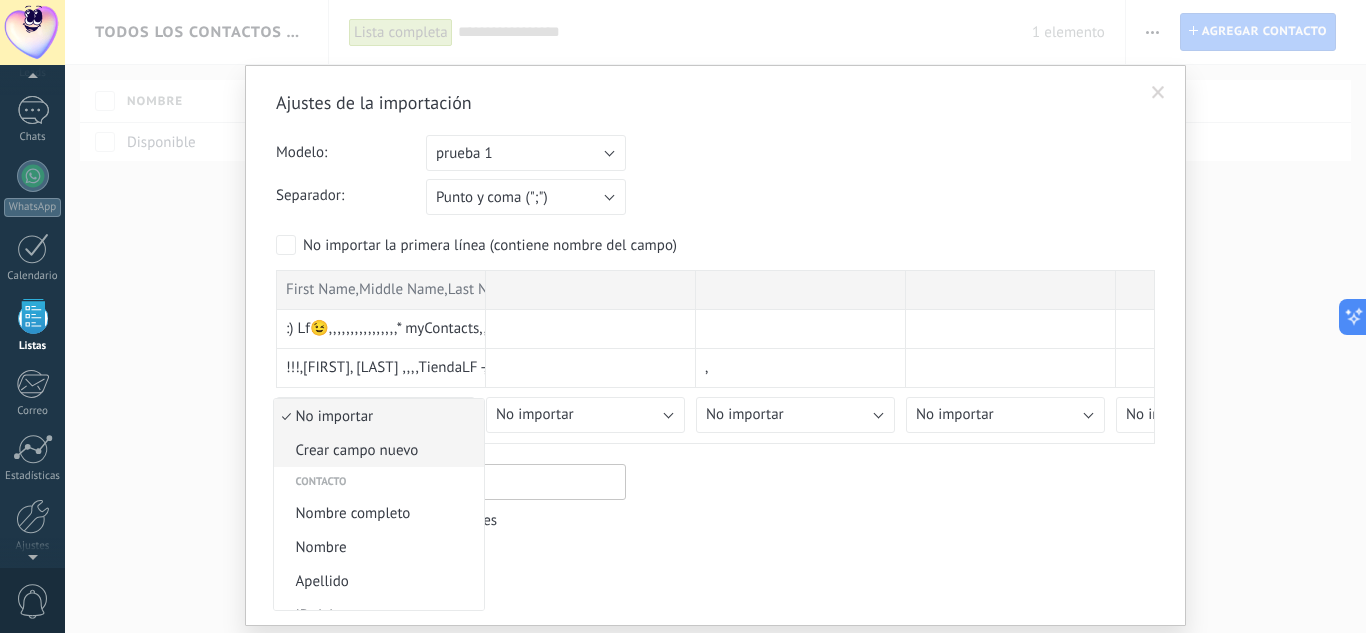 click on "Crear campo nuevo" at bounding box center [376, 450] 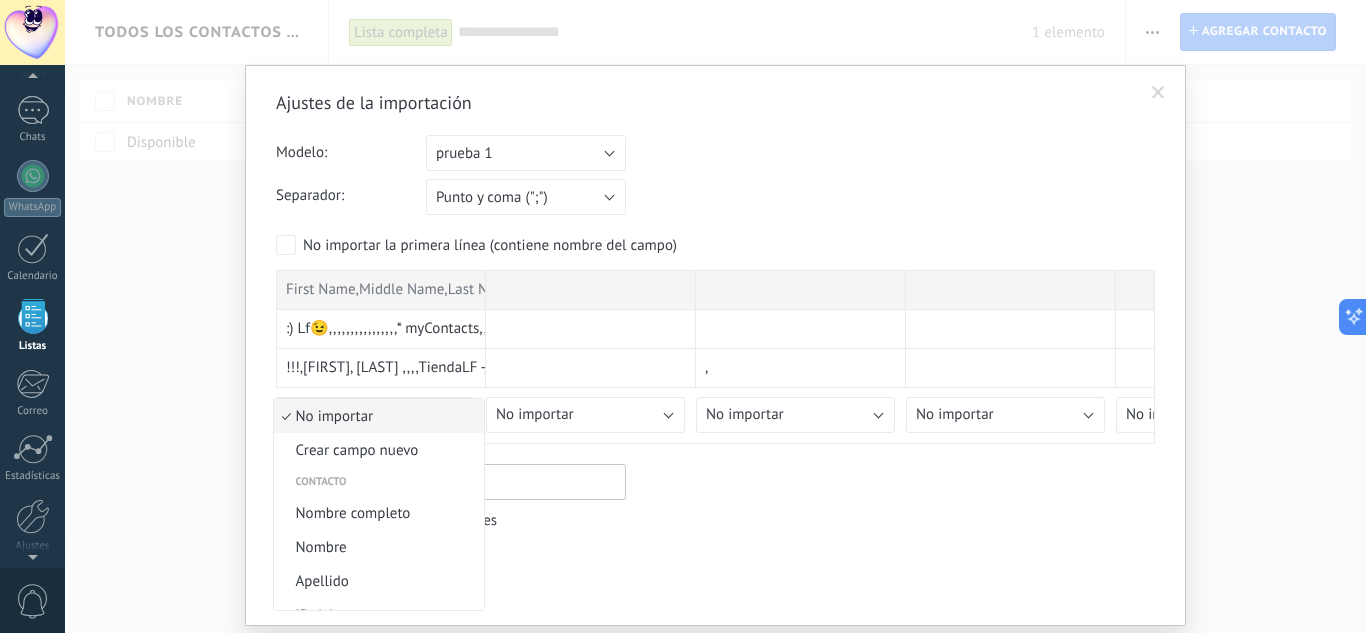 click on "Ajustes de la importación Modelo: Elige una plantilla prueba 1 prueba 1 Separador: Punto y coma (";") Coma (",") Tabulación ("	") Punto y coma (";") Su cuenta ha excedido el límite de campos de encargo No importar la primera línea (contiene nombre del campo) First Name,Middle Name,Last Name,Phonetic First Name,Phonetic Middle Name,Phonetic Last Name,Name Prefix,Name Suffix,Nickname,File As,Organization Name,Organization Title,Organization Department,Birthday,Notes,Photo,Labels,E-mail 1 - Label,E-mail 1 - Value,Phone 1 - Label,Phone 1 - Value,Phone 2 - Label,Phone 2 - Value,Address 1 - Label,Address 1 - Formatted,Address 1 - Street,Address 1 - City,Address 1 - PO Box,Address 1 - Region,Address 1 - Postal Code,Address 1 - Country,Address 1 - Extended Address,Website 1 - Label,Website 1 - Value,Custom Field 1 - Label,Custom Field 1 - Value :) Lf😉,,,,,,,,,,,,,,,,* myContacts,,,Mobile,+57 321 4114027,,,,,,,,,,,,,,, , , . Lf,,,,,,,,,,,,,,,,* myContacts,,,Mobile,+57 318 8714965,,,,,,,,,,,,,,, , , , , , Nombre" at bounding box center [715, 343] 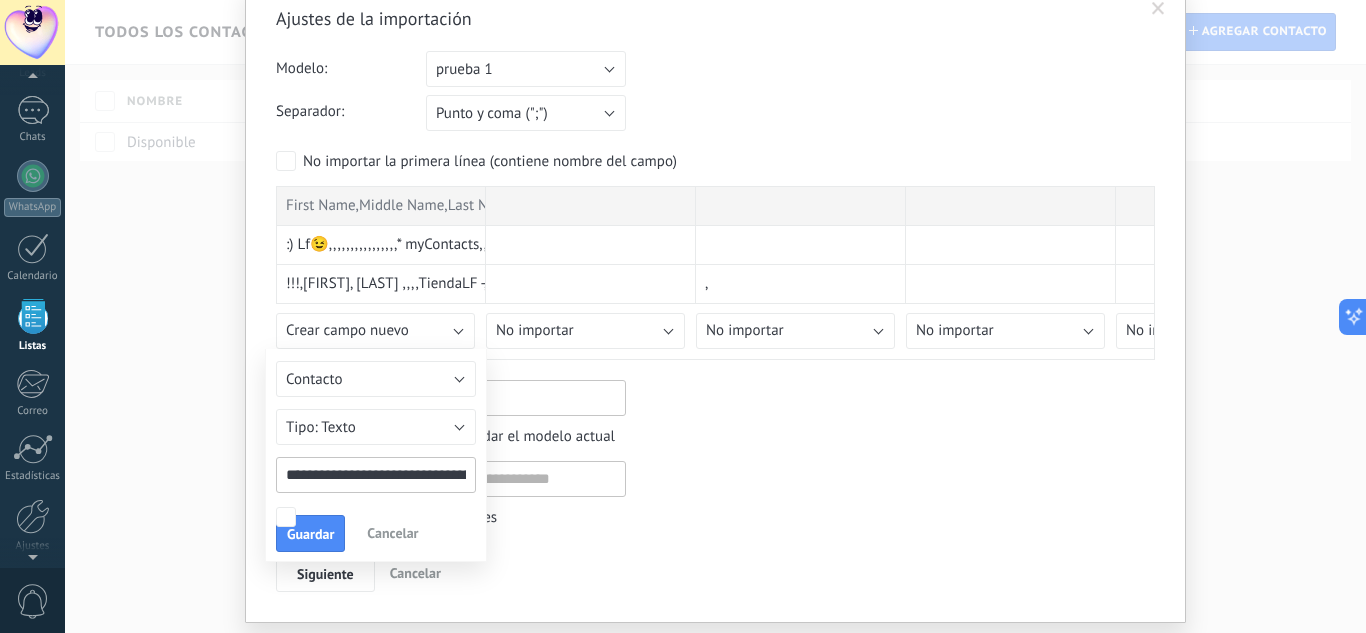 scroll, scrollTop: 127, scrollLeft: 0, axis: vertical 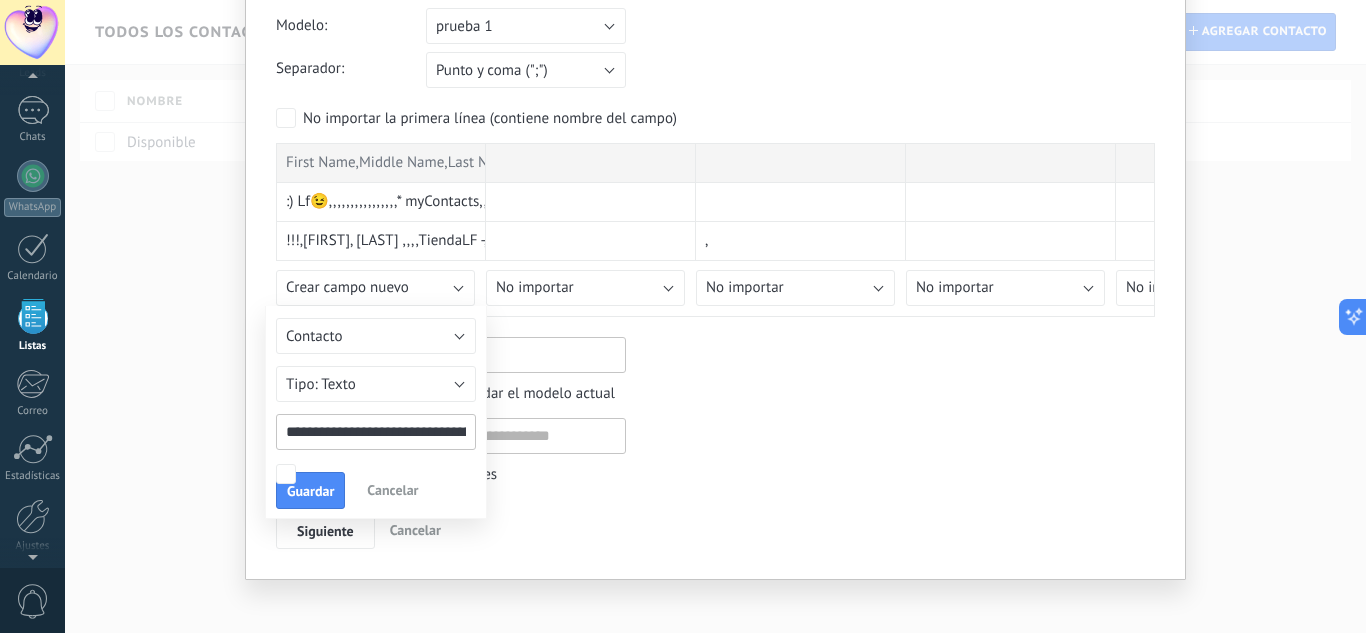 click on "**********" at bounding box center [376, 432] 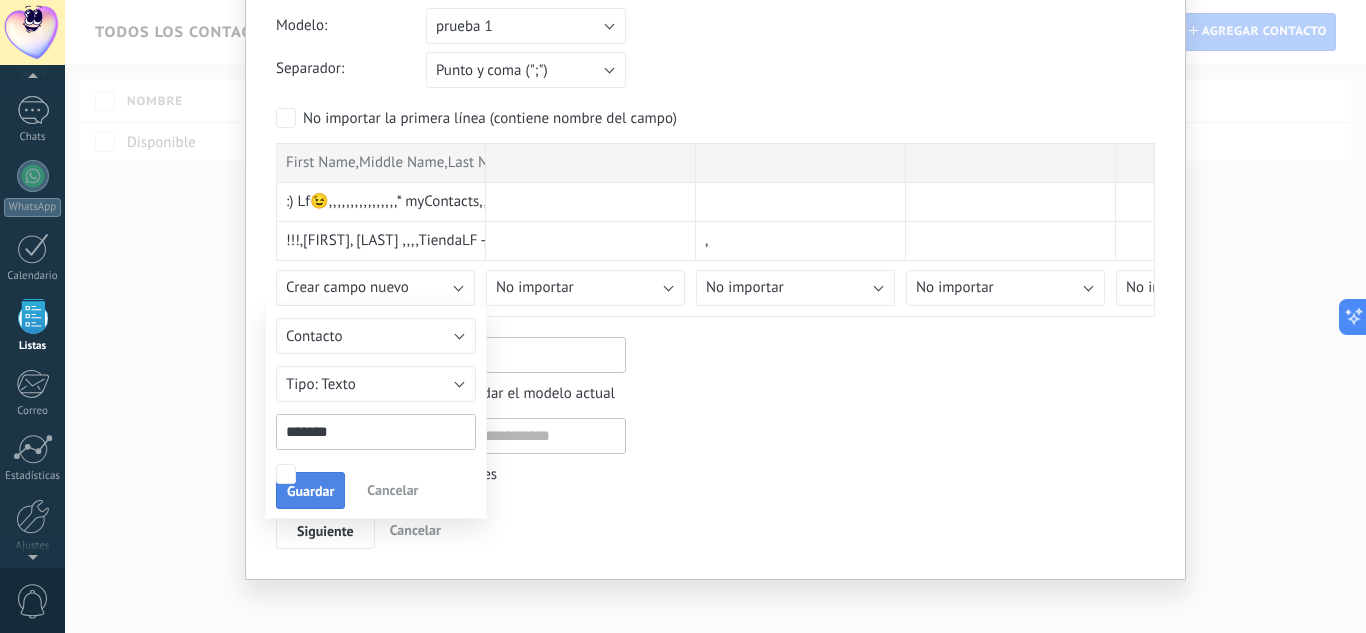 type on "*******" 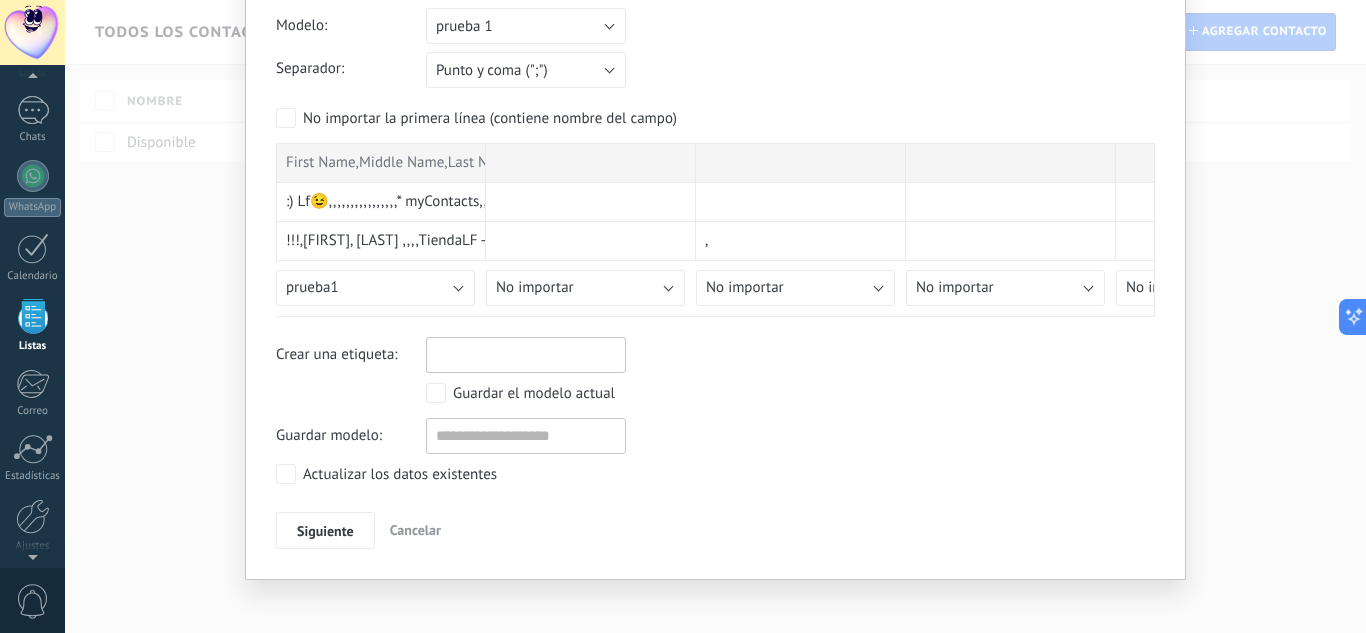 click at bounding box center (526, 352) 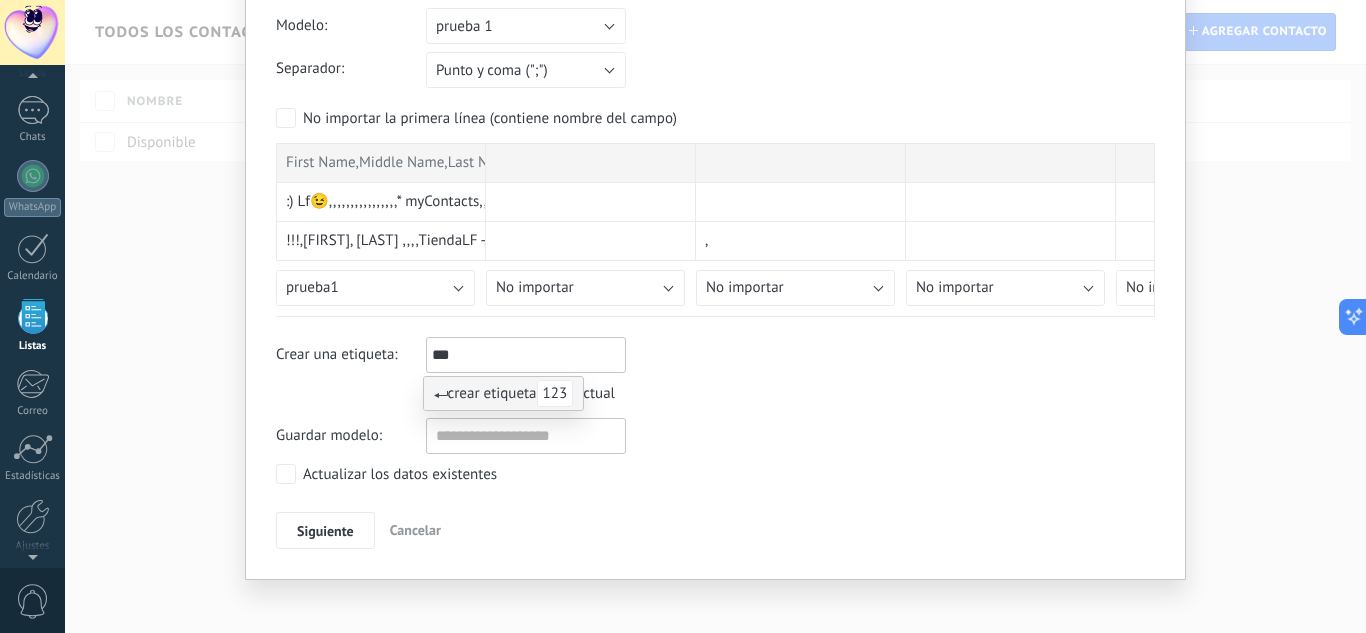 type on "***" 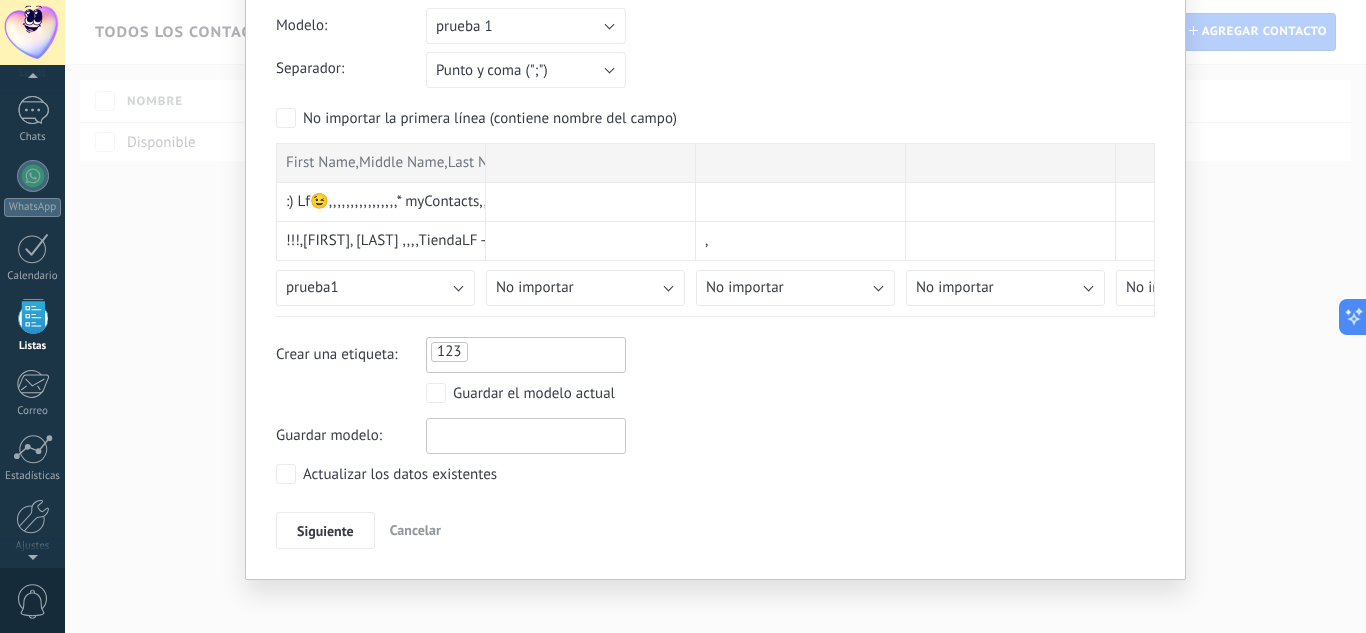 click at bounding box center (526, 436) 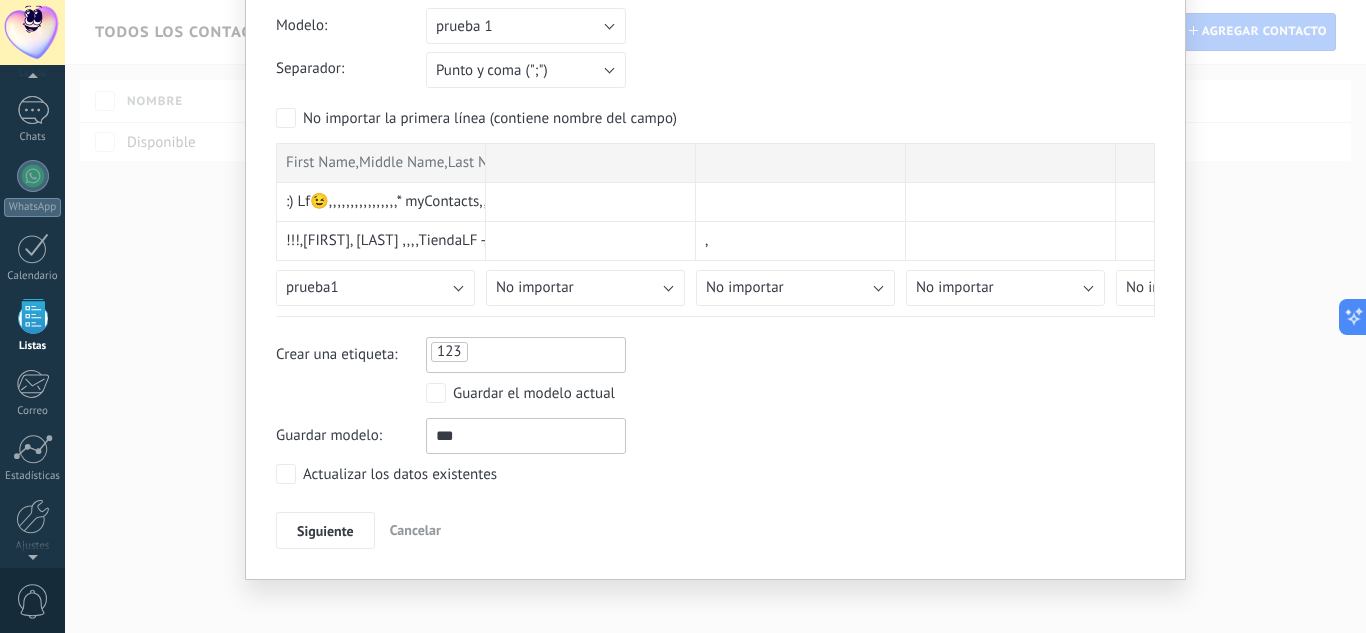 type on "***" 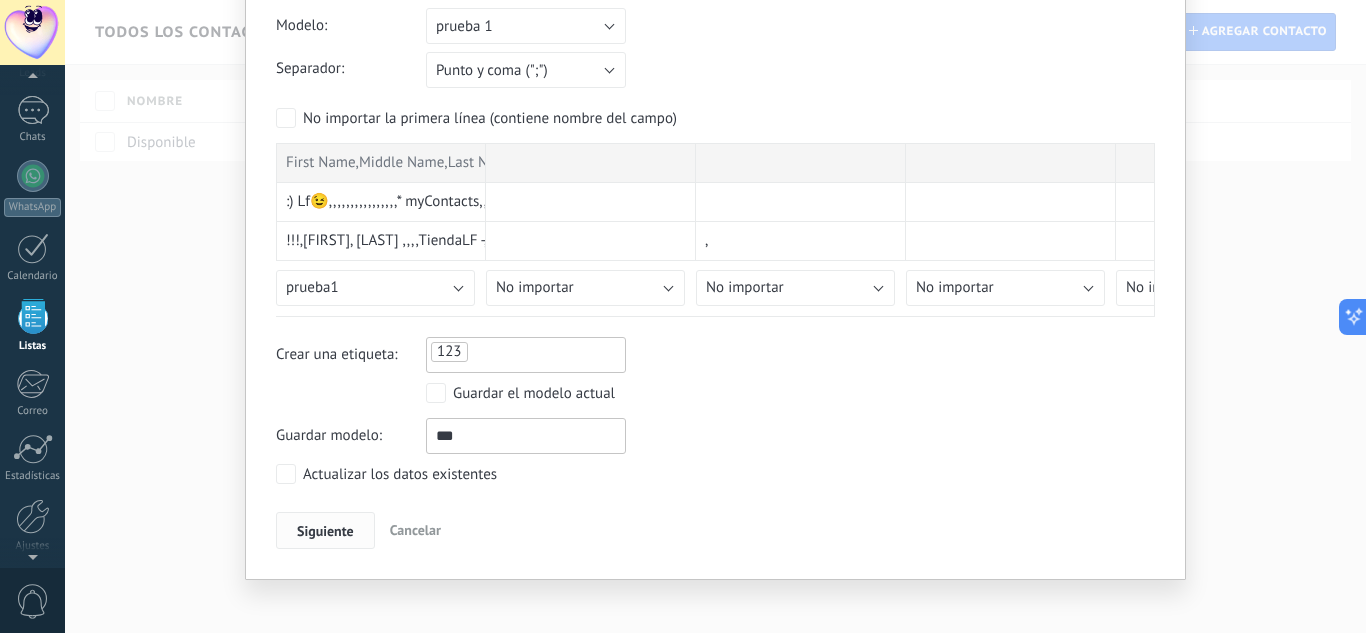 click on "Siguiente" at bounding box center [325, 531] 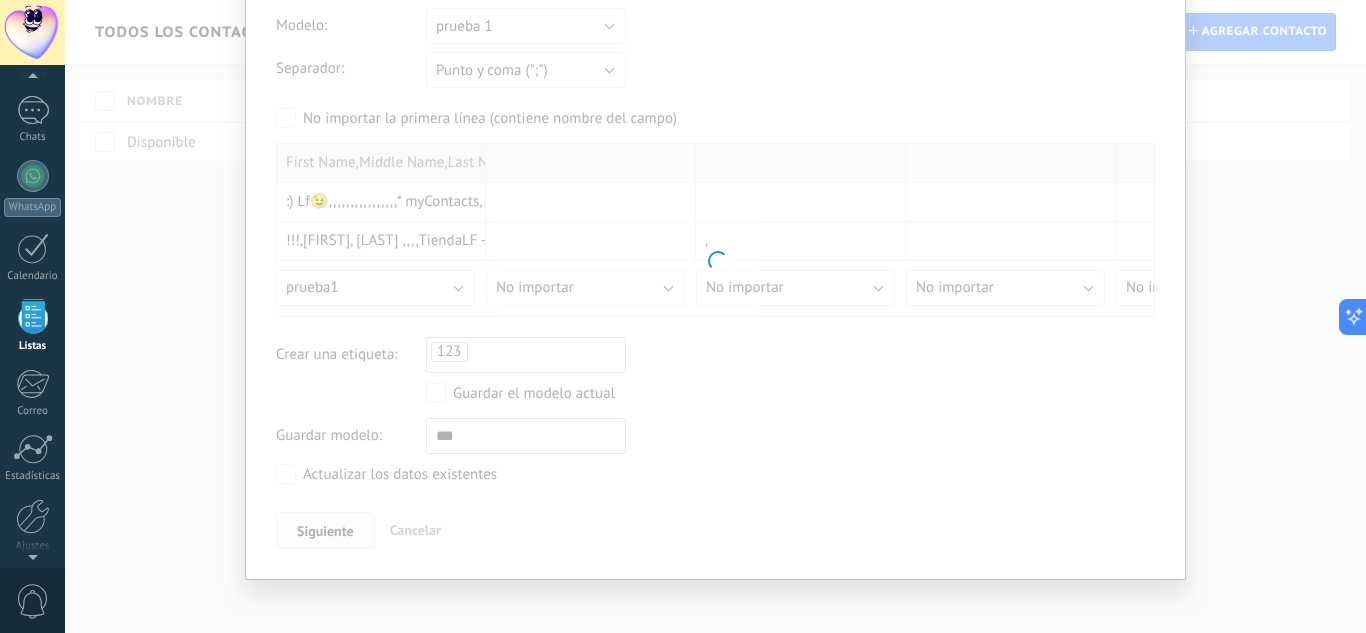 scroll, scrollTop: 0, scrollLeft: 0, axis: both 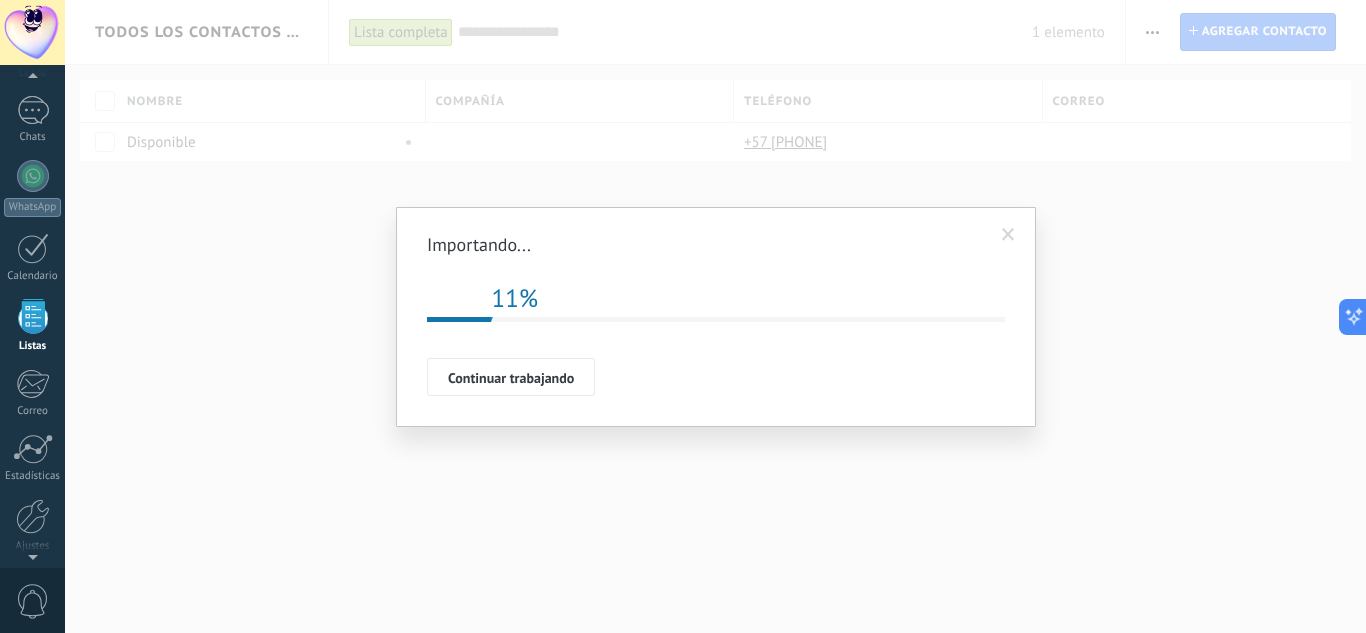click on "Continuar trabajando" at bounding box center (716, 377) 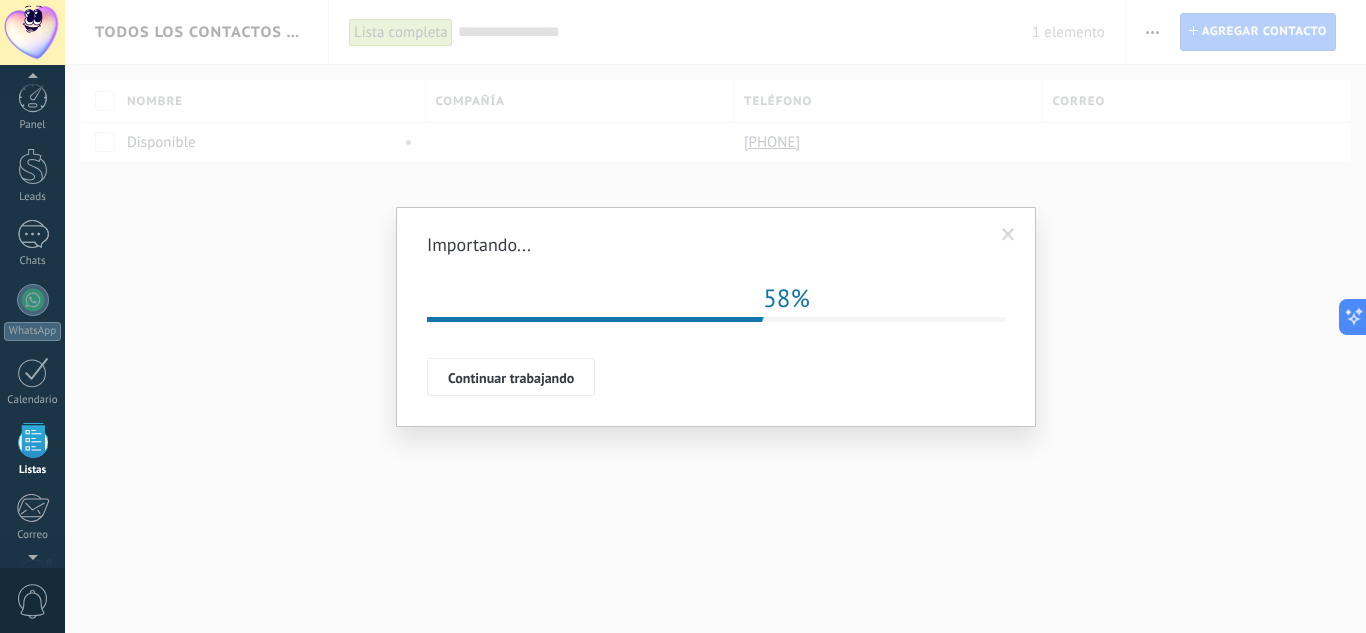 scroll, scrollTop: 0, scrollLeft: 0, axis: both 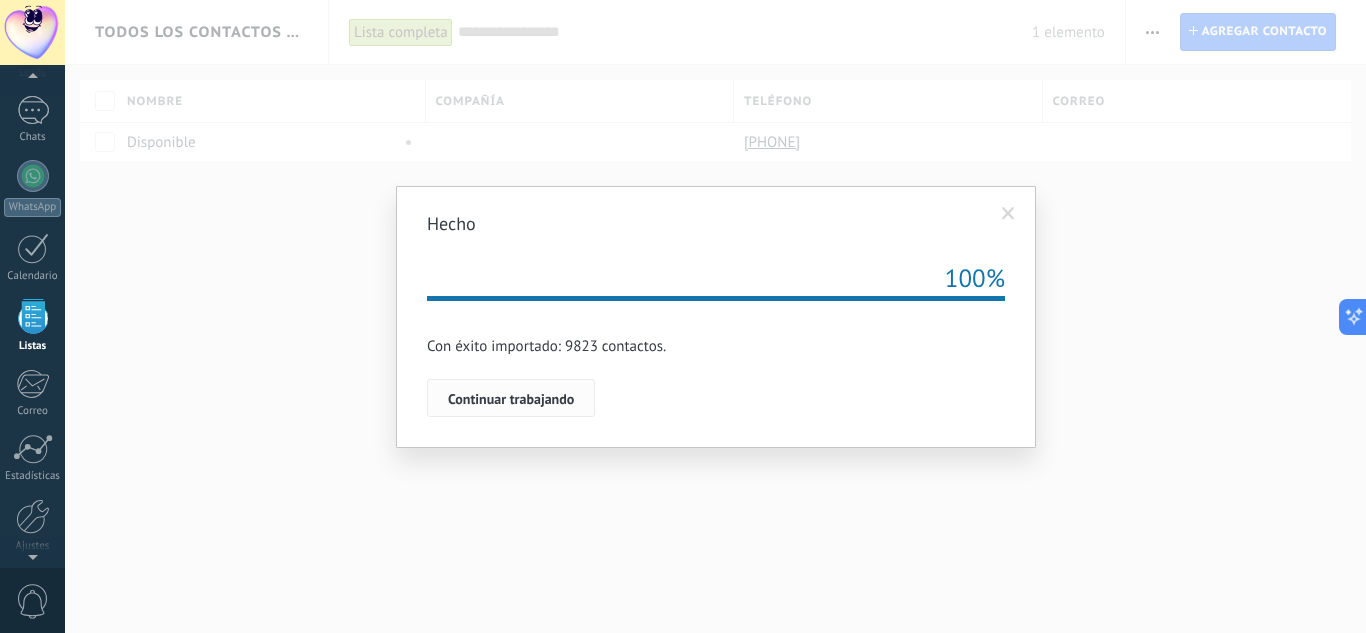 click on "Continuar trabajando" at bounding box center [511, 399] 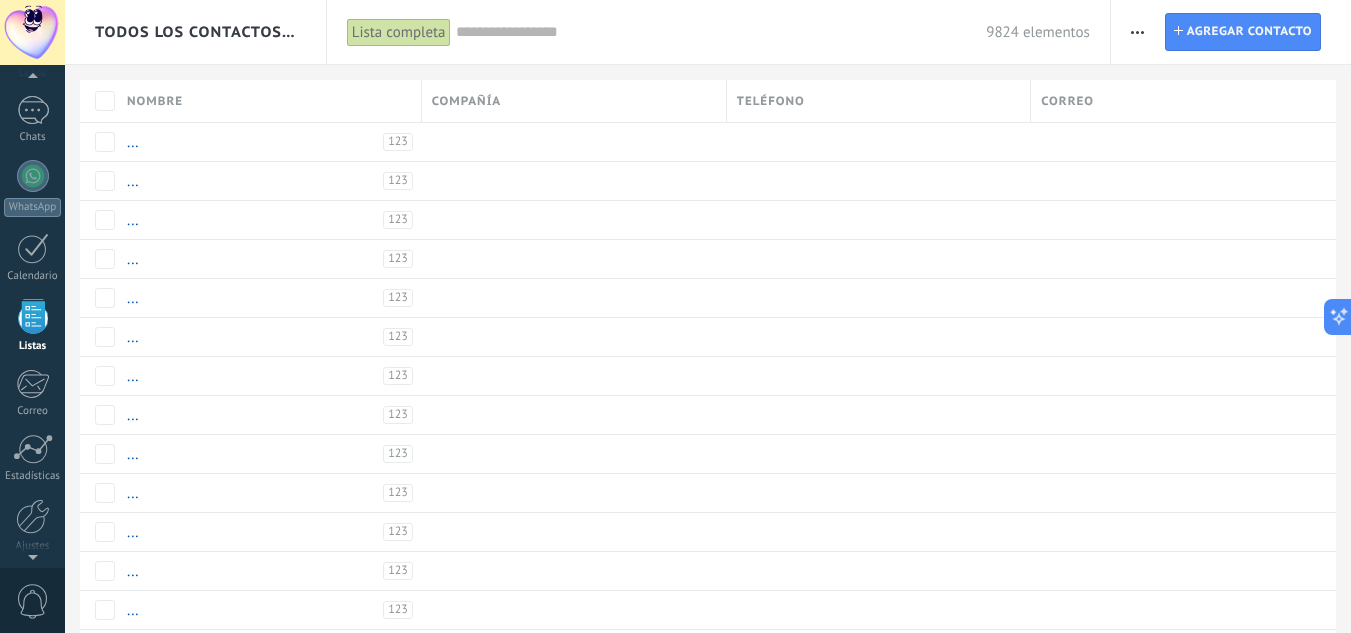 scroll, scrollTop: 100, scrollLeft: 0, axis: vertical 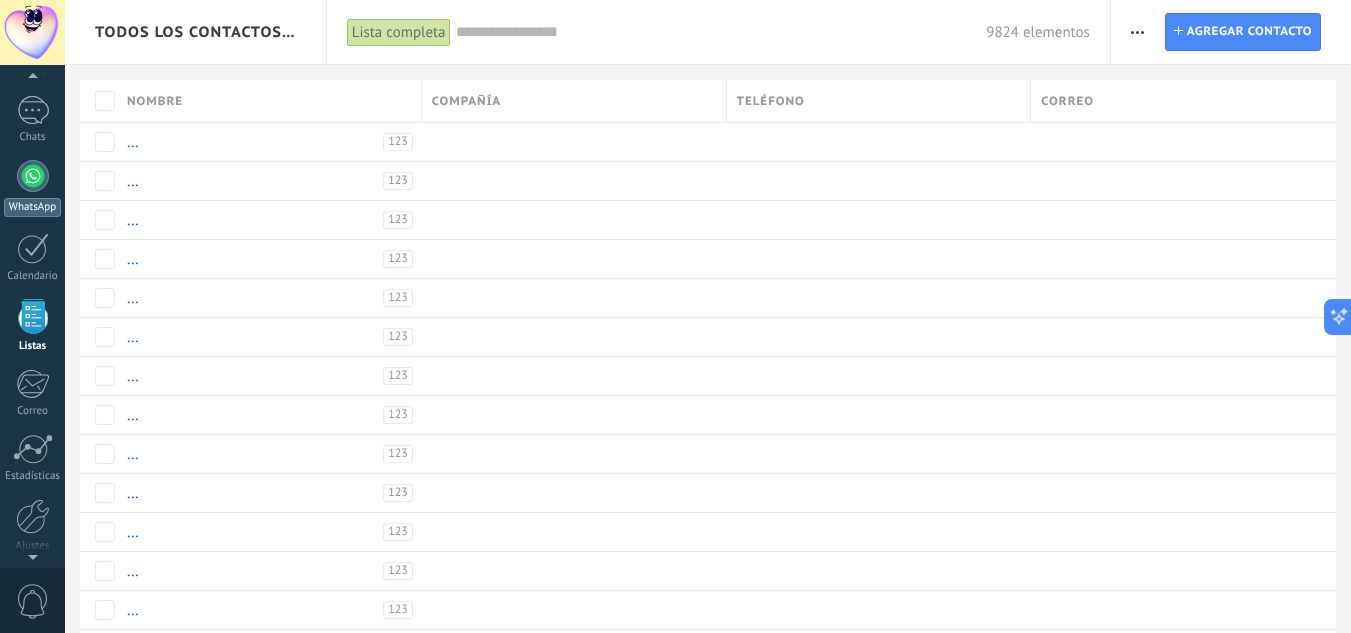 click at bounding box center [33, 176] 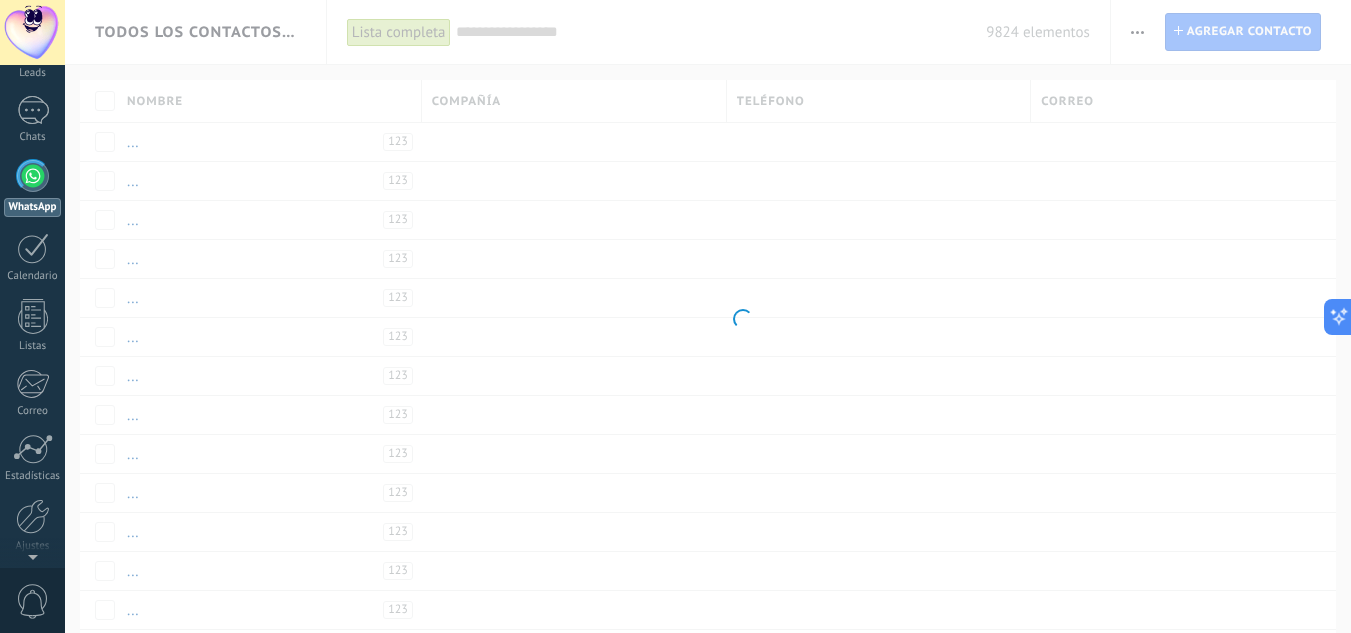 scroll, scrollTop: 0, scrollLeft: 0, axis: both 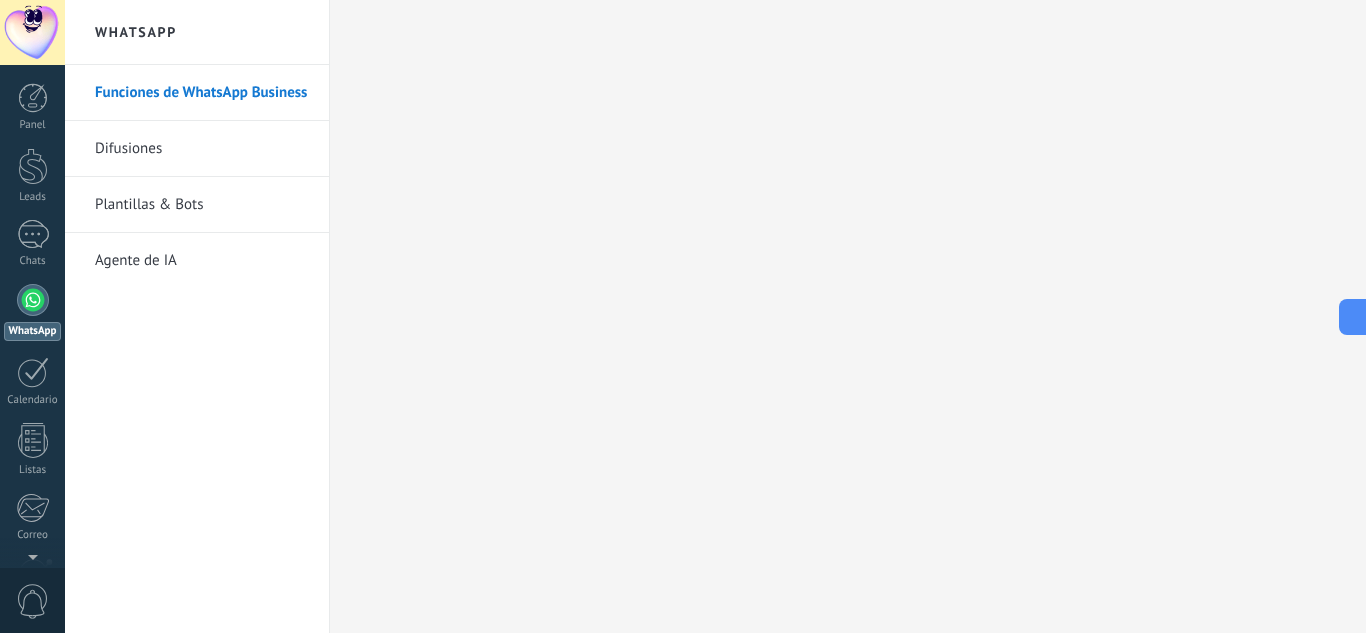 click on "WhatsApp" at bounding box center [197, 32] 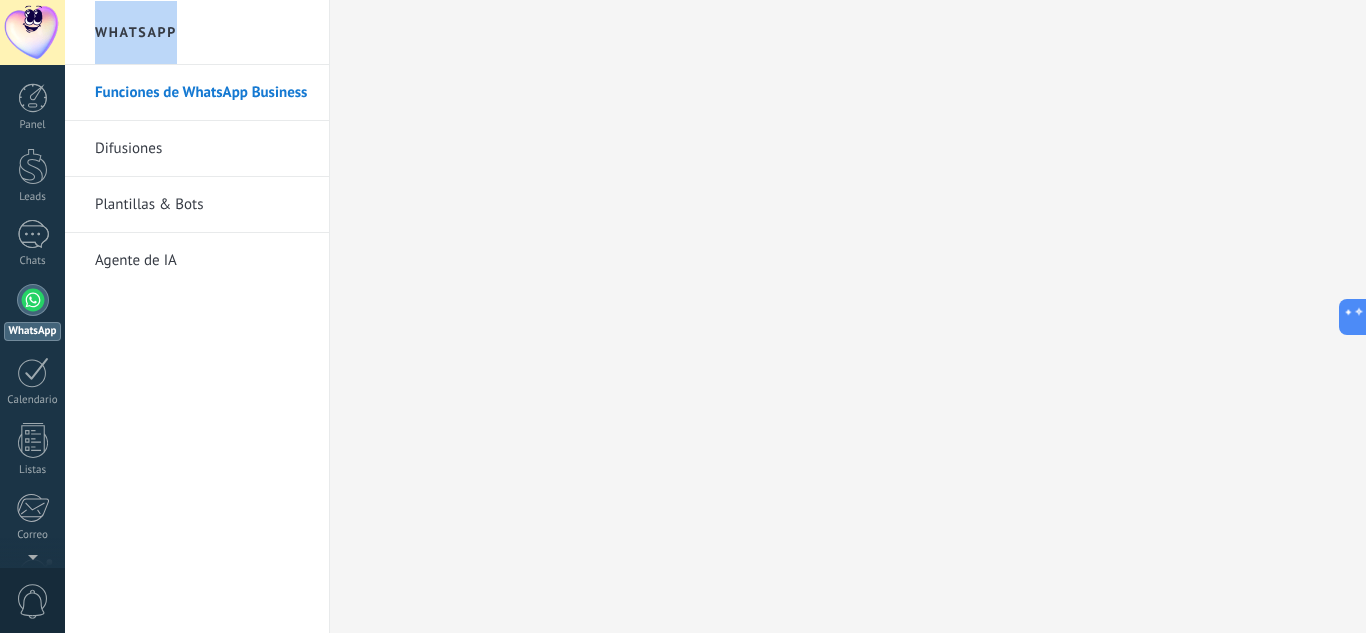 click on "WhatsApp" at bounding box center [197, 32] 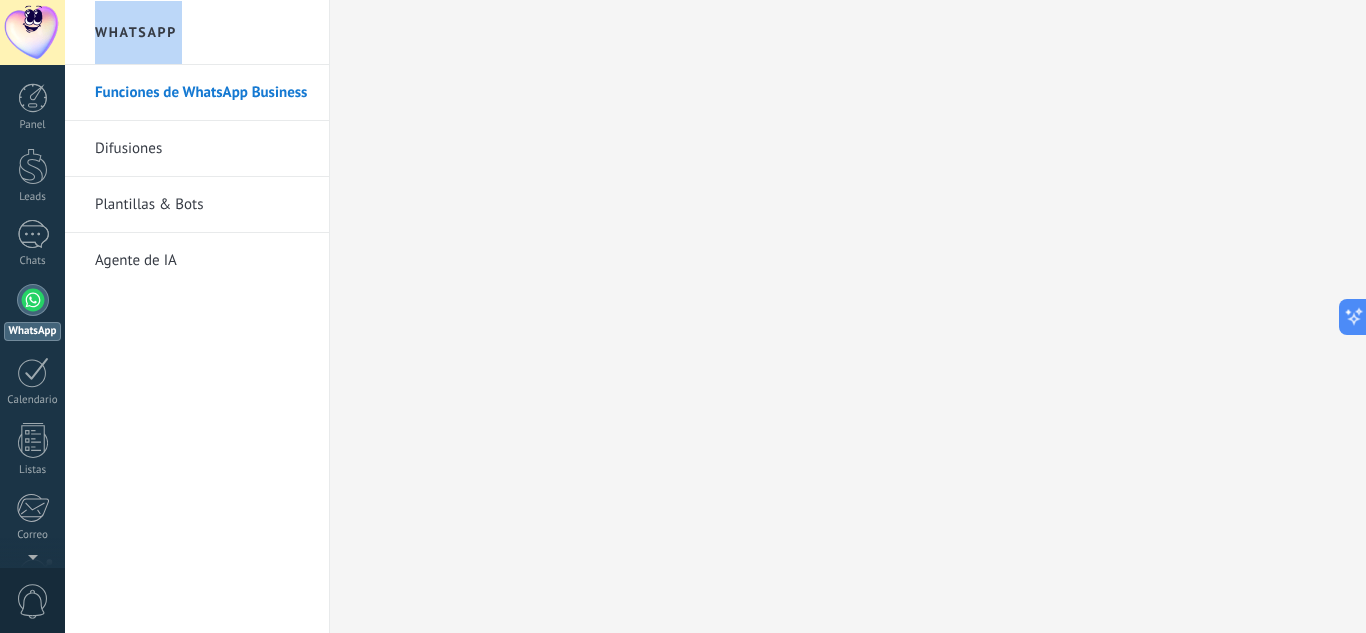 click on "WhatsApp" at bounding box center [197, 32] 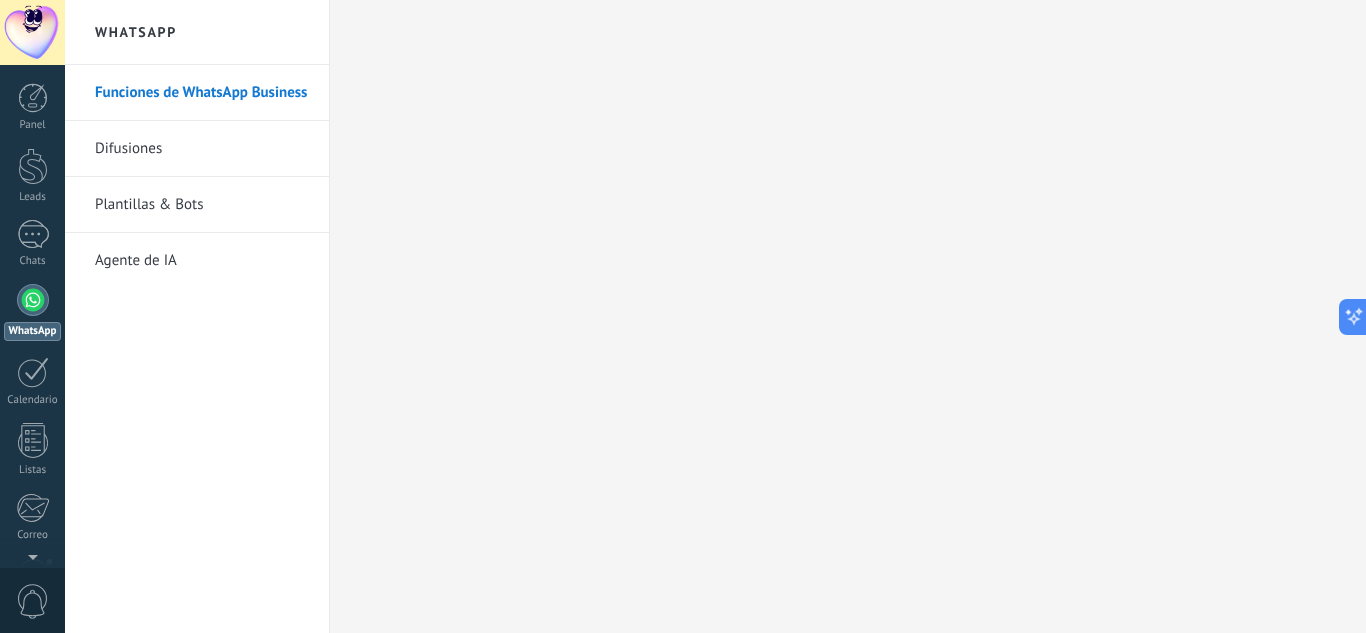 click on "WhatsApp" at bounding box center [197, 32] 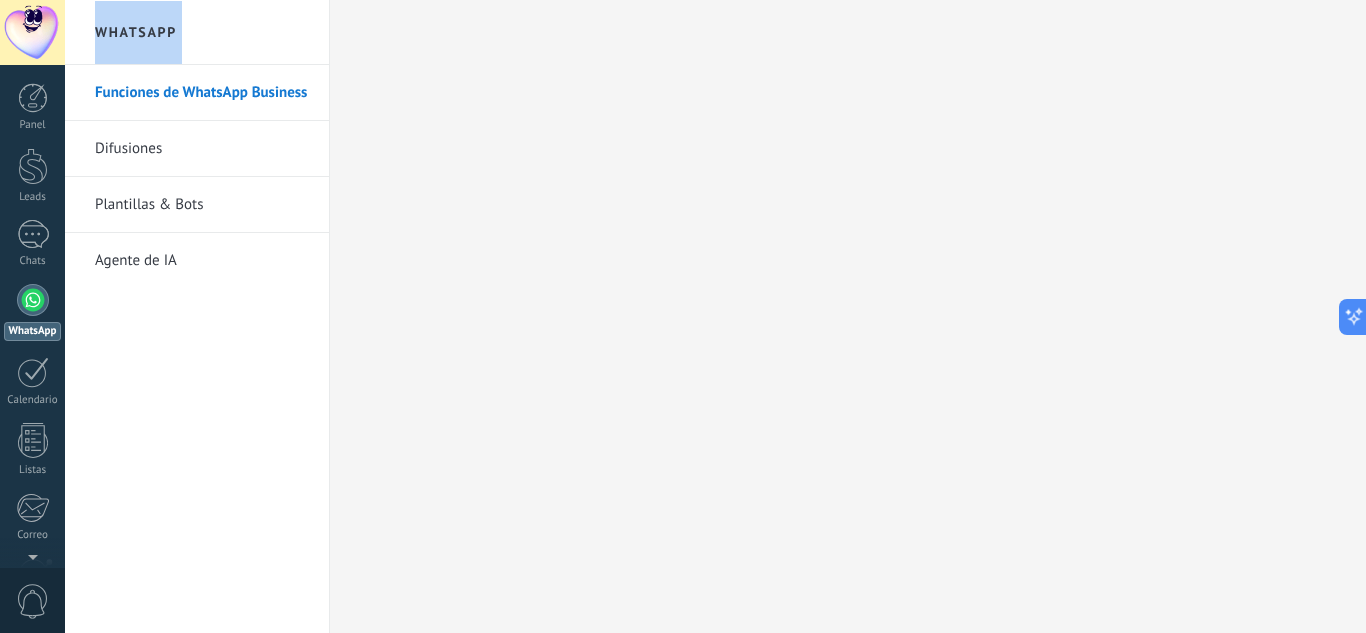 click on "WhatsApp" at bounding box center [197, 32] 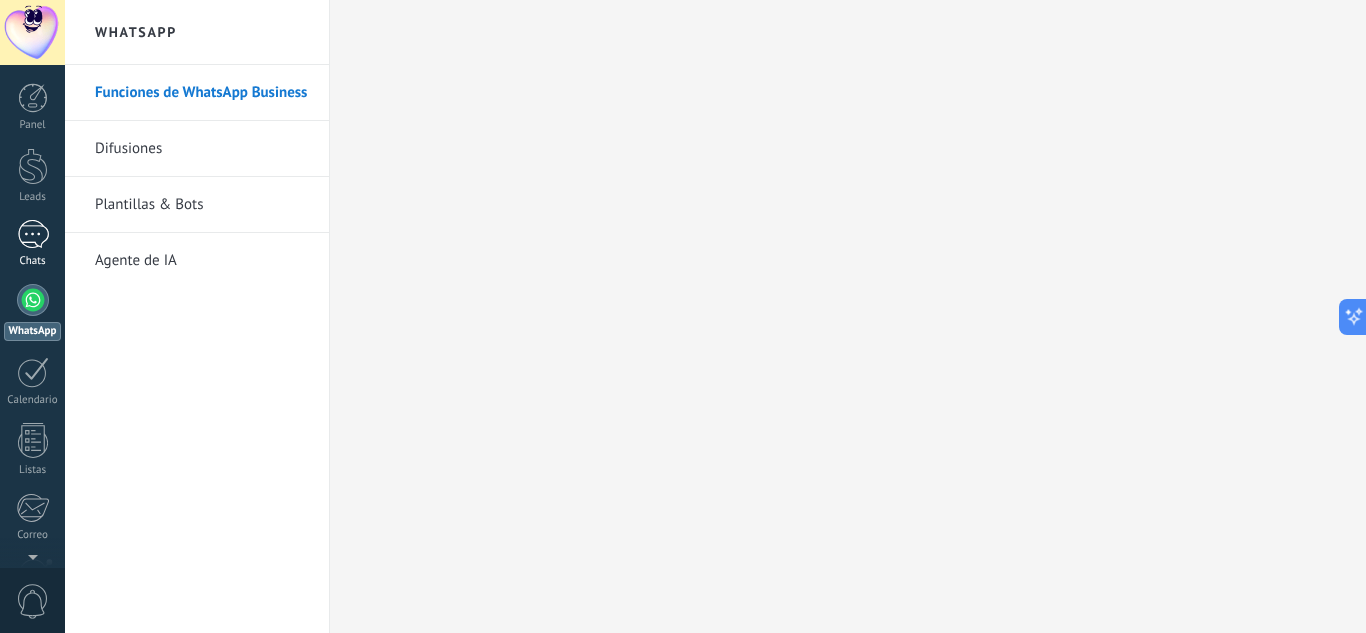 click on "Chats" at bounding box center (32, 244) 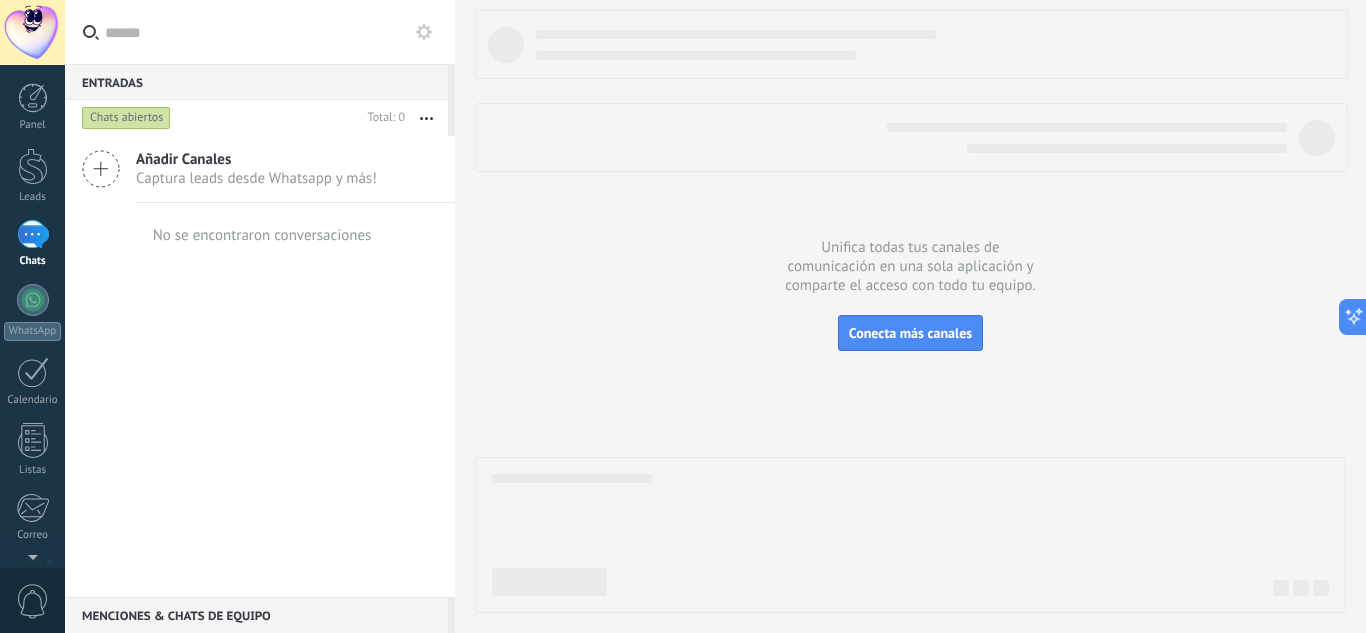 click on "Chats abiertos" at bounding box center [126, 118] 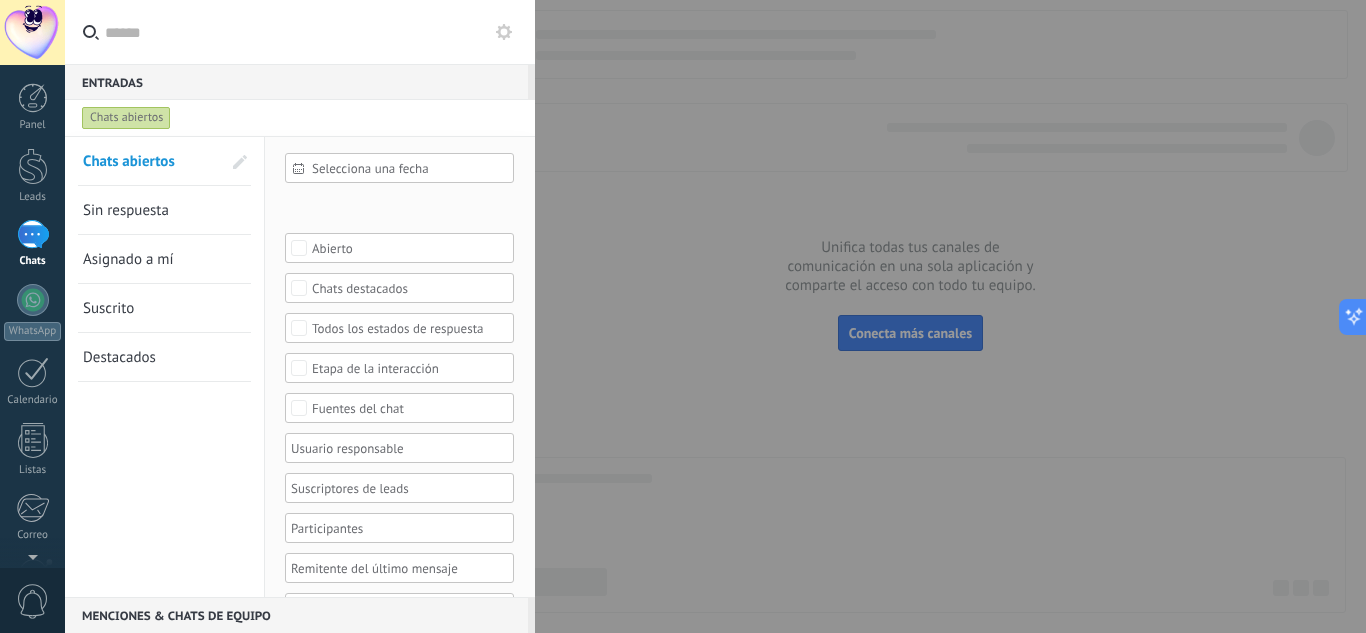 click at bounding box center [312, 32] 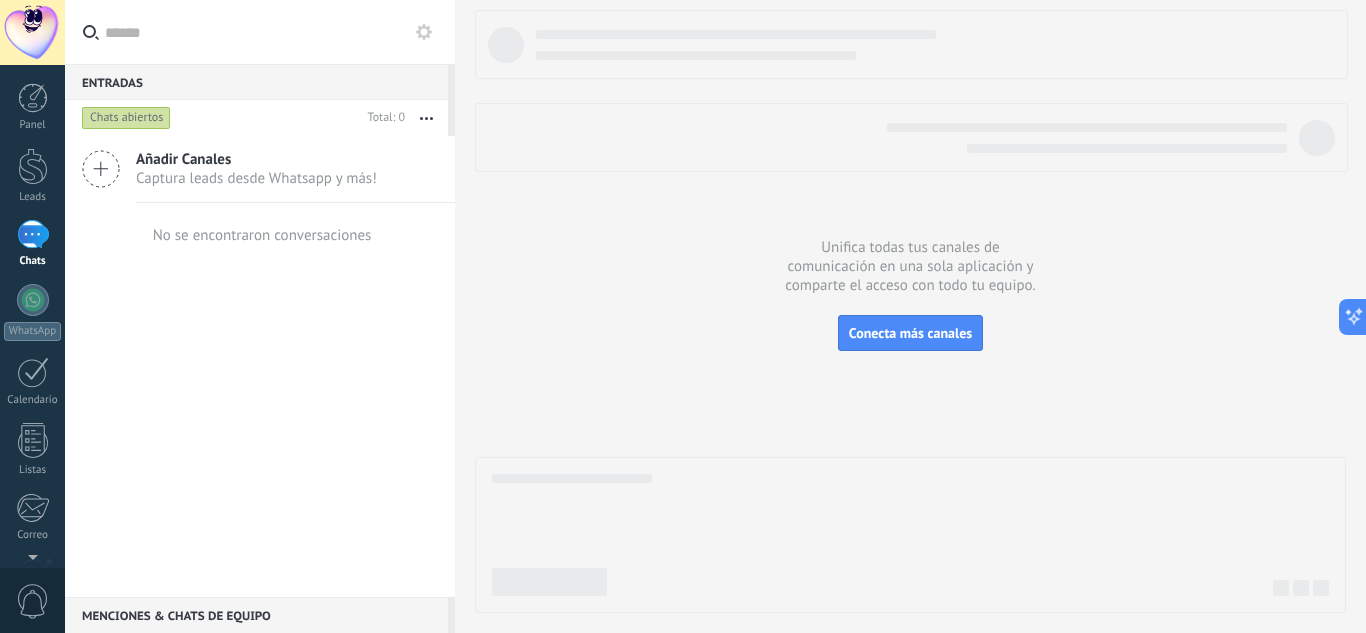 click 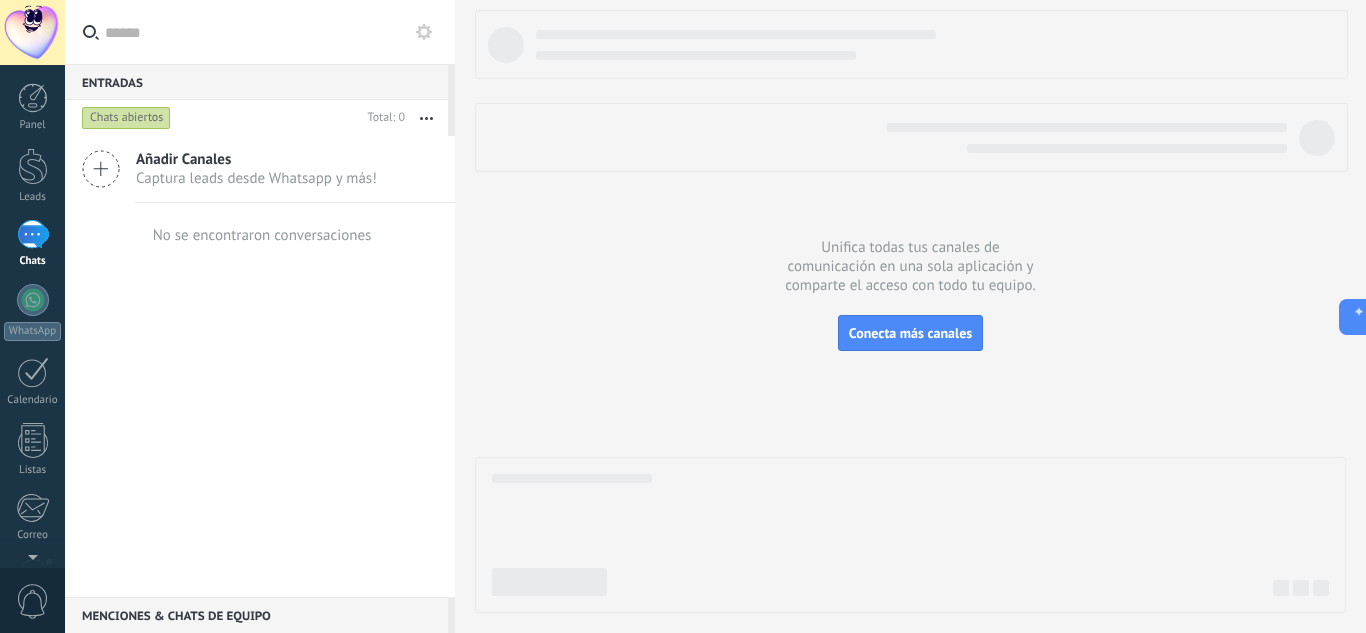 click 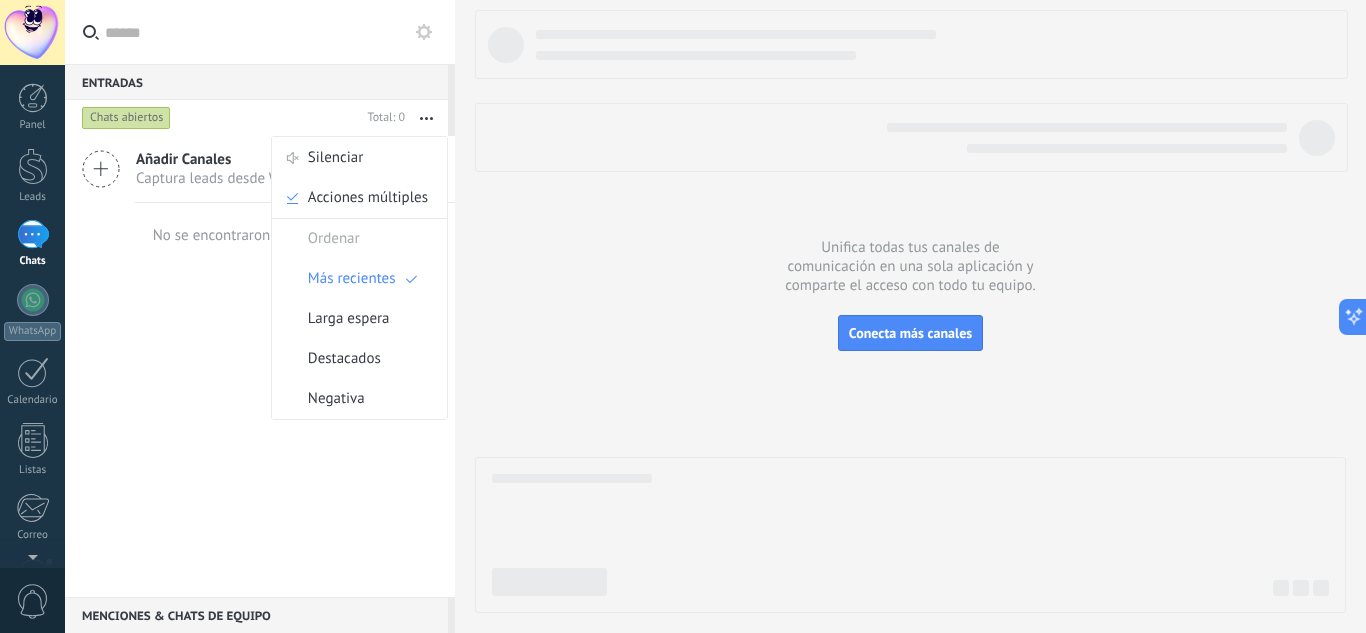 click at bounding box center [272, 32] 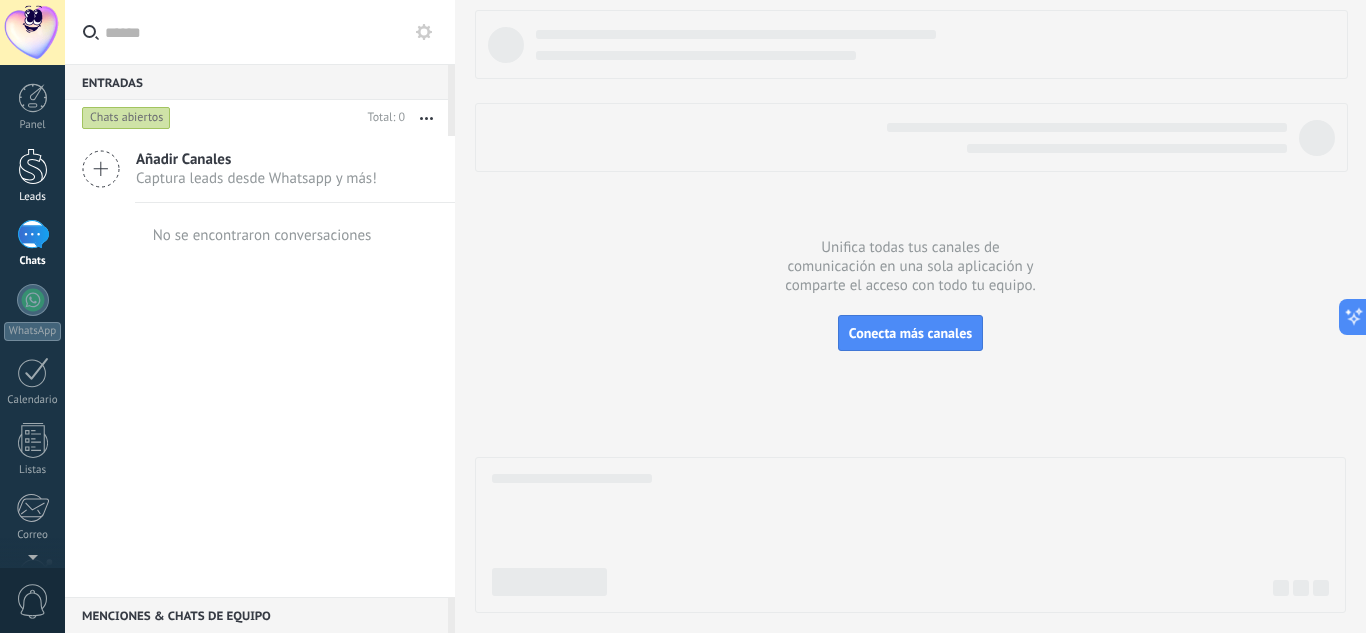 click on "Leads" at bounding box center [33, 197] 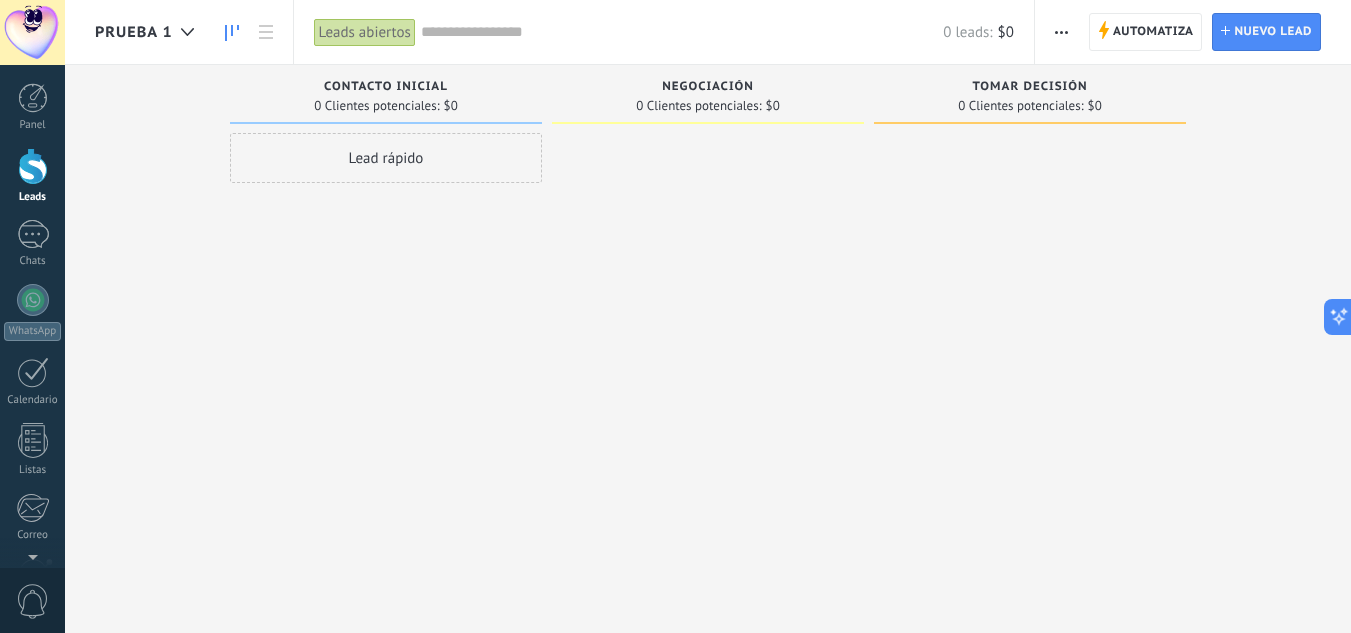click at bounding box center (1061, 32) 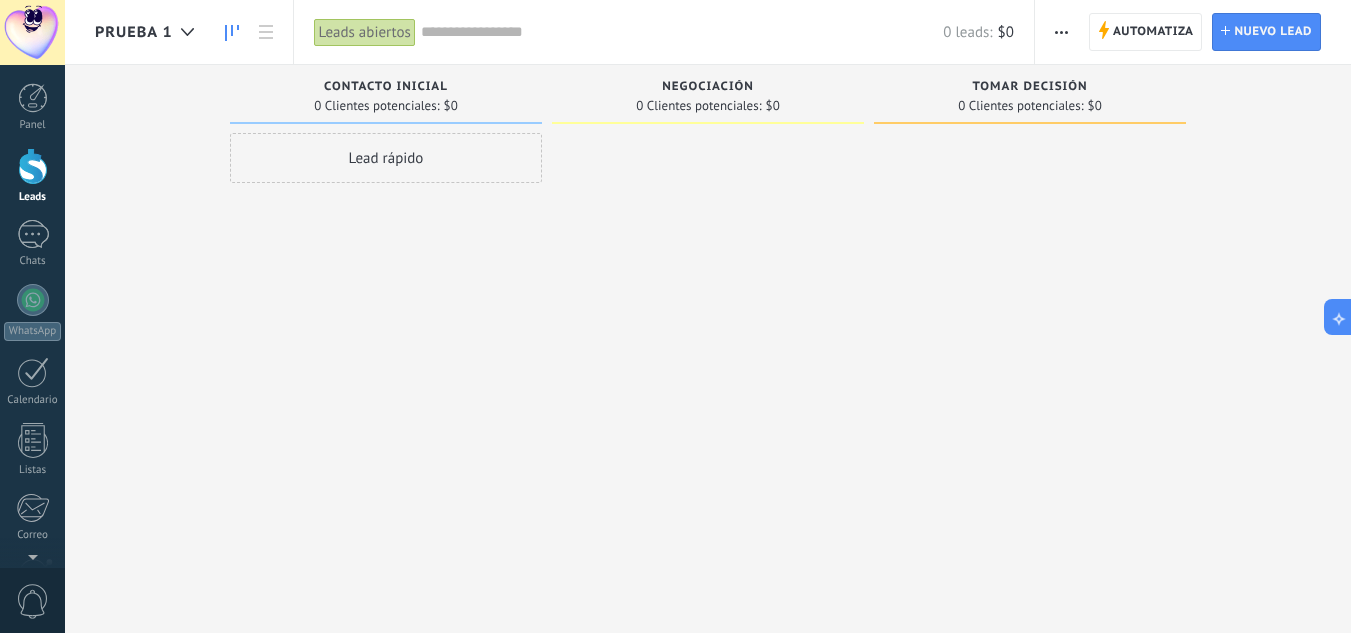 click at bounding box center (1061, 32) 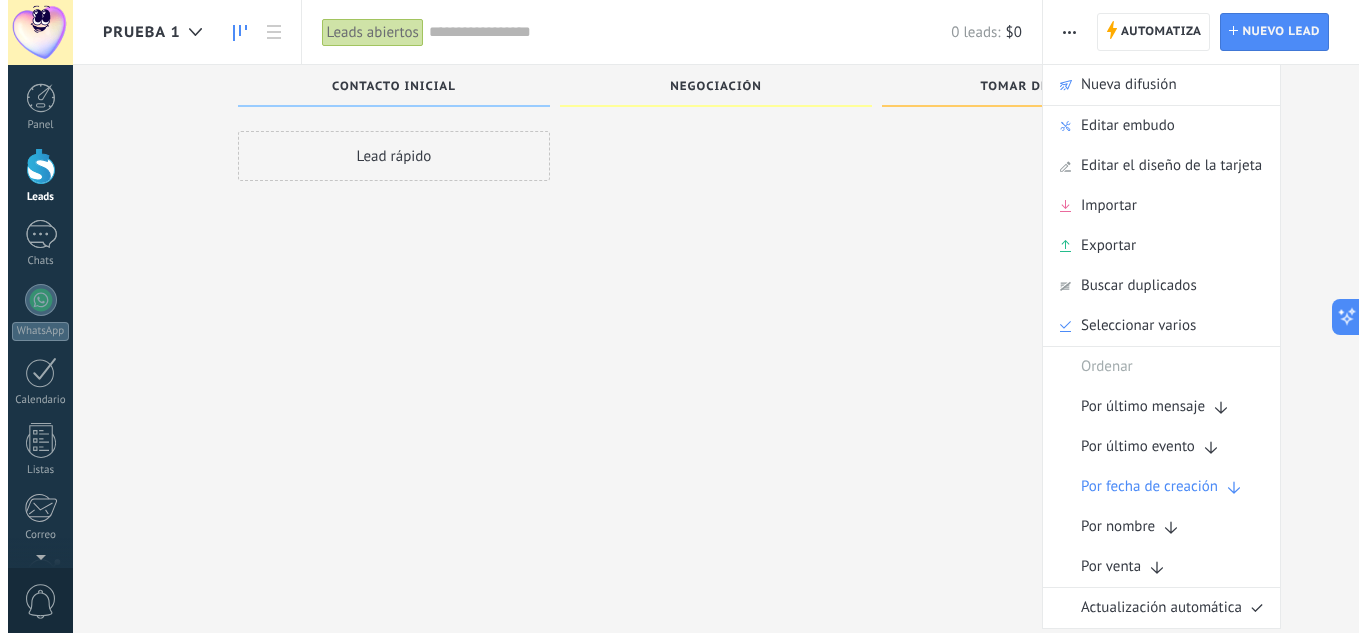 scroll, scrollTop: 0, scrollLeft: 0, axis: both 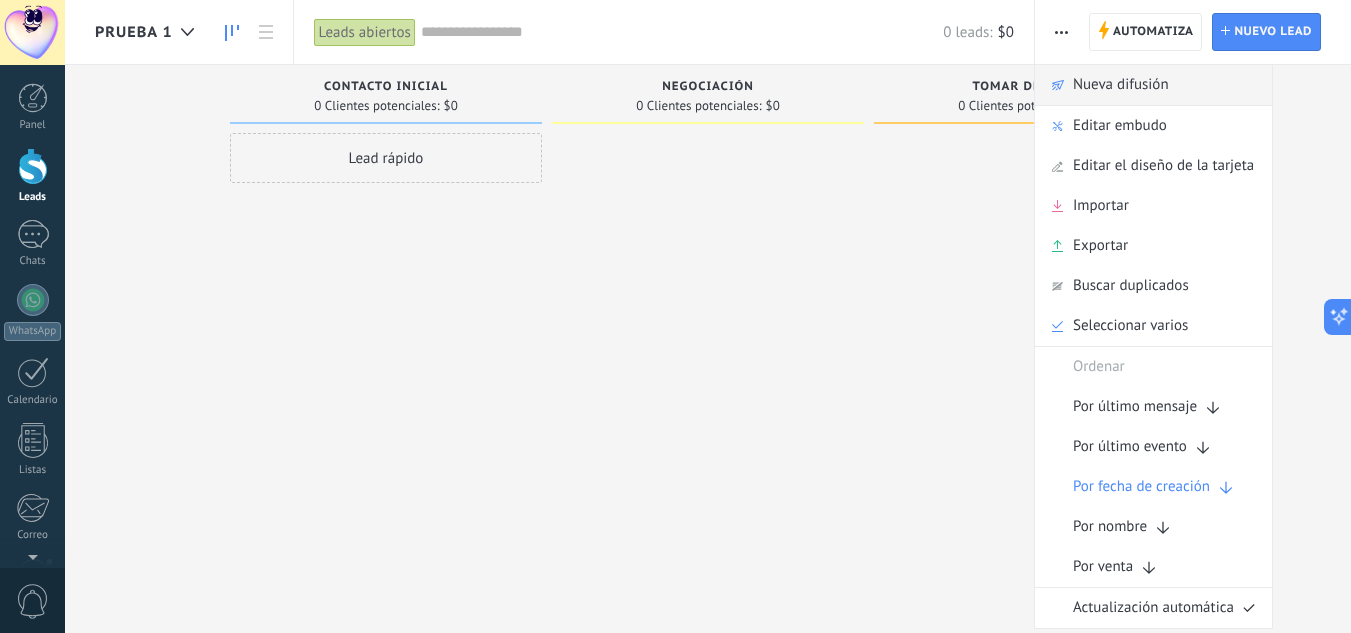 click on "Nueva difusión" at bounding box center (1121, 85) 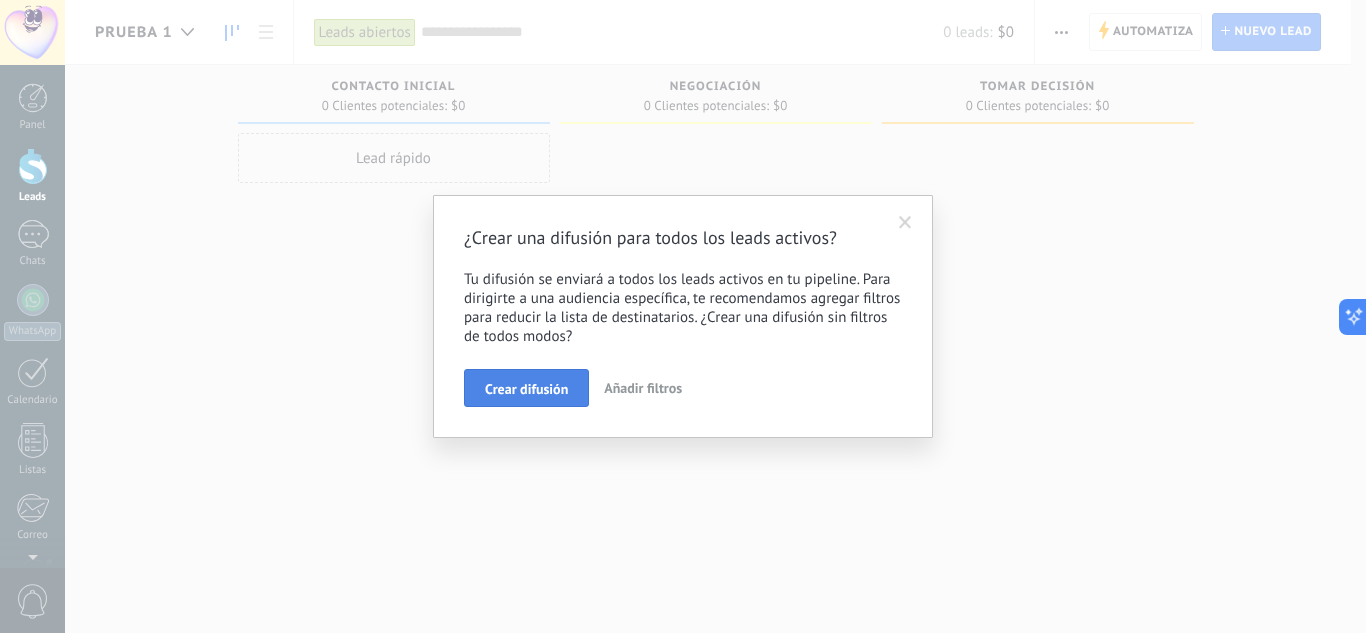 click on "Crear difusión" at bounding box center (526, 389) 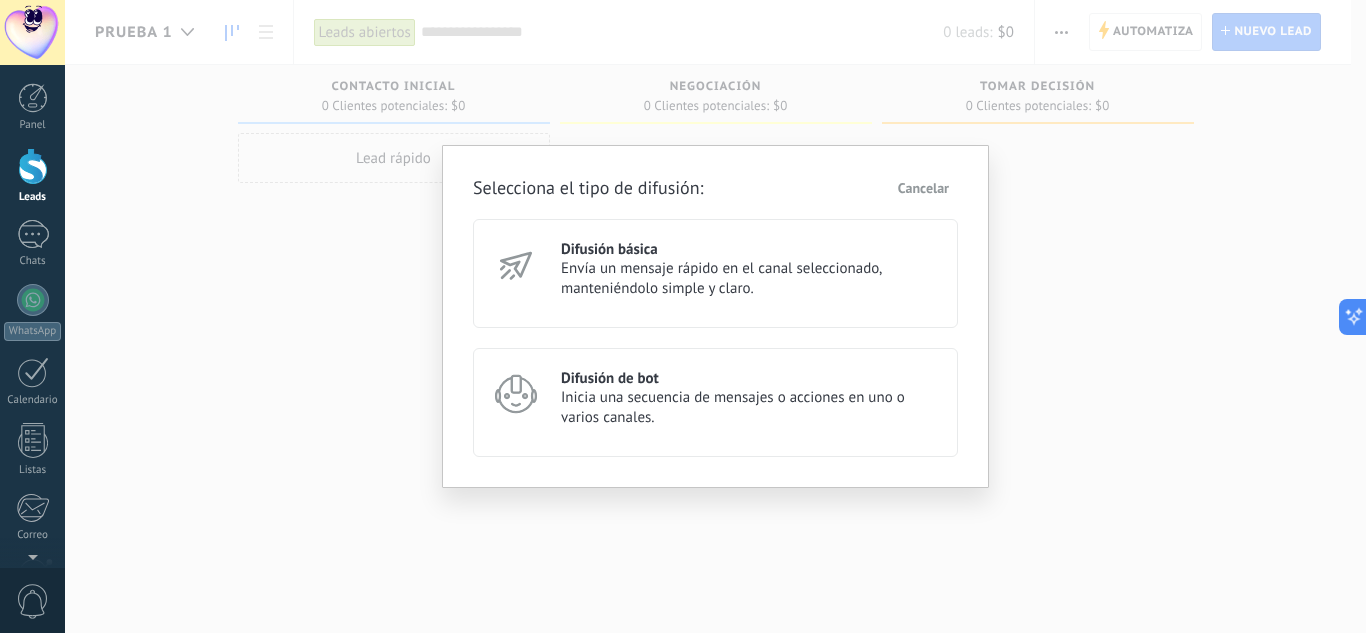 click on "Envía un mensaje rápido en el canal seleccionado, manteniéndolo simple y claro." at bounding box center (750, 279) 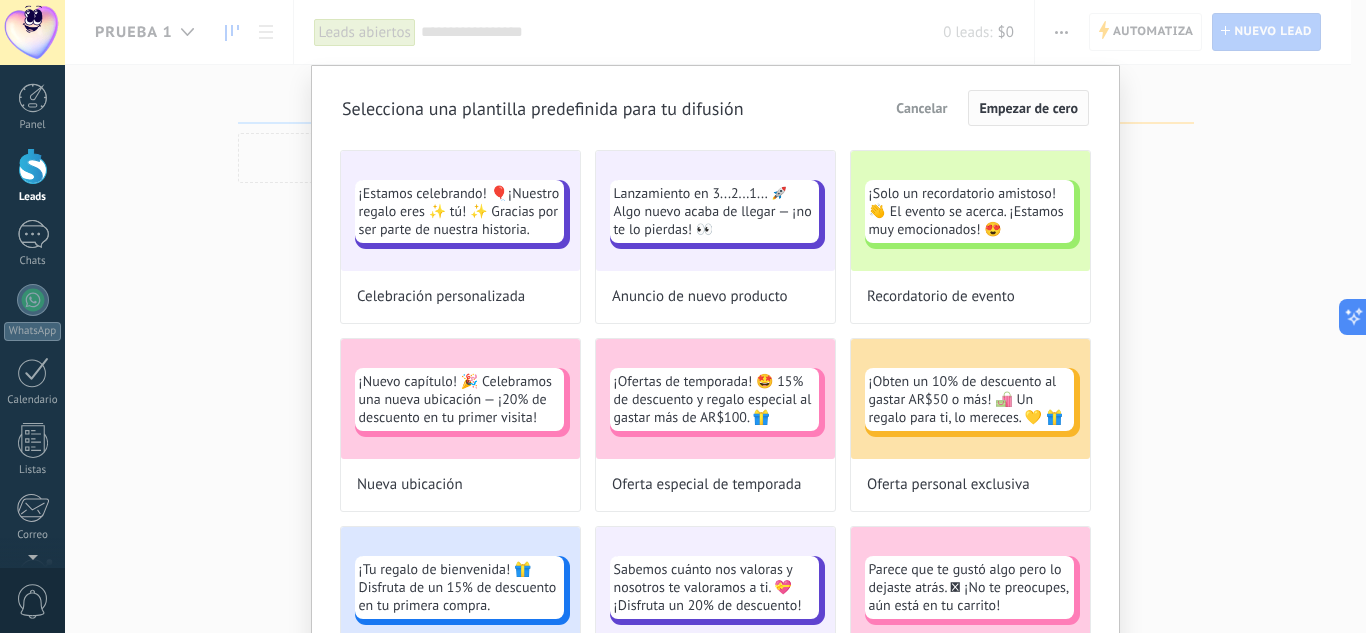 click on "Empezar de cero" at bounding box center (1028, 108) 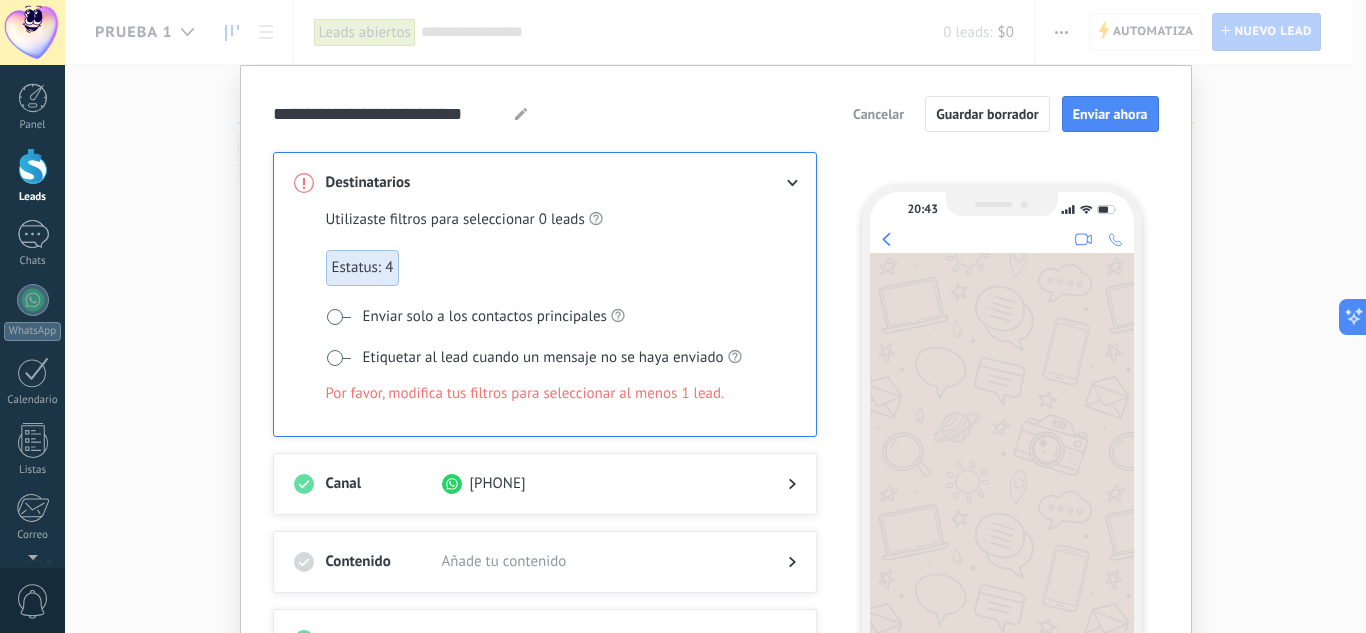 click on "Estatus: 4" at bounding box center [363, 268] 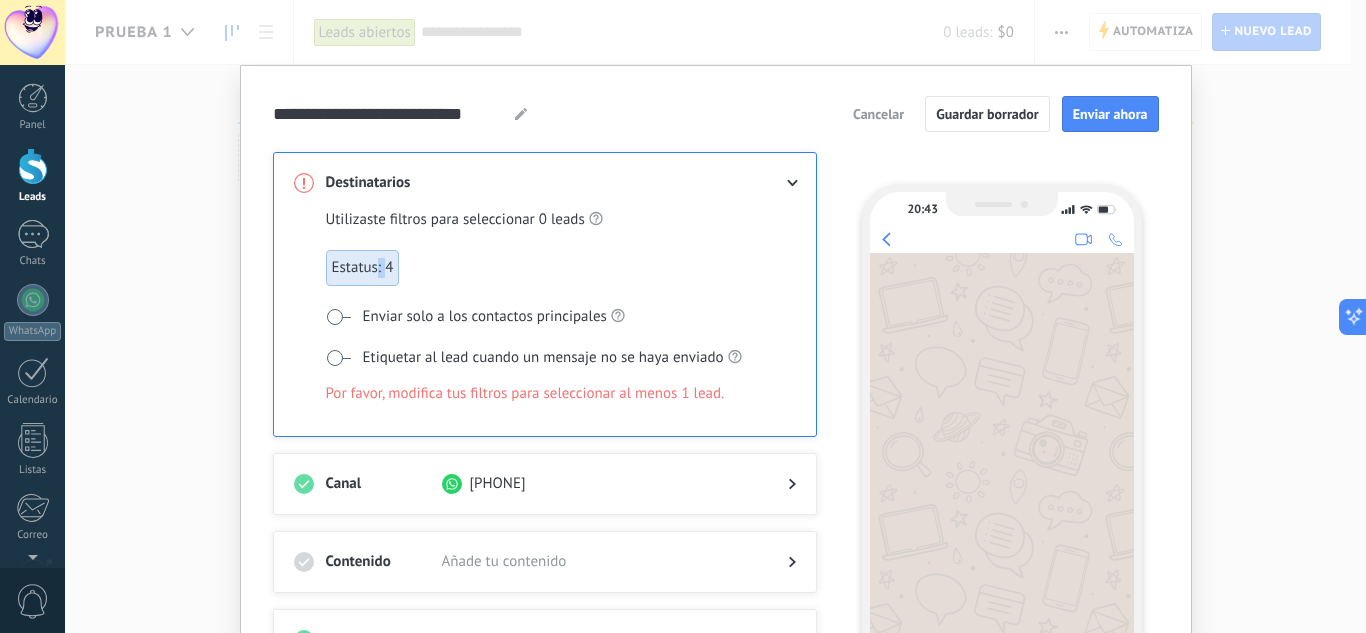 click on "Estatus: 4" at bounding box center [363, 268] 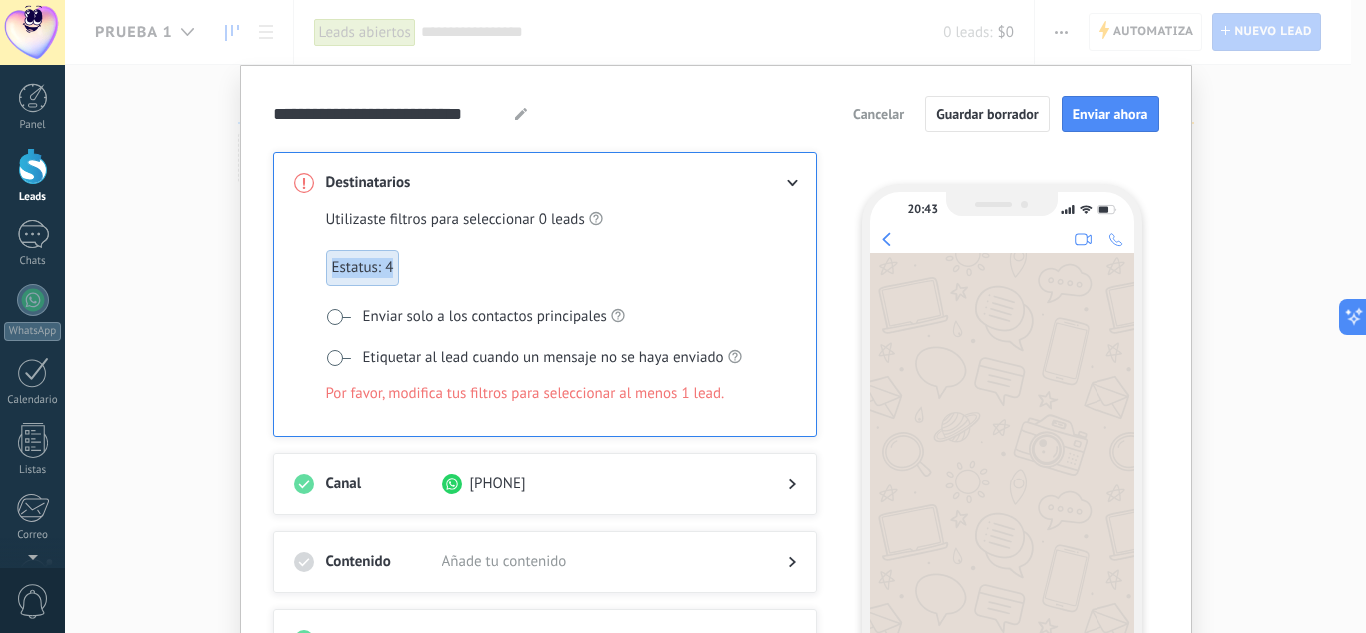 click on "Estatus: 4" at bounding box center [363, 268] 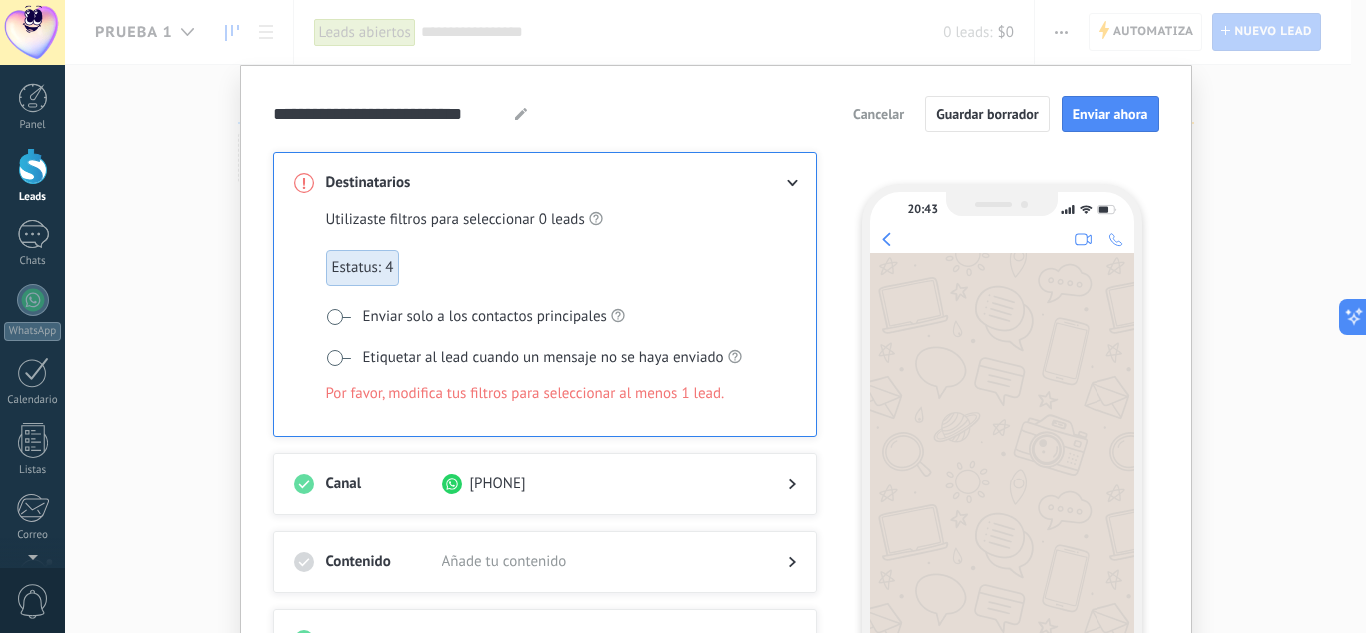 click on "Estatus: 4" at bounding box center [561, 264] 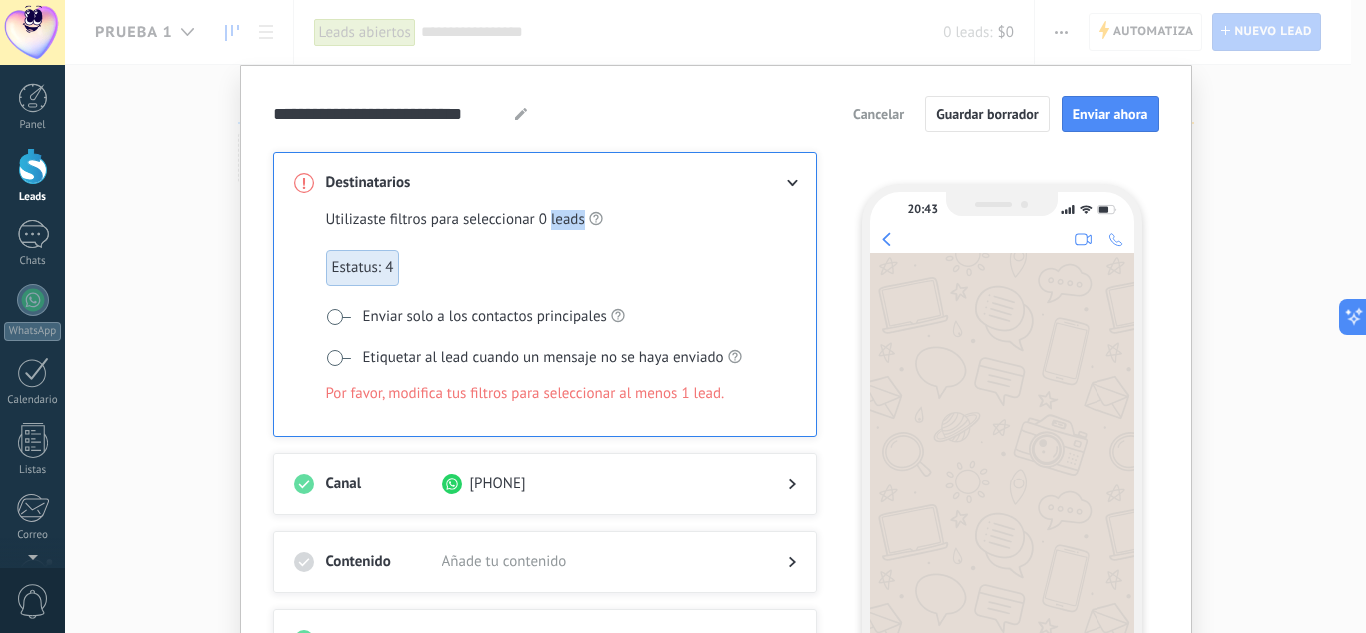 click on "0 leads" at bounding box center [562, 220] 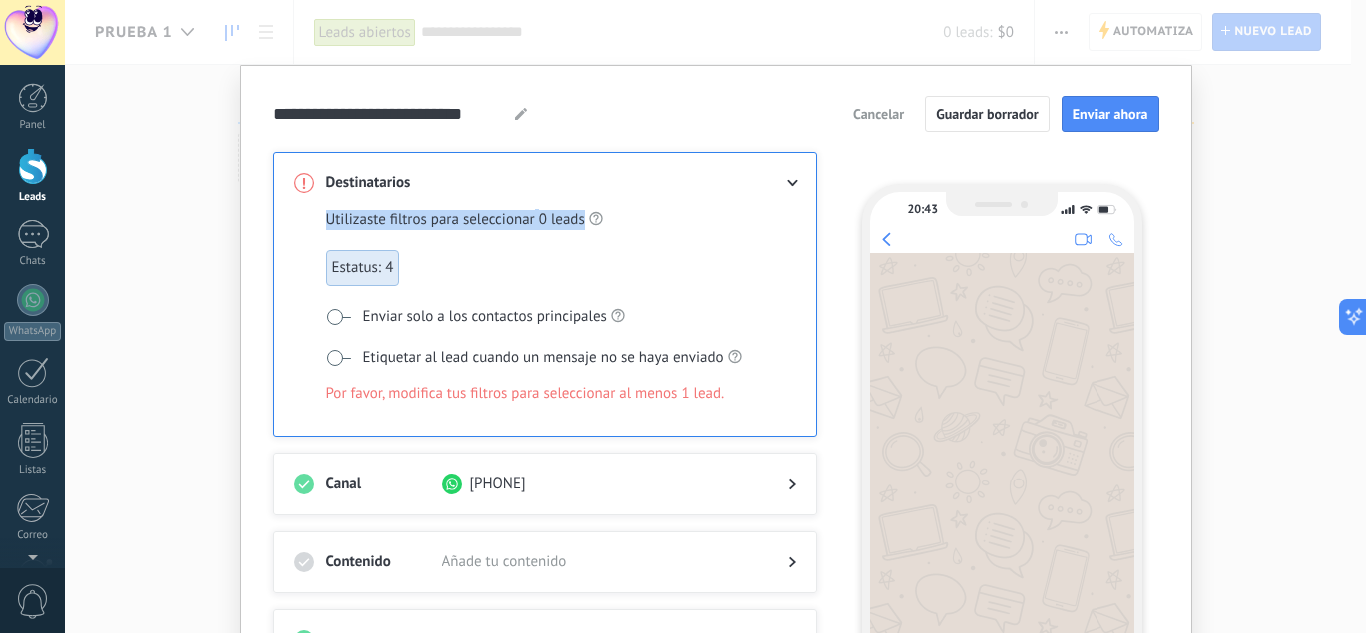 click on "0 leads" at bounding box center (562, 220) 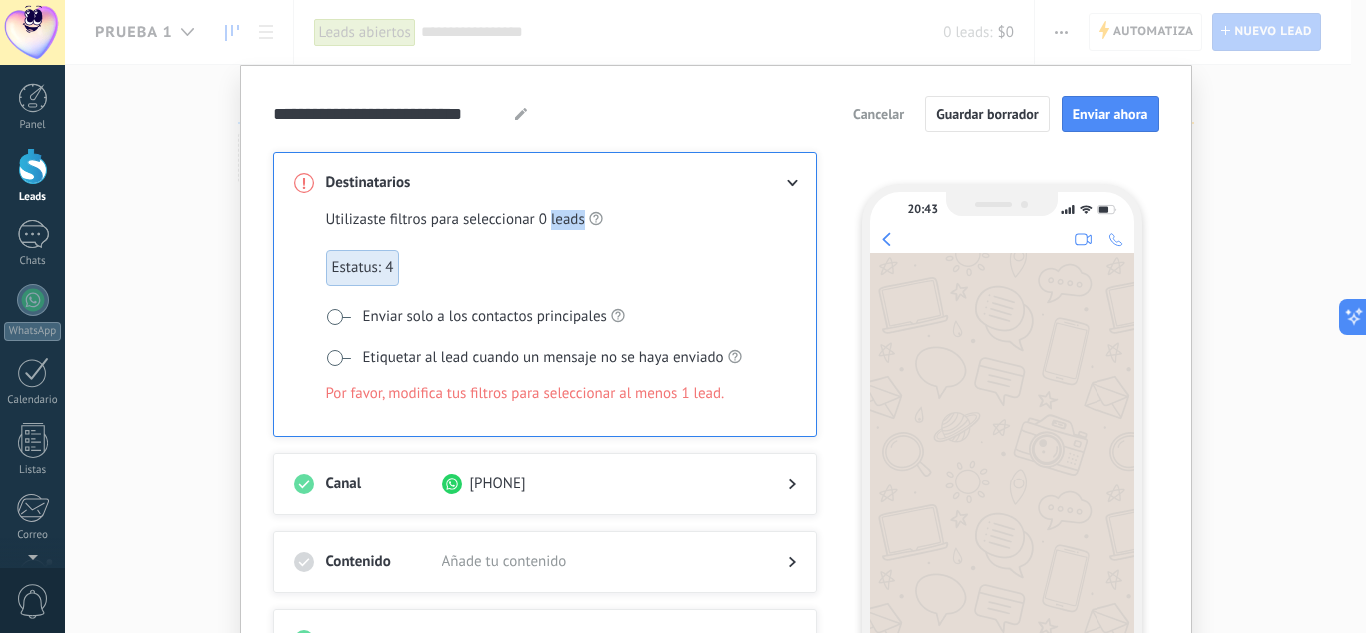 click at bounding box center [776, 183] 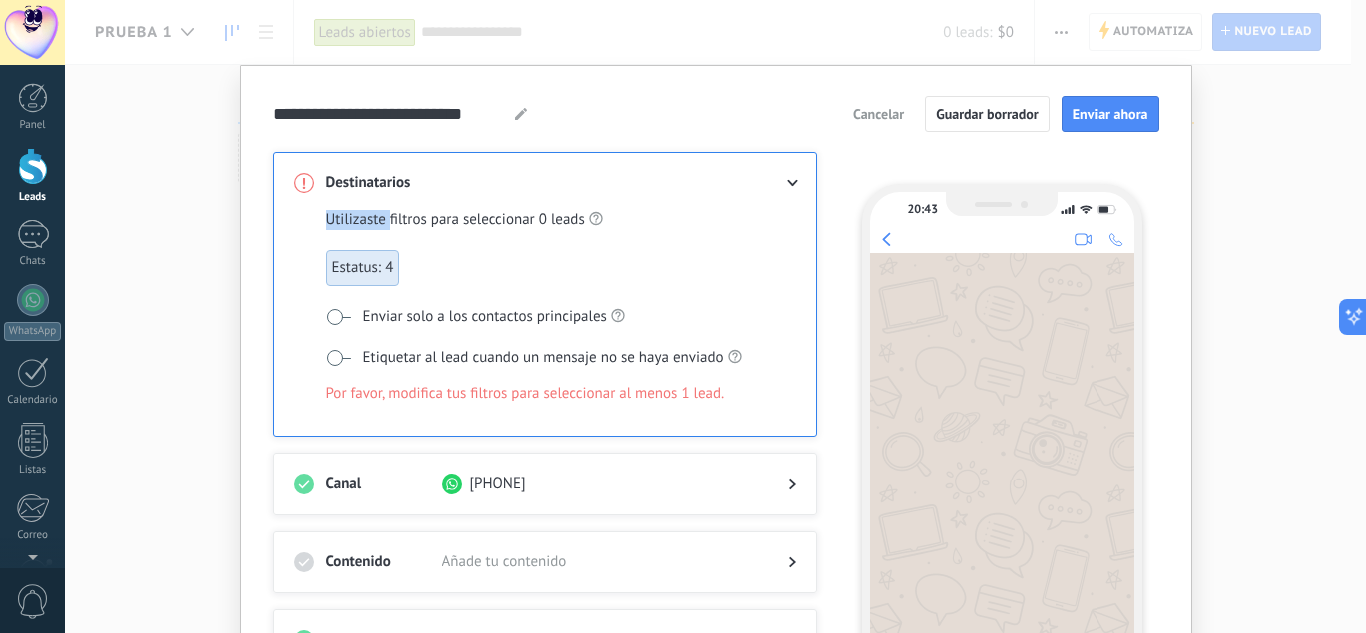 click at bounding box center [776, 183] 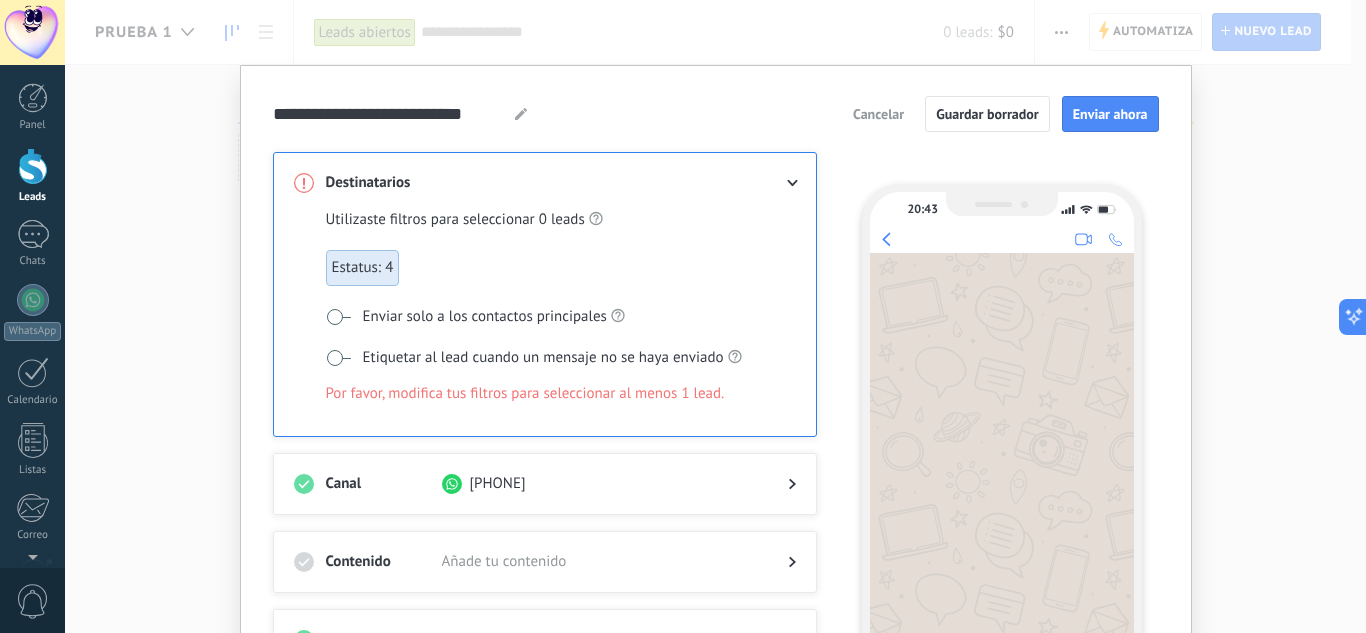 click 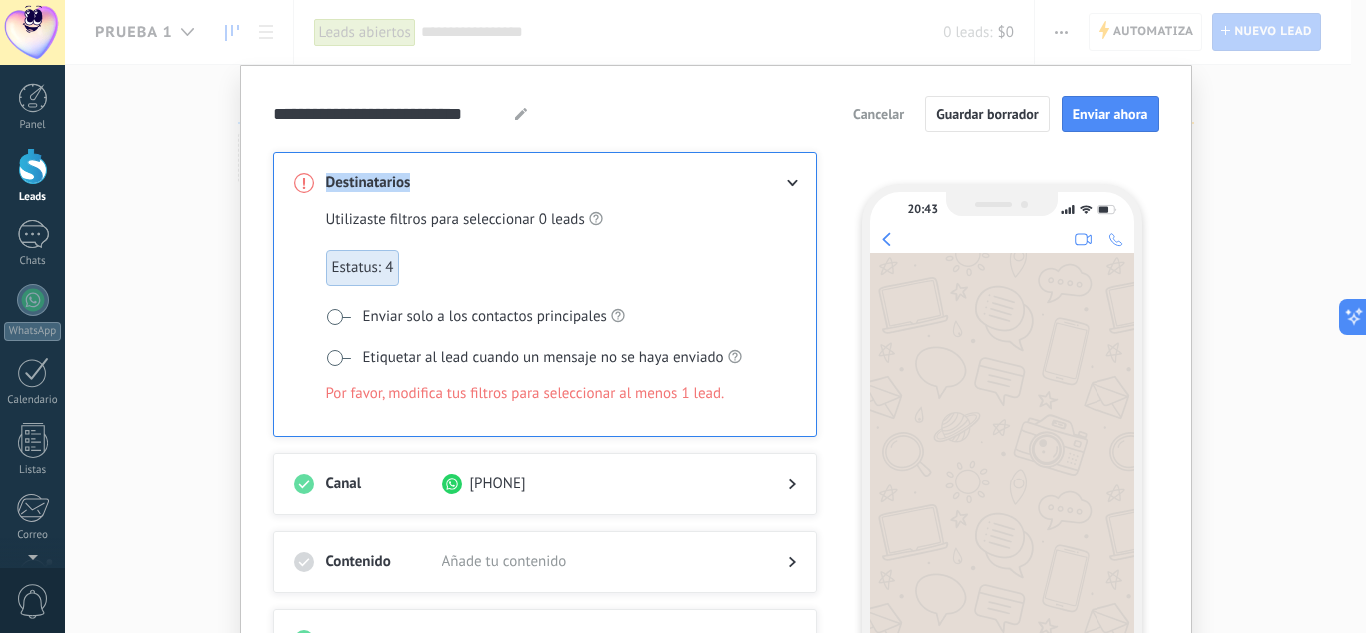 click 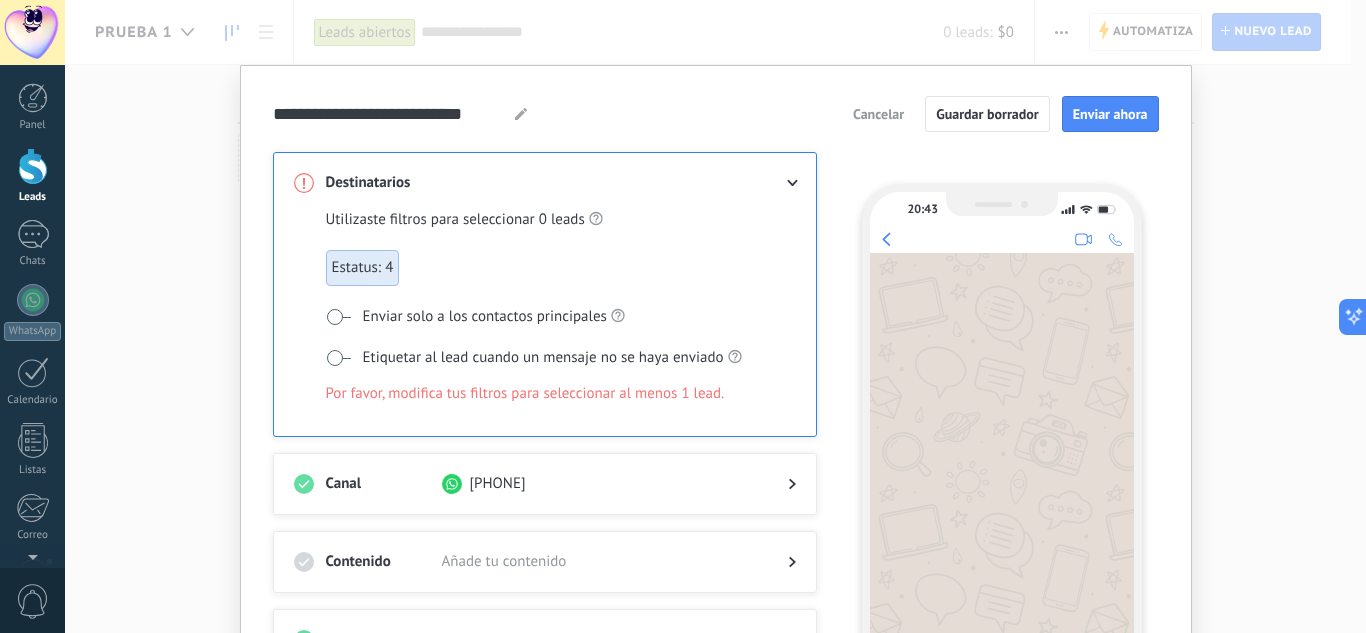 click 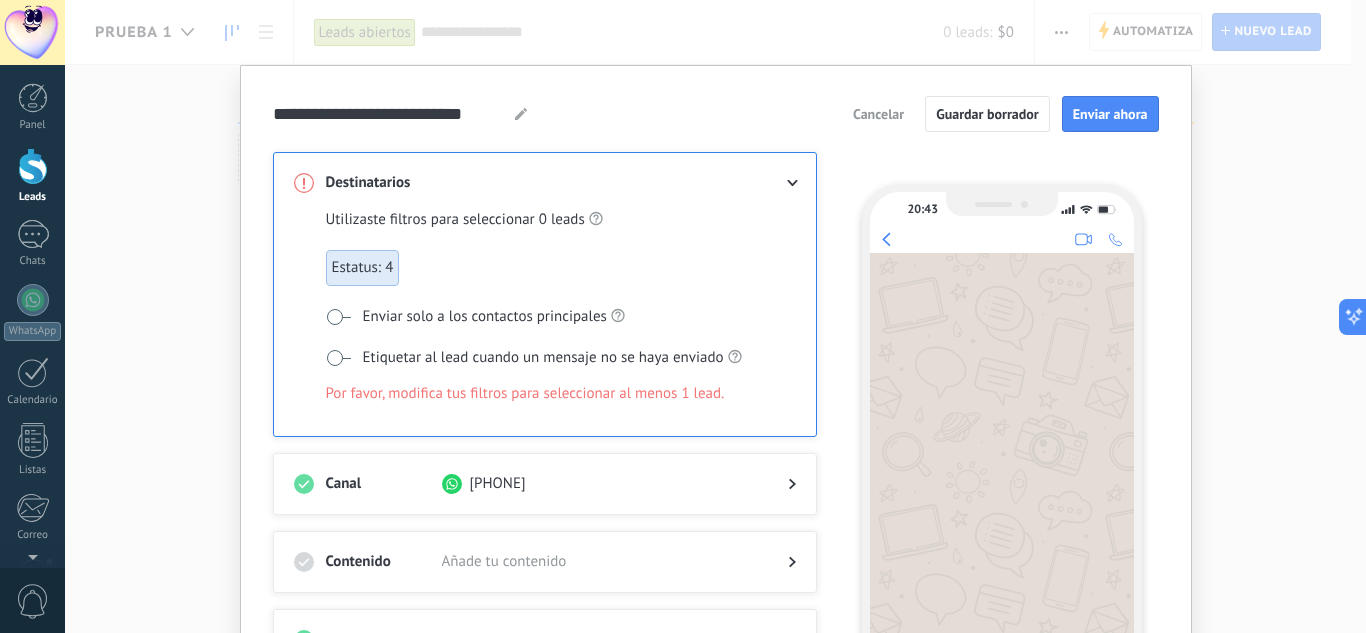 click on "Por favor, modifica tus filtros para seleccionar al menos 1 lead." at bounding box center (525, 394) 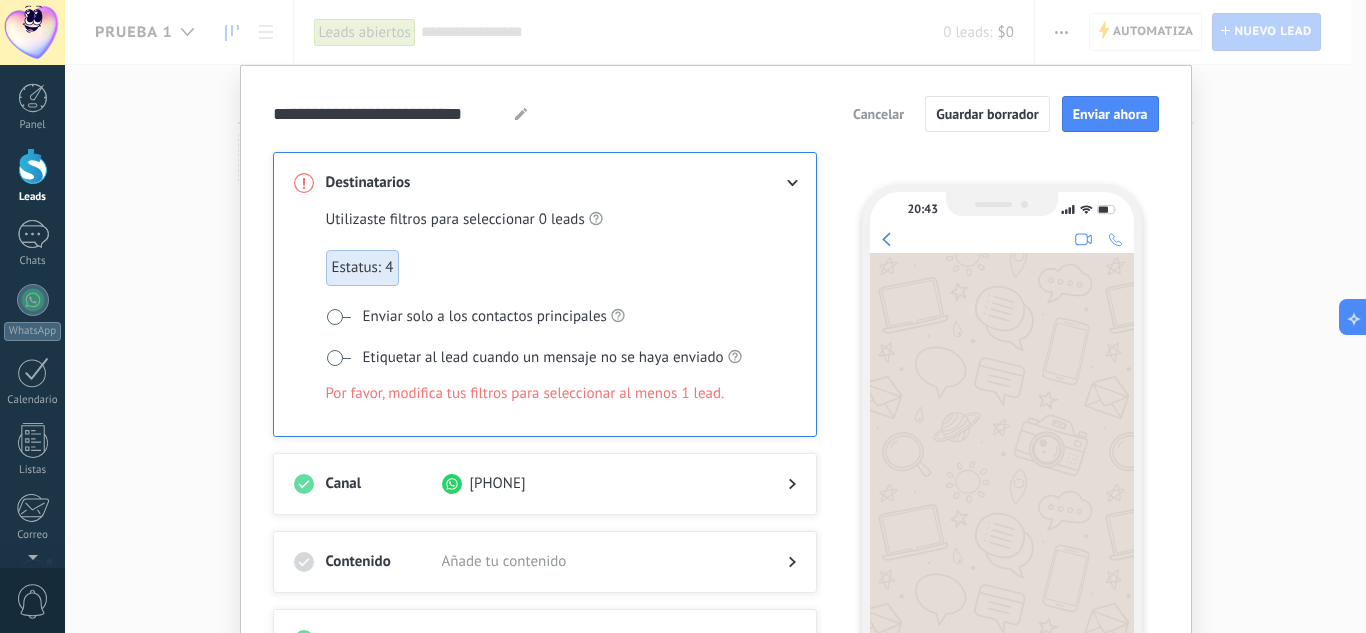 click on "Por favor, modifica tus filtros para seleccionar al menos 1 lead." at bounding box center [525, 394] 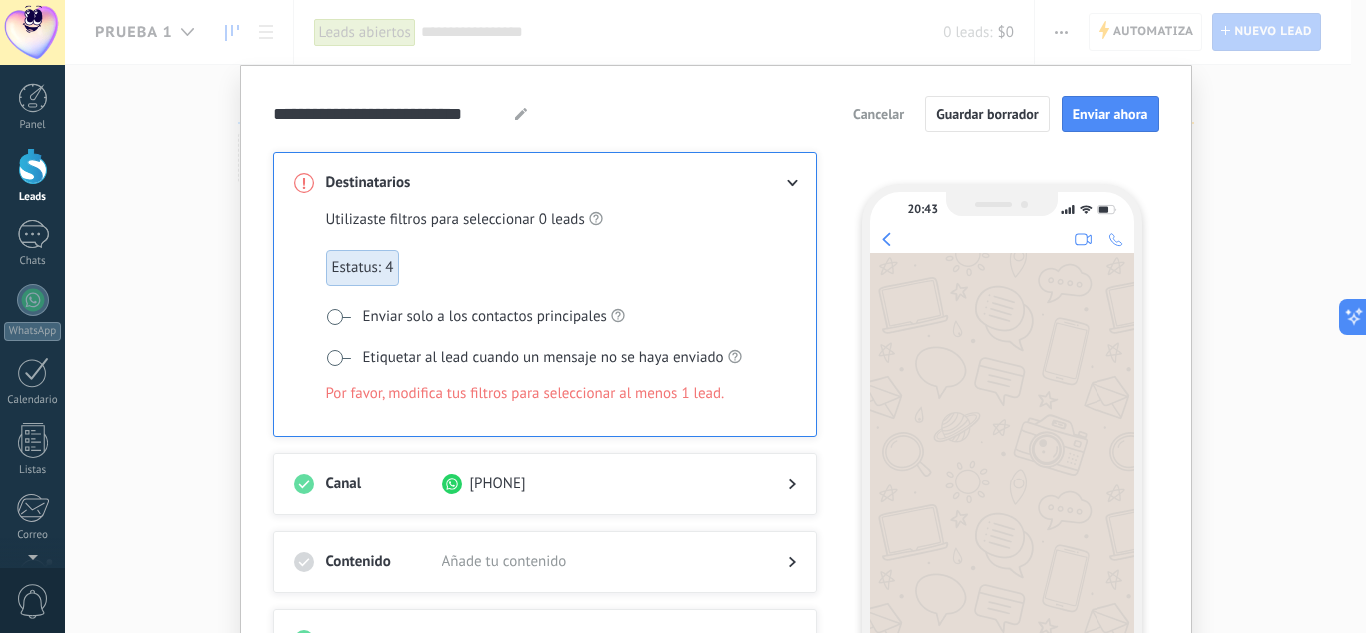 click on "Enviar solo a los contactos principales" at bounding box center (561, 316) 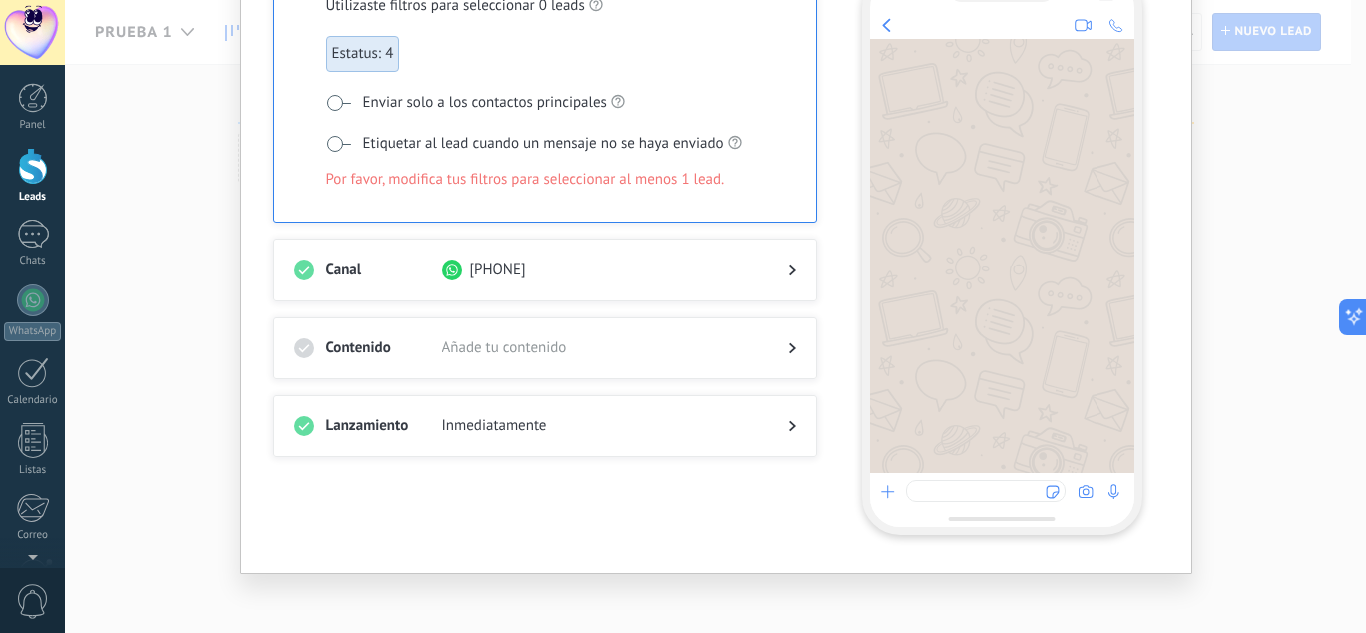 scroll, scrollTop: 220, scrollLeft: 0, axis: vertical 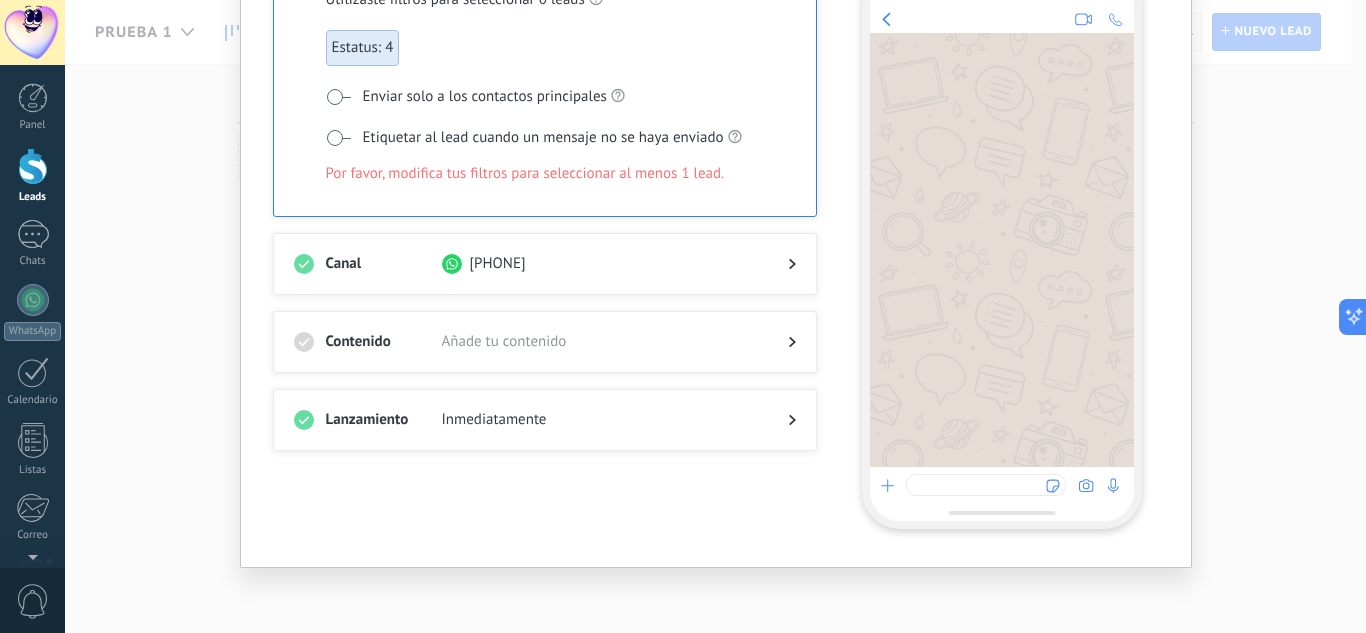 click on "Lanzamiento Inmediatamente" at bounding box center (545, 420) 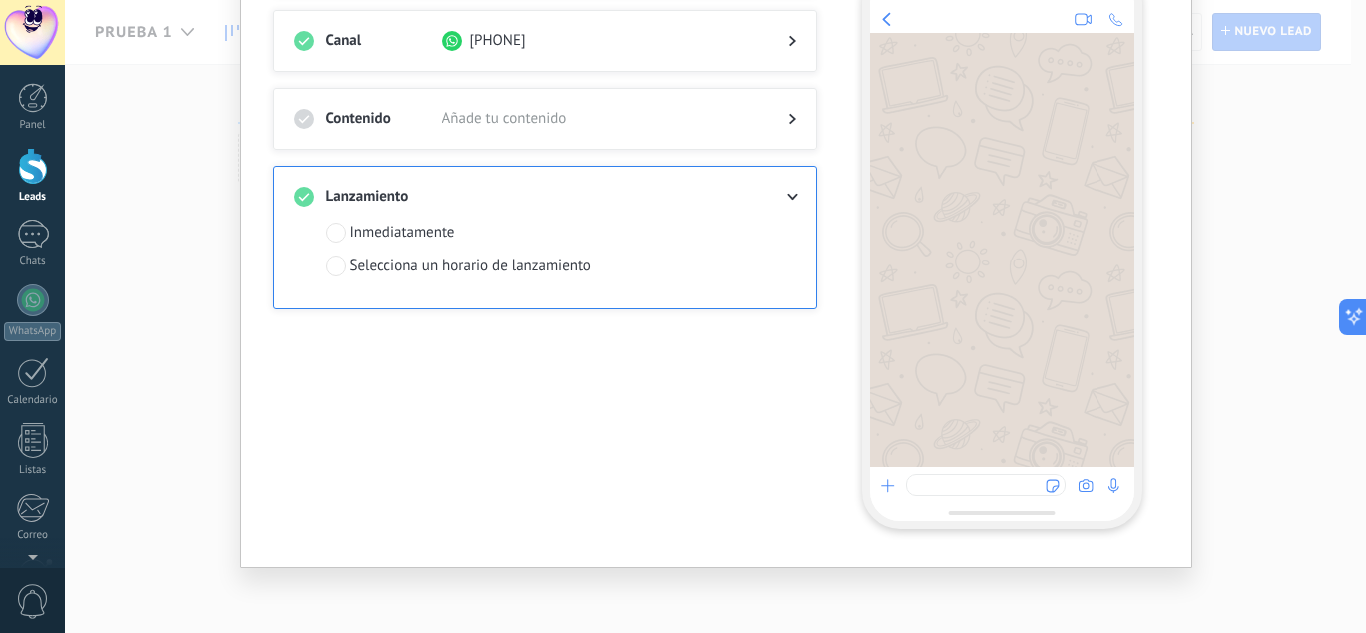 click at bounding box center [776, 119] 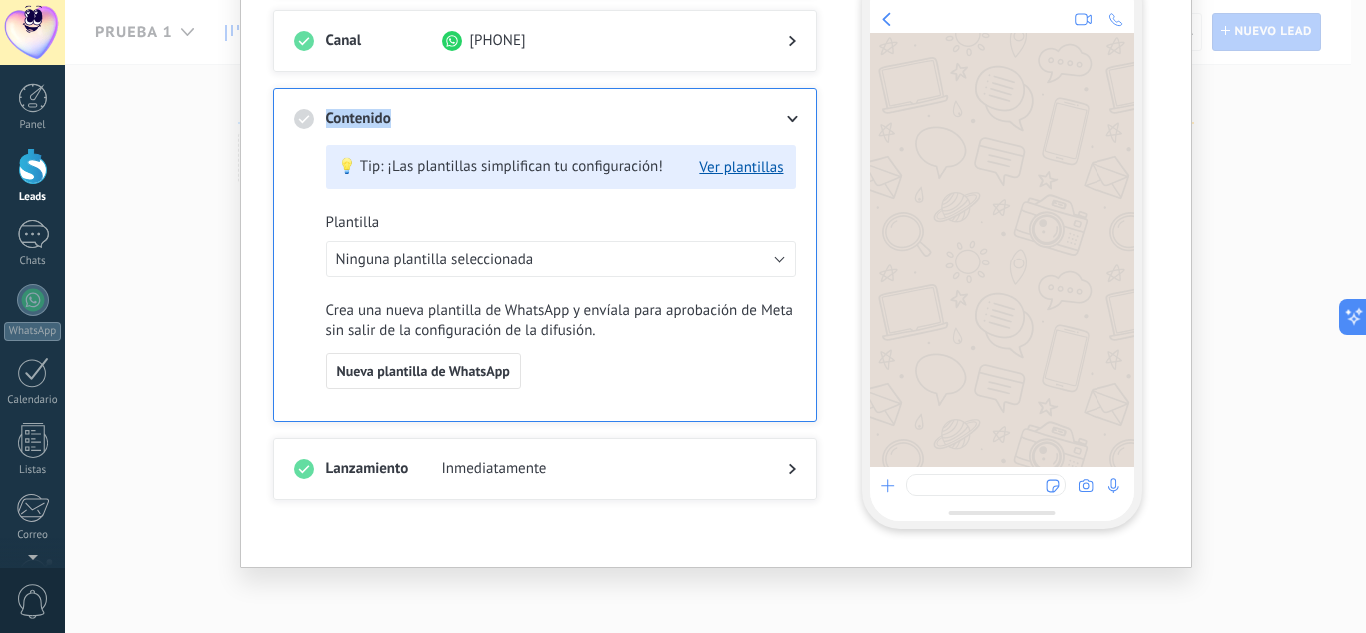 click on "💡 Tip: ¡Las plantillas simplifican tu configuración! Ver plantillas Plantilla   Ninguna plantilla seleccionada Crea una nueva plantilla de WhatsApp y envíala para aprobación de Meta sin salir de la configuración de la difusión. Nueva plantilla de WhatsApp" at bounding box center [561, 281] 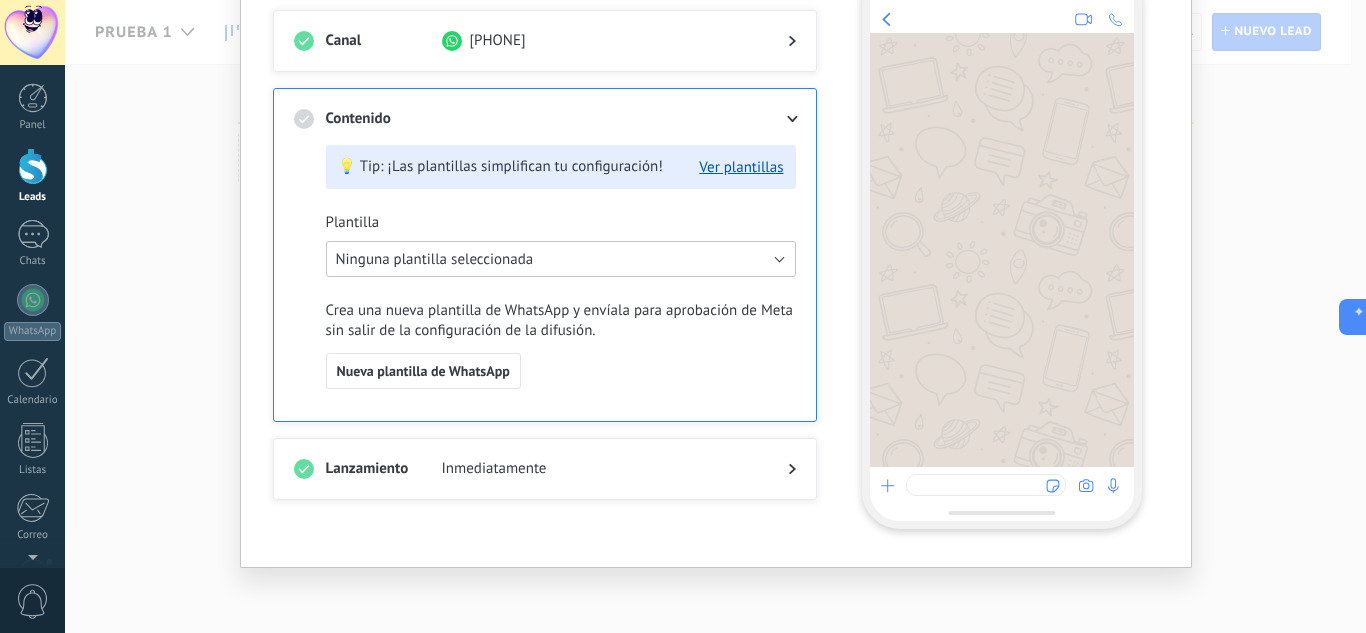 click on "Ninguna plantilla seleccionada" at bounding box center (561, 259) 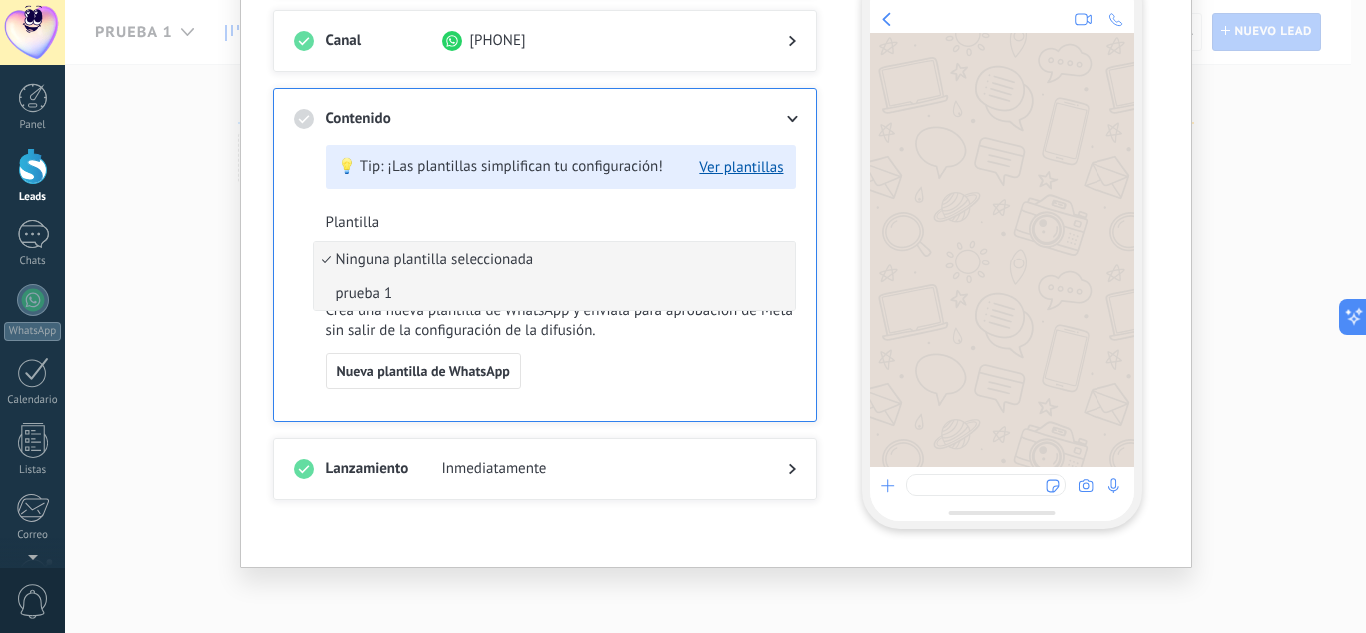 click on "prueba 1" at bounding box center [551, 293] 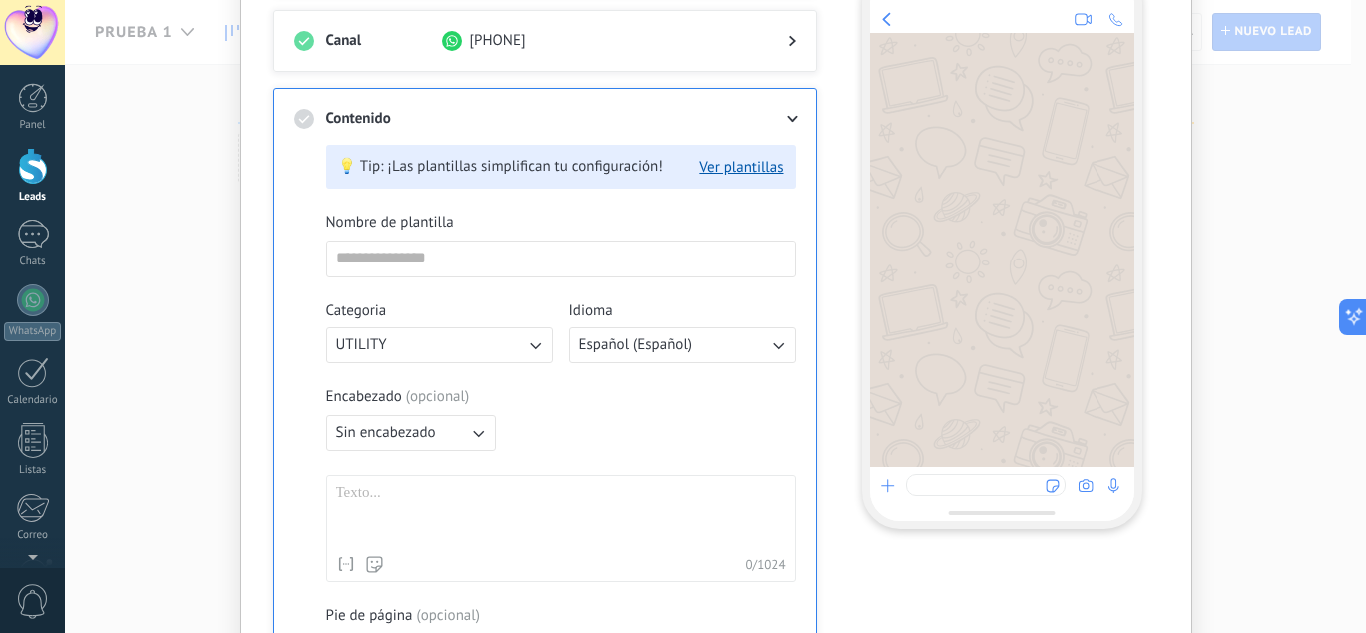 type on "********" 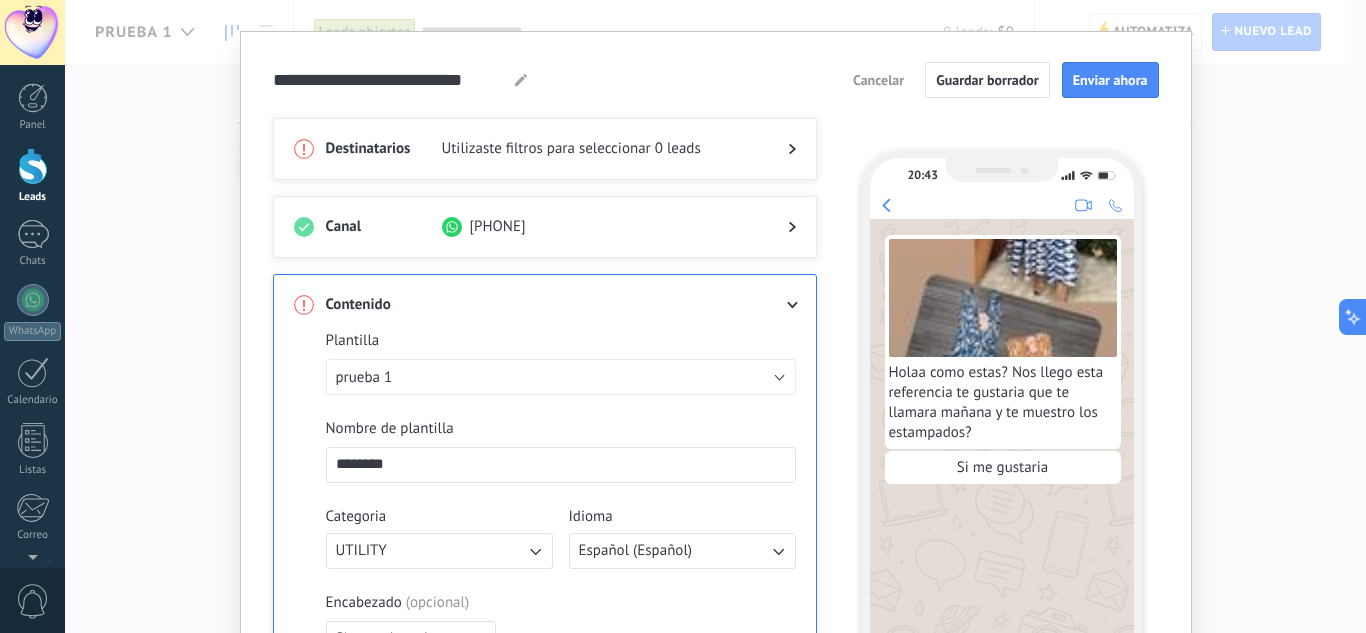 scroll, scrollTop: 0, scrollLeft: 0, axis: both 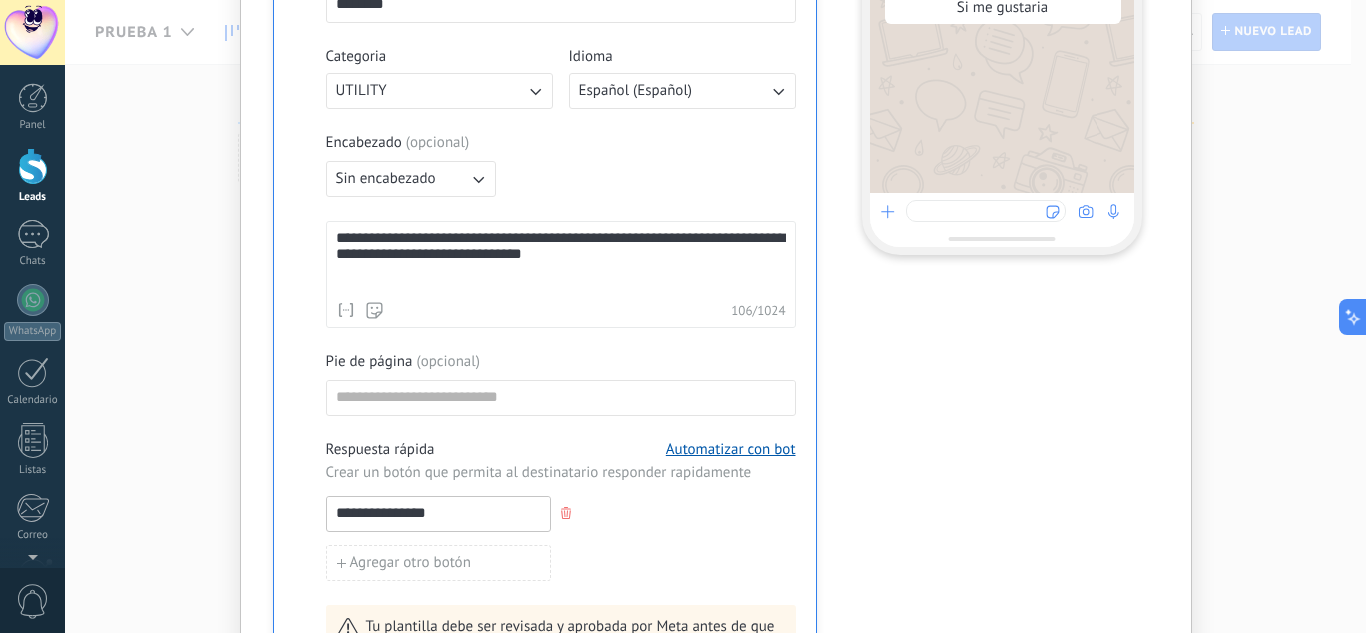 drag, startPoint x: 1365, startPoint y: 406, endPoint x: 1362, endPoint y: 463, distance: 57.07889 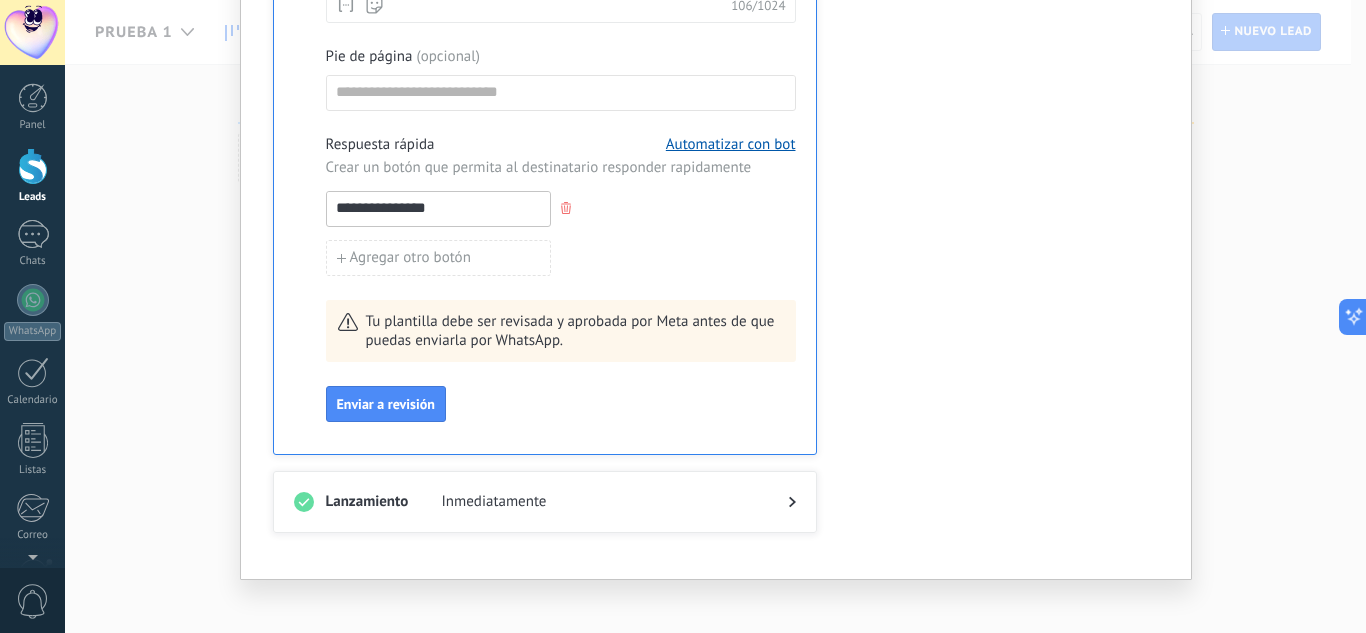 scroll, scrollTop: 811, scrollLeft: 0, axis: vertical 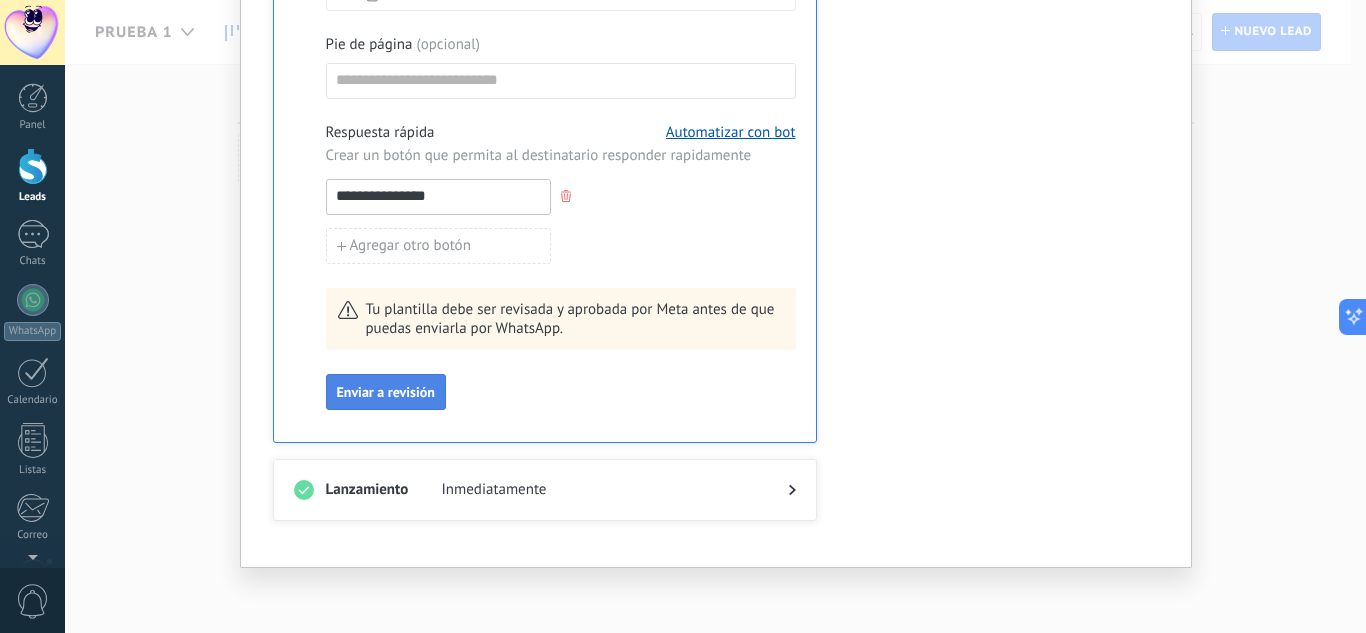 click on "Enviar a revisión" at bounding box center [386, 392] 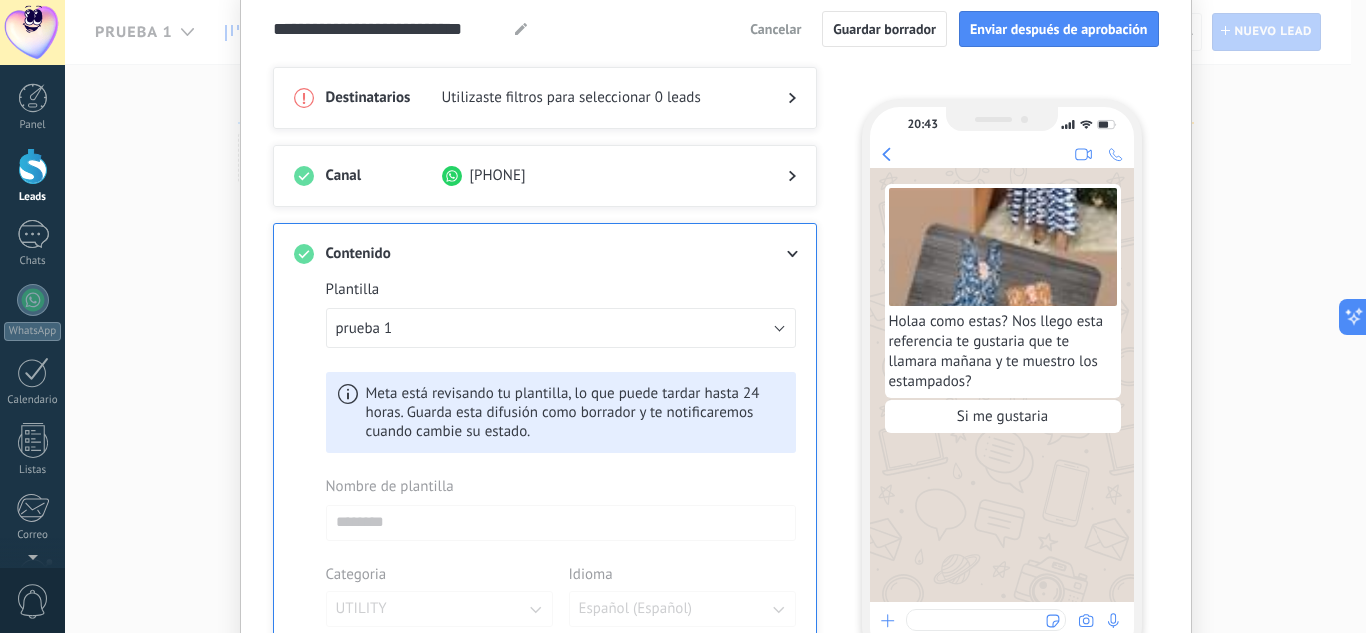 scroll, scrollTop: 0, scrollLeft: 0, axis: both 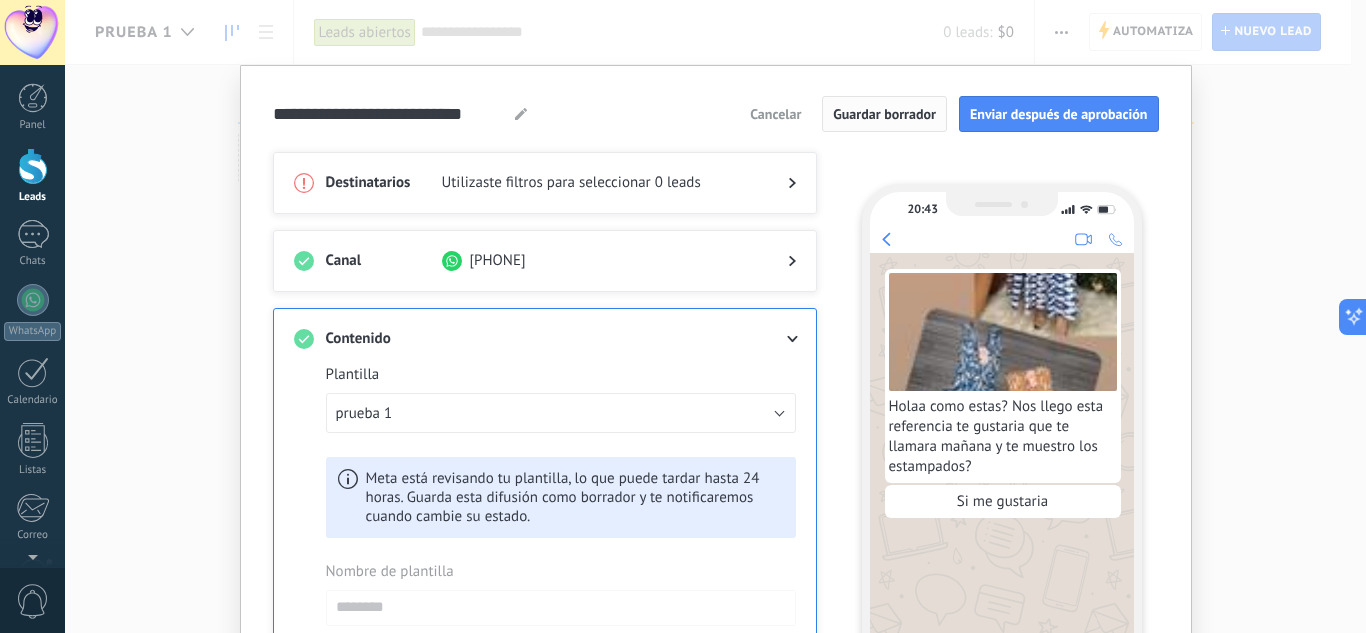 click on "Guardar borrador" at bounding box center [884, 114] 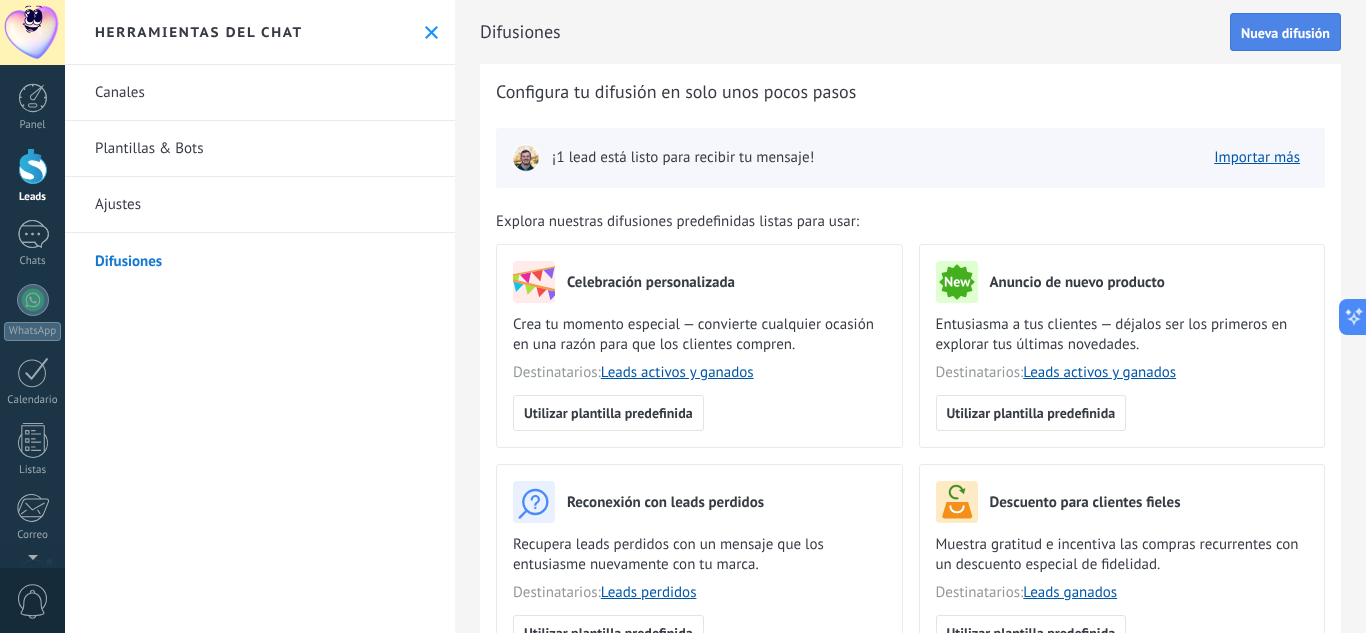 click on "Nueva difusión" at bounding box center [1285, 33] 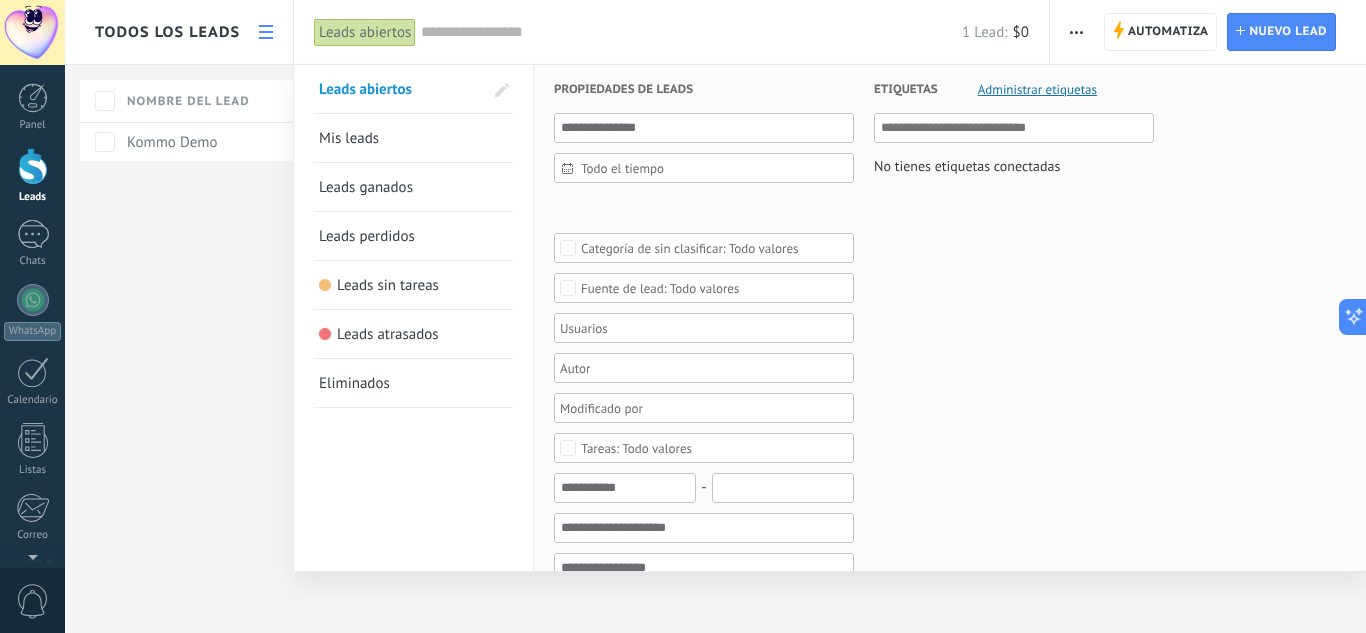 click at bounding box center (33, 166) 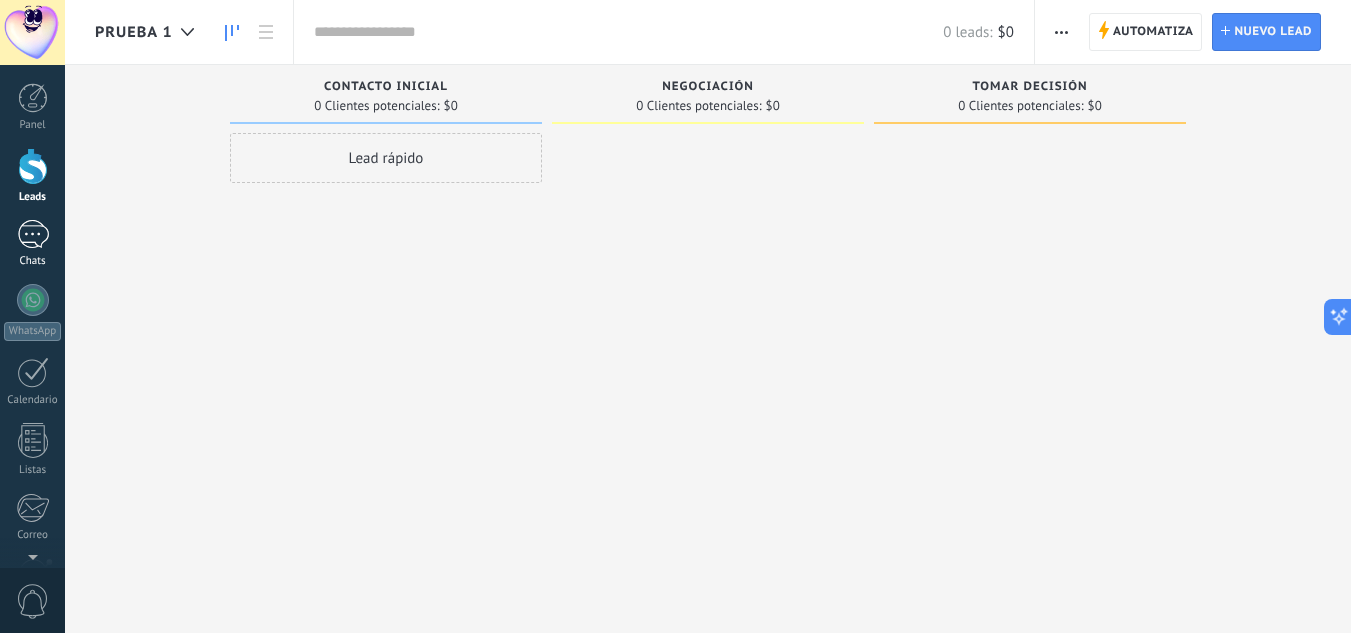 click at bounding box center (33, 234) 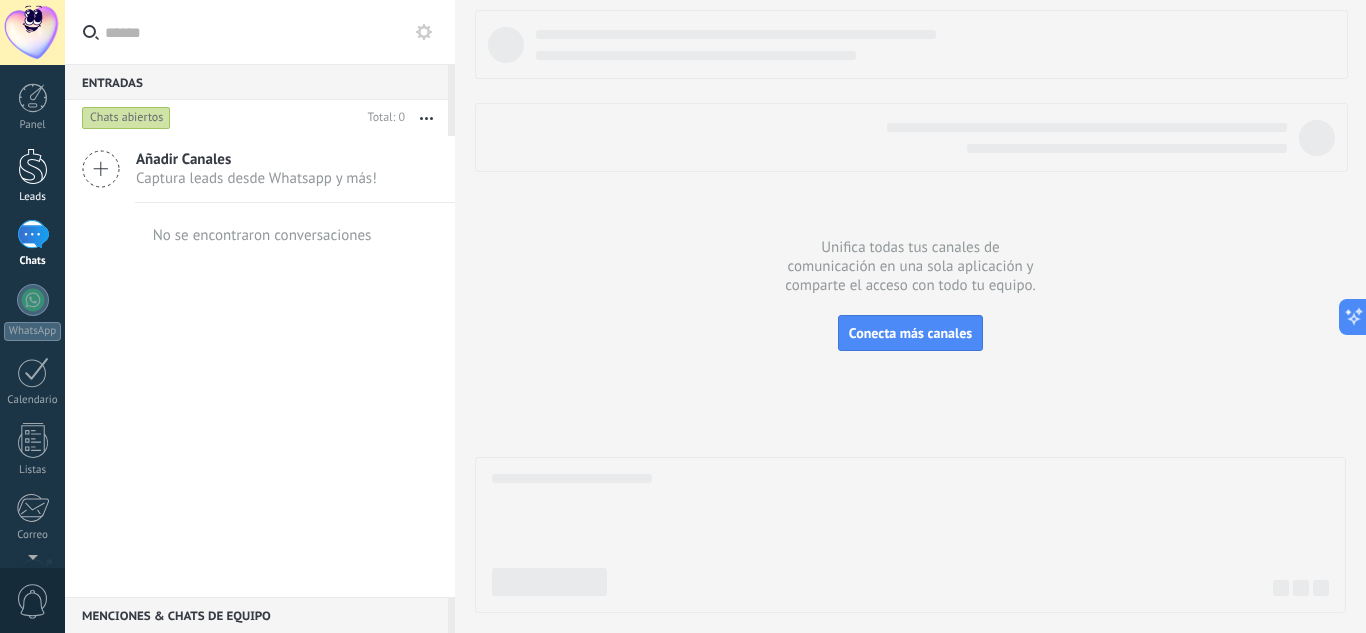 click at bounding box center (33, 166) 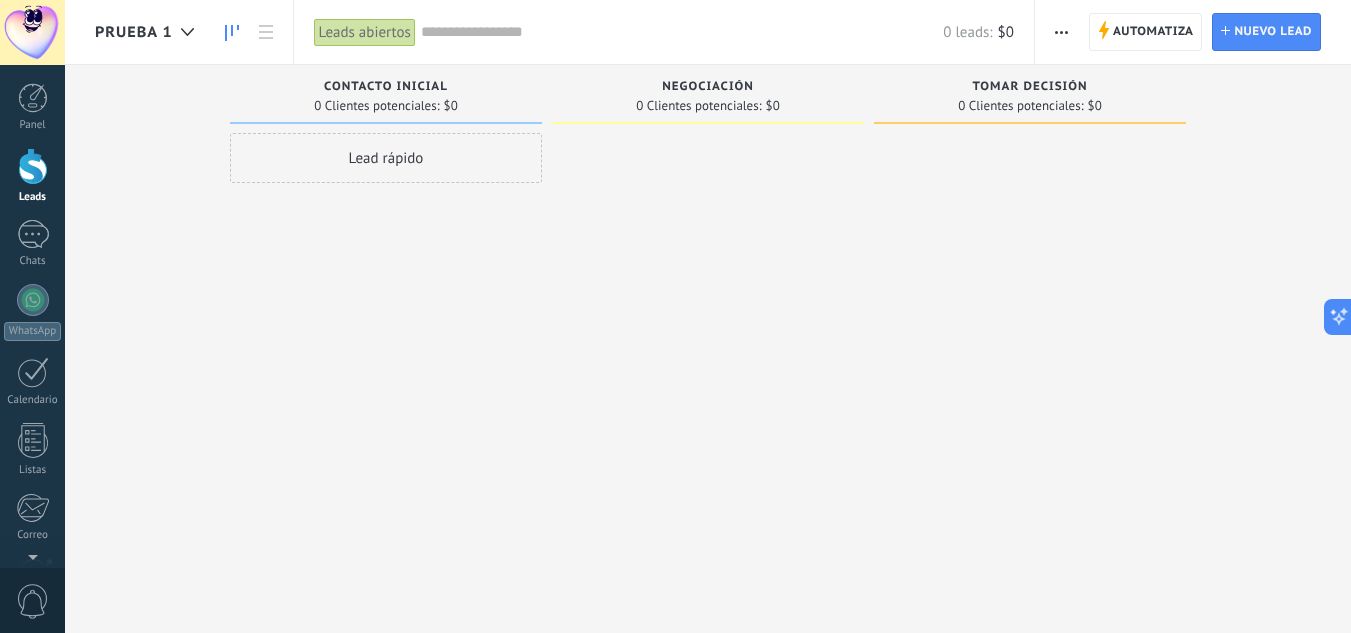 click at bounding box center [1061, 32] 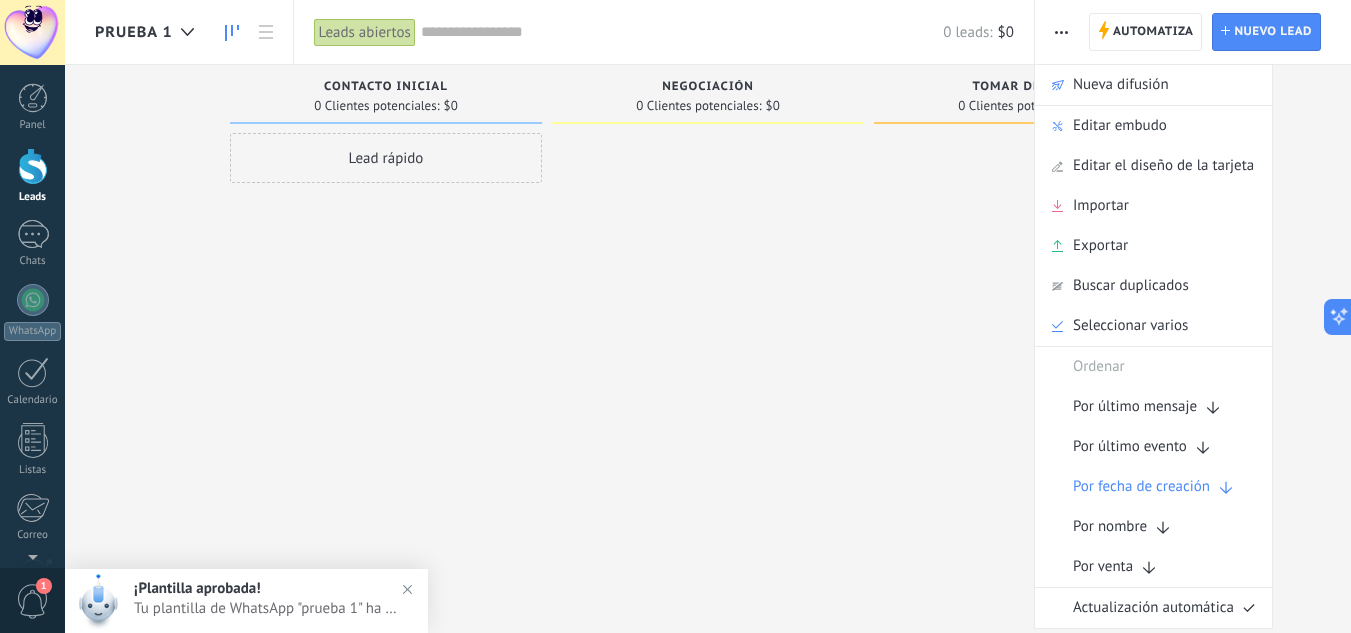 click on "¡Plantilla aprobada!" at bounding box center [197, 588] 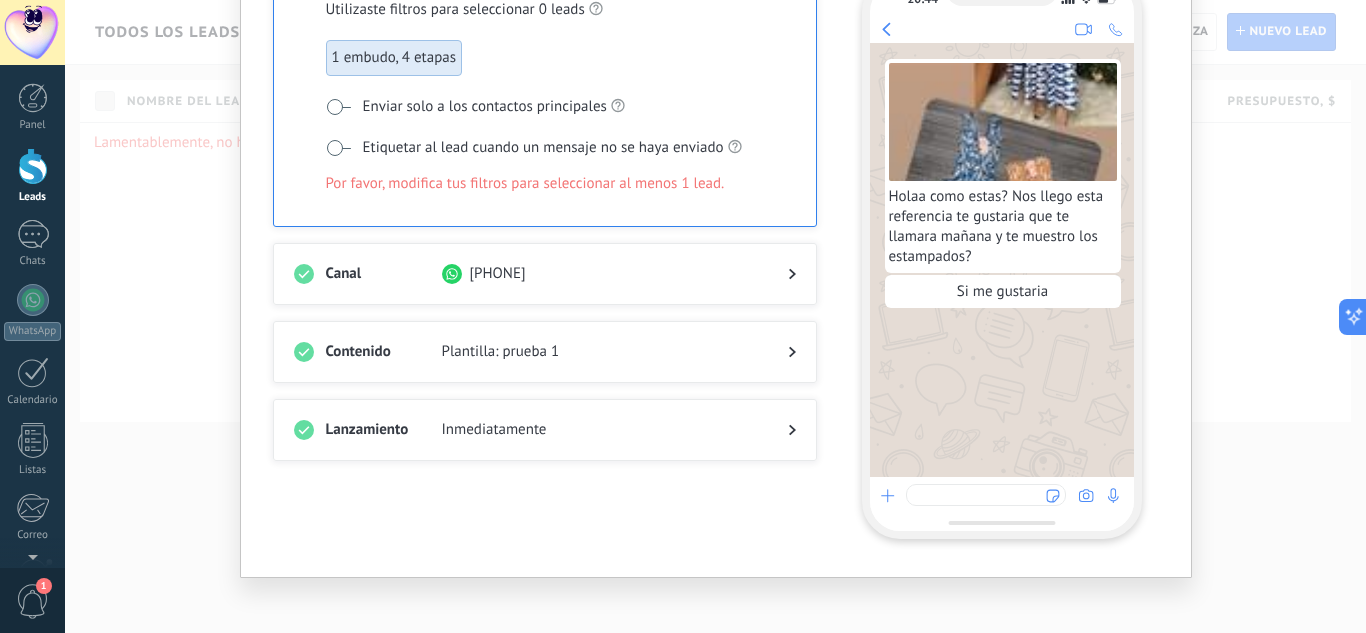 scroll, scrollTop: 0, scrollLeft: 0, axis: both 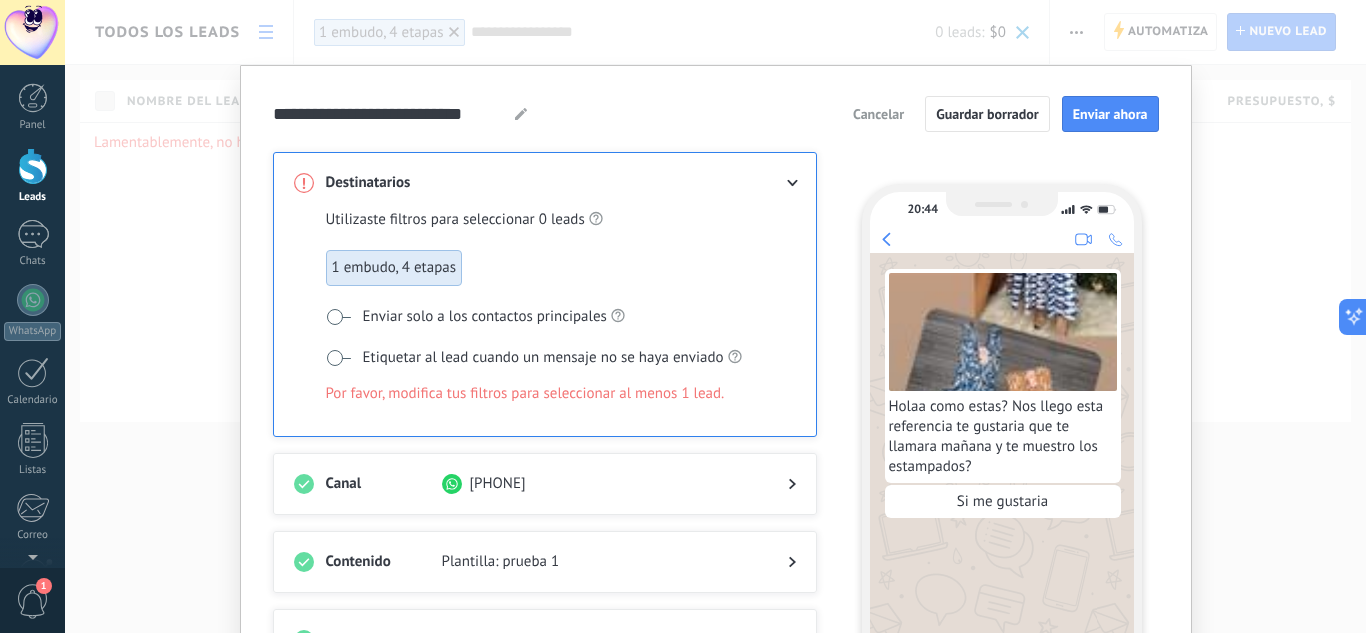 click at bounding box center (338, 317) 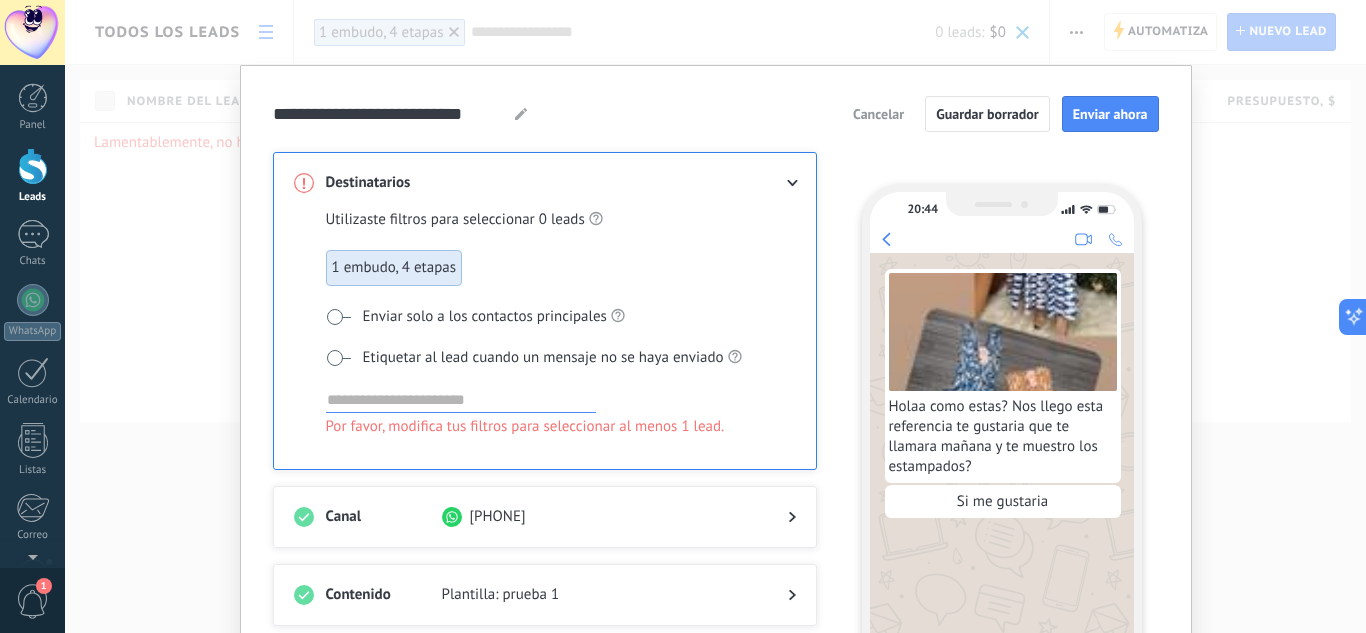 click at bounding box center [461, 400] 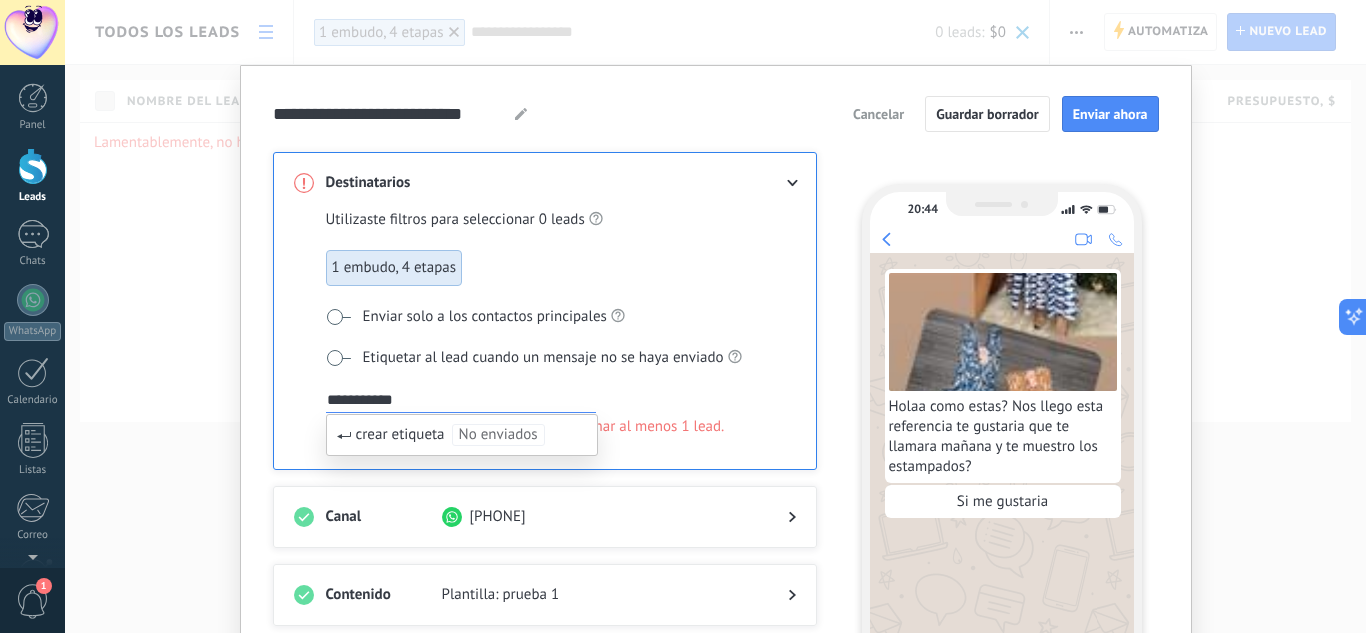 type on "**********" 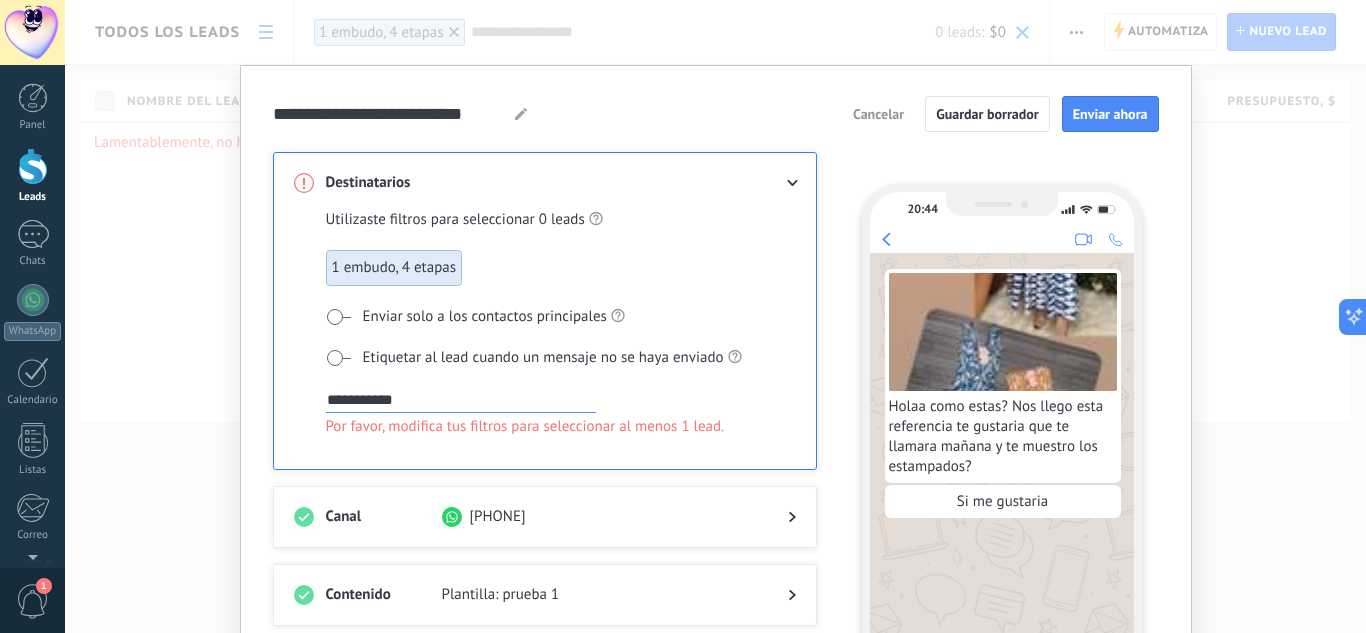 click on "**********" at bounding box center [561, 400] 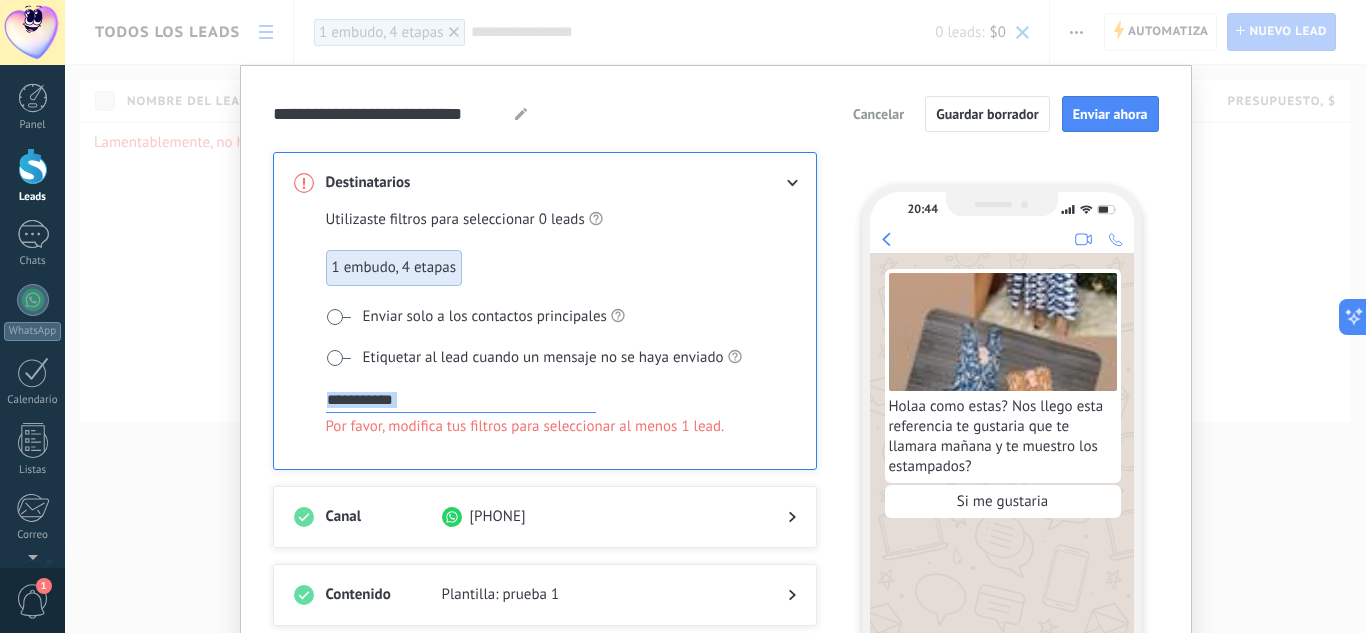 click on "**********" at bounding box center (561, 400) 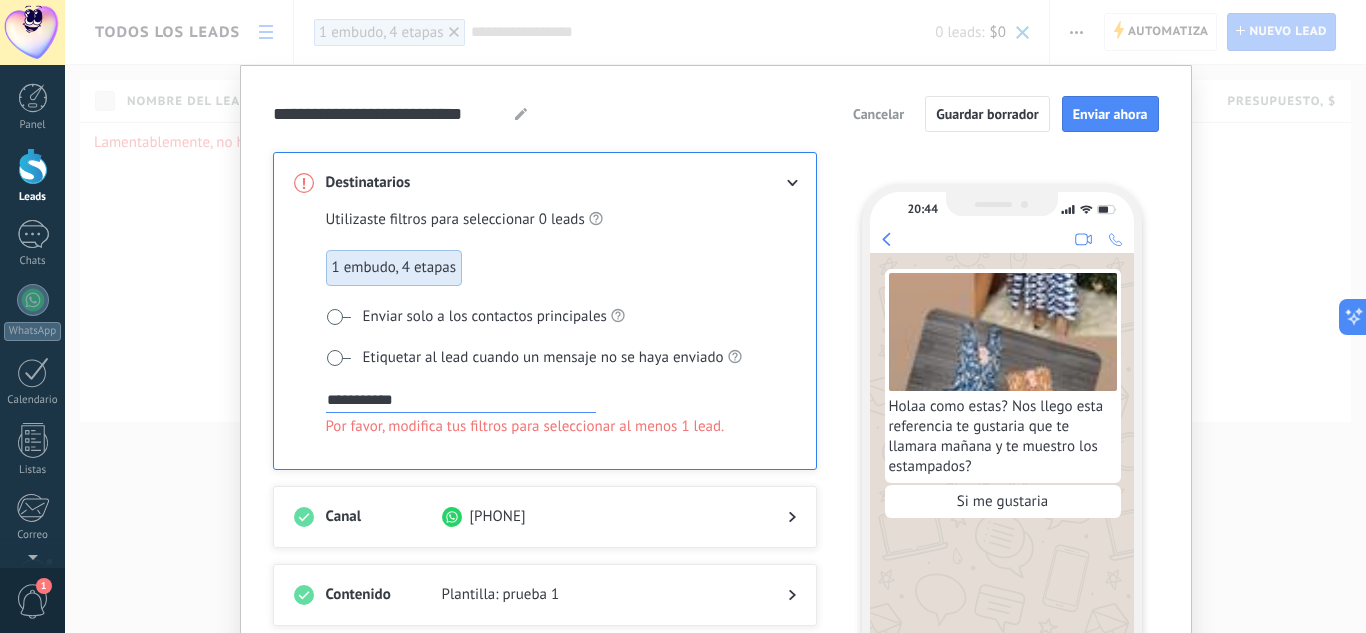 click on "**********" at bounding box center (561, 337) 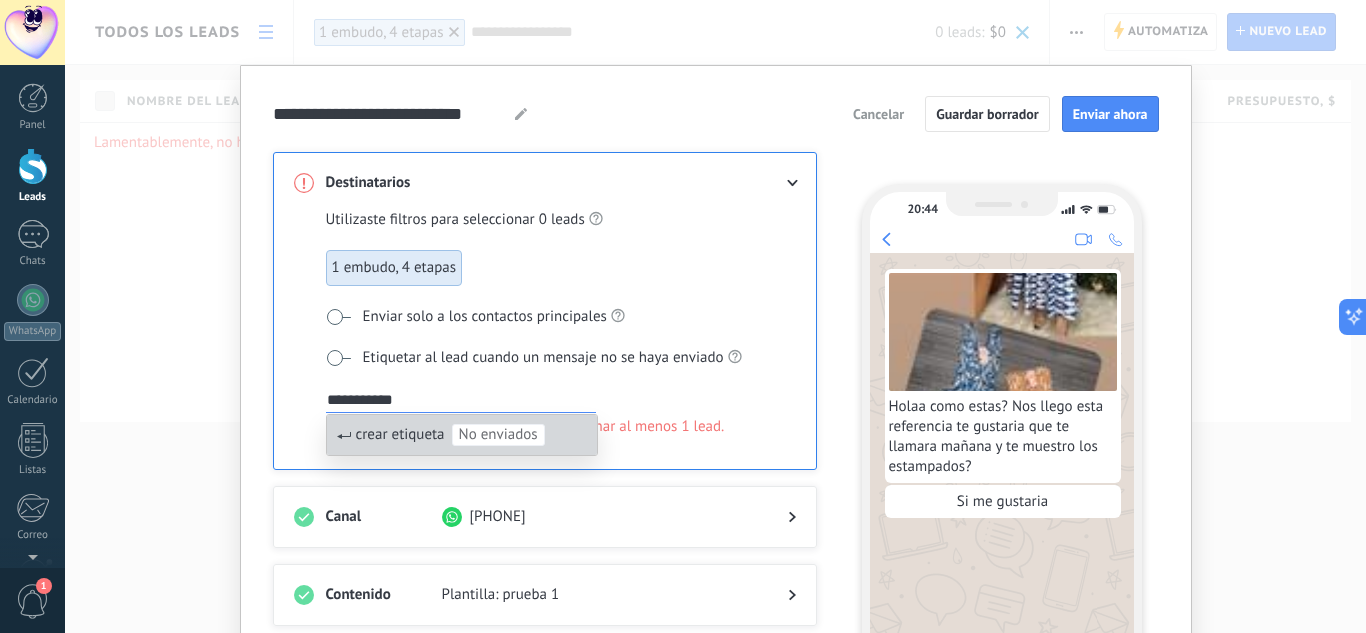 click on "crear etiqueta" at bounding box center (400, 434) 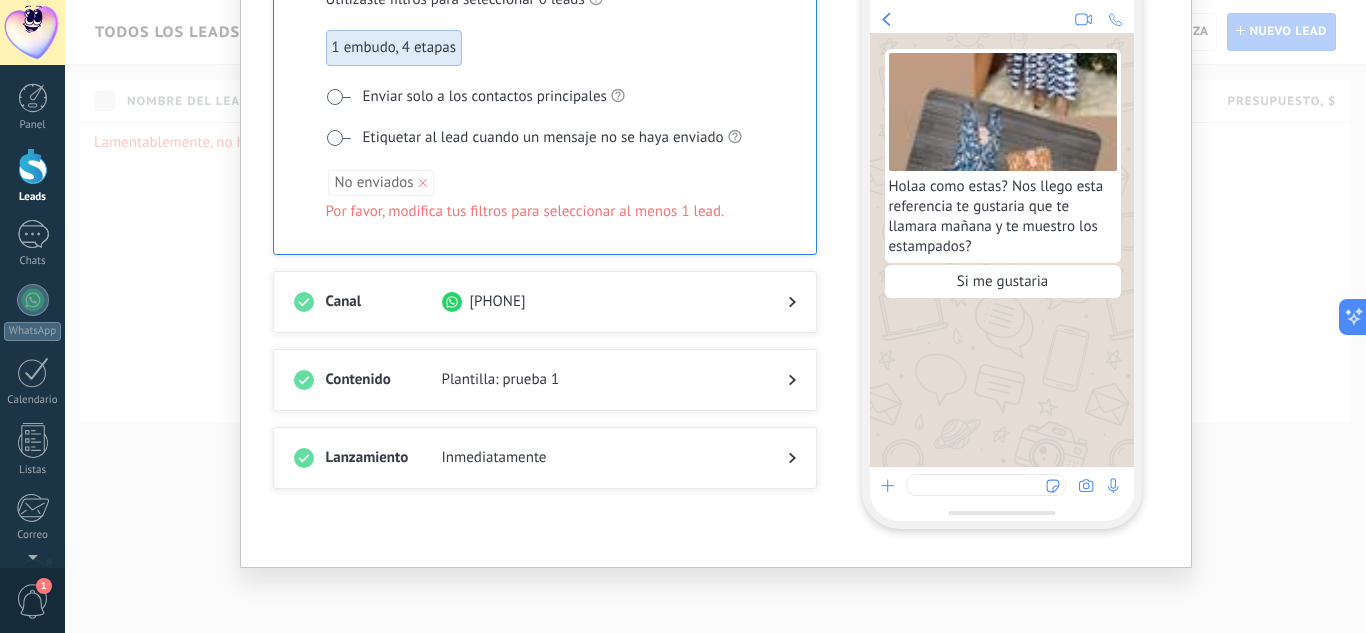 scroll, scrollTop: 0, scrollLeft: 0, axis: both 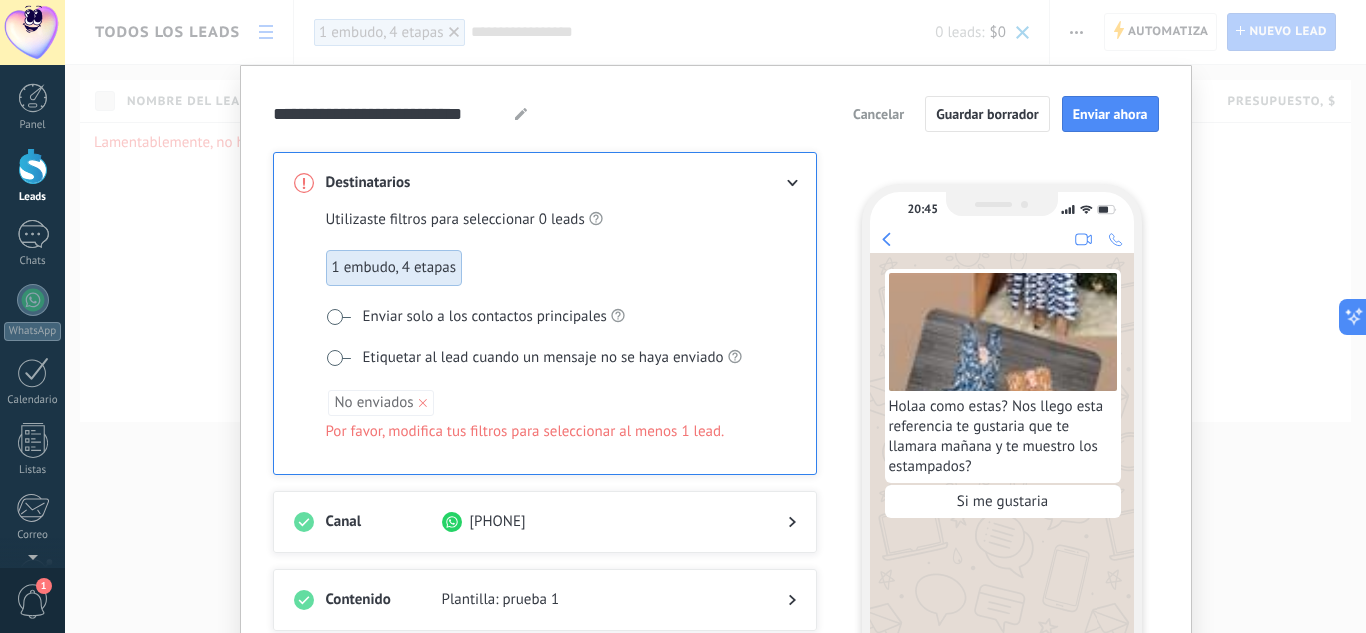 click on "1 embudo, 4 etapas" at bounding box center (394, 268) 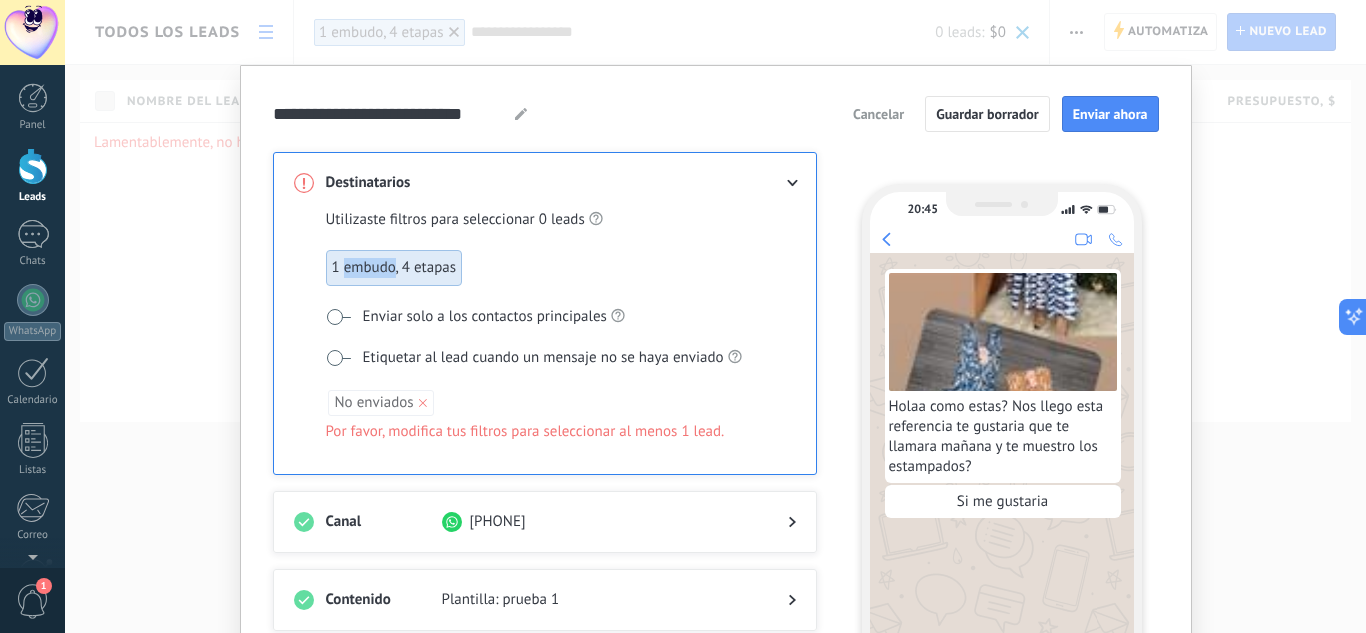 click on "Destinatarios" at bounding box center [384, 183] 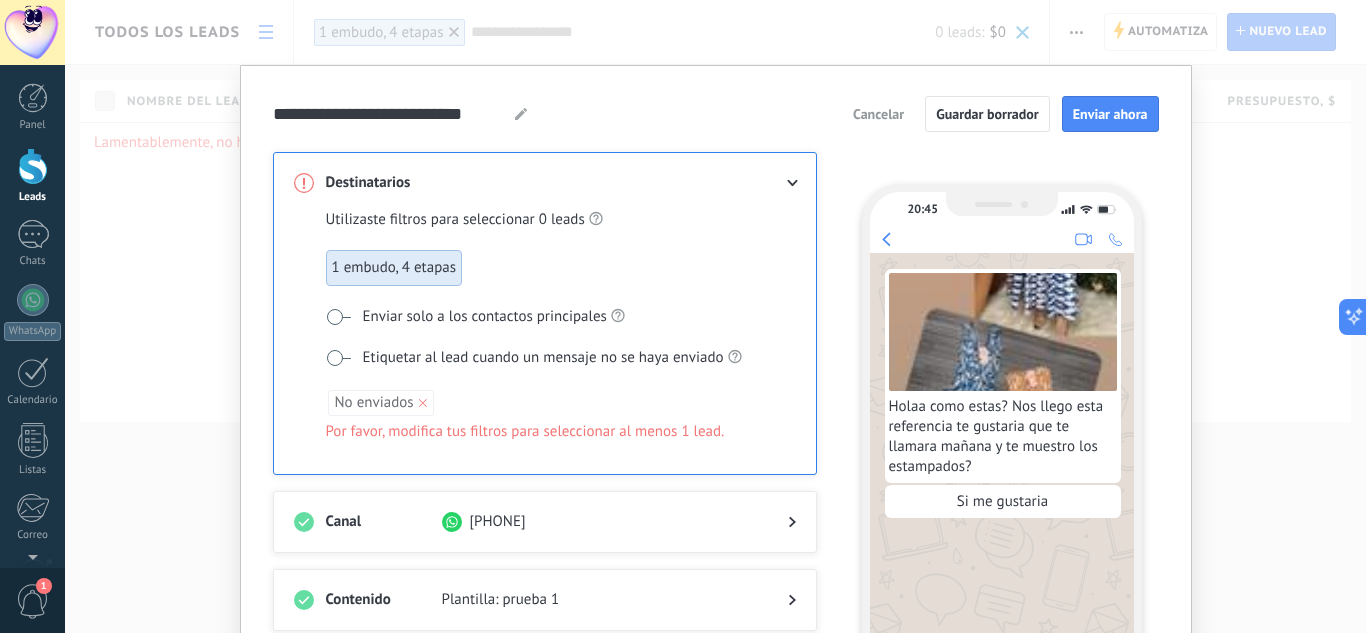 click 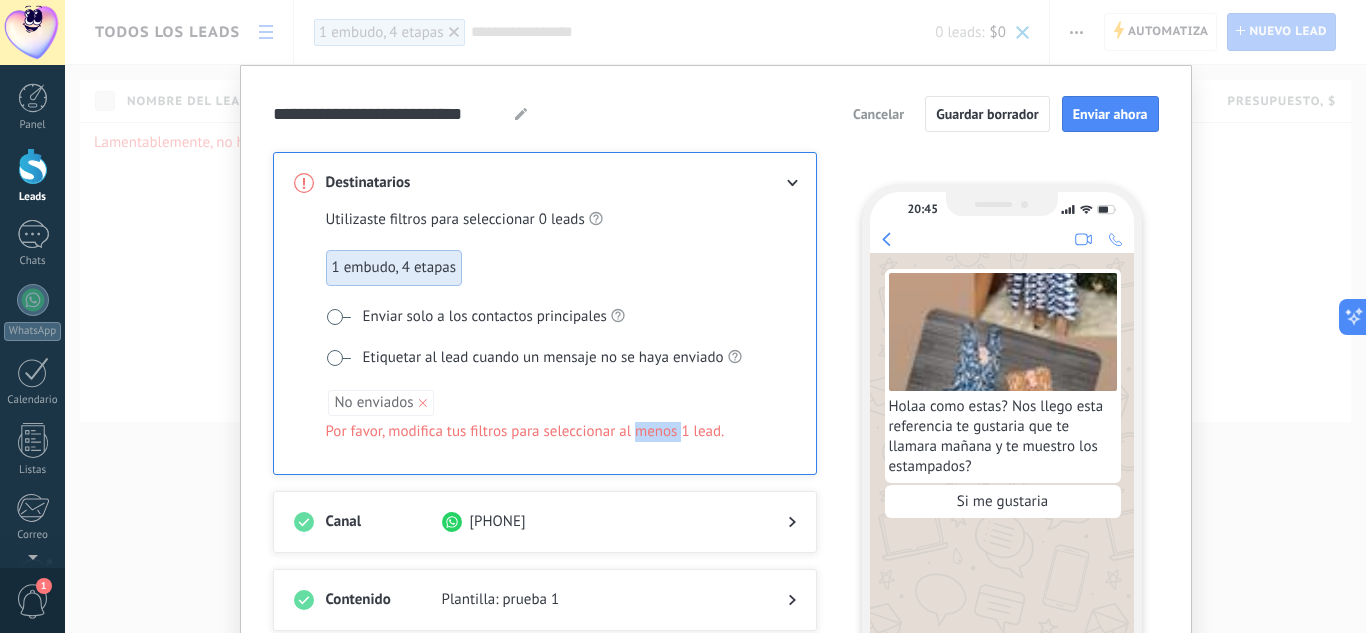 click on "Por favor, modifica tus filtros para seleccionar al menos 1 lead." at bounding box center (525, 432) 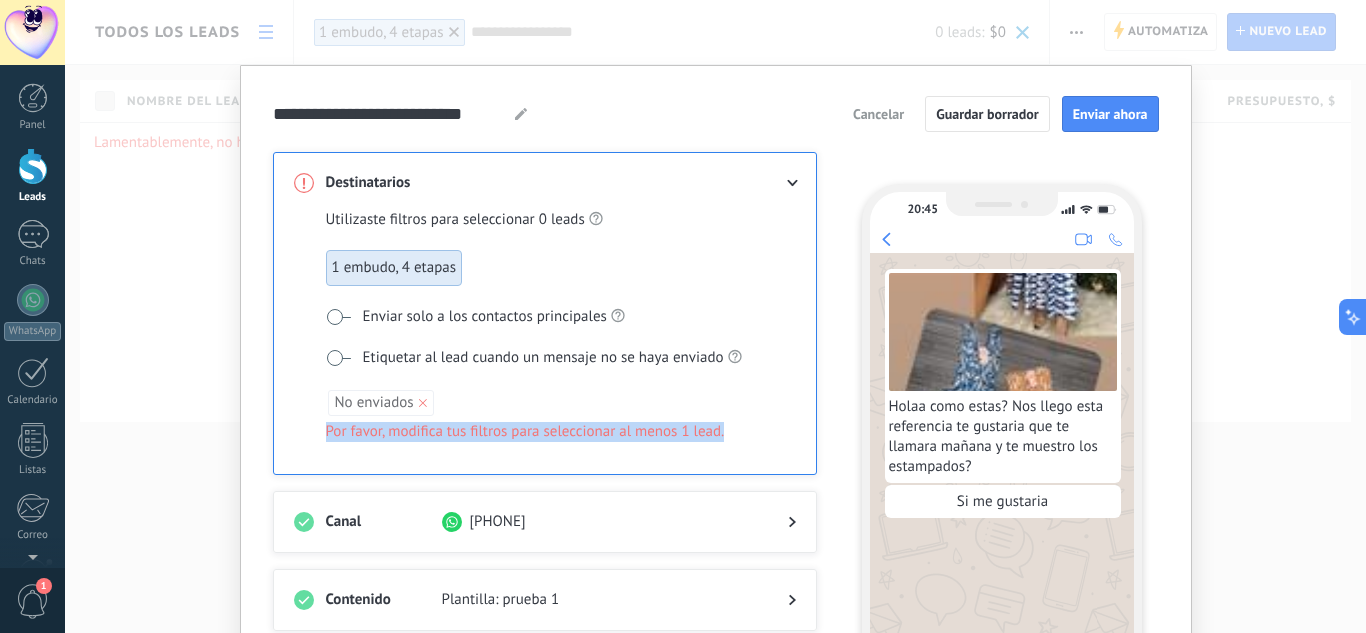 click on "Por favor, modifica tus filtros para seleccionar al menos 1 lead." at bounding box center [525, 432] 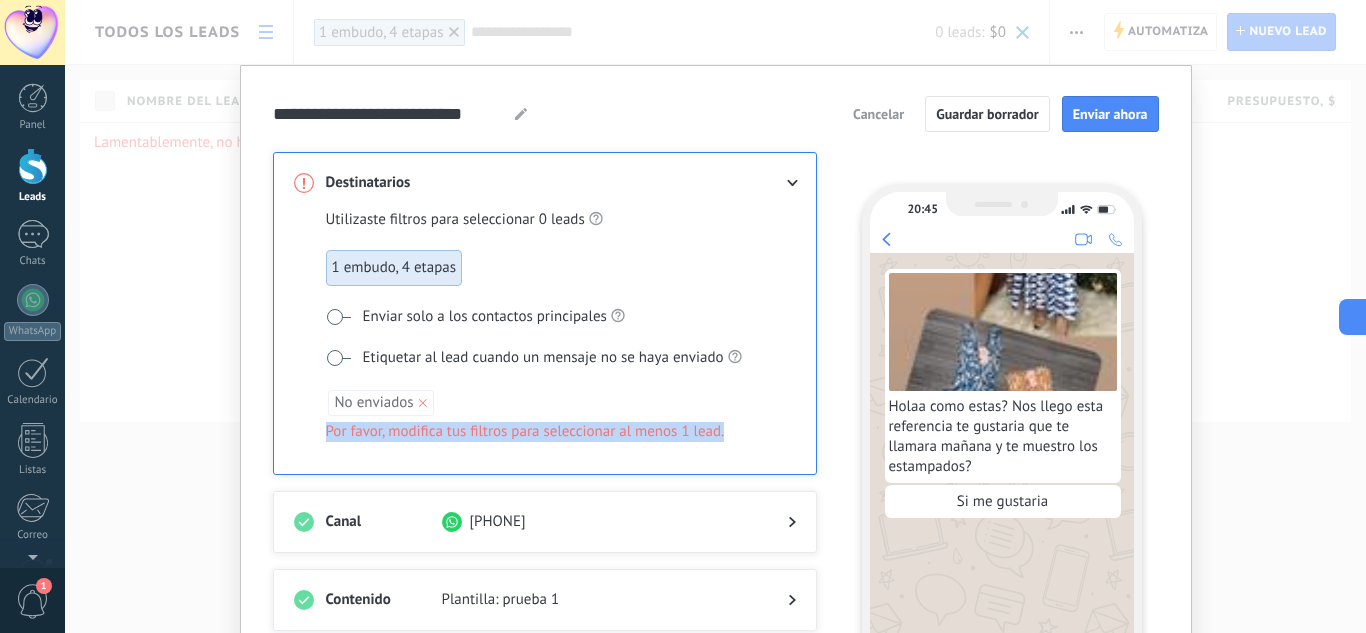 click on "No enviados" at bounding box center [561, 403] 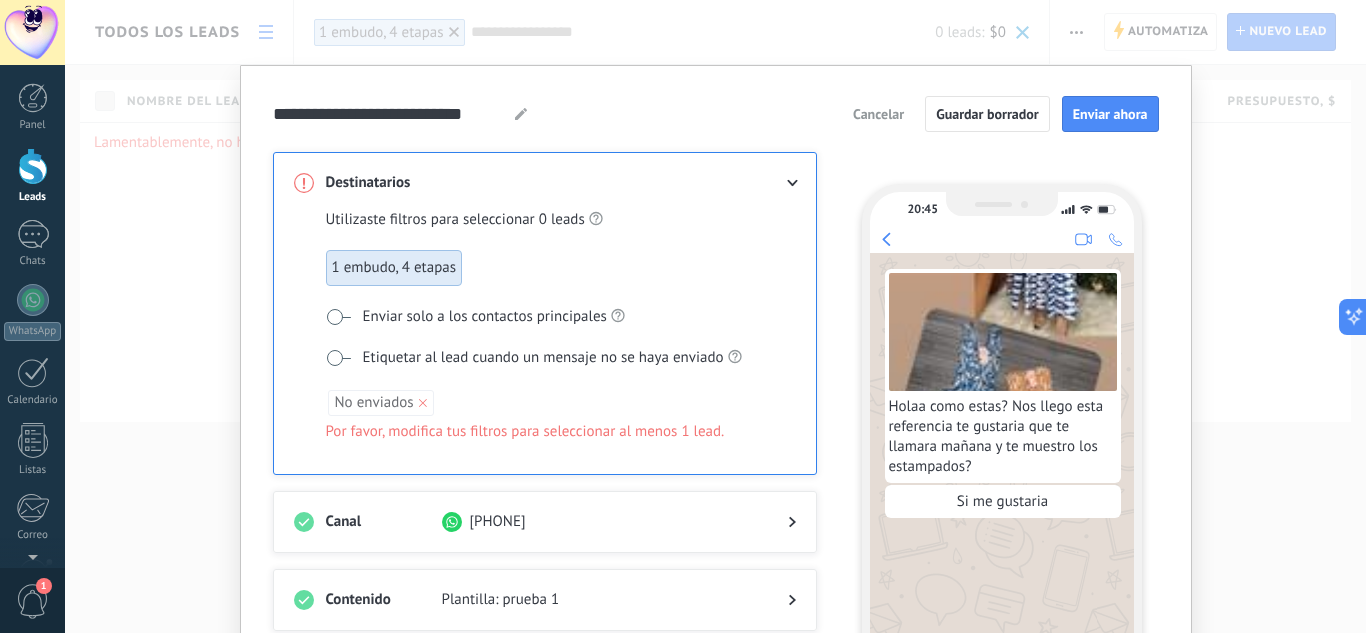 click on "Destinatarios Utilizaste filtros para seleccionar   0 leads 1 embudo, 4 etapas Enviar solo a los contactos principales Etiquetar al lead cuando un mensaje no se haya enviado No enviados prueba1 Por favor, modifica tus filtros para seleccionar al menos 1 lead." at bounding box center (545, 313) 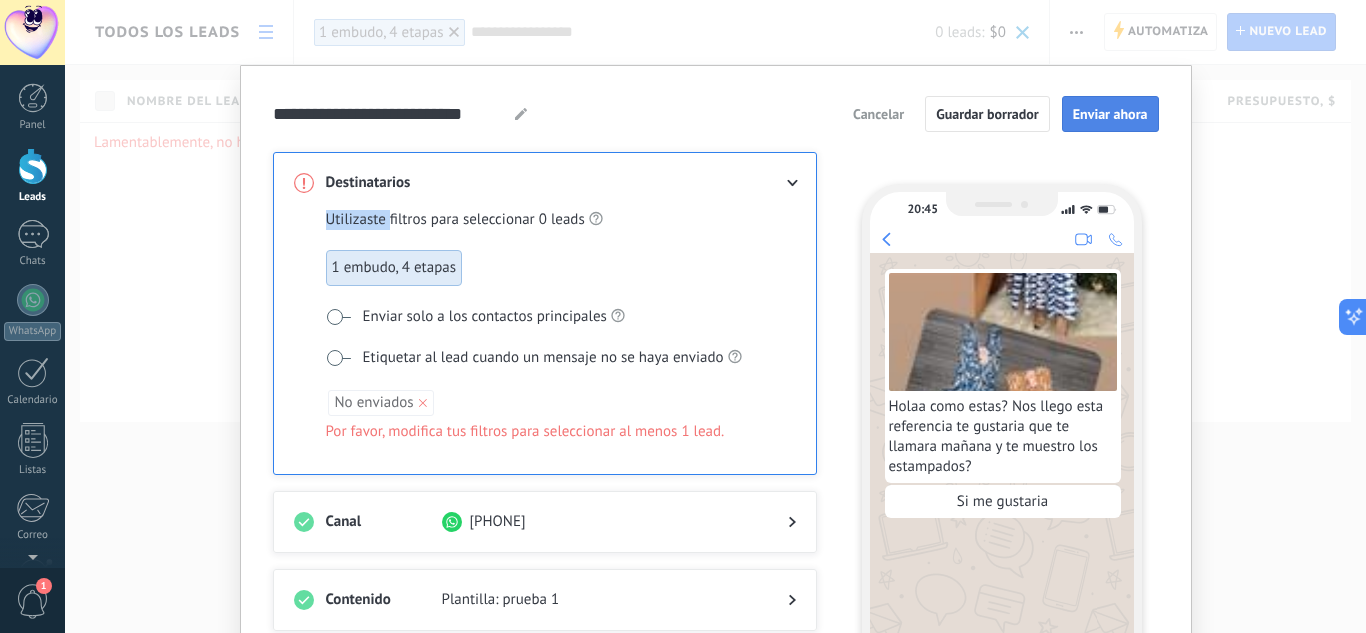 click on "Enviar ahora" at bounding box center [1110, 114] 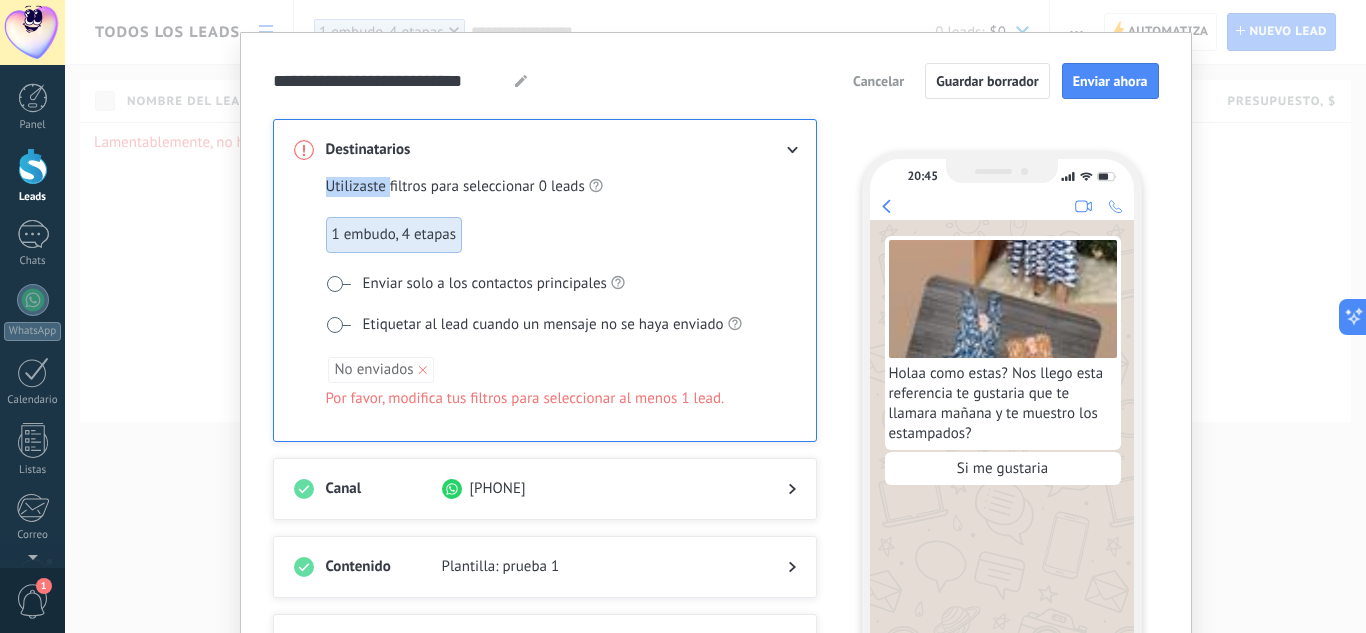 scroll, scrollTop: 27, scrollLeft: 0, axis: vertical 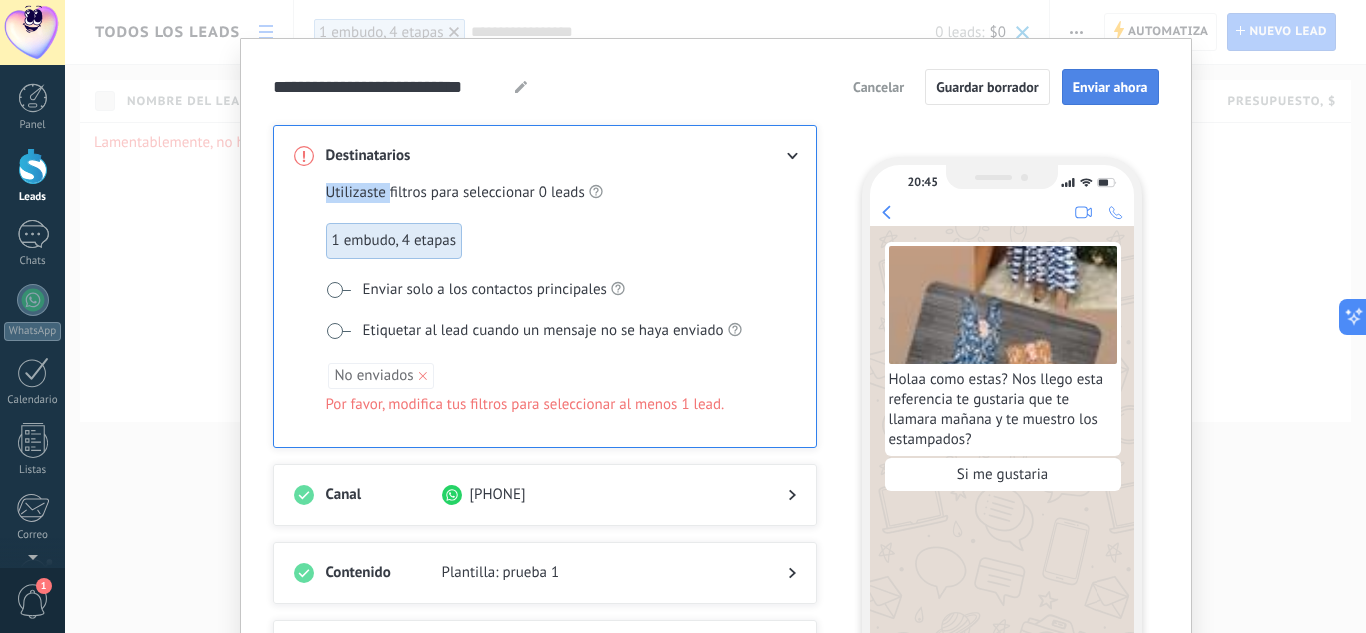 click on "Enviar ahora" at bounding box center (1110, 87) 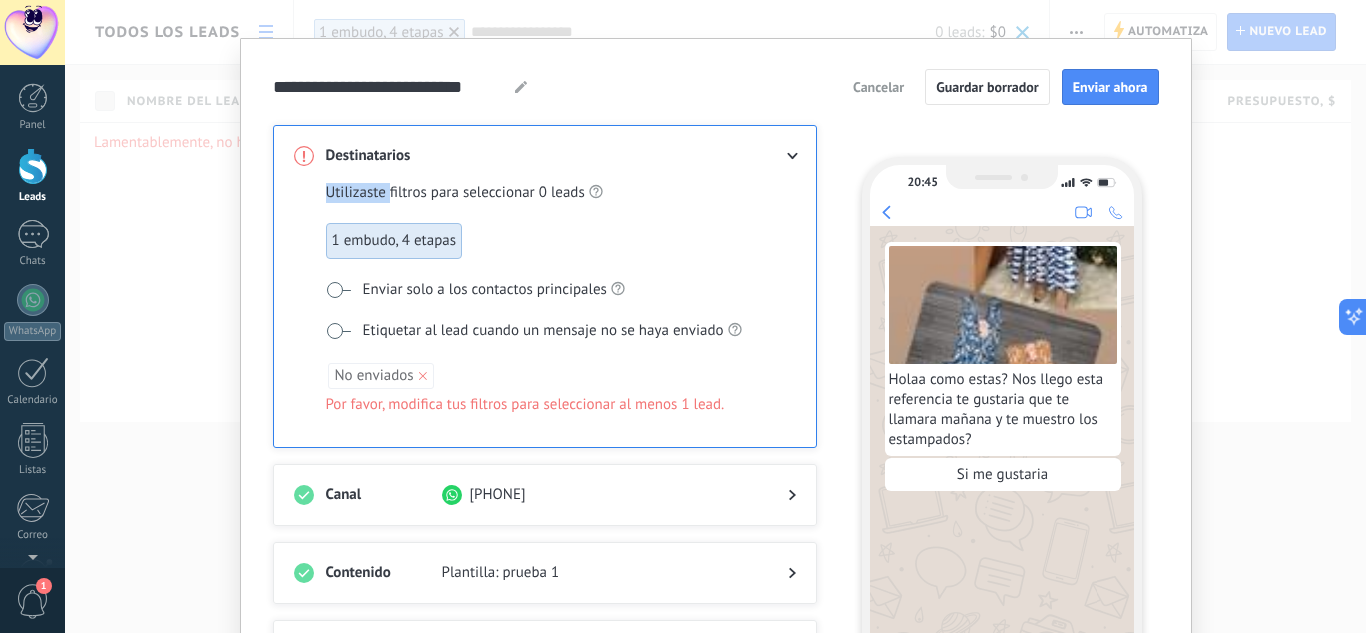 click at bounding box center (519, 87) 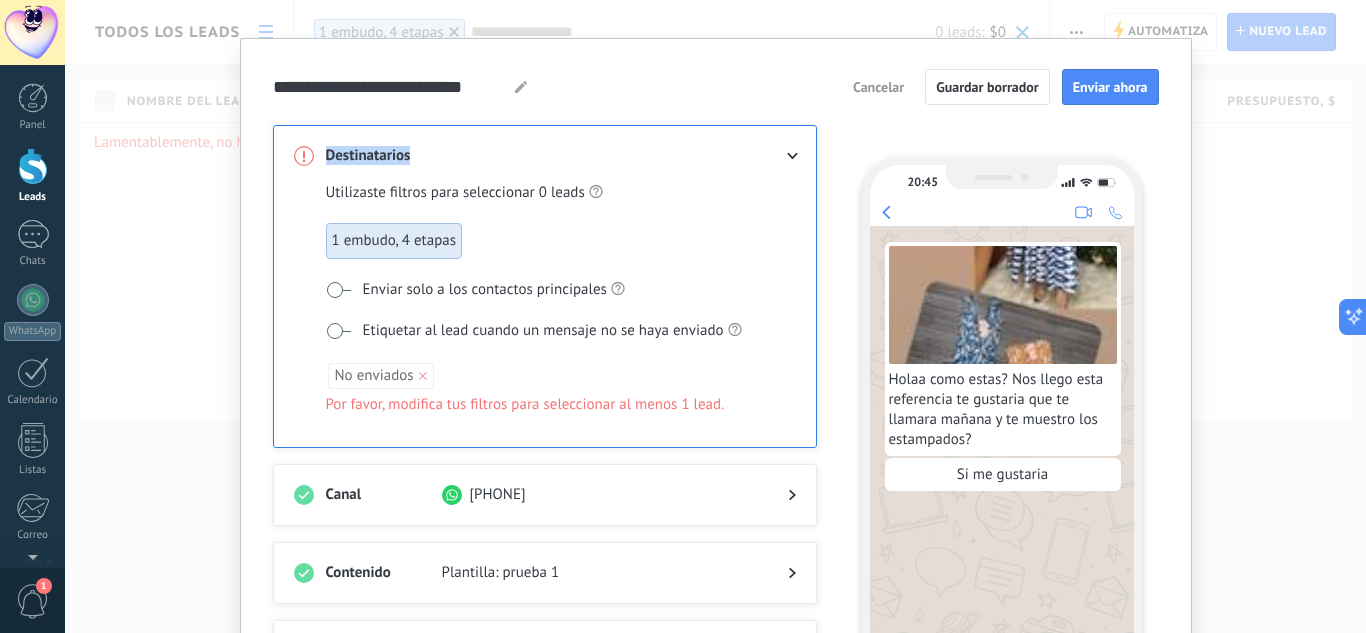 click at bounding box center [519, 87] 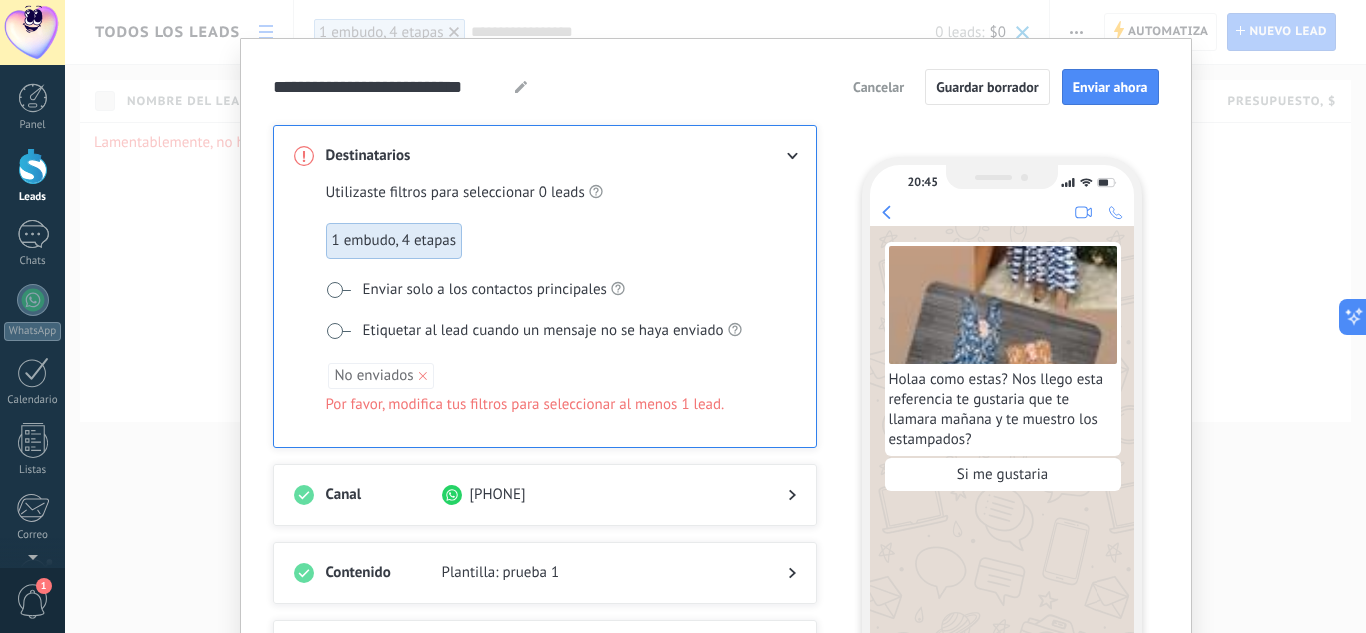 click 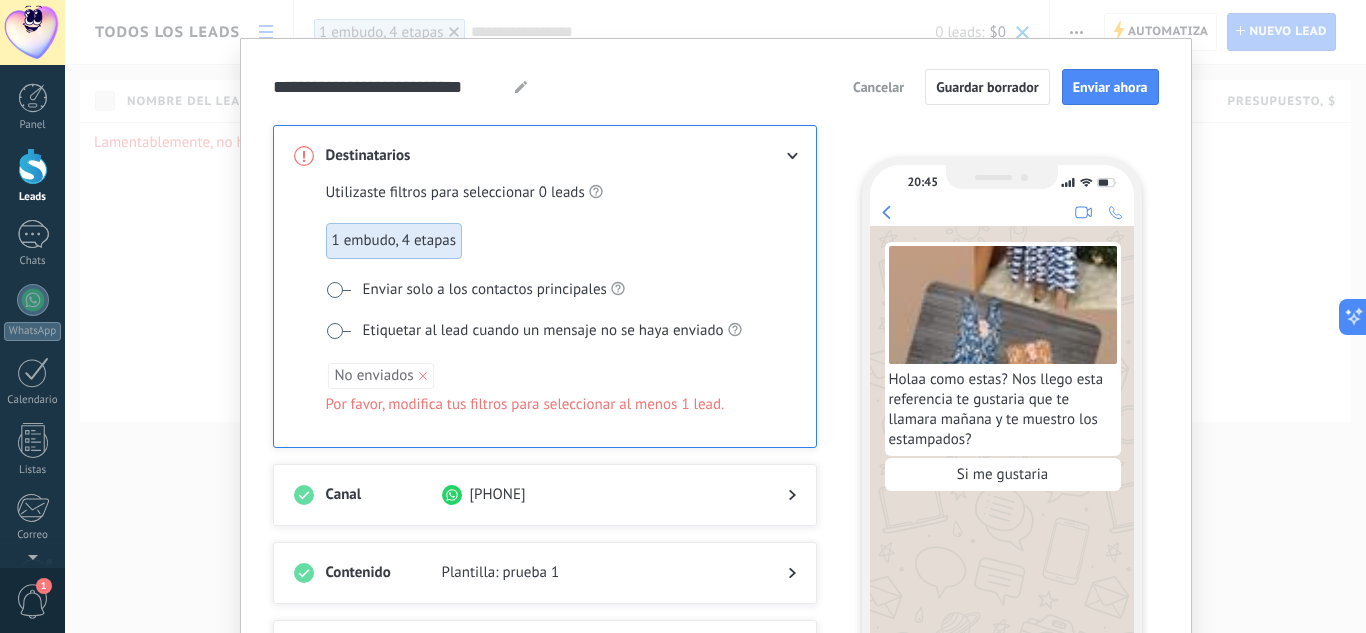 drag, startPoint x: 318, startPoint y: 154, endPoint x: 307, endPoint y: 154, distance: 11 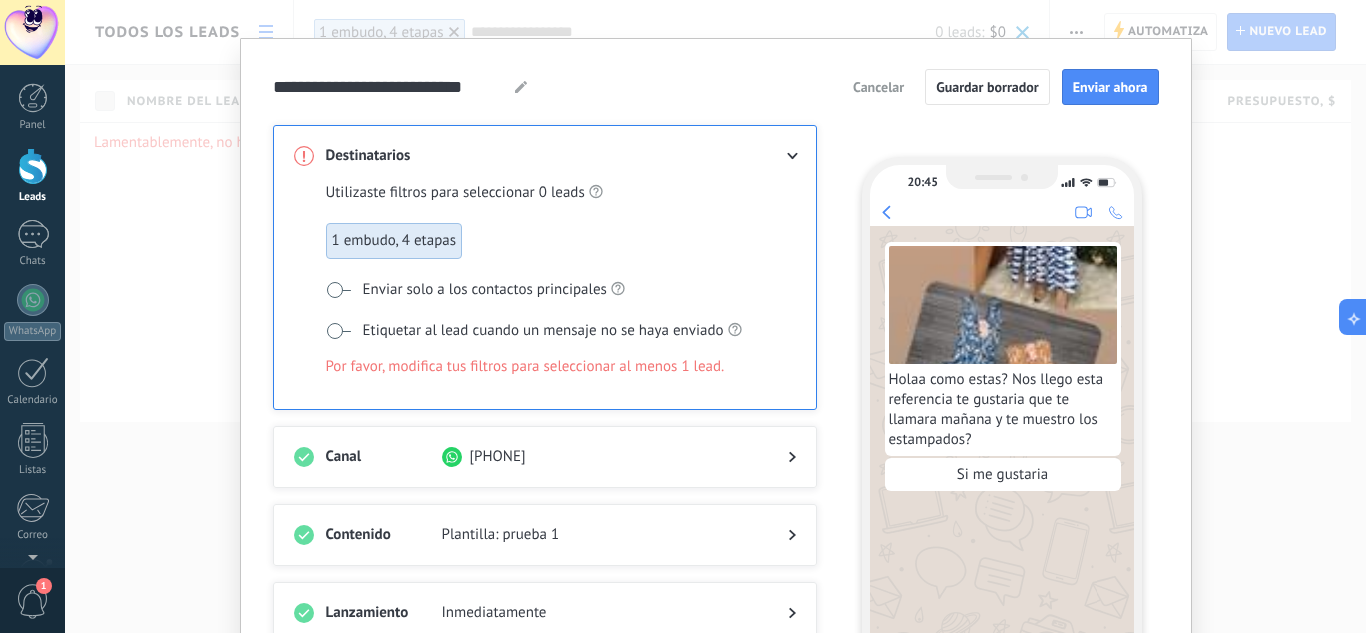 click at bounding box center [338, 331] 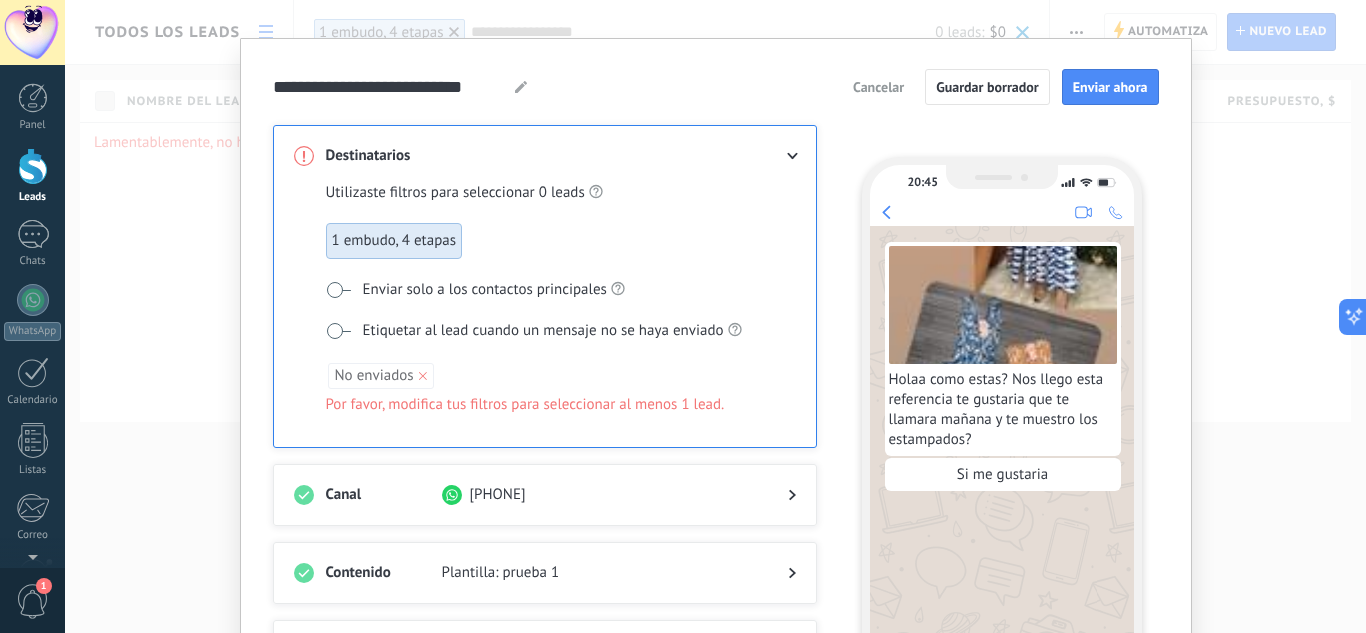 click at bounding box center (338, 331) 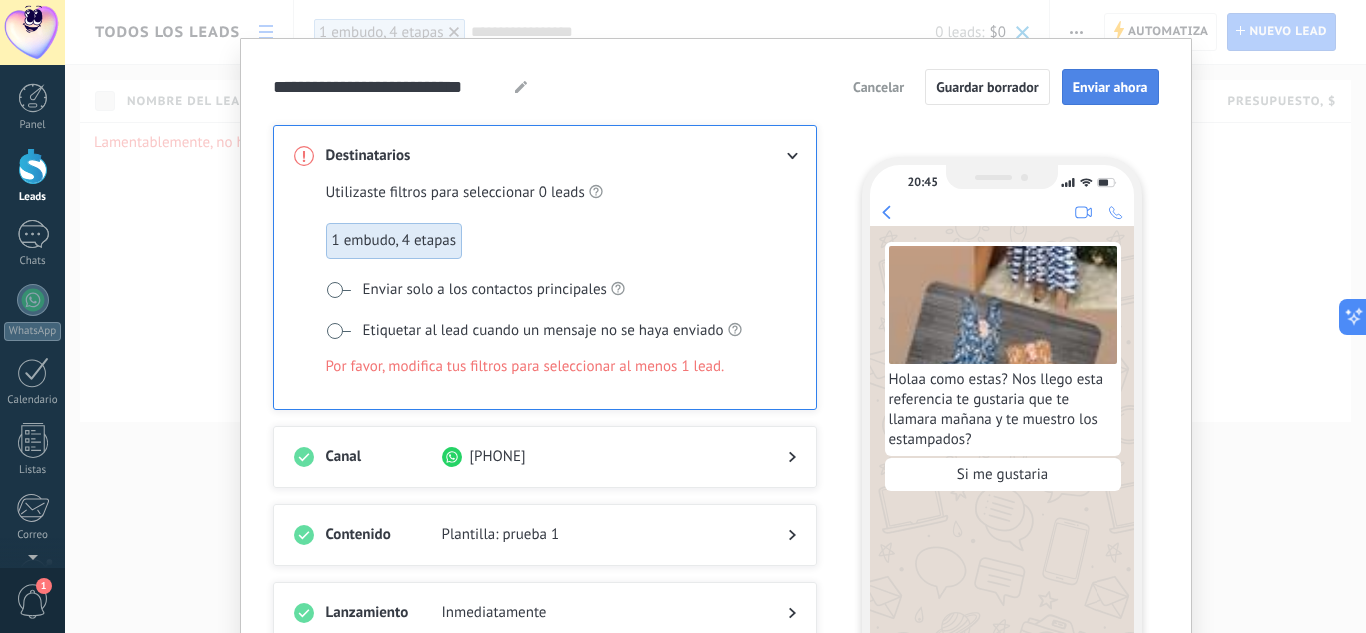 click on "Enviar ahora" at bounding box center [1110, 87] 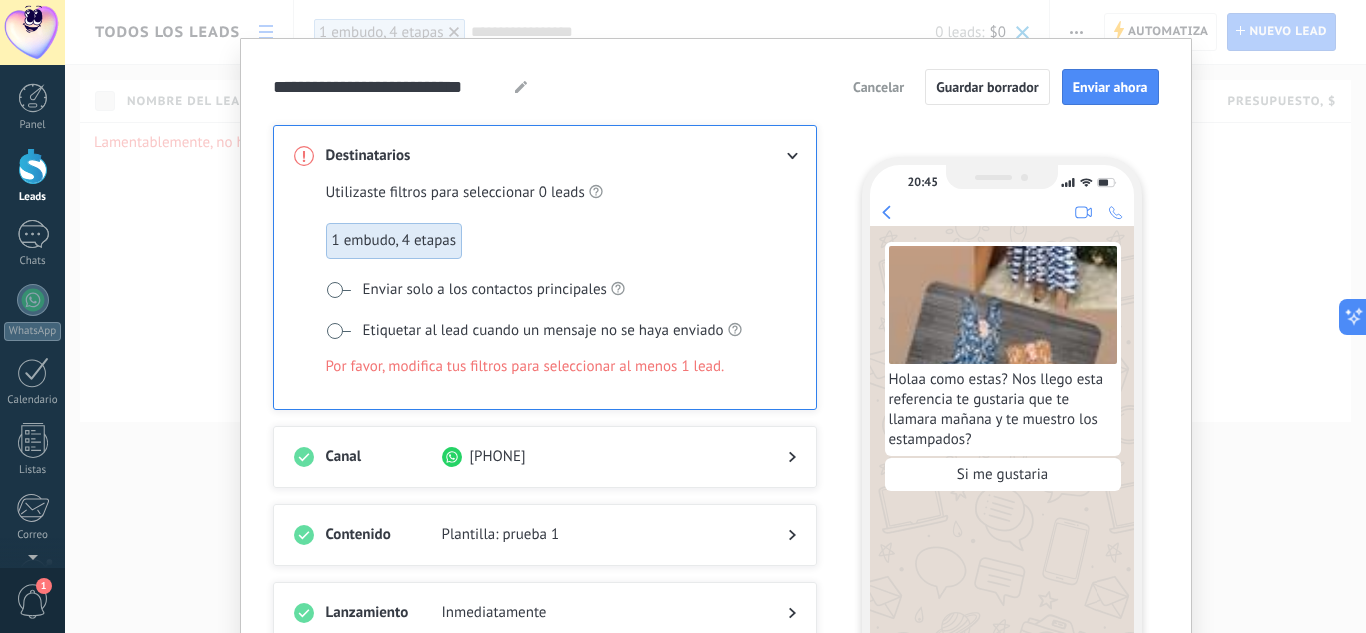 click on "1 embudo, 4 etapas" at bounding box center [394, 241] 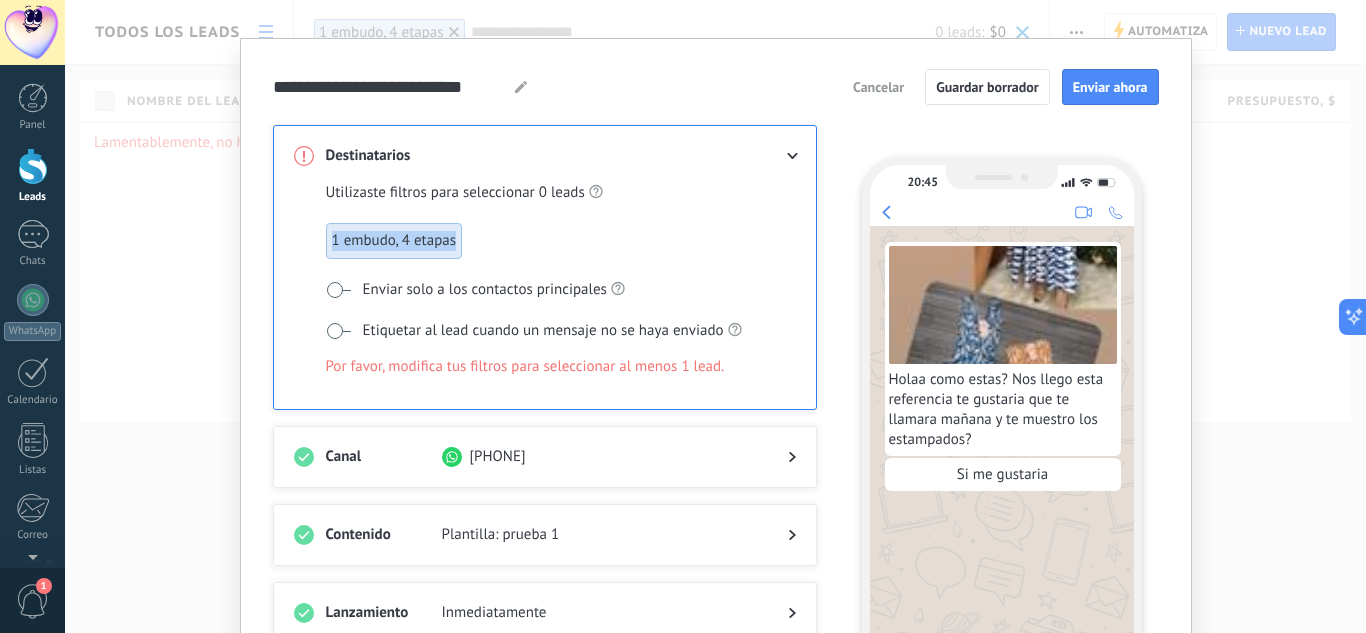 click on "1 embudo, 4 etapas" at bounding box center [394, 241] 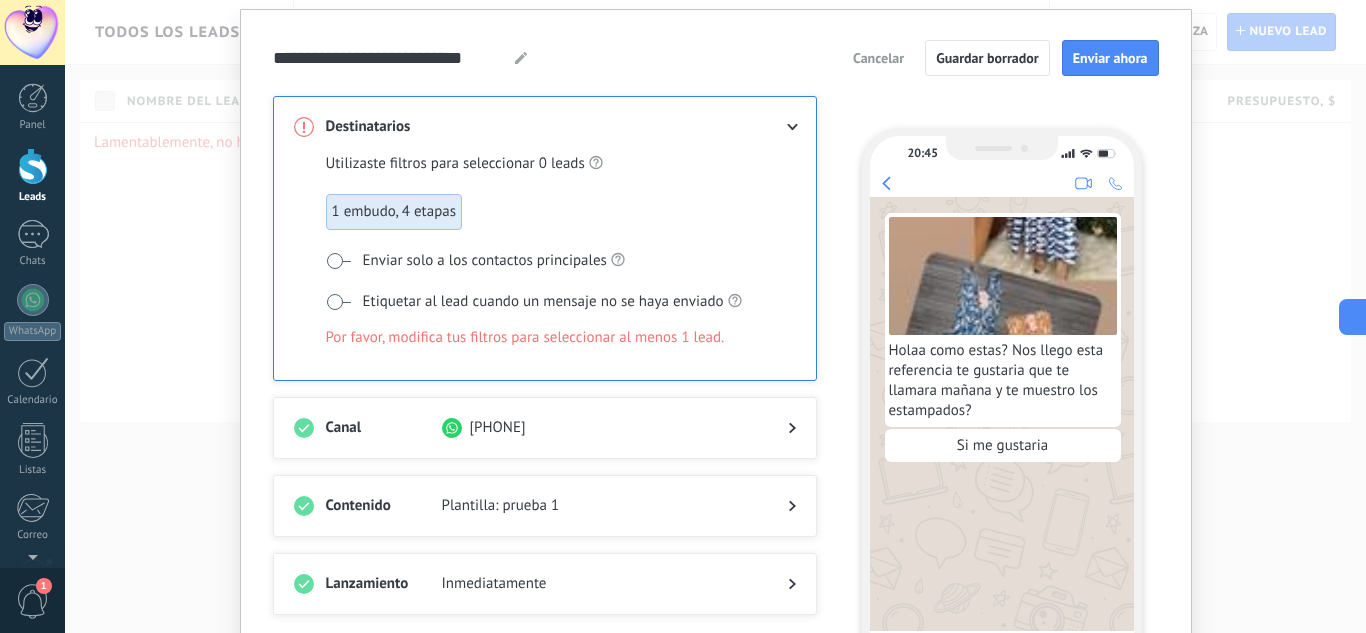 scroll, scrollTop: 0, scrollLeft: 0, axis: both 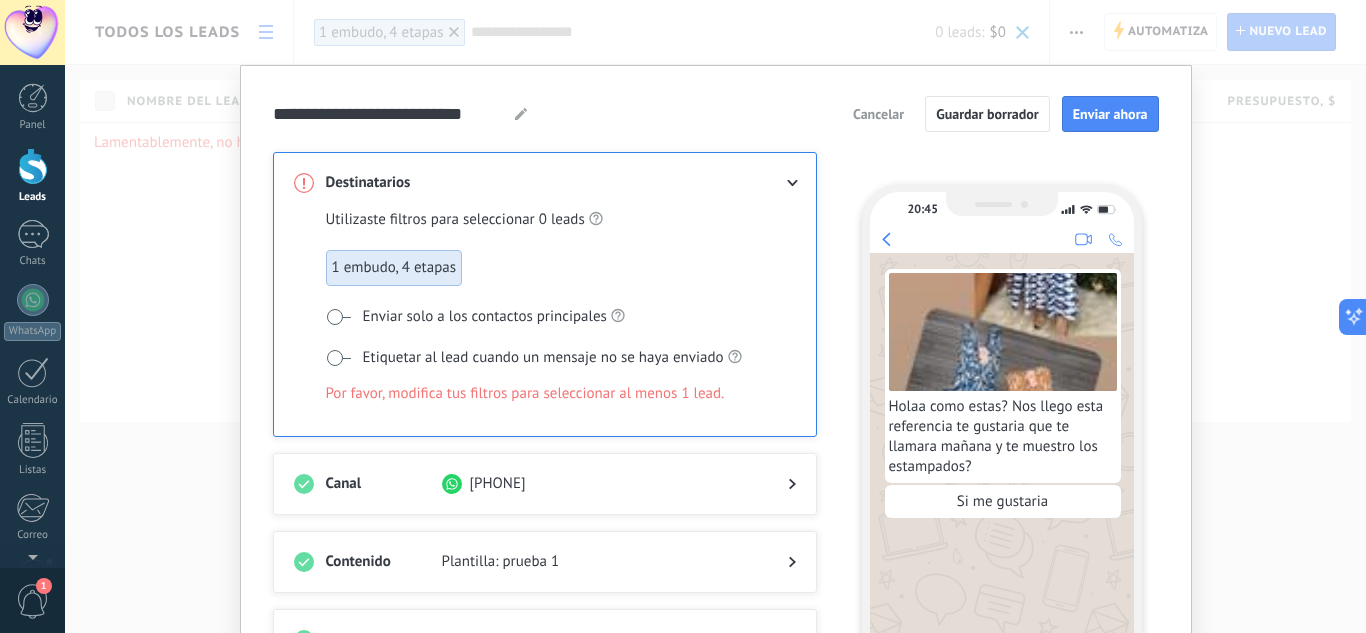 click on "Cancelar" at bounding box center [878, 114] 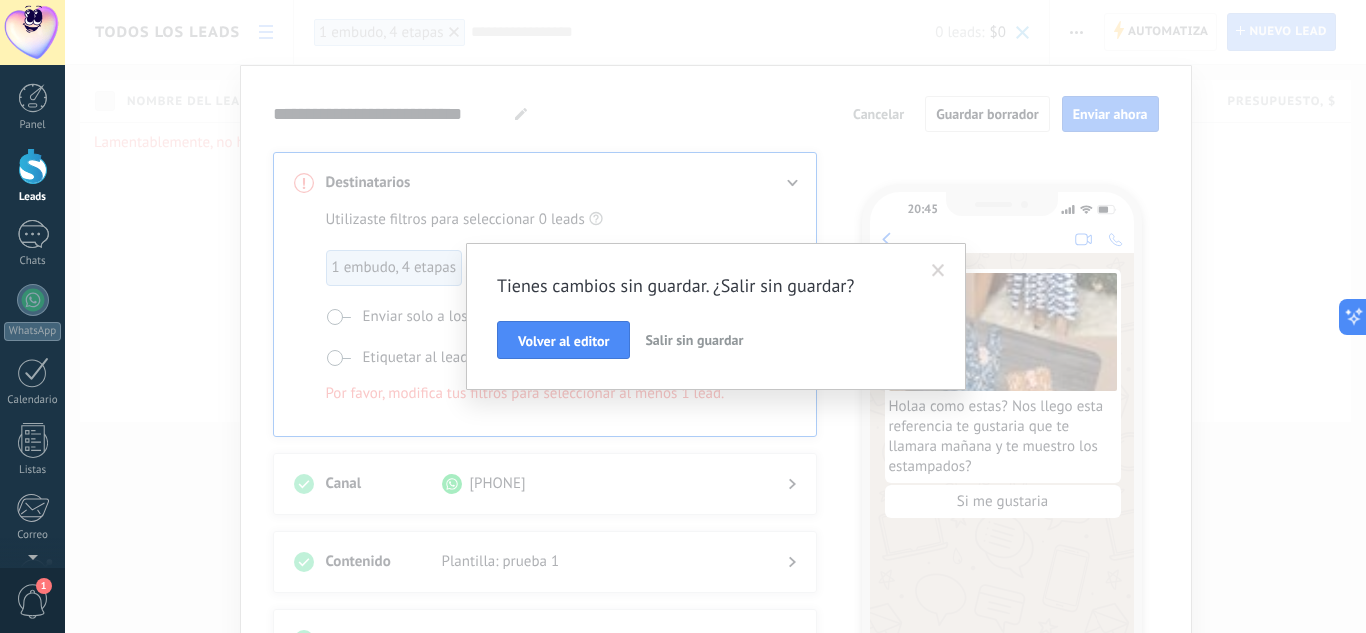 click on "Salir sin guardar" at bounding box center (694, 340) 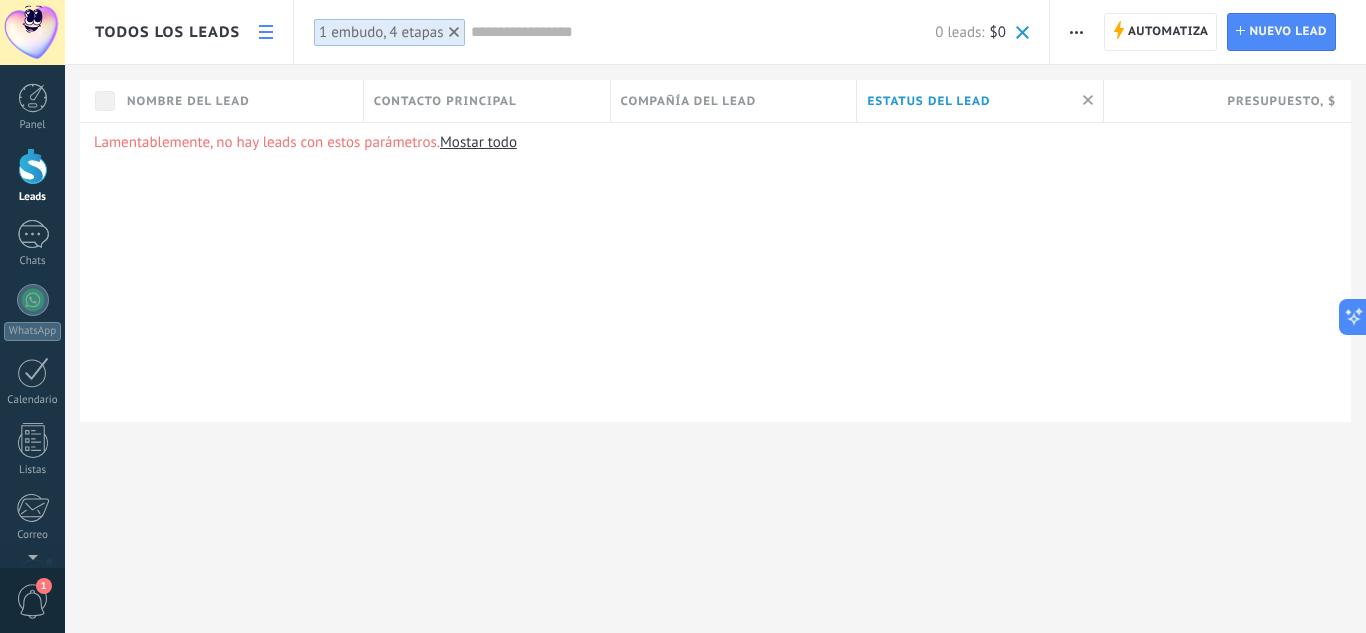 click 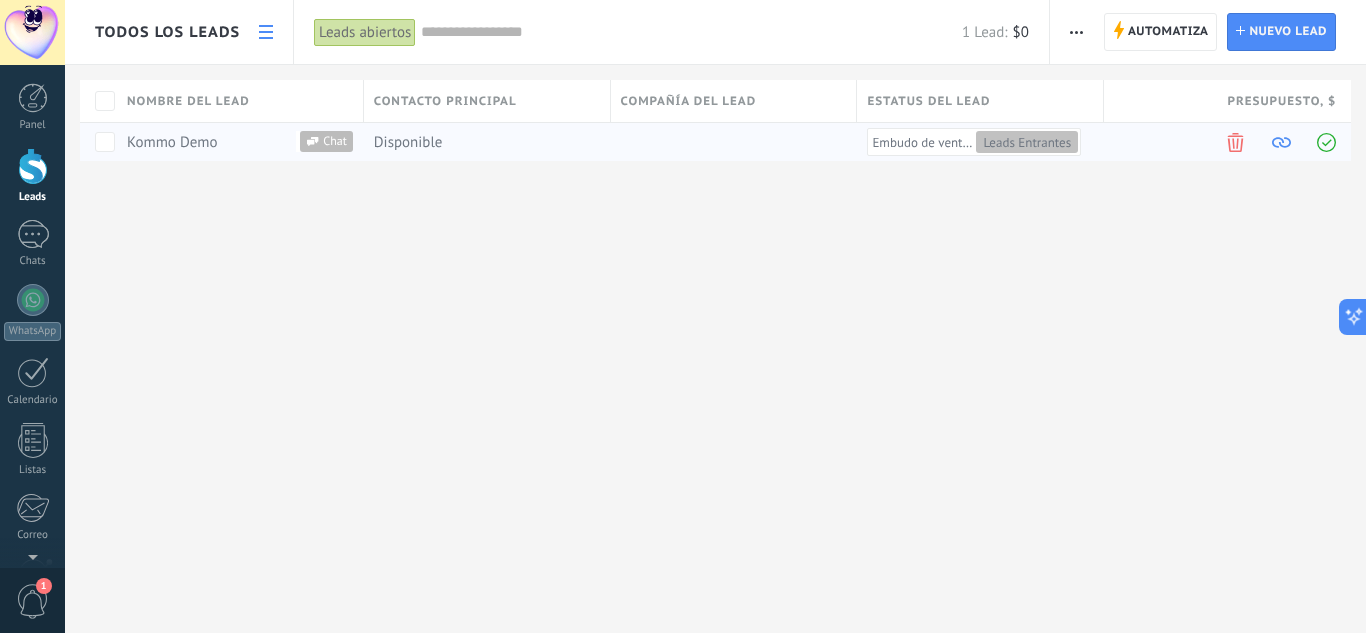 click on "Embudo de ventas" at bounding box center (922, 142) 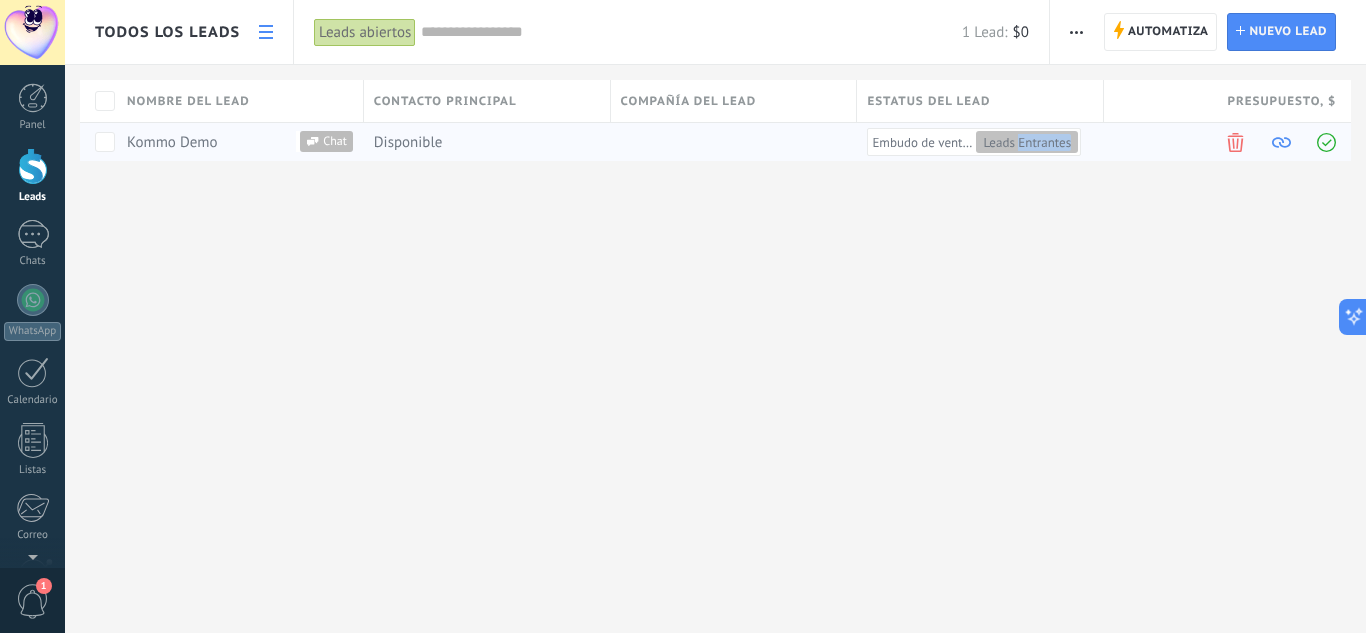 click on "Leads Entrantes" at bounding box center (1027, 142) 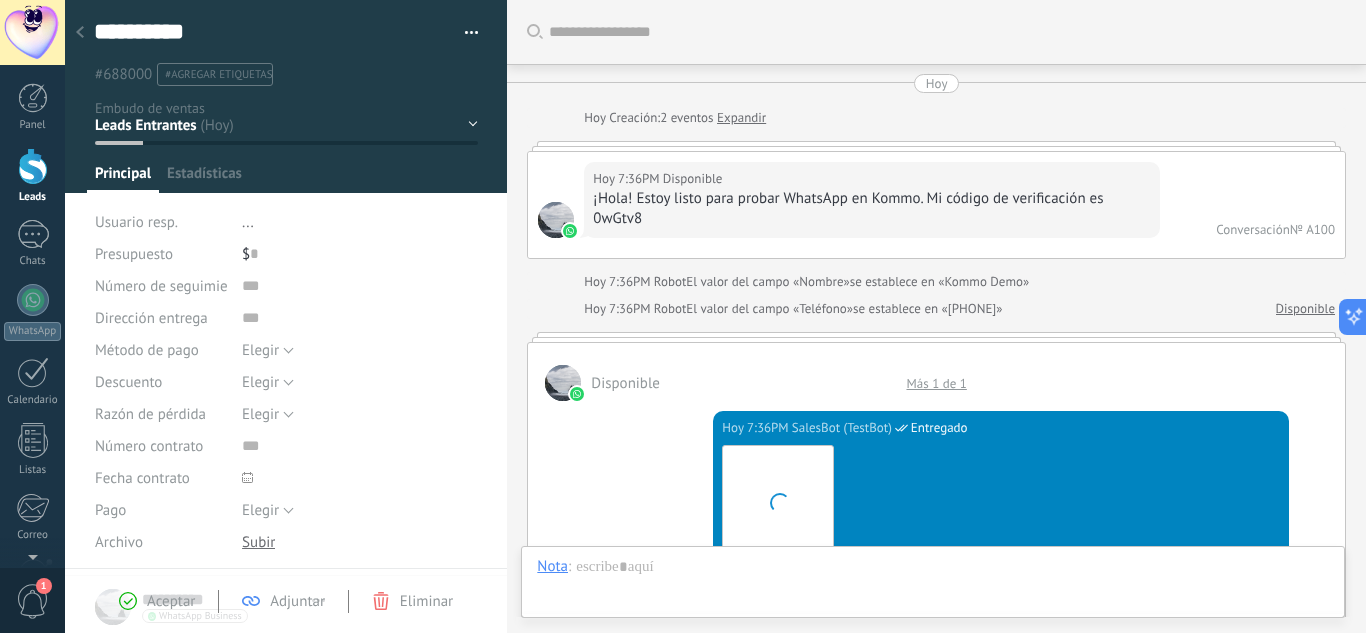 scroll, scrollTop: 2245, scrollLeft: 0, axis: vertical 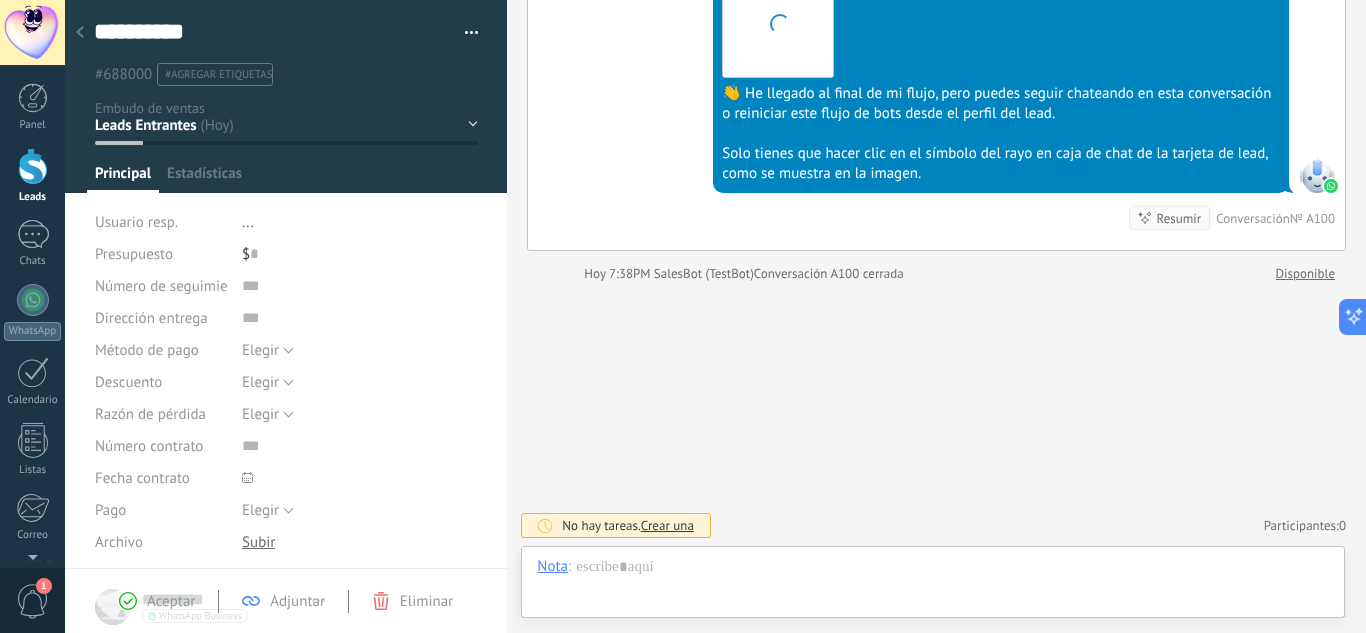 type on "**********" 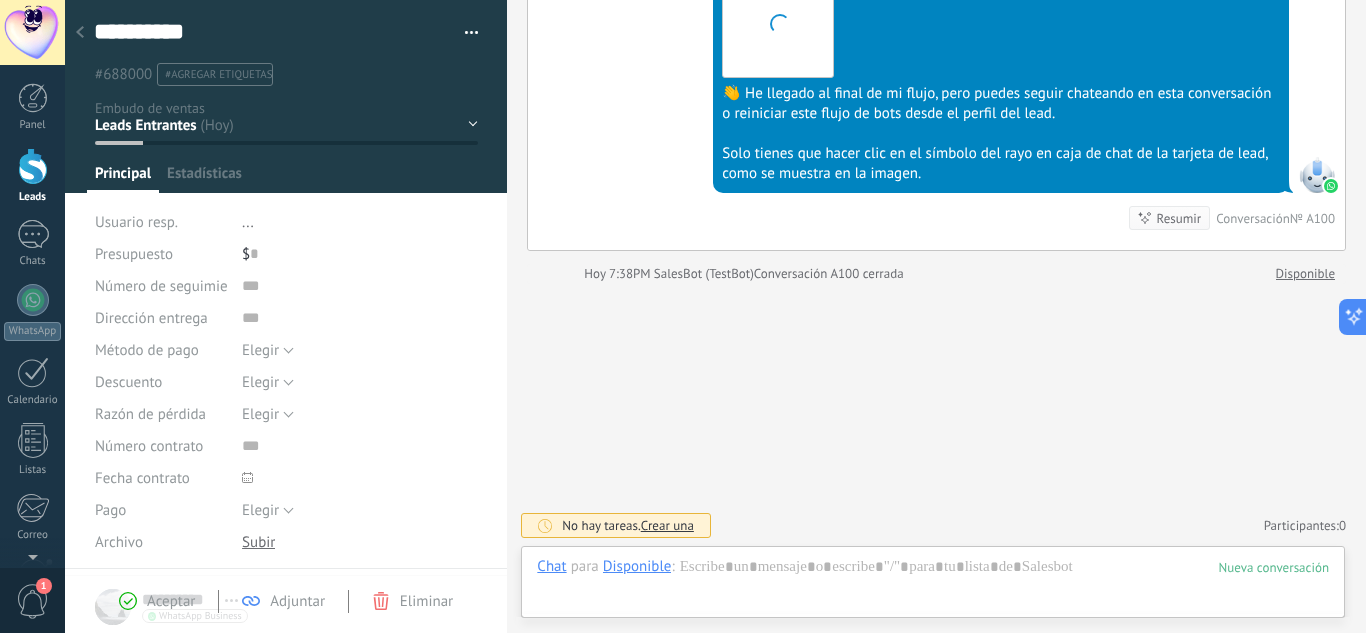 scroll, scrollTop: 30, scrollLeft: 0, axis: vertical 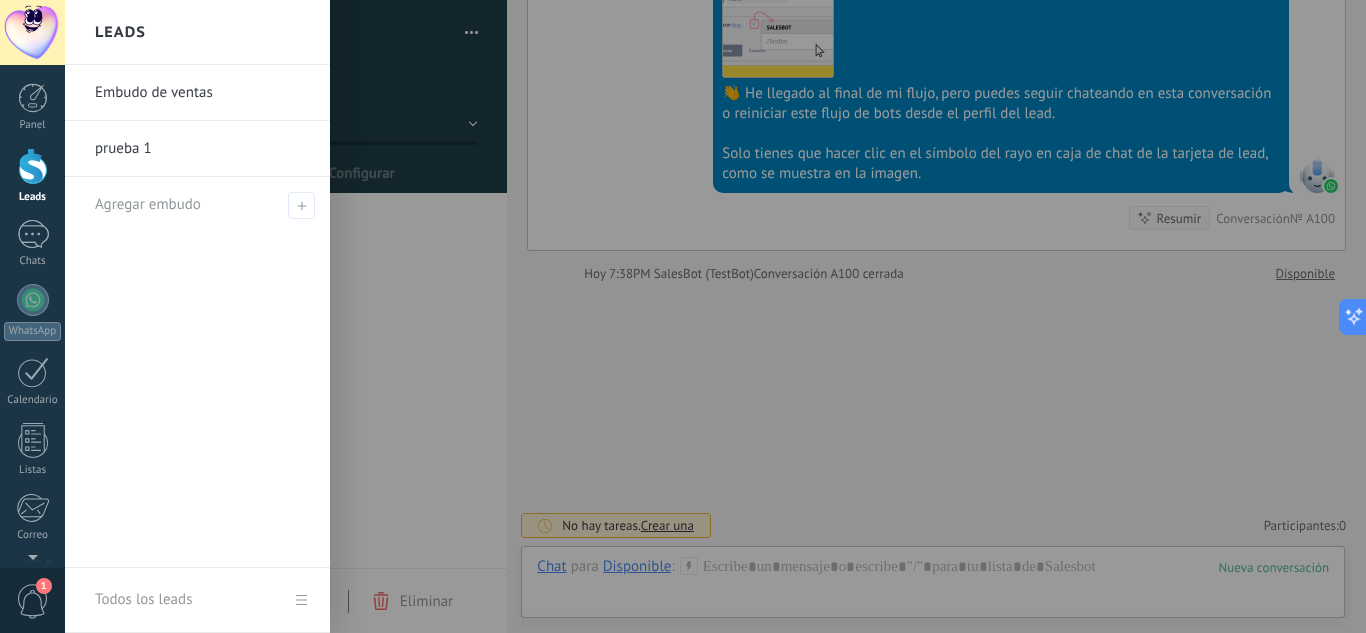 click at bounding box center (33, 166) 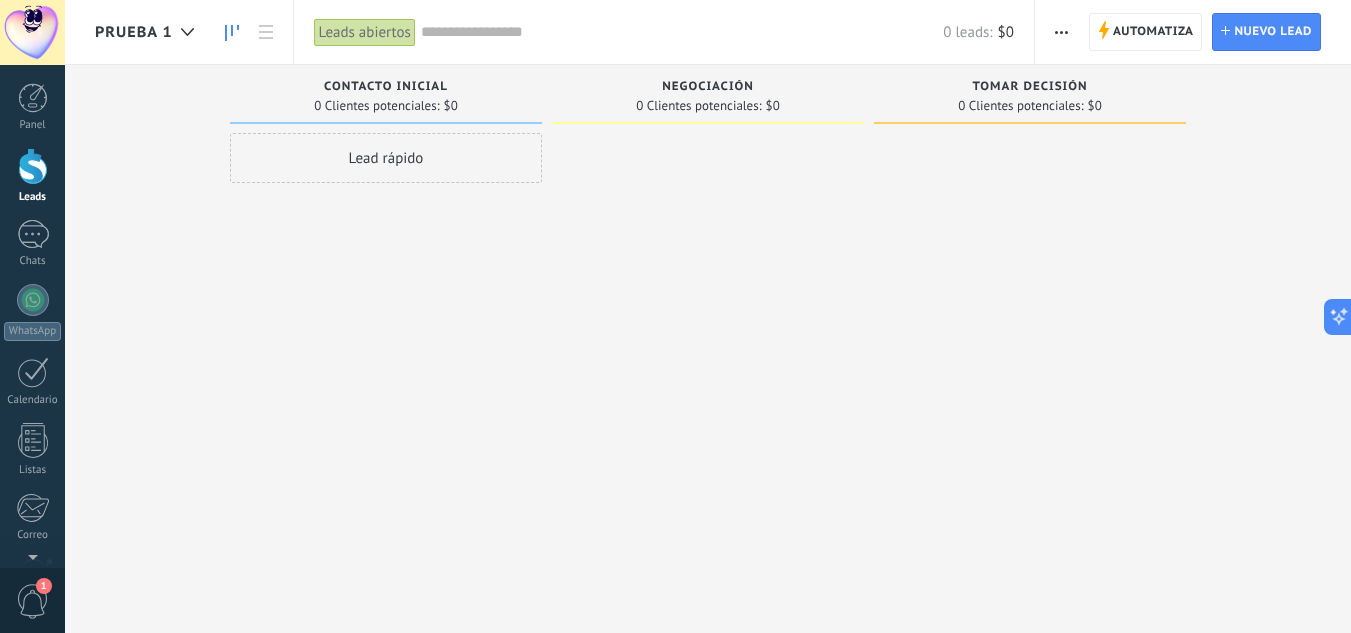 click at bounding box center (1061, 32) 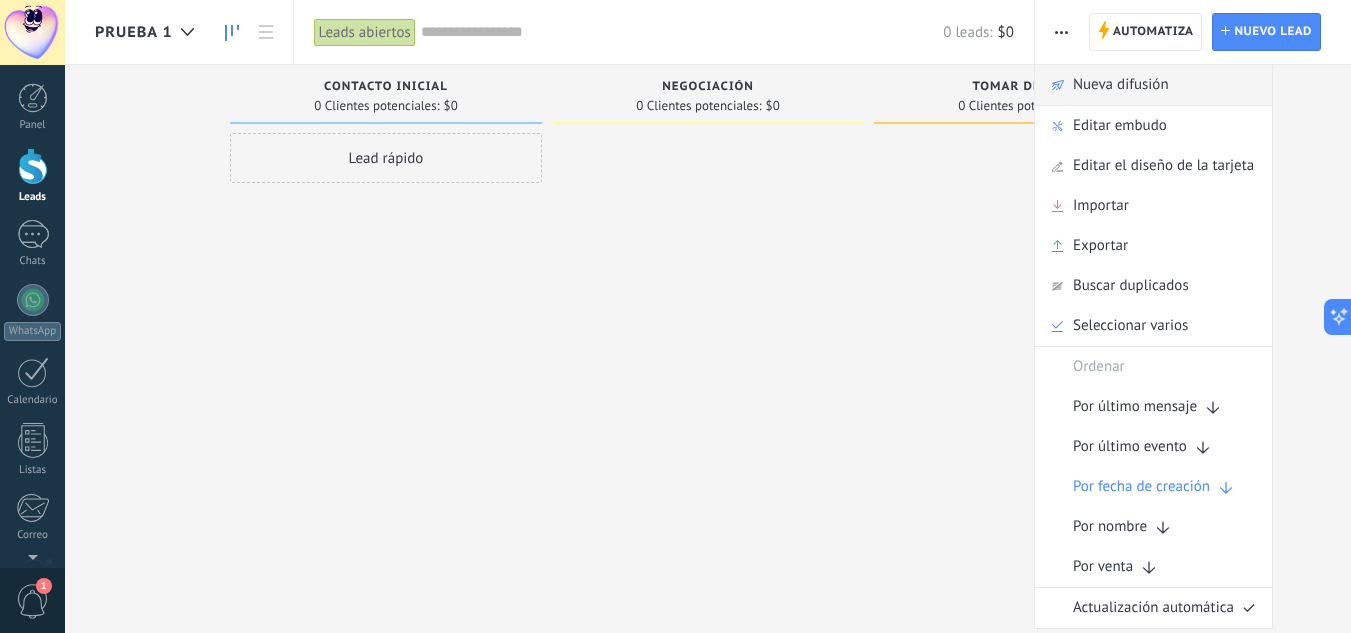 click on "Nueva difusión" at bounding box center (1121, 85) 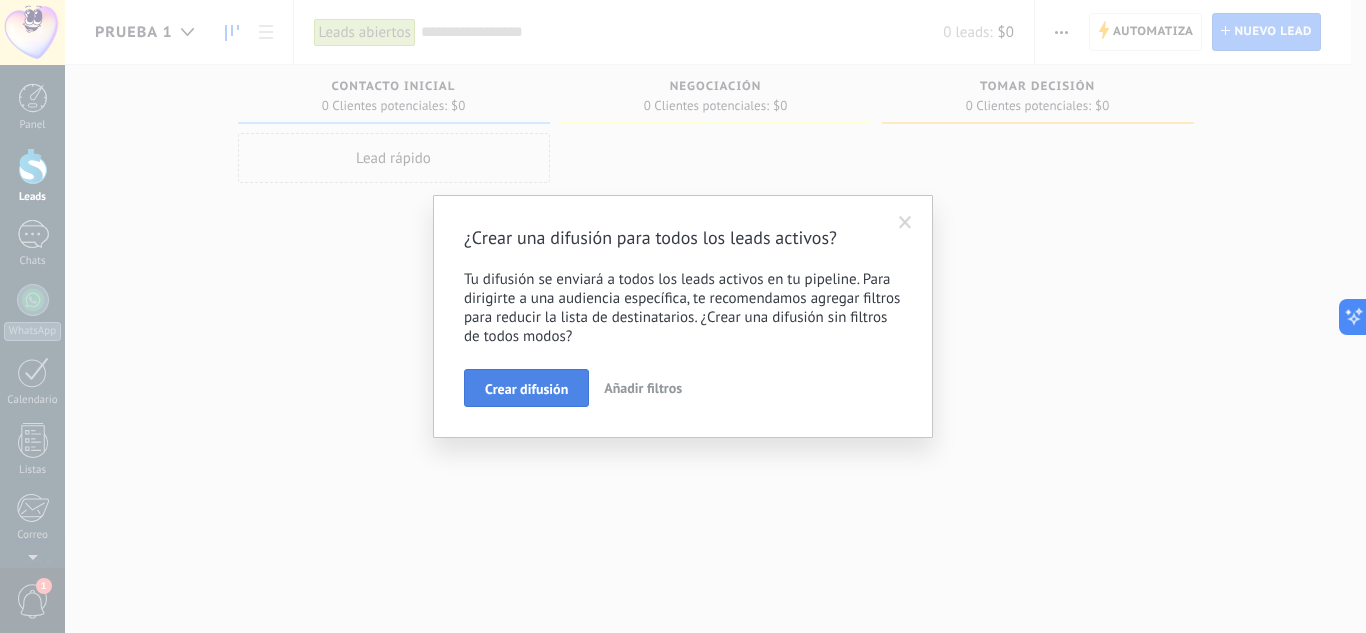 click on "Crear difusión" at bounding box center [526, 389] 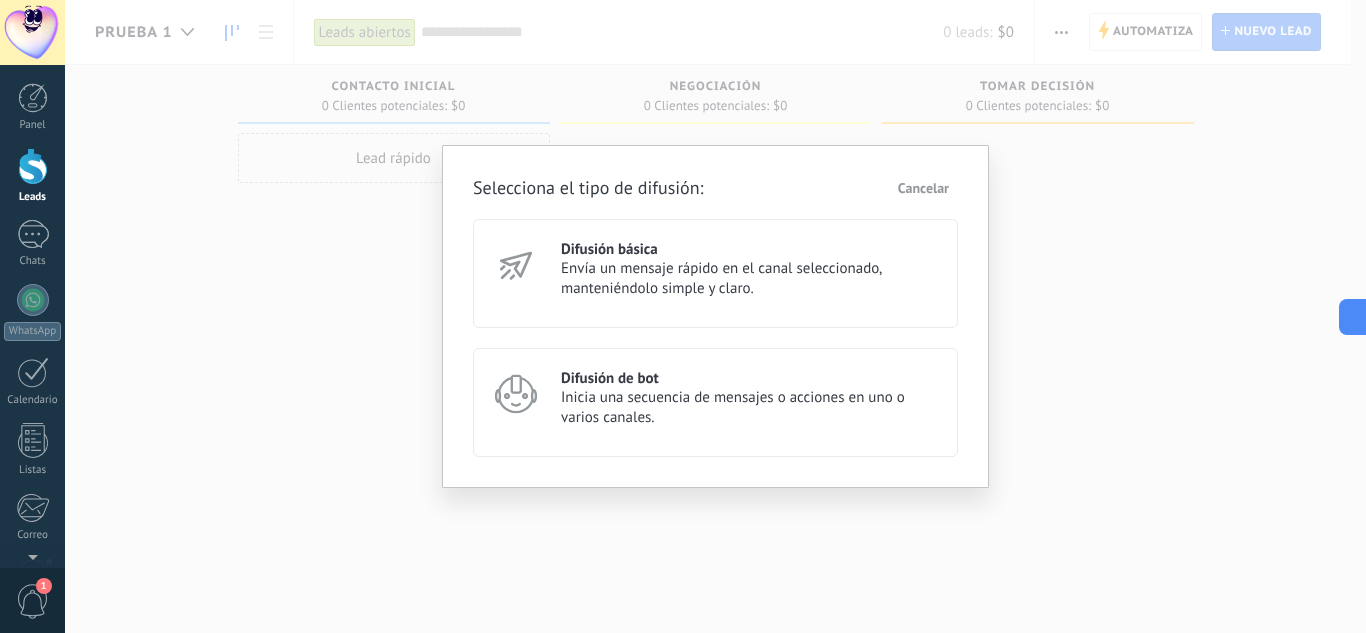 click on "Envía un mensaje rápido en el canal seleccionado, manteniéndolo simple y claro." at bounding box center (750, 279) 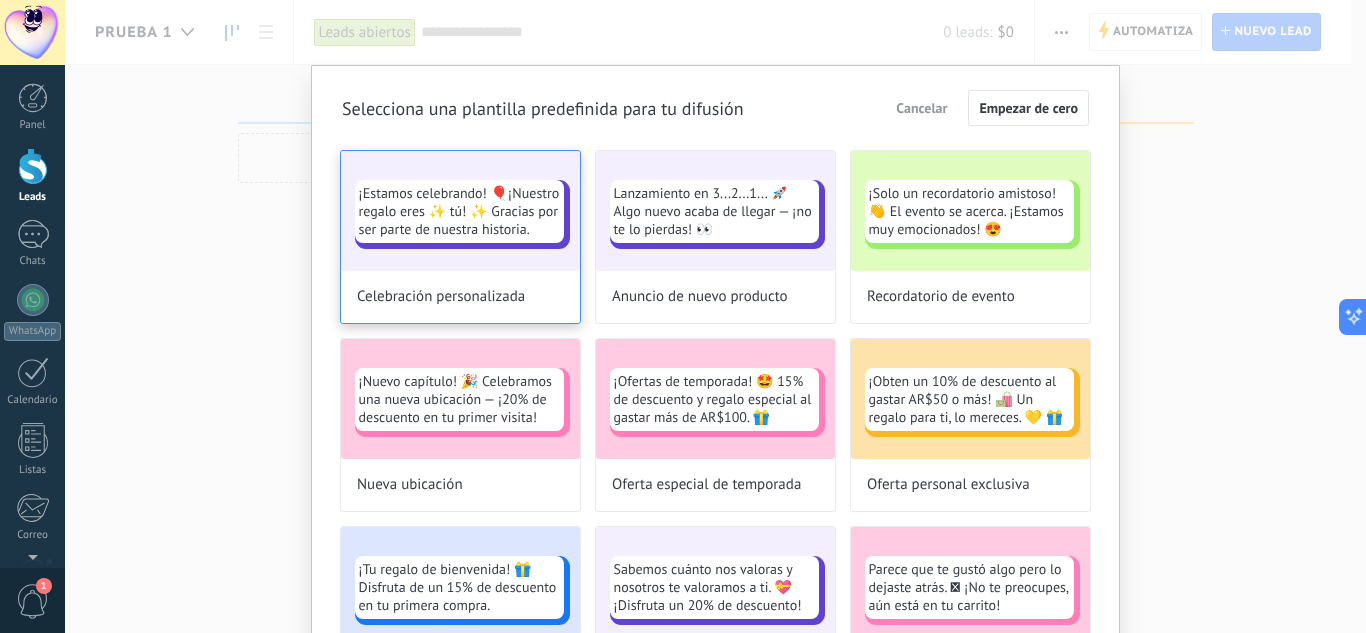 click on "¡Estamos celebrando! 🎈¡Nuestro regalo eres ✨ tú! ✨ Gracias por ser parte de nuestra historia." at bounding box center (460, 211) 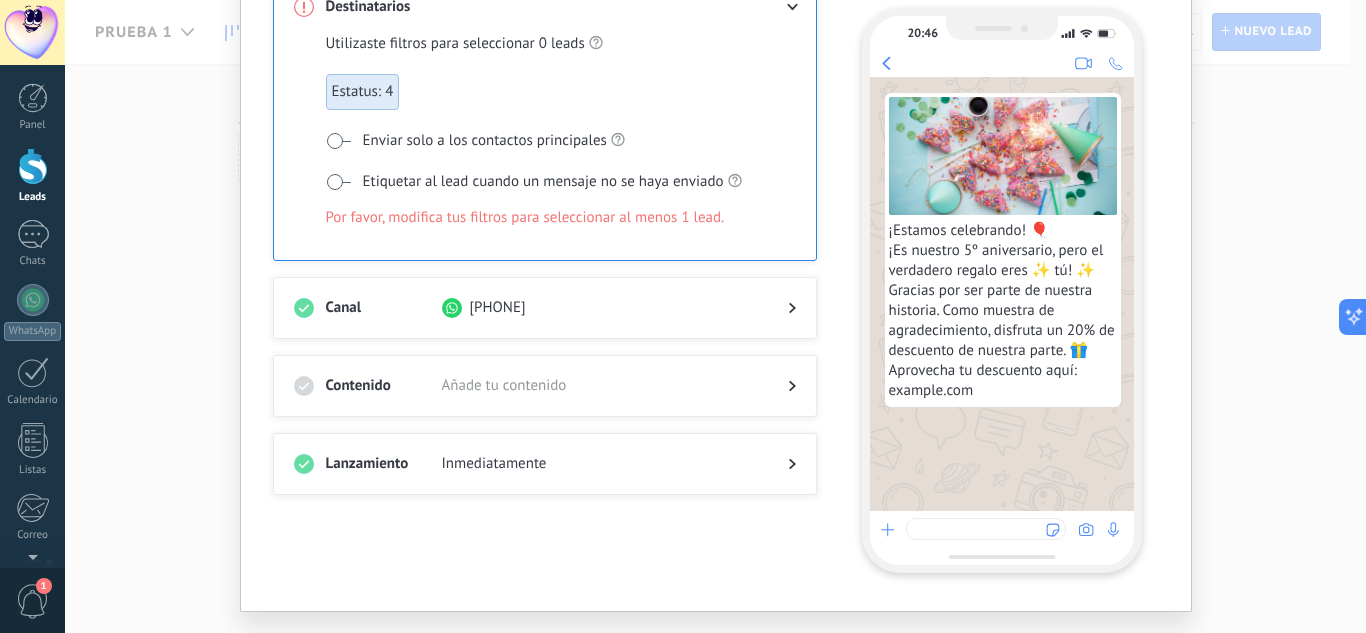 scroll, scrollTop: 220, scrollLeft: 0, axis: vertical 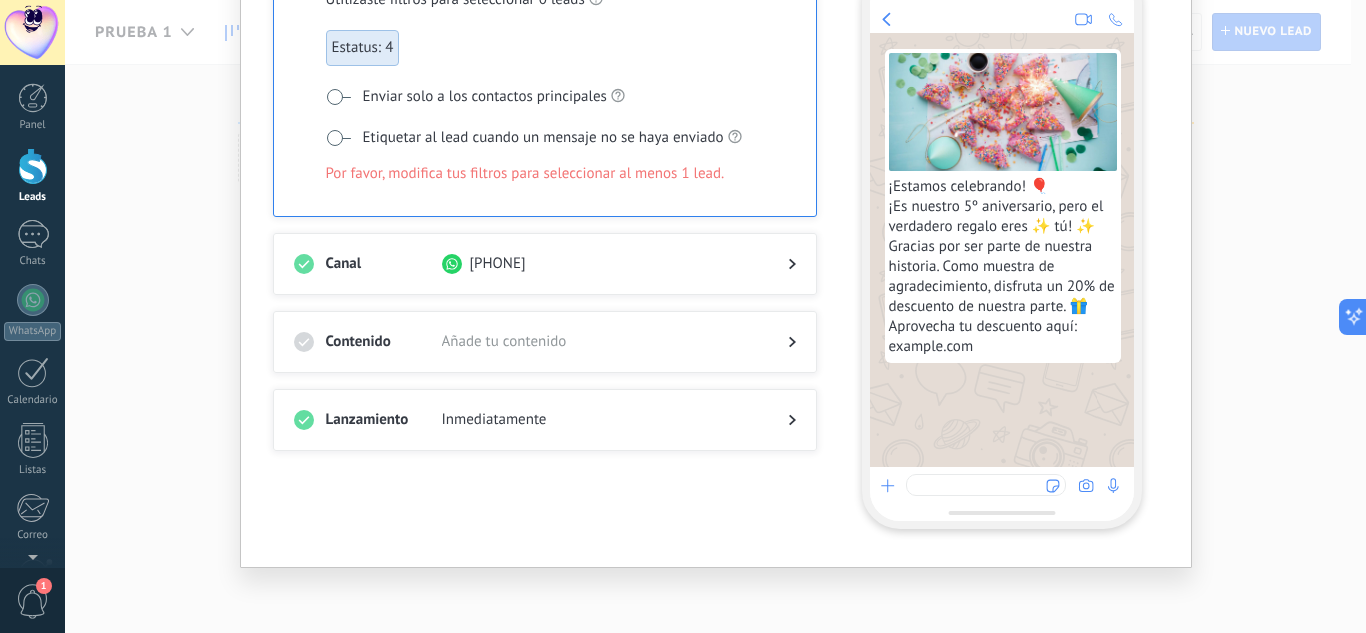 click 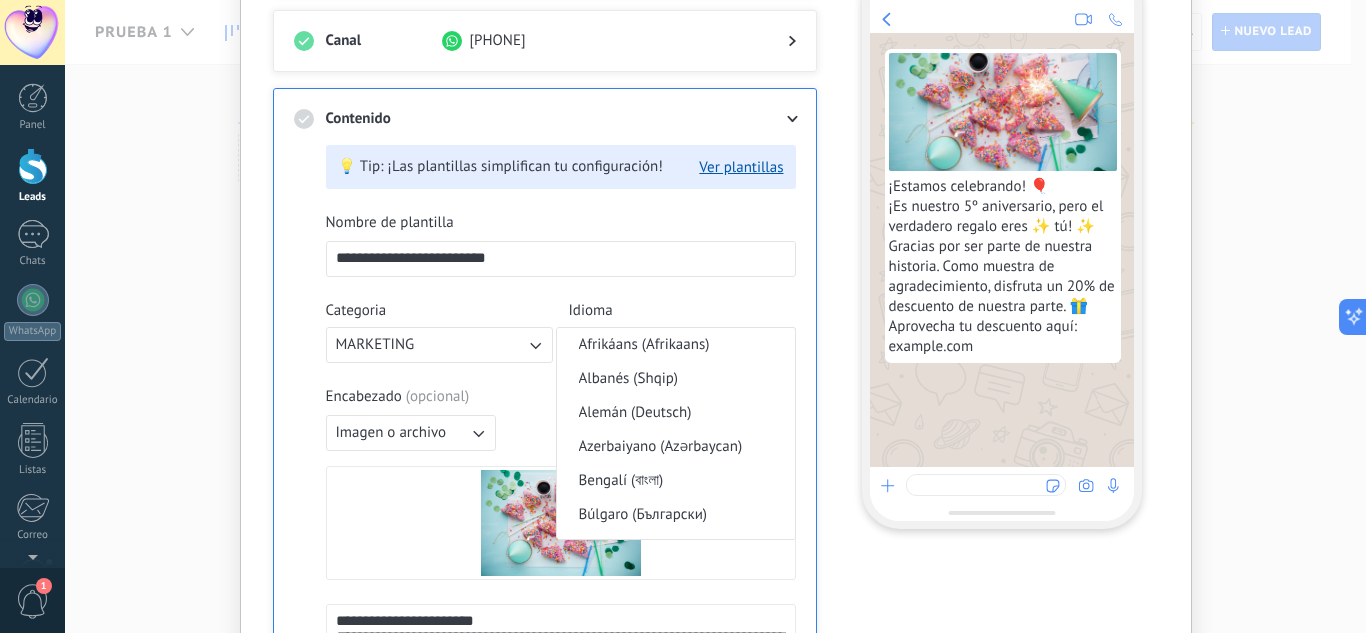scroll, scrollTop: 490, scrollLeft: 0, axis: vertical 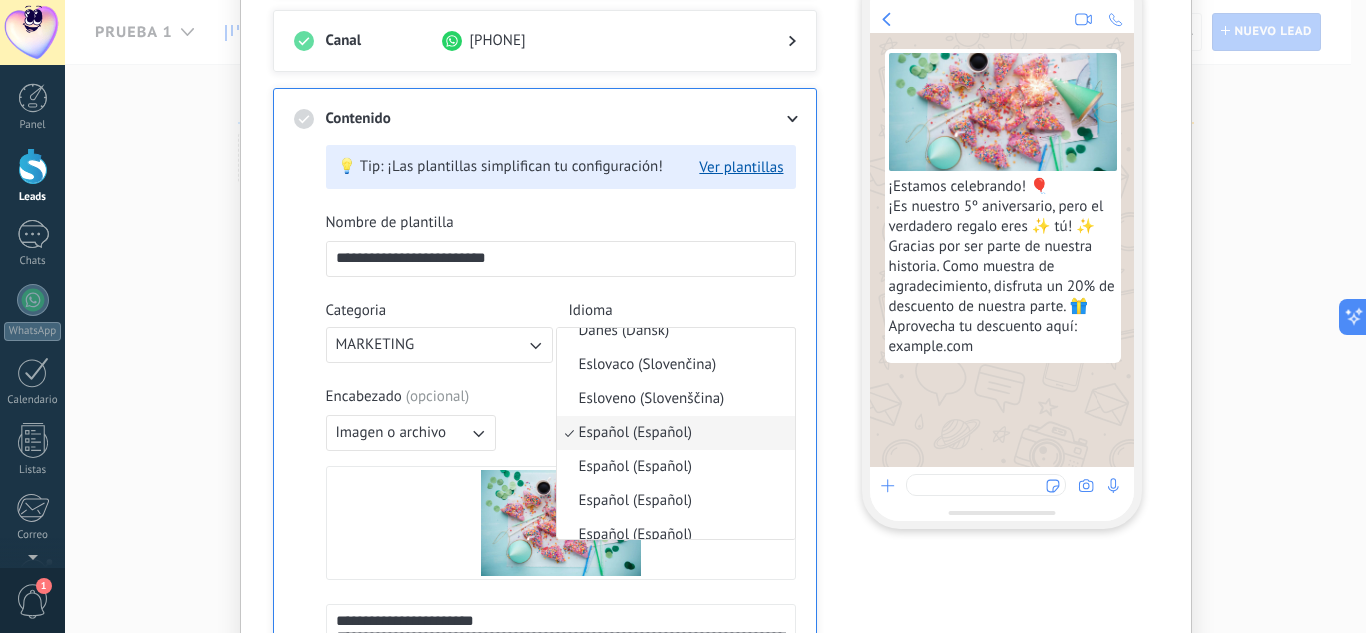 click on "**********" at bounding box center [557, 565] 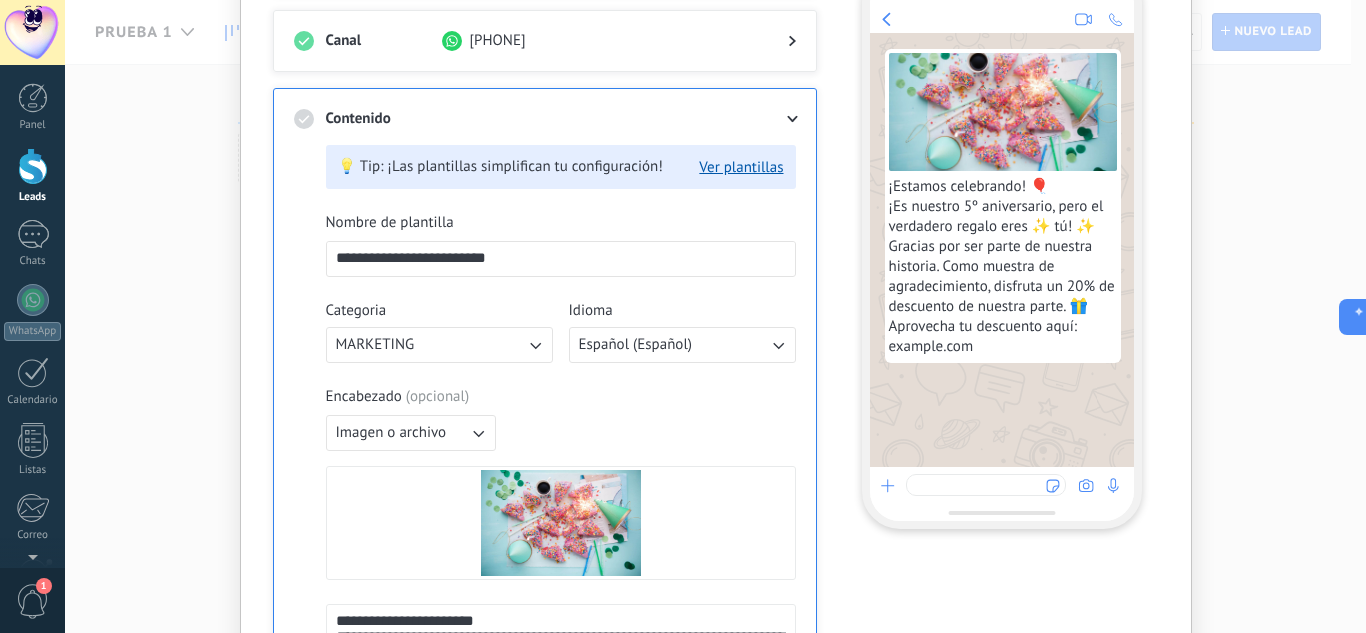 click on "**********" at bounding box center (561, 258) 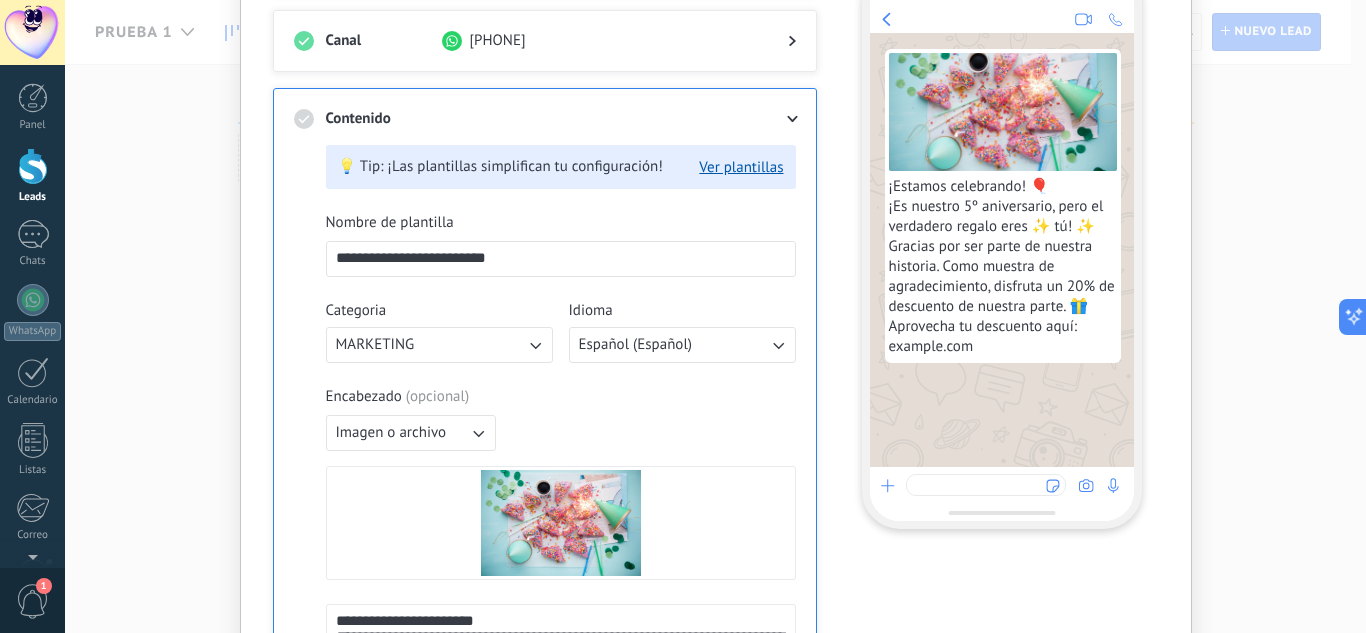 click on "**********" at bounding box center (561, 258) 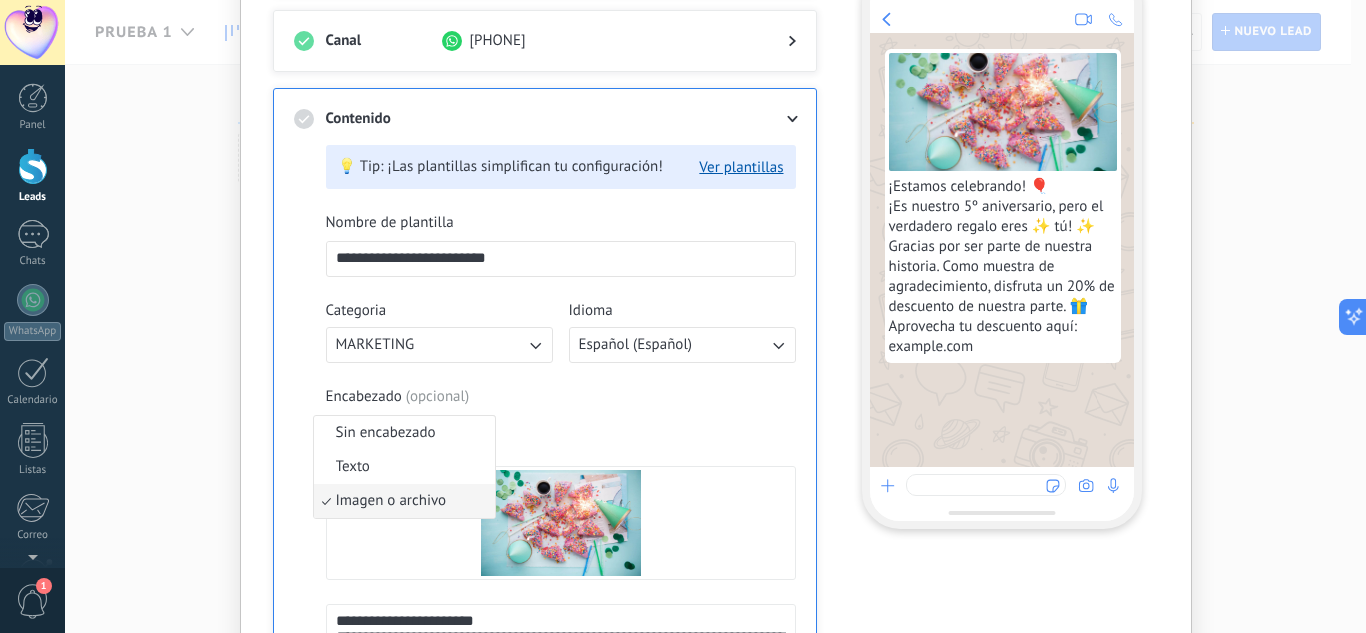 click on "Encabezado   ( opcional ) Imagen o archivo Sin encabezado Texto Imagen o archivo Reemplazar Eliminar" at bounding box center (561, 483) 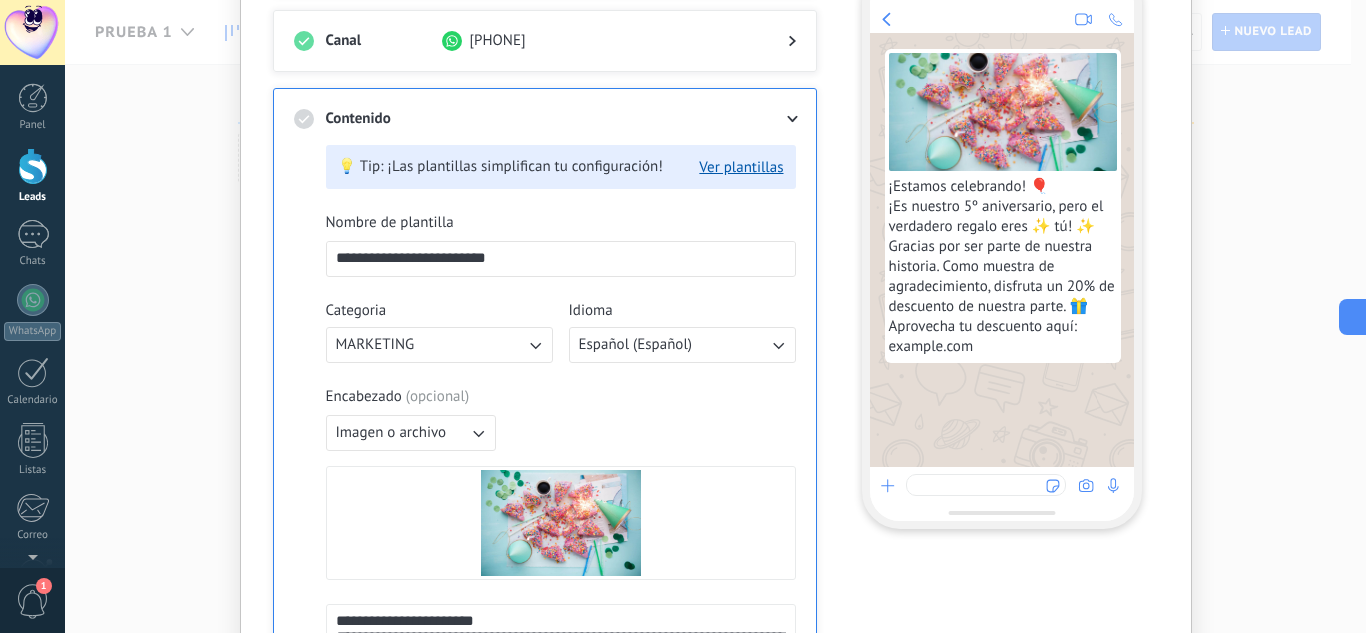 click 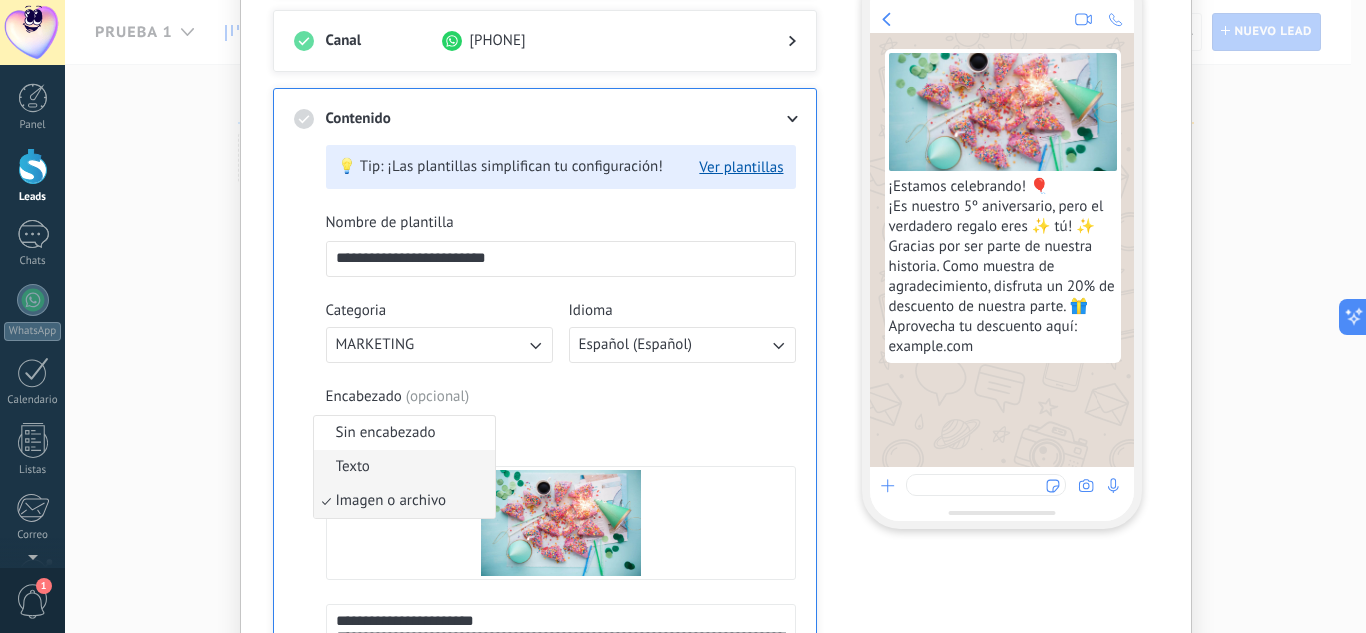 click on "Texto" at bounding box center [404, 467] 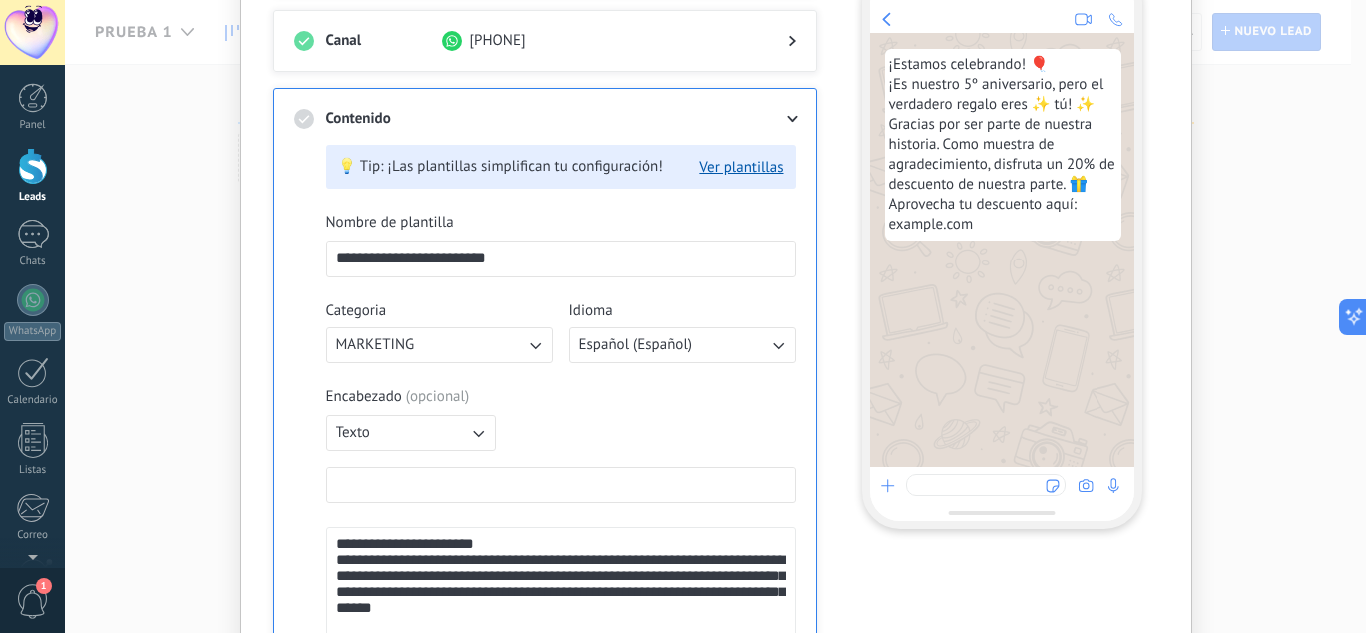click at bounding box center [561, 484] 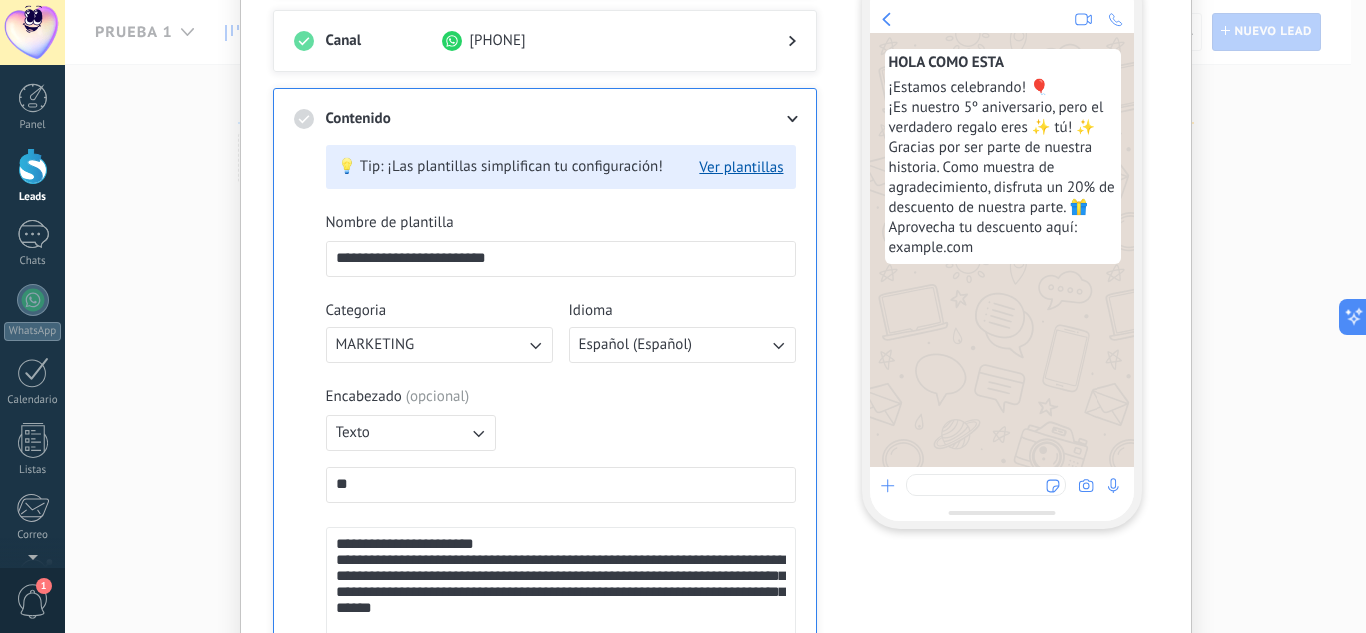 type on "*" 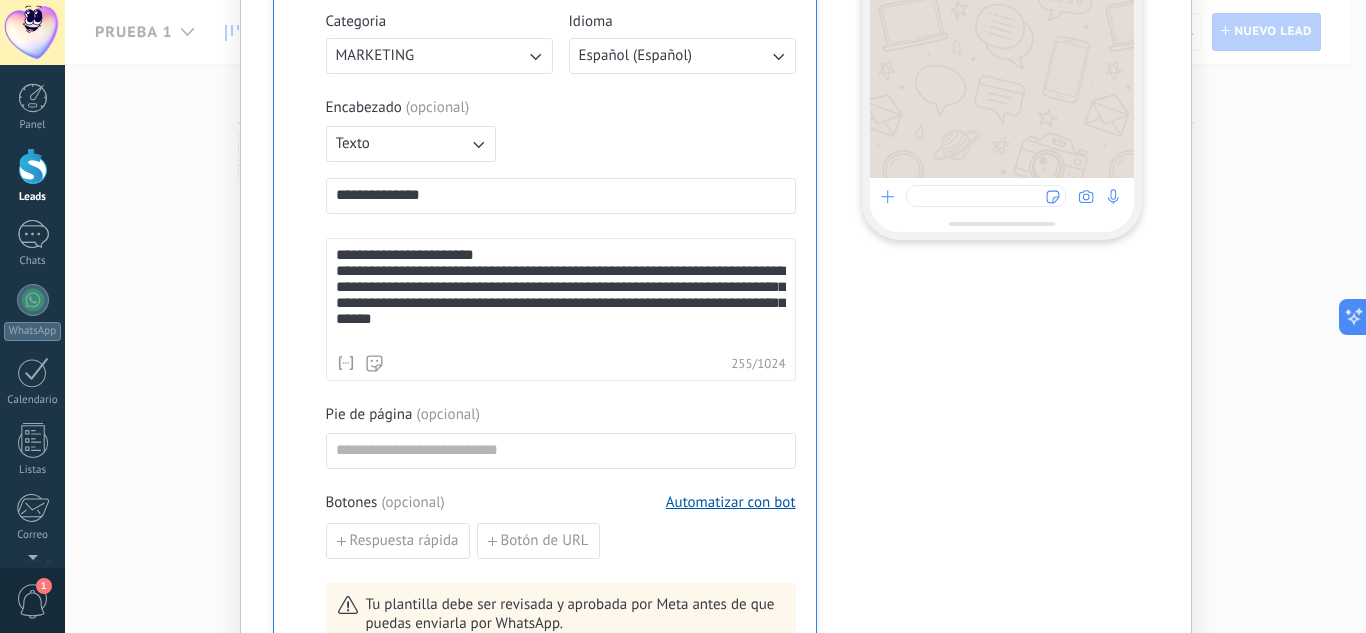 scroll, scrollTop: 520, scrollLeft: 0, axis: vertical 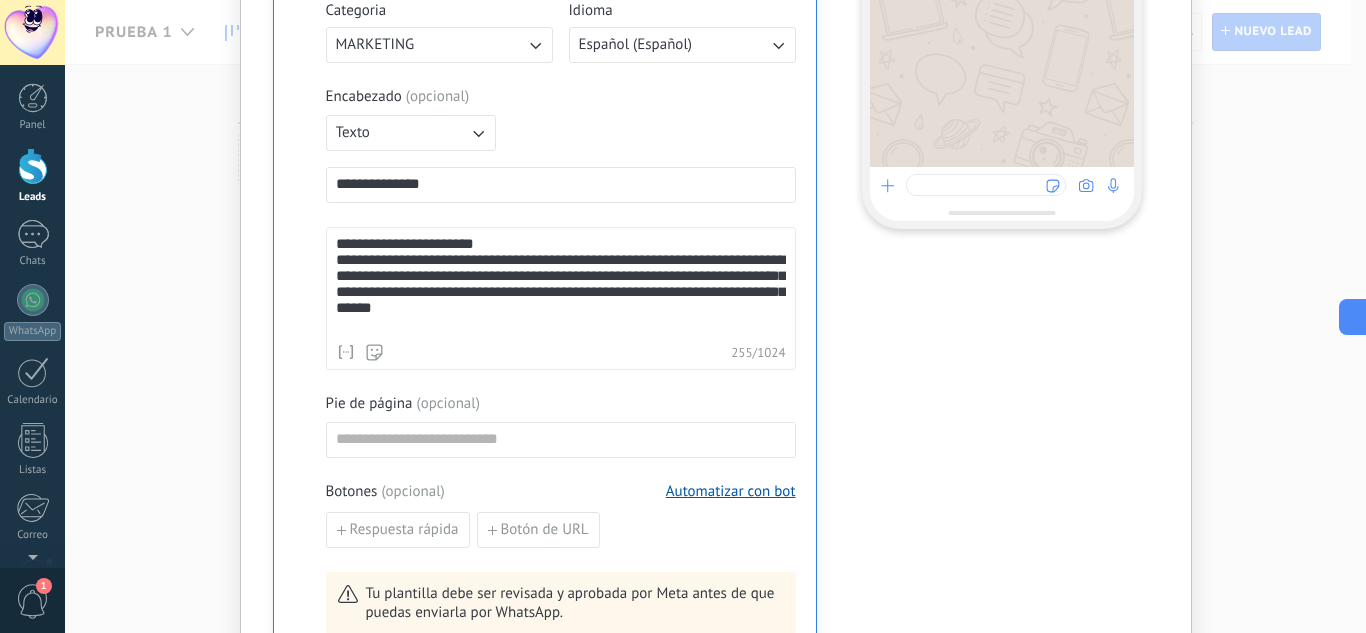 type on "**********" 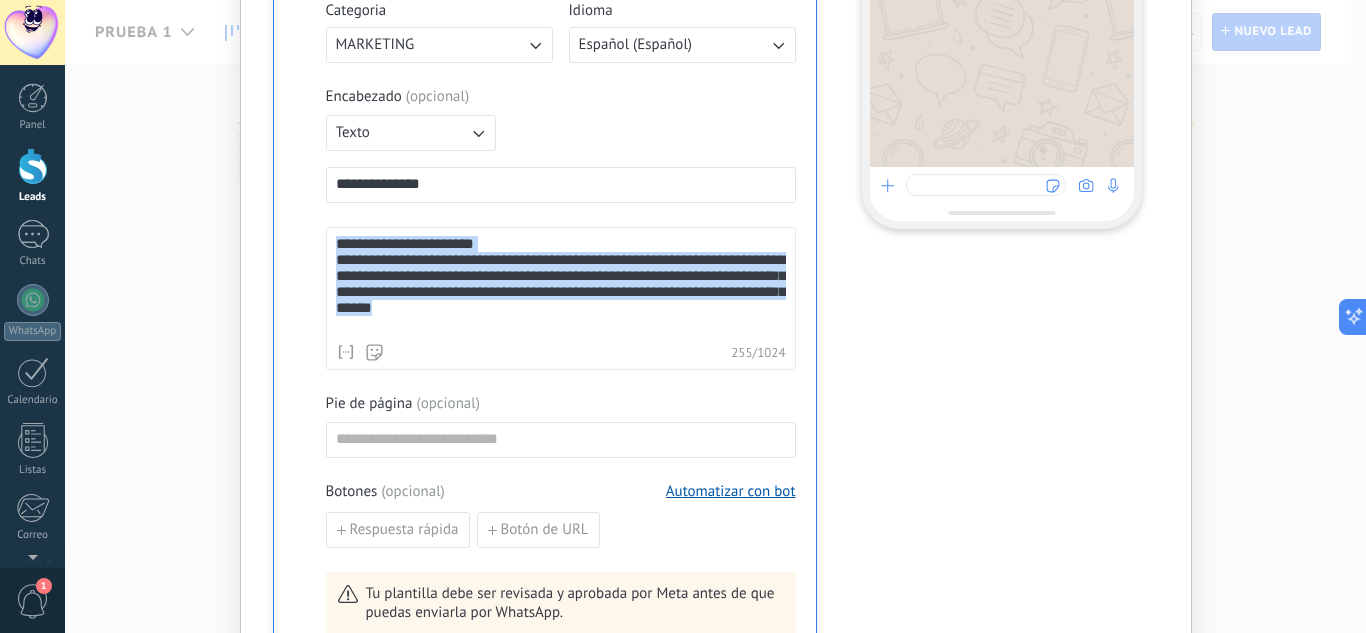 drag, startPoint x: 631, startPoint y: 326, endPoint x: 325, endPoint y: 237, distance: 318.68008 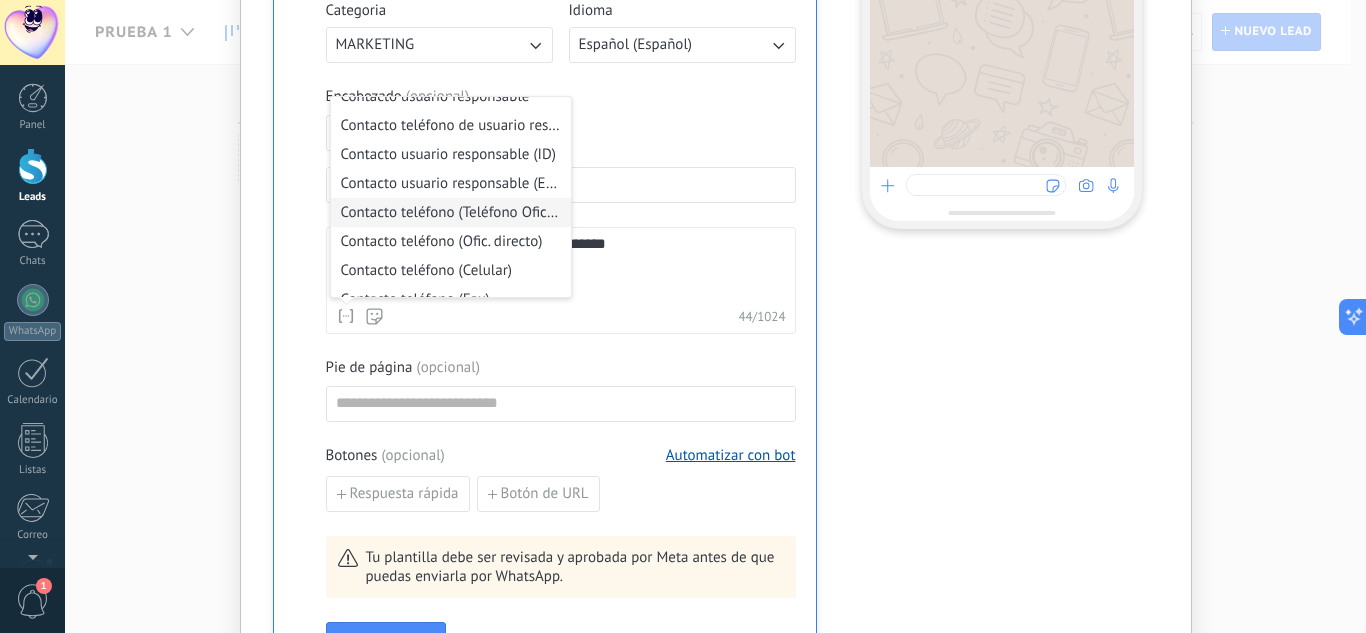 scroll, scrollTop: 100, scrollLeft: 0, axis: vertical 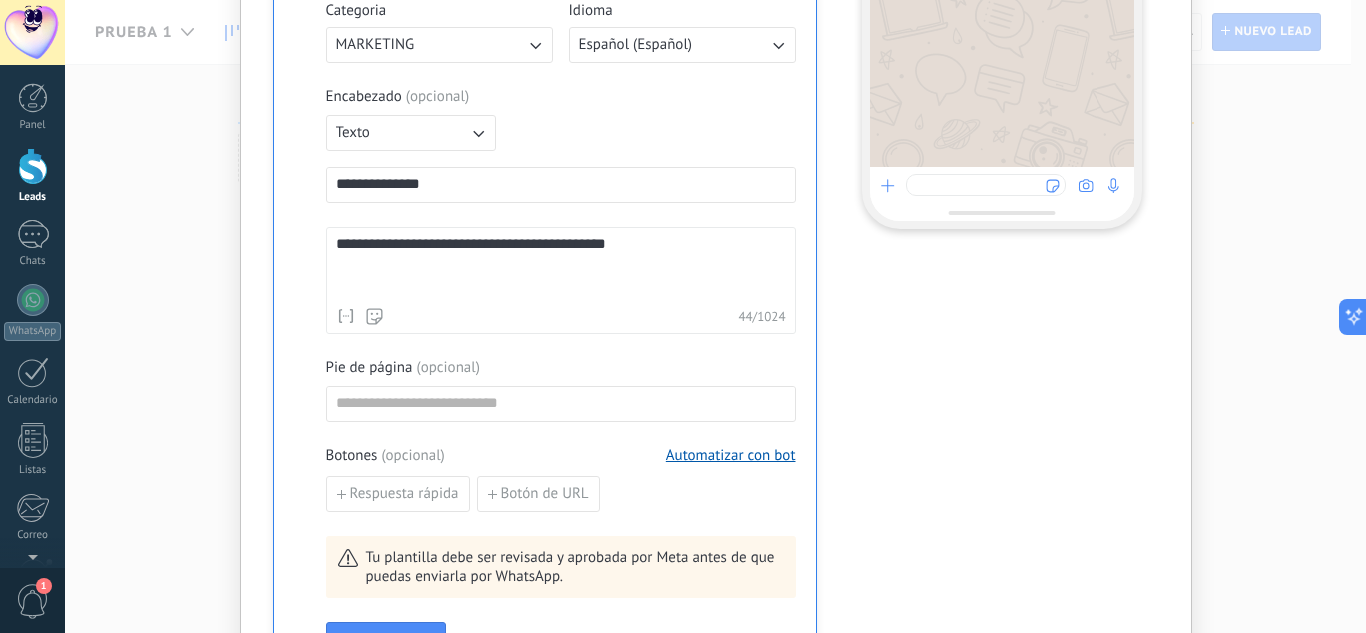 click on "**********" at bounding box center (561, 267) 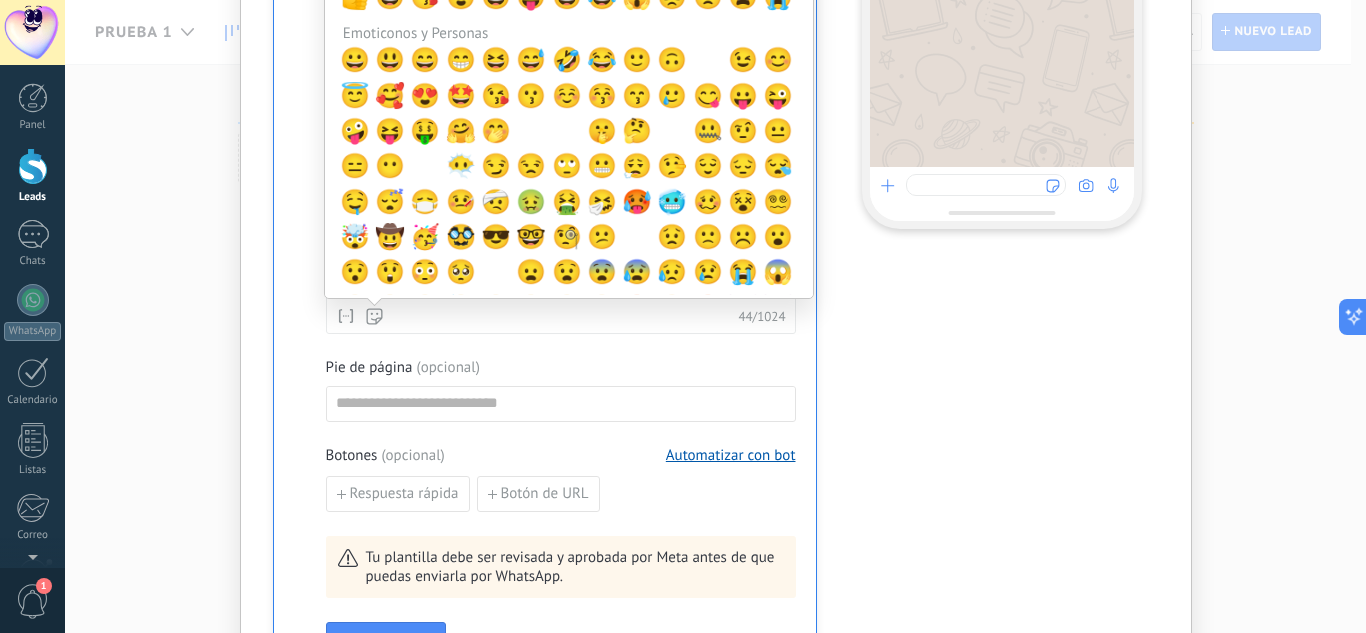click 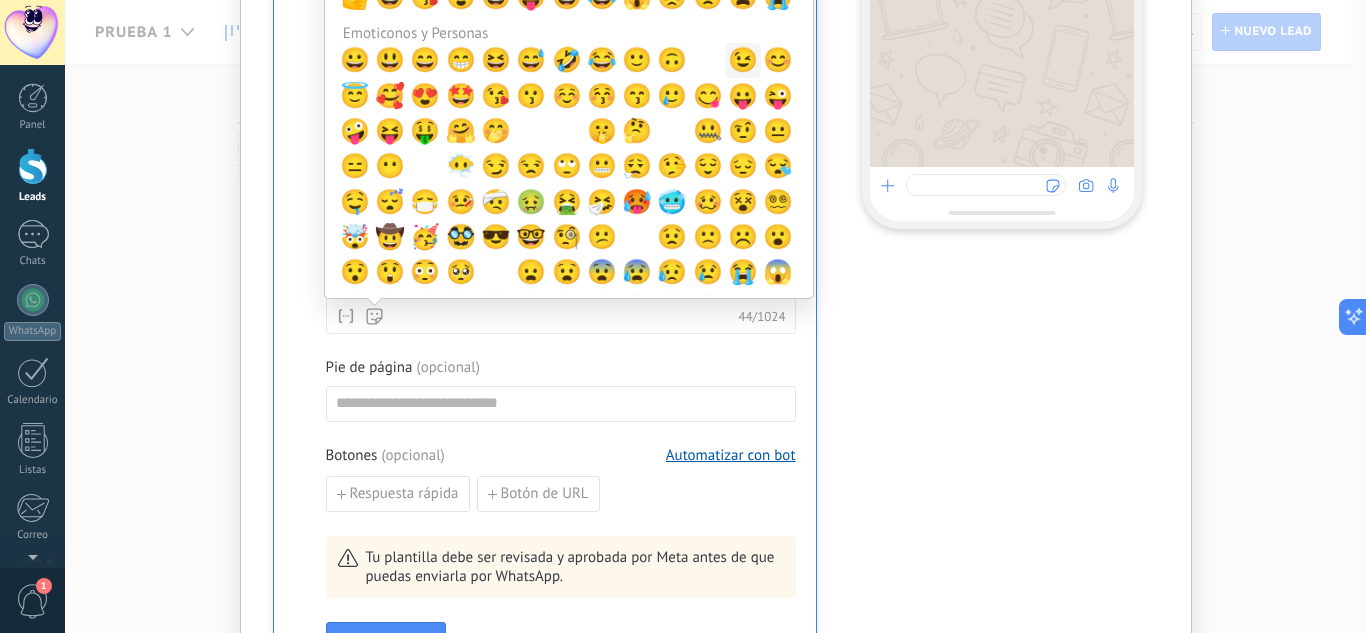 click on "😉" at bounding box center (743, 60) 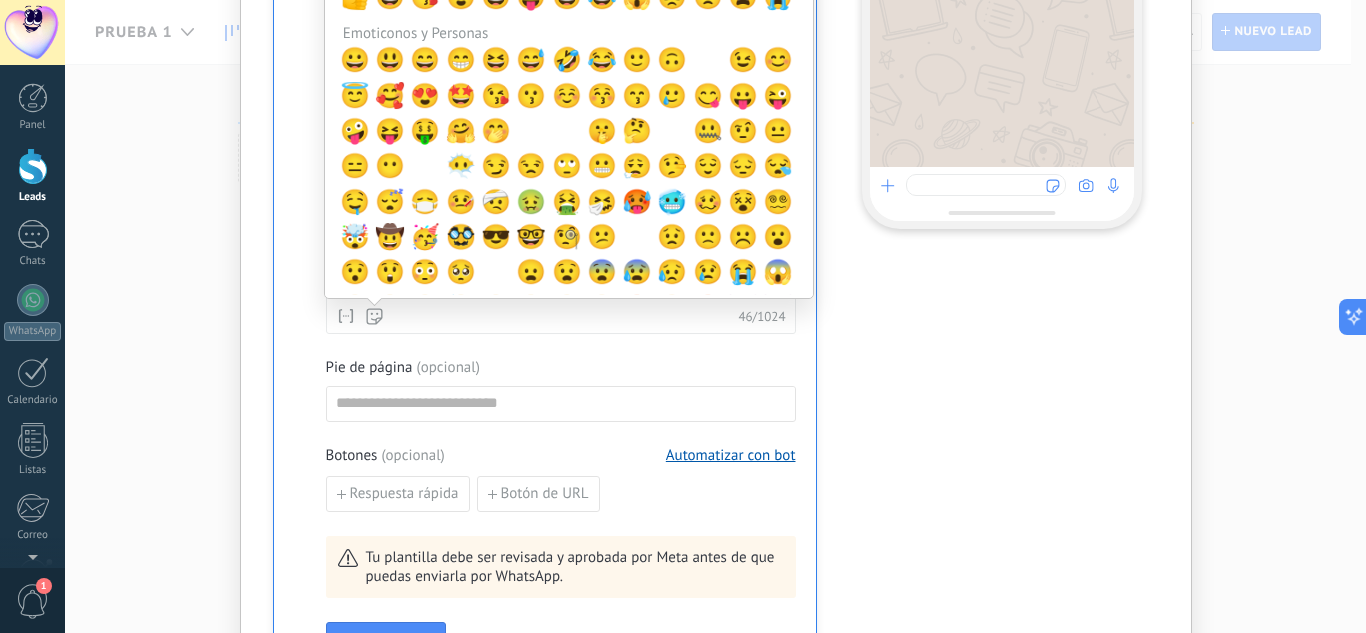 click on "Nombre del contacto Nombre Apellido Contacto ID Contacto usuario responsable Contacto teléfono de usuario responsable Contacto usuario responsable (ID) Contacto usuario responsable (Email) Contacto teléfono (Teléfono Oficina) Contacto teléfono (Ofic. directo) Contacto teléfono (Celular) Contacto teléfono (Fax) Contacto teléfono (Casa) Contacto teléfono (Otro) Contacto correo (Correo) Contacto correo (E-mail priv.) Contacto correo (Otro e-mail) Nombre del lead Etapa del lead Presupuesto Lead URL de la página para compartir con los clientes Lead usuario responsable (Email) Nombre de la compañía Nombre del usuario de Kommo Teléfono del usuario de Kommo Contacto teléfono Contacto correo Contacto cargo Lead ID Lead usuario responsable Lead teléfono de usuario responsable Lead usuario responsable (ID) Lead utm_content Lead utm_medium Lead utm_campaign Lead utm_source Lead utm_term Lead utm_referrer Lead referrer Lead gclientid Lead gclid Lead fbclid Número de seguimiento Dirección entrega Descuento" at bounding box center [561, 316] 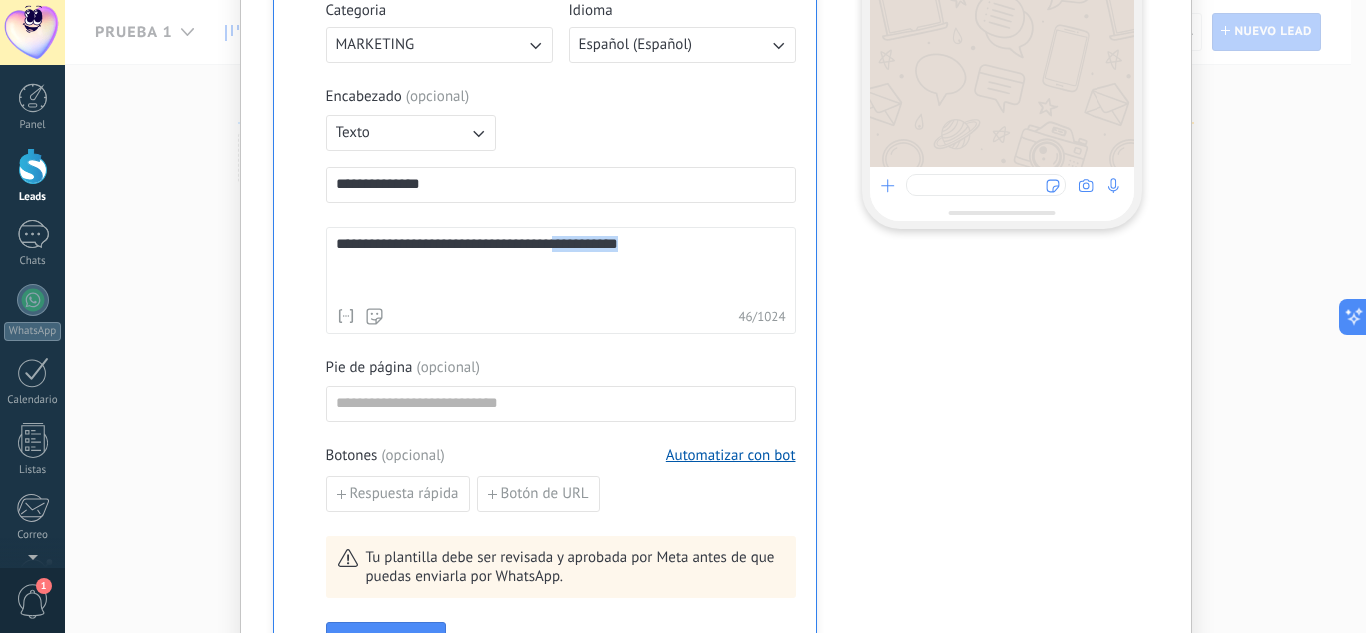 drag, startPoint x: 668, startPoint y: 245, endPoint x: 569, endPoint y: 240, distance: 99.12618 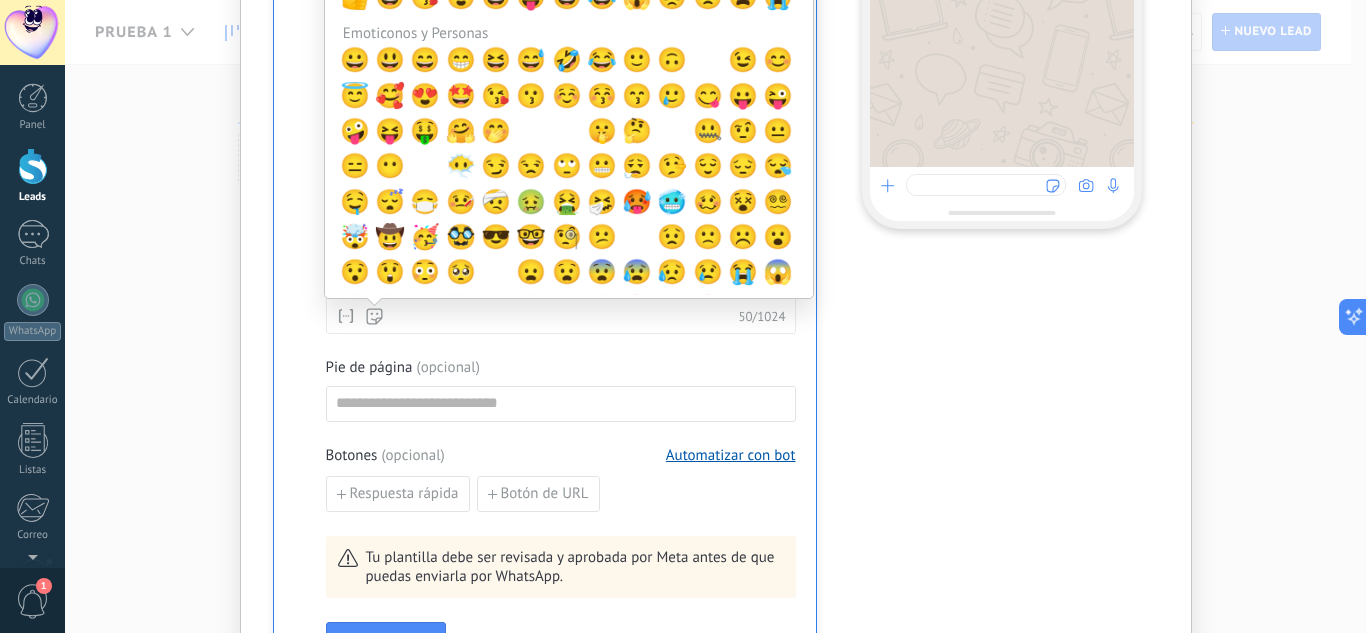 click 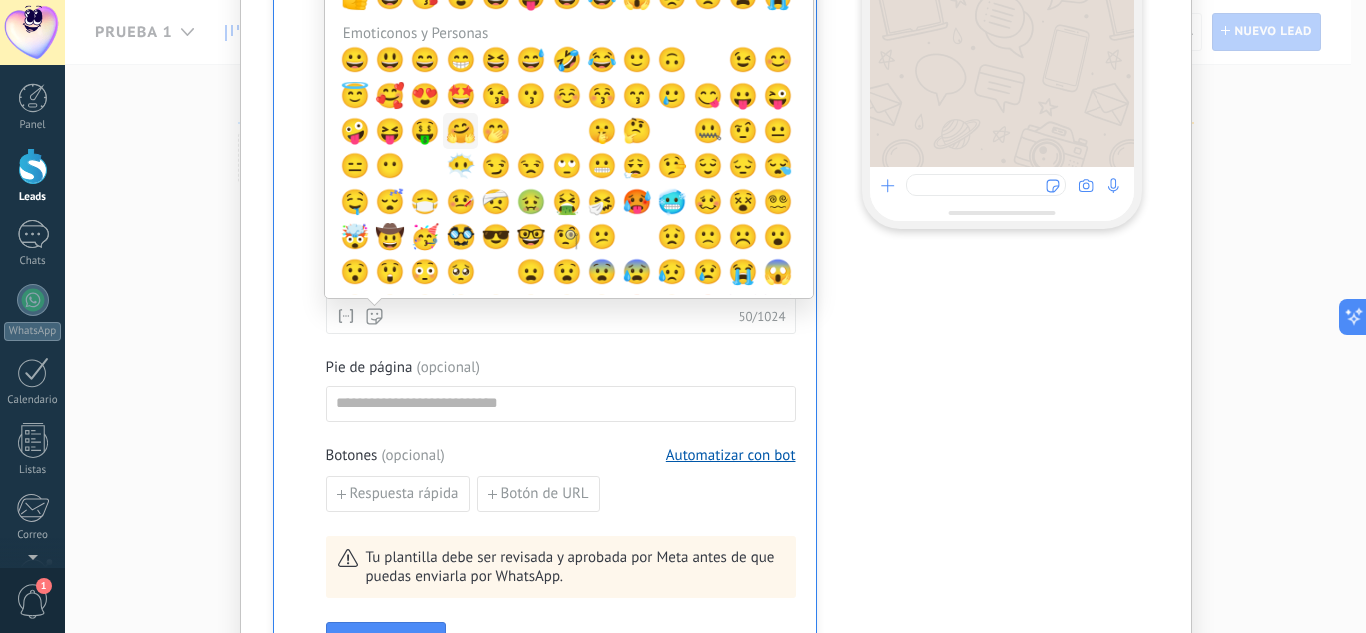 drag, startPoint x: 452, startPoint y: 131, endPoint x: 541, endPoint y: 273, distance: 167.5858 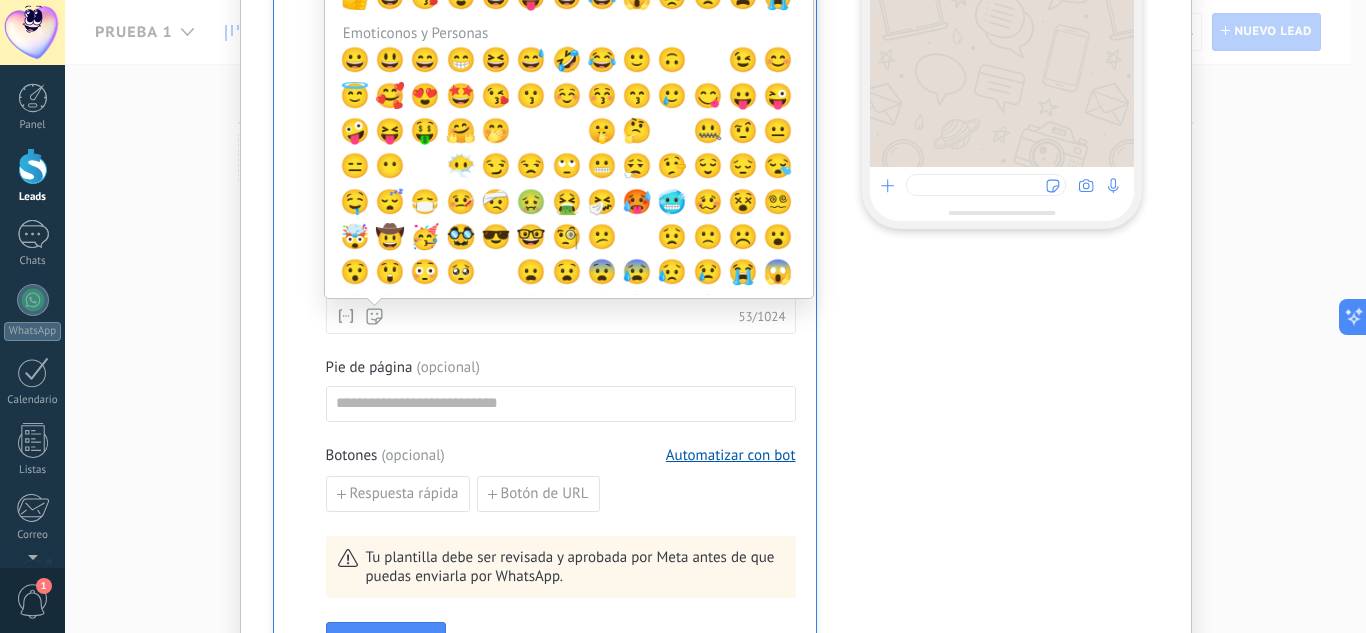 click on "**********" at bounding box center (561, 280) 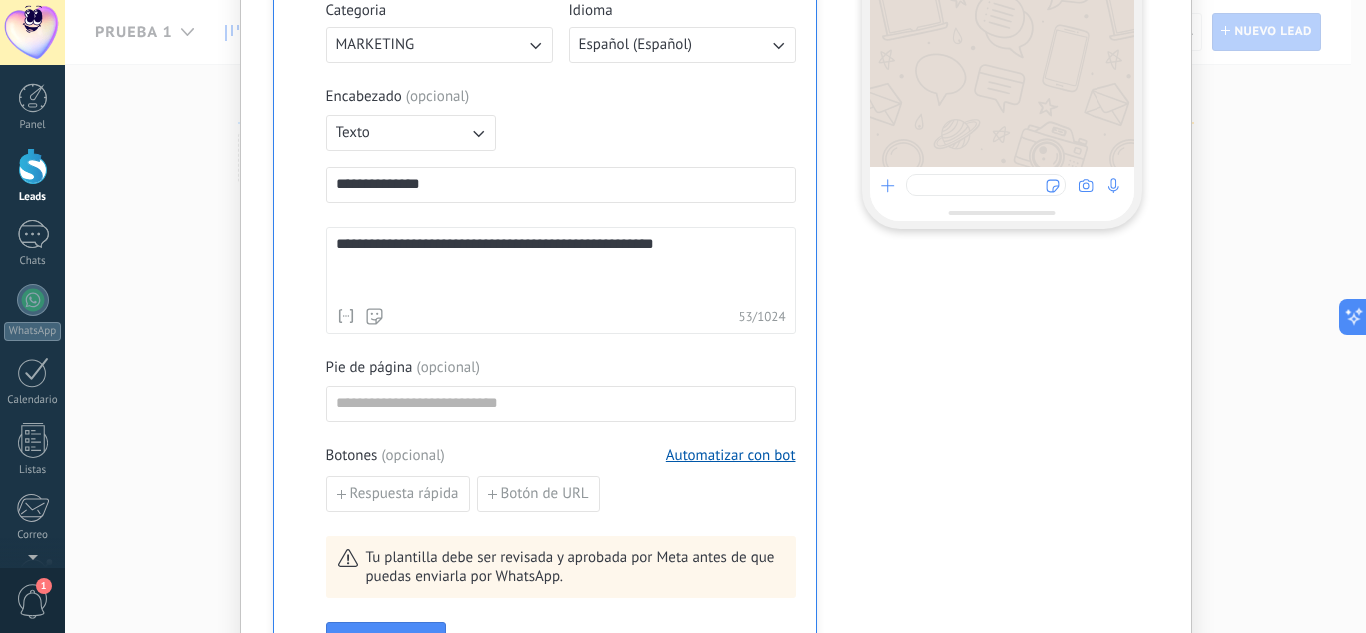 click on "**********" at bounding box center [561, 267] 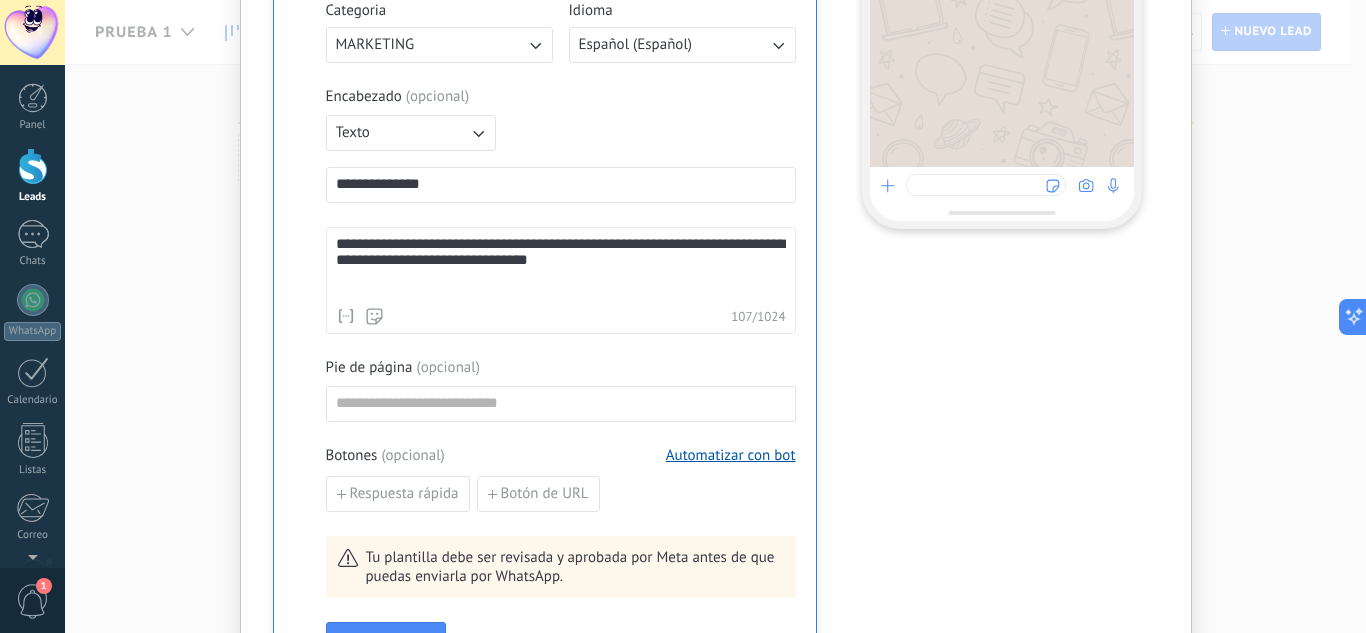 click on "**********" at bounding box center (561, 267) 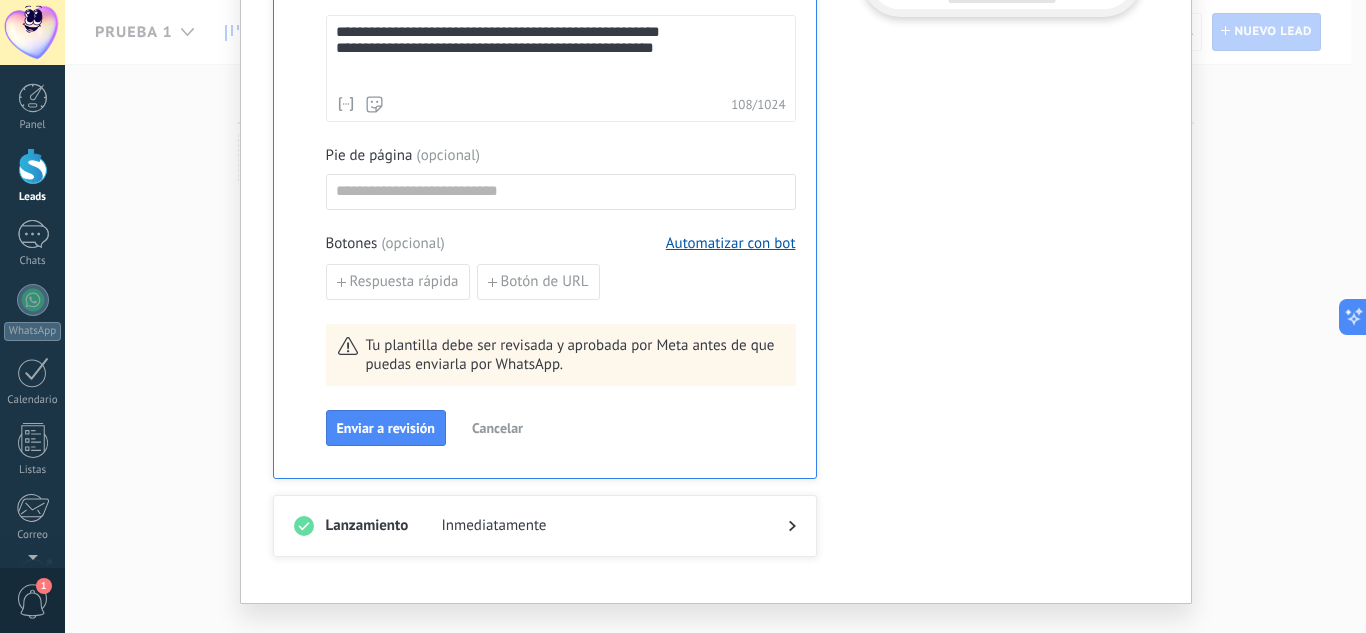 scroll, scrollTop: 761, scrollLeft: 0, axis: vertical 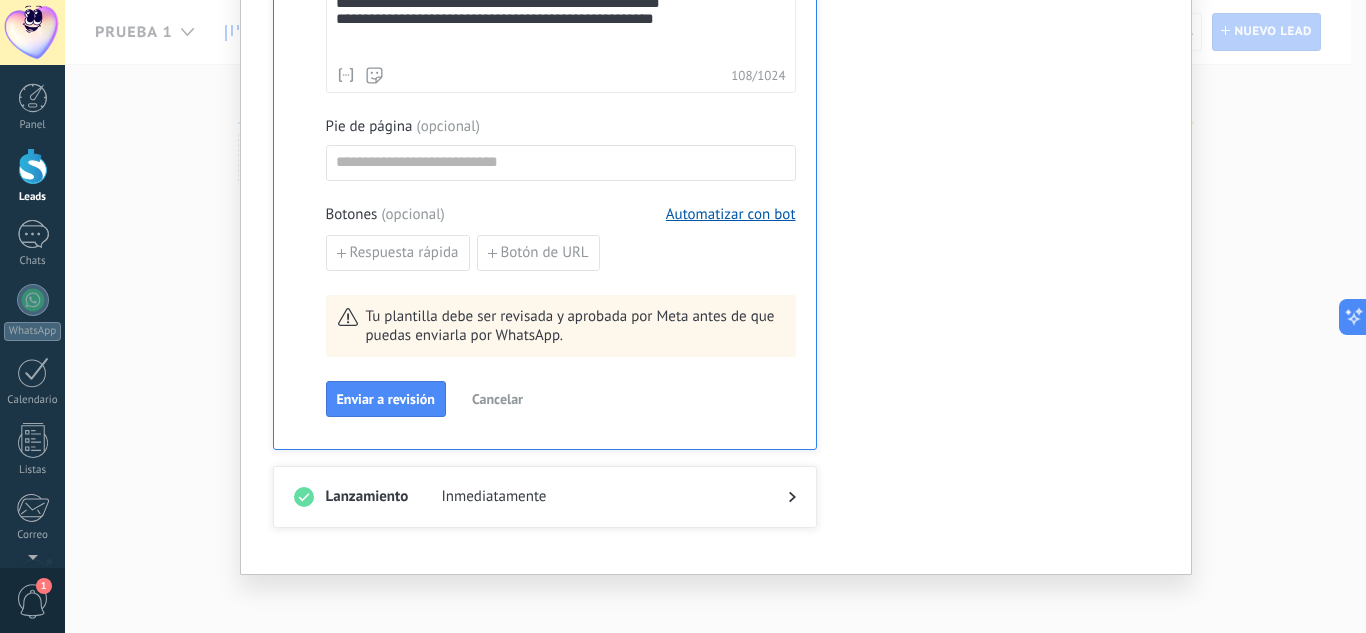 click on "Botón de URL" at bounding box center (545, 253) 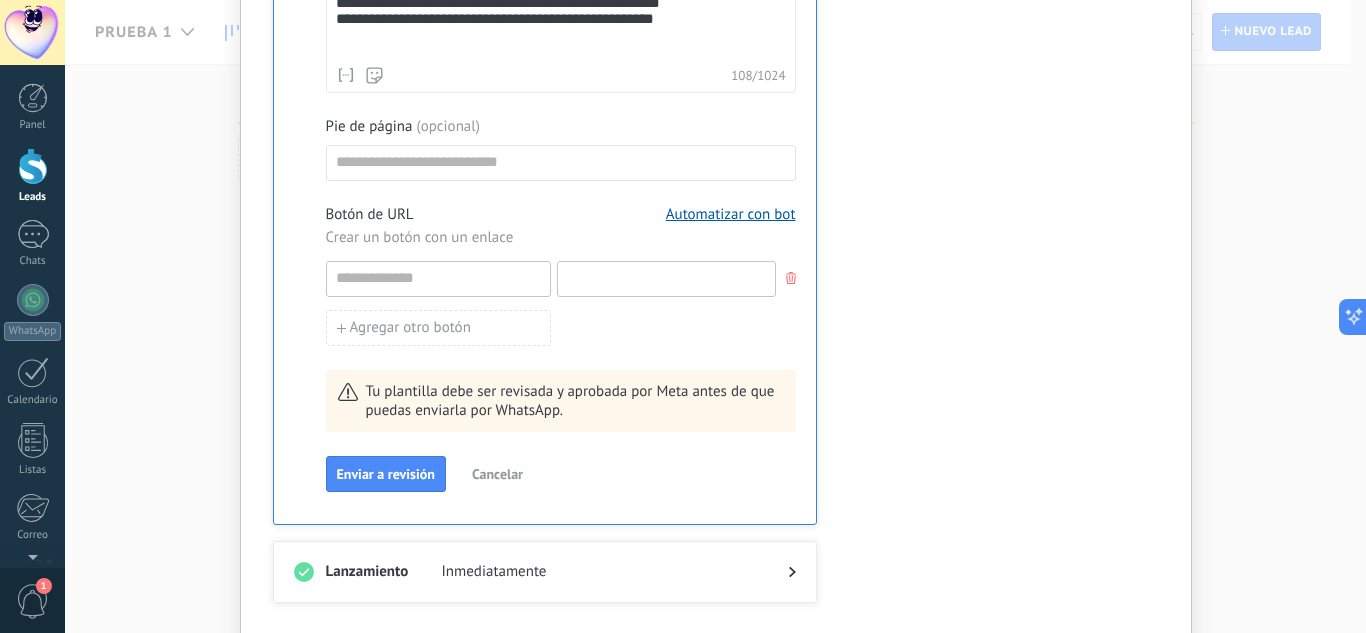 paste on "**********" 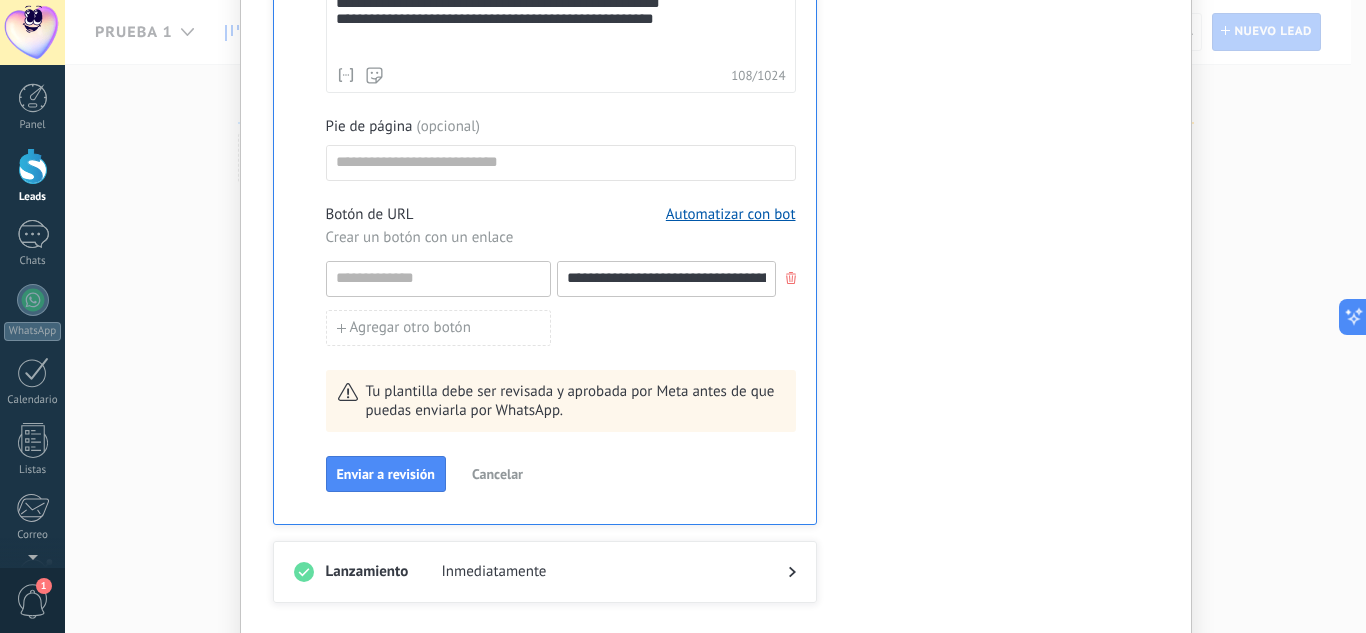 scroll, scrollTop: 0, scrollLeft: 180, axis: horizontal 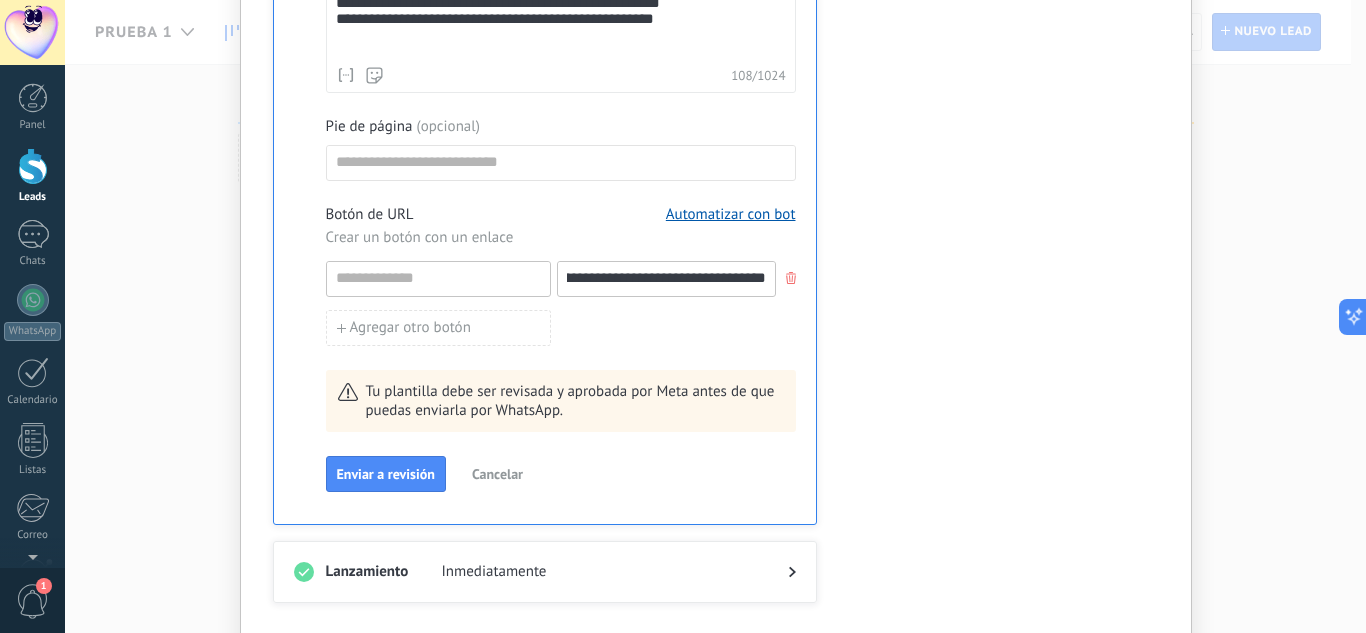type on "**********" 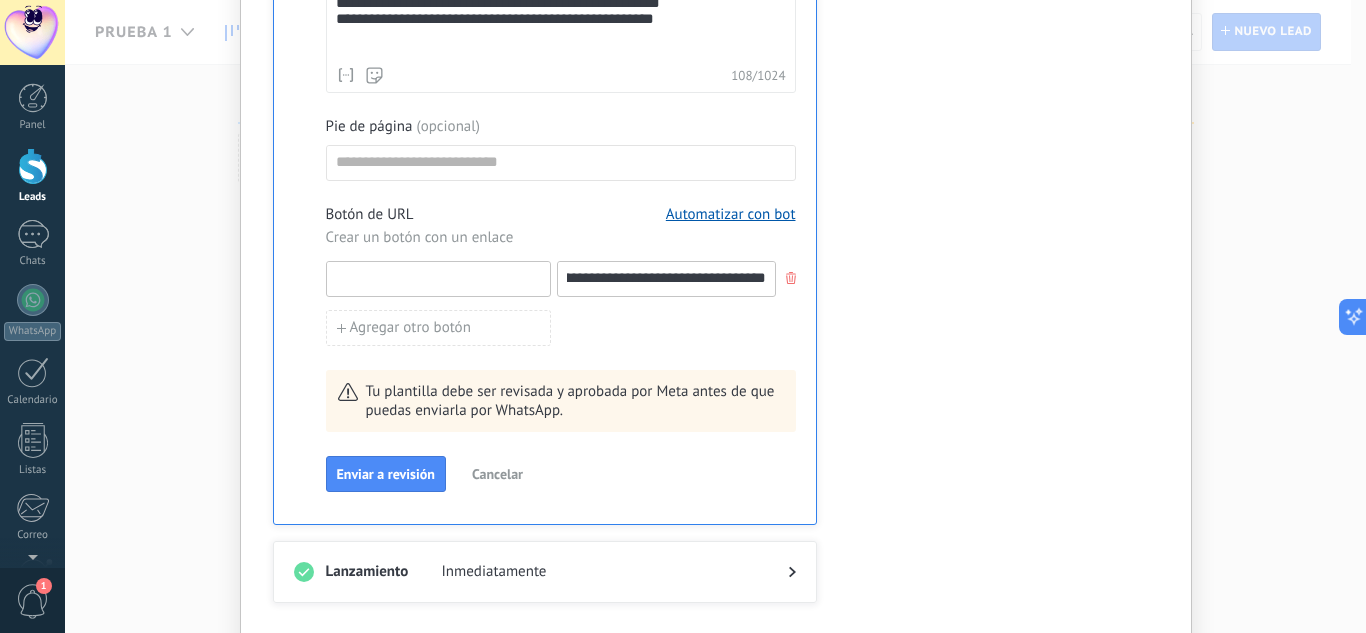 click at bounding box center [438, 278] 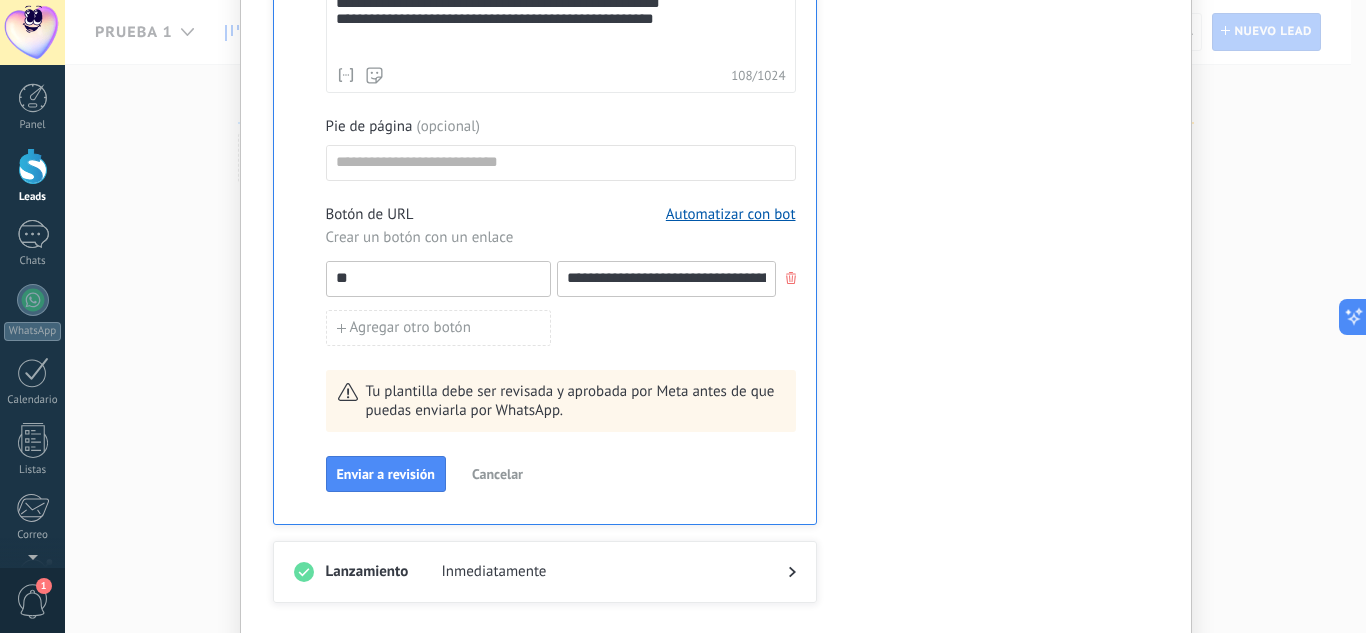 type on "*" 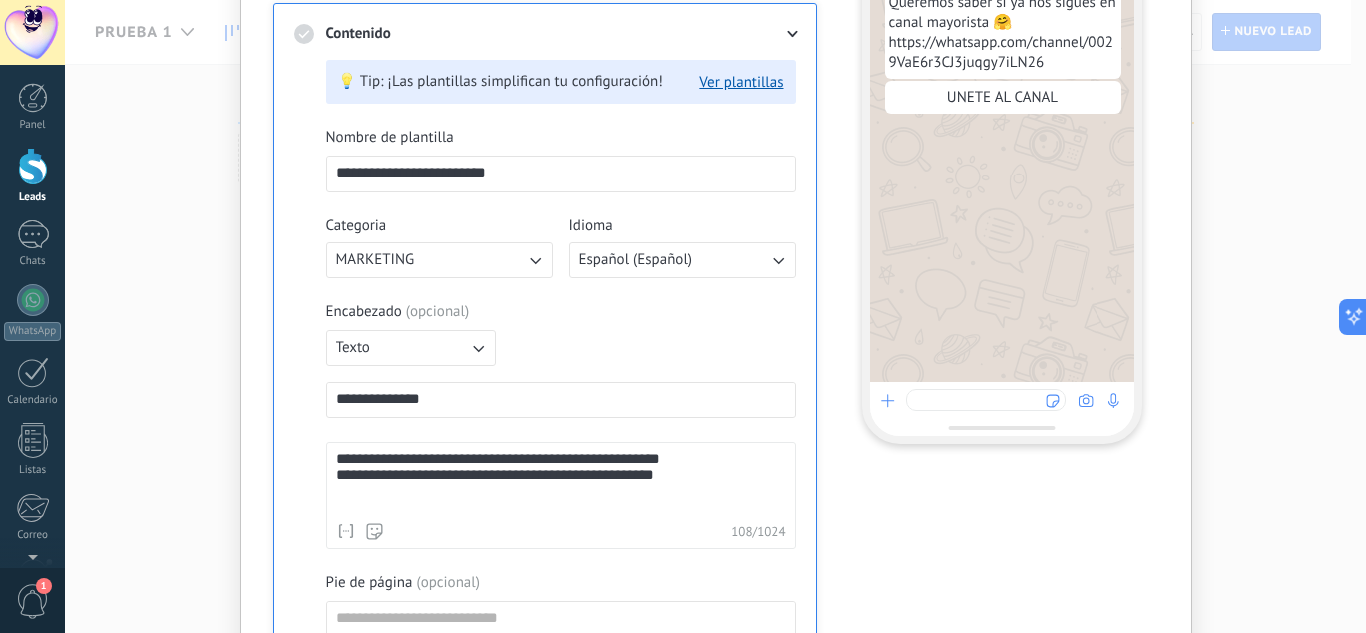 scroll, scrollTop: 342, scrollLeft: 0, axis: vertical 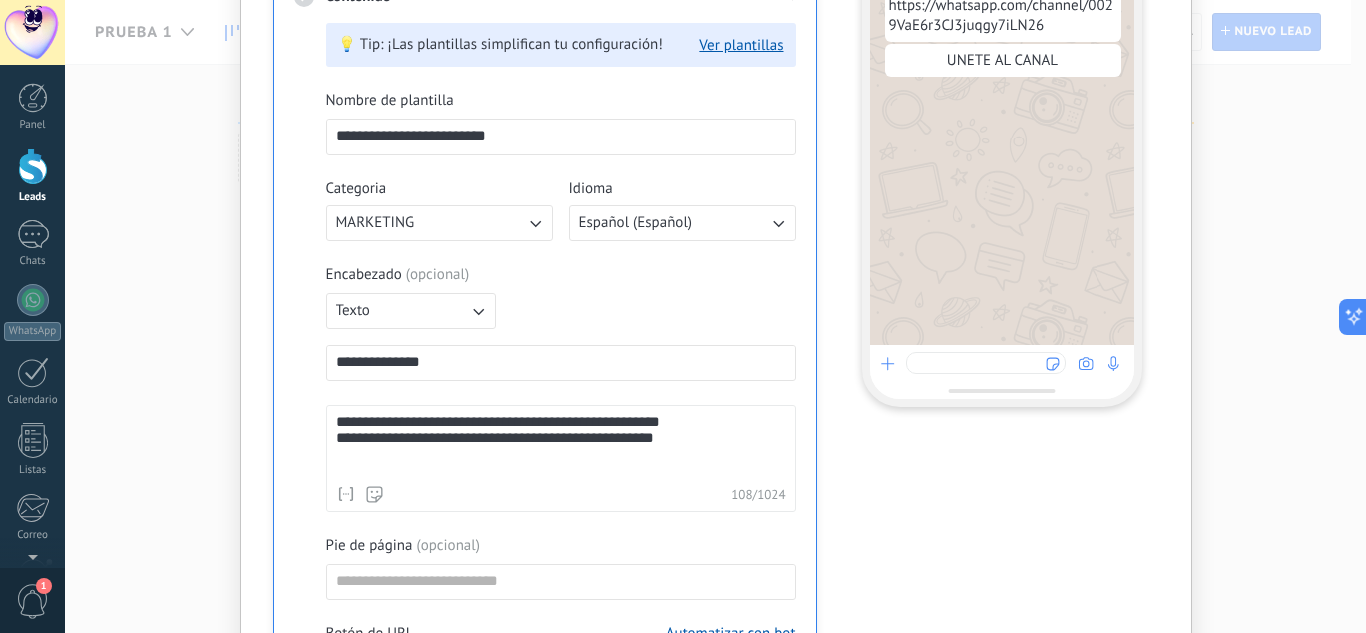 type on "**********" 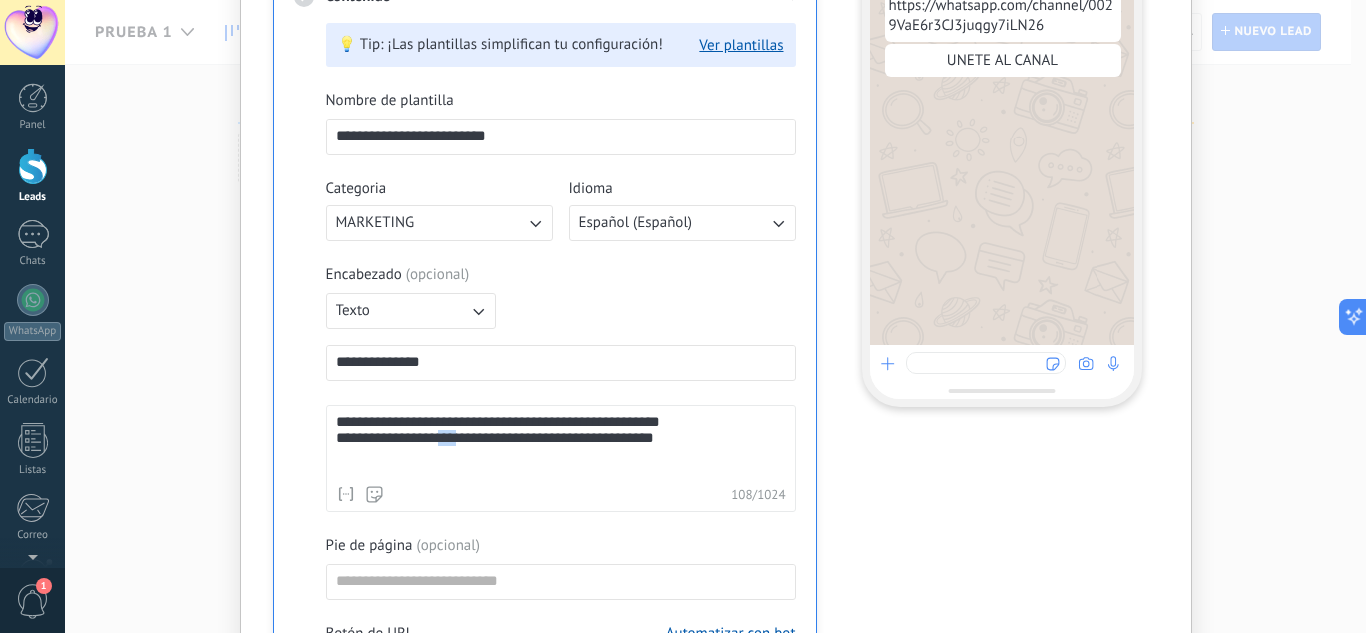 click on "**********" at bounding box center [561, 439] 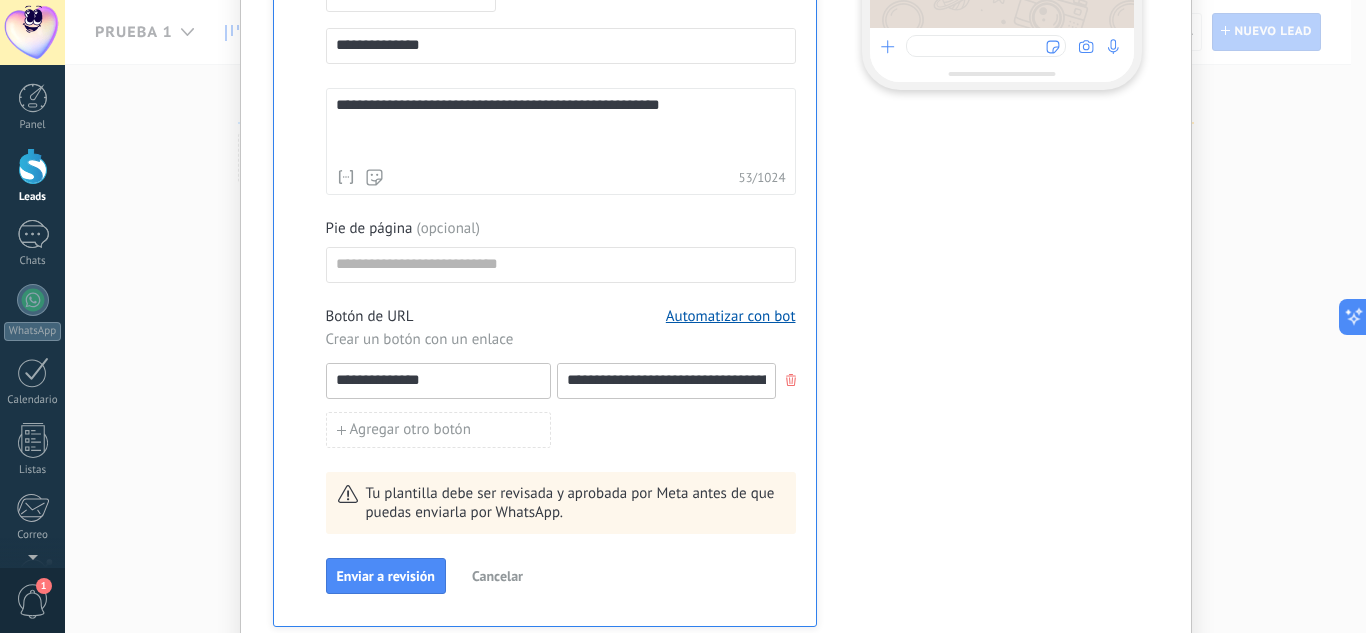 scroll, scrollTop: 645, scrollLeft: 0, axis: vertical 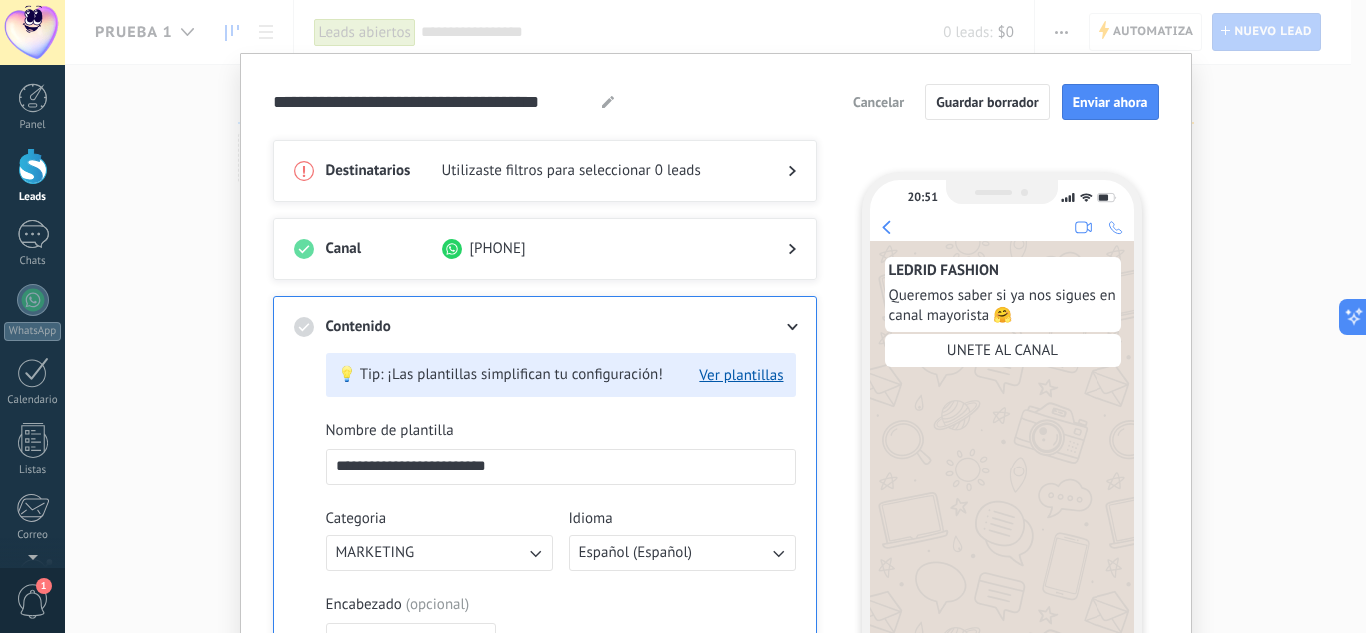 click 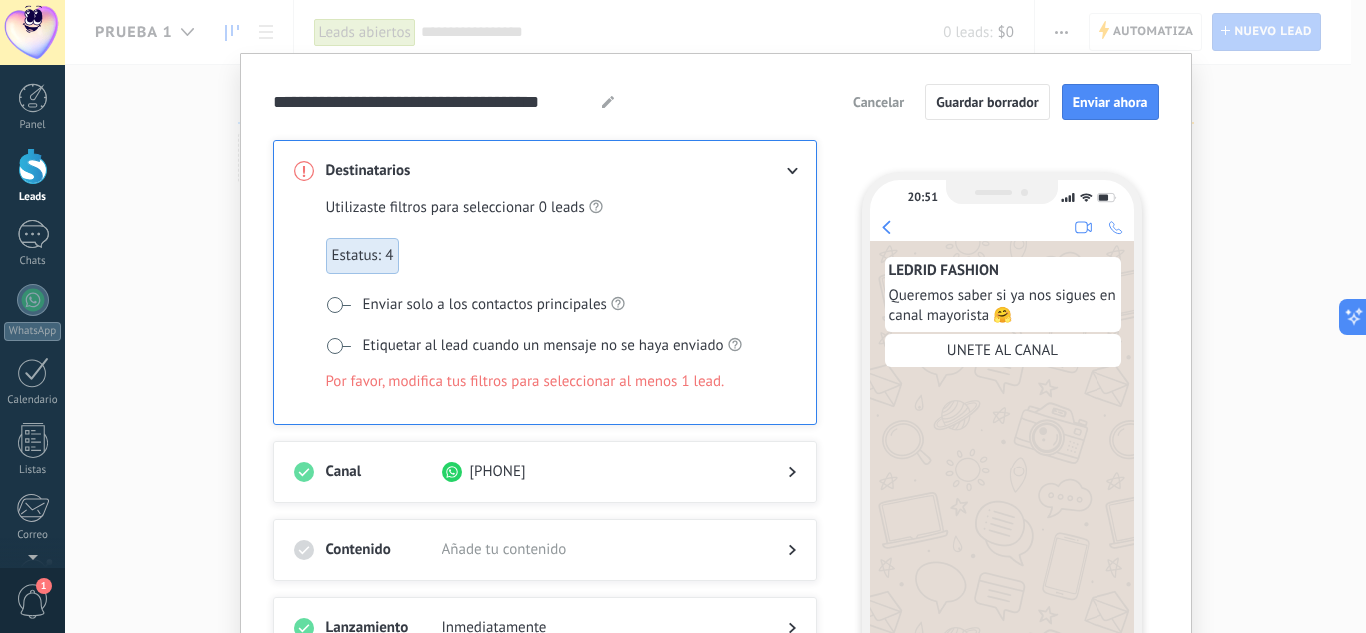 click on "Estatus: 4" at bounding box center [363, 256] 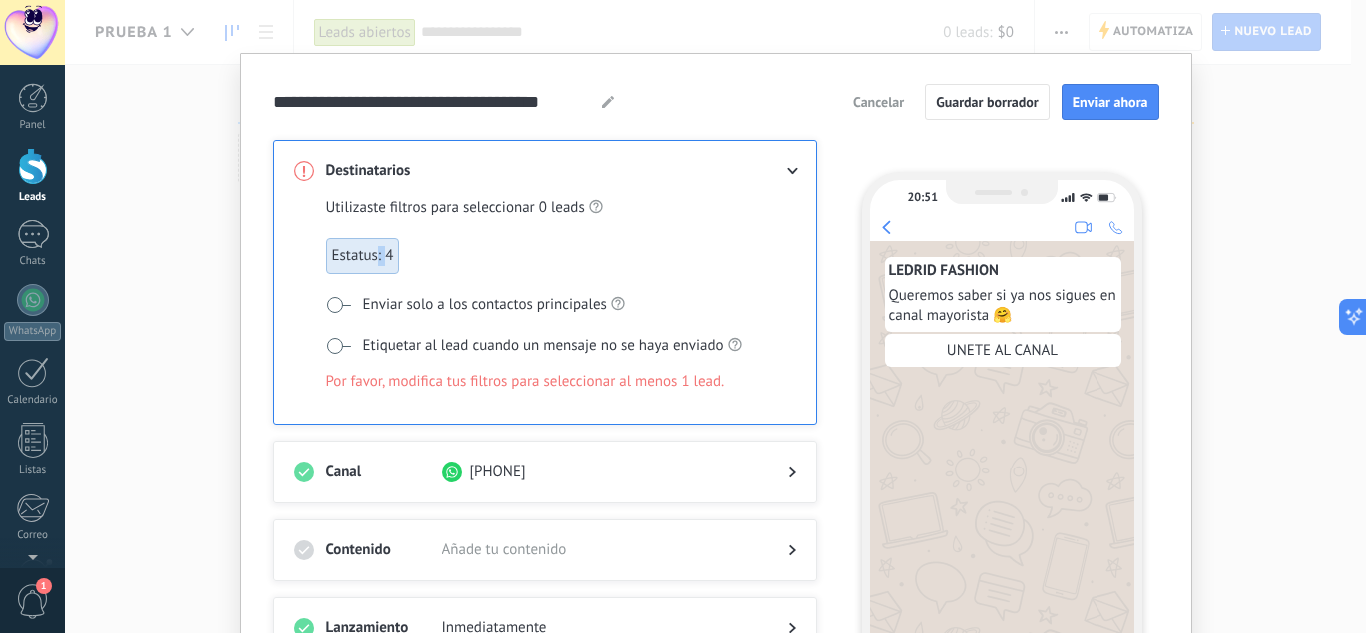 click on "Estatus: 4" at bounding box center (363, 256) 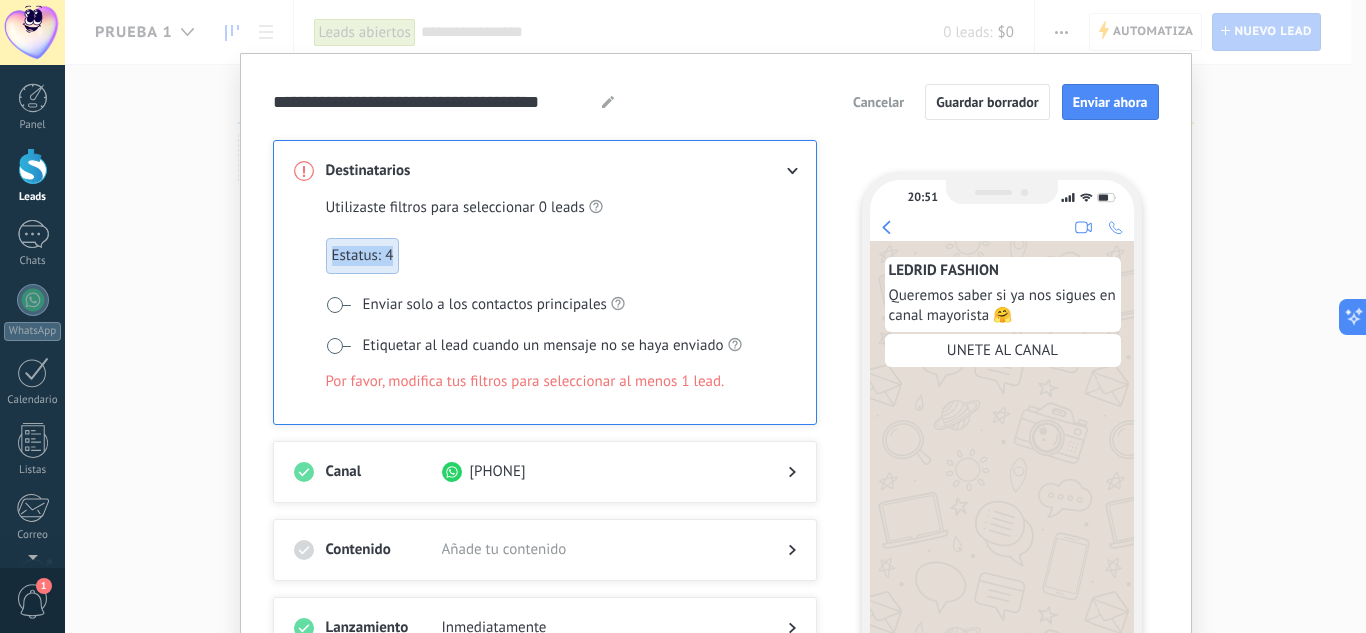 click on "Estatus: 4" at bounding box center [363, 256] 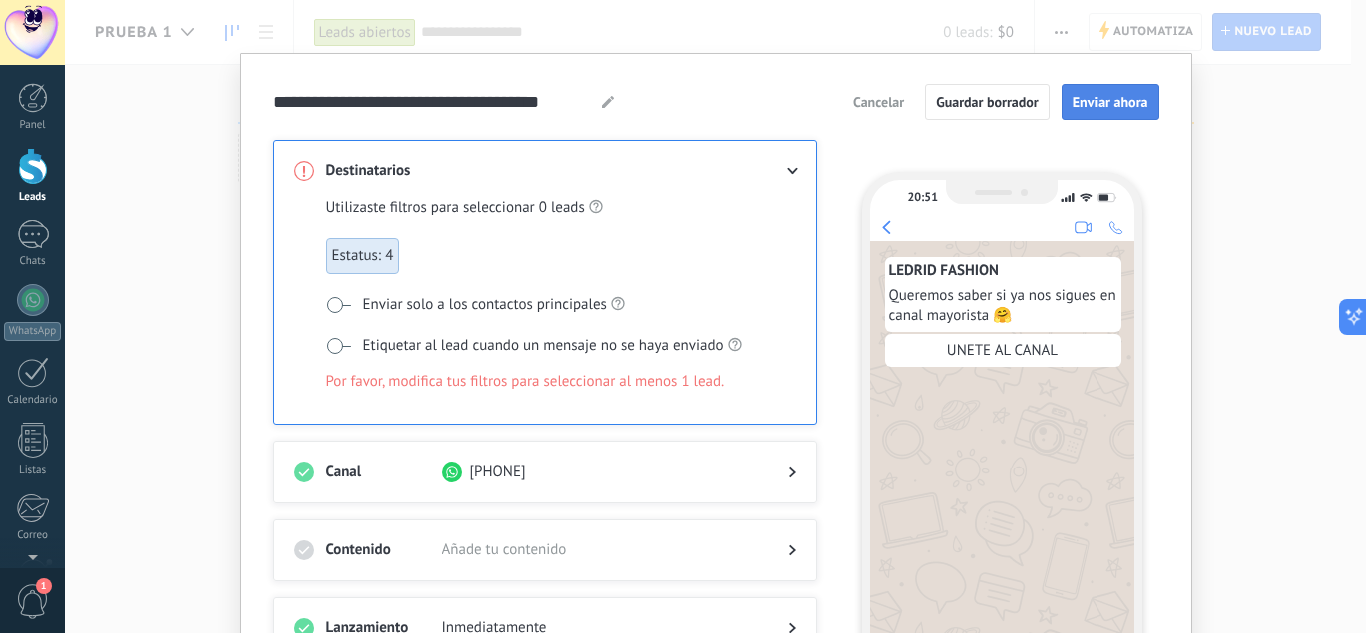 click on "Enviar ahora" at bounding box center [1110, 102] 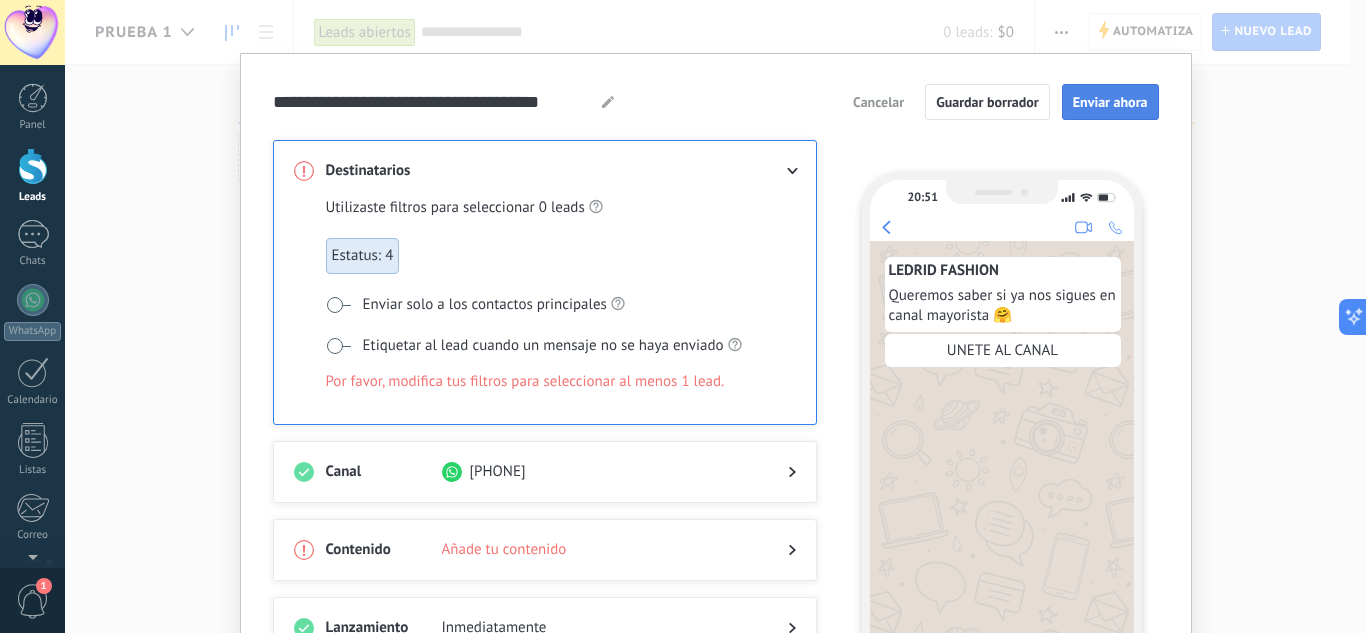 click on "Enviar ahora" at bounding box center [1110, 102] 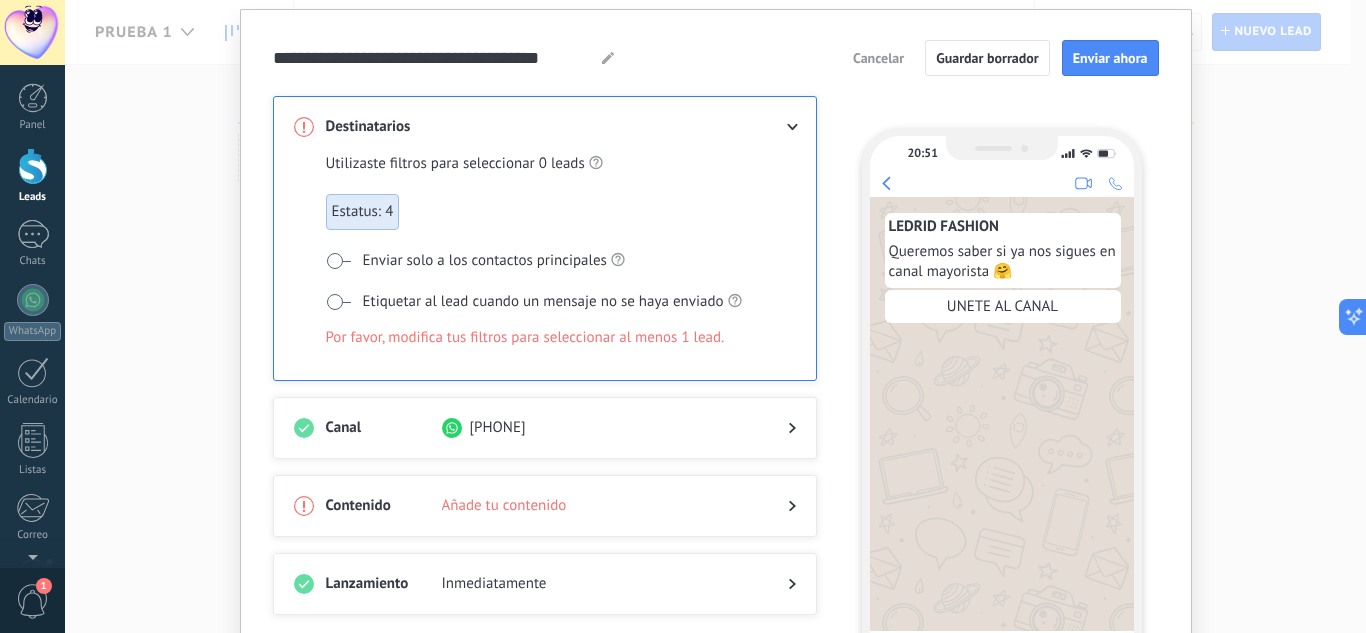 scroll, scrollTop: 220, scrollLeft: 0, axis: vertical 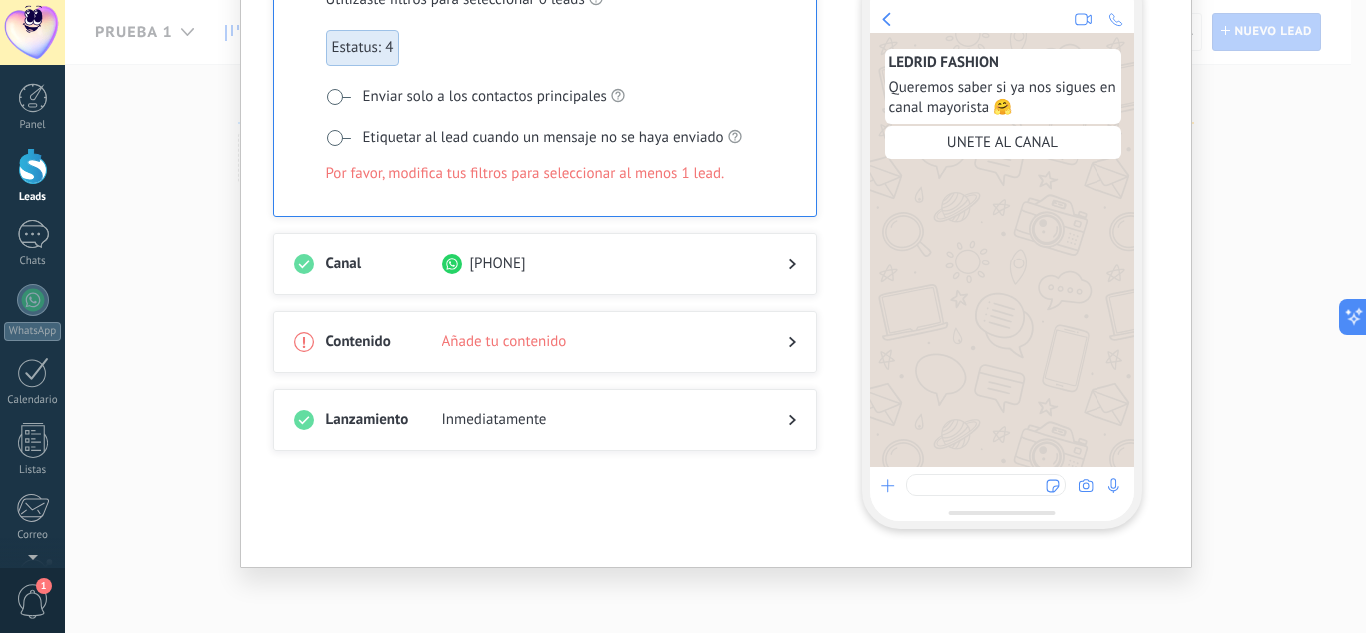 click on "Contenido Añade tu contenido" at bounding box center [545, 342] 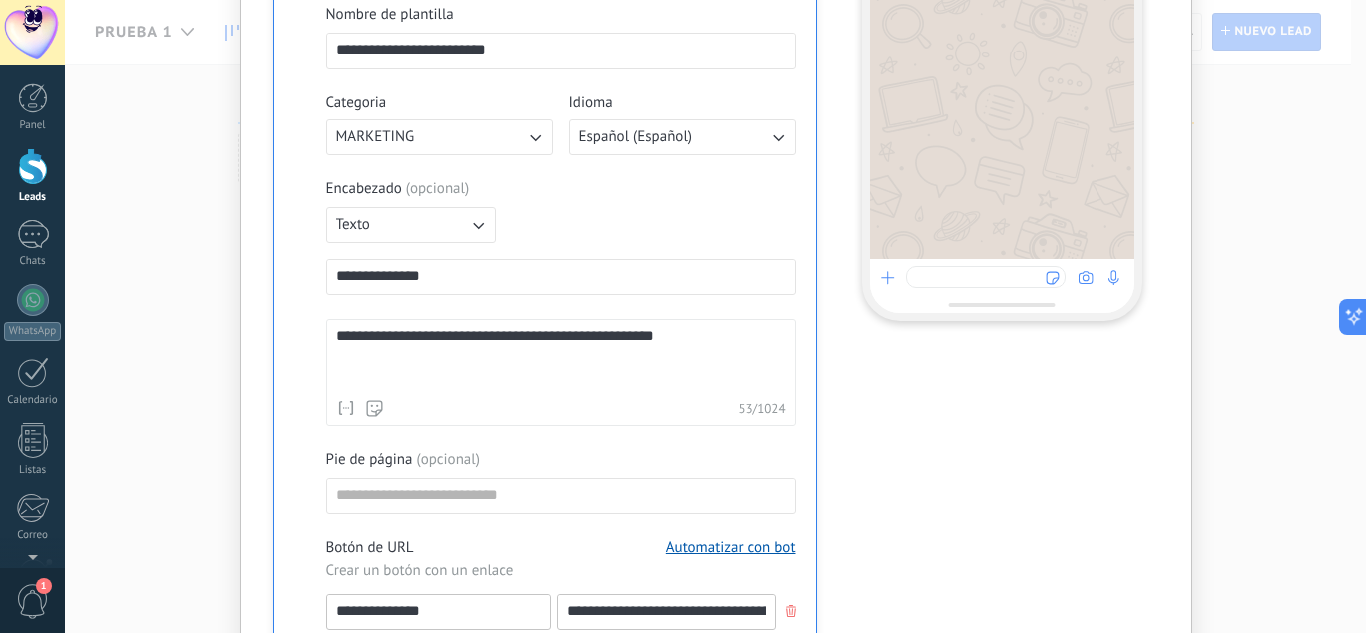 scroll, scrollTop: 427, scrollLeft: 0, axis: vertical 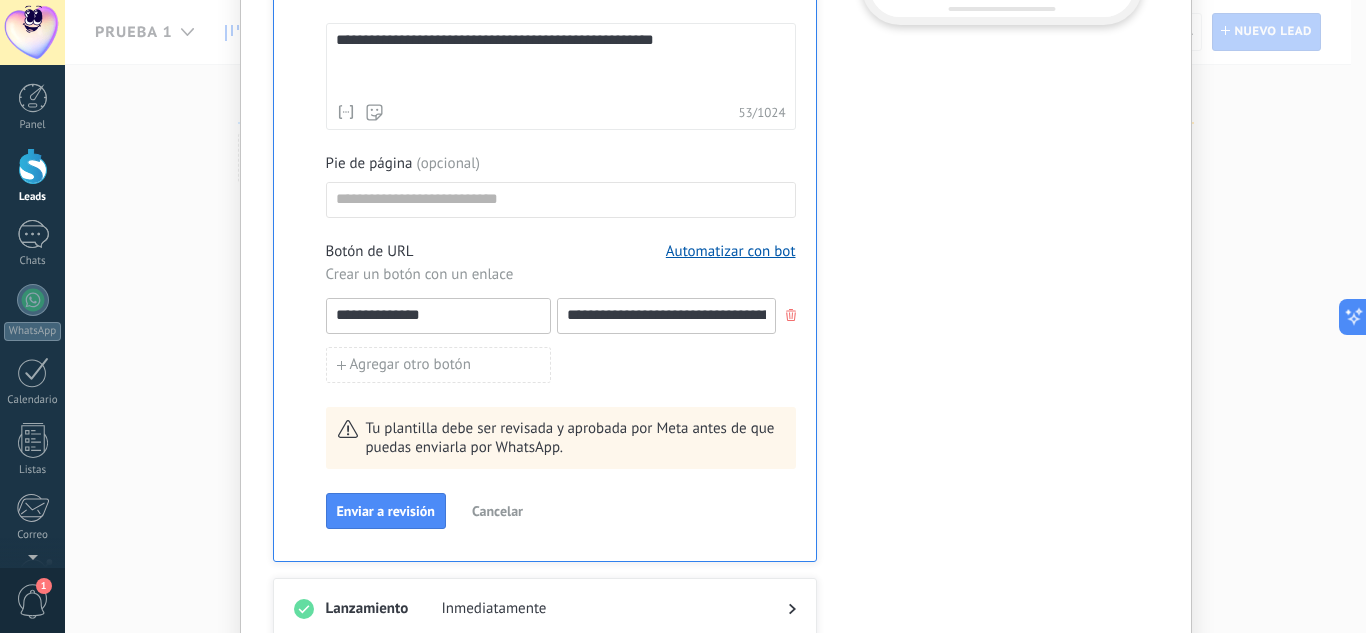 drag, startPoint x: 1358, startPoint y: 233, endPoint x: 1365, endPoint y: 287, distance: 54.451813 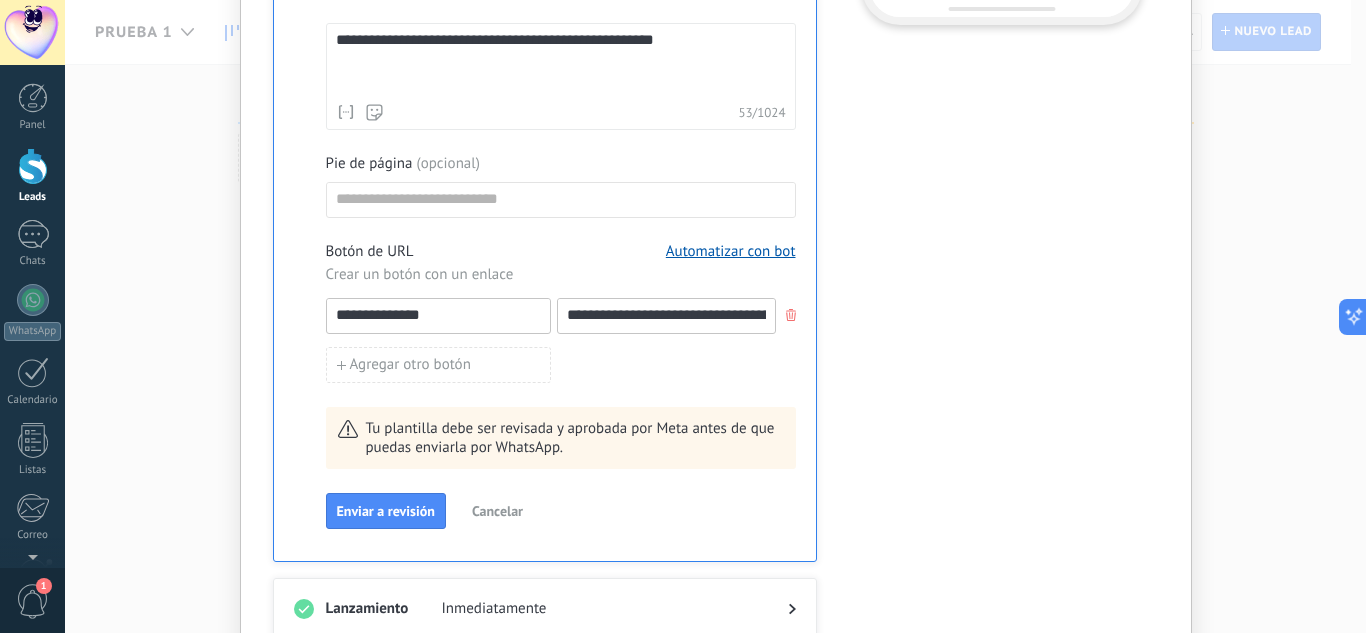 click on "**********" at bounding box center [715, 316] 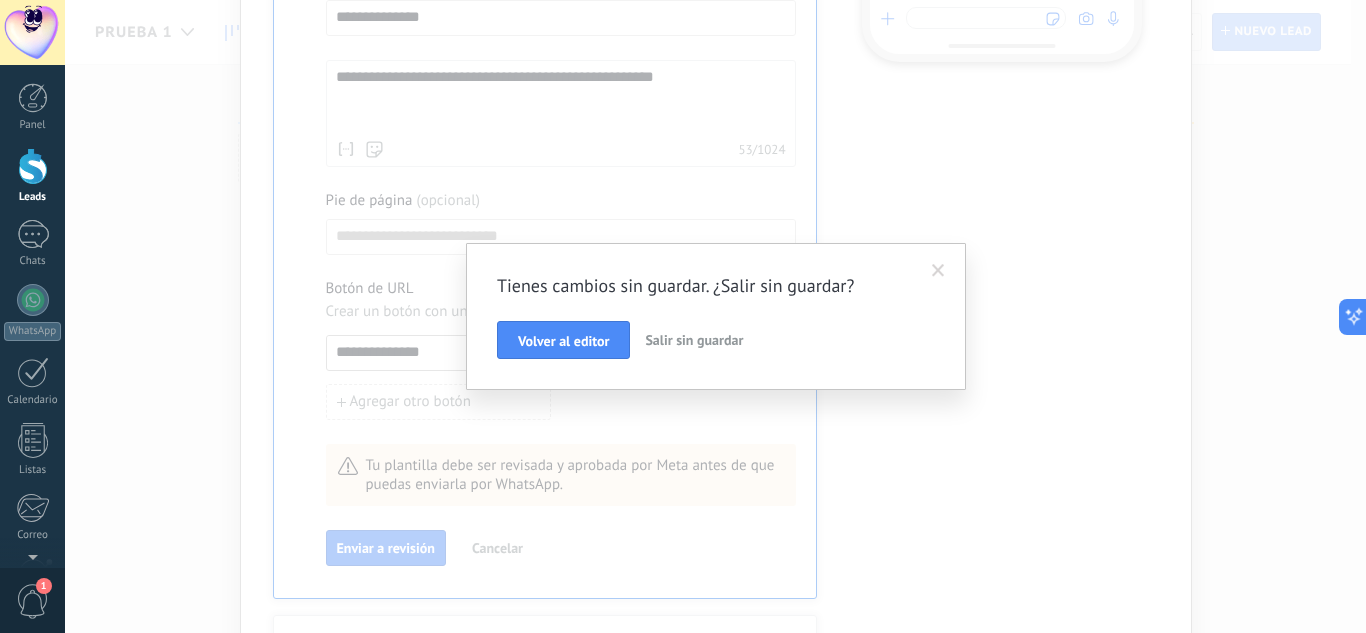 scroll, scrollTop: 643, scrollLeft: 0, axis: vertical 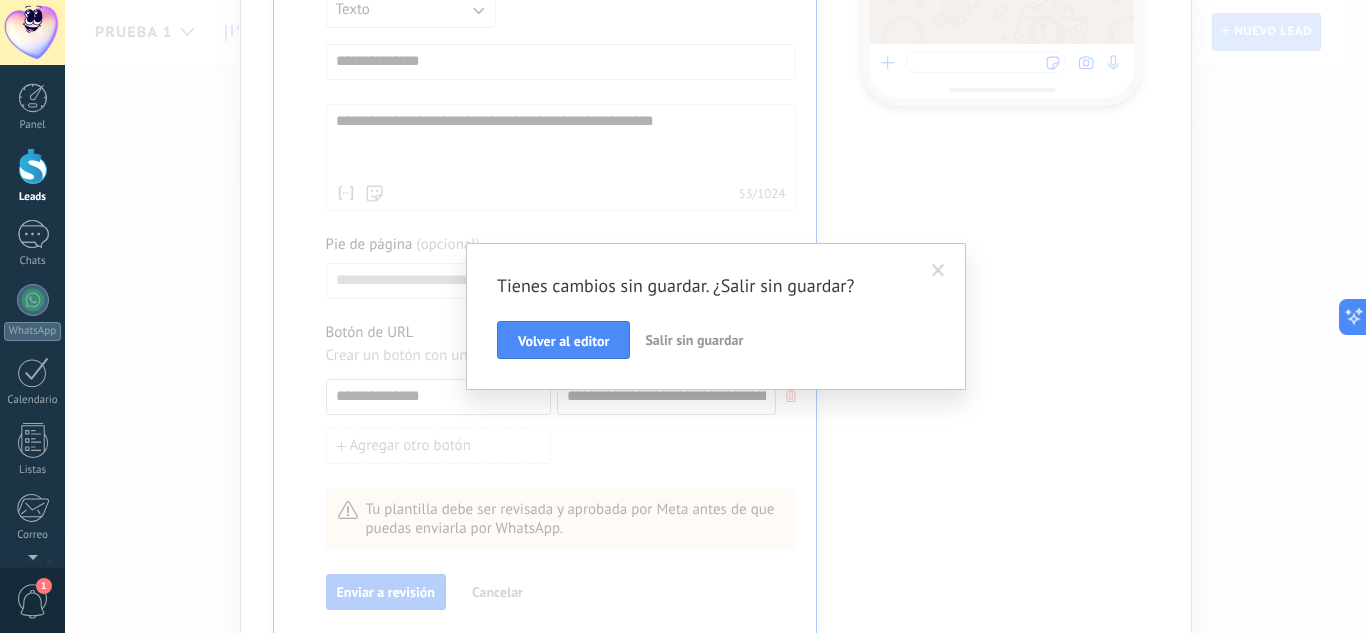 click at bounding box center (938, 271) 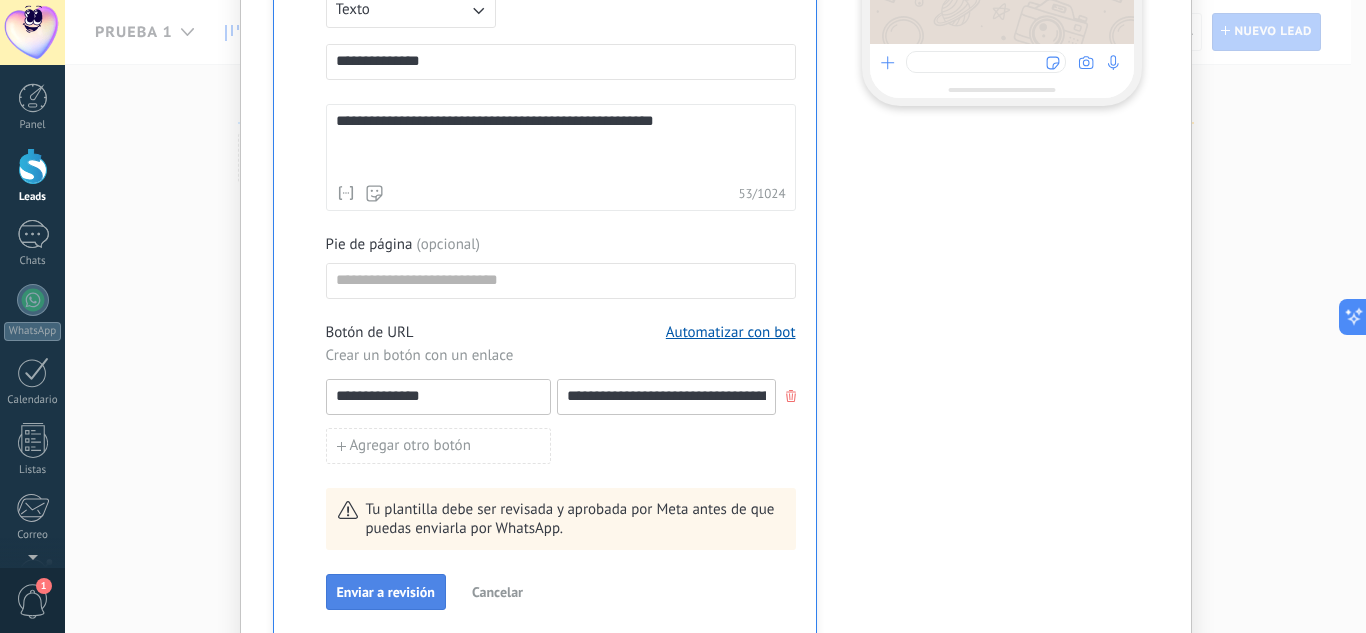 click on "Enviar a revisión" at bounding box center [386, 592] 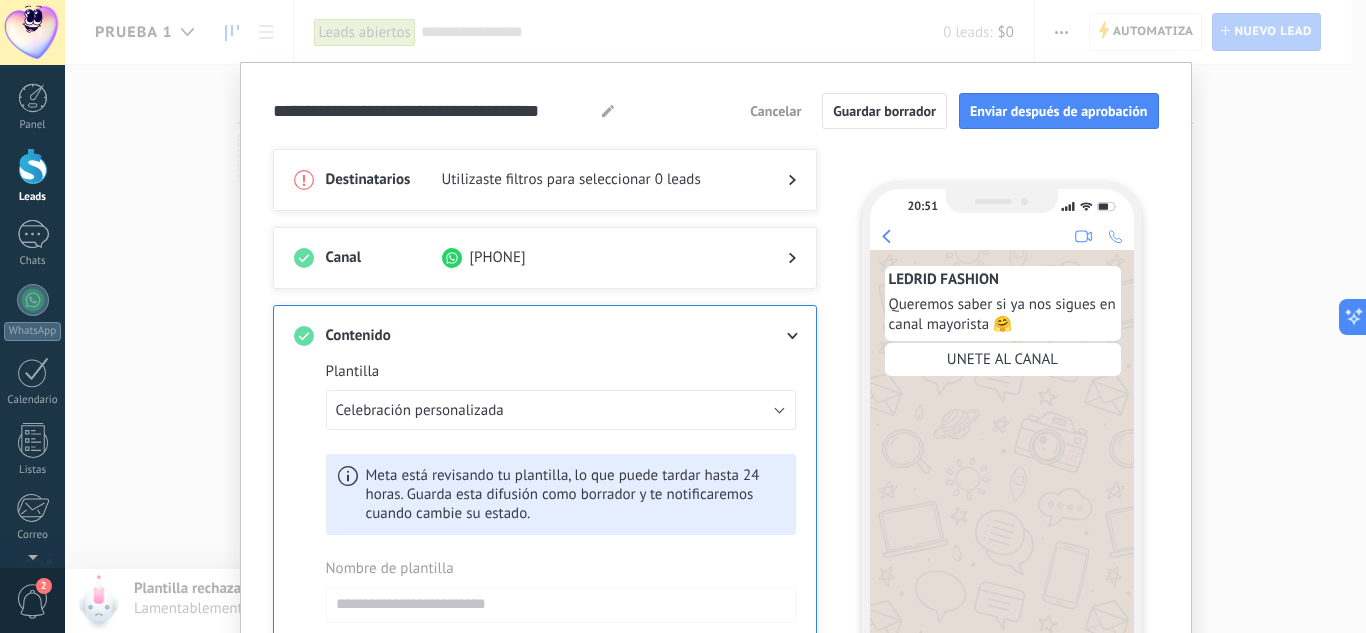 scroll, scrollTop: 0, scrollLeft: 0, axis: both 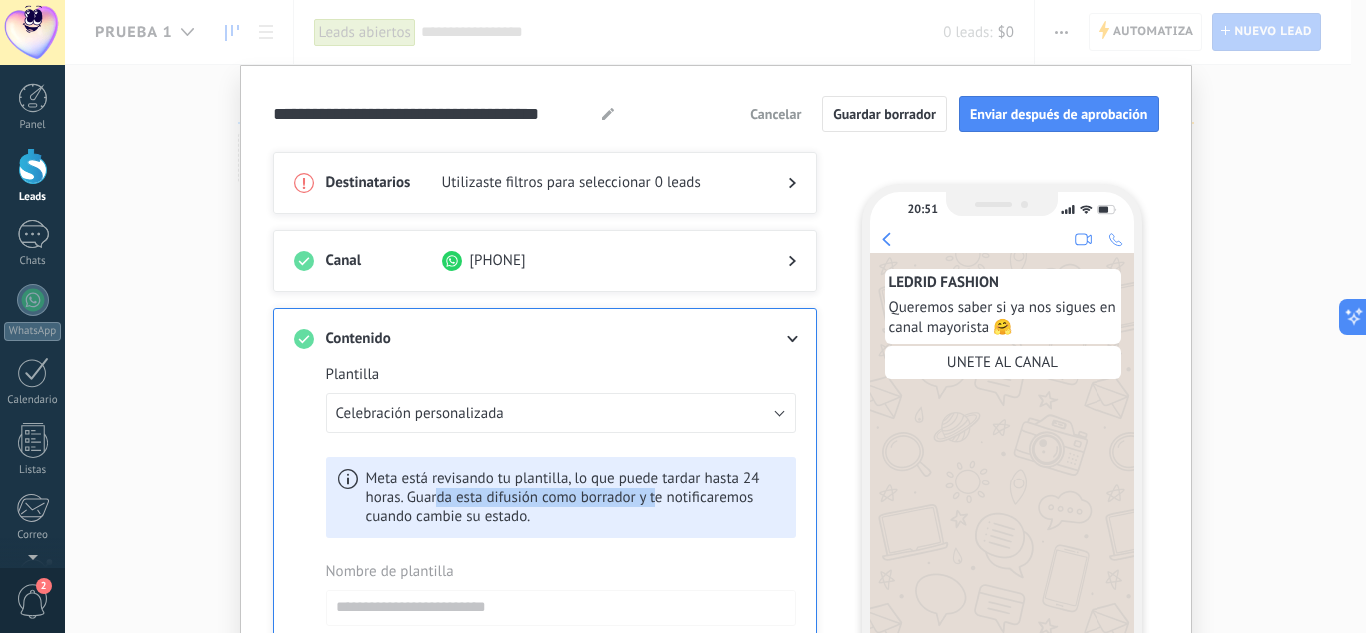 drag, startPoint x: 432, startPoint y: 489, endPoint x: 649, endPoint y: 500, distance: 217.27863 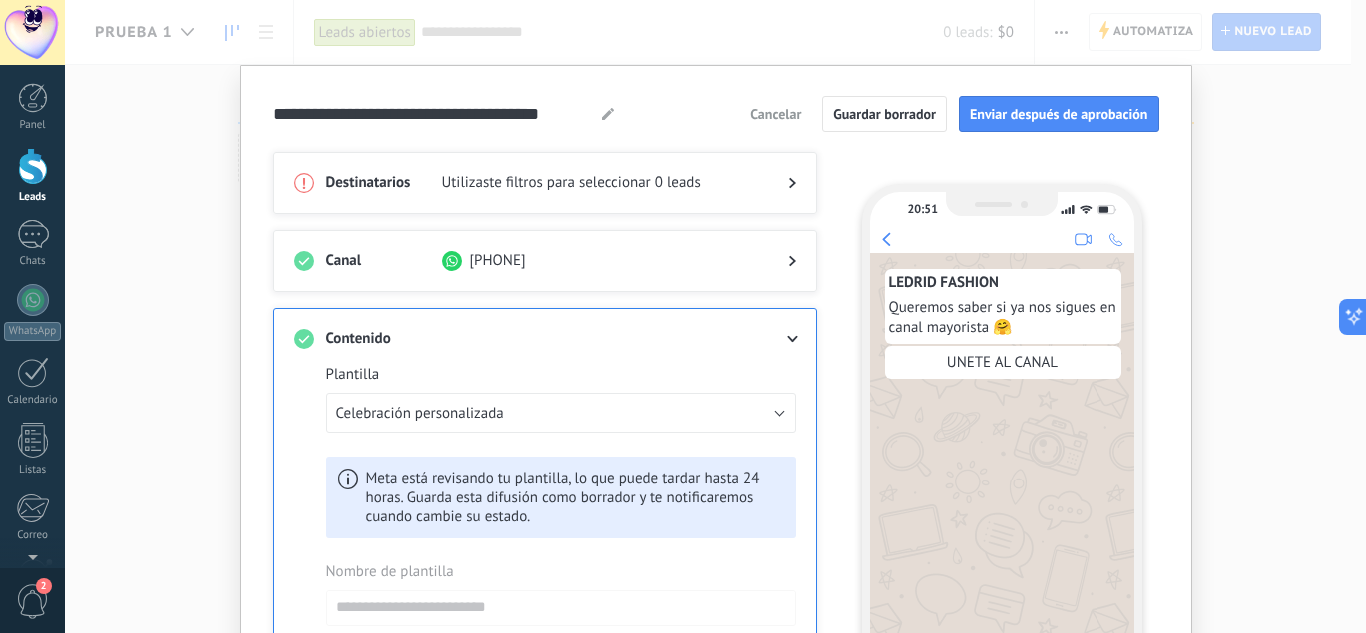 click on "Meta está revisando tu plantilla, lo que puede tardar hasta 24 horas. Guarda esta difusión como borrador y te notificaremos cuando cambie su estado." at bounding box center [561, 497] 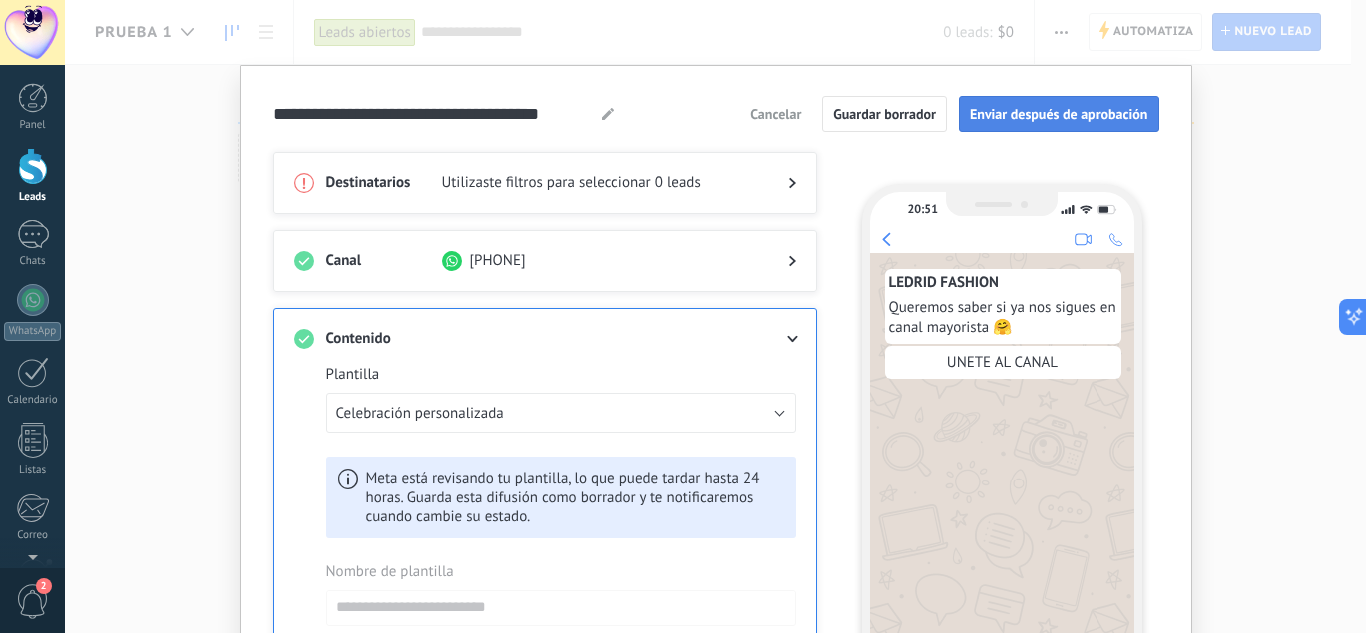 click on "Enviar después de aprobación" at bounding box center (1059, 114) 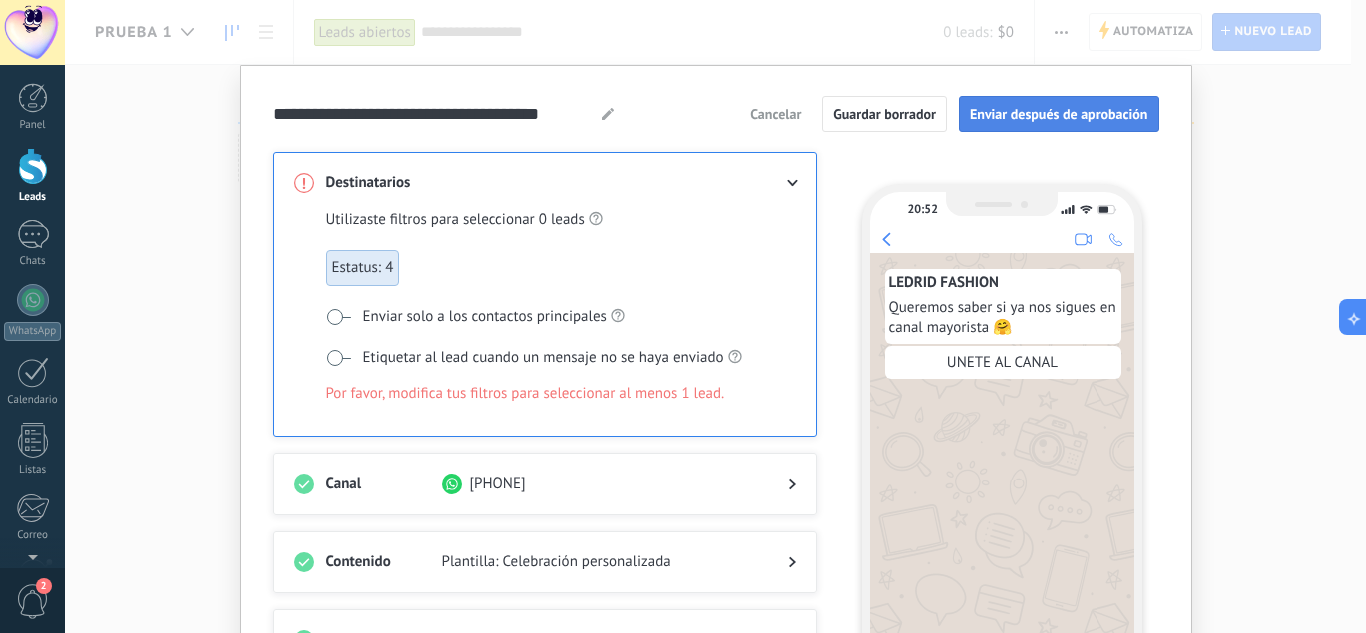 click on "Enviar después de aprobación" at bounding box center [1059, 114] 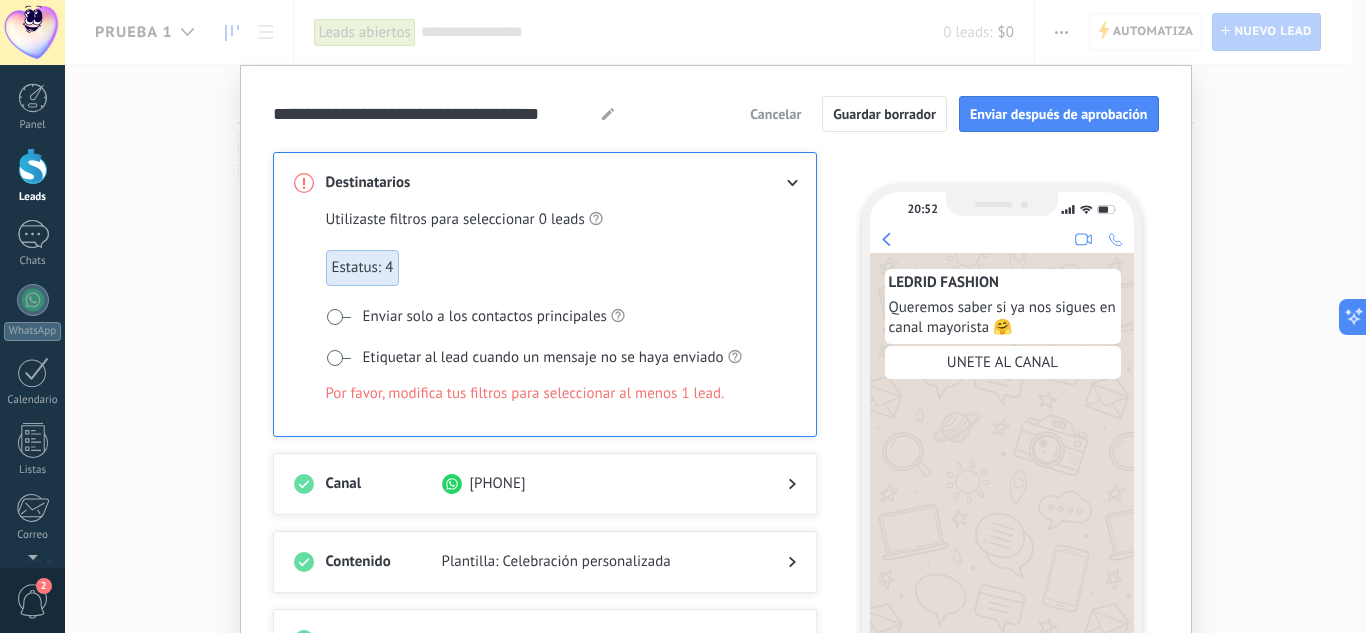 click on "Utilizaste filtros para seleccionar   0 leads Estatus: 4 Enviar solo a los contactos principales Etiquetar al lead cuando un mensaje no se haya enviado Por favor, modifica tus filtros para seleccionar al menos 1 lead." at bounding box center (561, 320) 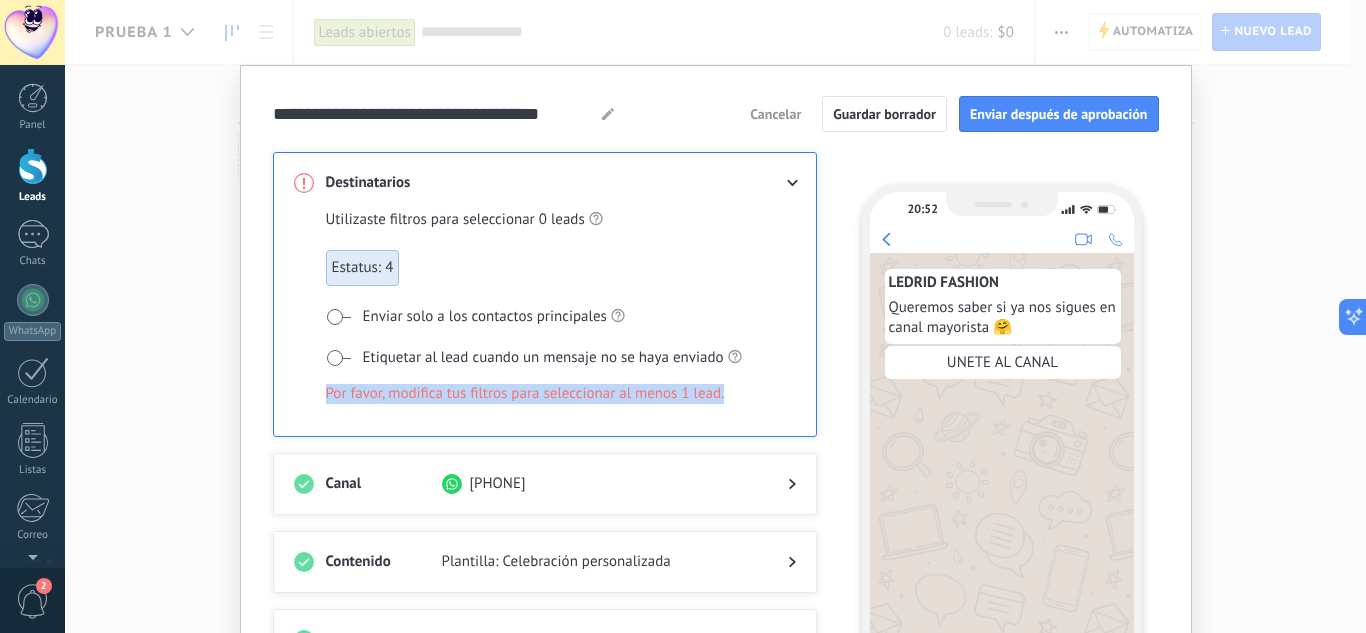 click on "Utilizaste filtros para seleccionar   0 leads Estatus: 4 Enviar solo a los contactos principales Etiquetar al lead cuando un mensaje no se haya enviado Por favor, modifica tus filtros para seleccionar al menos 1 lead." at bounding box center [561, 320] 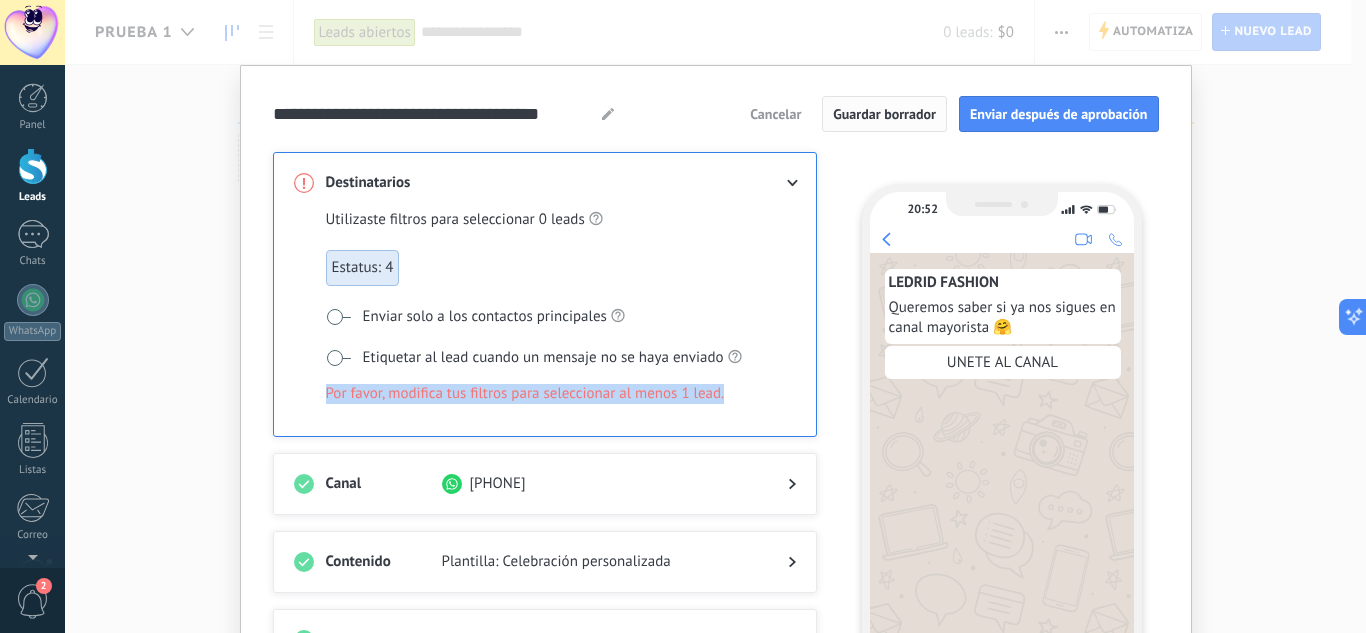 click on "Guardar borrador" at bounding box center [884, 114] 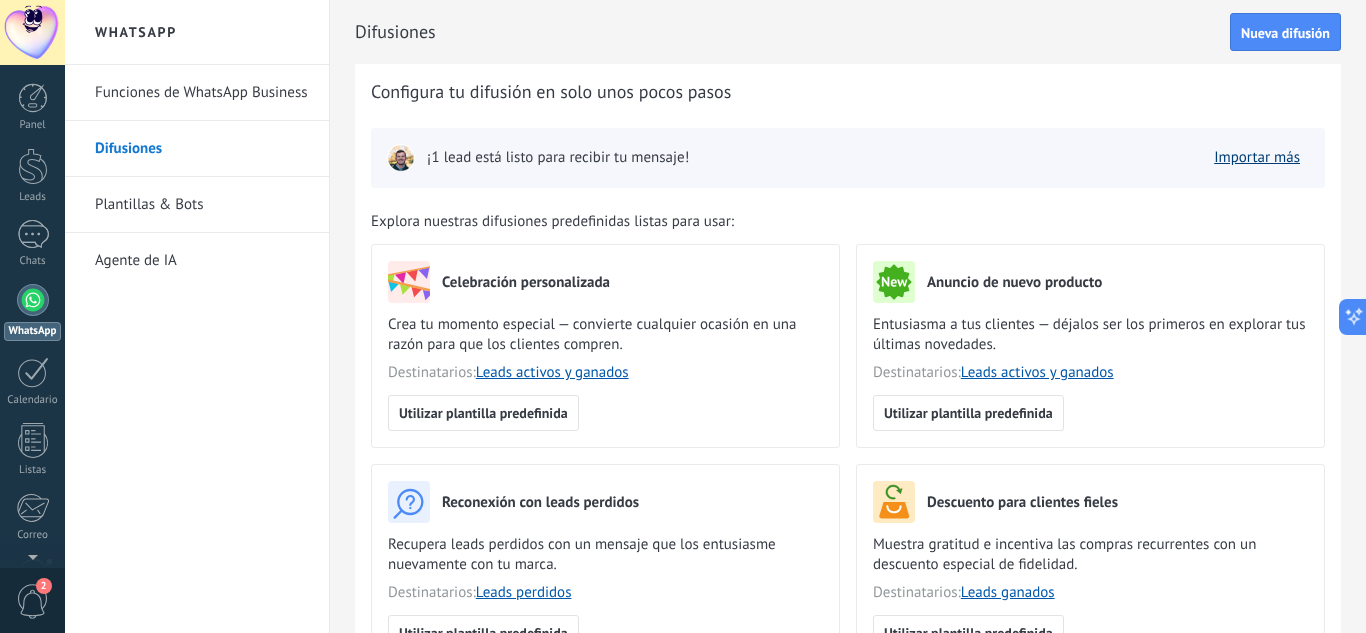 click on "Importar más" at bounding box center (1257, 157) 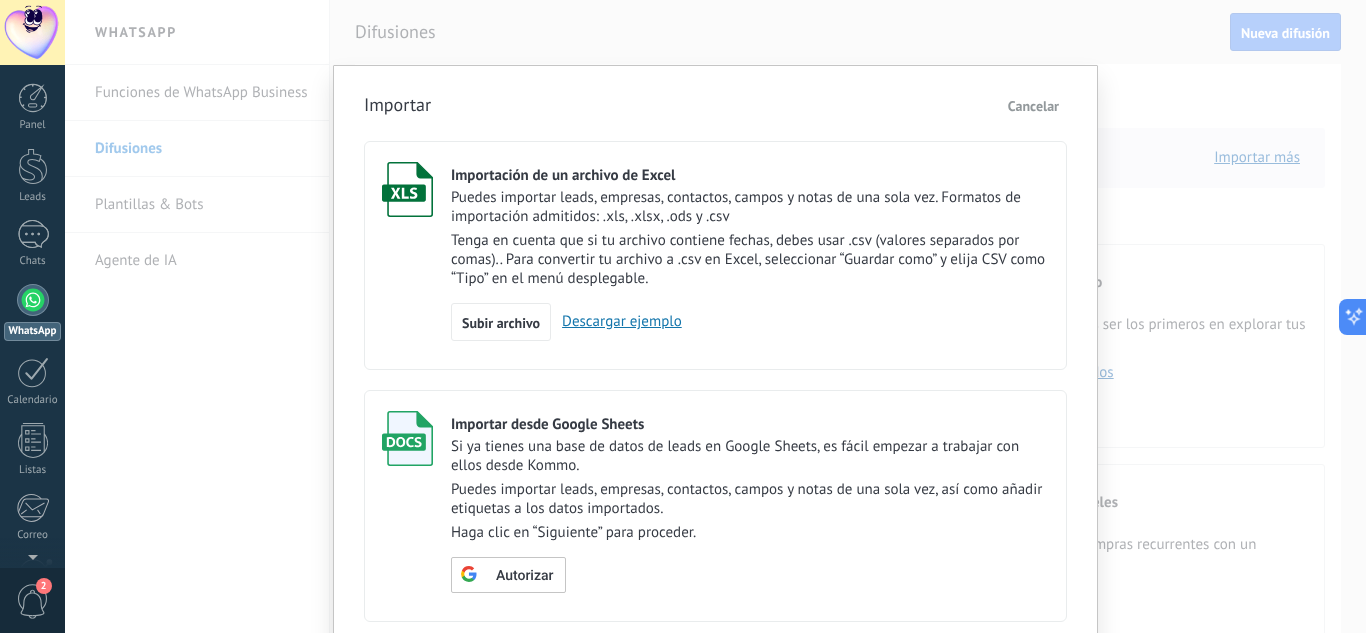 click on "Importar Cancelar Importación de un archivo de Excel Puedes importar leads, empresas, contactos, campos y notas de una sola vez. Formatos de importación admitidos: .xls, .xlsx, .ods y .csv Tenga en cuenta que si tu archivo contiene fechas, debes usar .csv (valores separados por comas).. Para convertir tu archivo a .csv en Excel, seleccionar “Guardar como” y elija CSV como “Tipo” en el menú desplegable. Subir archivo Descargar ejemplo Importar desde Google Sheets Si ya tienes una base de datos de leads en Google Sheets, es fácil empezar a trabajar con ellos desde Kommo. Puedes importar leads, empresas, contactos, campos y notas de una sola vez, así como añadir etiquetas a los datos importados. Haga clic en “Siguiente” para proceder. Autorizar Mostrar archivos importados" at bounding box center (715, 371) 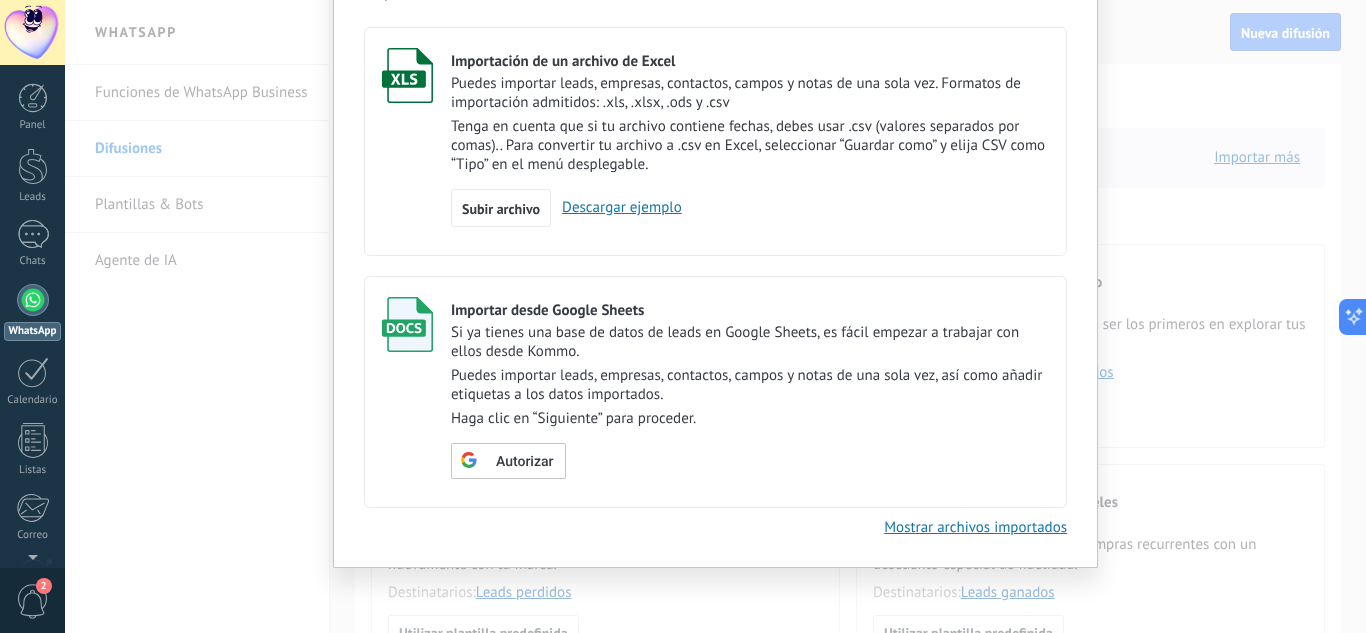 click on "Importar Cancelar Importación de un archivo de Excel Puedes importar leads, empresas, contactos, campos y notas de una sola vez. Formatos de importación admitidos: .xls, .xlsx, .ods y .csv Tenga en cuenta que si tu archivo contiene fechas, debes usar .csv (valores separados por comas).. Para convertir tu archivo a .csv en Excel, seleccionar “Guardar como” y elija CSV como “Tipo” en el menú desplegable. Subir archivo Descargar ejemplo Importar desde Google Sheets Si ya tienes una base de datos de leads en Google Sheets, es fácil empezar a trabajar con ellos desde Kommo. Puedes importar leads, empresas, contactos, campos y notas de una sola vez, así como añadir etiquetas a los datos importados. Haga clic en “Siguiente” para proceder. Autorizar Mostrar archivos importados" at bounding box center [715, 316] 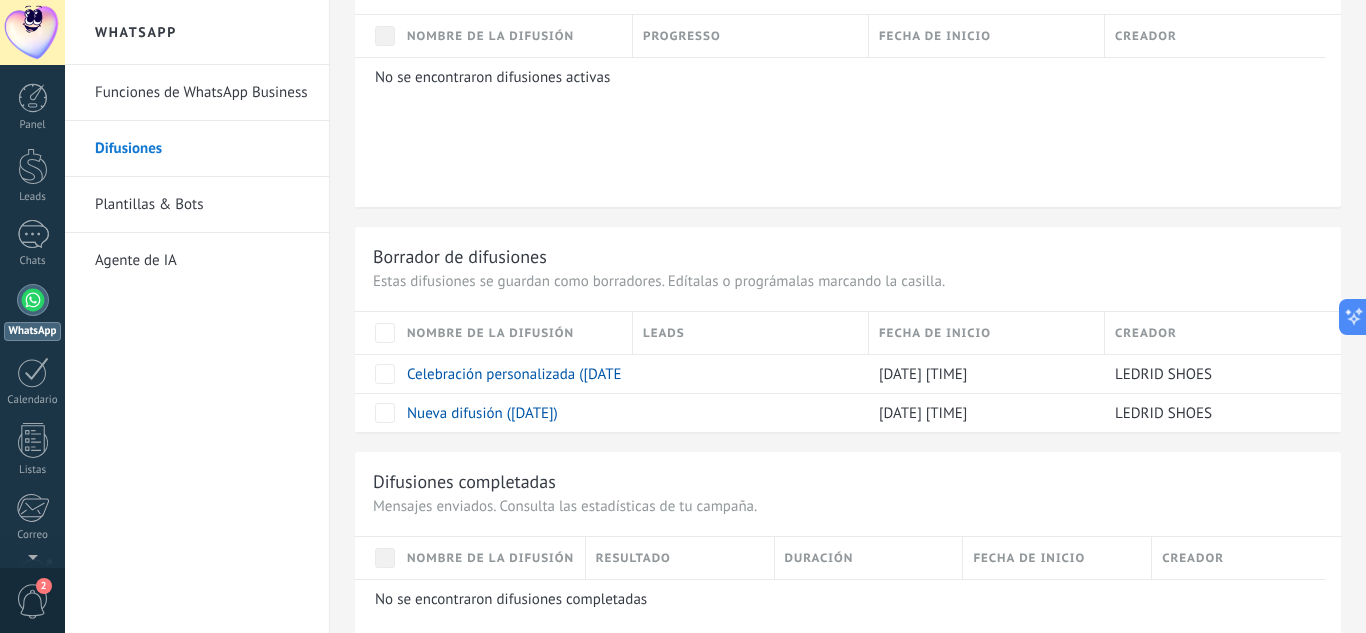 scroll, scrollTop: 1296, scrollLeft: 0, axis: vertical 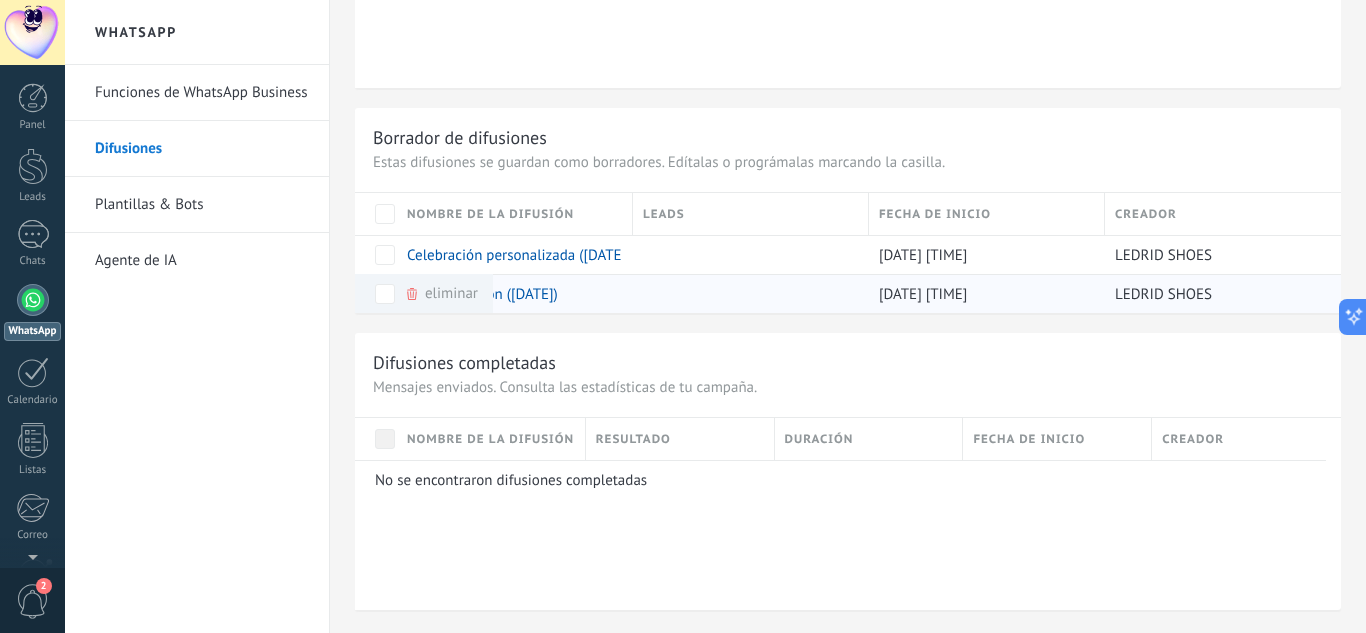click at bounding box center (746, 294) 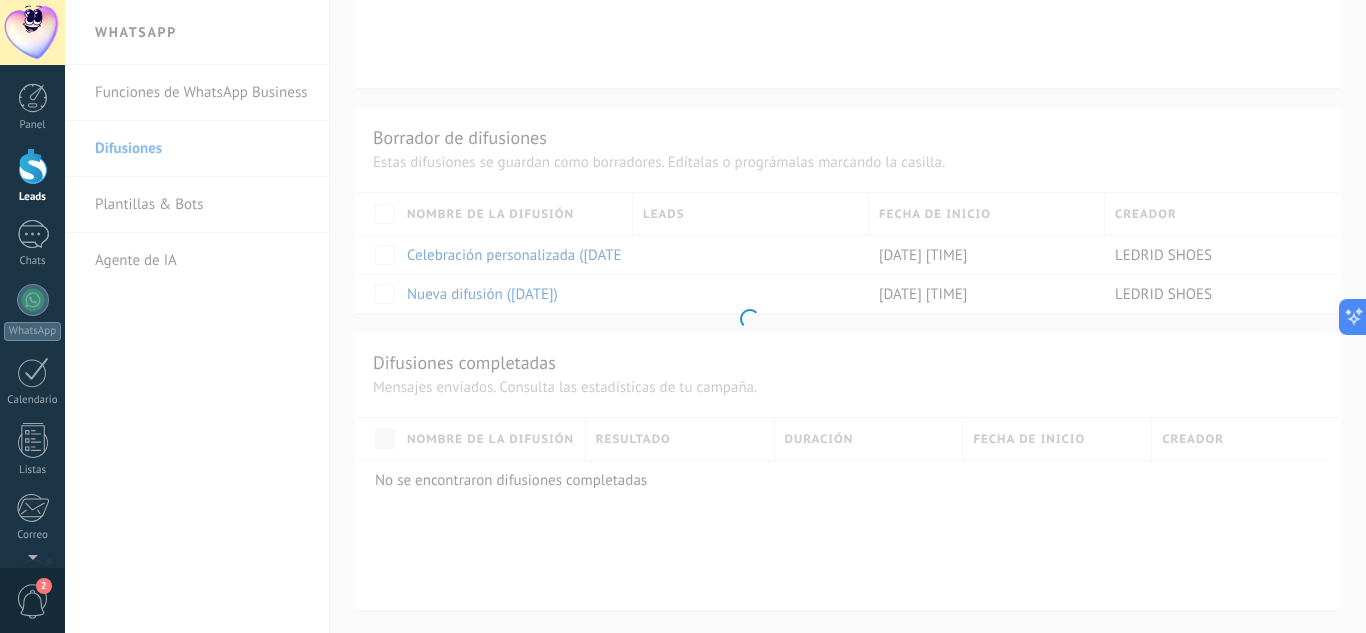 scroll, scrollTop: 451, scrollLeft: 0, axis: vertical 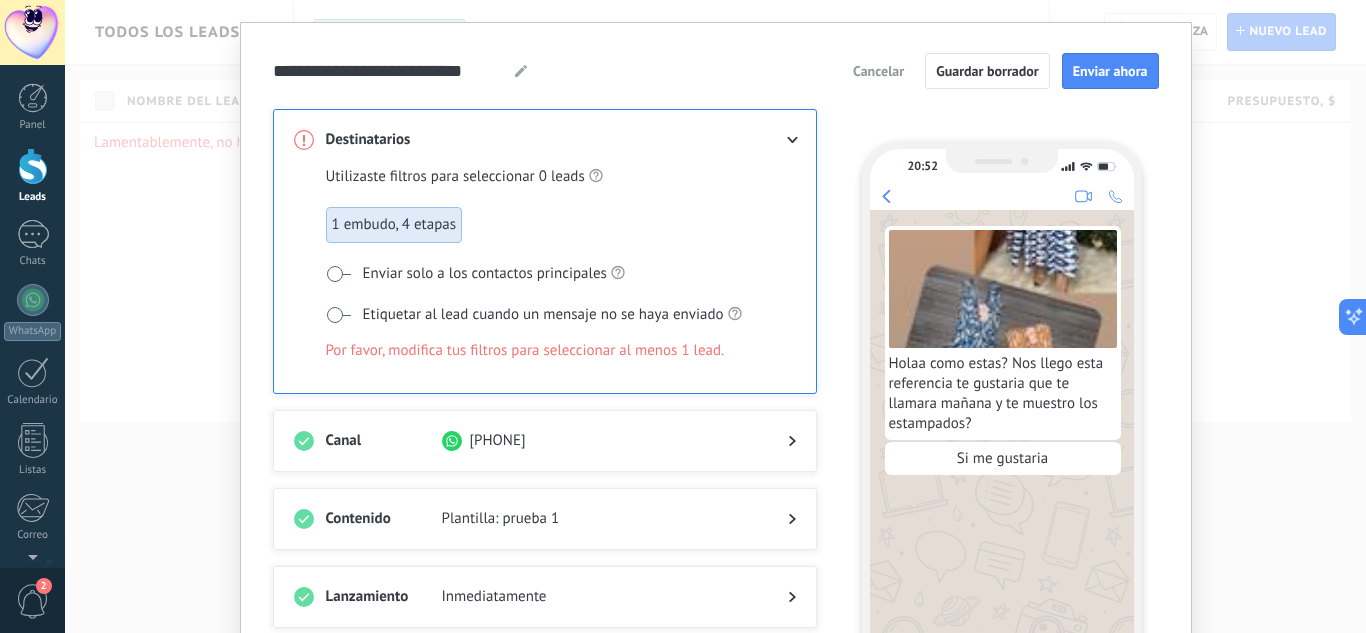 click on "**********" at bounding box center [716, 383] 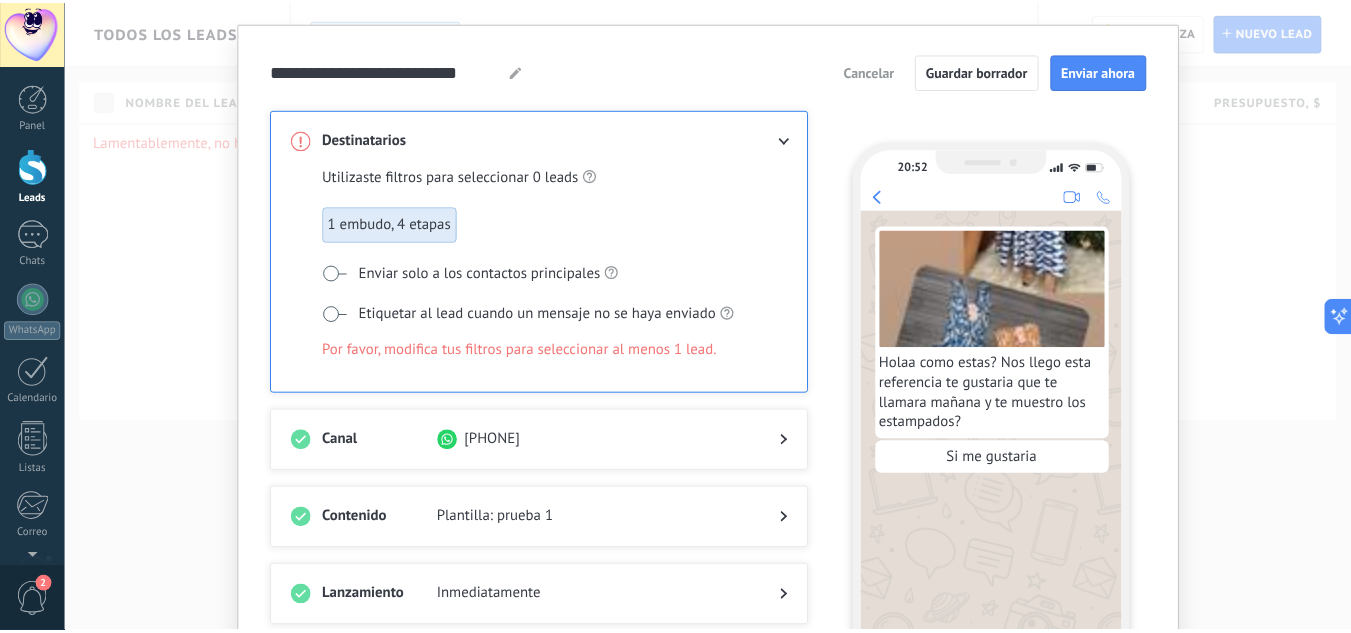 scroll, scrollTop: 0, scrollLeft: 0, axis: both 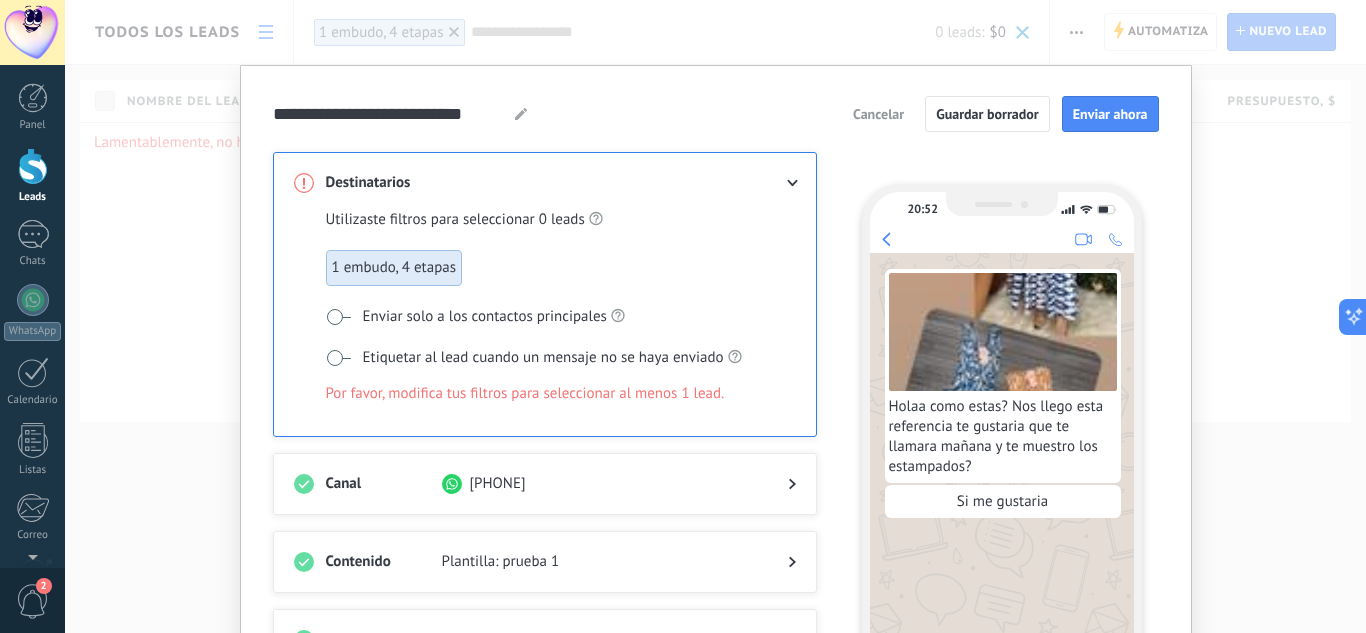 click on "Cancelar" at bounding box center [878, 114] 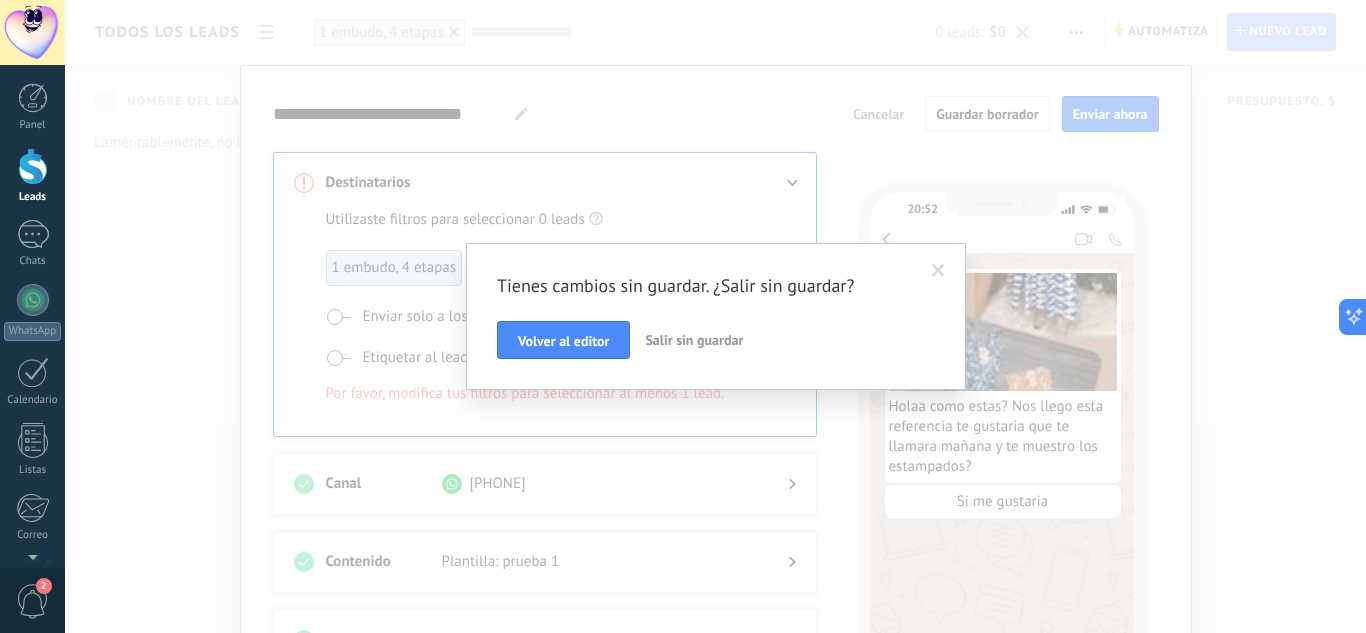 click on "Salir sin guardar" at bounding box center (694, 340) 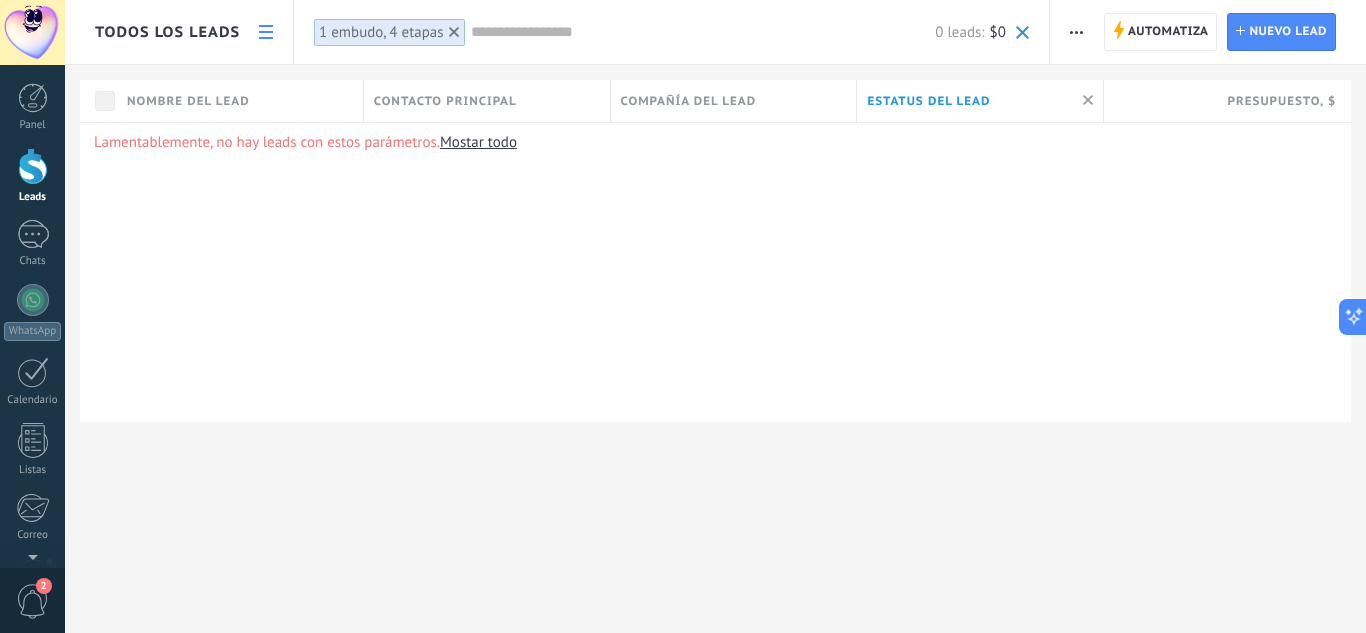 click 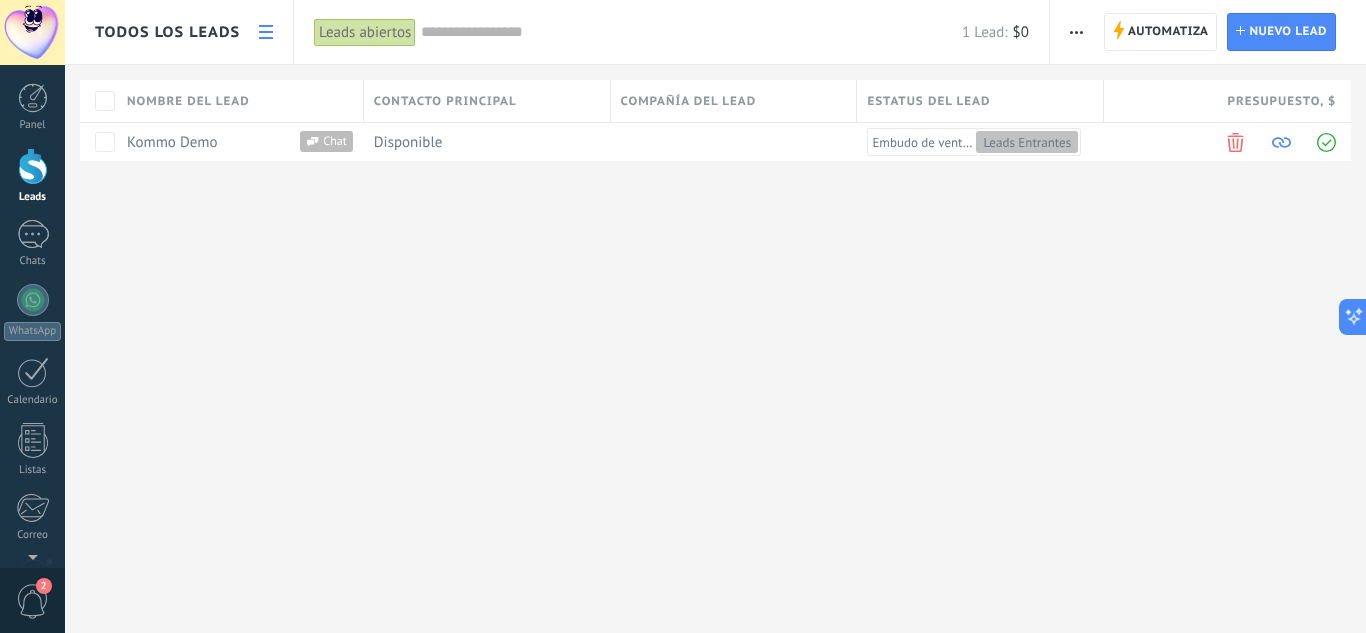 click 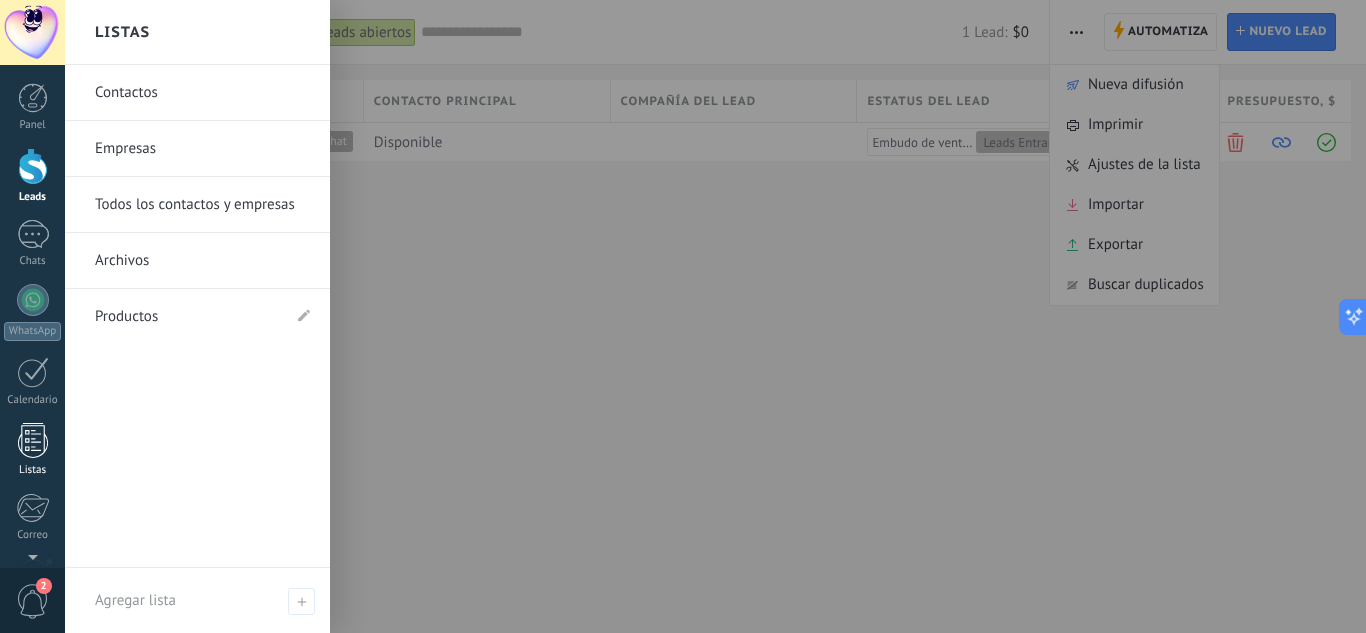 click at bounding box center (33, 440) 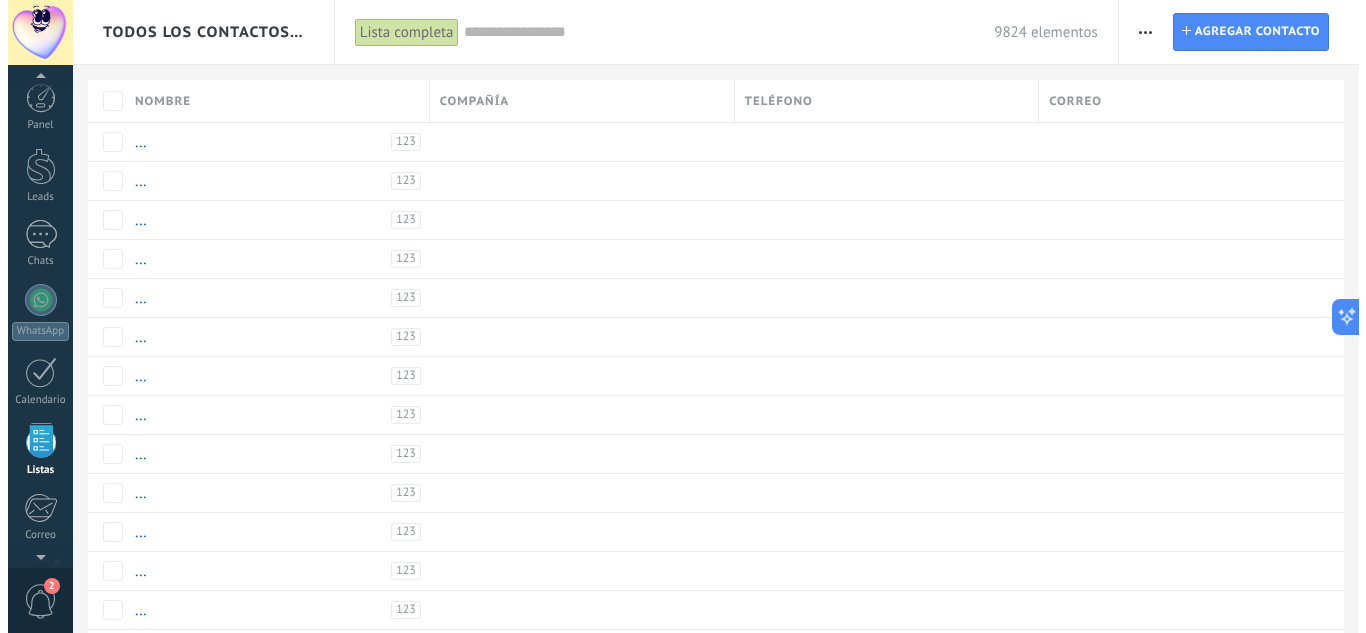 scroll, scrollTop: 124, scrollLeft: 0, axis: vertical 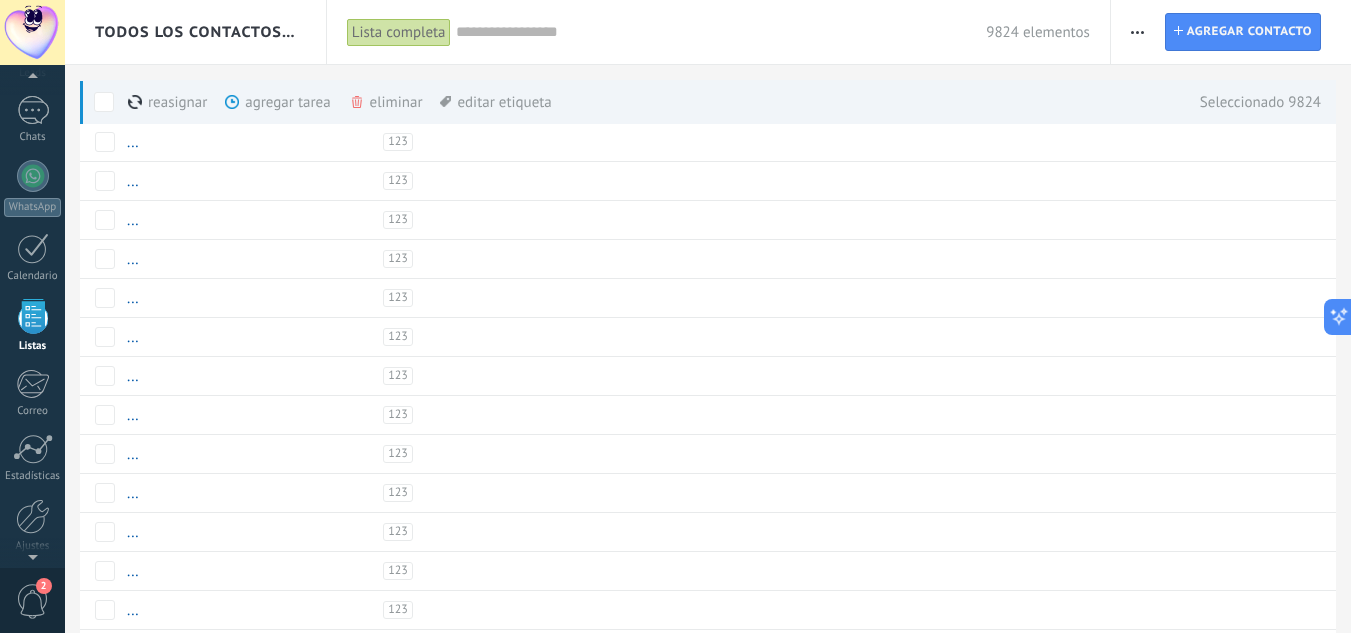 click on "Lista completa" at bounding box center (399, 32) 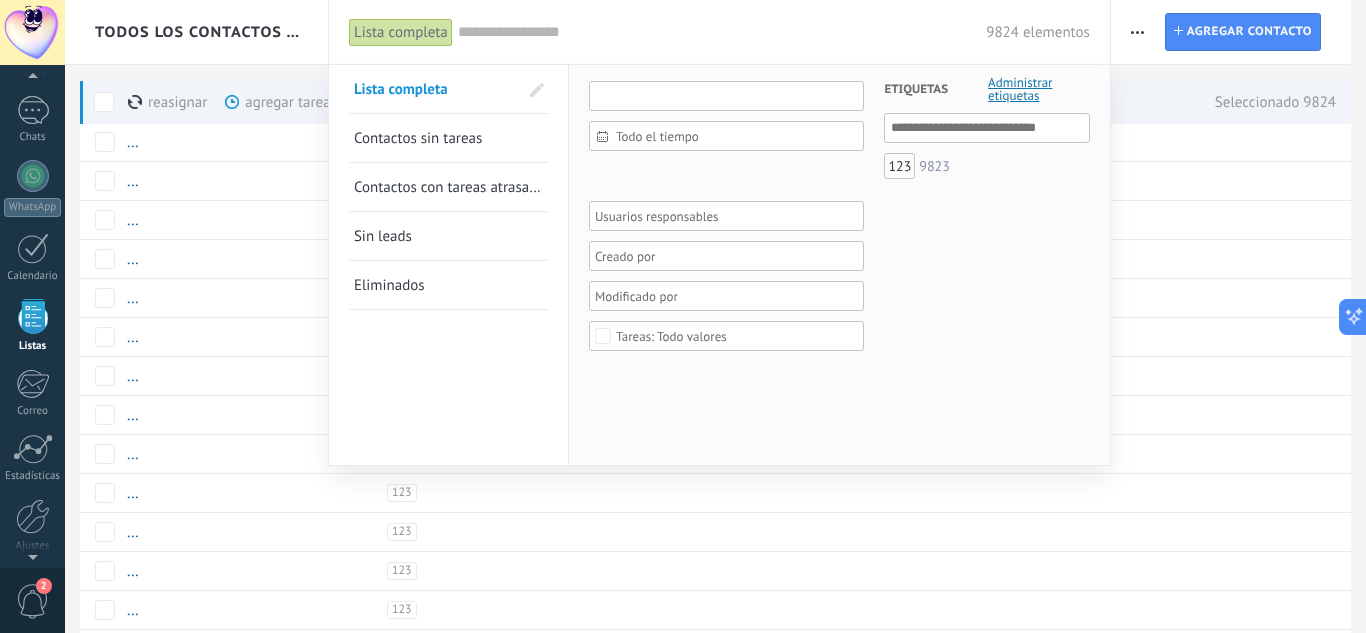 click at bounding box center [727, 96] 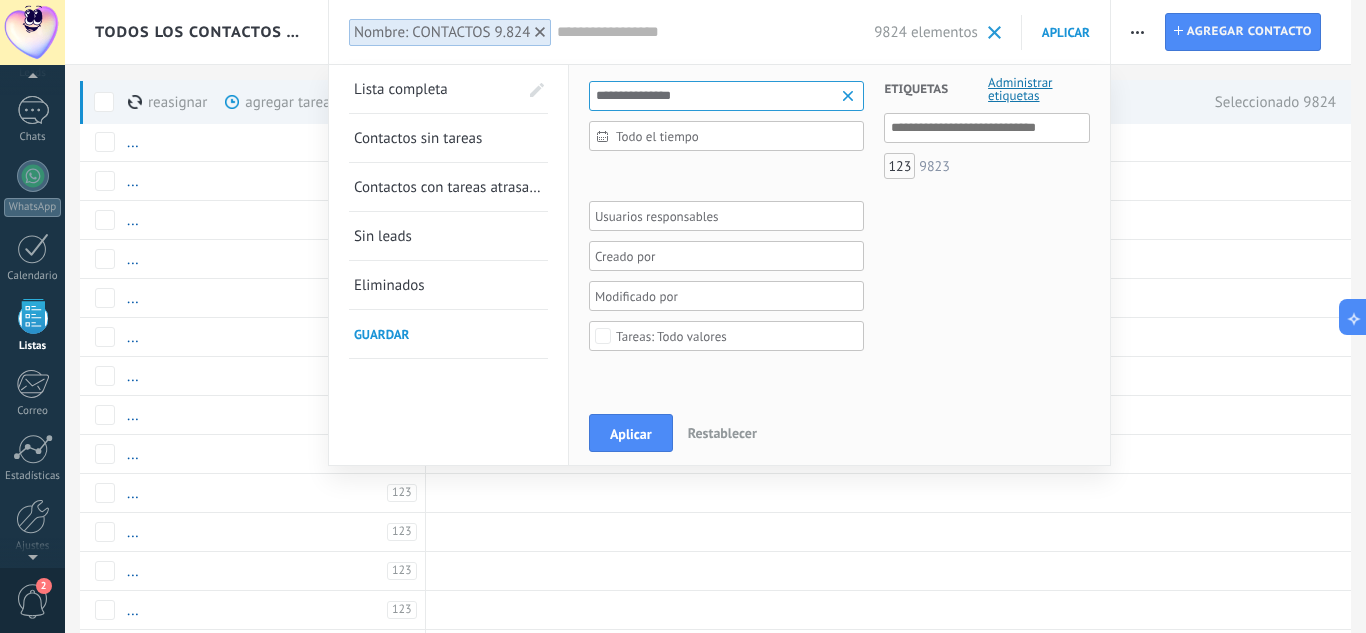 type on "**********" 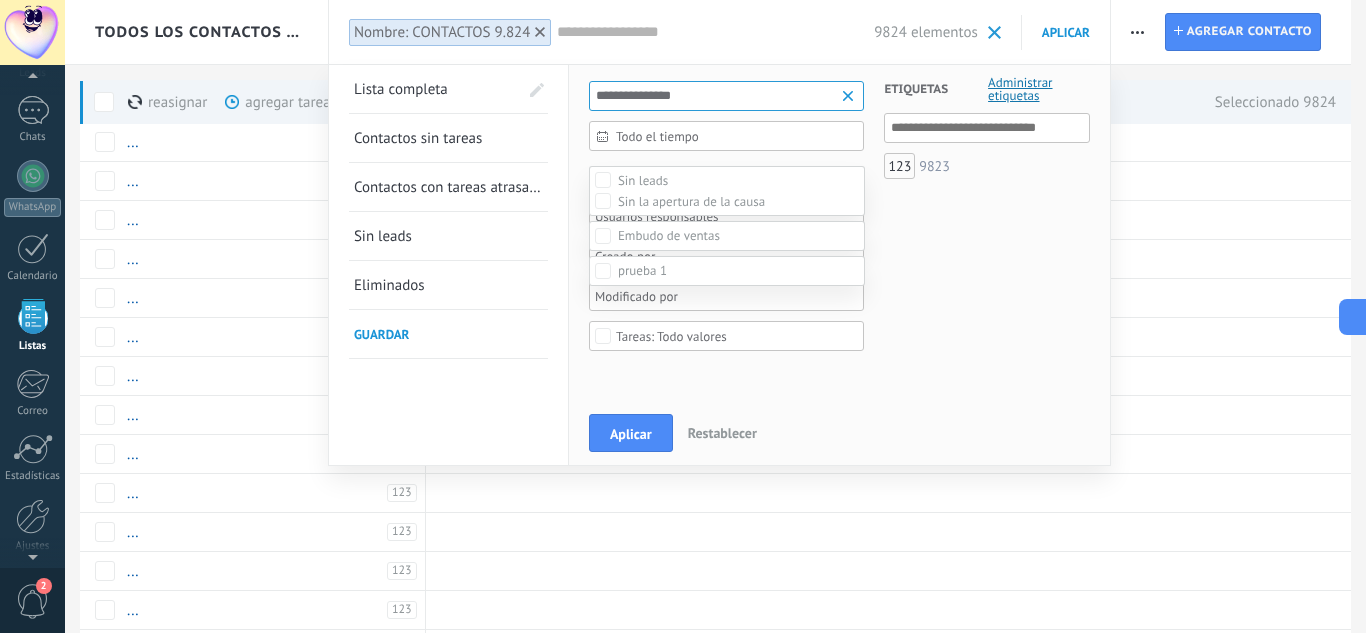 scroll, scrollTop: 64, scrollLeft: 0, axis: vertical 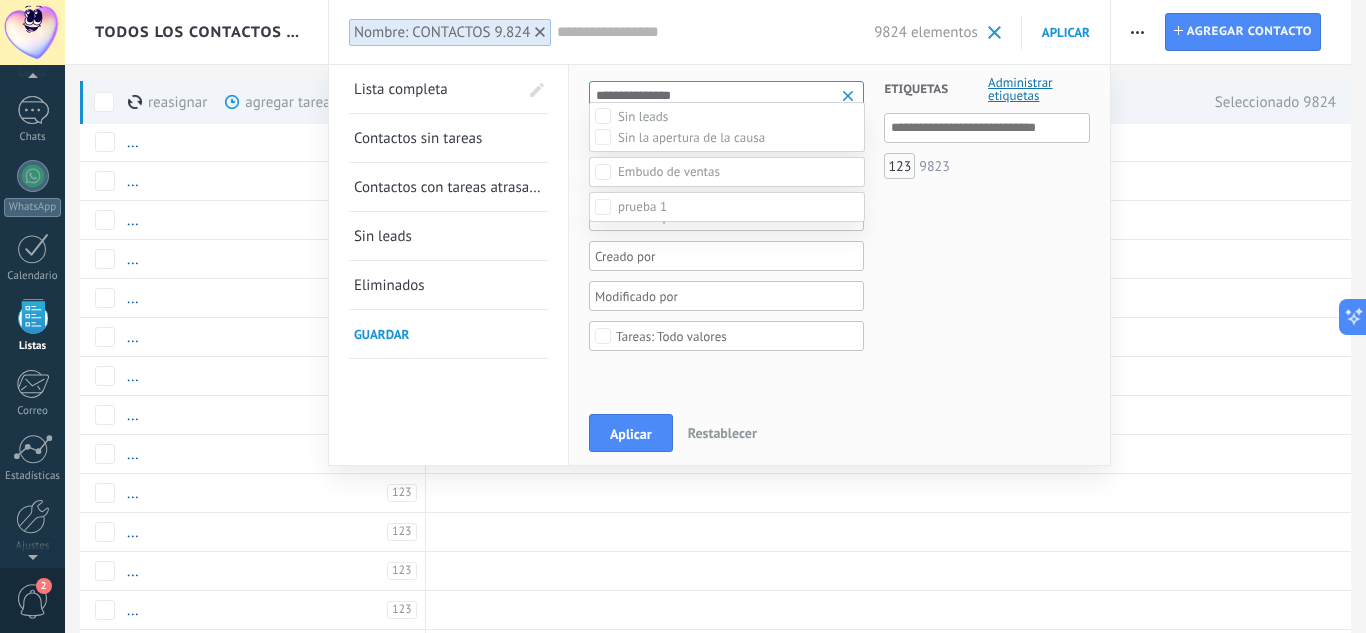 click at bounding box center [715, 252] 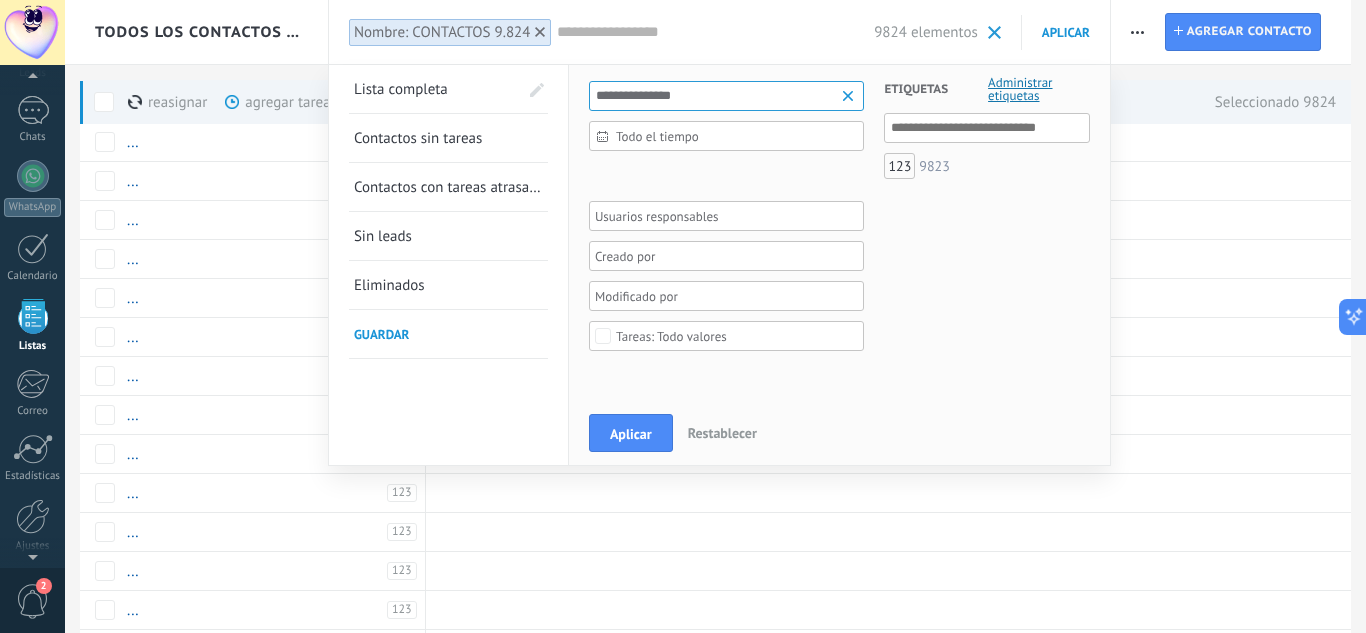 click at bounding box center [720, 216] 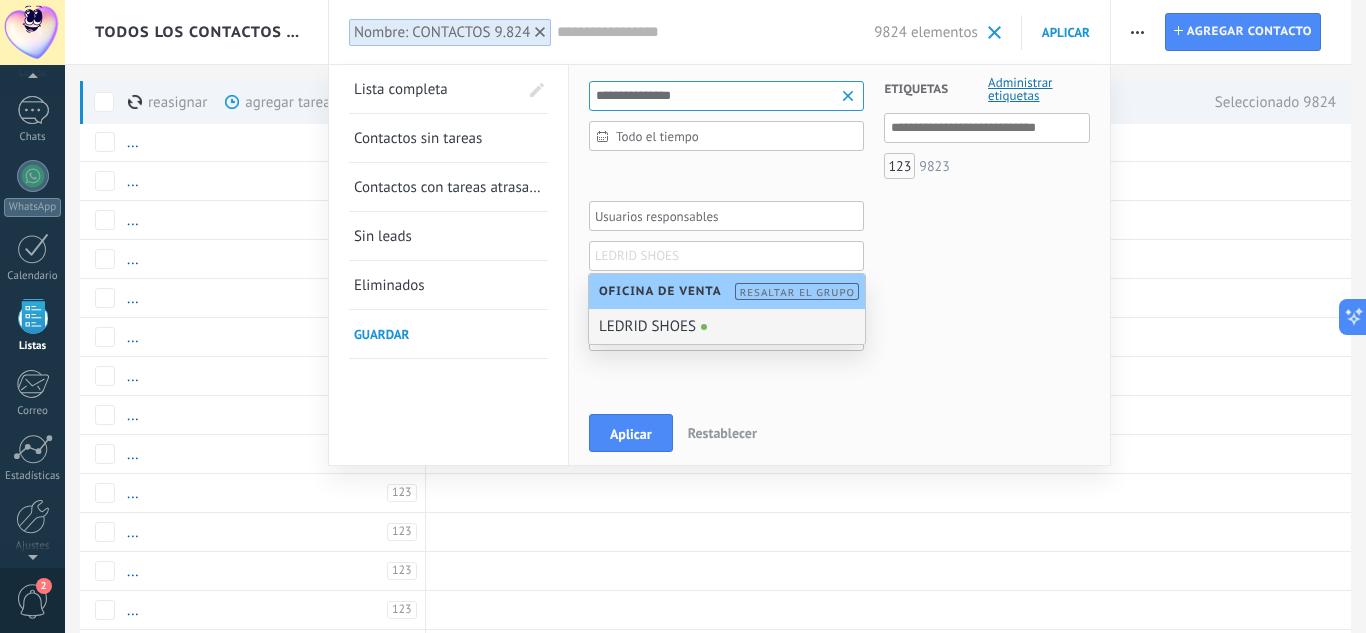 click on "Etiquetas Administrar etiquetas Y O 123 9823" at bounding box center (976, 220) 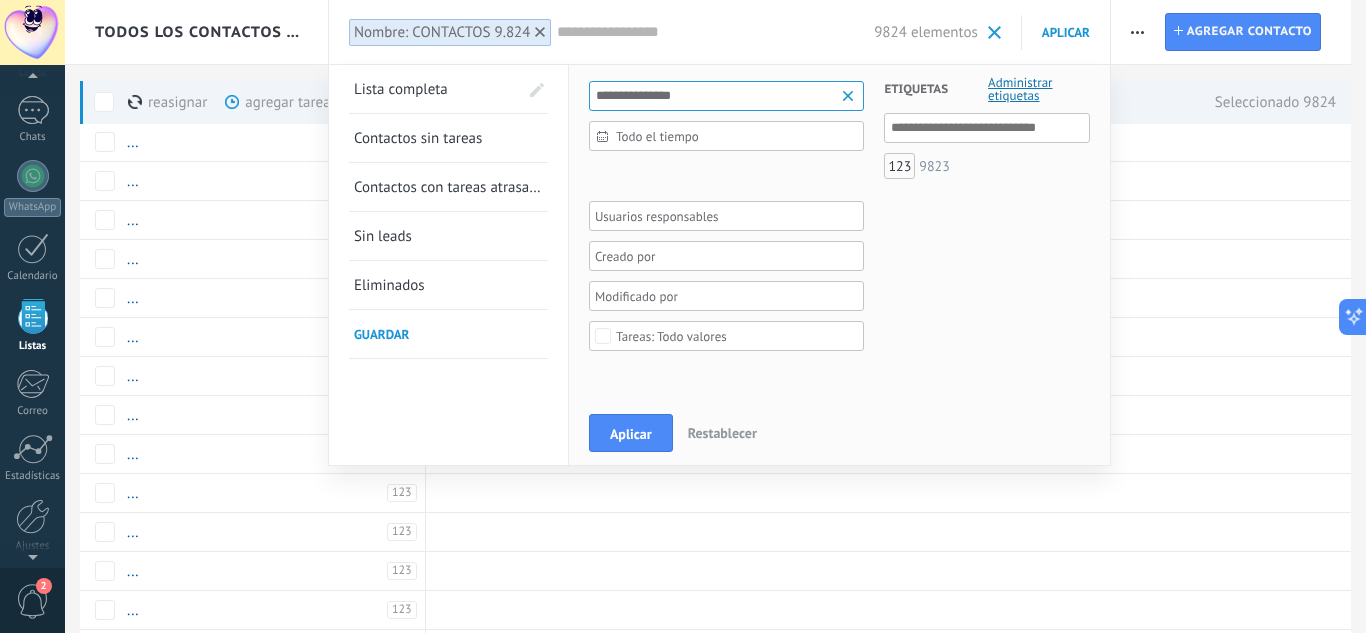 click on "Contactos sin tareas" at bounding box center [448, 138] 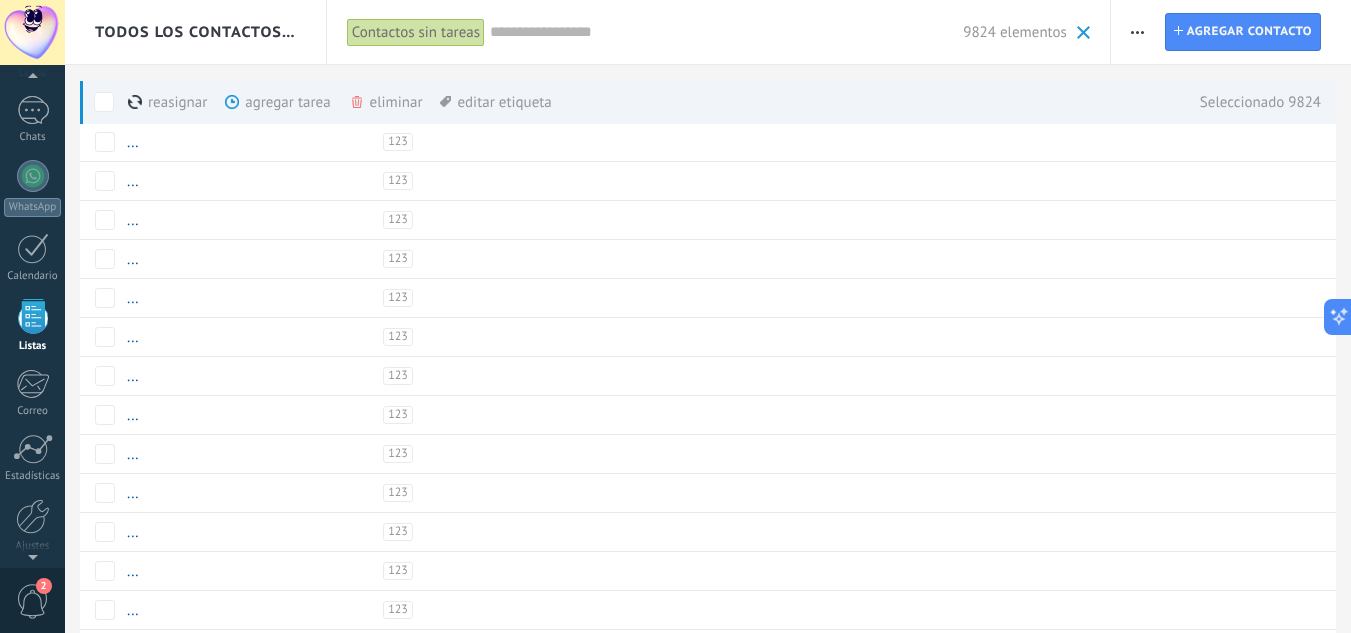 click at bounding box center (1137, 32) 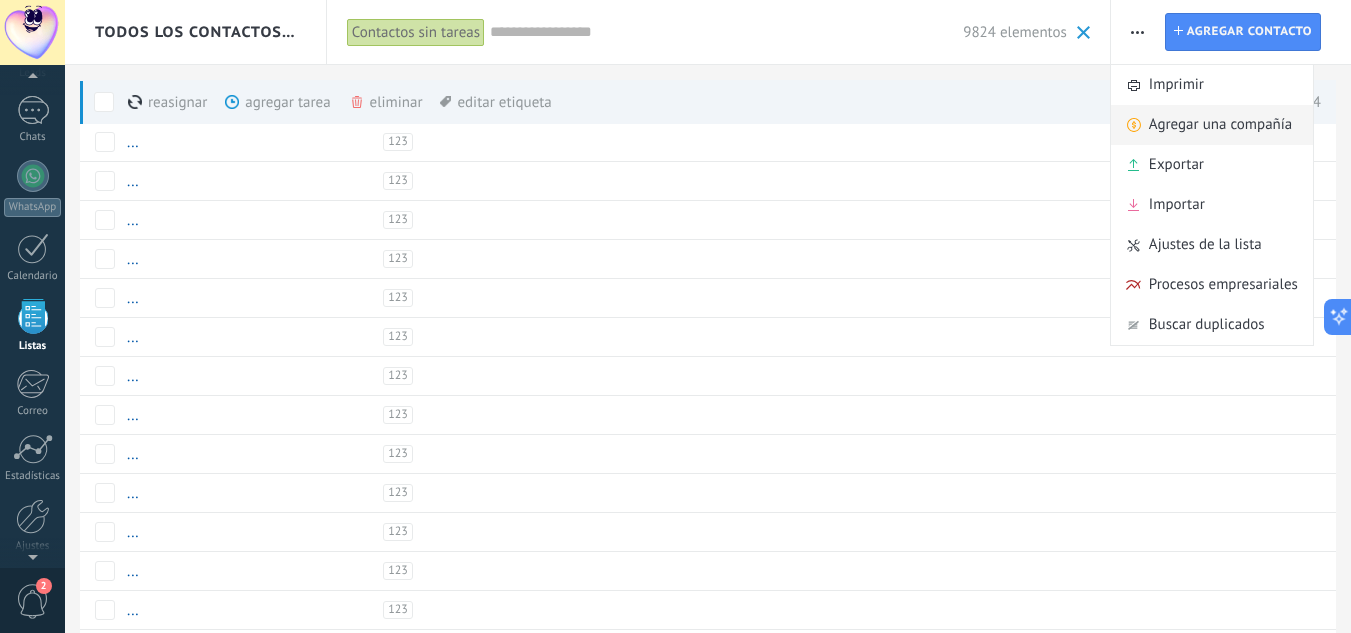 click on "Agregar una compañía" at bounding box center (1220, 125) 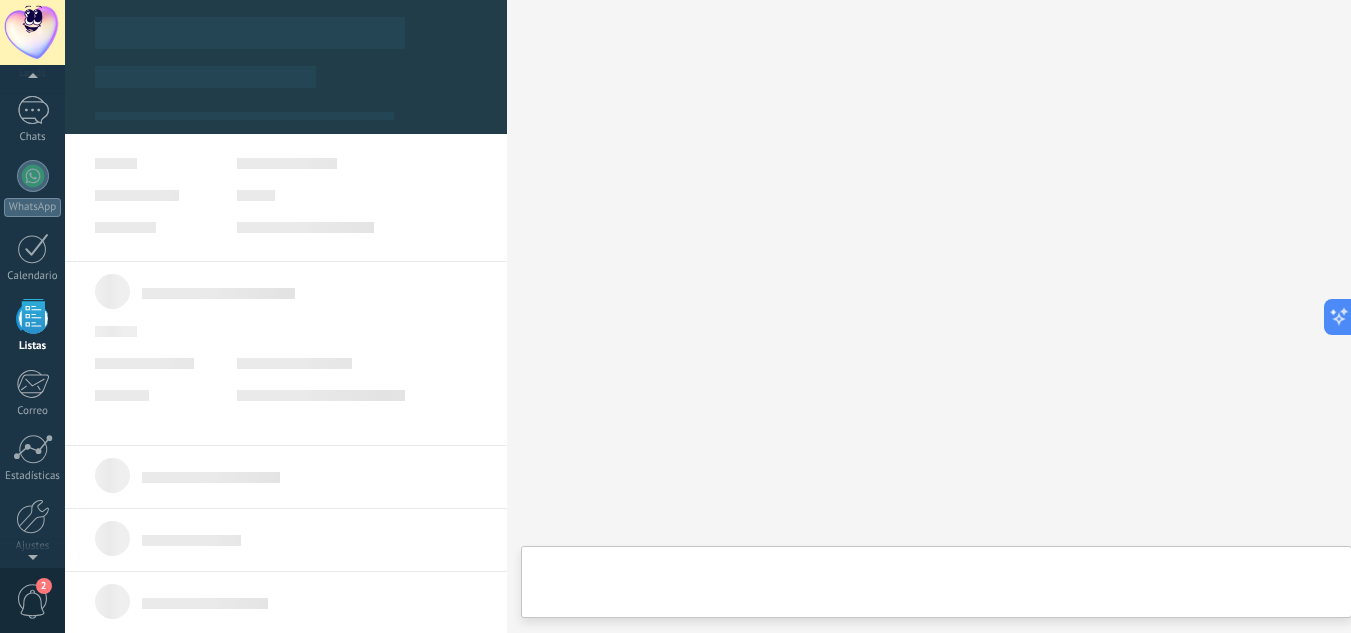 type on "***" 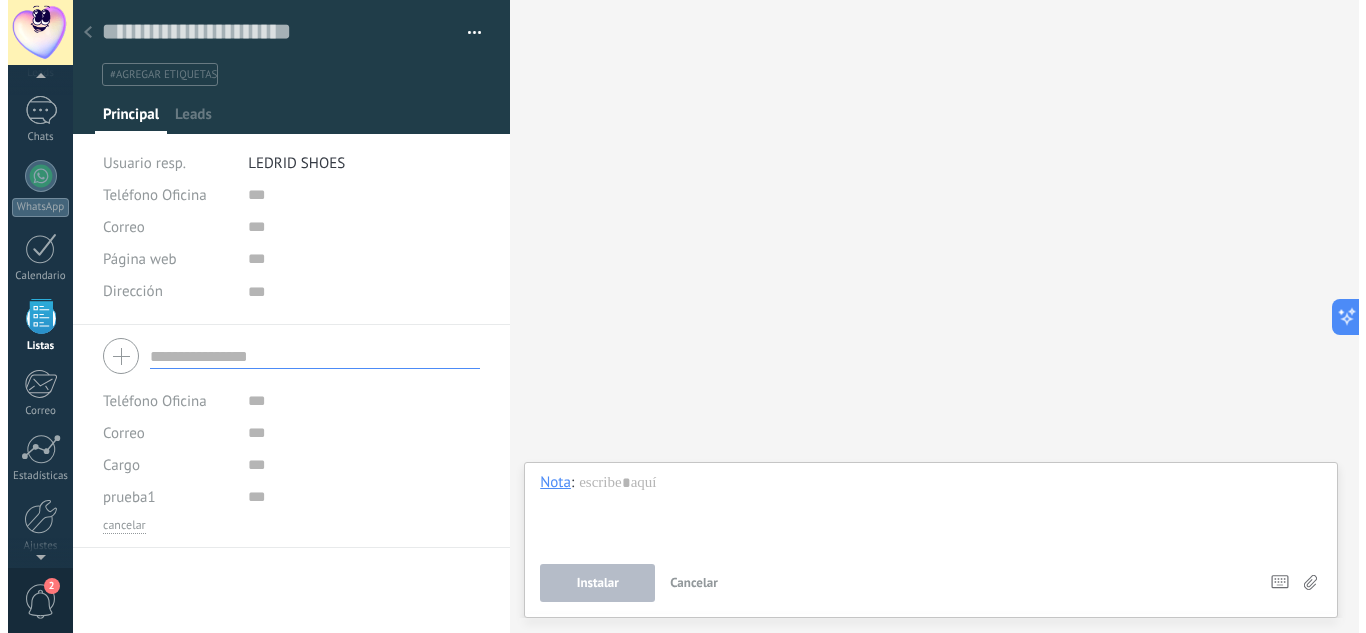 scroll, scrollTop: 20, scrollLeft: 0, axis: vertical 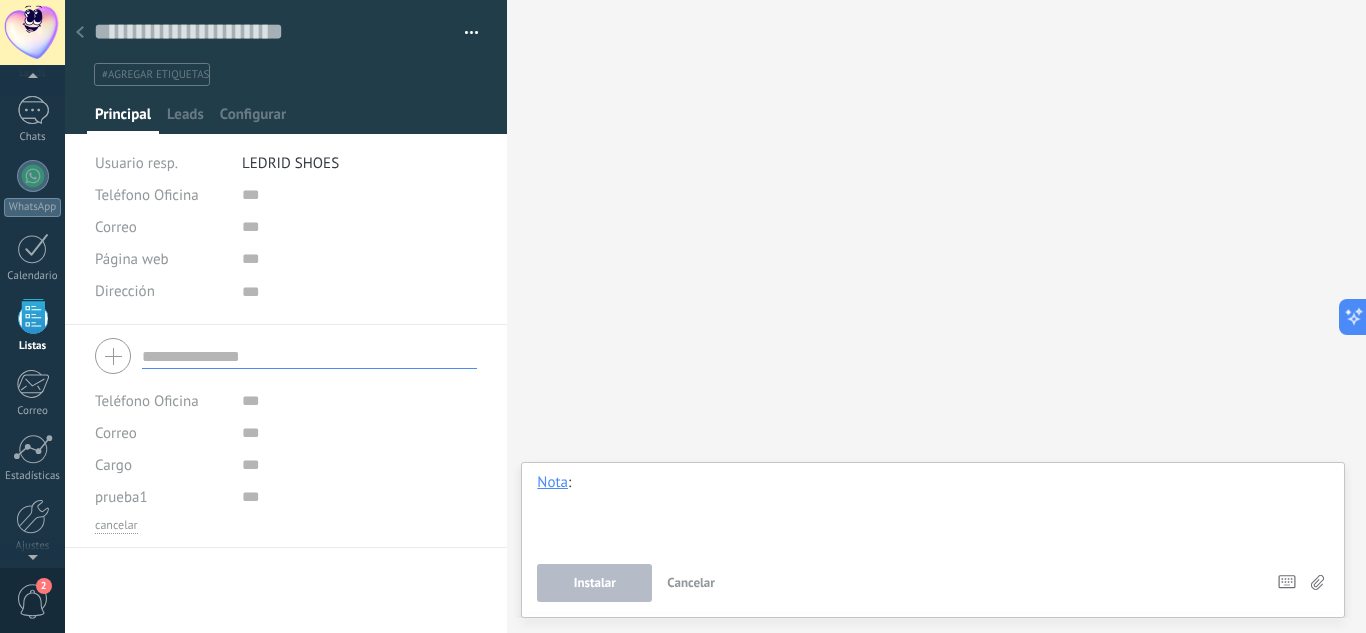 click at bounding box center (933, 511) 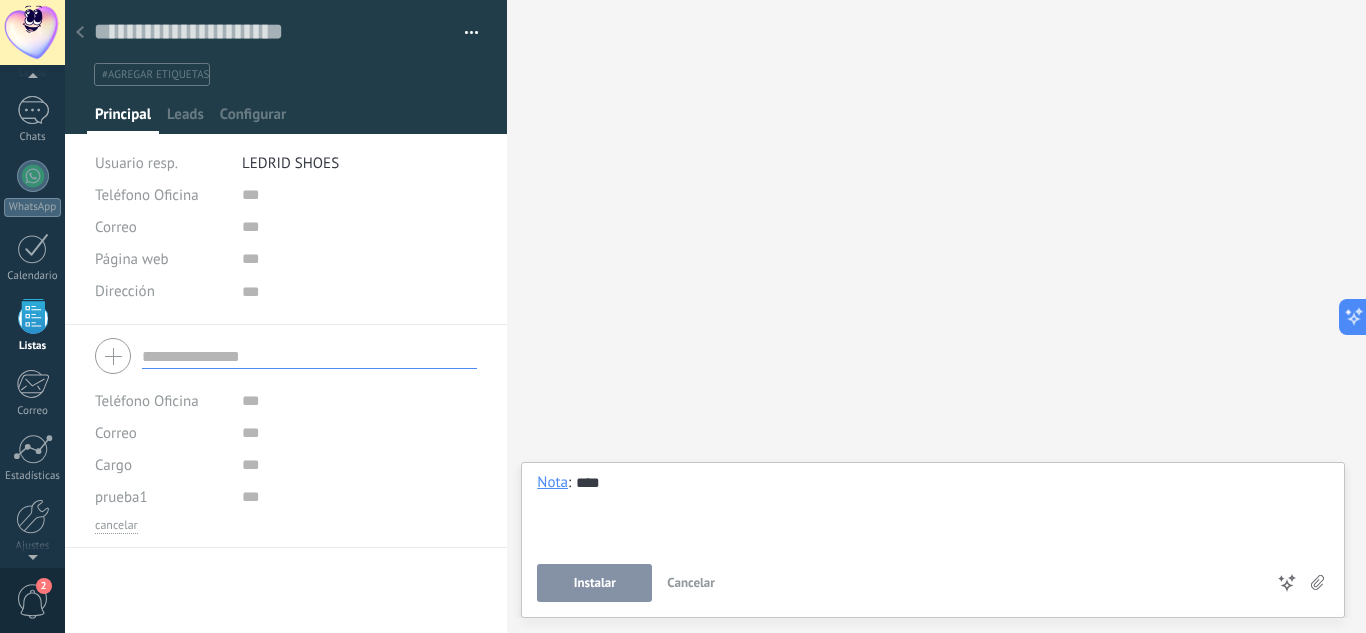 click at bounding box center [309, 356] 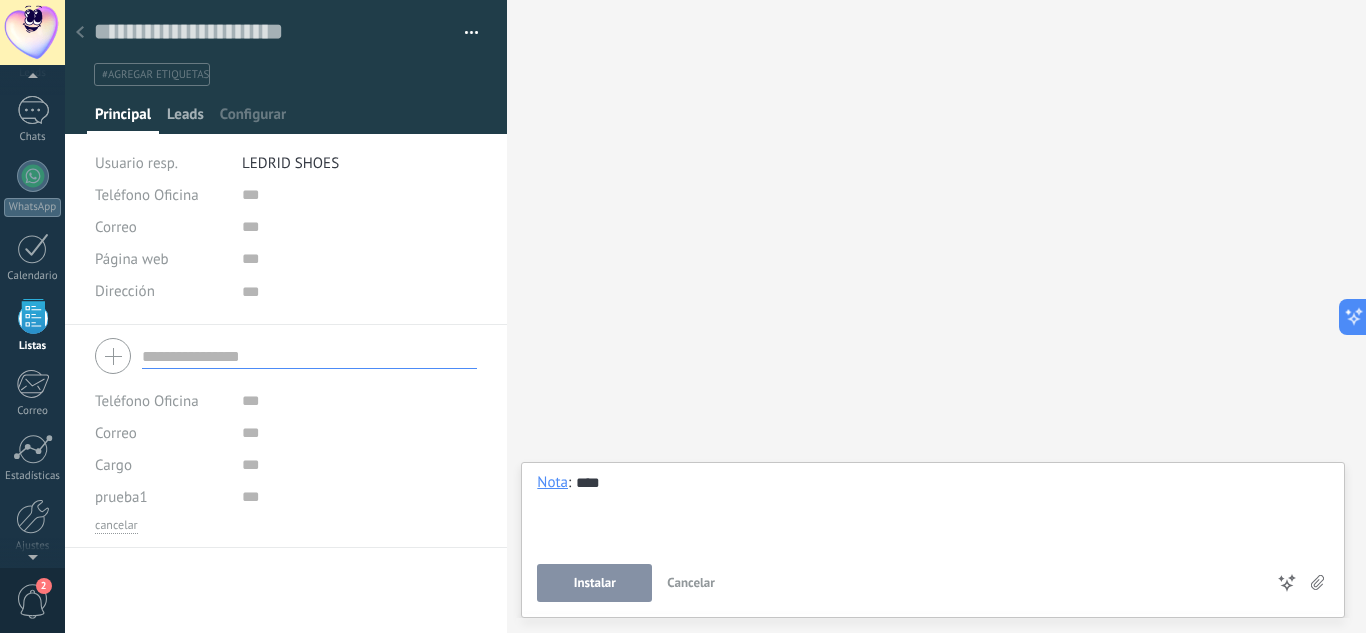 click on "Leads" at bounding box center [185, 119] 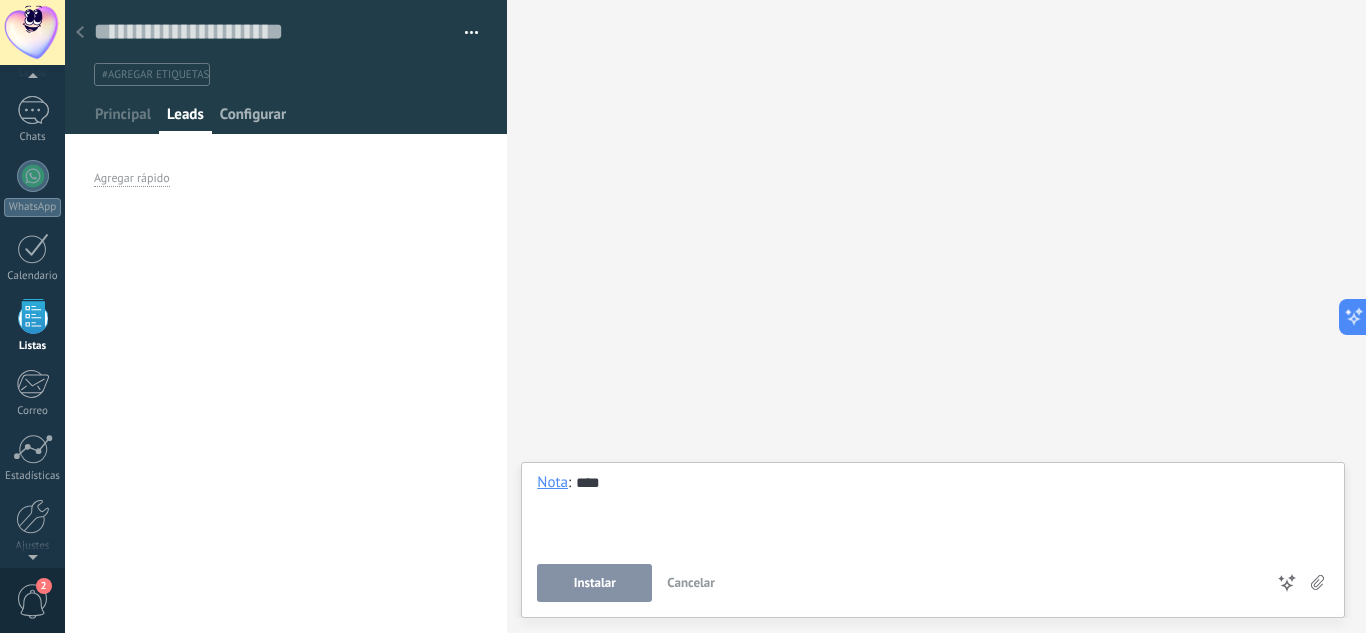 click on "Configurar" at bounding box center [253, 119] 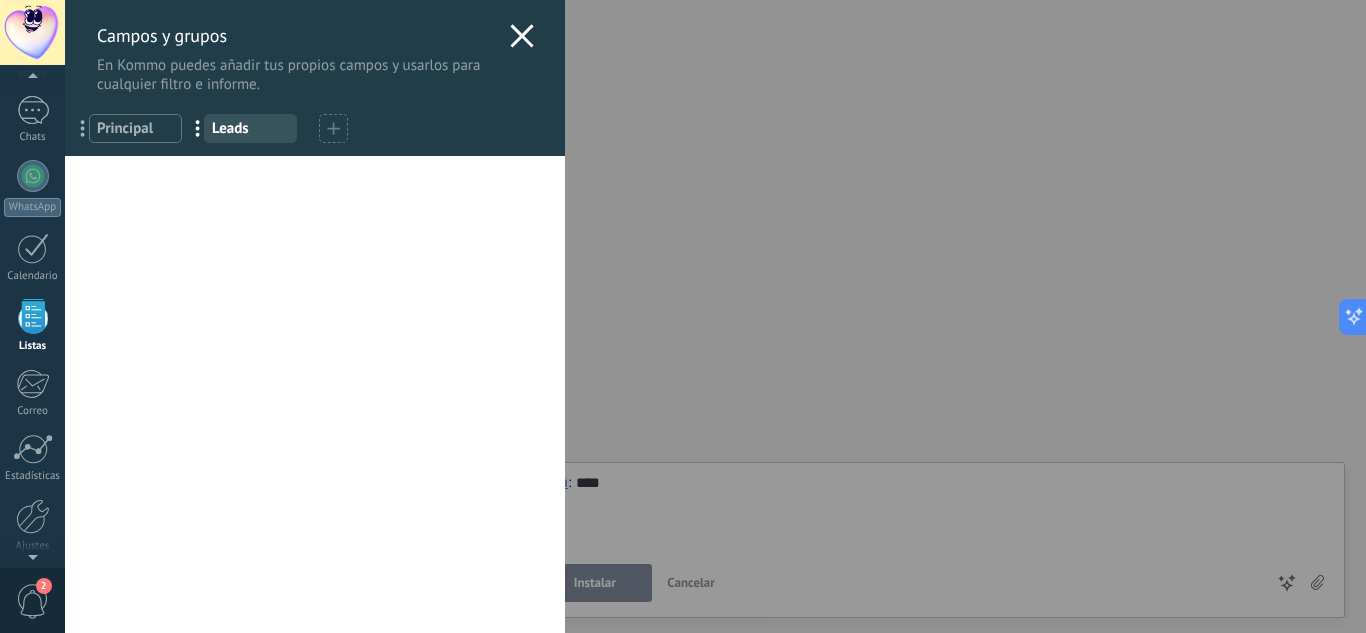 click 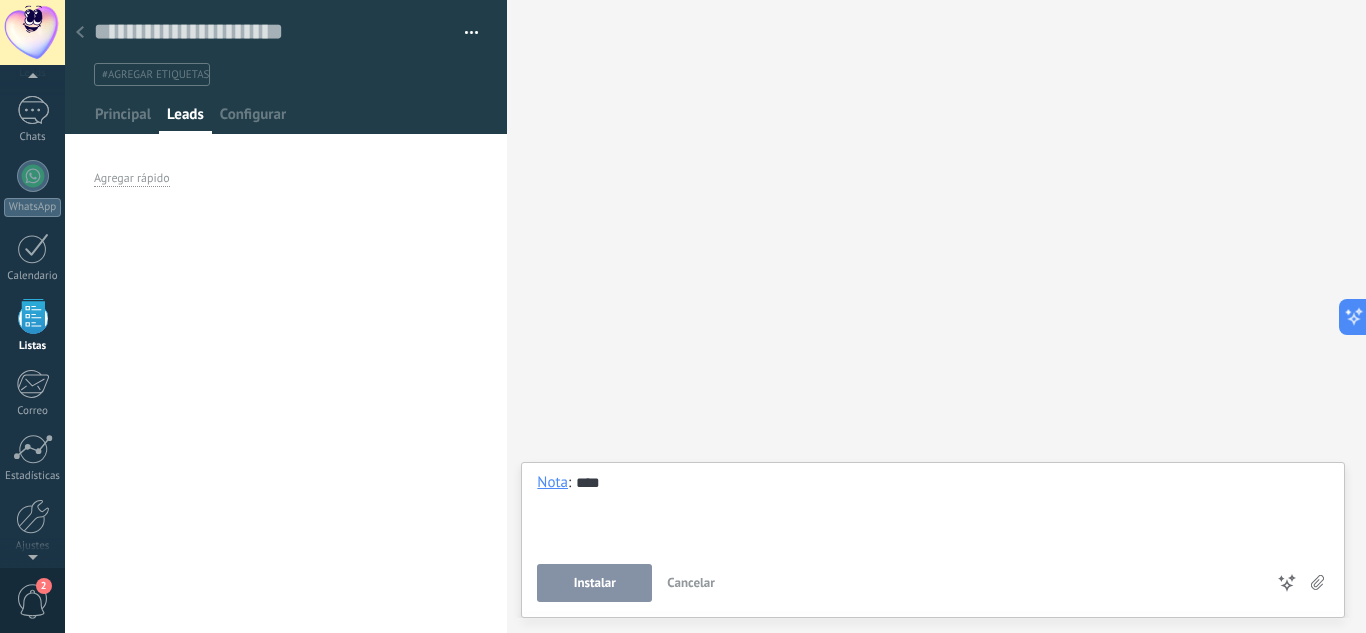 click at bounding box center [33, 316] 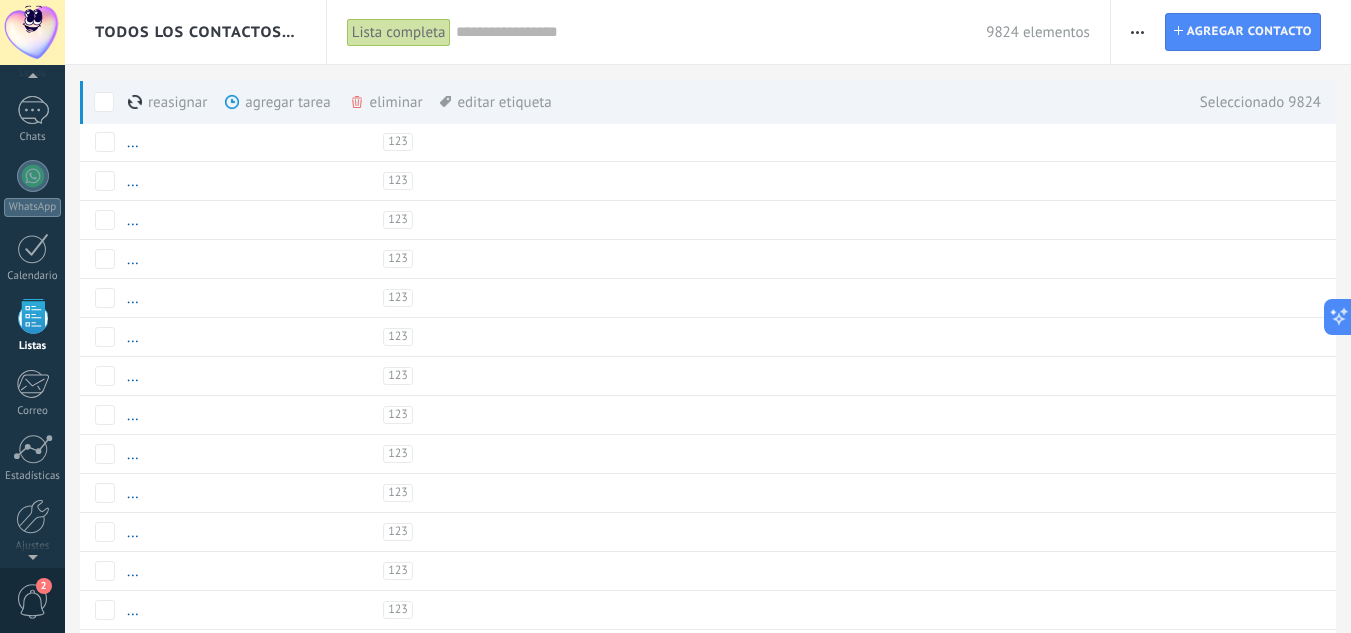 click at bounding box center [1137, 32] 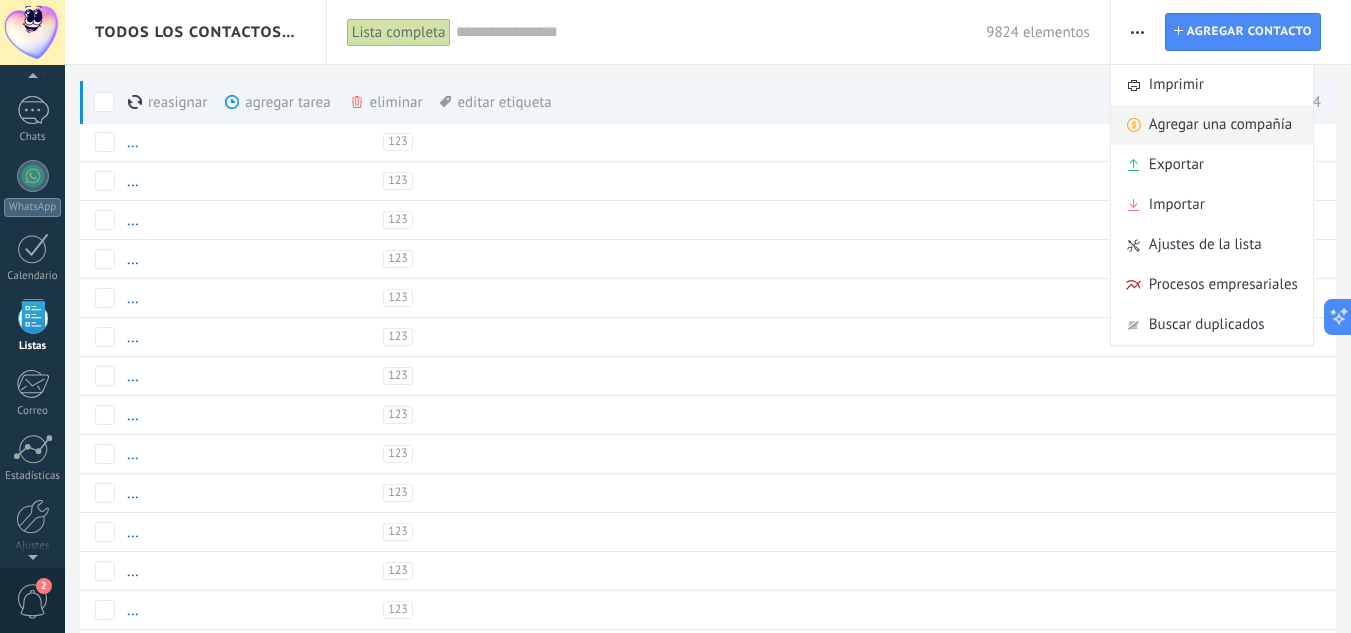 click on "Agregar una compañía" at bounding box center (1220, 125) 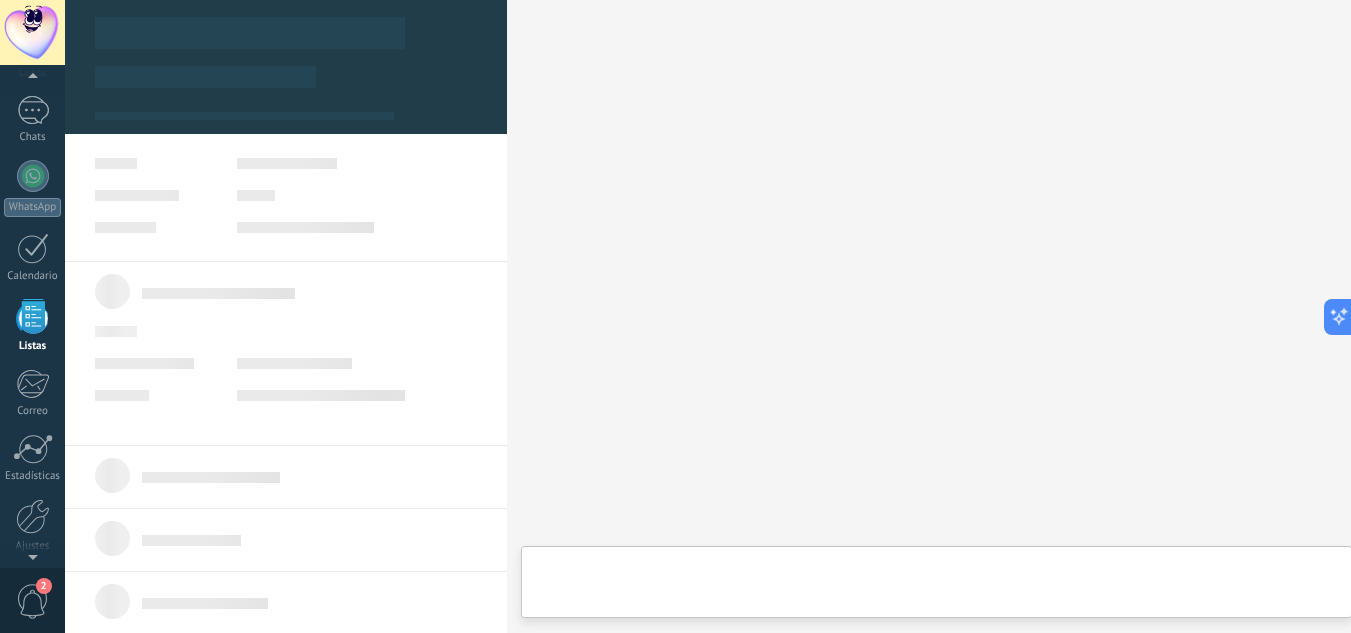 type on "***" 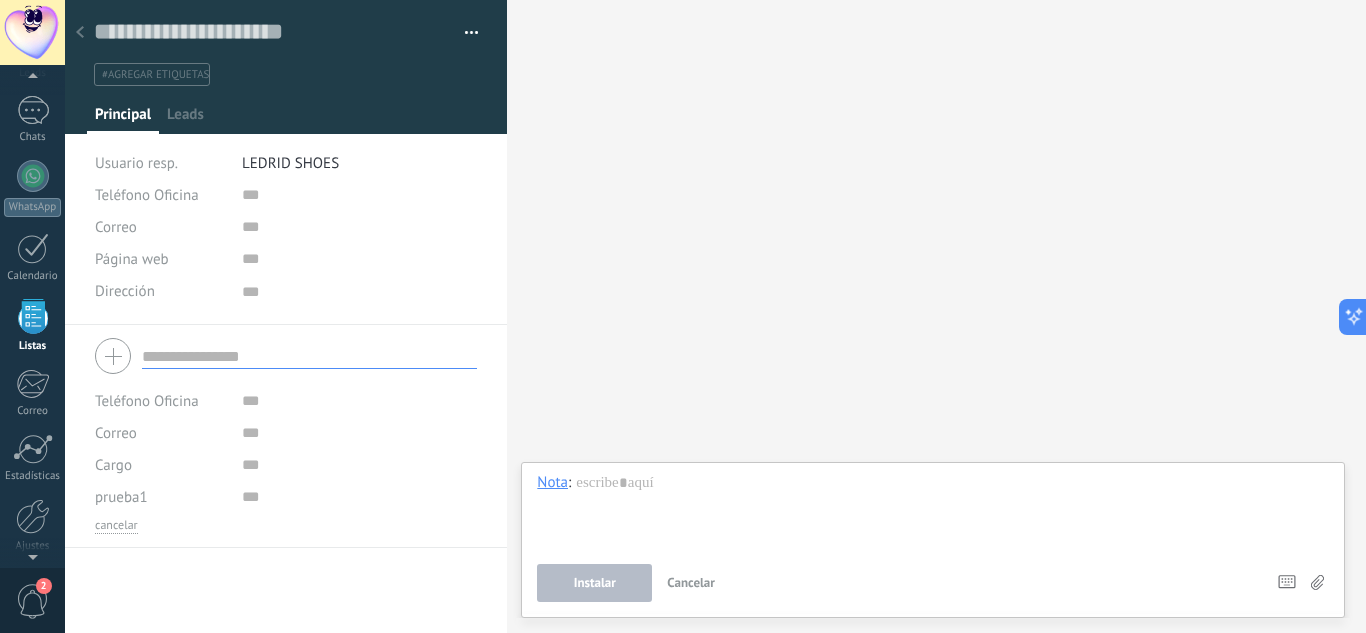 scroll, scrollTop: 20, scrollLeft: 0, axis: vertical 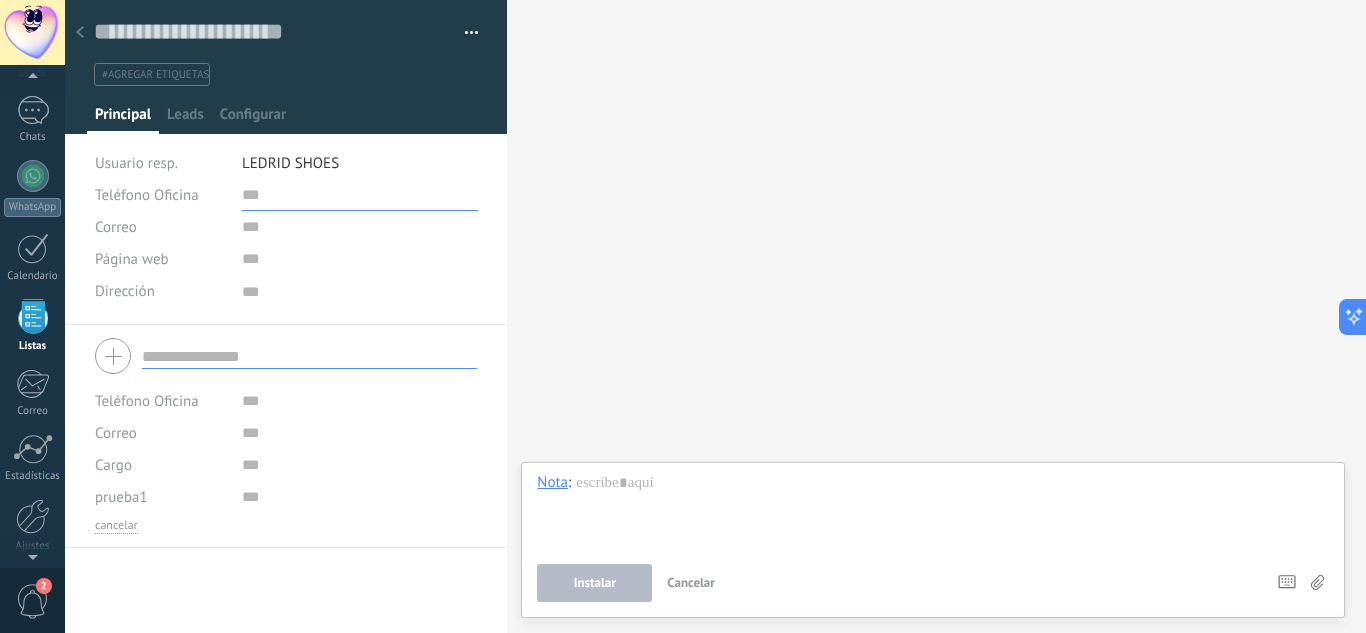 click at bounding box center [360, 195] 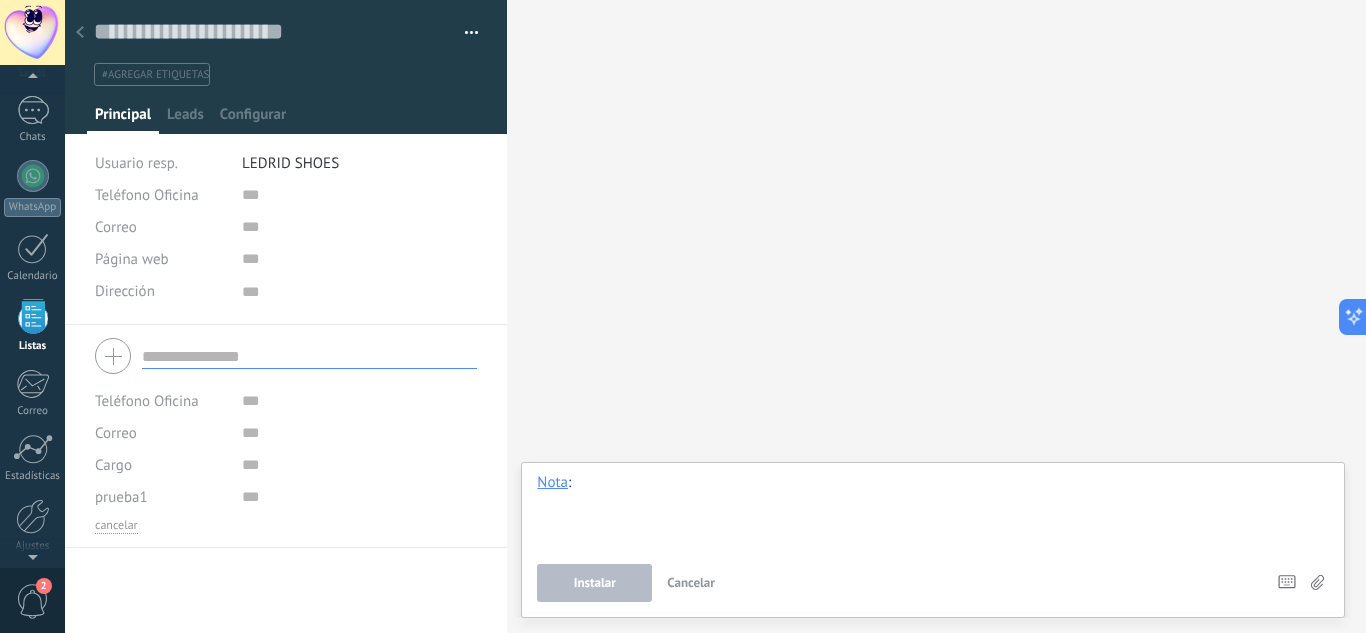 click at bounding box center [933, 511] 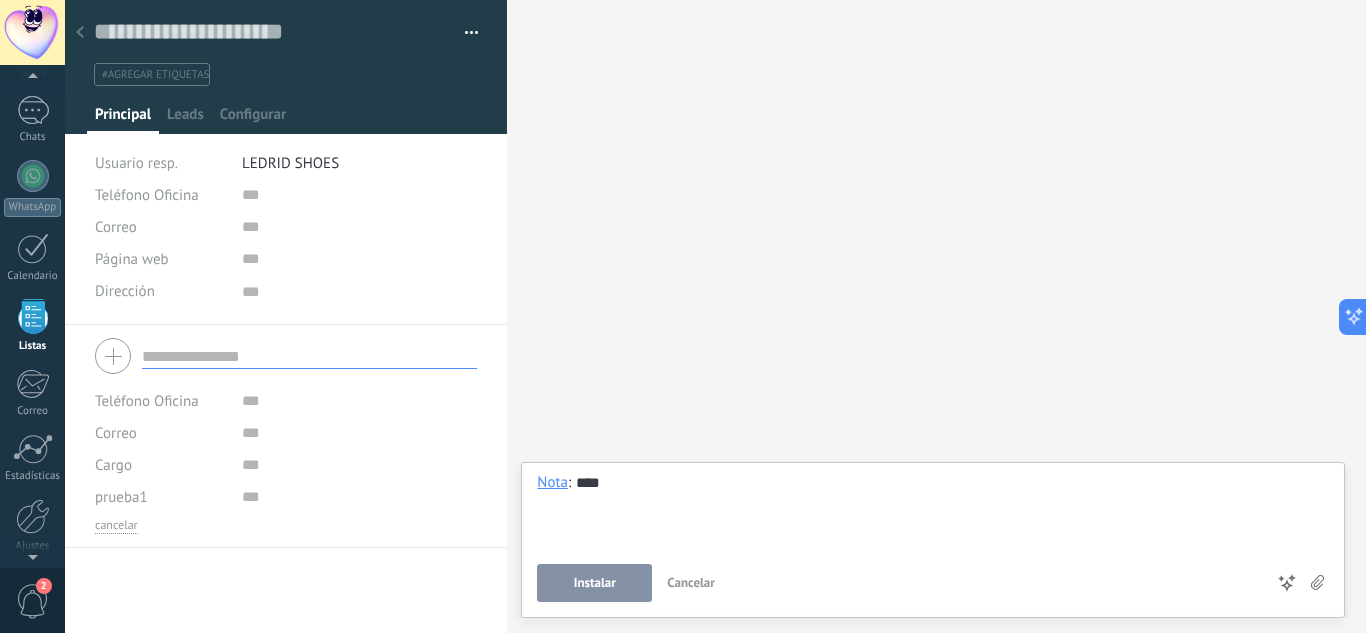 click on "Instalar" at bounding box center [594, 583] 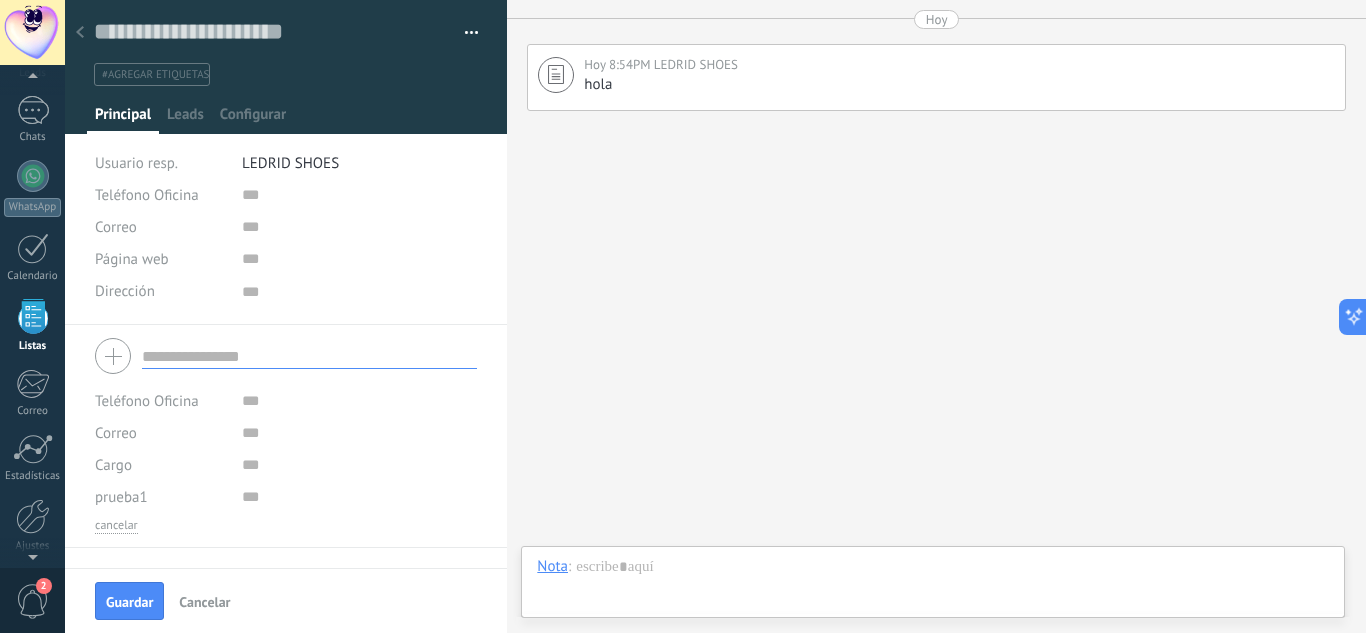 click on "Buscar Carga más Hoy Hoy 8:54PM LEDRID SHOES  hola Pin Eliminar Editar Participantes:" at bounding box center (936, 316) 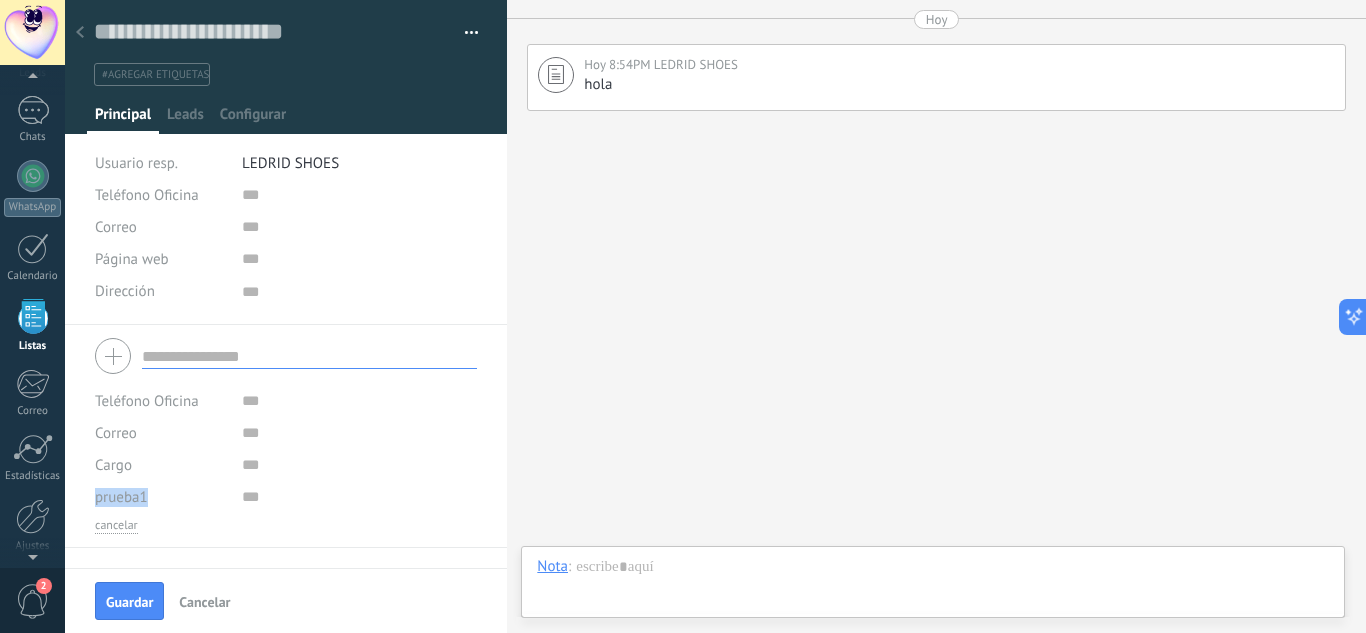 click on "2" at bounding box center [33, 601] 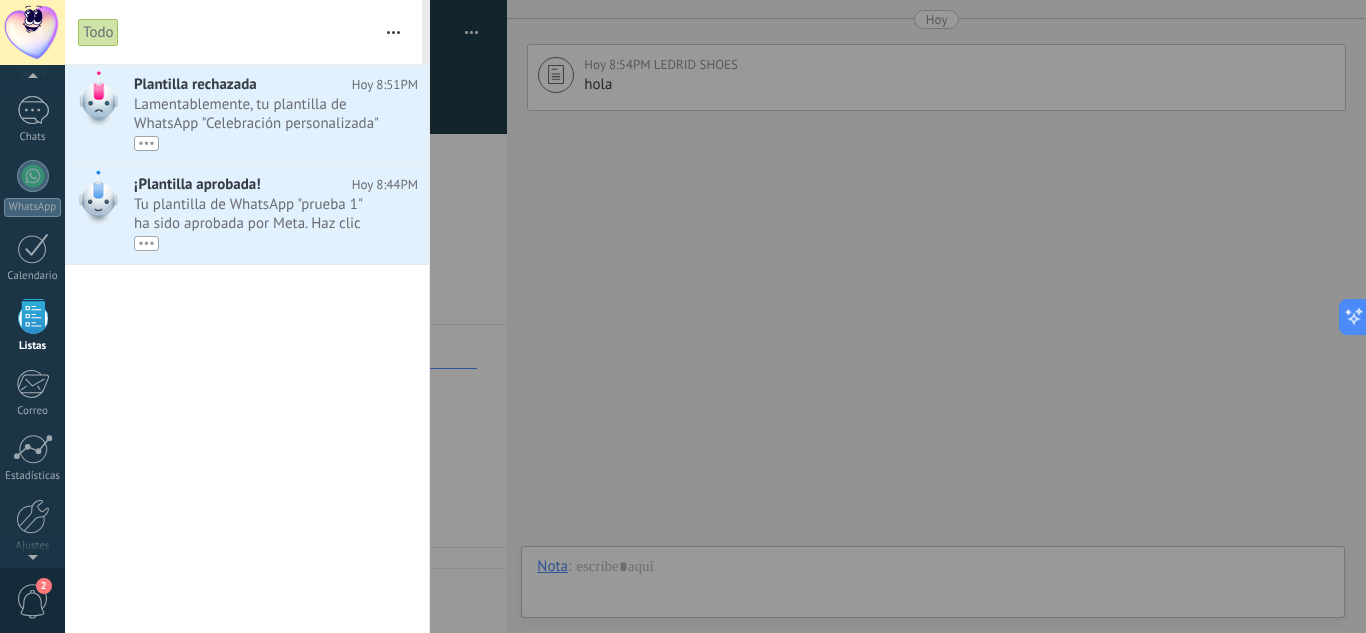 click on "2" at bounding box center [33, 601] 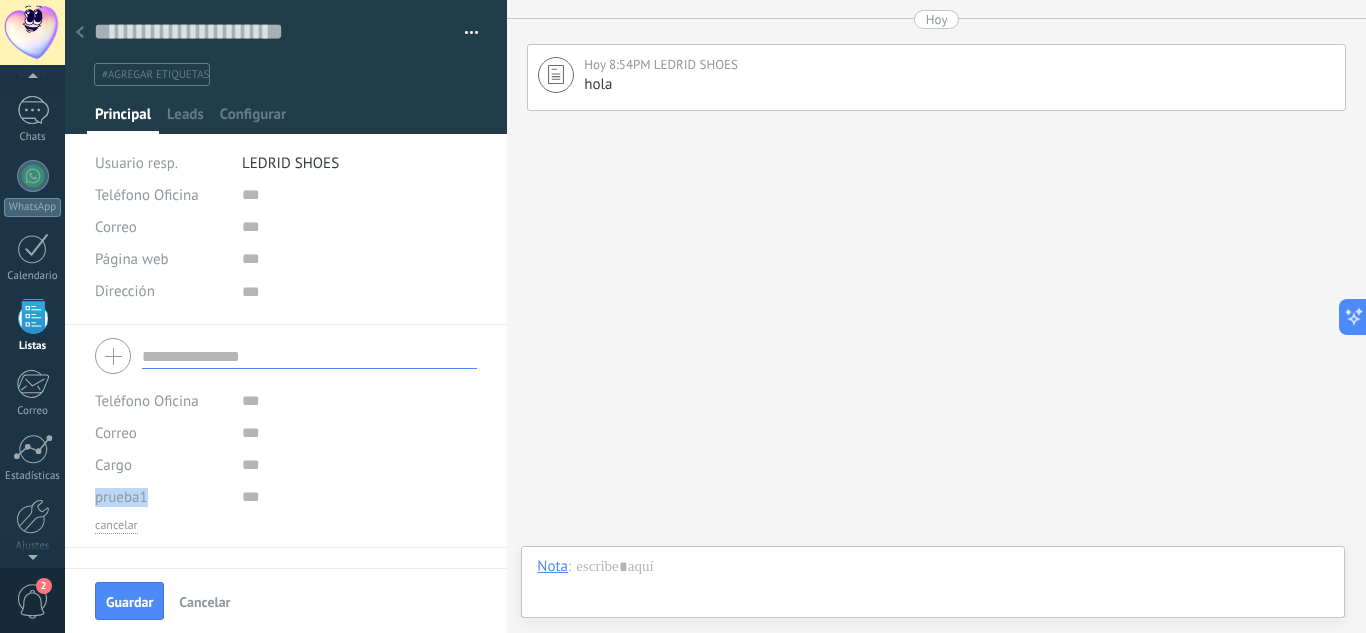 click on "2" at bounding box center [33, 601] 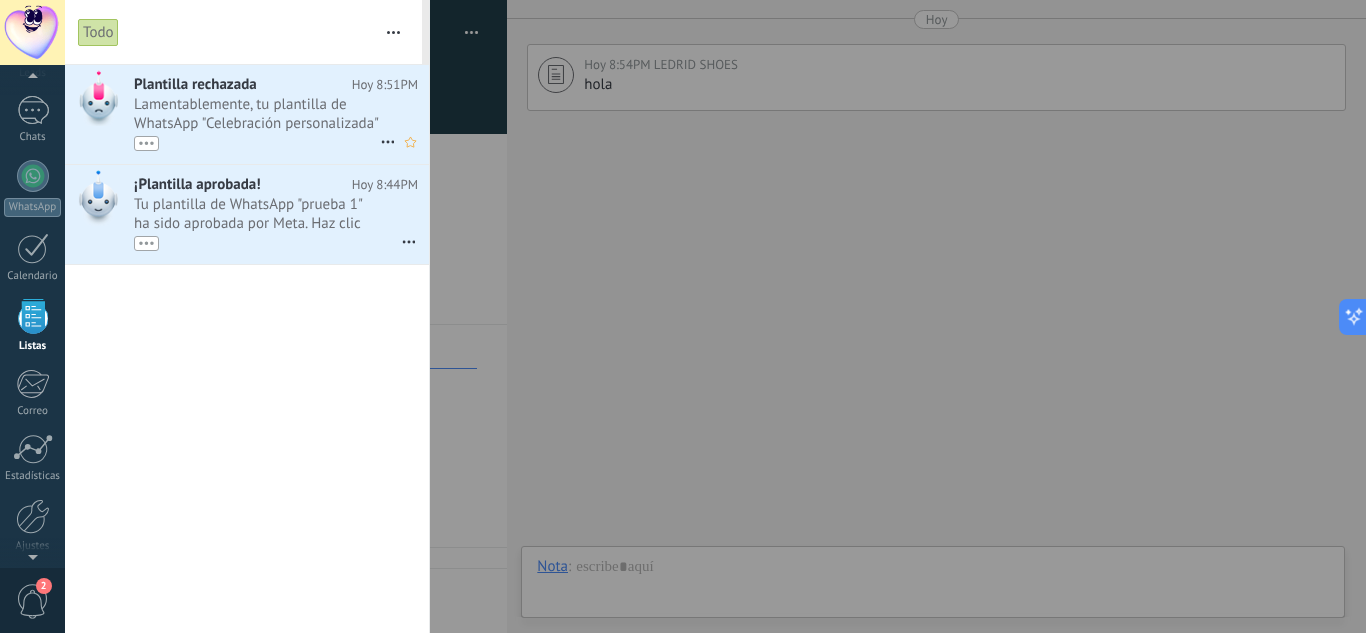 click 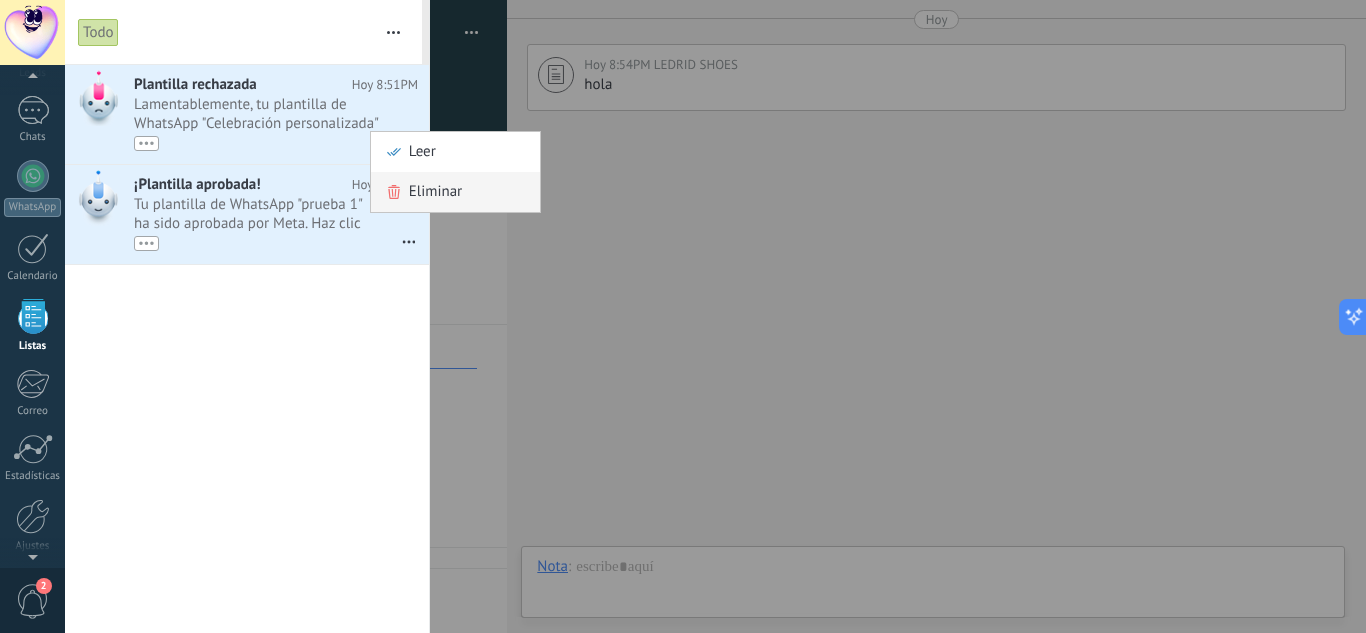 click on "Eliminar" at bounding box center [435, 192] 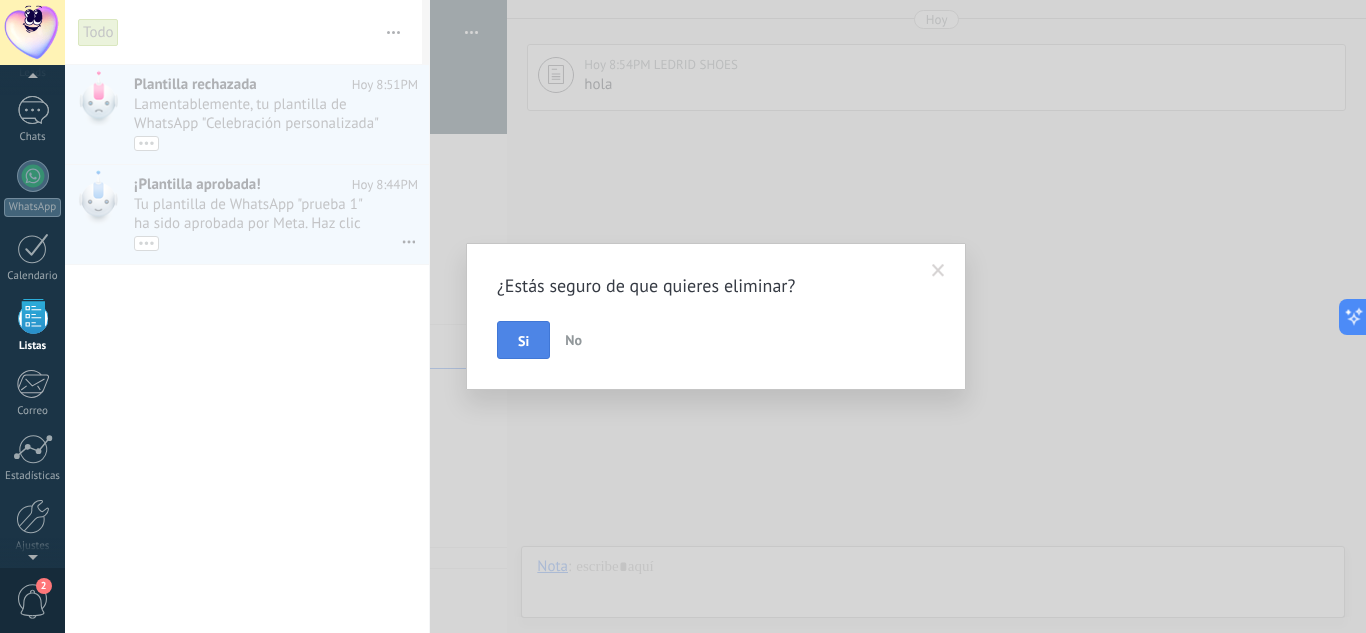 click on "Si" at bounding box center [523, 340] 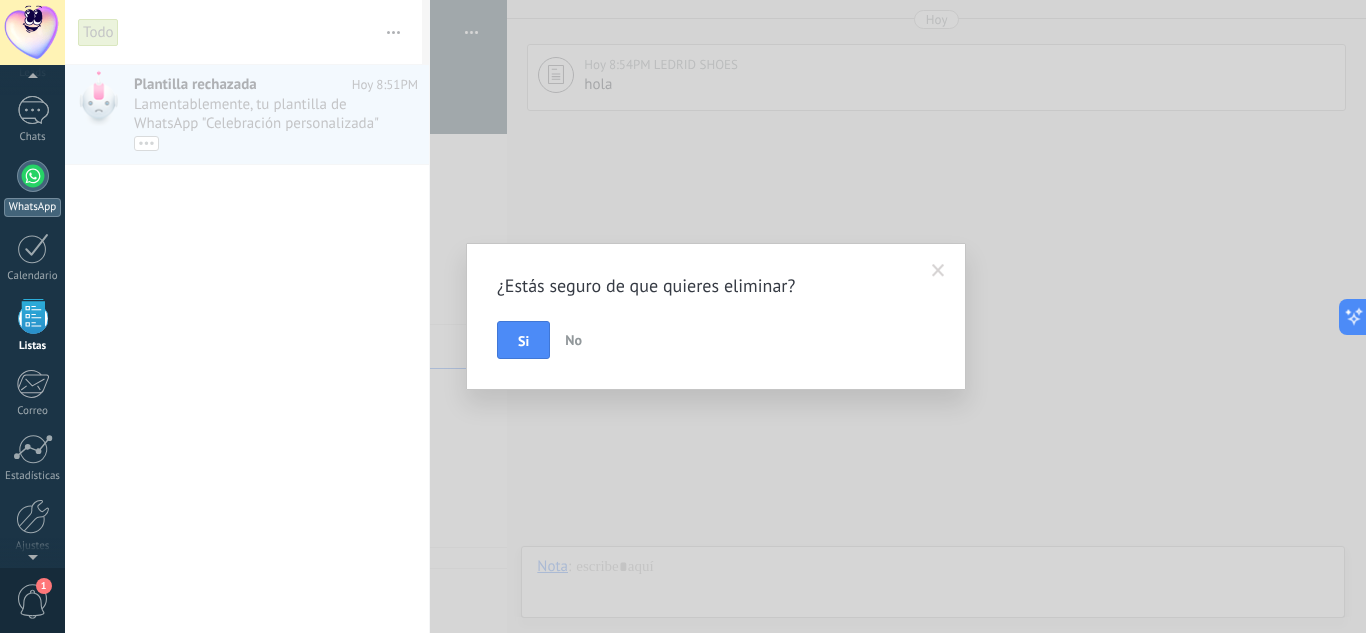 click at bounding box center (33, 176) 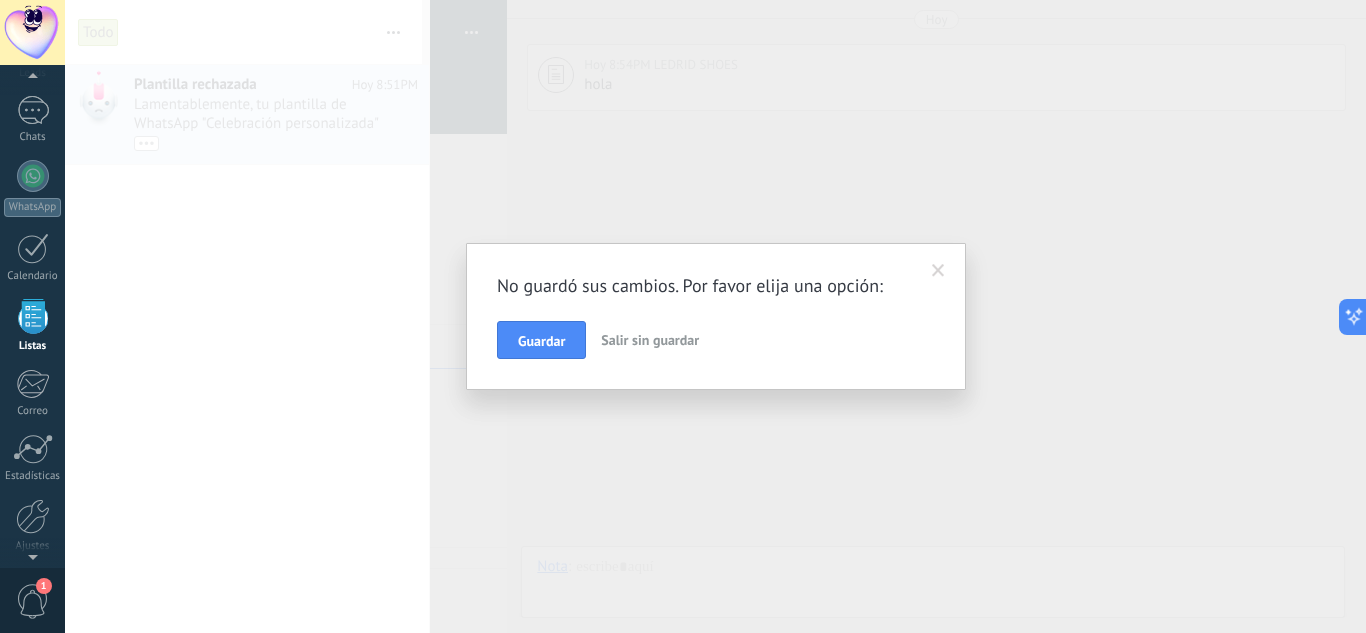 click on "Salir sin guardar" at bounding box center (650, 340) 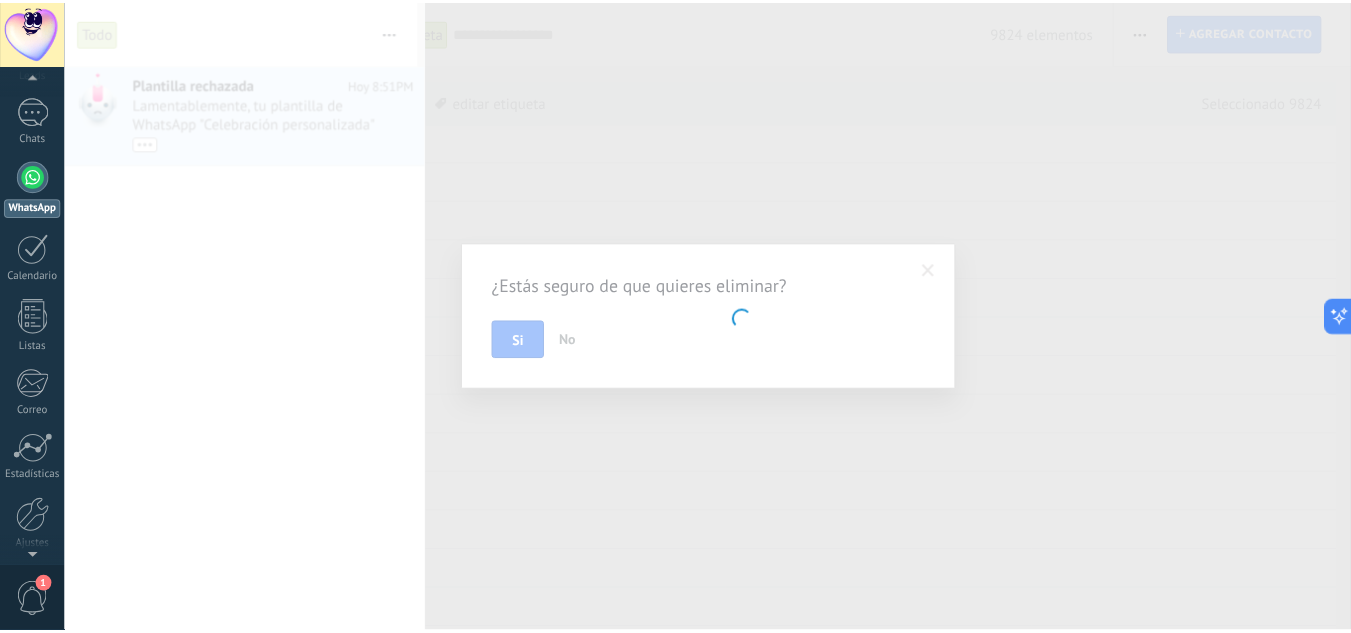 scroll, scrollTop: 0, scrollLeft: 0, axis: both 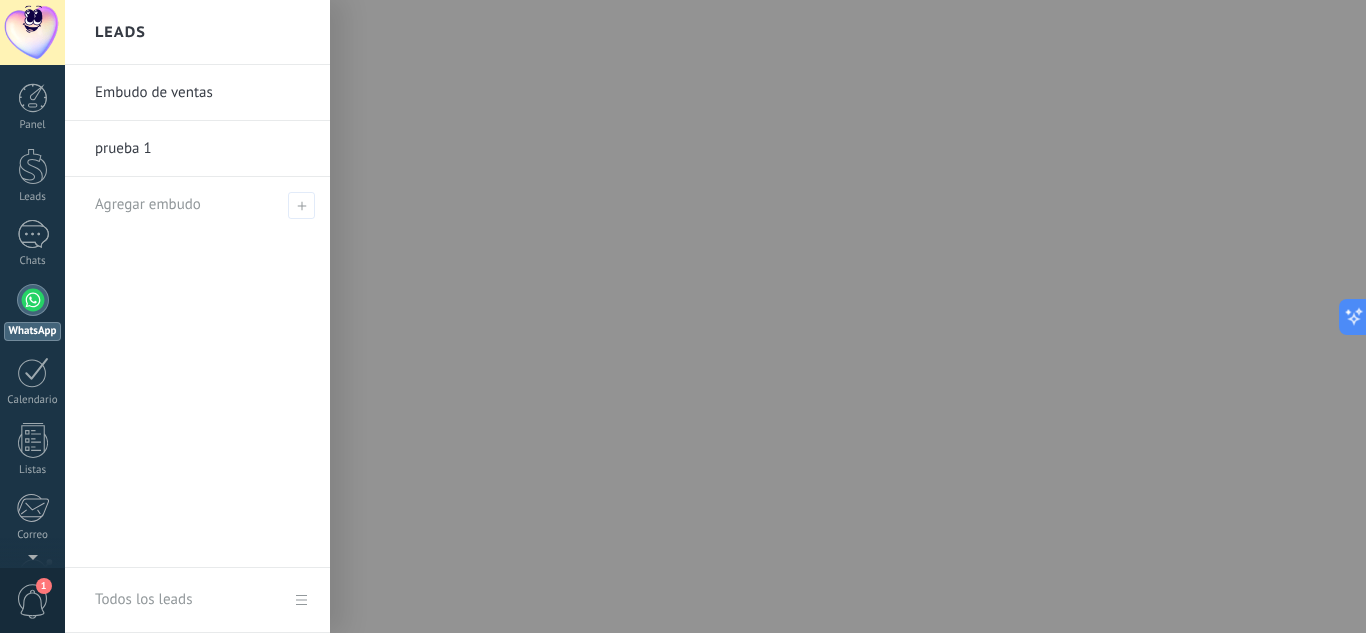 click on "prueba 1" at bounding box center [202, 149] 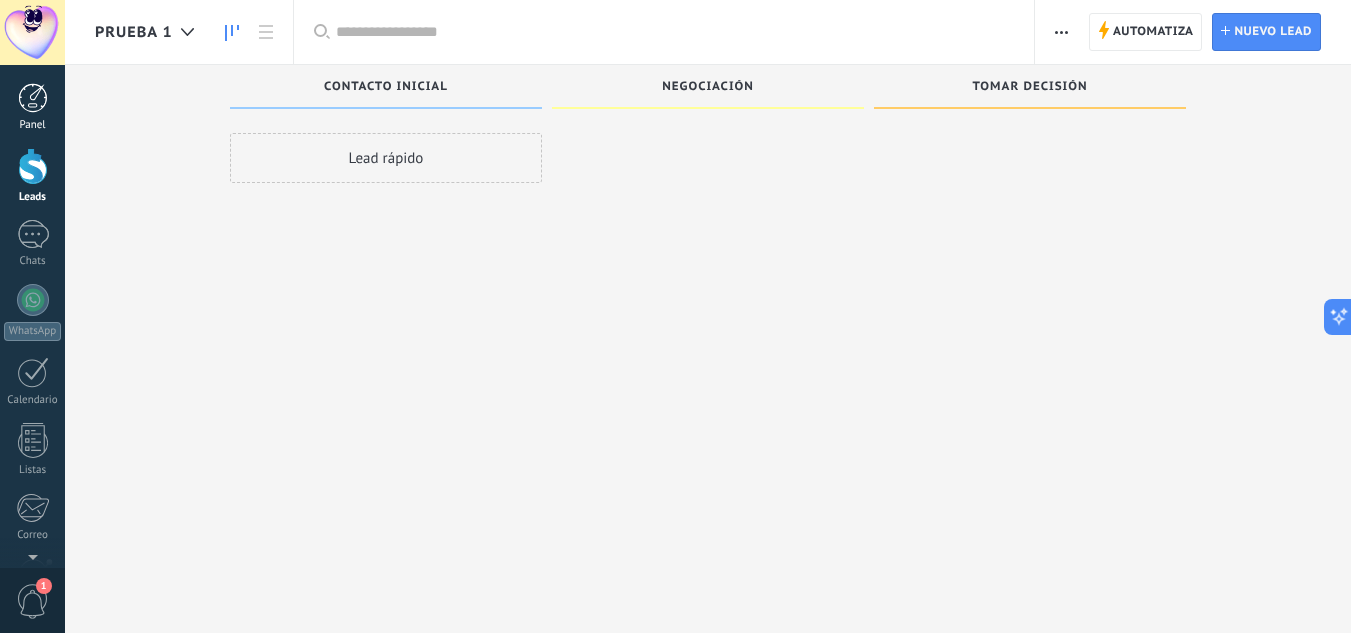 click at bounding box center (33, 98) 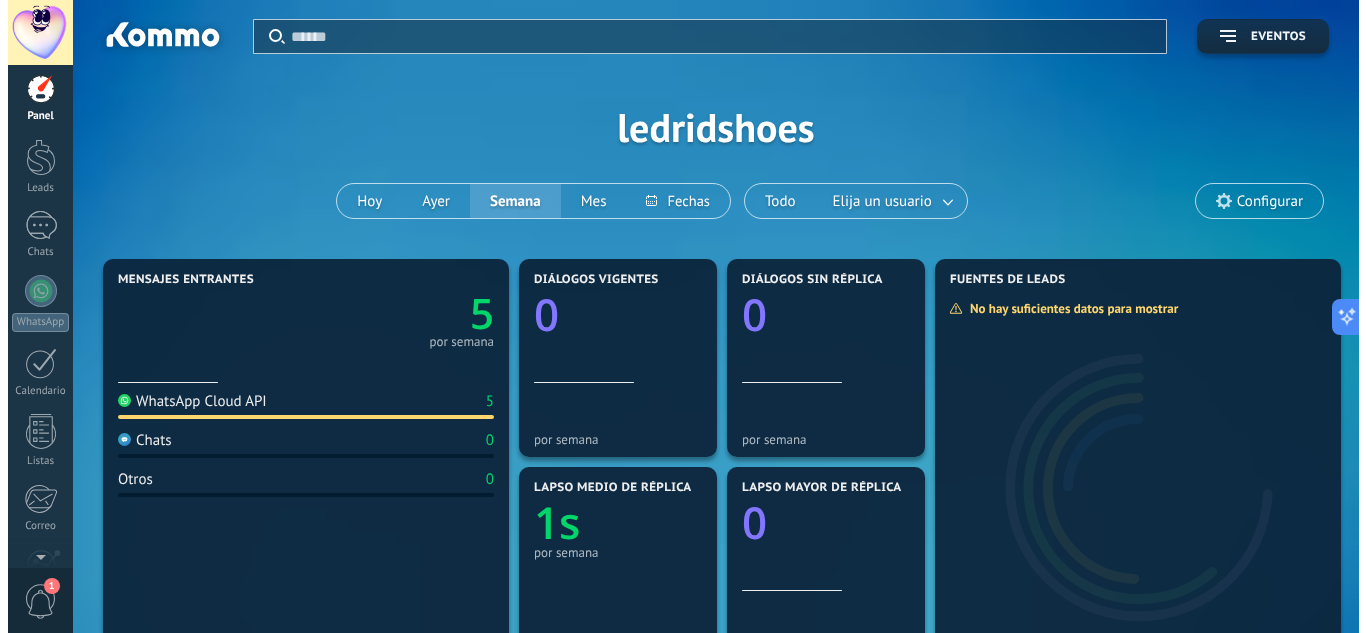 scroll, scrollTop: 0, scrollLeft: 0, axis: both 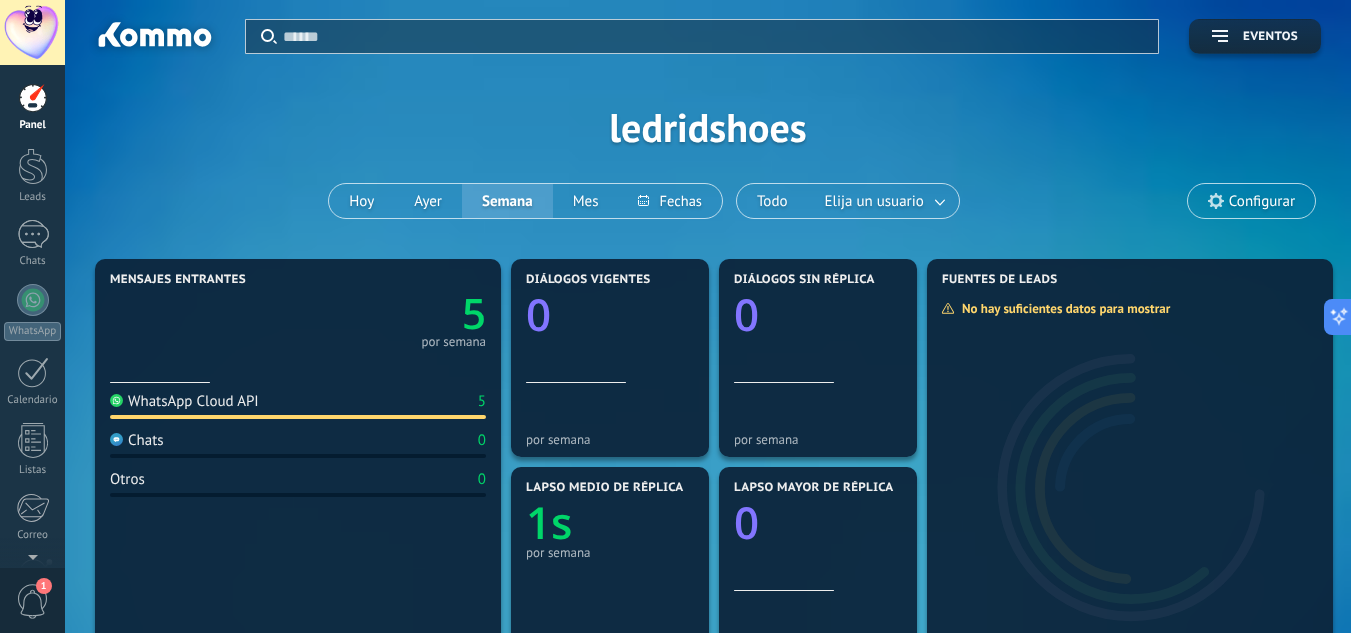 click on "1" at bounding box center (33, 601) 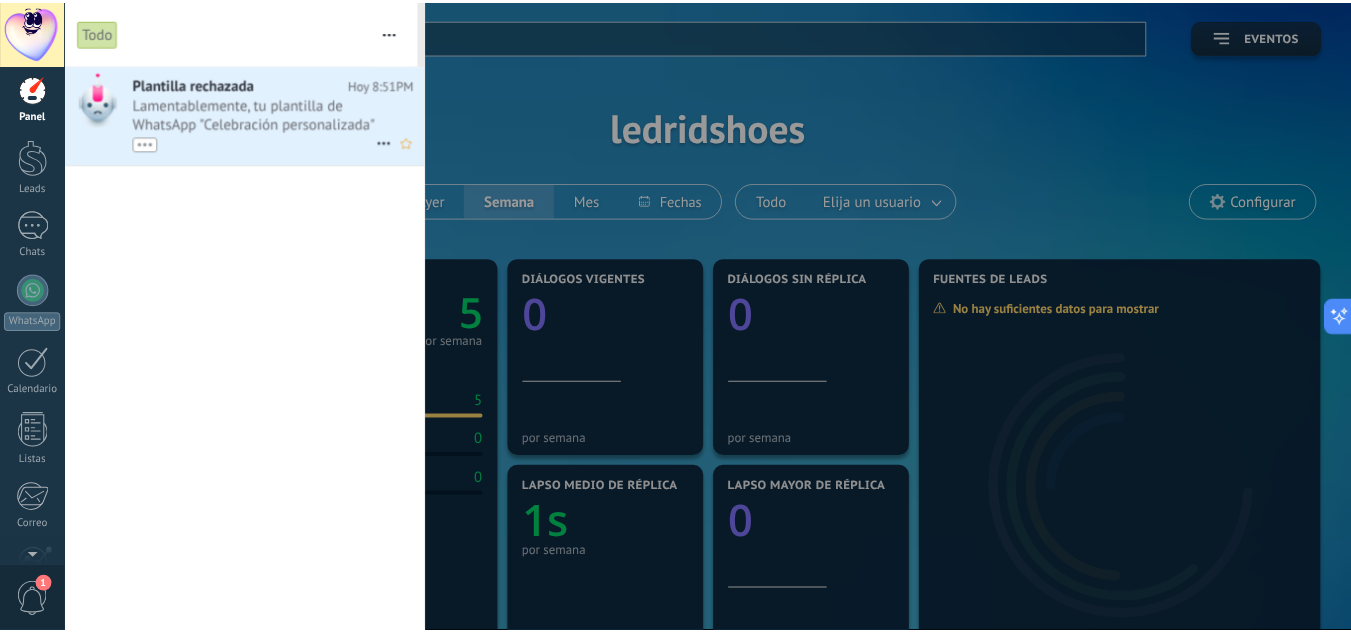 scroll, scrollTop: 0, scrollLeft: 0, axis: both 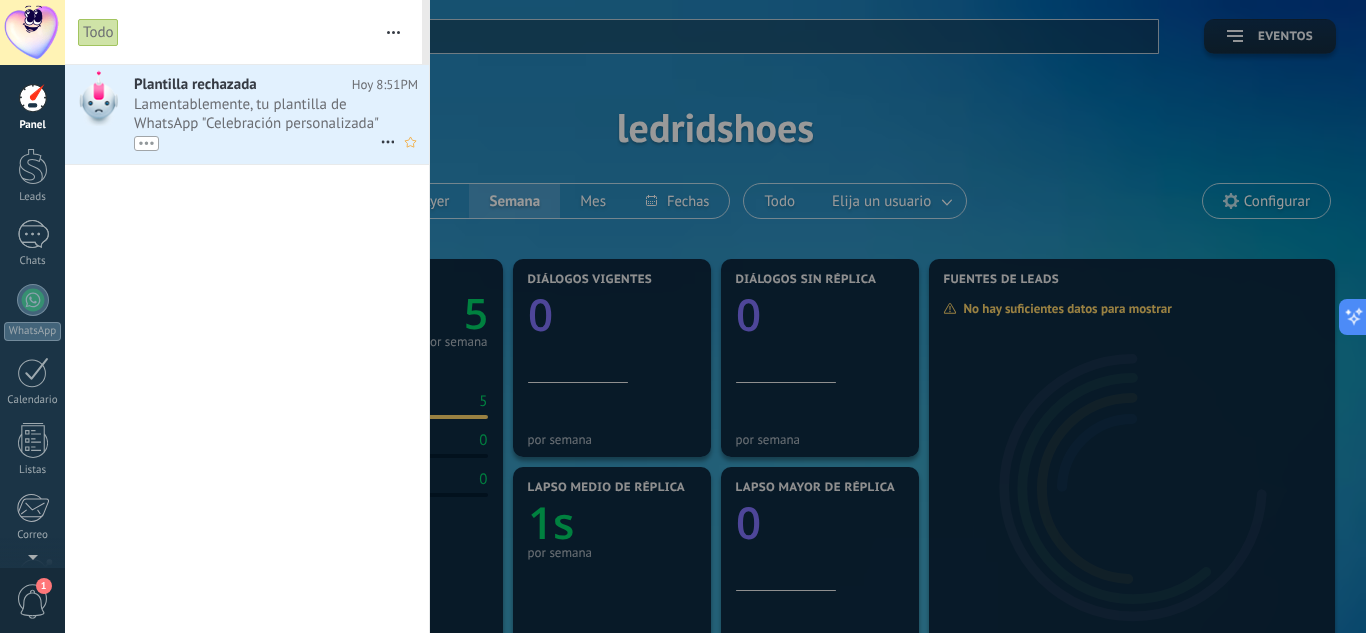 click 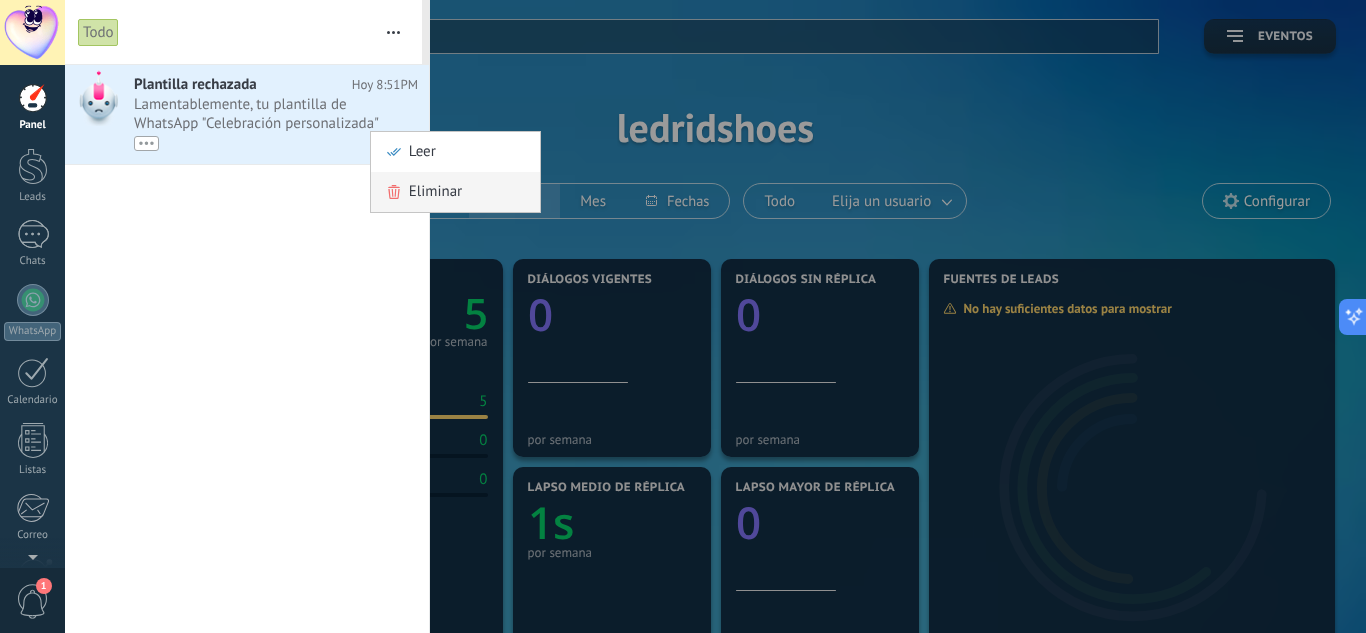 click on "Eliminar" at bounding box center [435, 192] 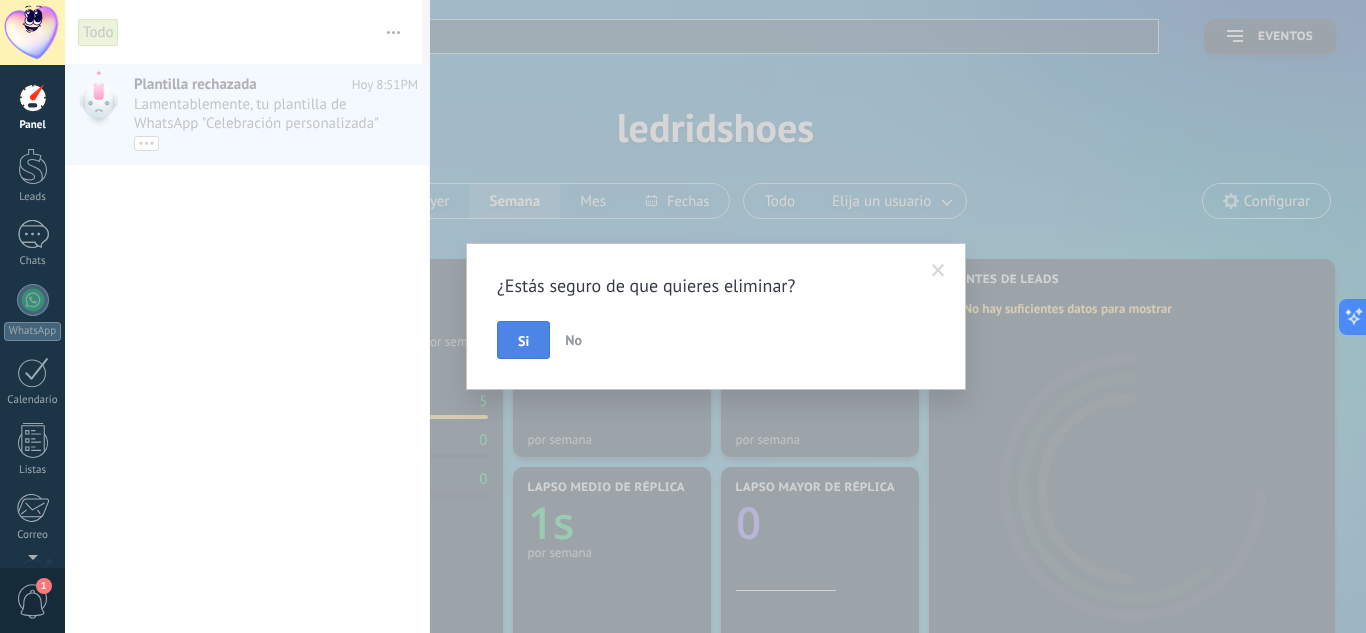 click on "Si" at bounding box center (523, 341) 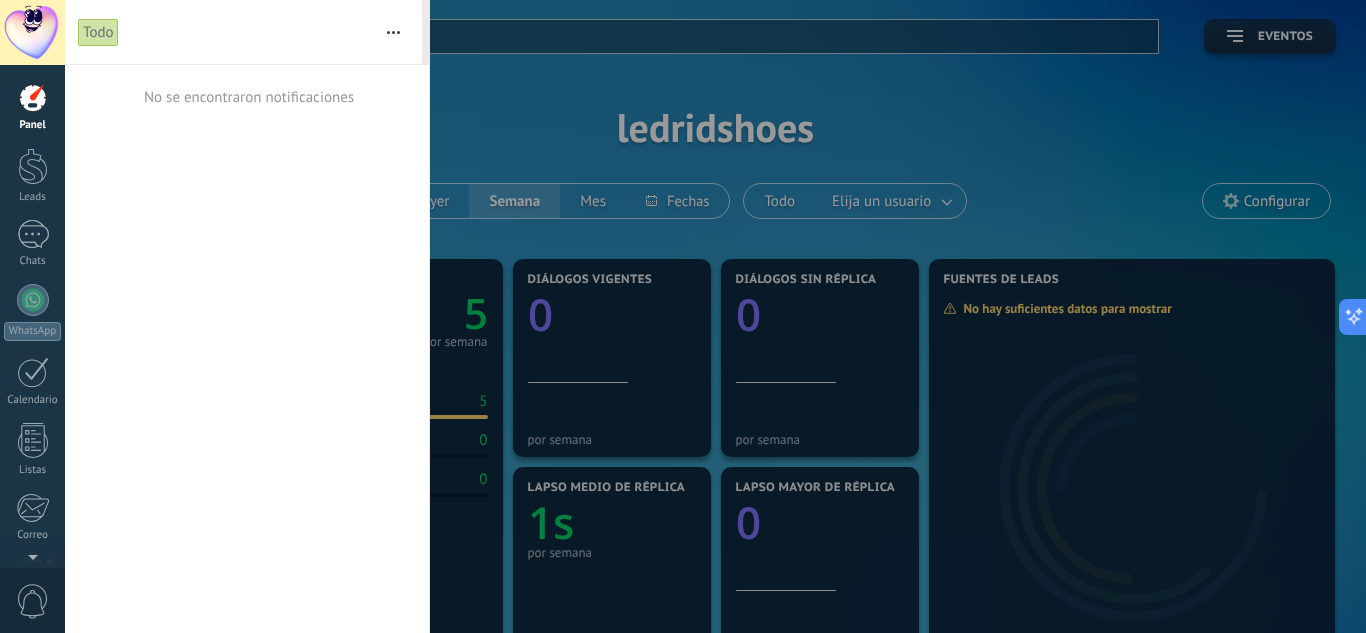 click at bounding box center [33, 98] 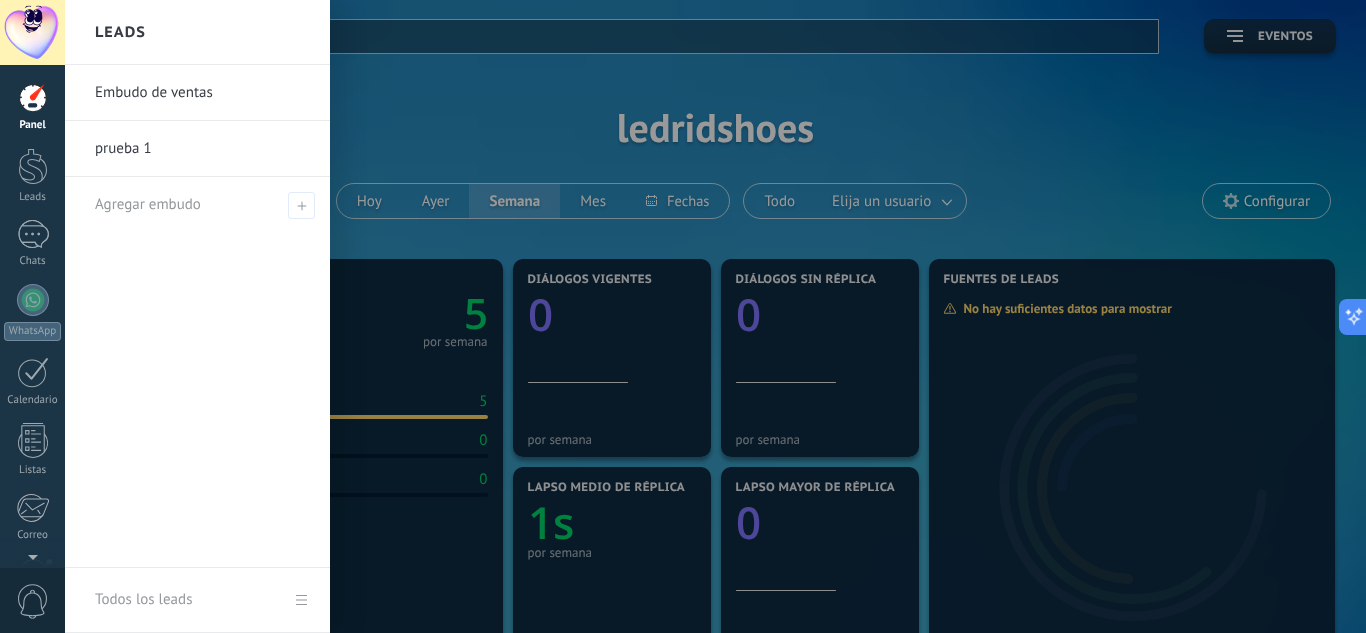 click on "prueba 1" at bounding box center [202, 149] 